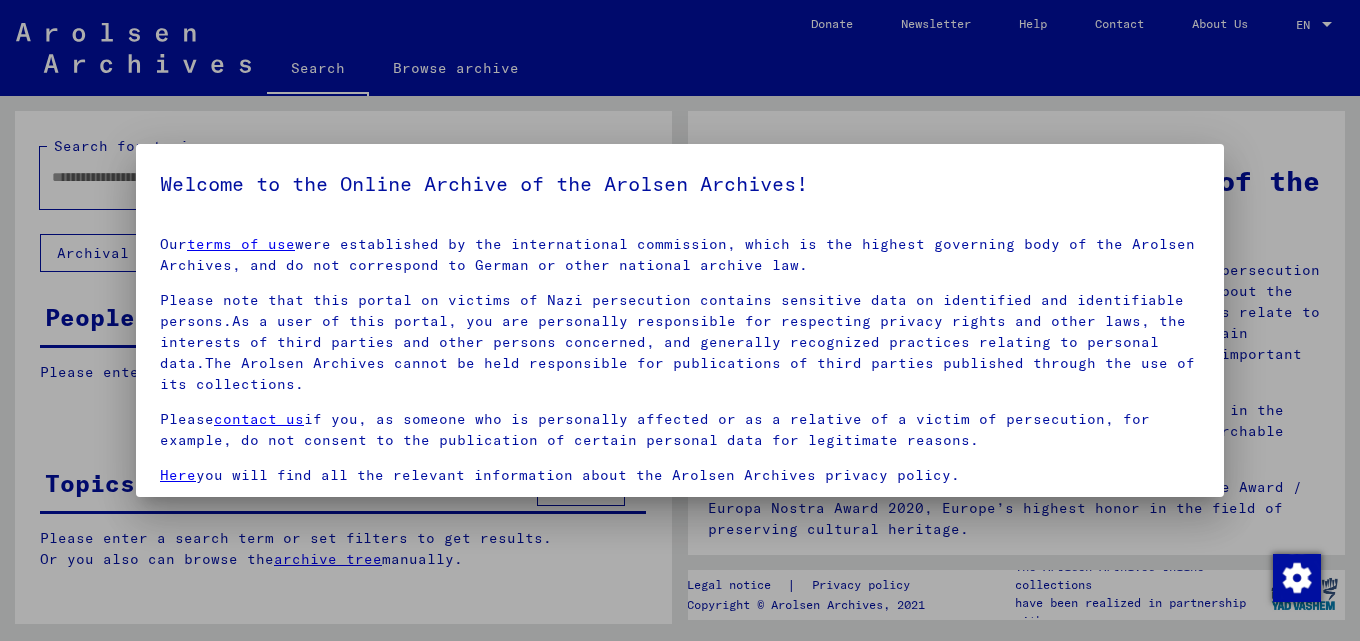 scroll, scrollTop: 0, scrollLeft: 0, axis: both 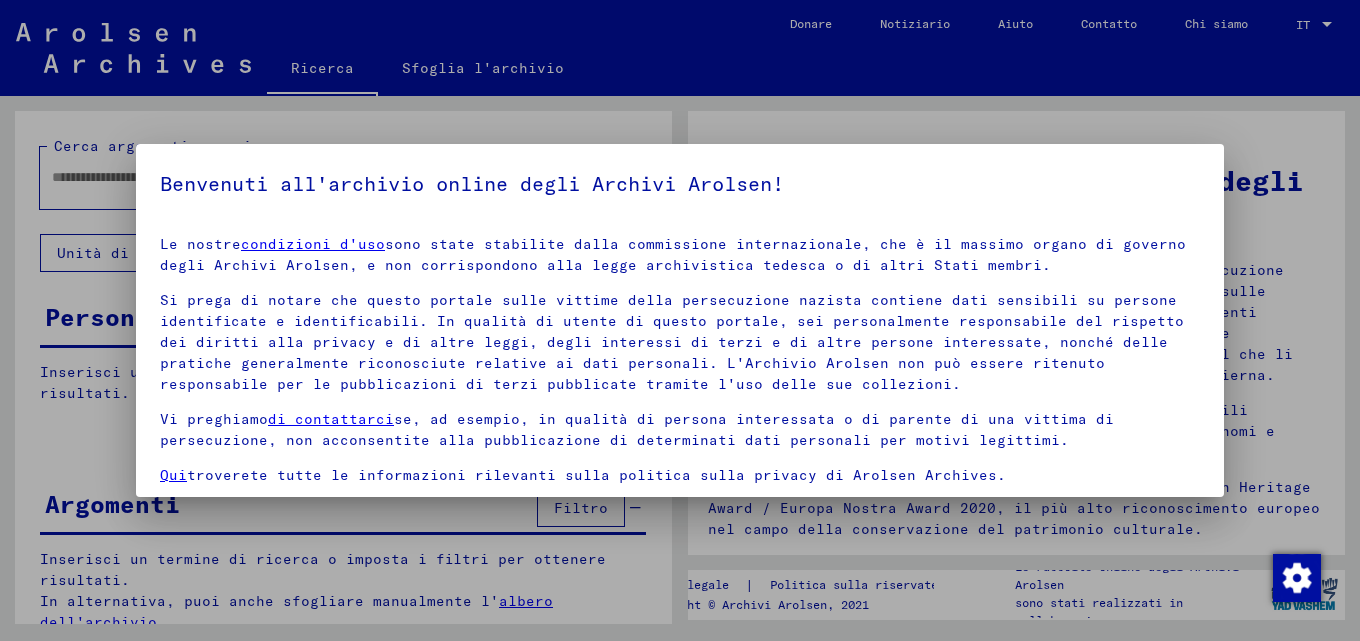 click on "condizioni d'uso" at bounding box center [313, 244] 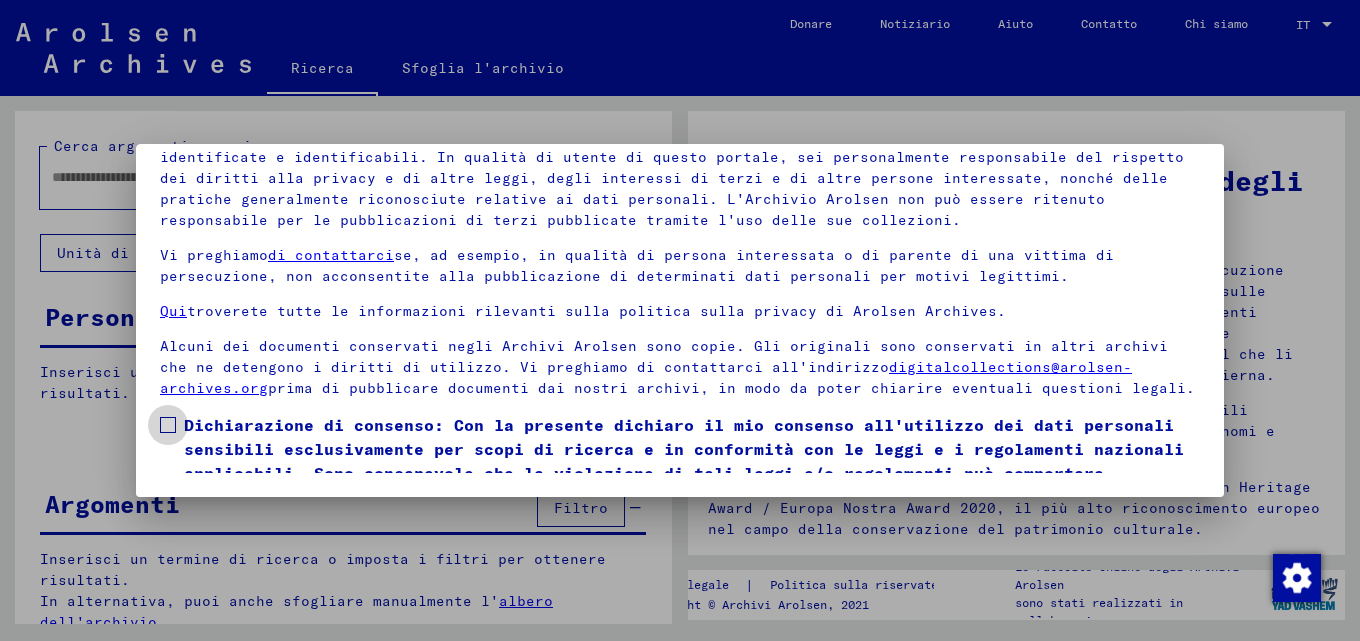 click at bounding box center [168, 425] 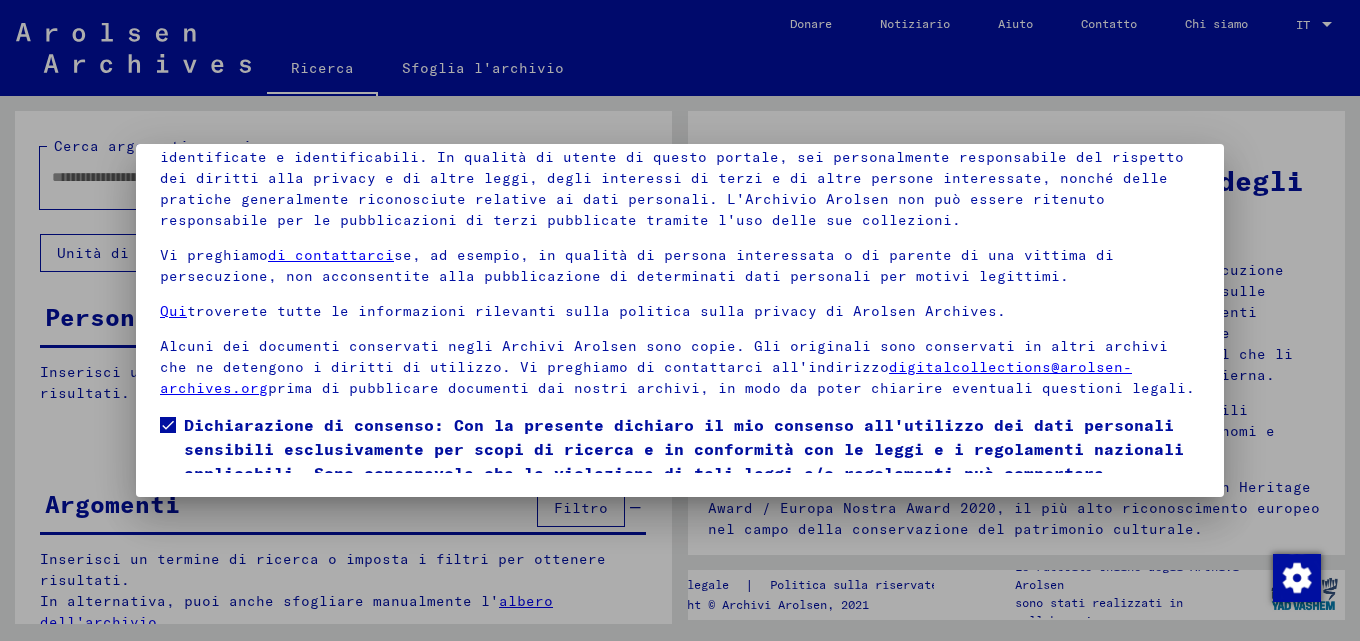 scroll, scrollTop: 84, scrollLeft: 0, axis: vertical 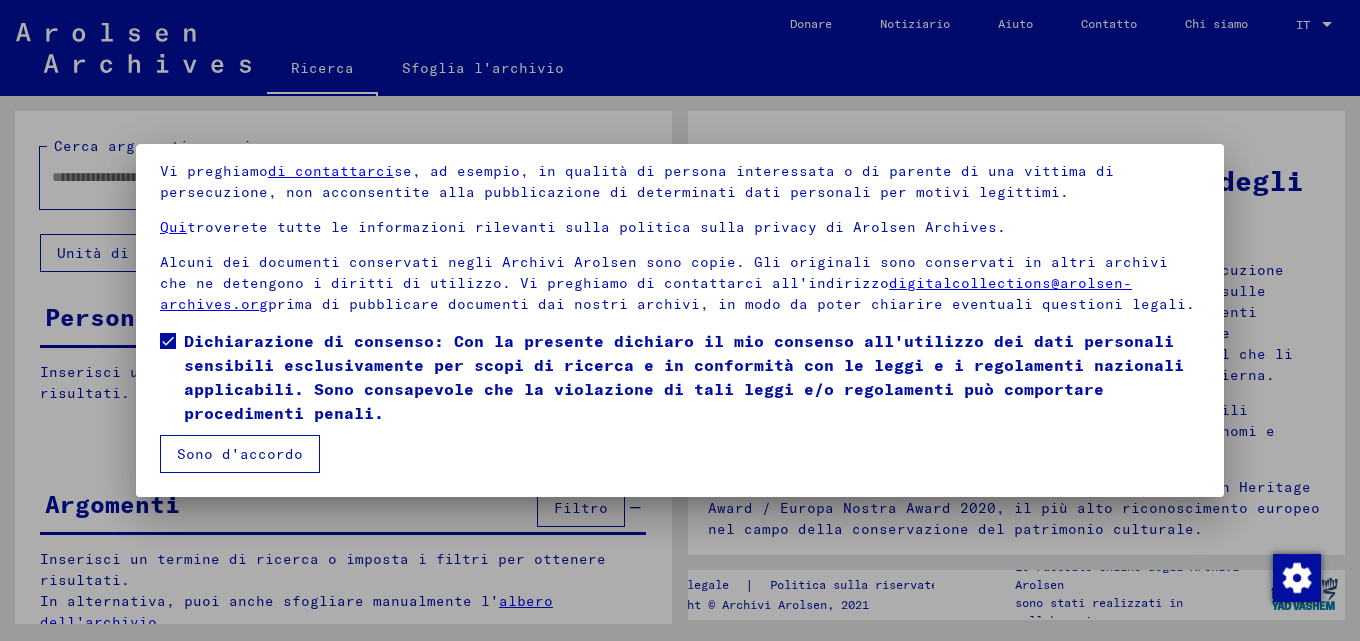 click on "Sono d'accordo" at bounding box center [240, 454] 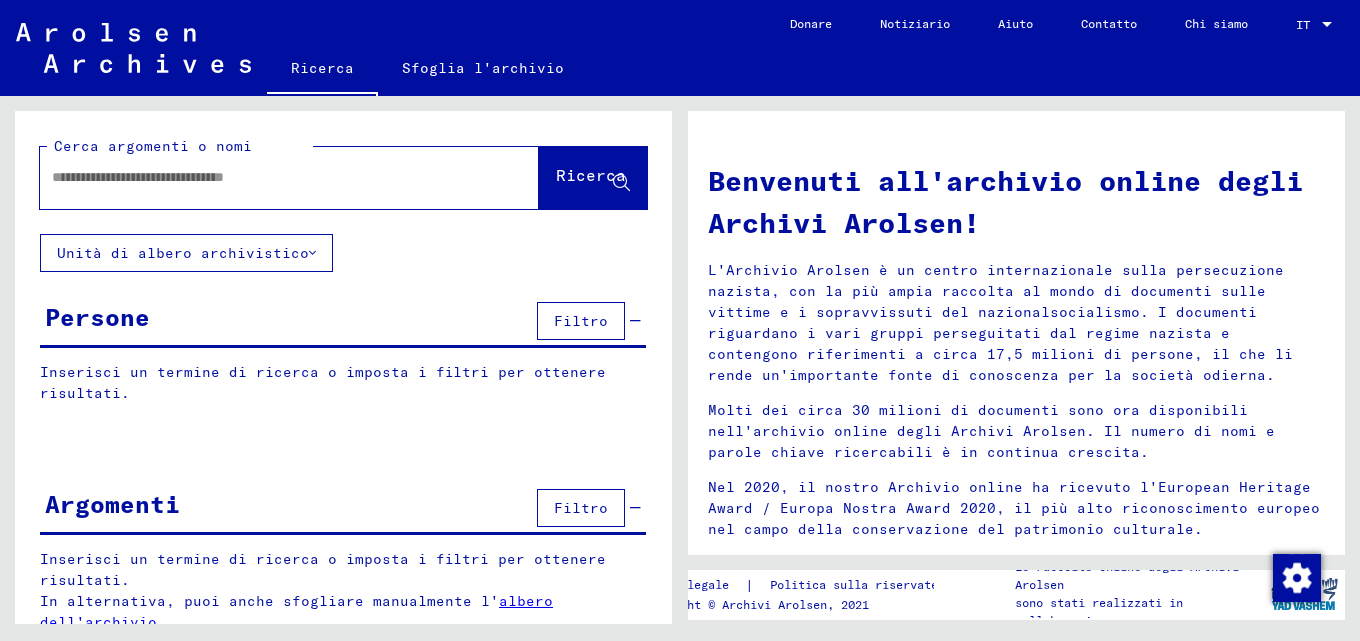 click at bounding box center (265, 177) 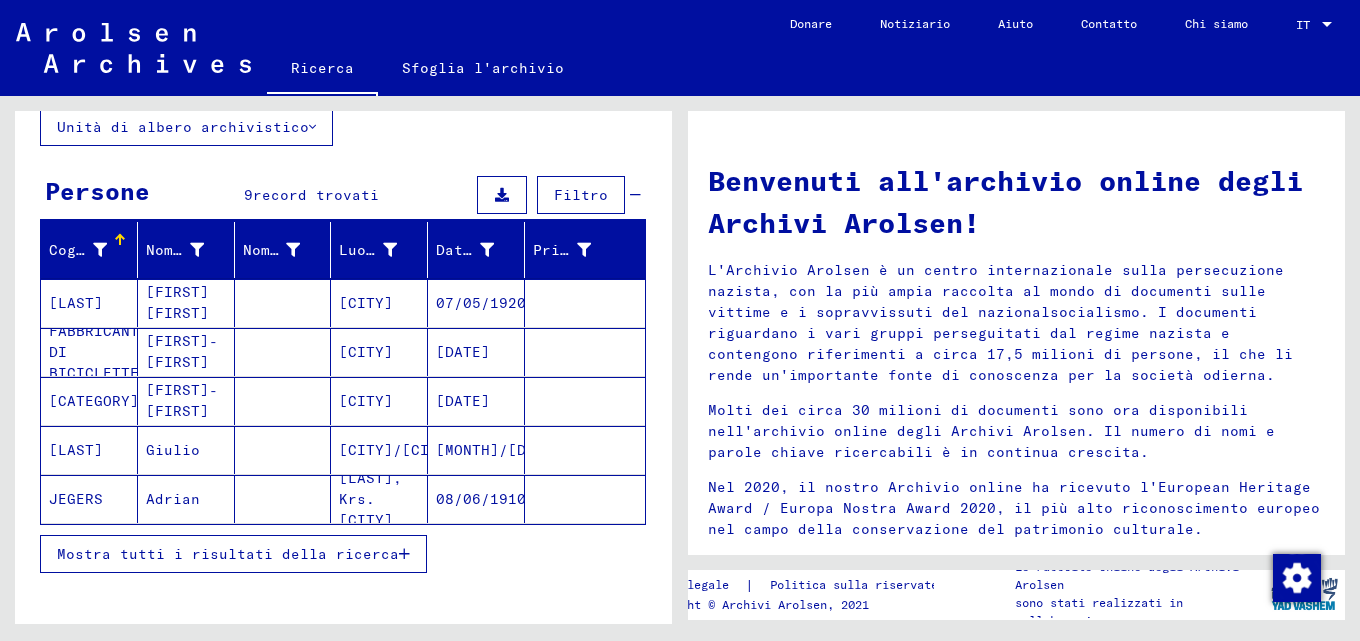 scroll, scrollTop: 240, scrollLeft: 0, axis: vertical 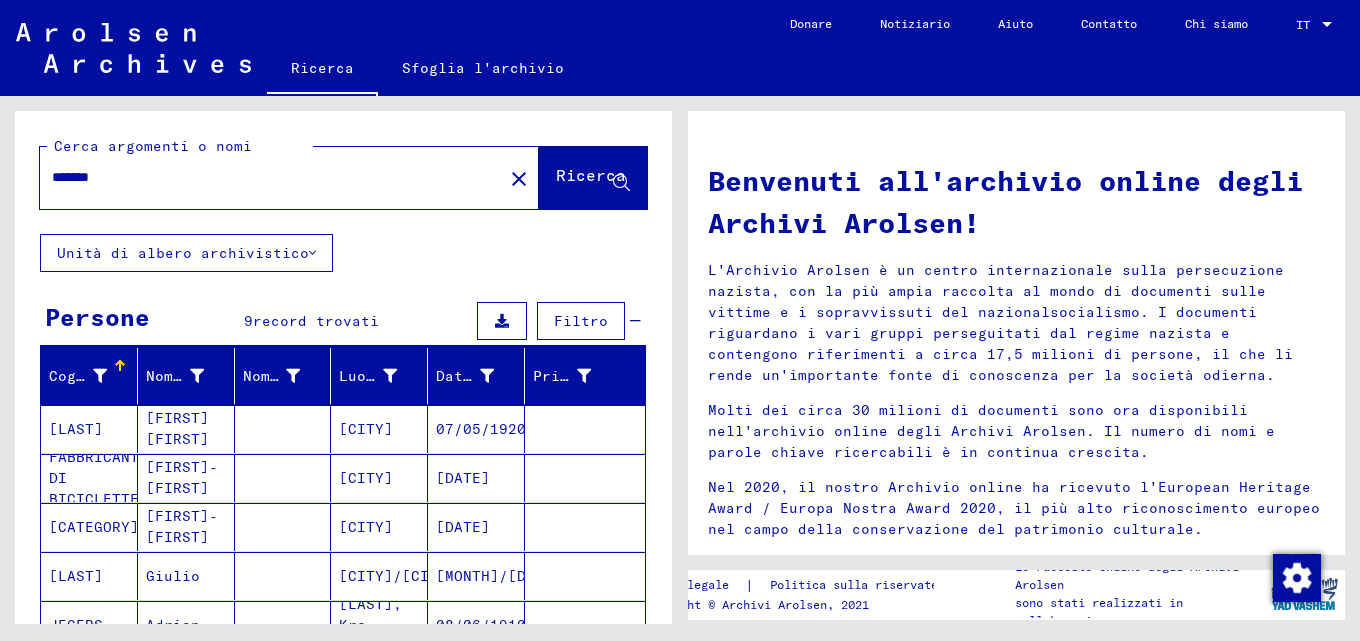 click on "*******" at bounding box center (265, 177) 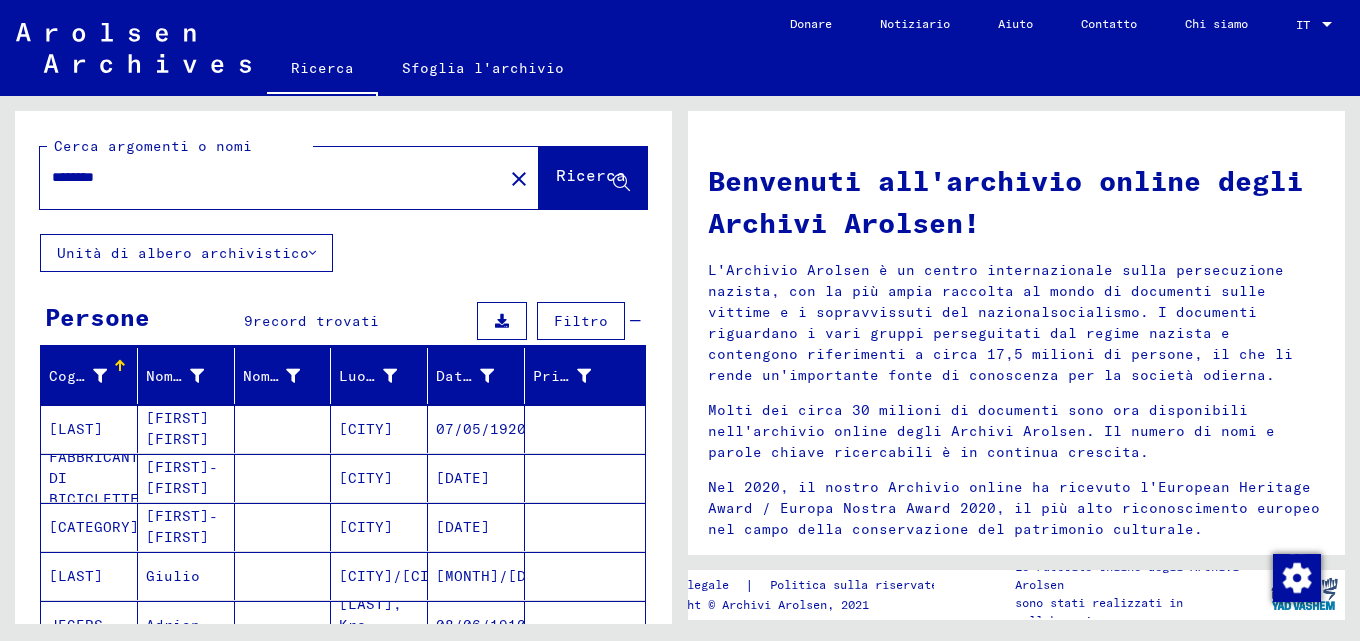 type on "********" 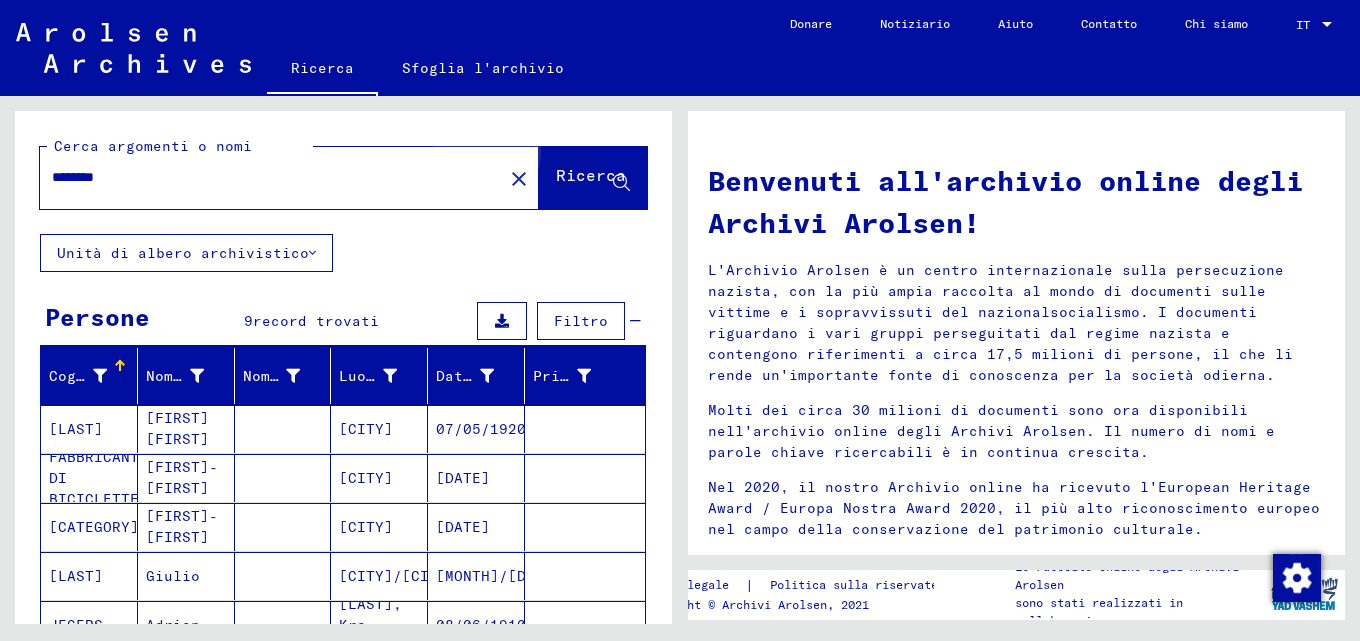 click on "Ricerca" 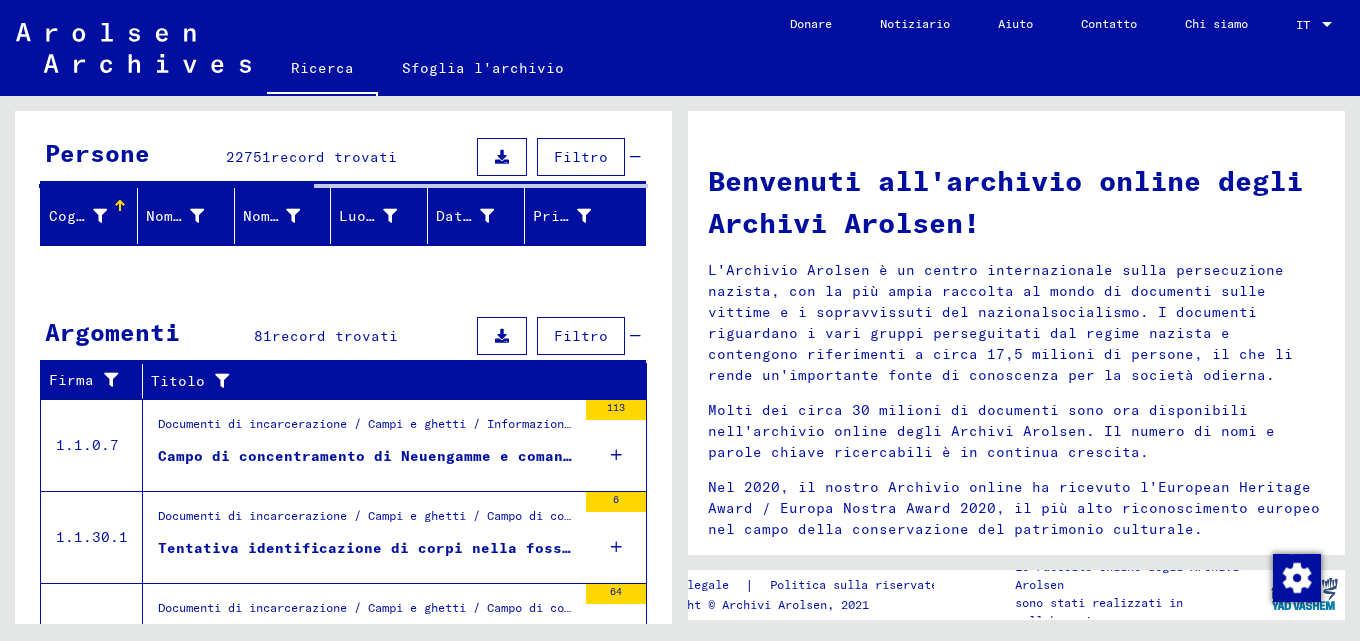 scroll, scrollTop: 202, scrollLeft: 0, axis: vertical 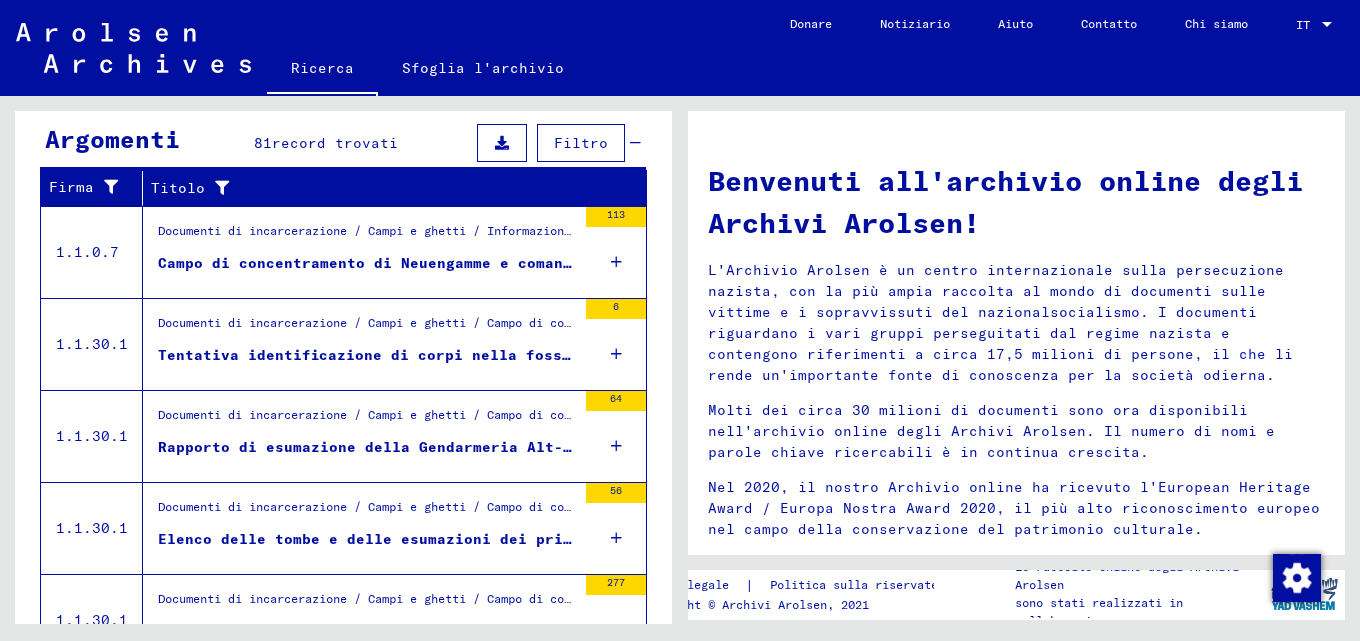 click on "Tentativa identificazione di corpi nella fossa comune del Tiergarten di Lüneburg, Celle e Cap Arcona" at bounding box center [607, 355] 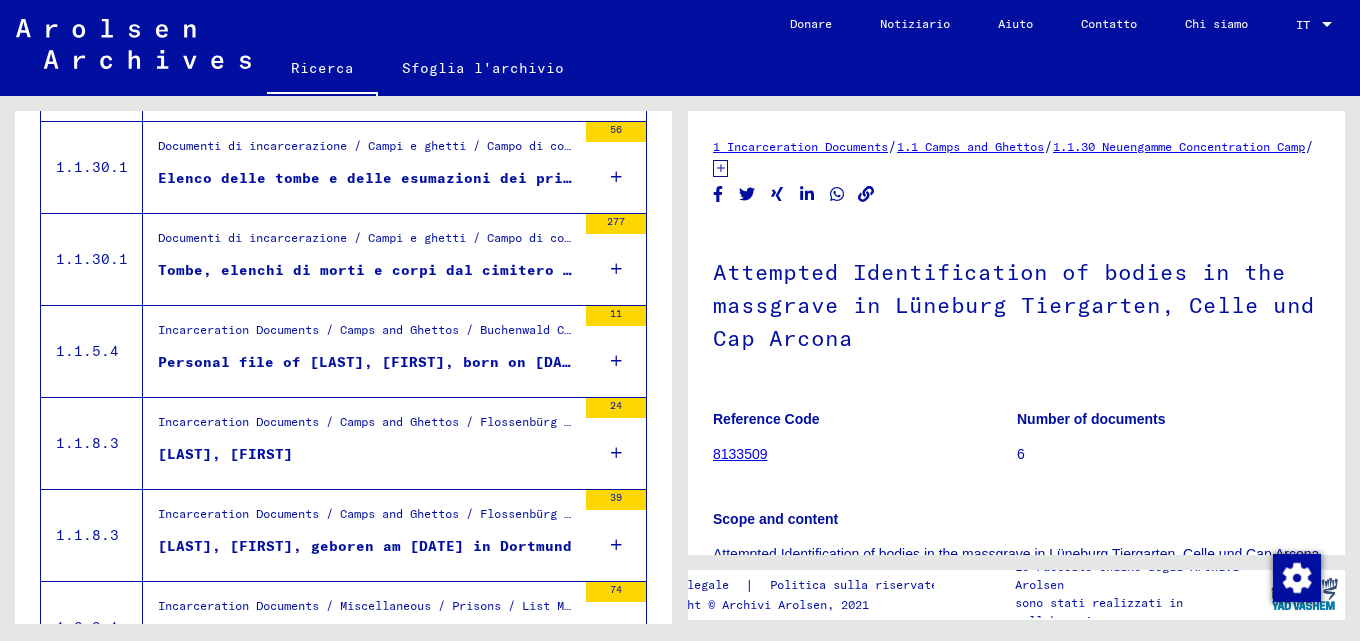 scroll, scrollTop: 295, scrollLeft: 0, axis: vertical 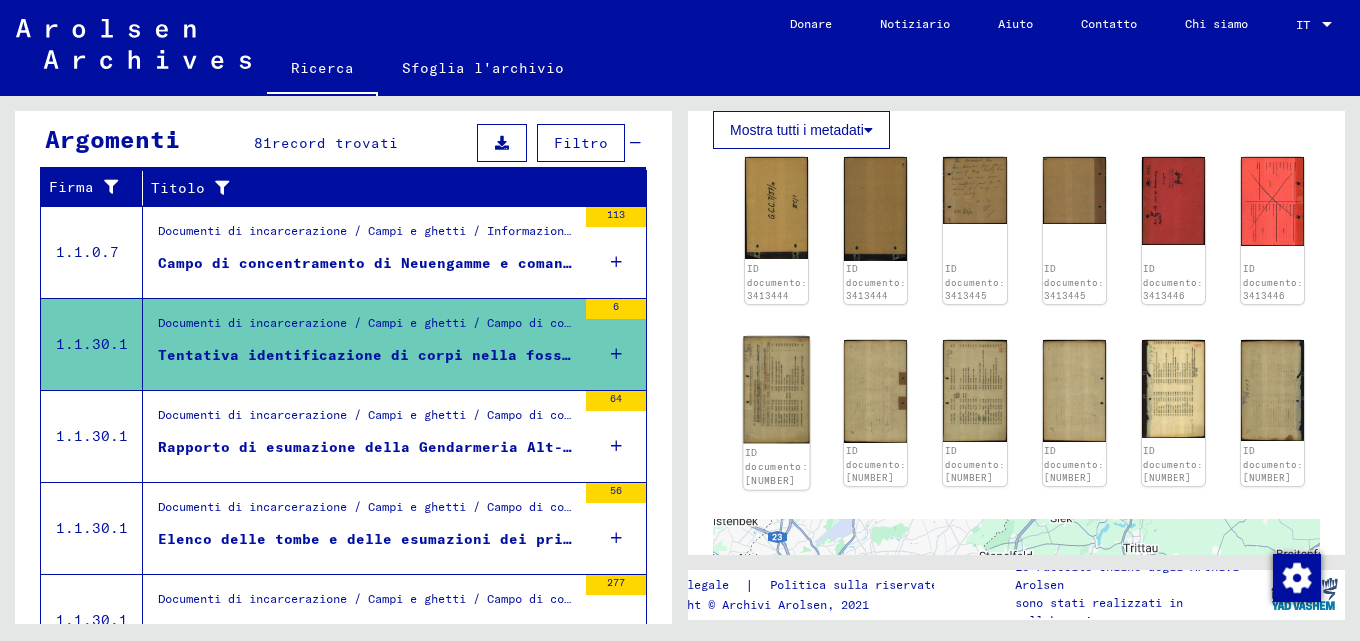 click 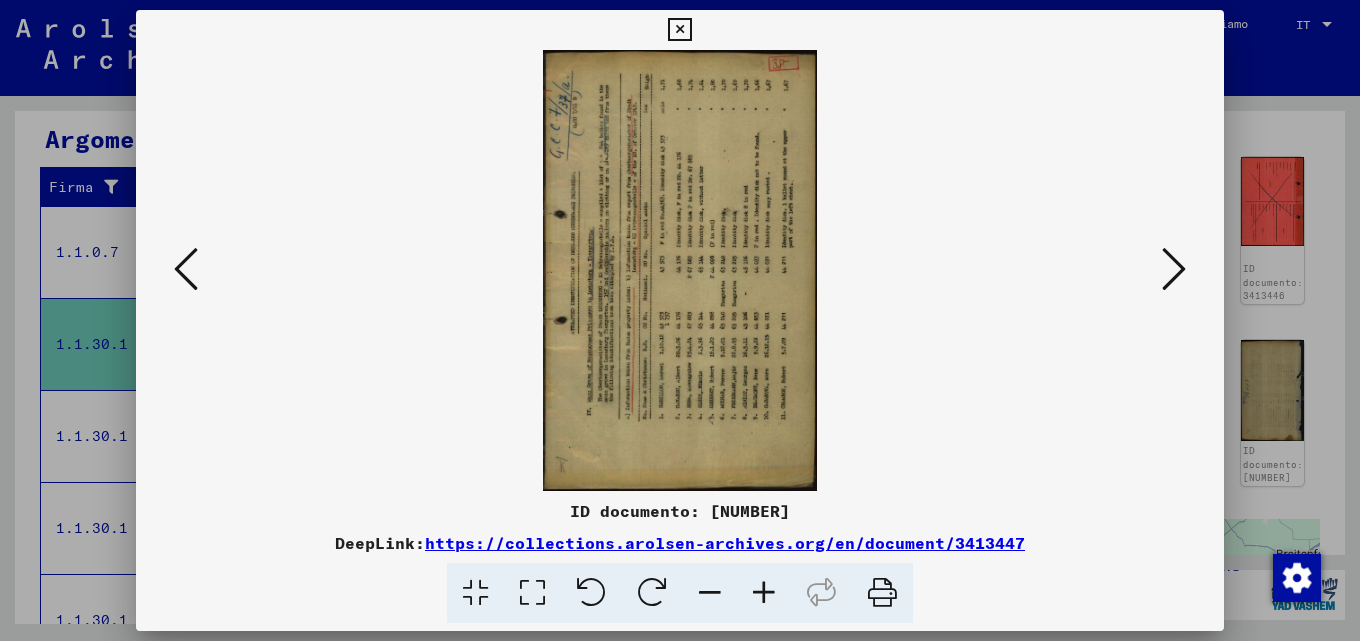 click at bounding box center [1174, 269] 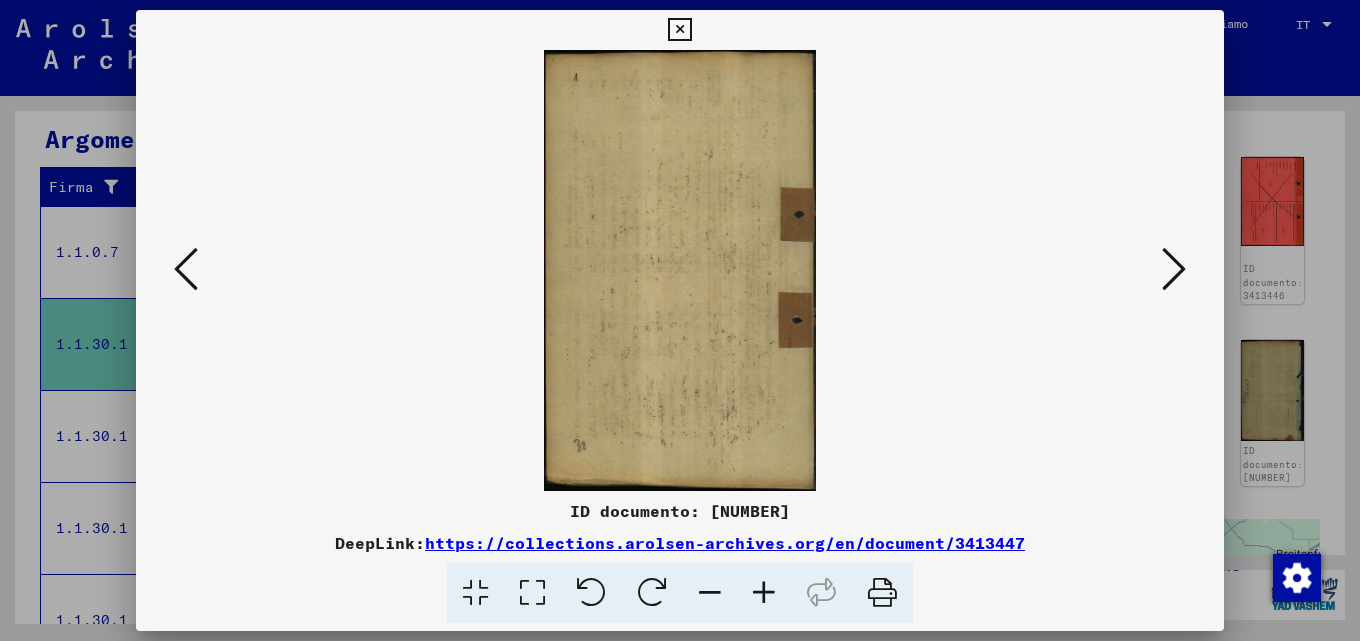 click at bounding box center (1174, 269) 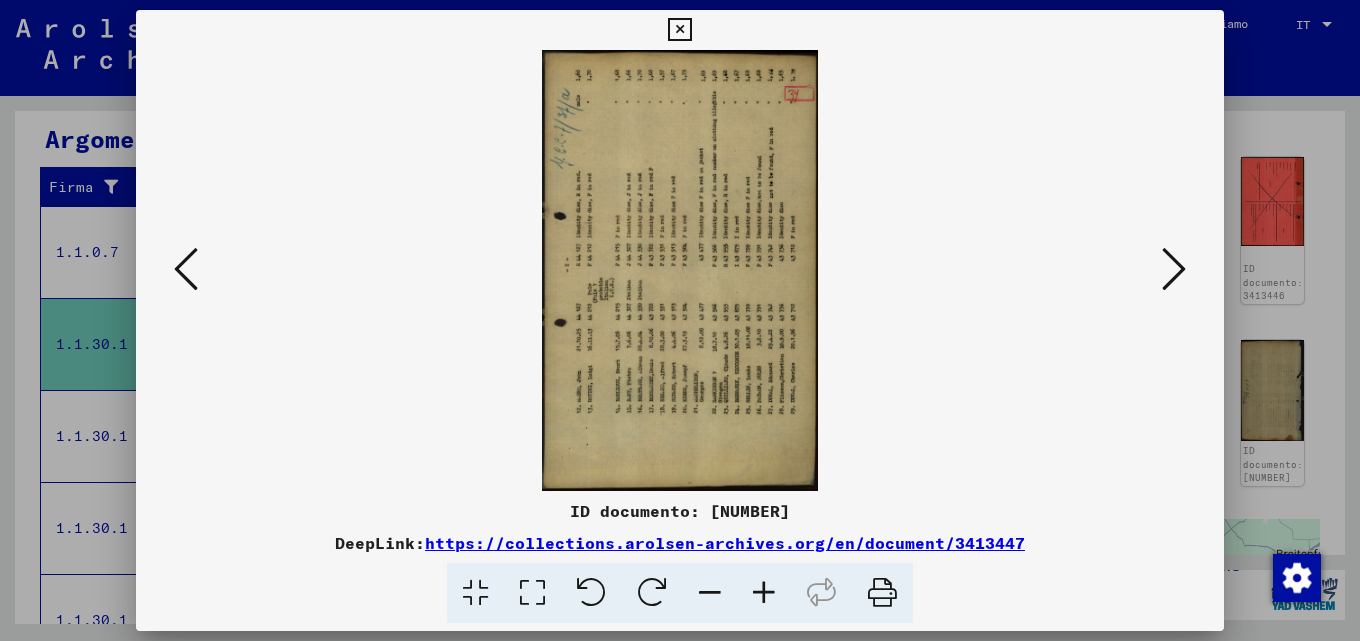 click at bounding box center [1174, 269] 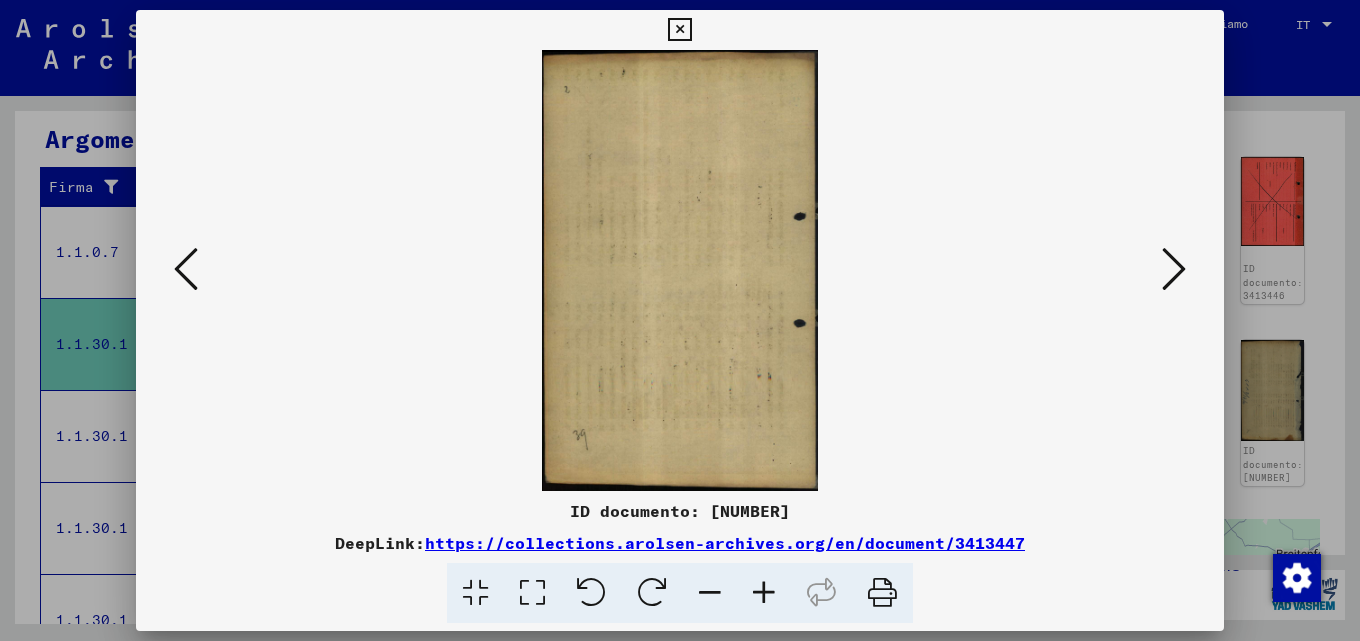 click at bounding box center [1174, 269] 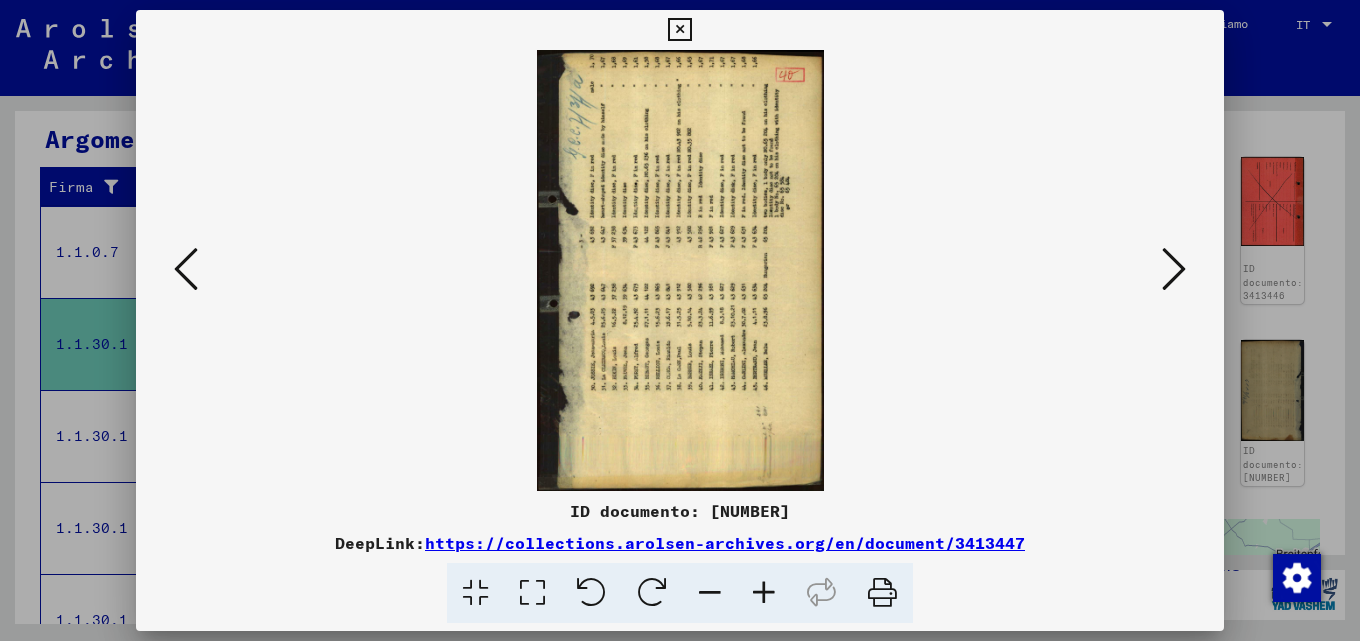 click at bounding box center (1174, 269) 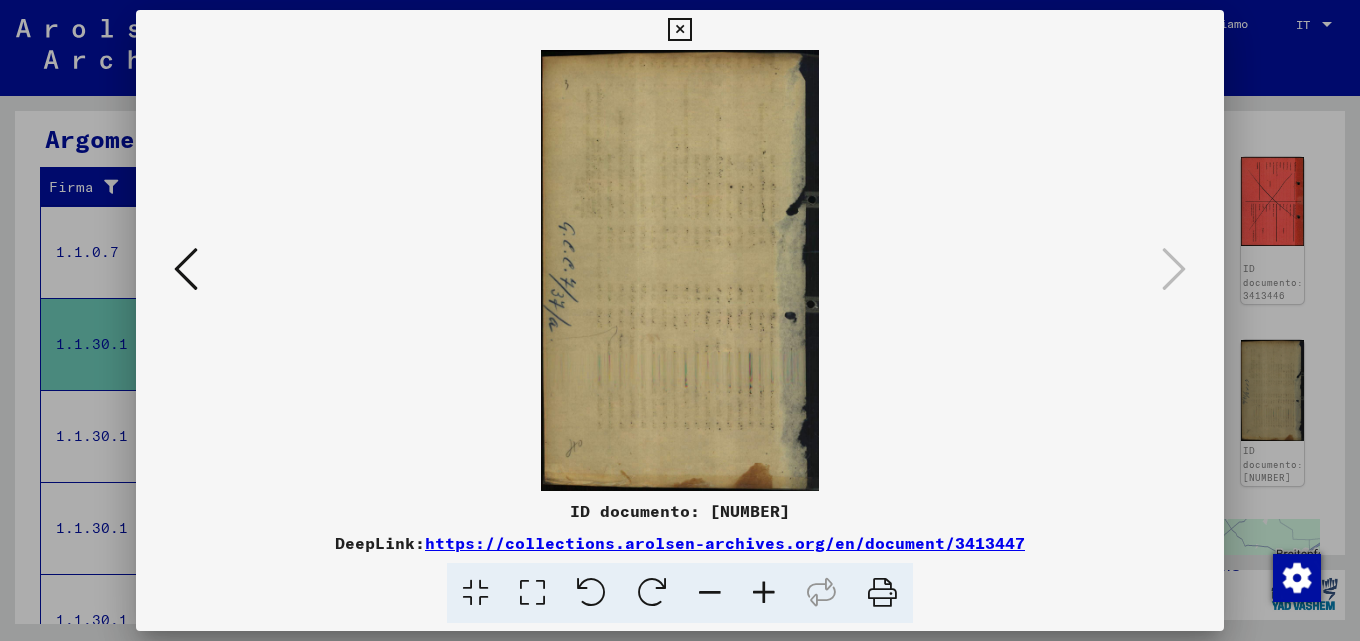 click at bounding box center [680, 320] 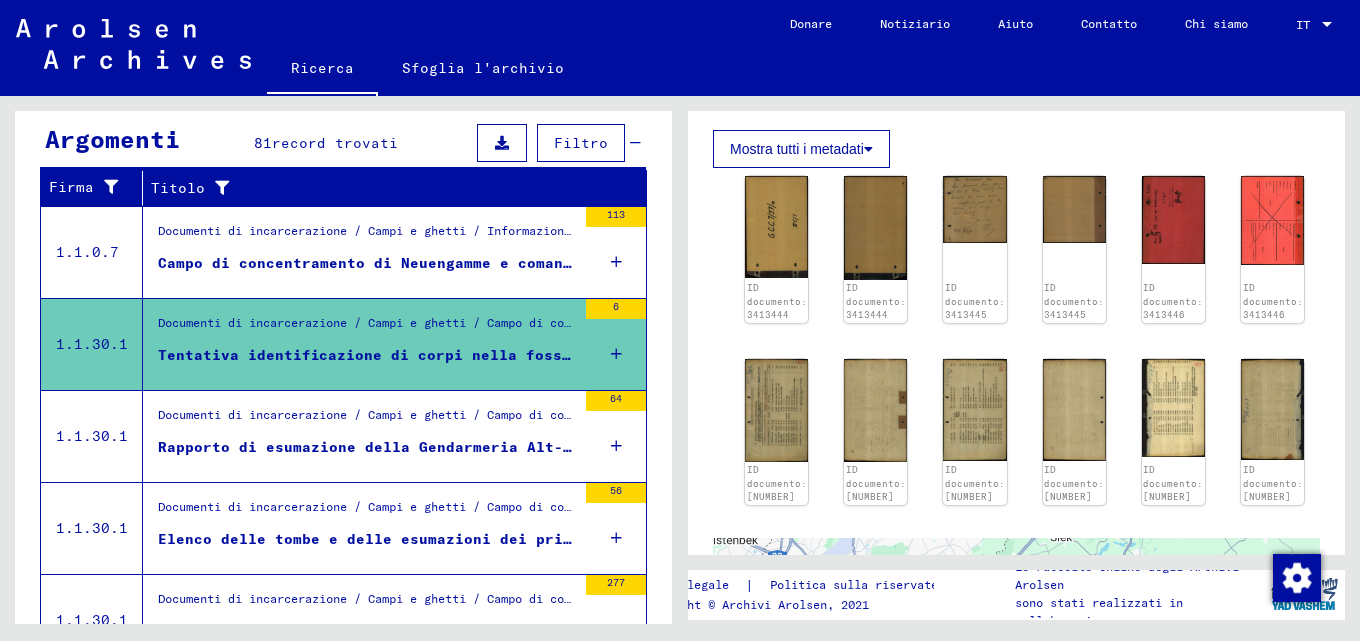 scroll, scrollTop: 382, scrollLeft: 0, axis: vertical 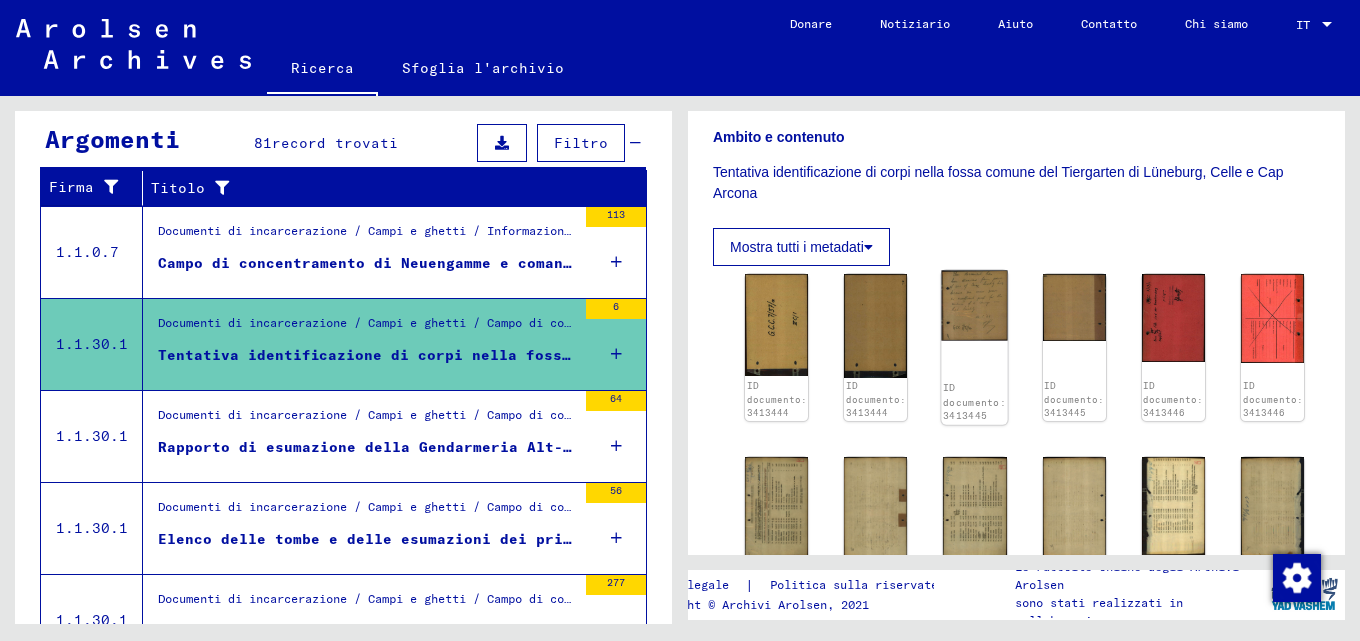 click 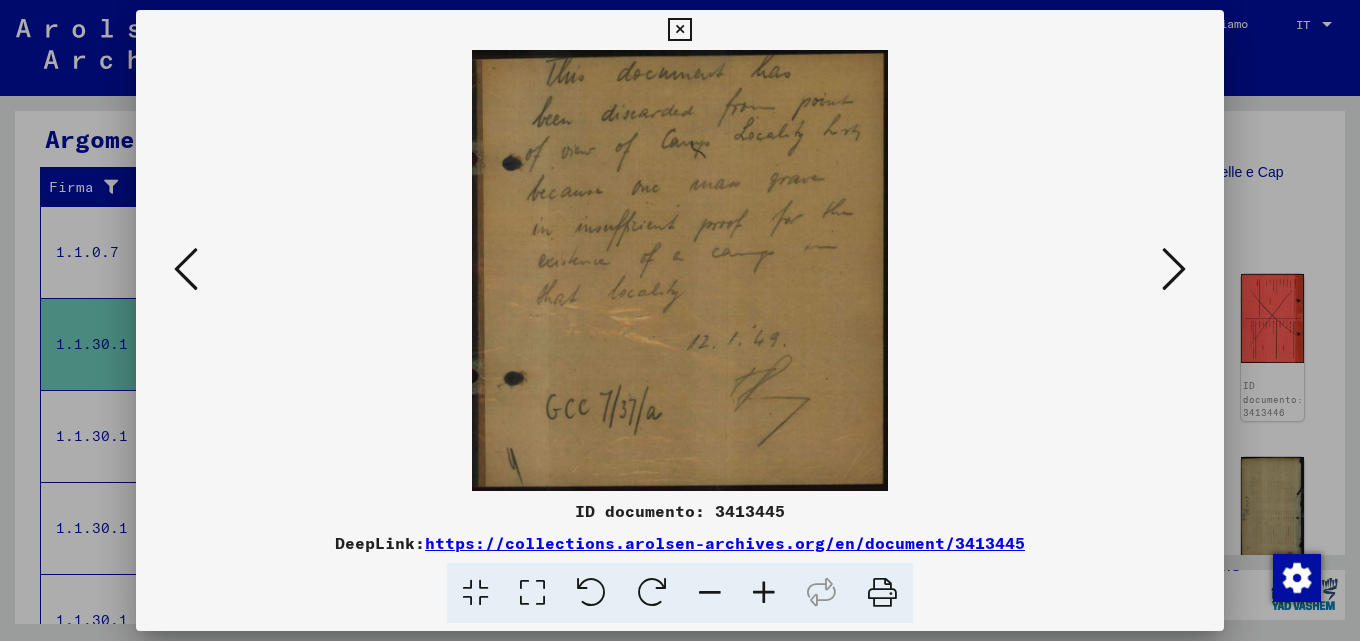 click at bounding box center [764, 593] 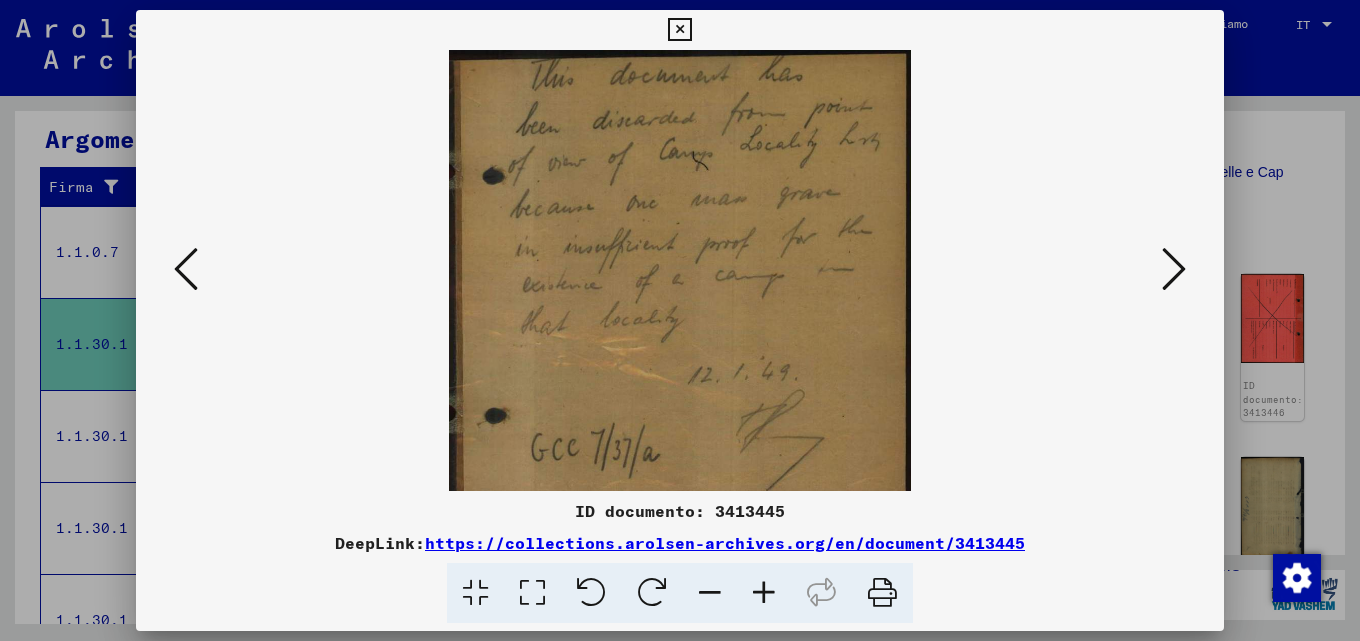 click at bounding box center (764, 593) 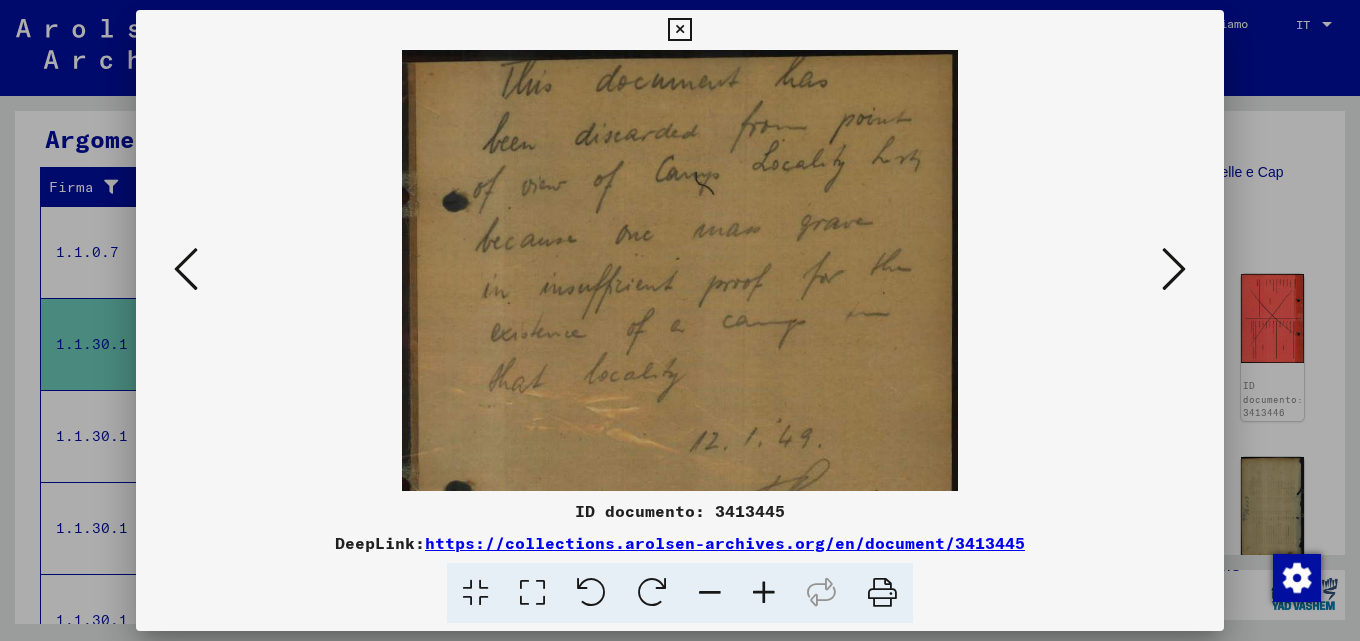 click at bounding box center [764, 593] 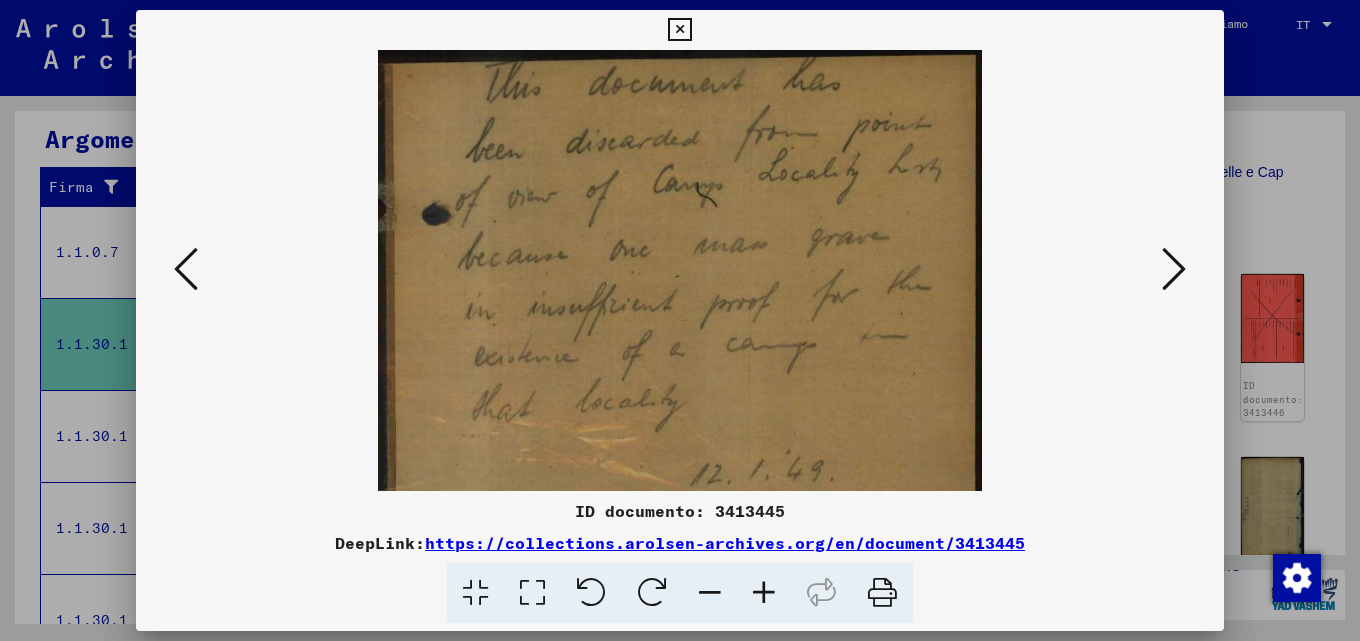 click at bounding box center (764, 593) 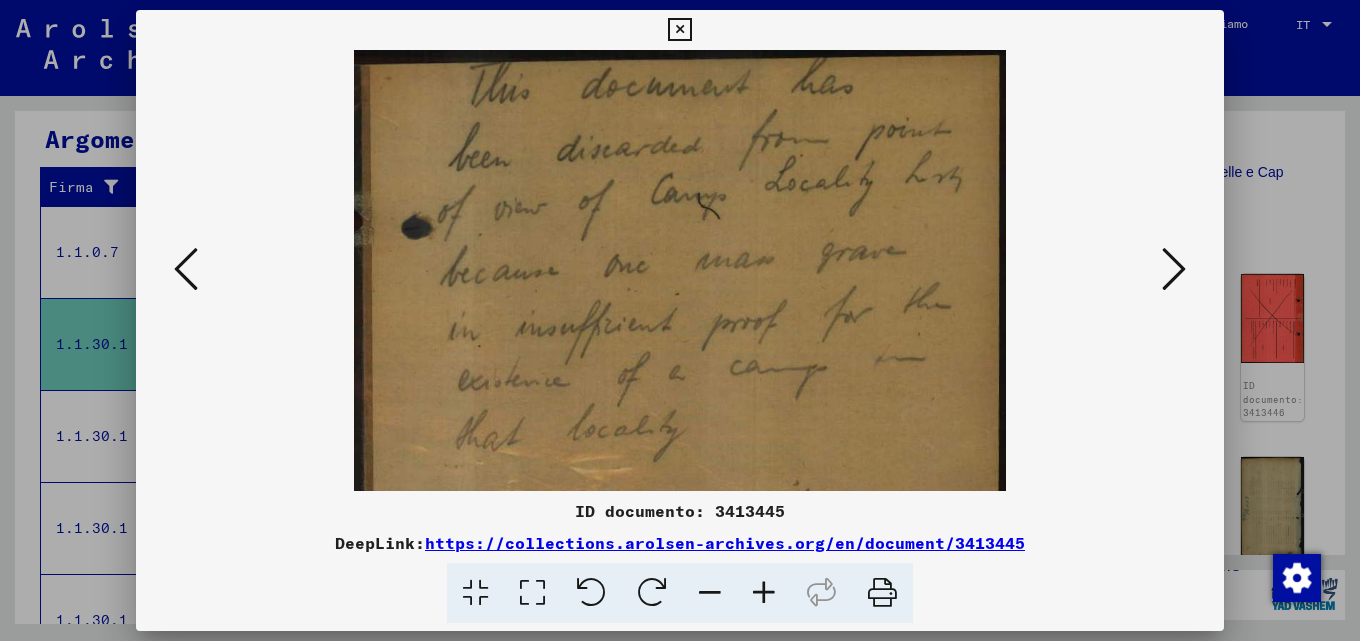 click at bounding box center (764, 593) 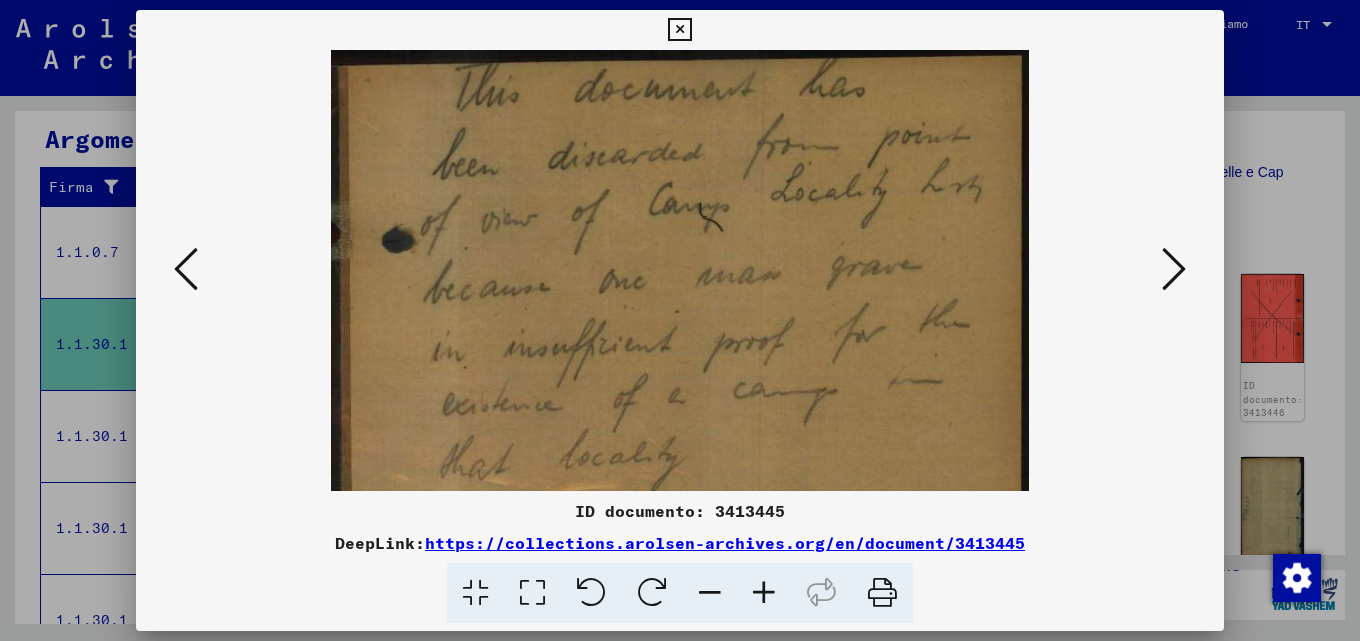 click at bounding box center (764, 593) 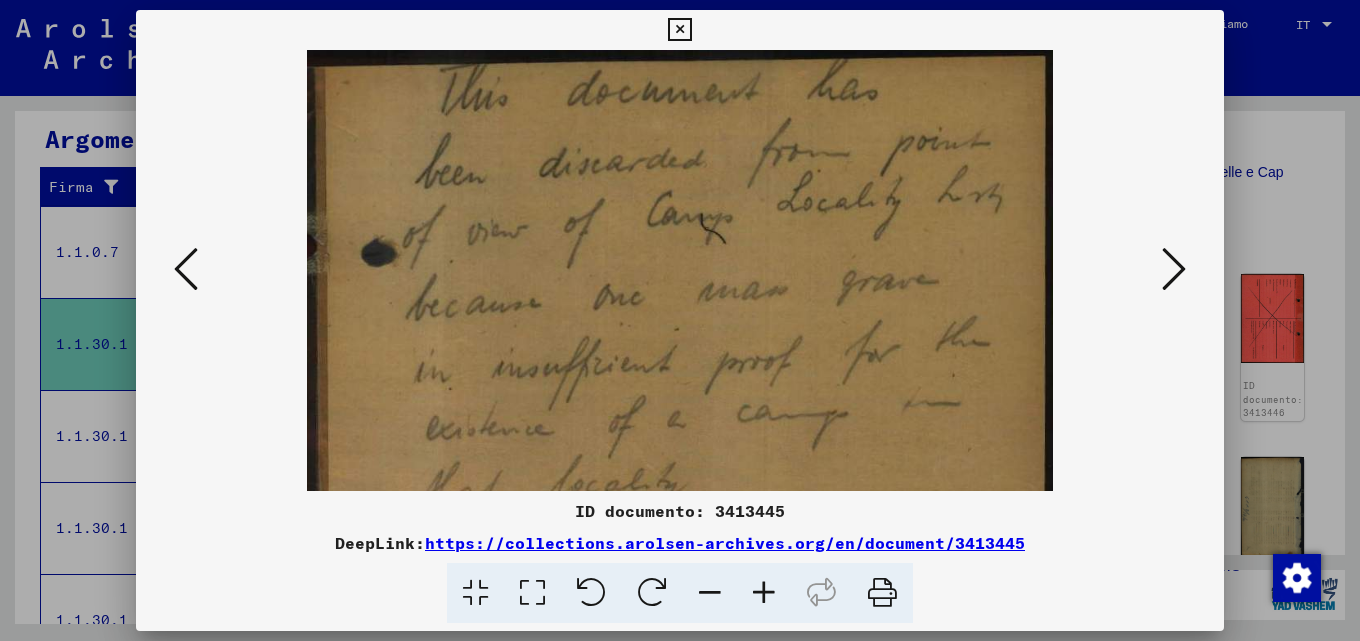 drag, startPoint x: 733, startPoint y: 272, endPoint x: 733, endPoint y: 333, distance: 61 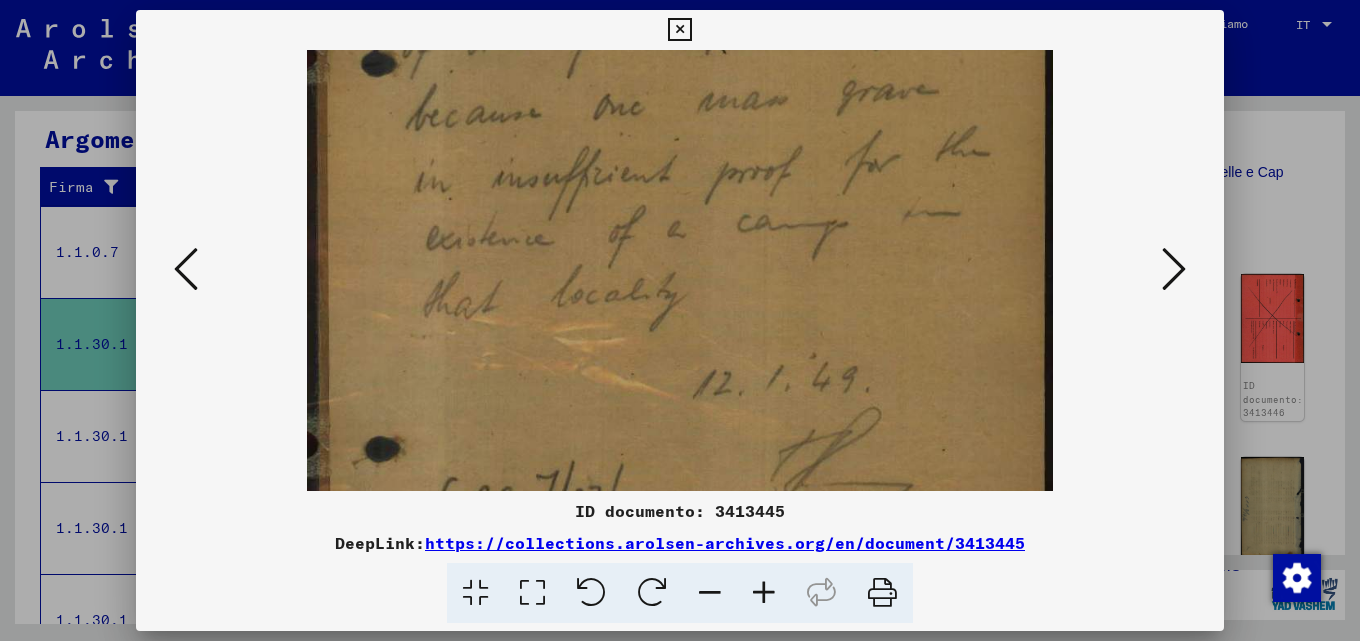 drag, startPoint x: 775, startPoint y: 362, endPoint x: 775, endPoint y: 215, distance: 147 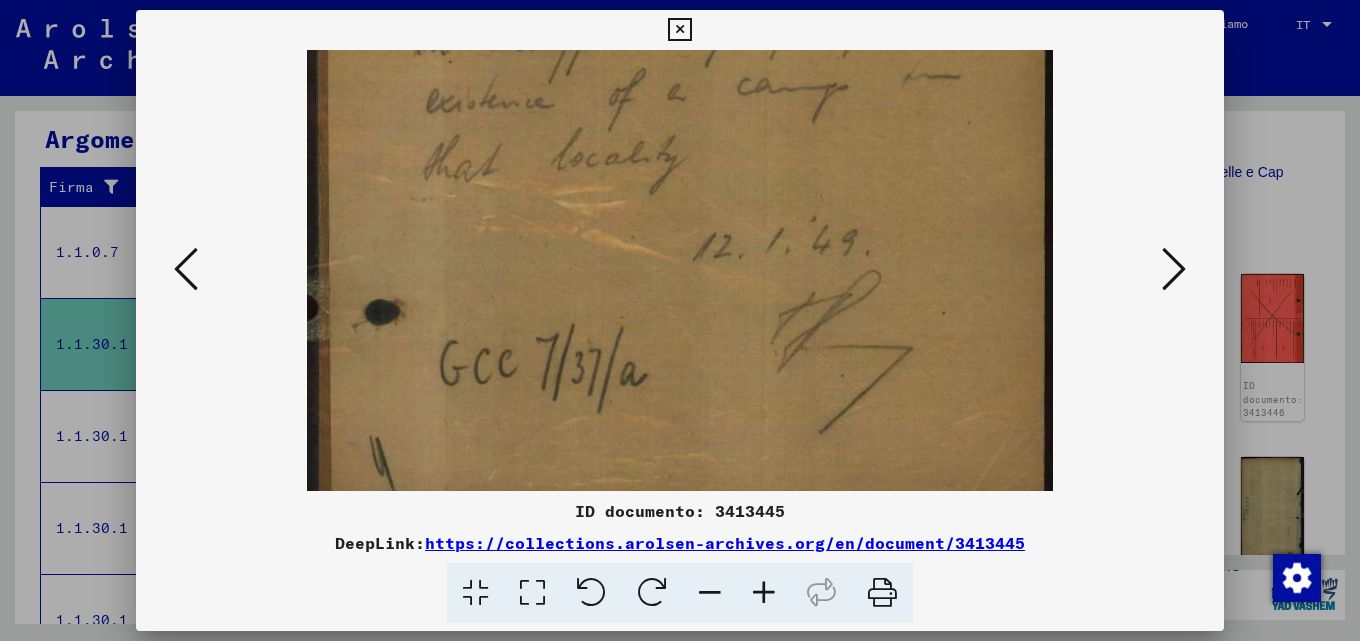 drag, startPoint x: 761, startPoint y: 349, endPoint x: 770, endPoint y: 250, distance: 99.40825 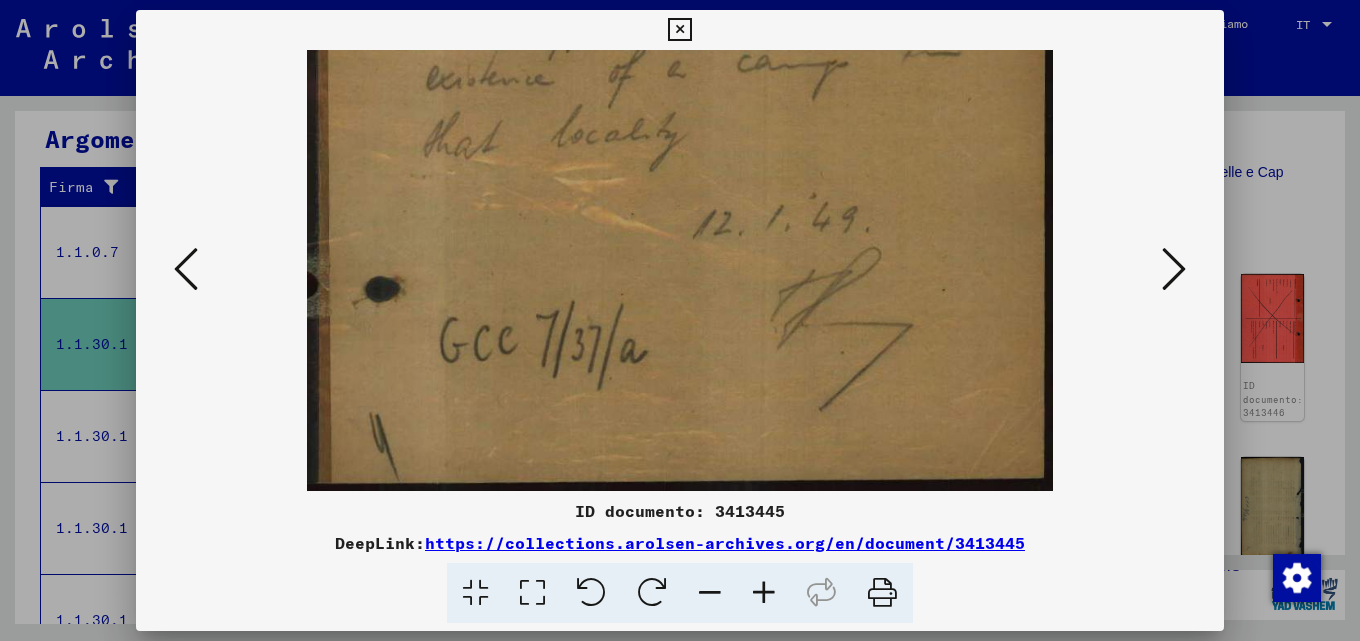 click at bounding box center (1174, 269) 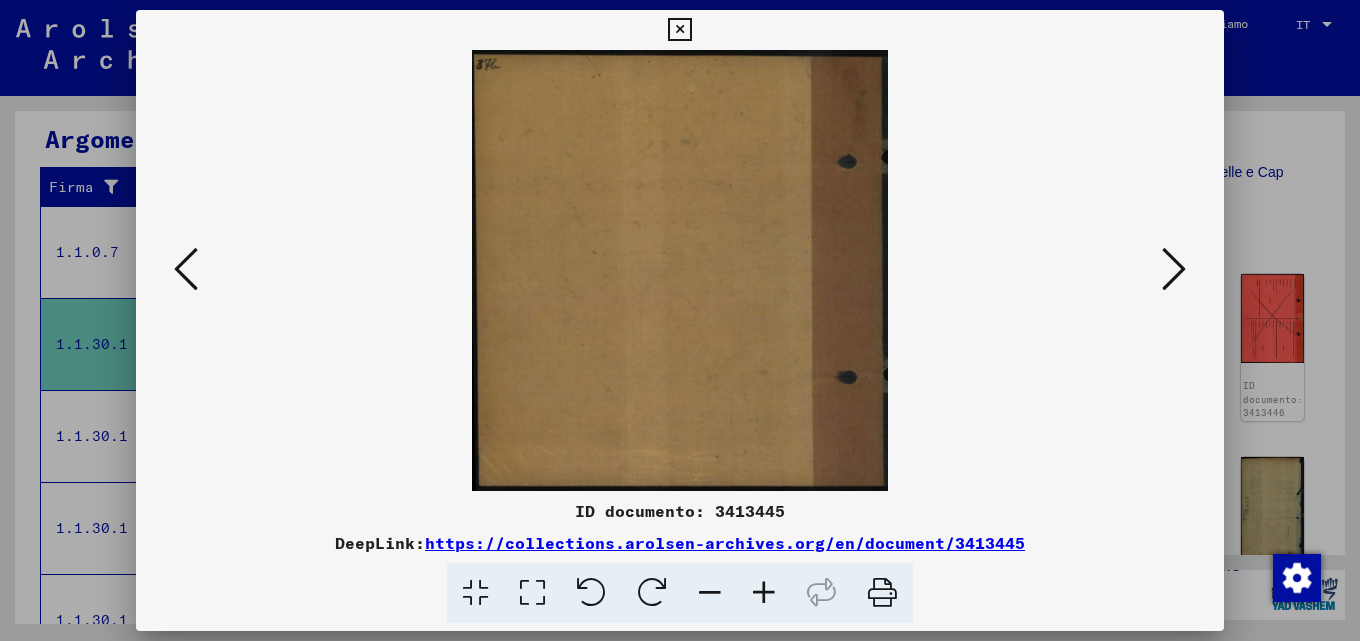 scroll, scrollTop: 0, scrollLeft: 0, axis: both 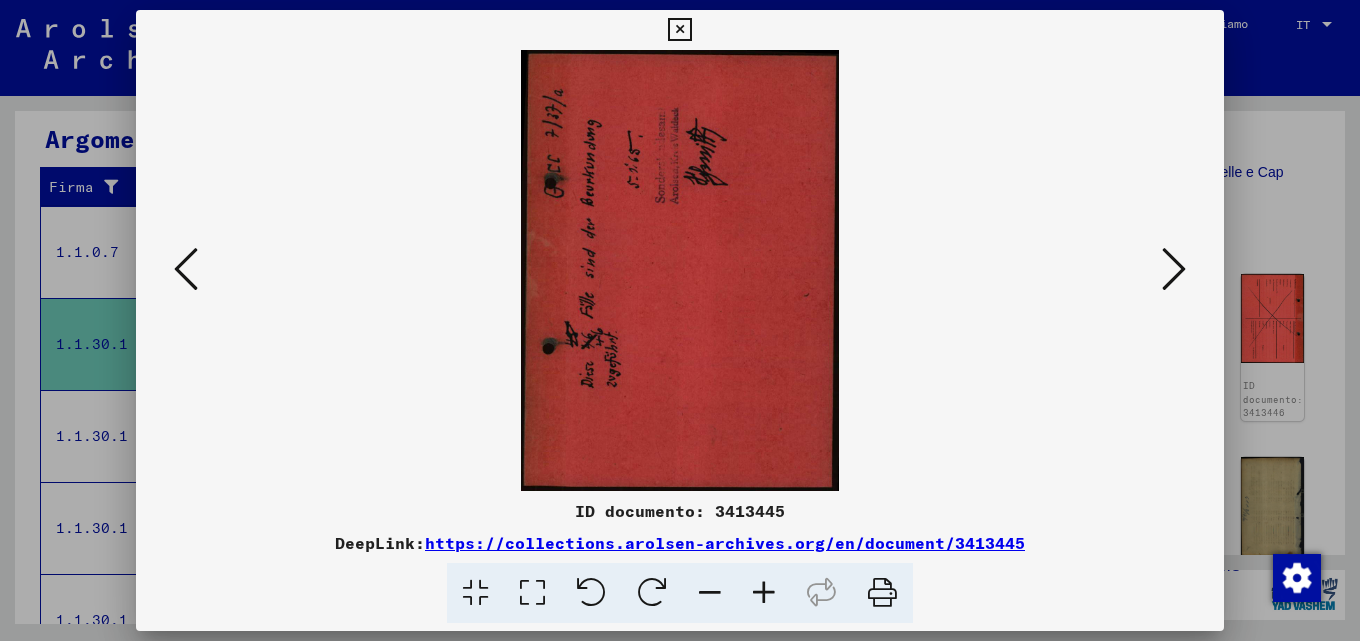 click at bounding box center [1174, 269] 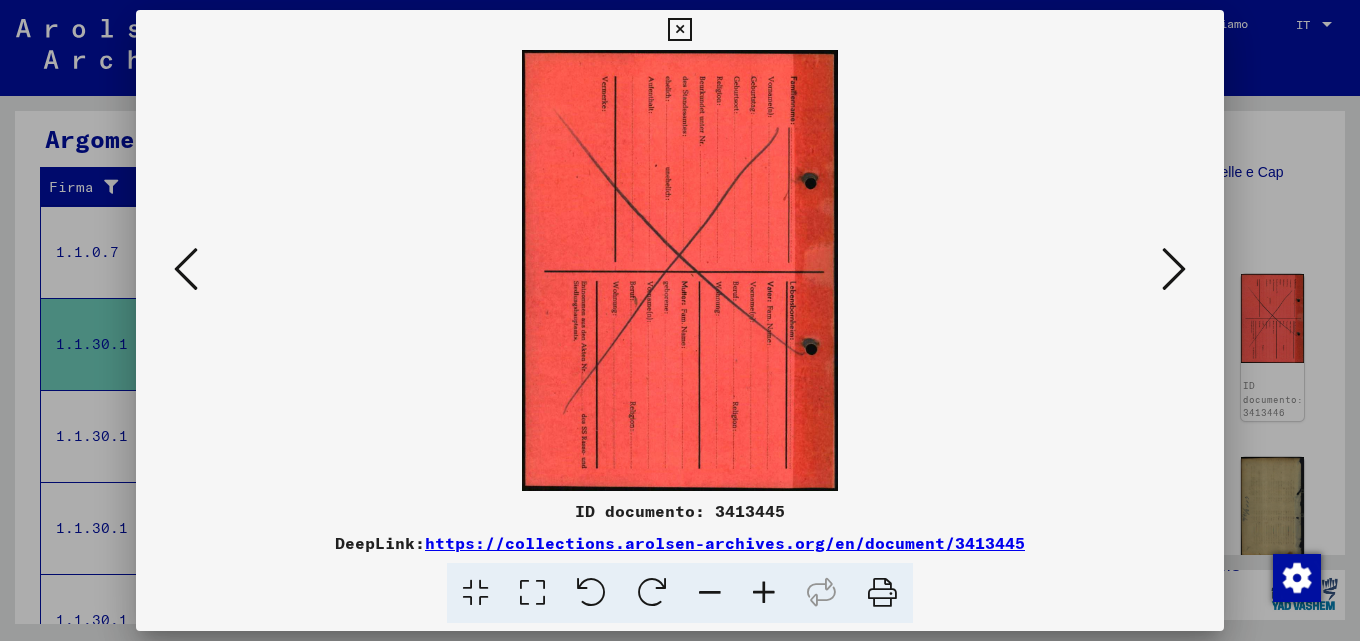 click at bounding box center (1174, 269) 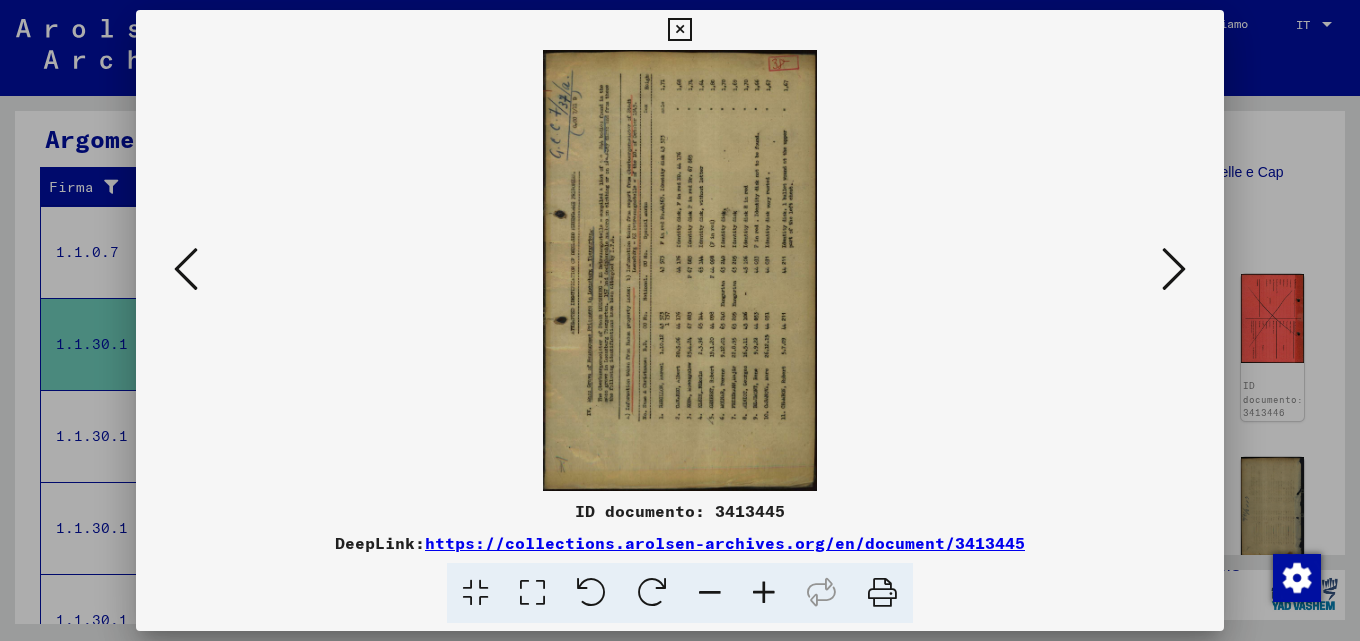 click at bounding box center [1174, 269] 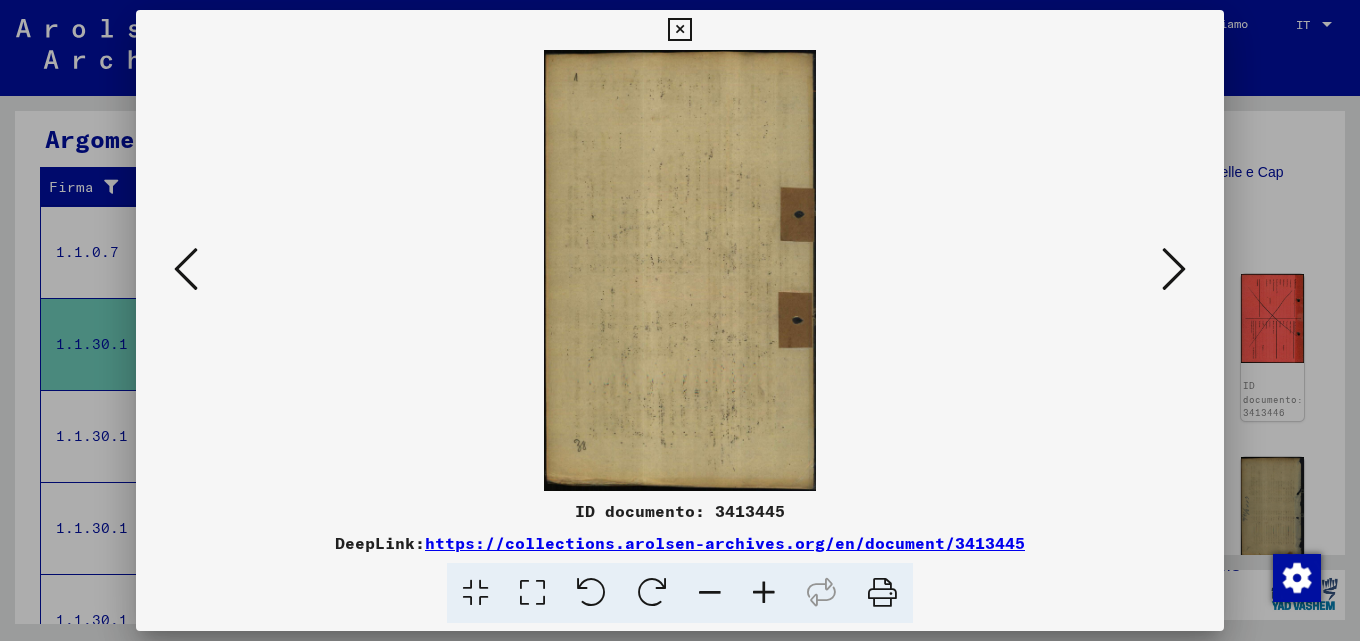 click at bounding box center (1174, 269) 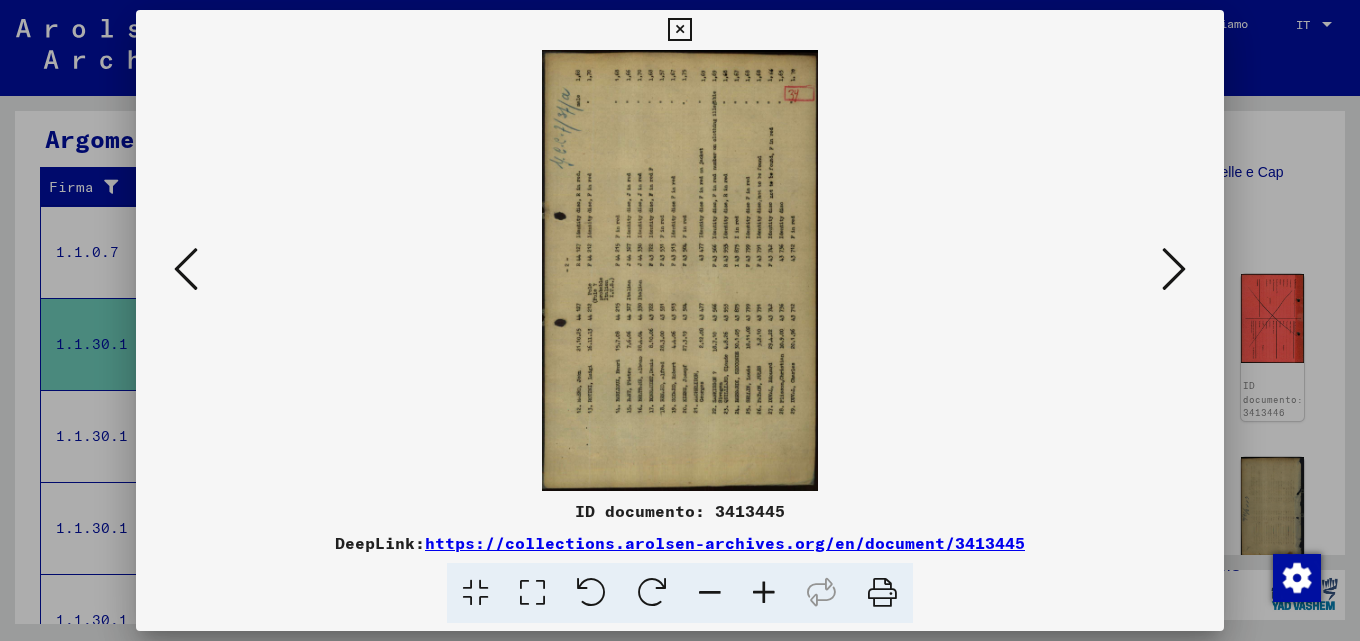 click at bounding box center (1174, 269) 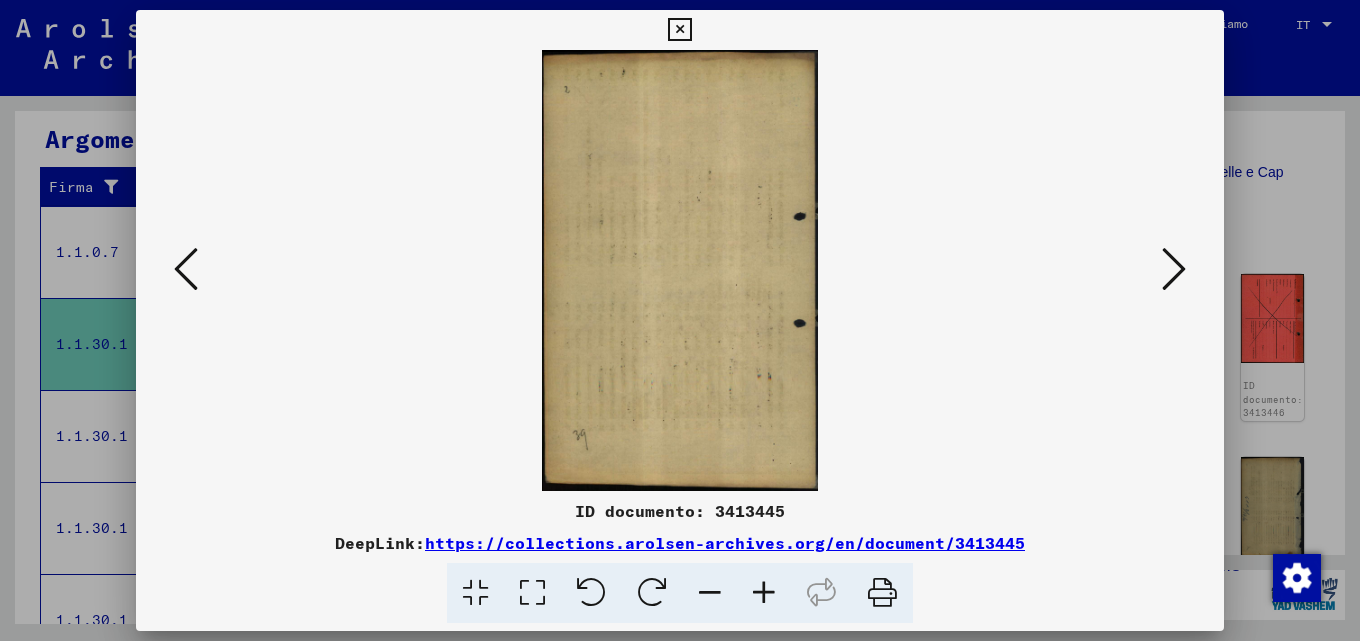 click at bounding box center (1174, 269) 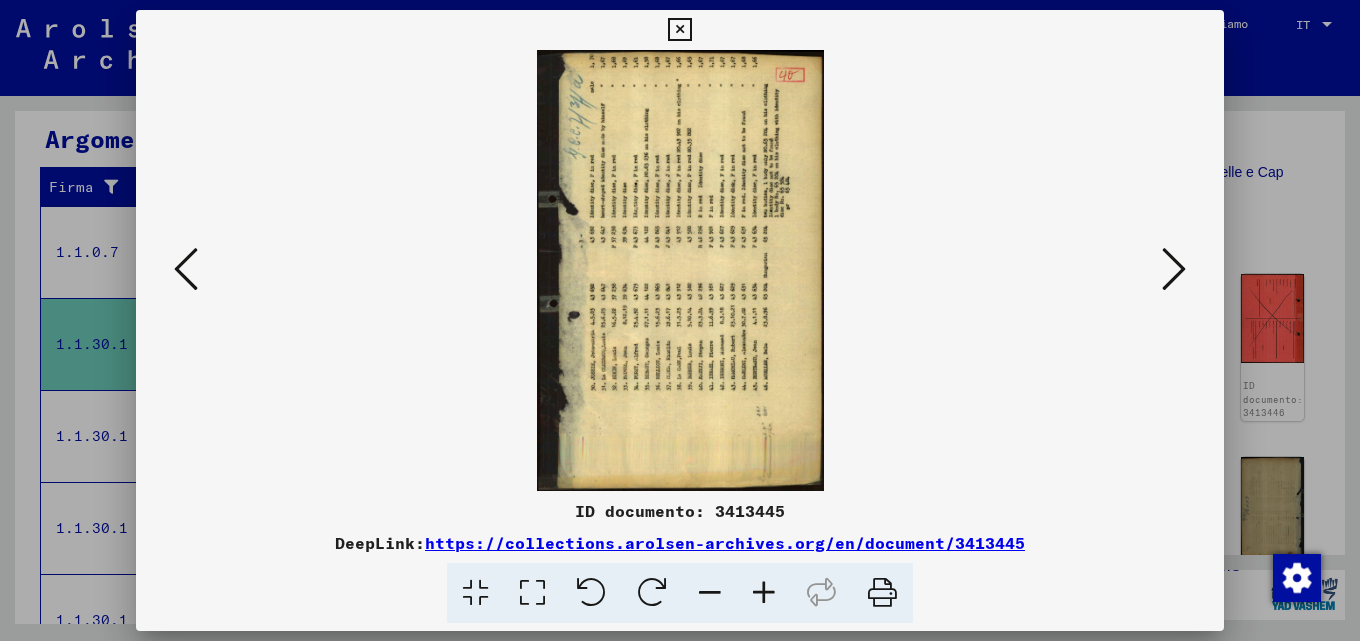 click at bounding box center [680, 320] 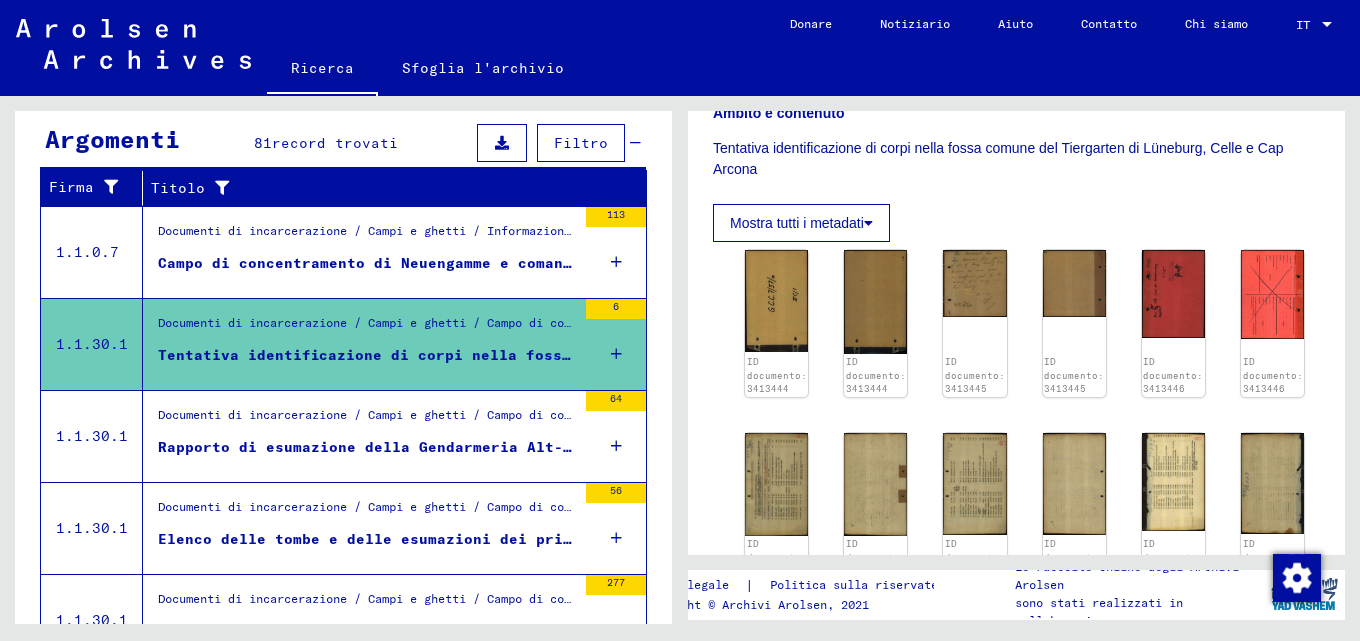 scroll, scrollTop: 397, scrollLeft: 0, axis: vertical 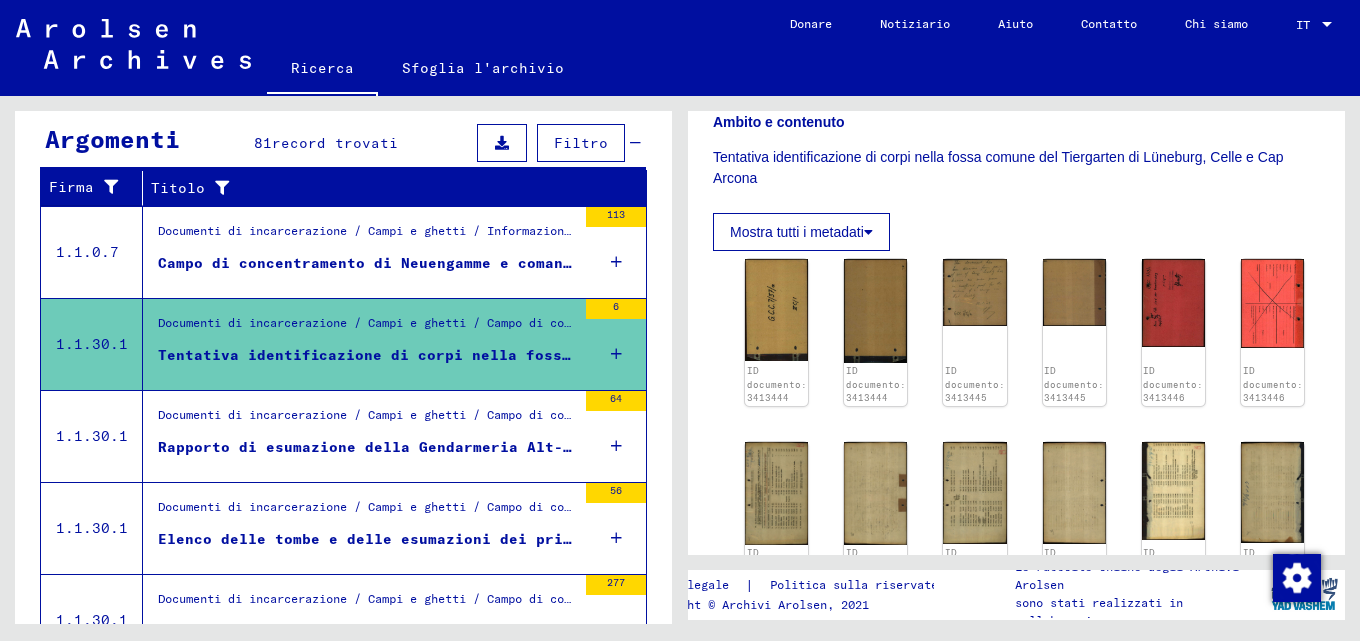 click on "Documenti di incarcerazione / Campi e ghetti / Campo di concentramento di Neuengamme / Elenco materiale Neuengamme" at bounding box center (557, 414) 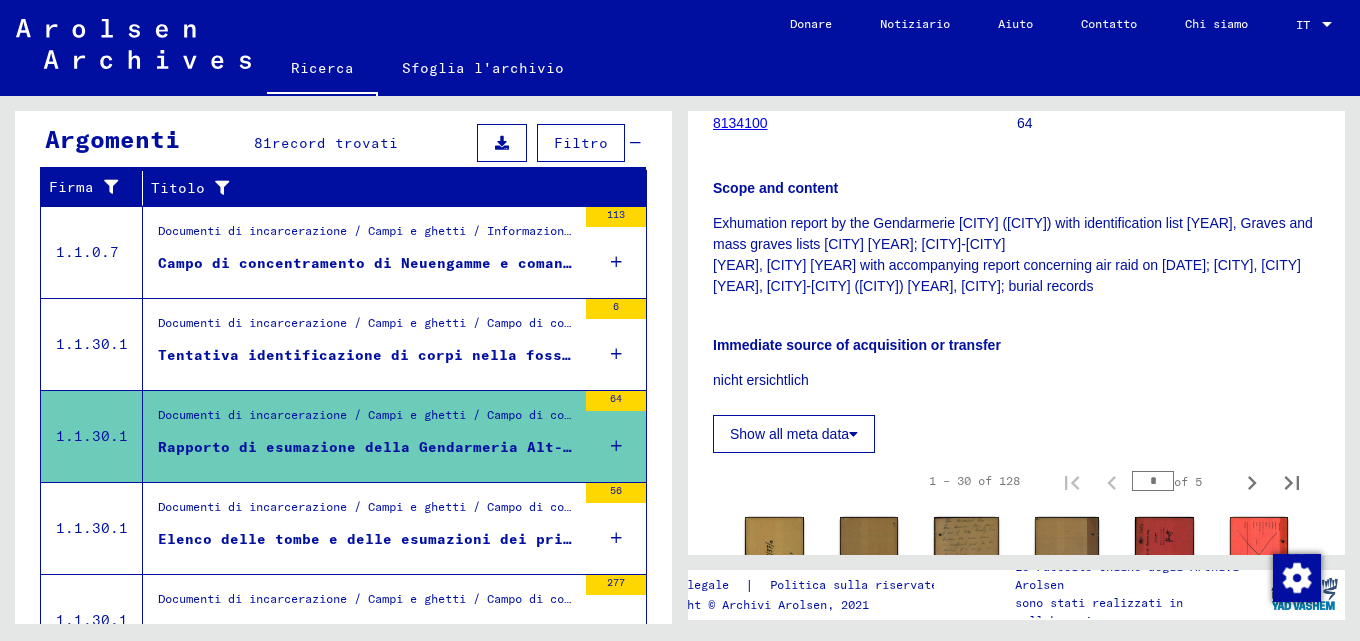 scroll, scrollTop: 0, scrollLeft: 0, axis: both 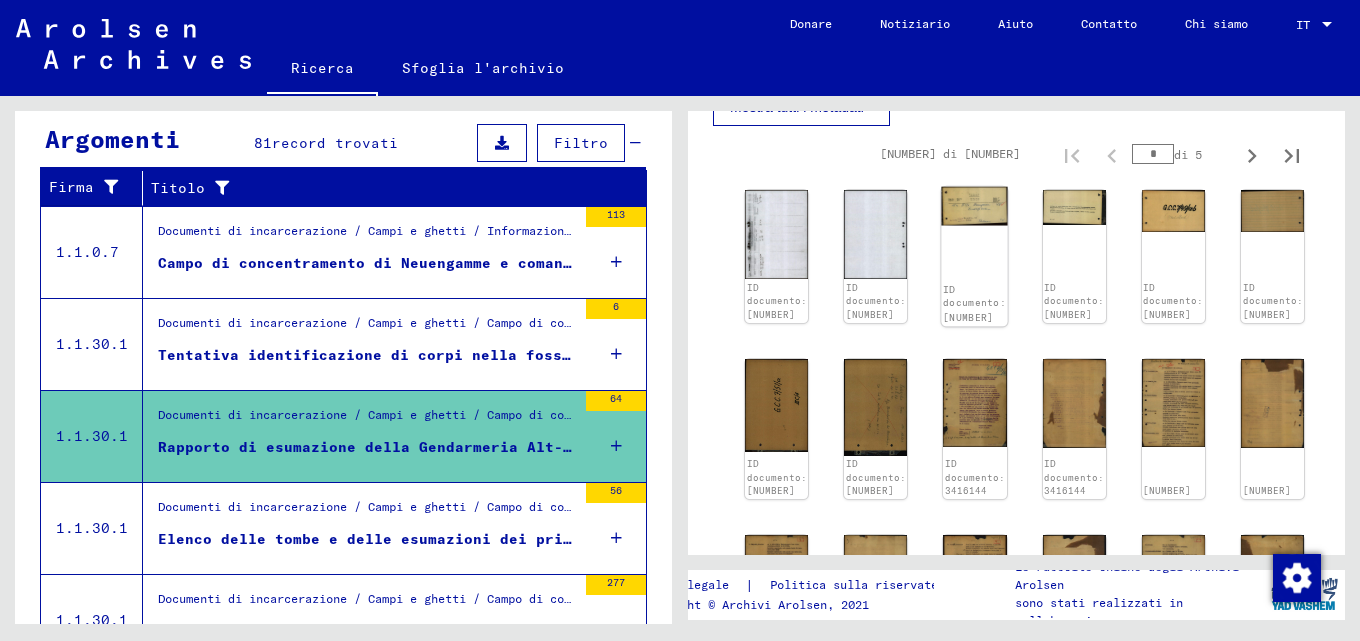click 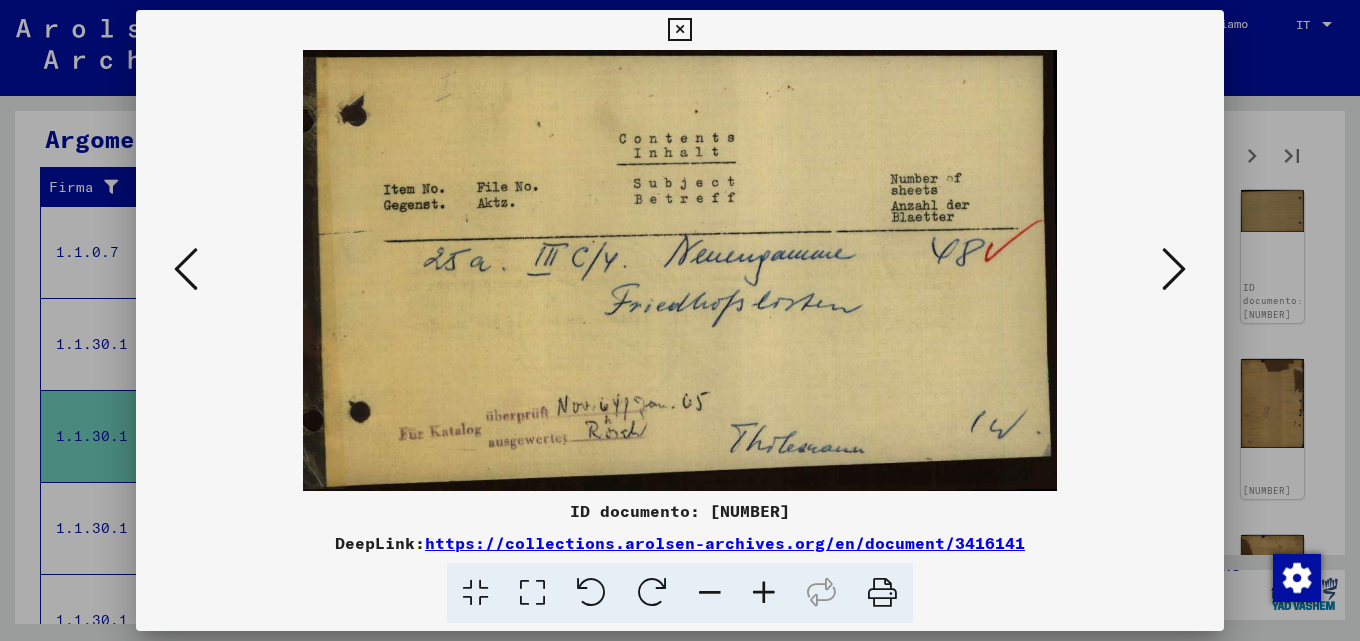 click at bounding box center (1174, 269) 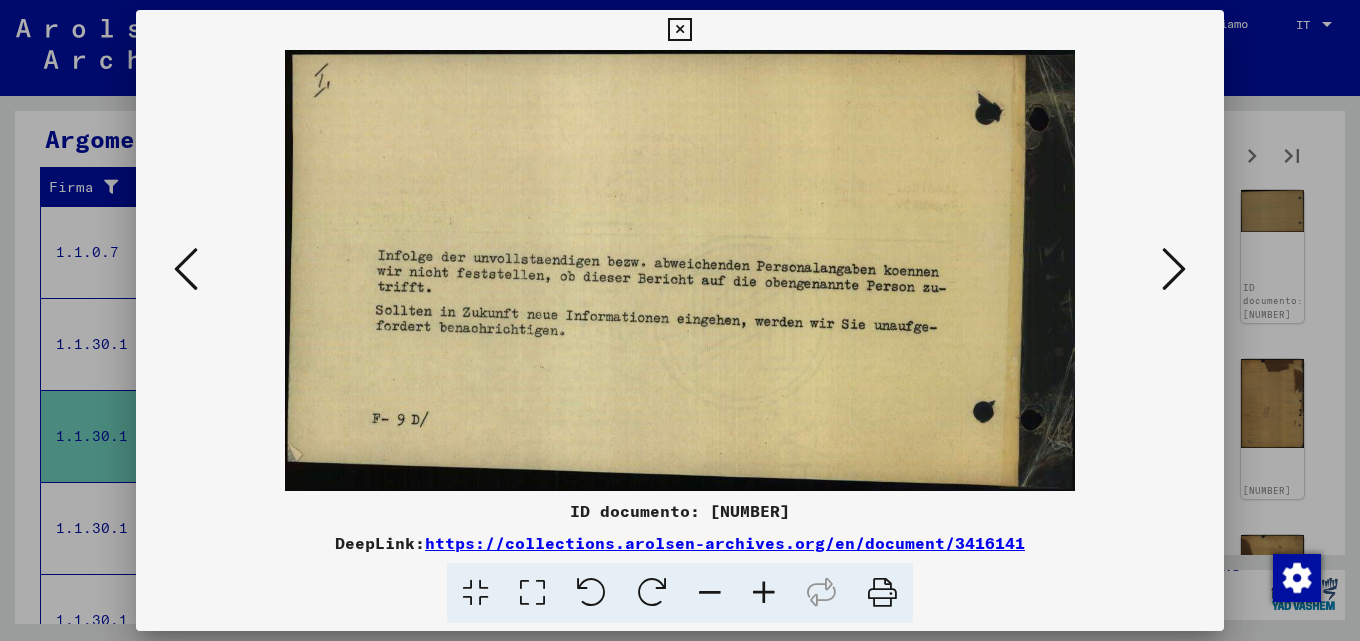click at bounding box center (1174, 269) 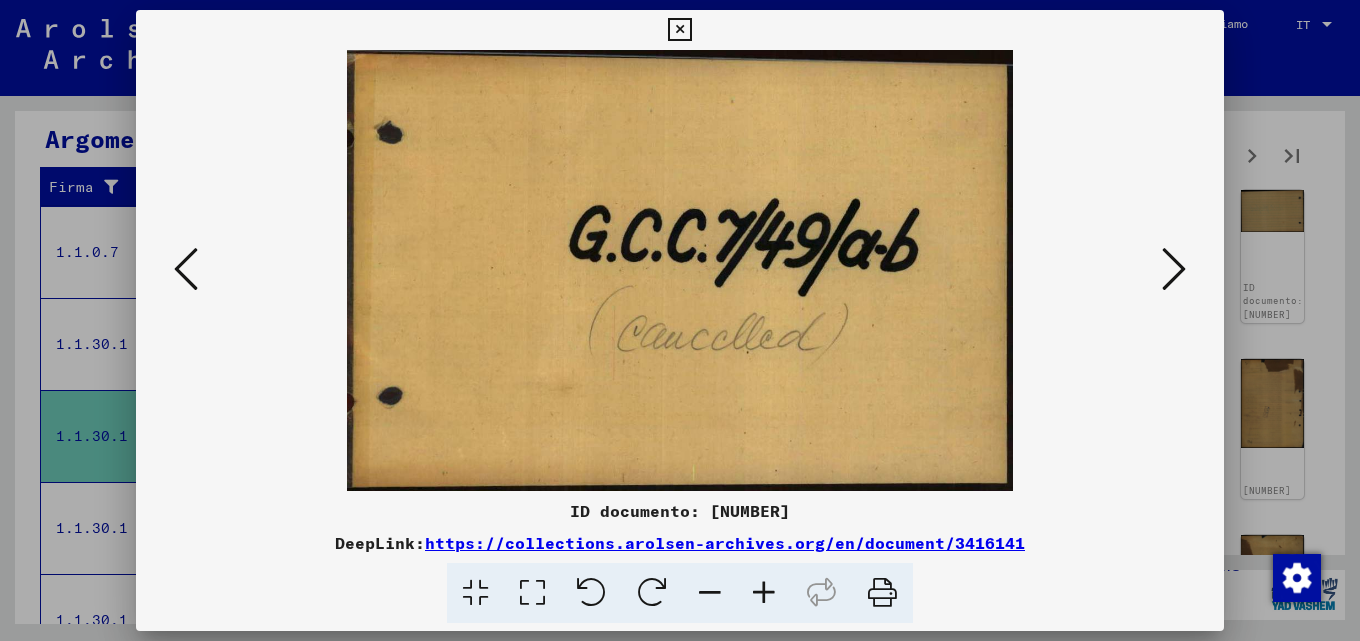 click at bounding box center (1174, 269) 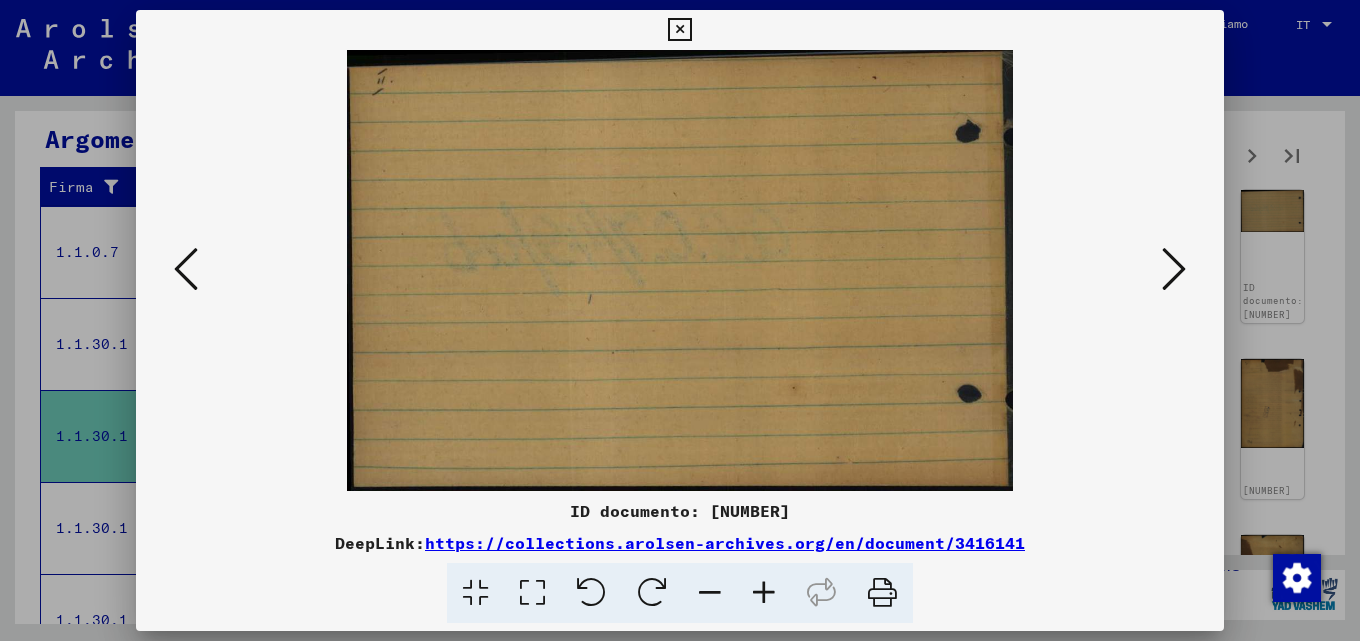 click at bounding box center [1174, 269] 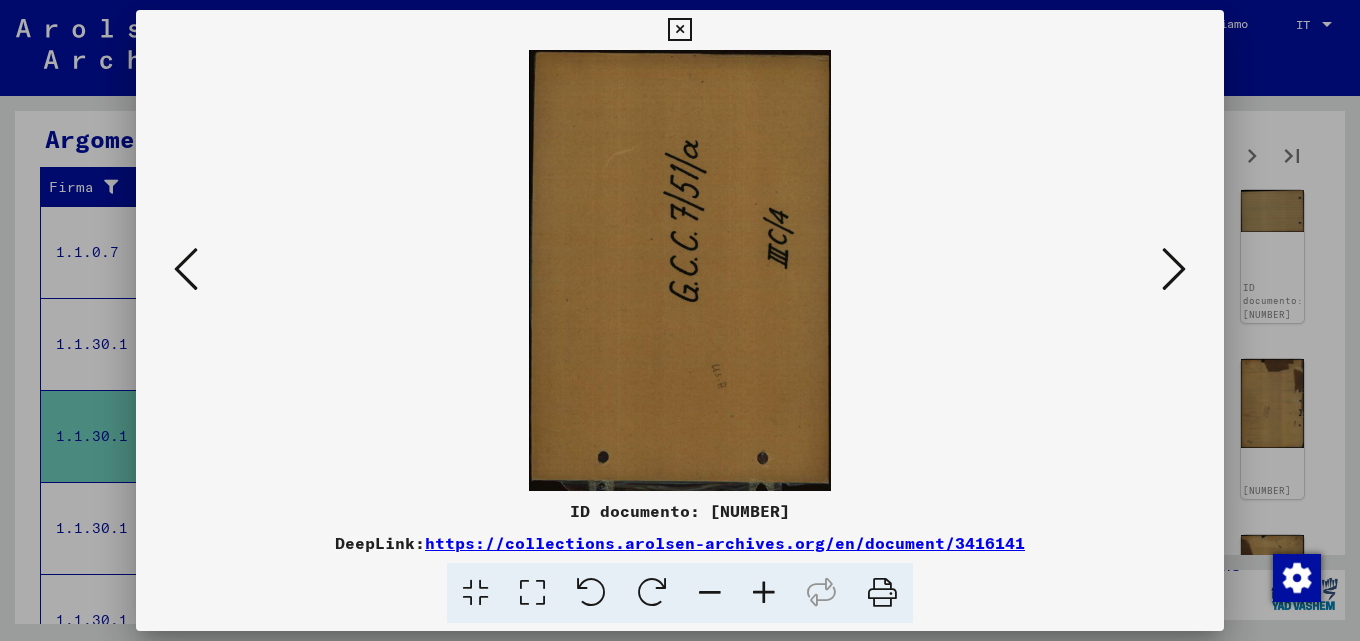click at bounding box center (1174, 269) 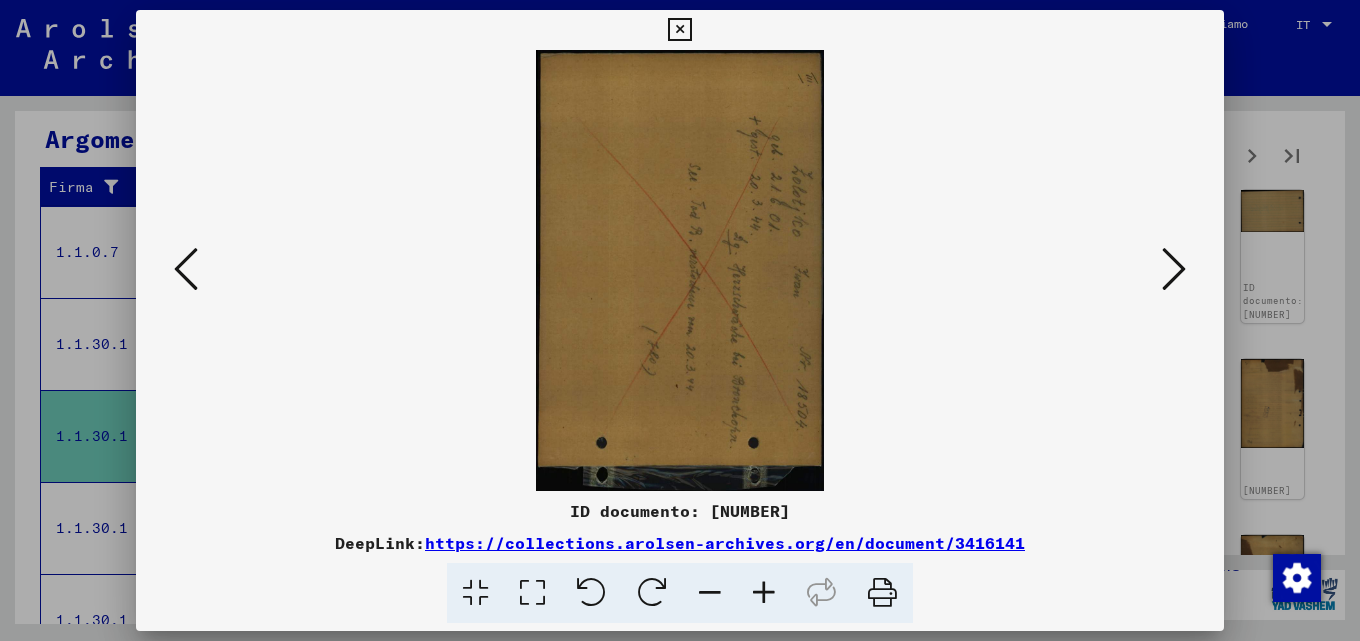 click at bounding box center [1174, 269] 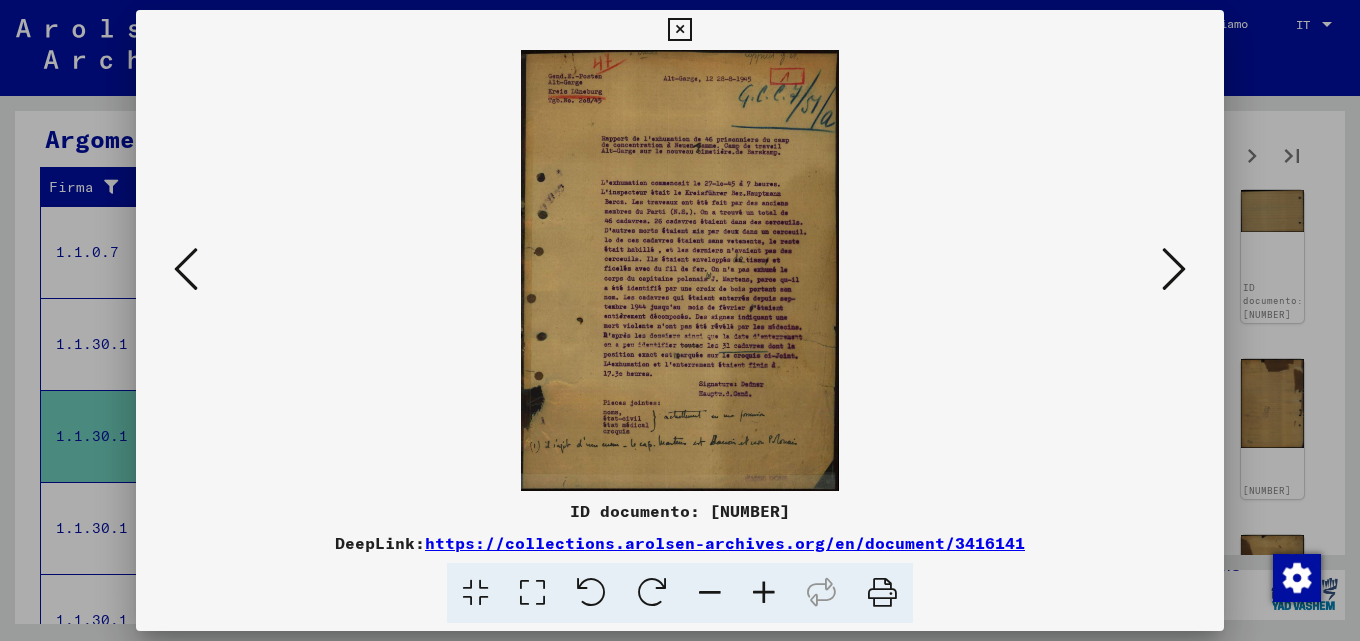 click at bounding box center (1174, 269) 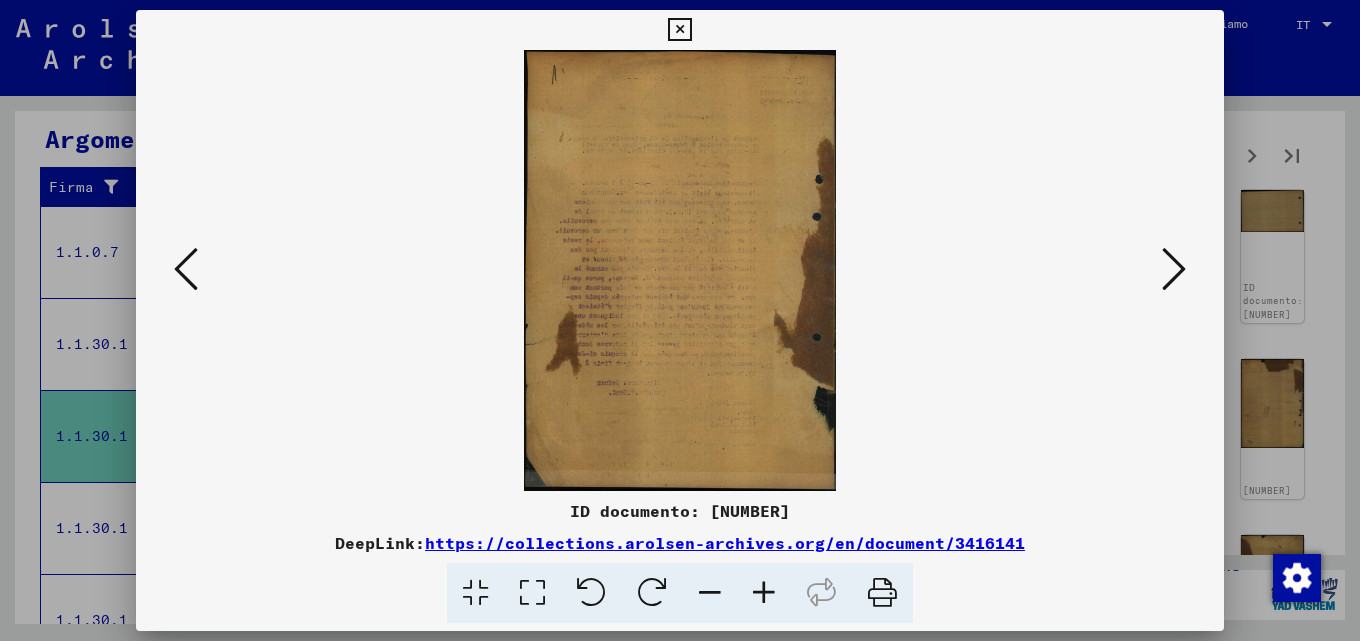 click at bounding box center [1174, 269] 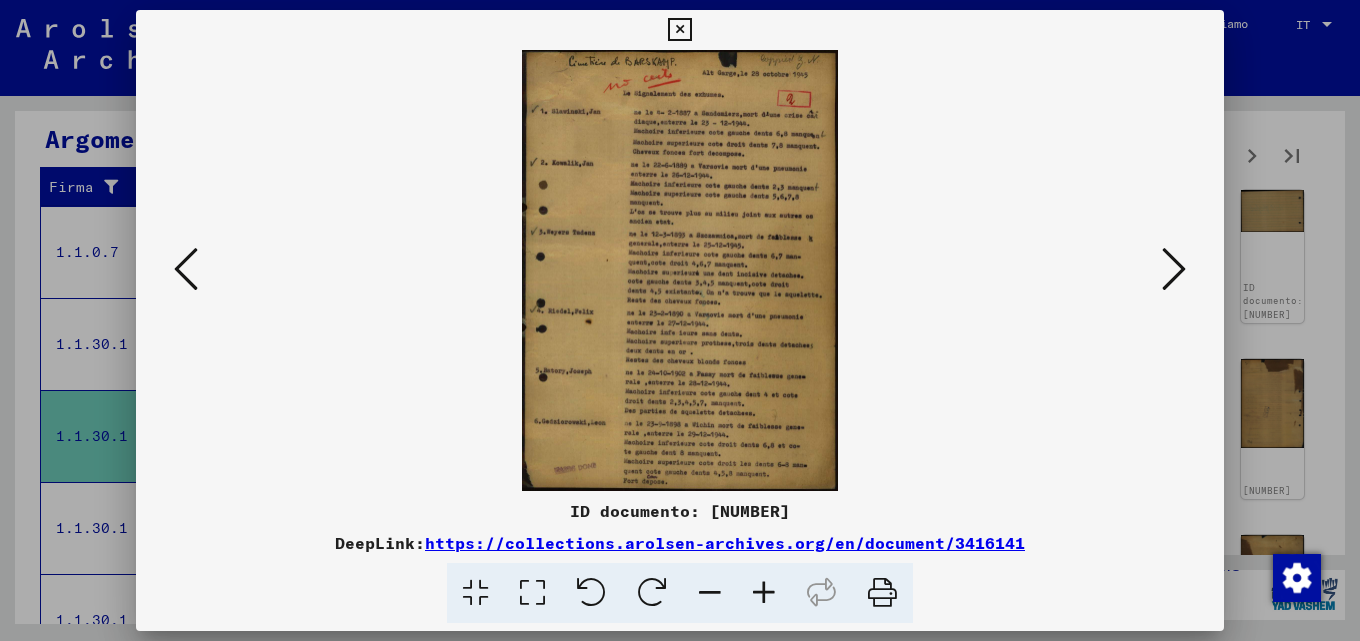 click at bounding box center [1174, 269] 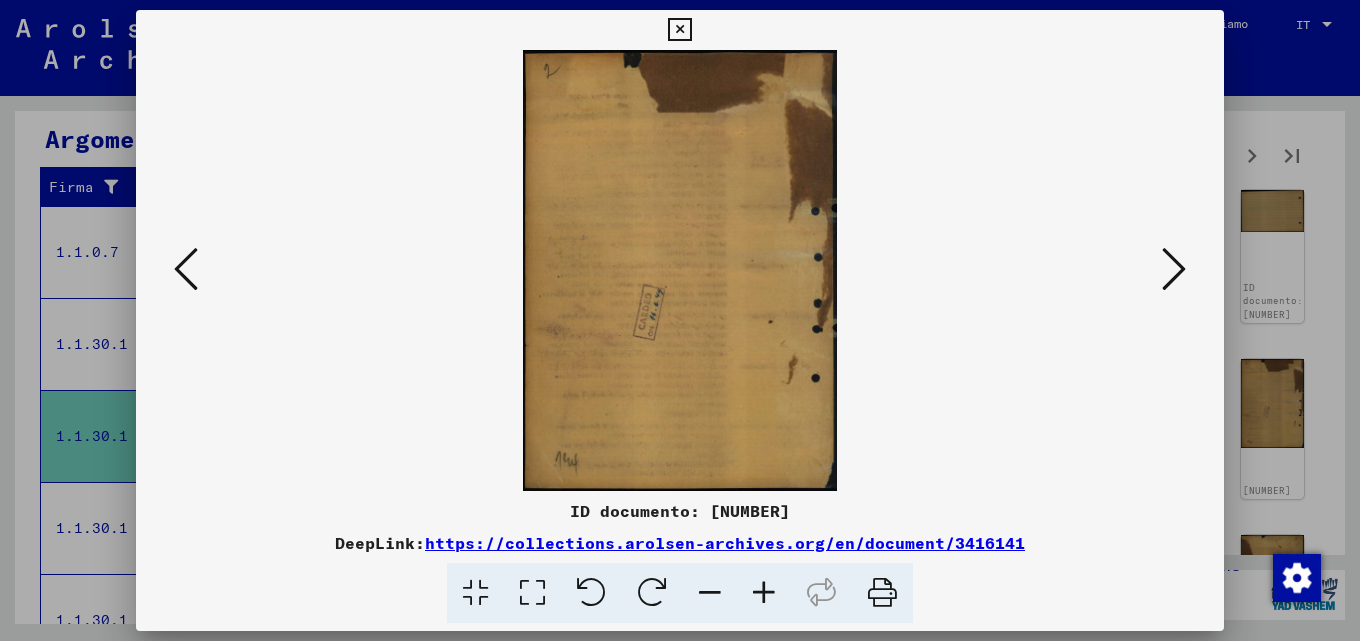 click at bounding box center [1174, 269] 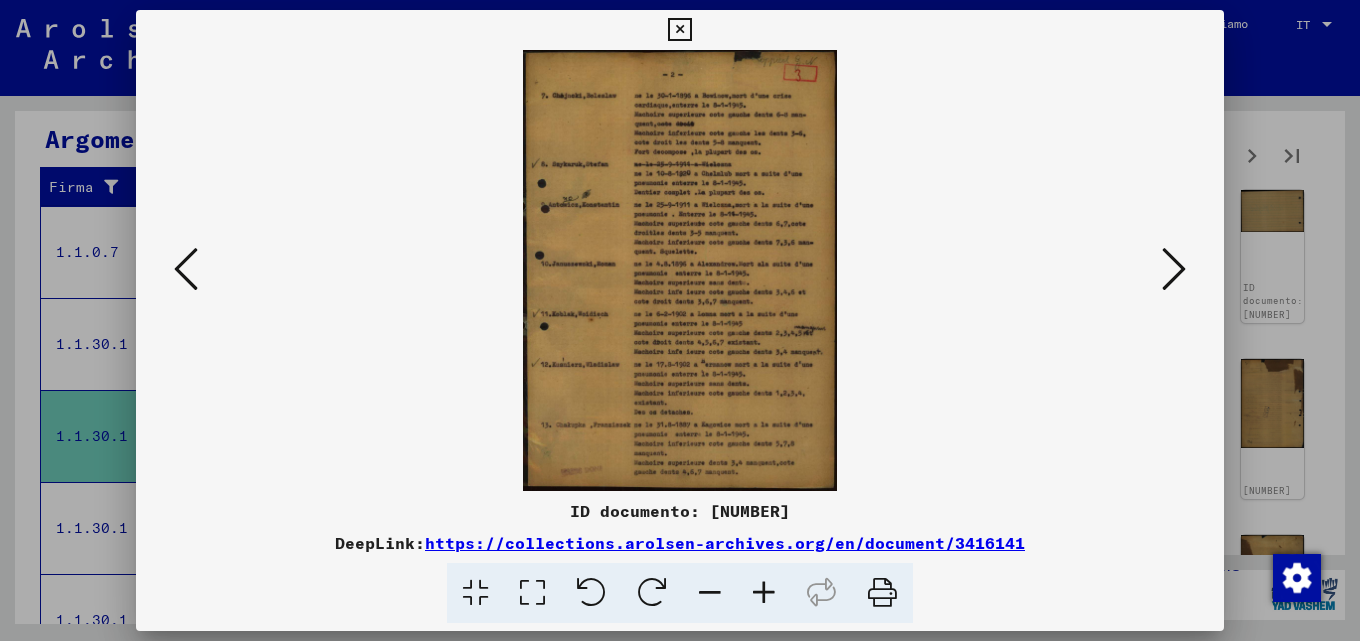 click at bounding box center (1174, 269) 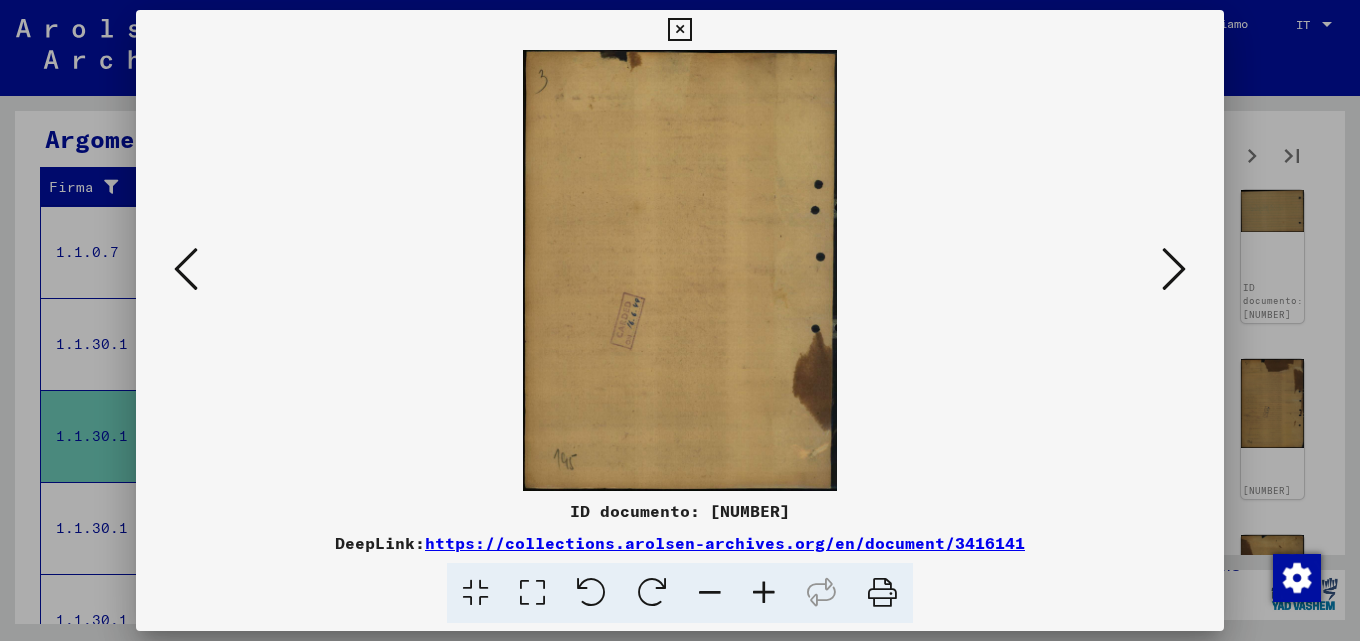 click at bounding box center [186, 269] 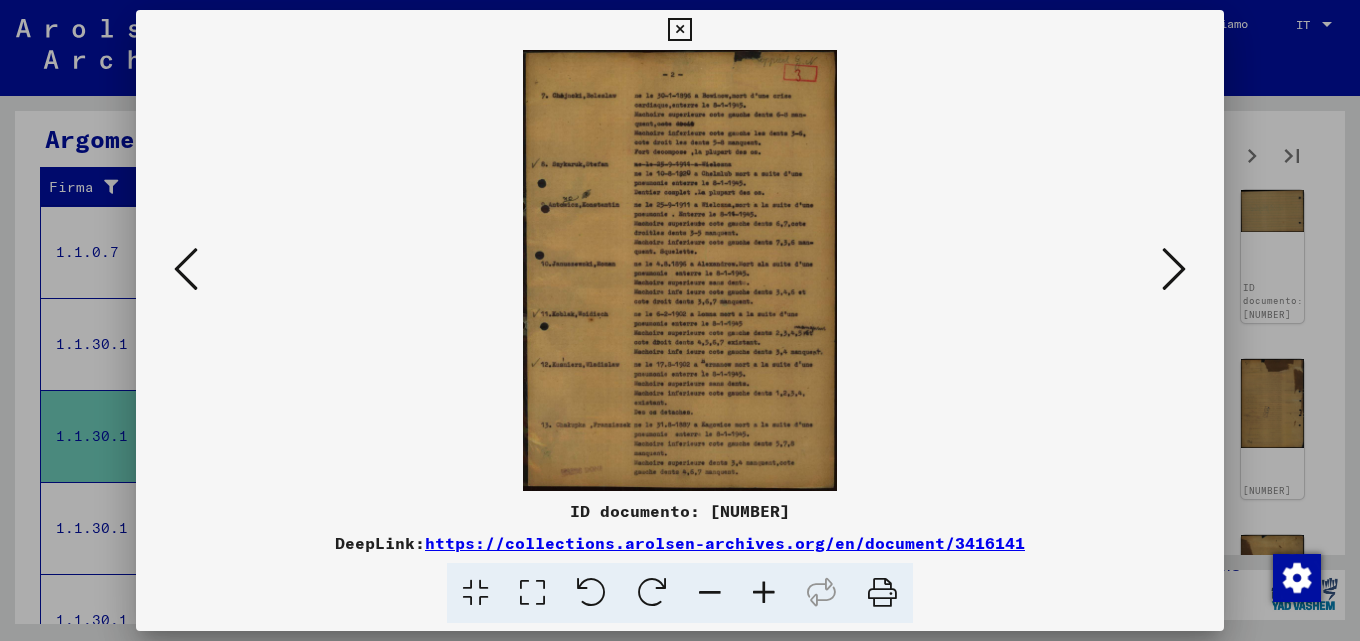 click at bounding box center [764, 593] 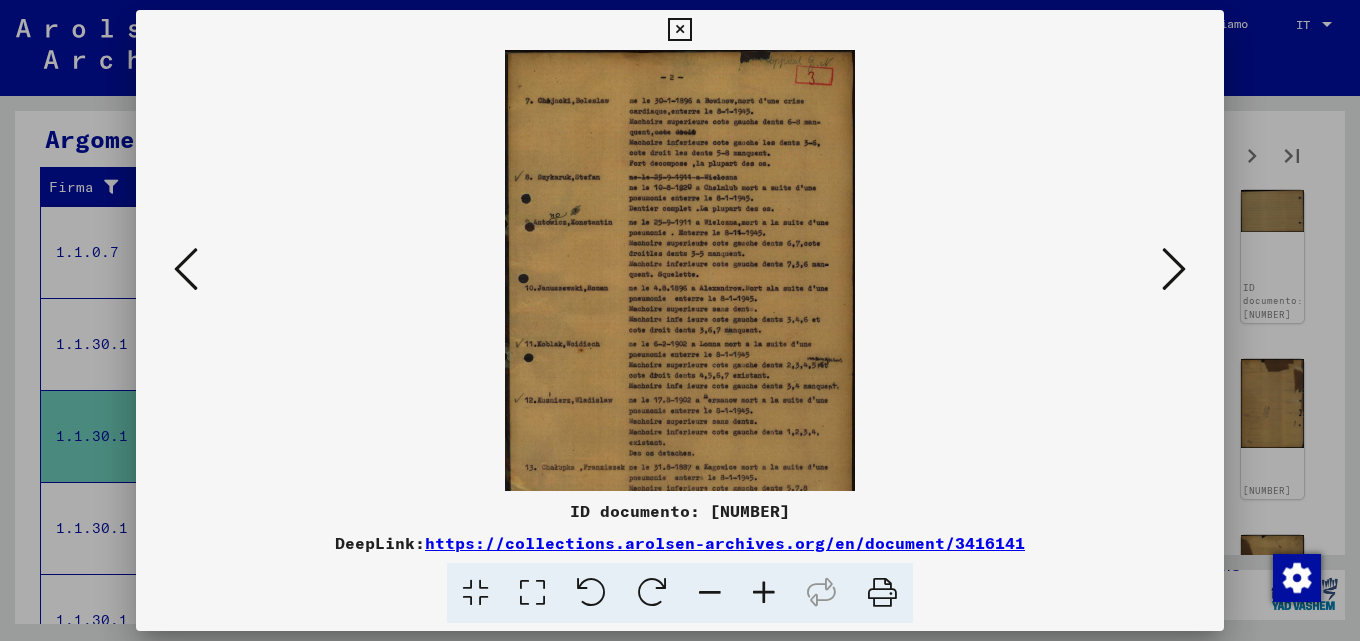 click at bounding box center [764, 593] 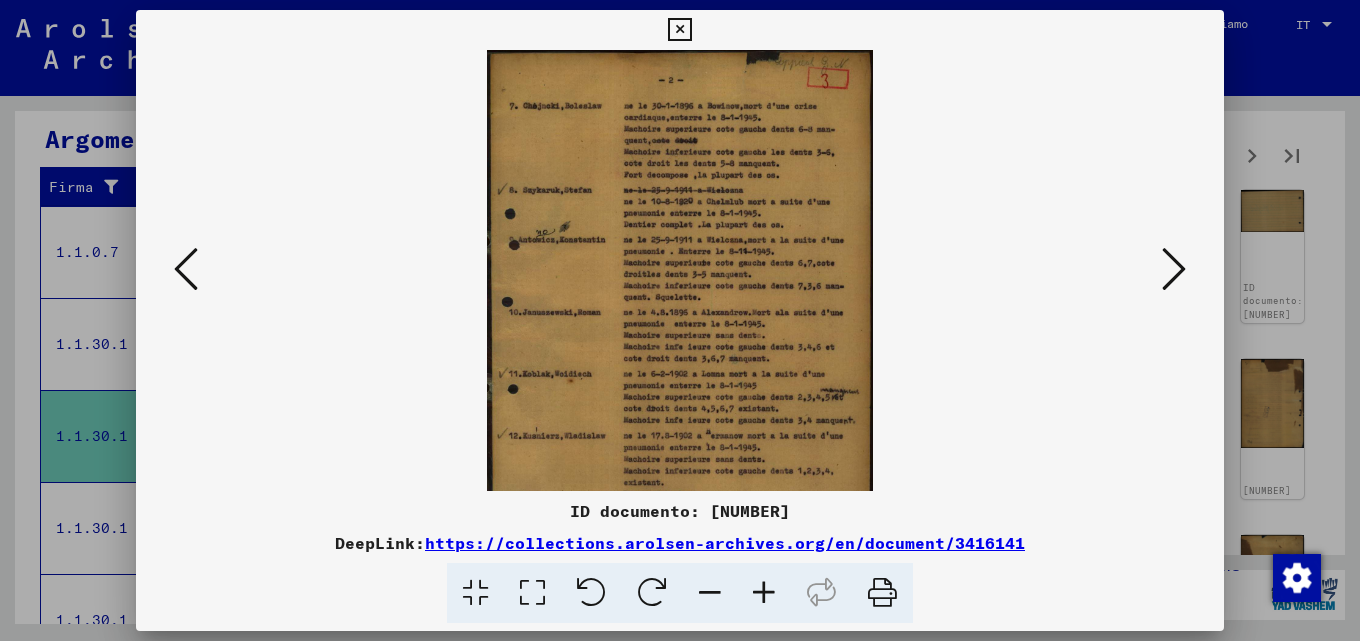 click at bounding box center [764, 593] 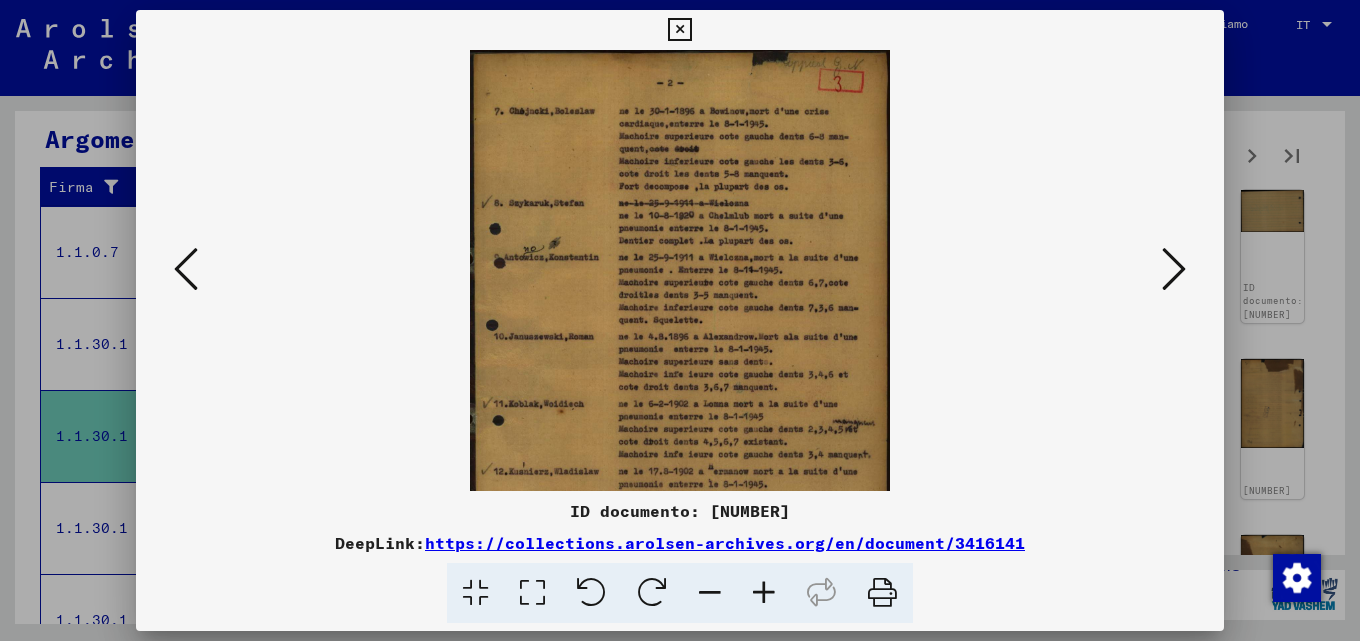 click at bounding box center [764, 593] 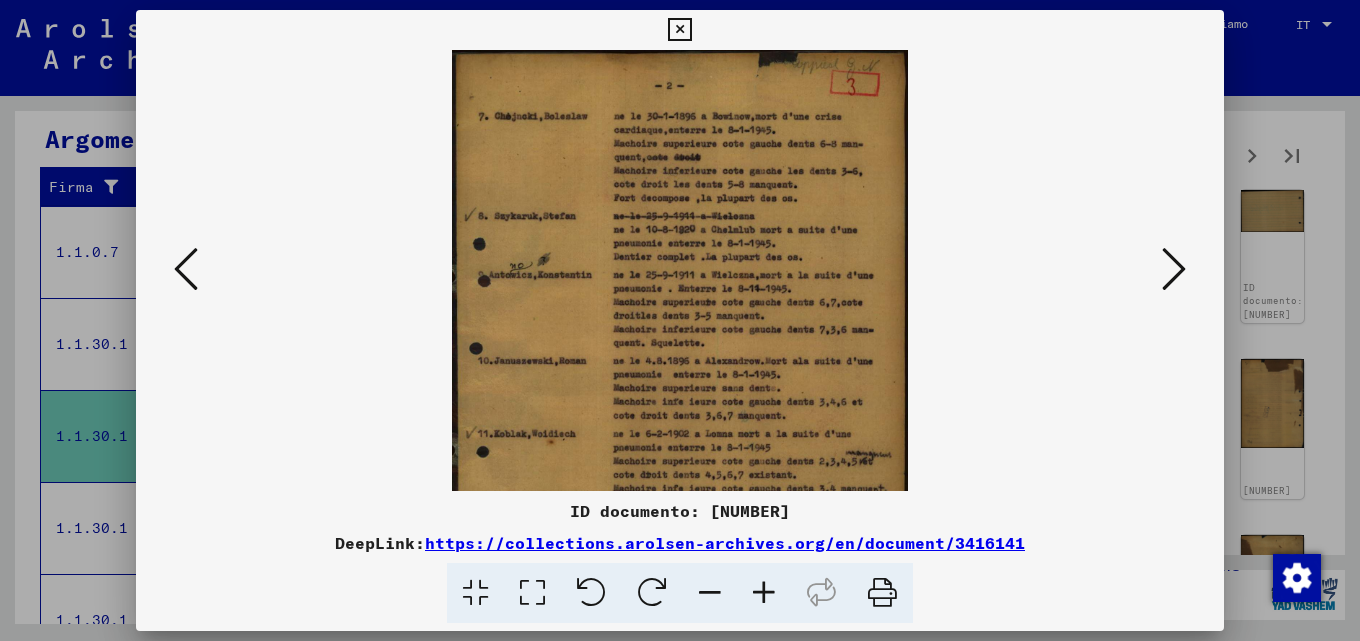 click at bounding box center [764, 593] 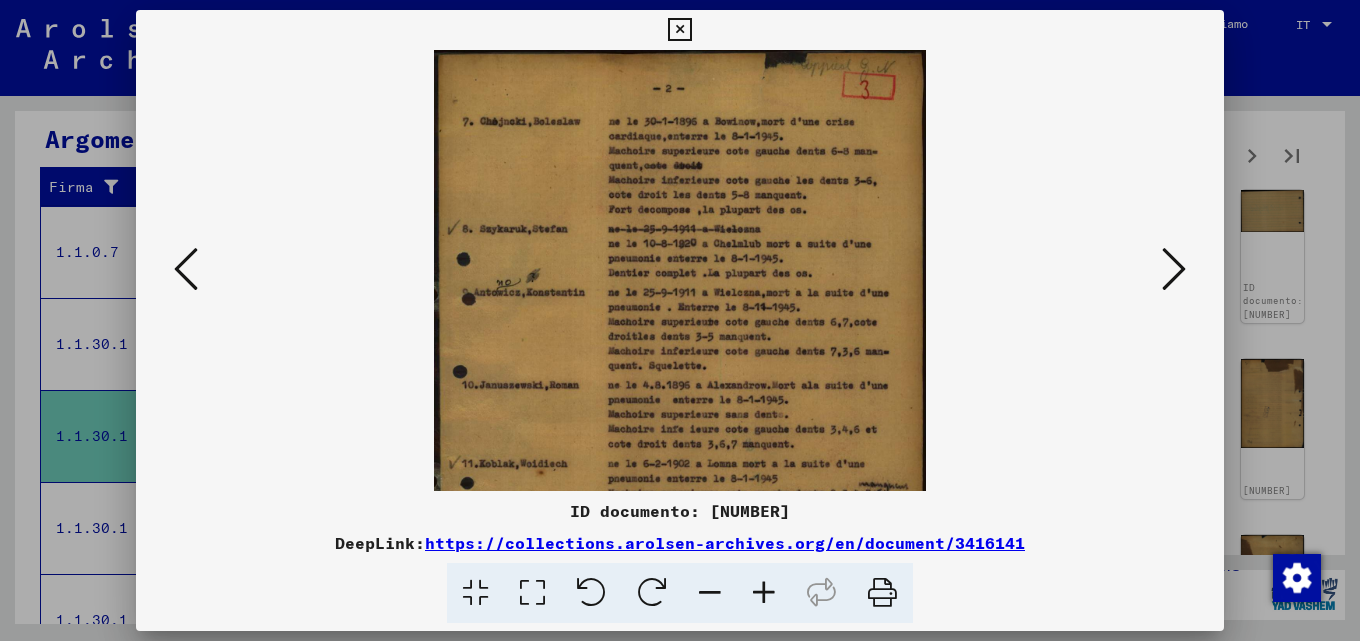 click at bounding box center (764, 593) 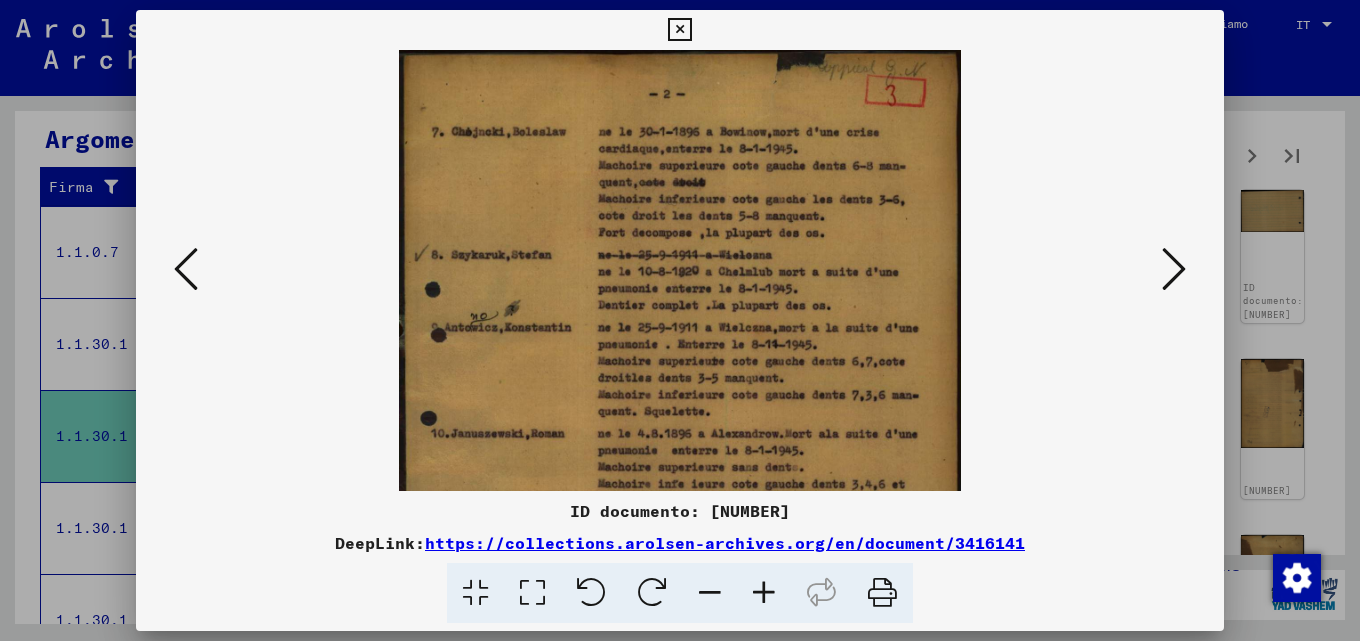click at bounding box center [764, 593] 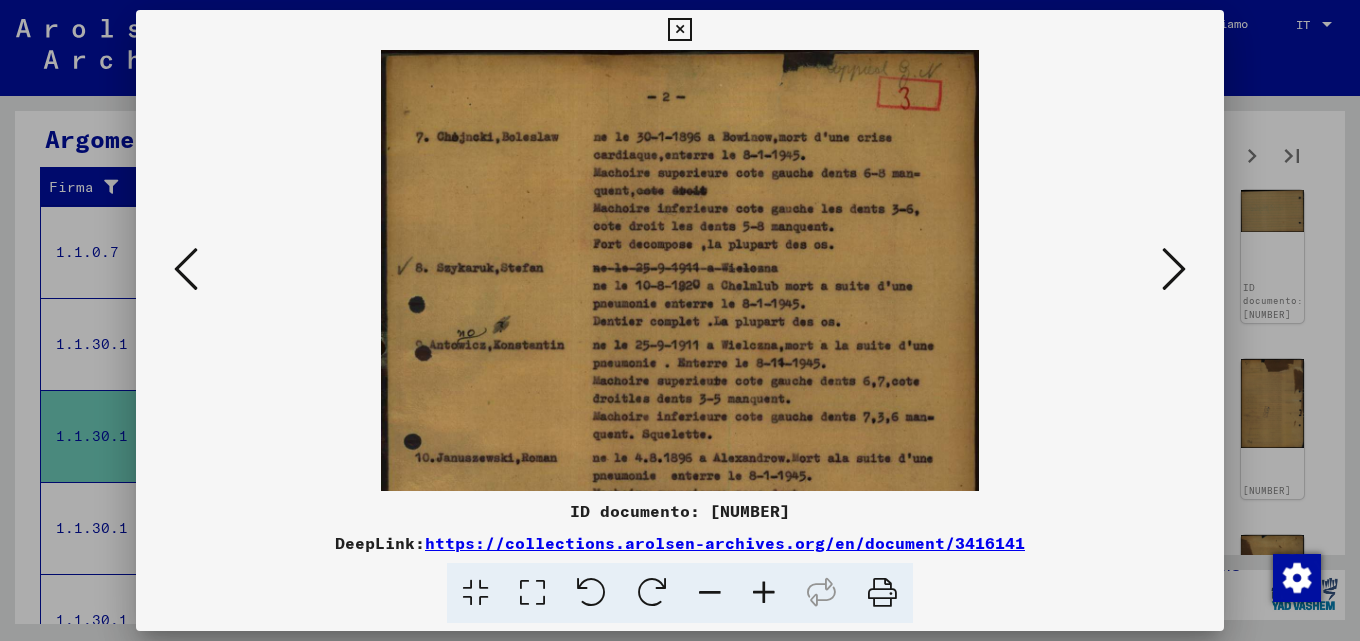 click at bounding box center [764, 593] 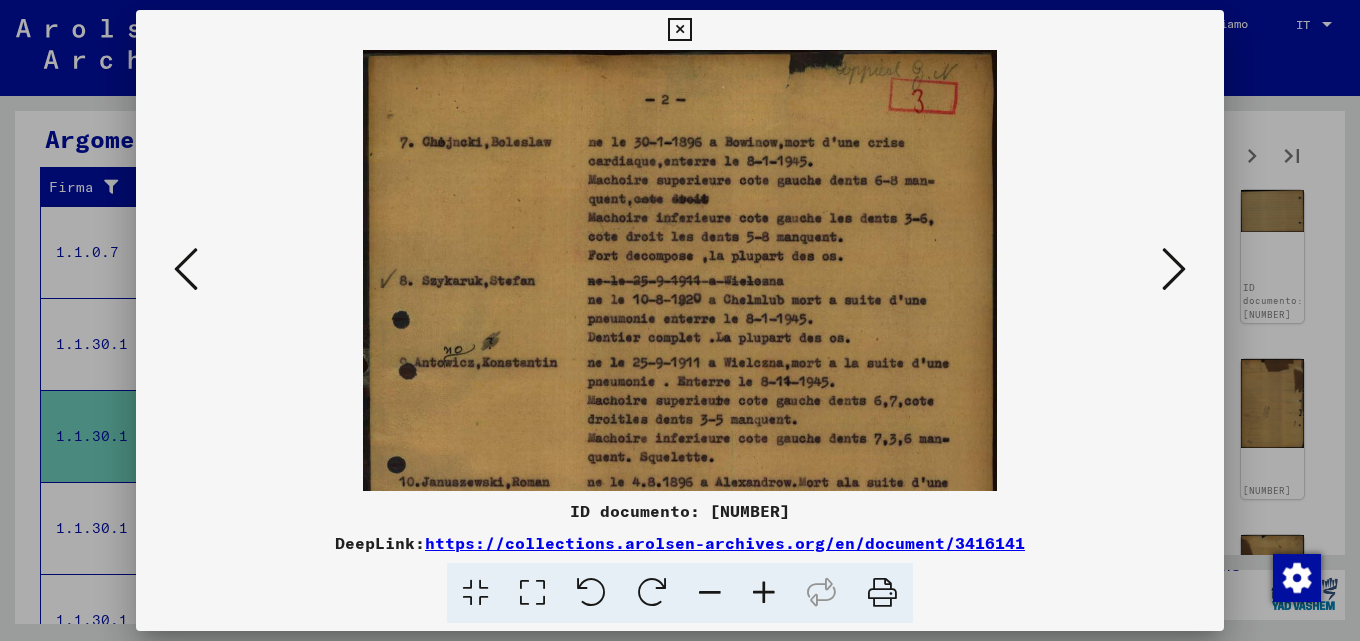 click at bounding box center [764, 593] 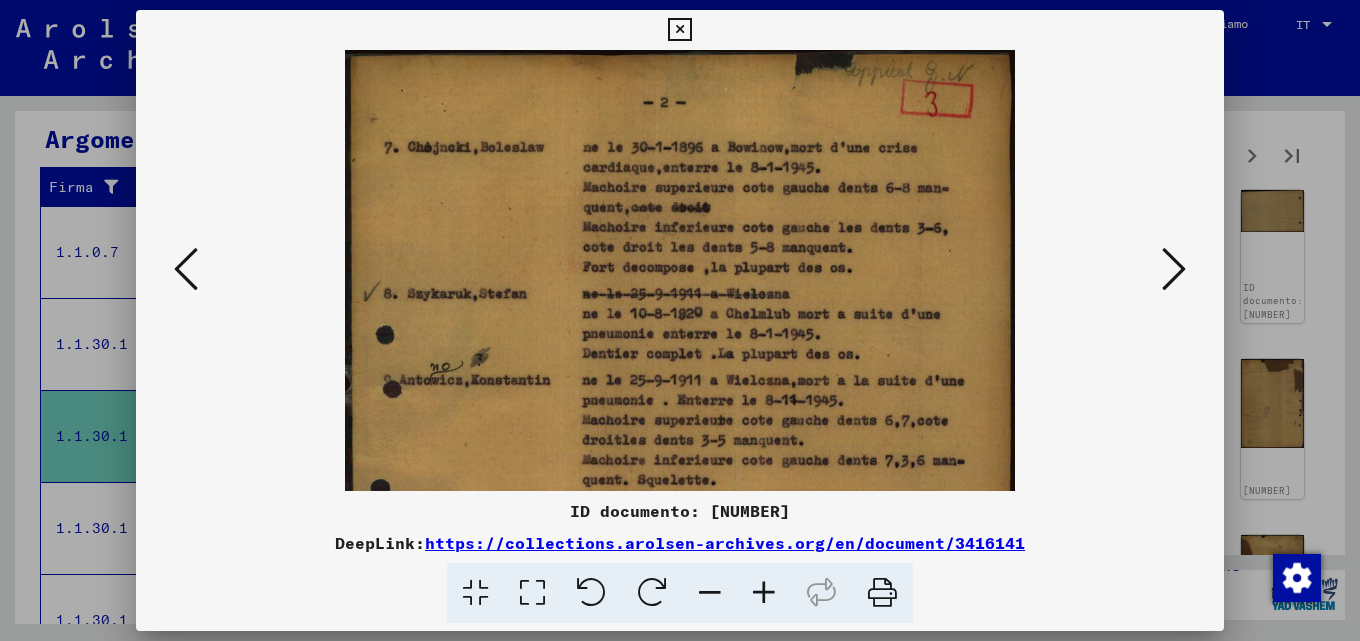 click at bounding box center [764, 593] 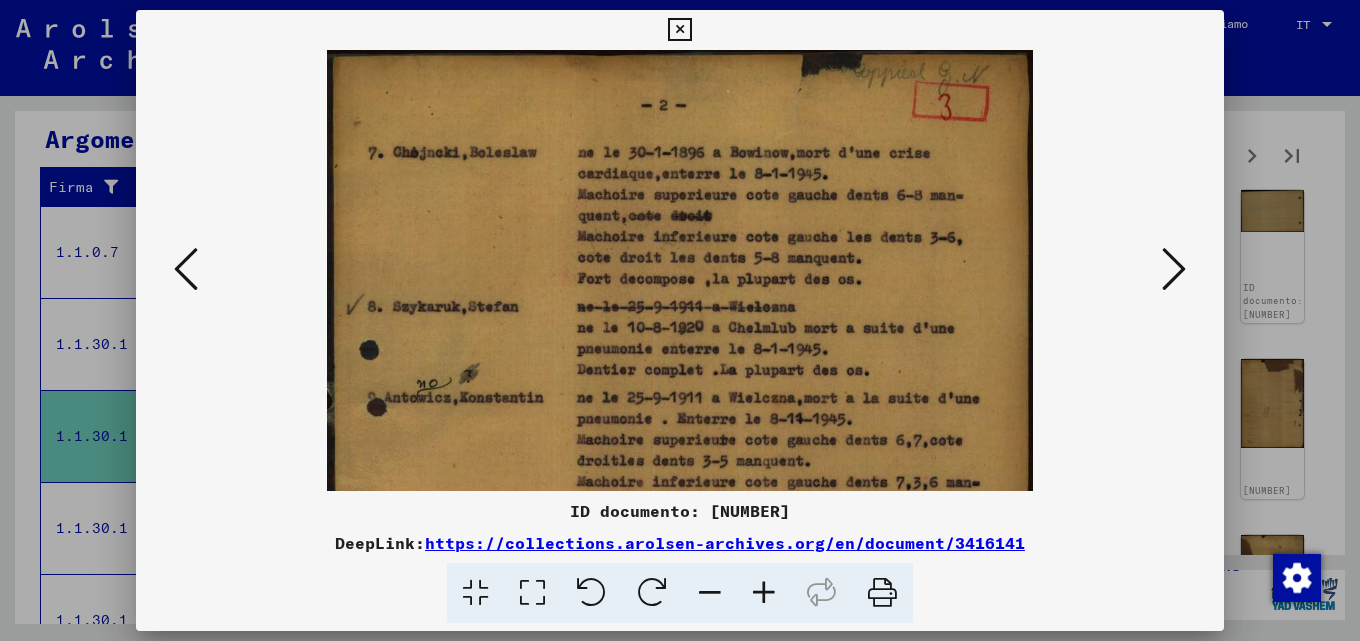 click at bounding box center (764, 593) 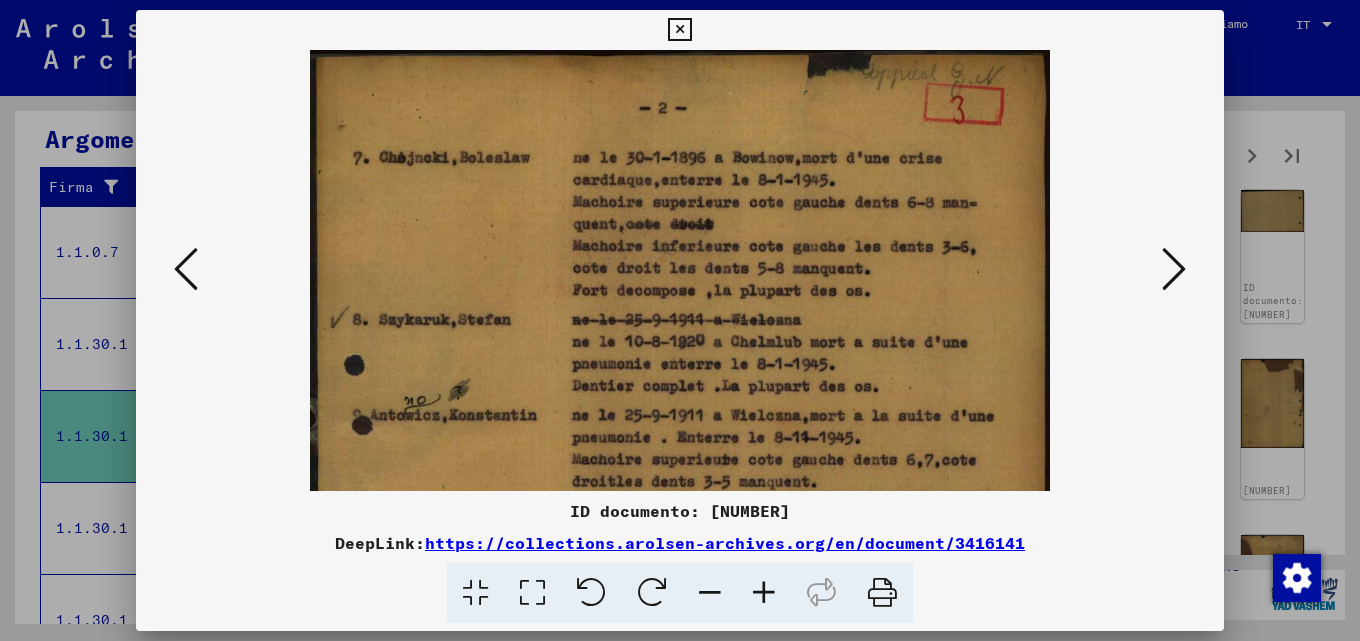 click at bounding box center [764, 593] 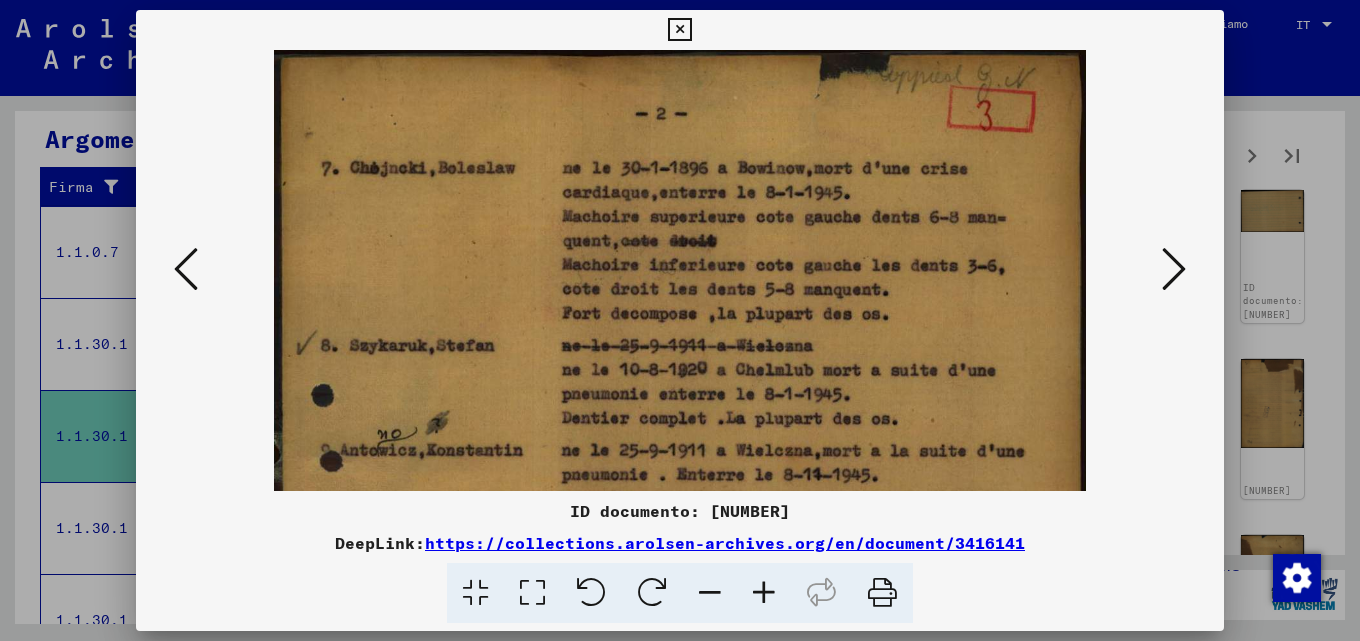 drag, startPoint x: 752, startPoint y: 323, endPoint x: 791, endPoint y: 228, distance: 102.69372 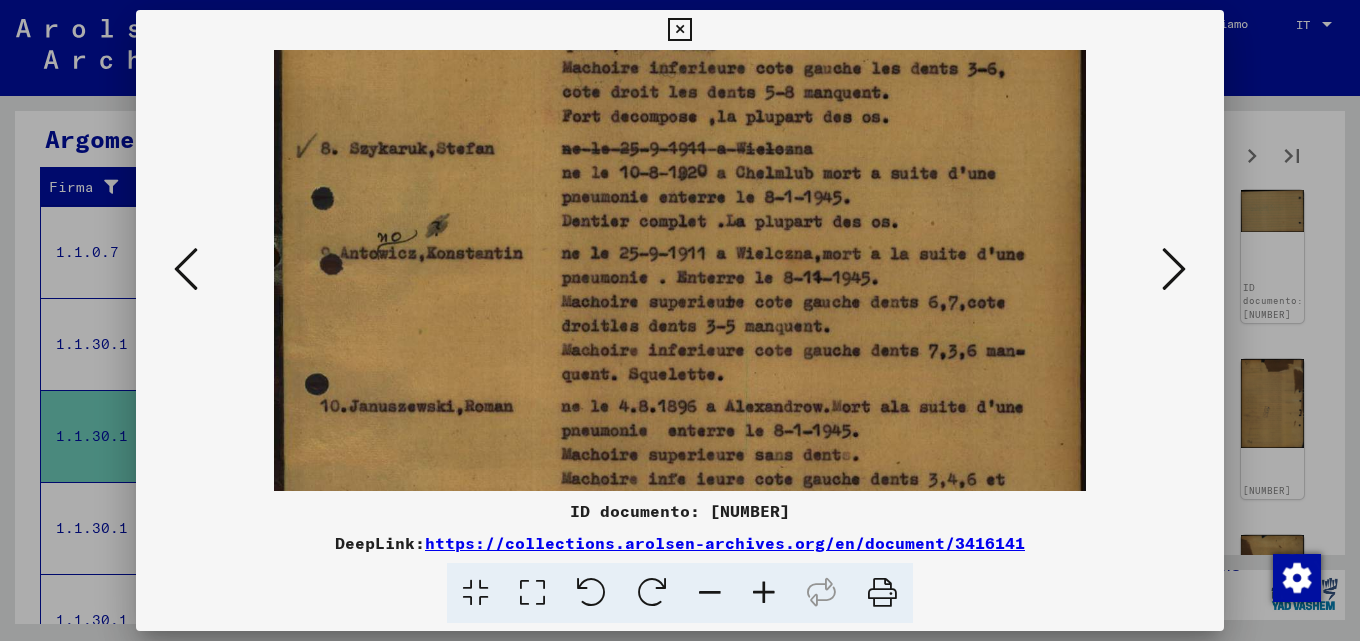 drag, startPoint x: 752, startPoint y: 317, endPoint x: 739, endPoint y: 117, distance: 200.42206 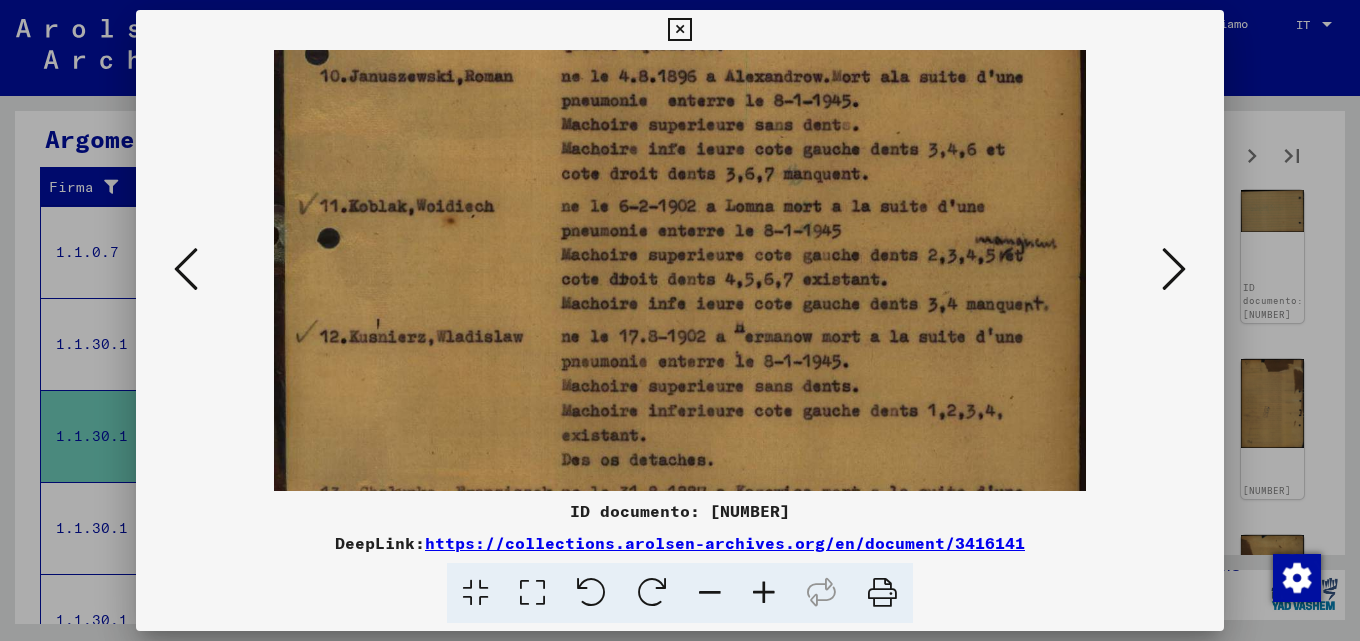 drag, startPoint x: 745, startPoint y: 303, endPoint x: 733, endPoint y: 111, distance: 192.37463 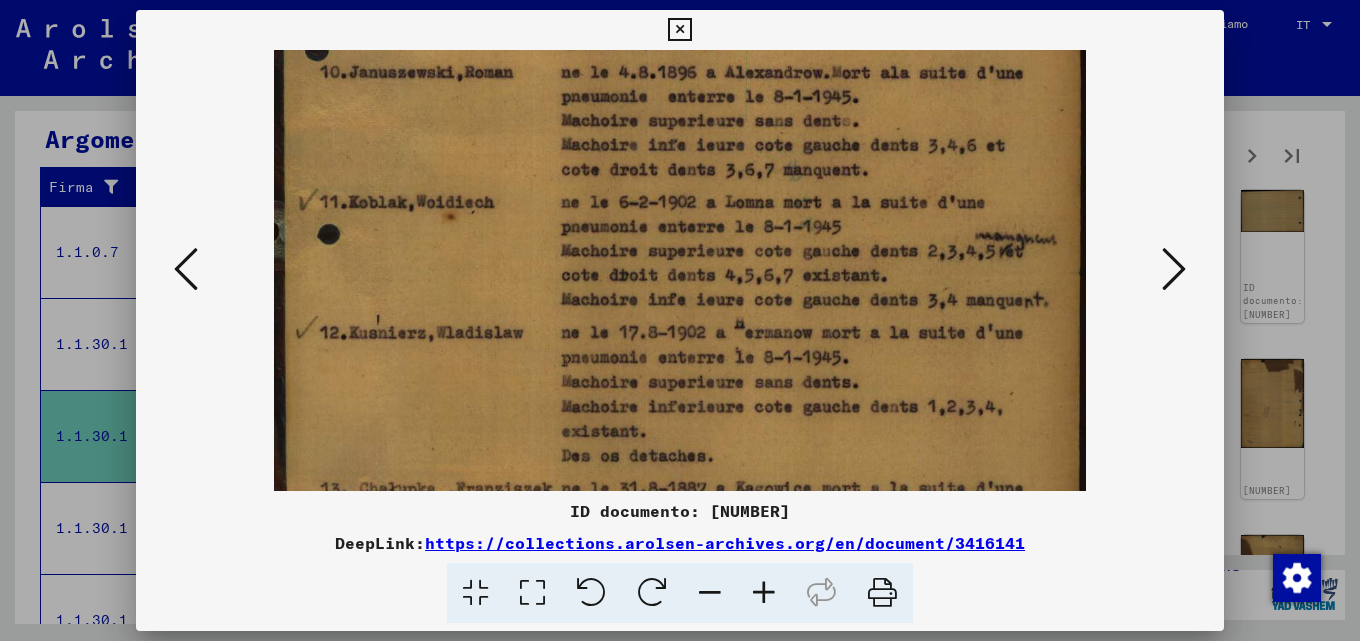 click at bounding box center (680, 89) 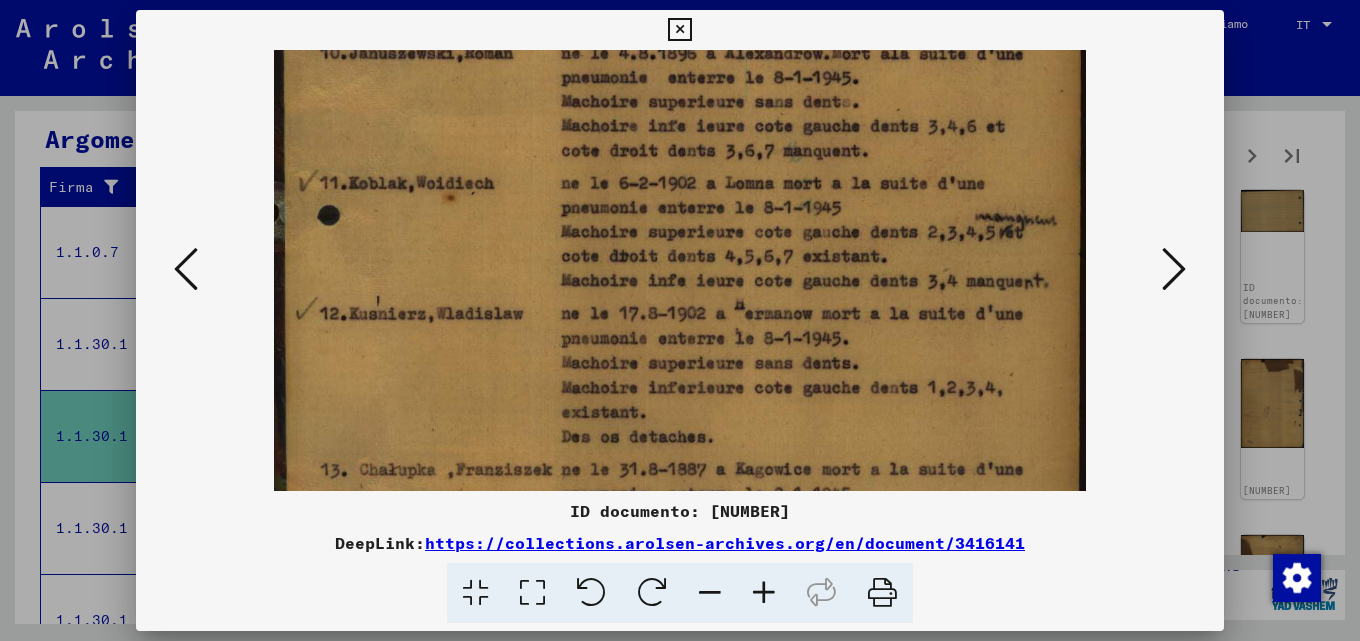 drag, startPoint x: 740, startPoint y: 289, endPoint x: 732, endPoint y: 94, distance: 195.16403 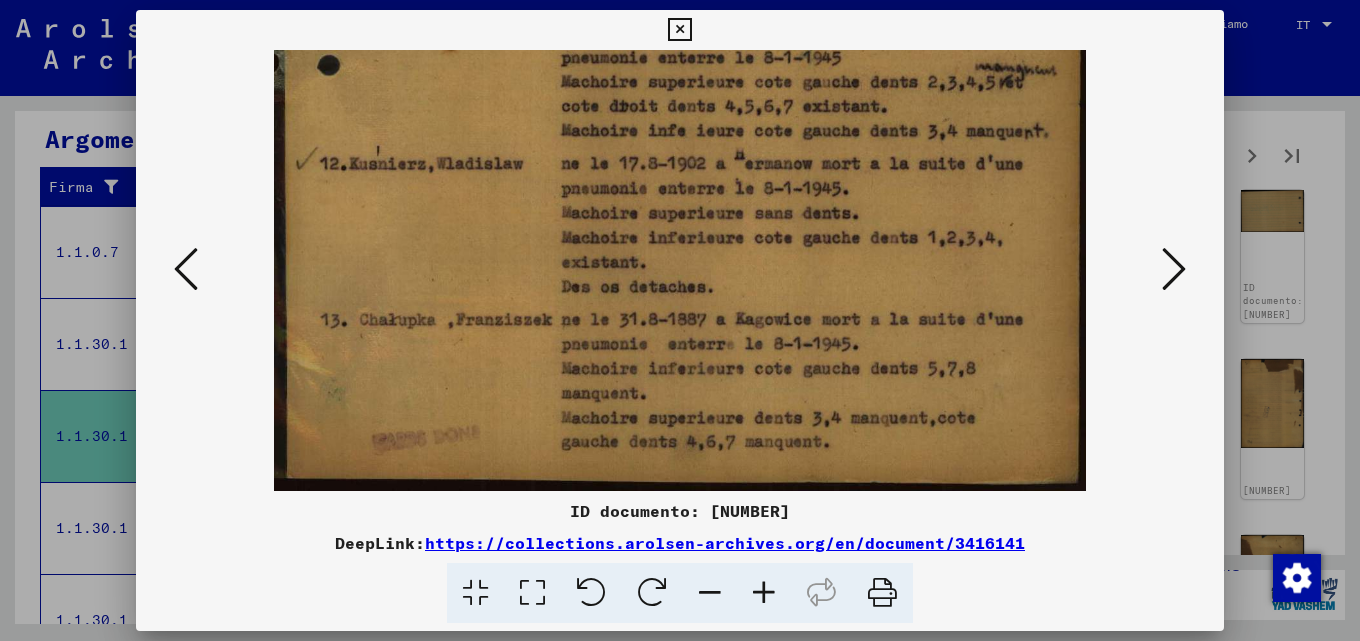 drag, startPoint x: 747, startPoint y: 301, endPoint x: 740, endPoint y: 81, distance: 220.11133 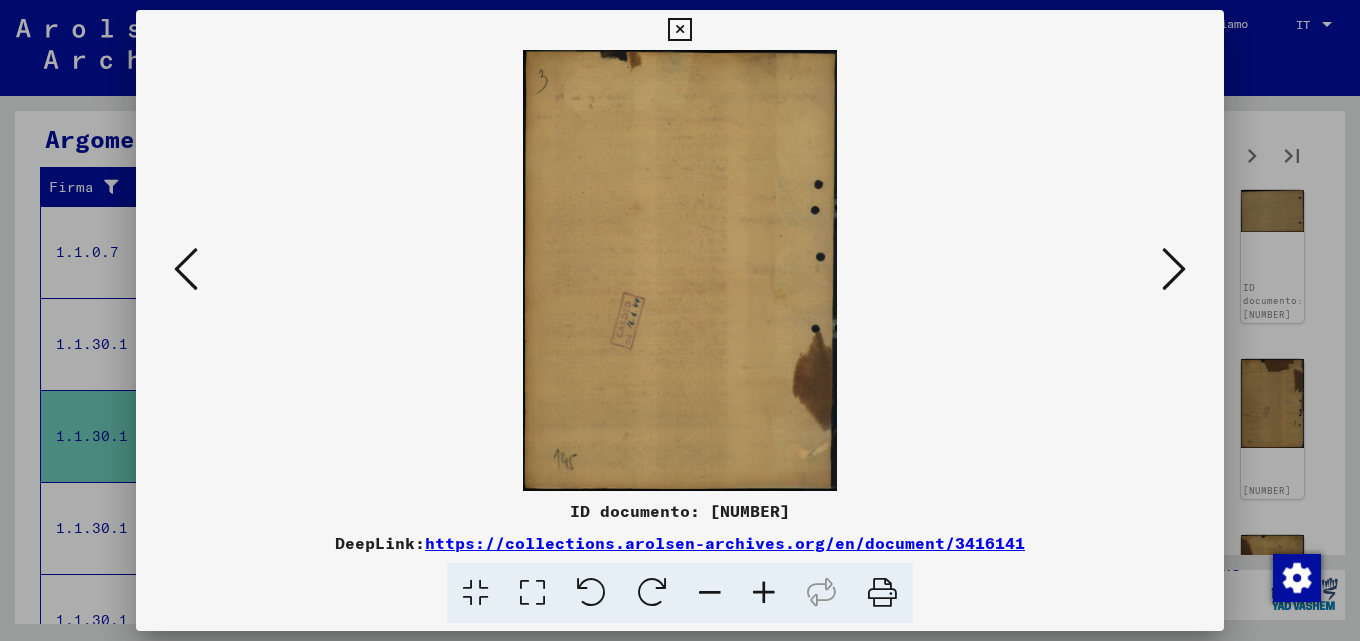 scroll, scrollTop: 0, scrollLeft: 0, axis: both 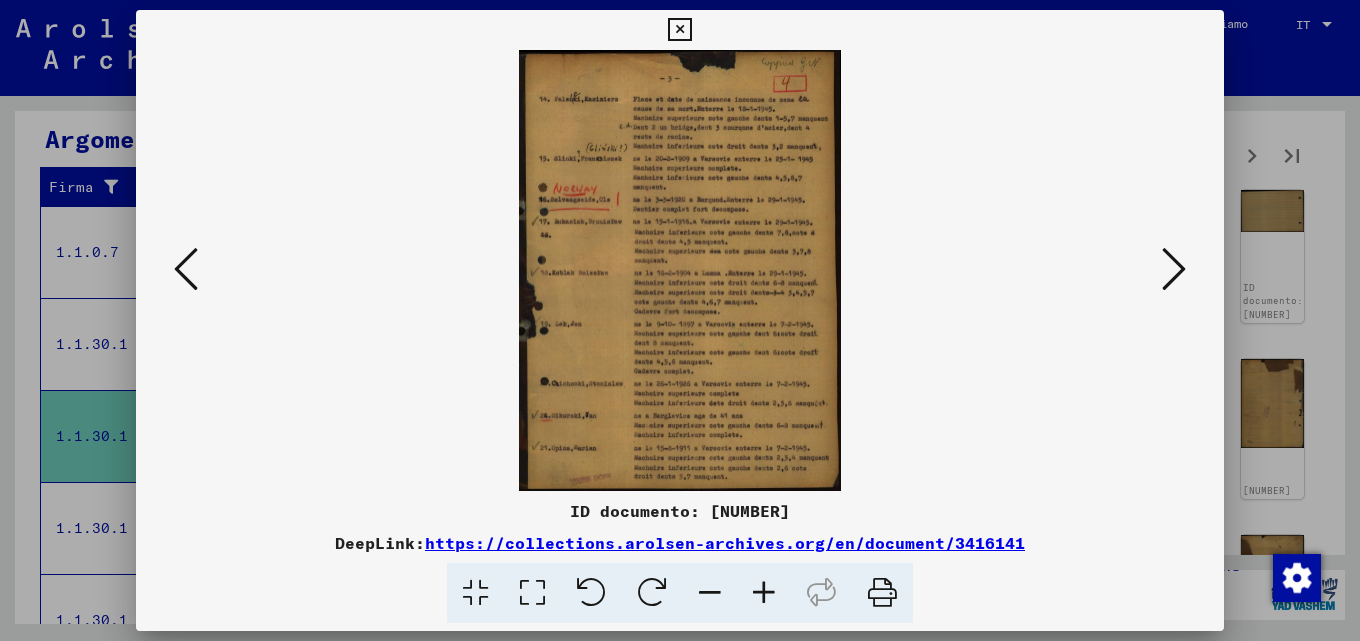 click at bounding box center [764, 593] 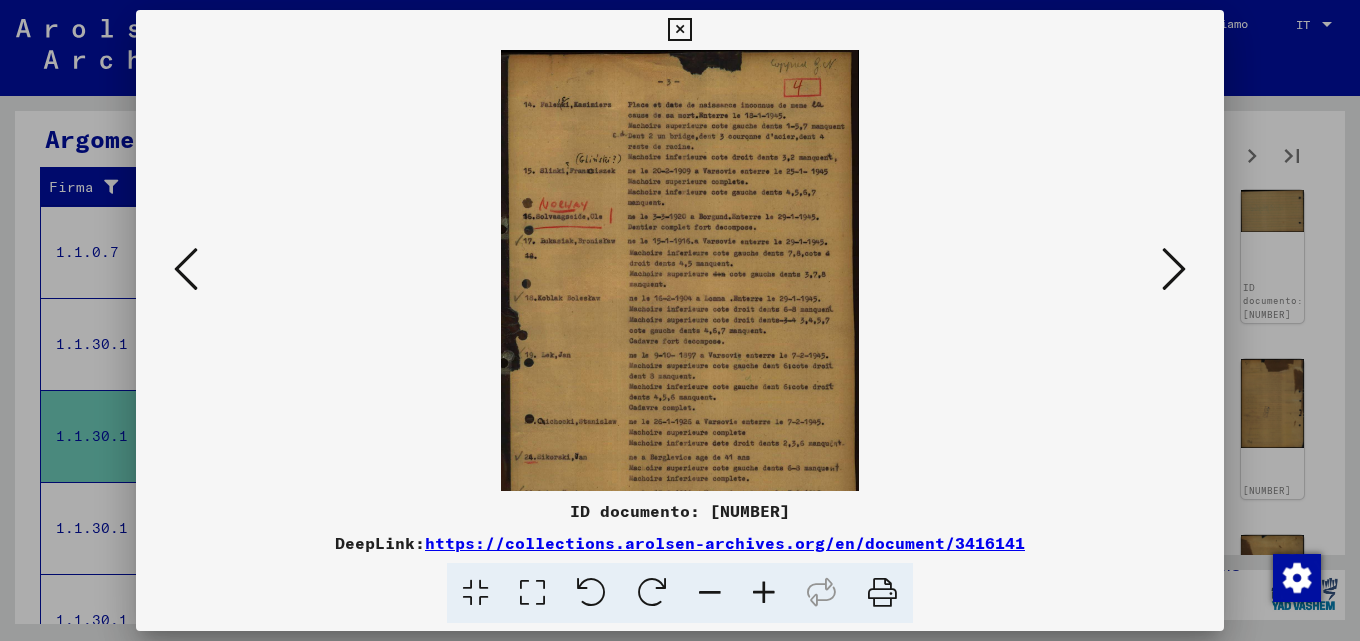 click at bounding box center (764, 593) 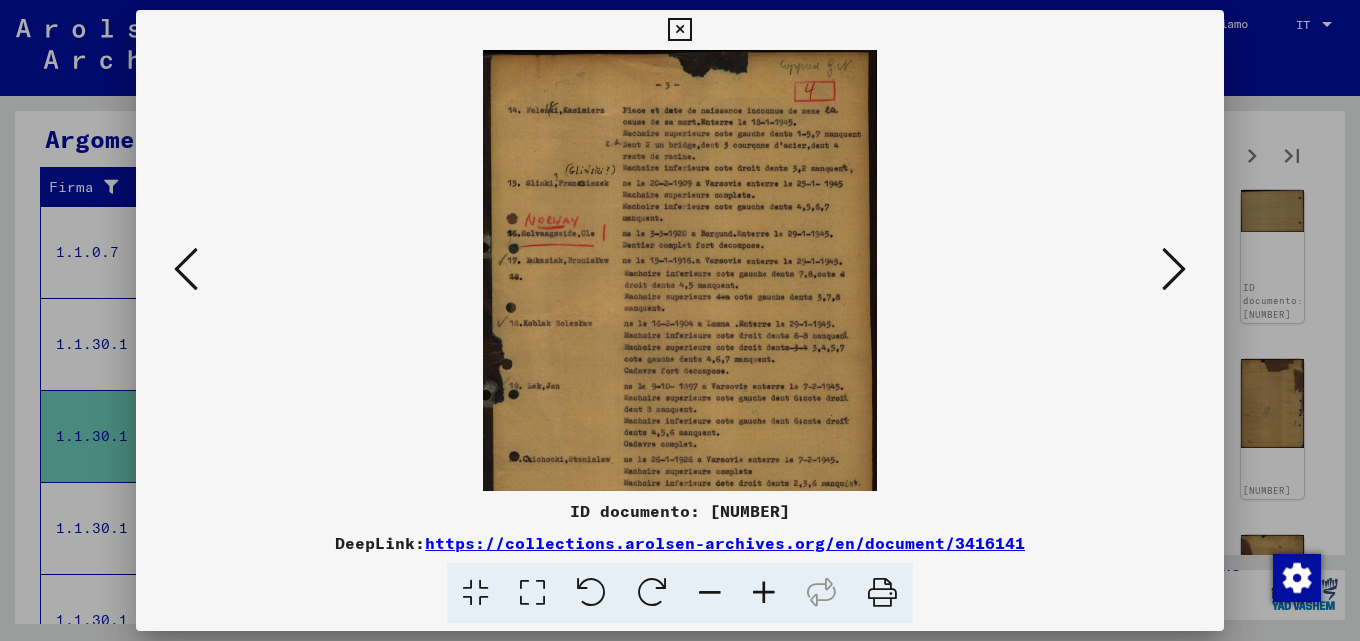 click at bounding box center (764, 593) 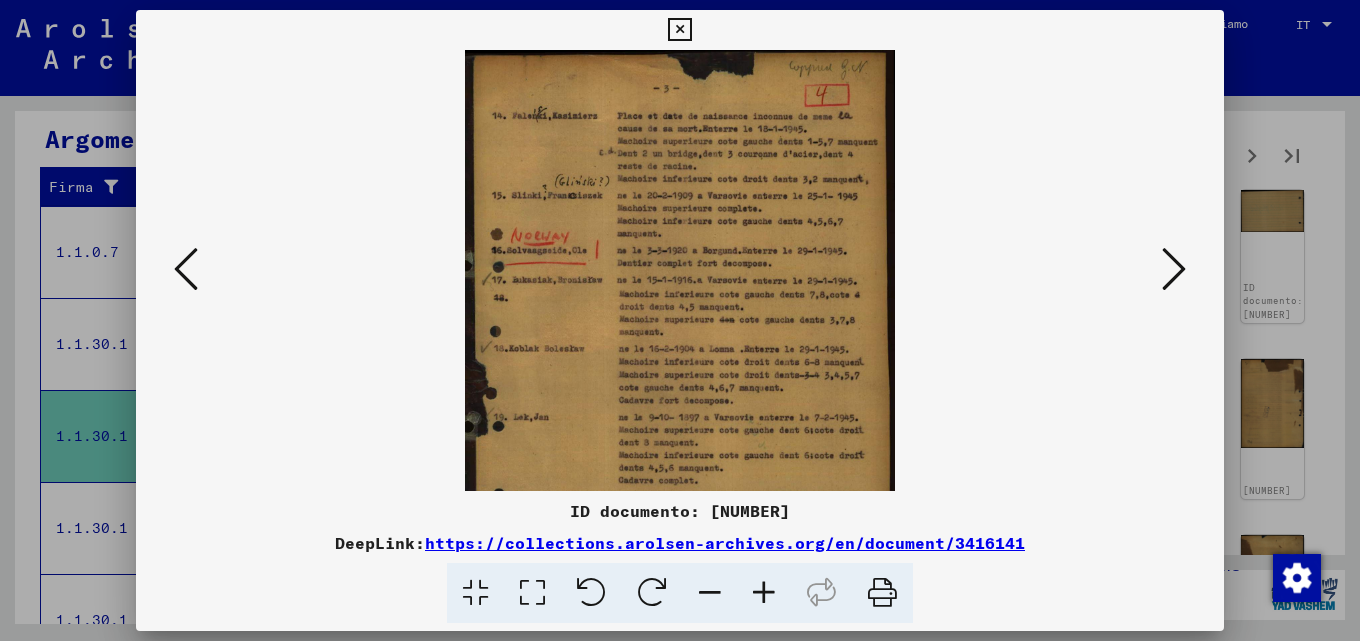 click at bounding box center [764, 593] 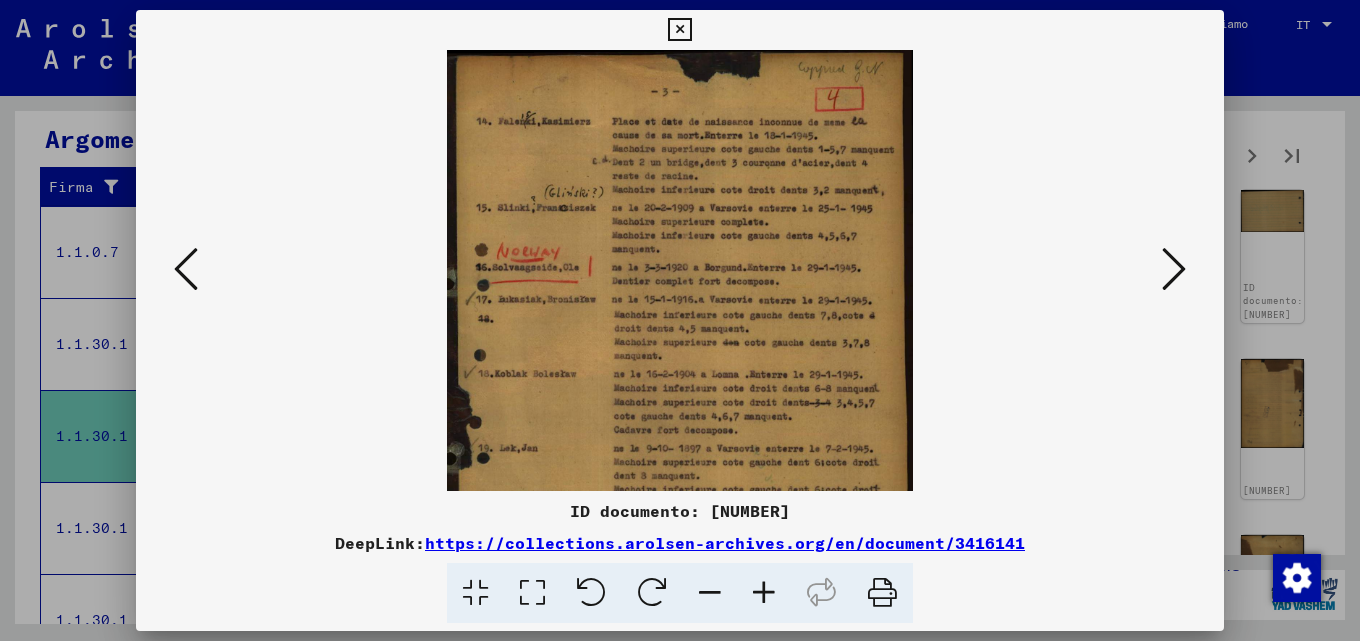 click at bounding box center [764, 593] 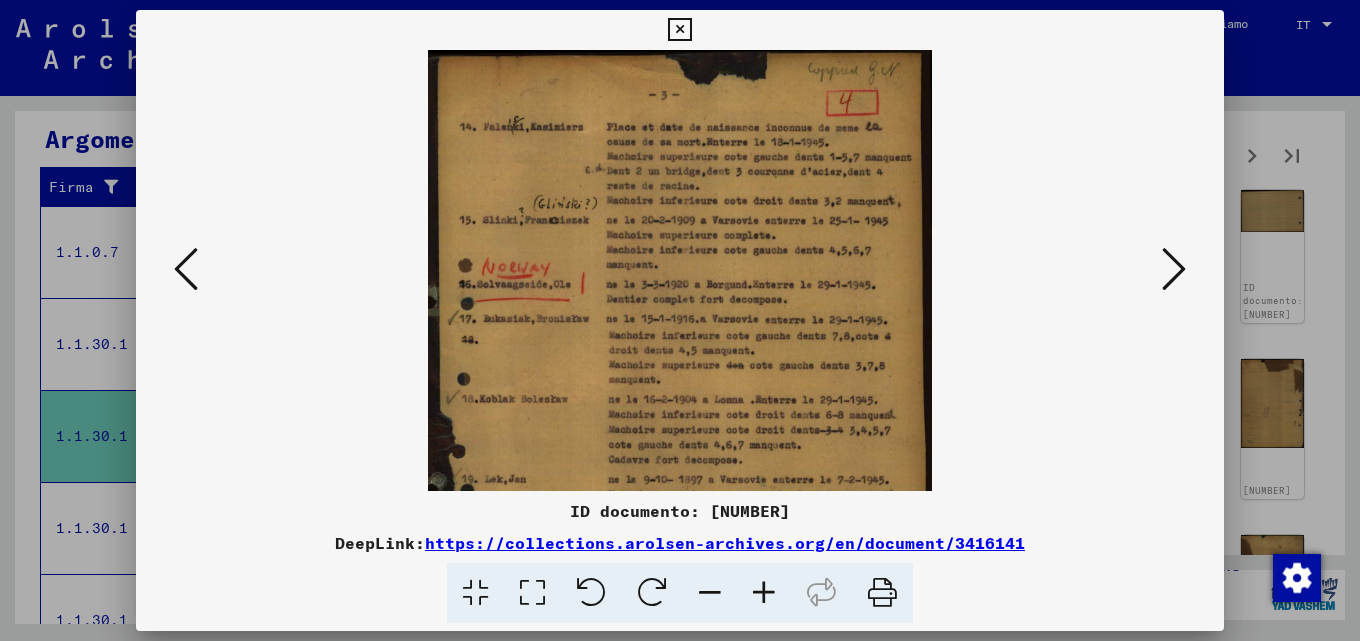 click at bounding box center (764, 593) 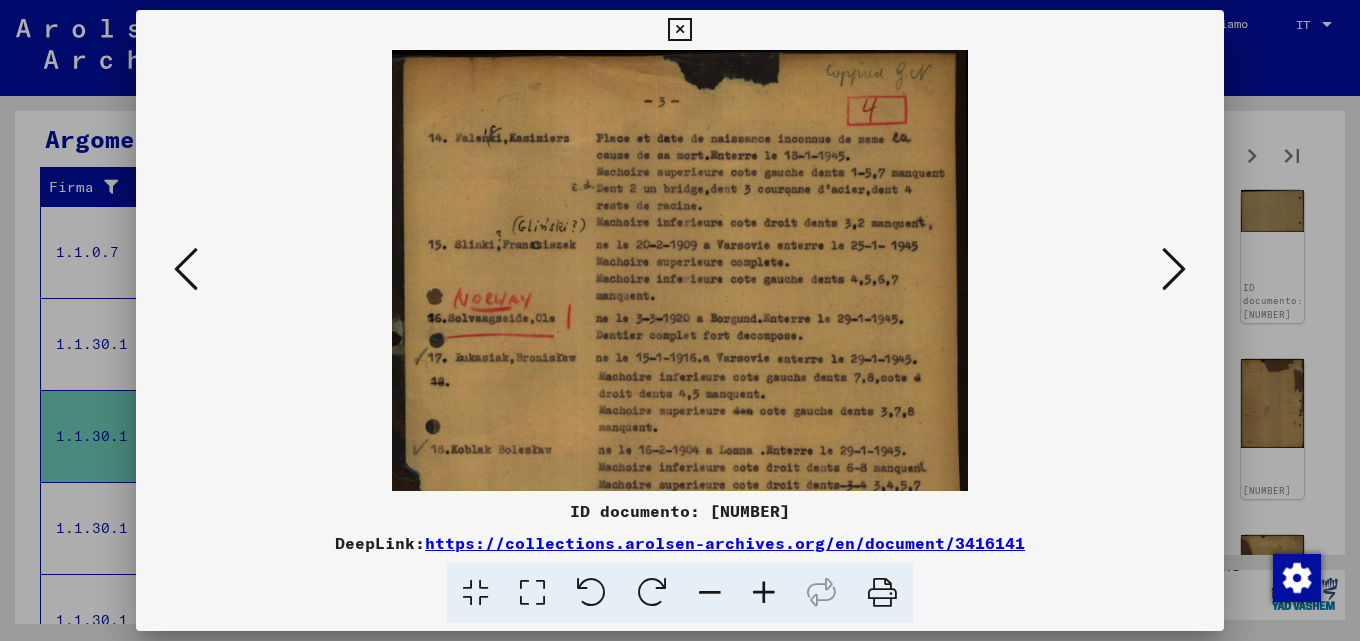click at bounding box center (764, 593) 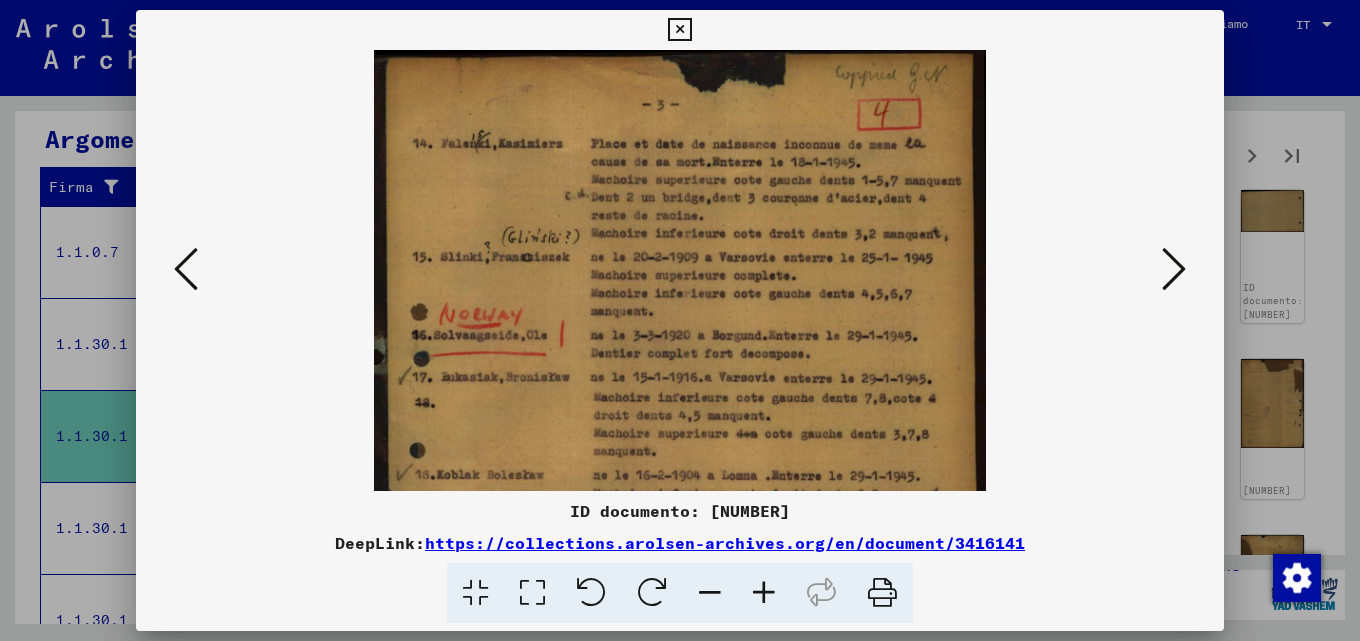 click at bounding box center [764, 593] 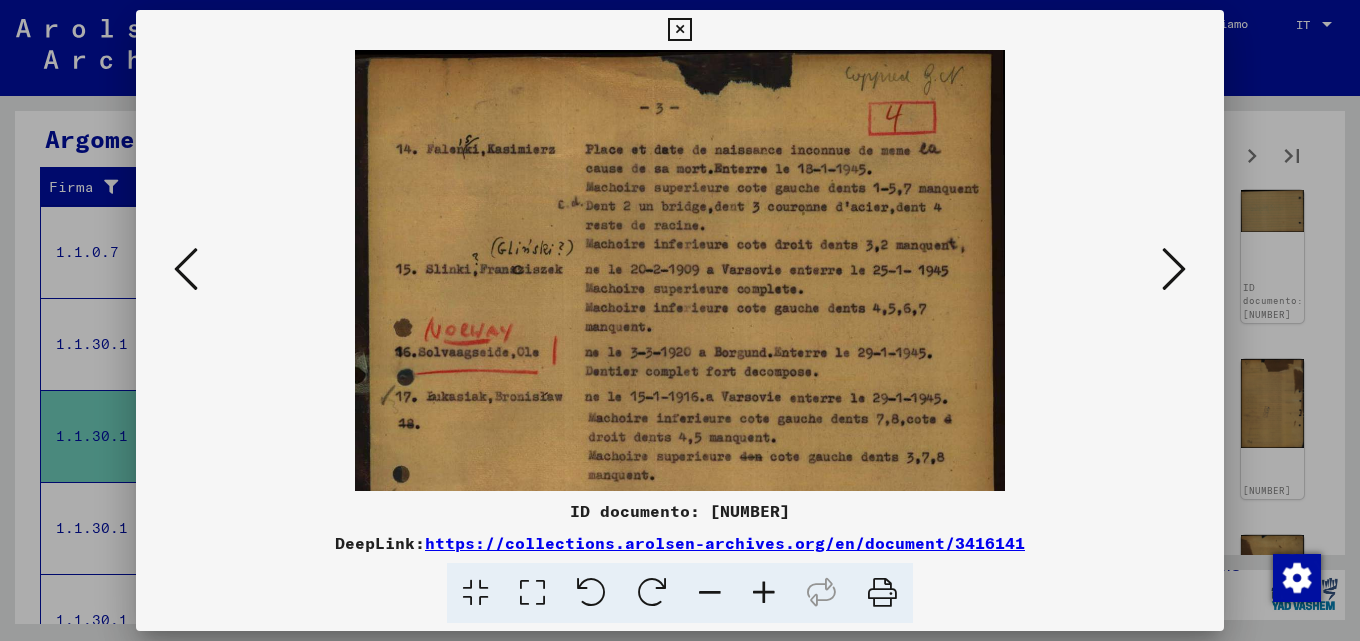 click at bounding box center (764, 593) 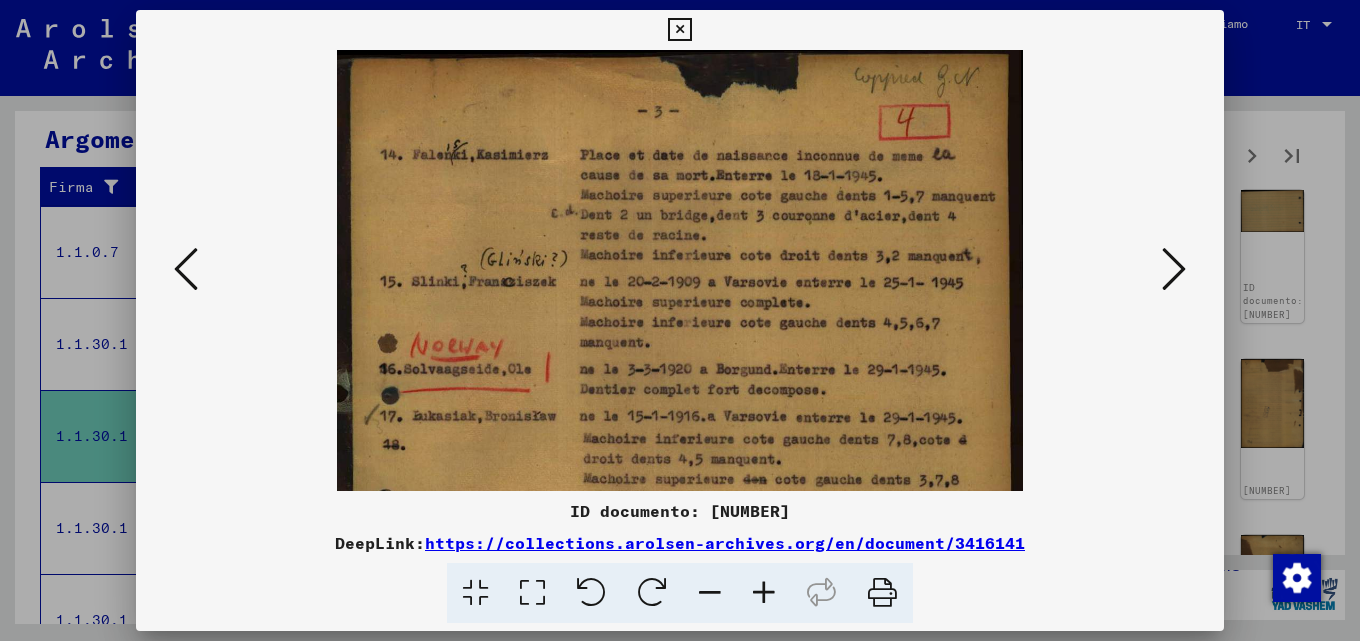 click at bounding box center (764, 593) 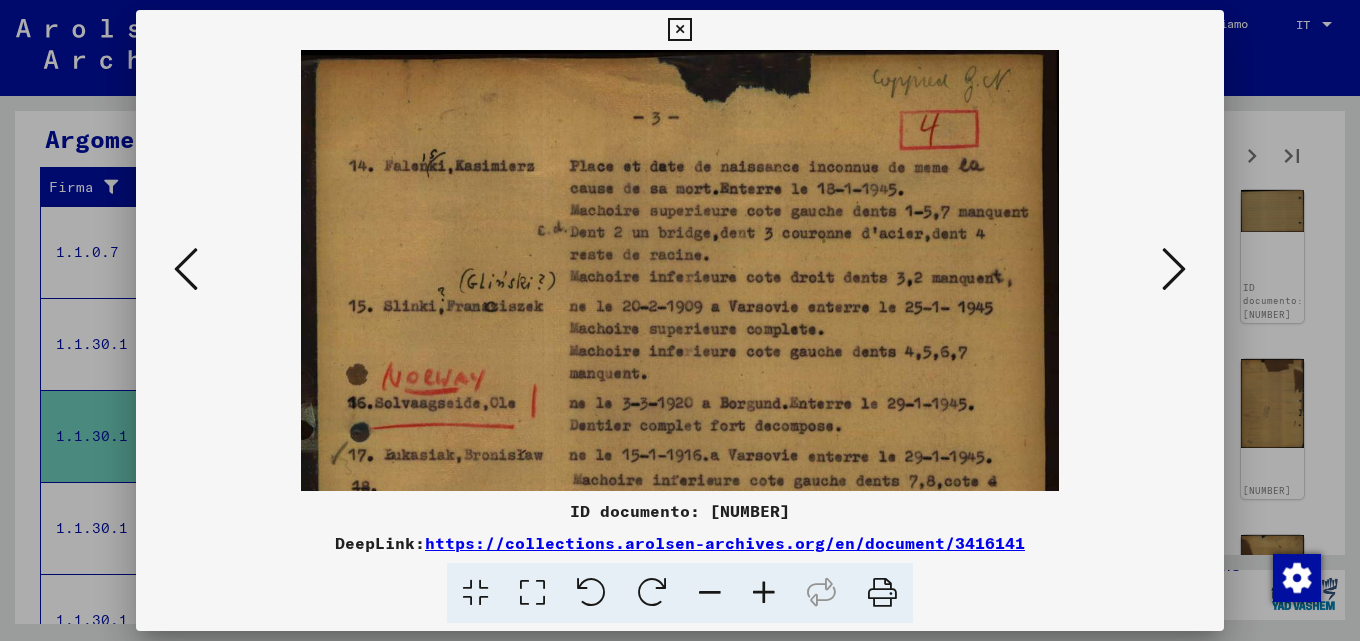 click at bounding box center [764, 593] 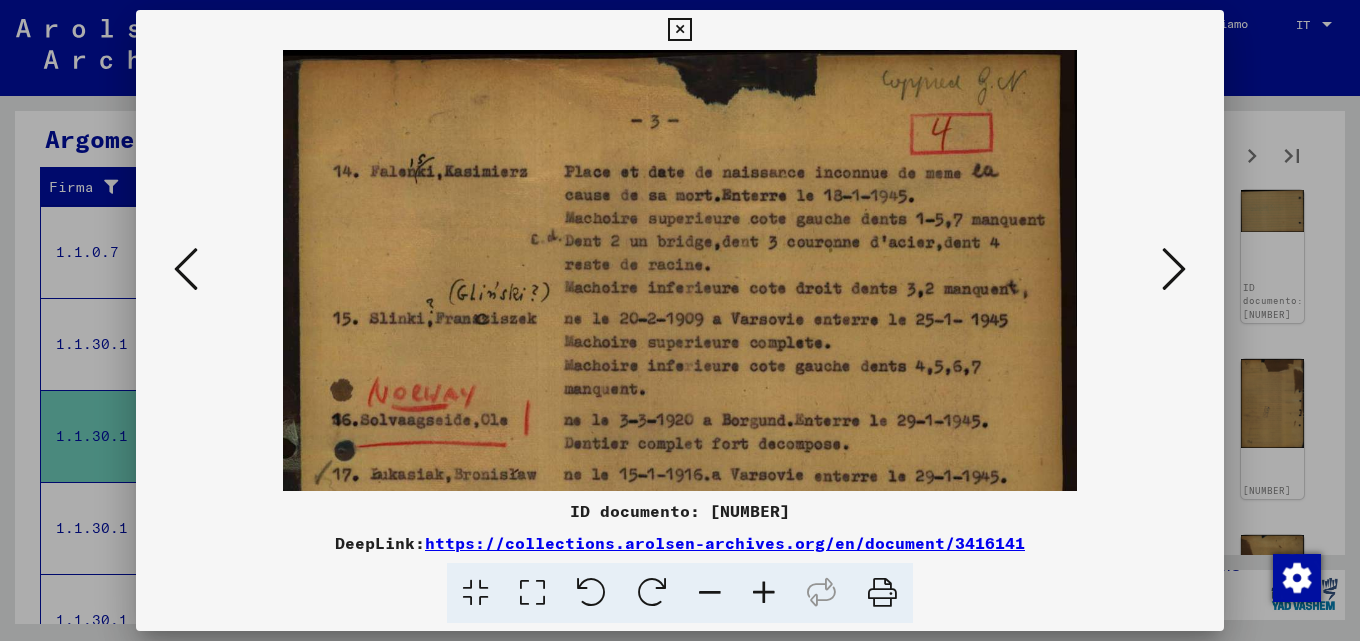 click at bounding box center [764, 593] 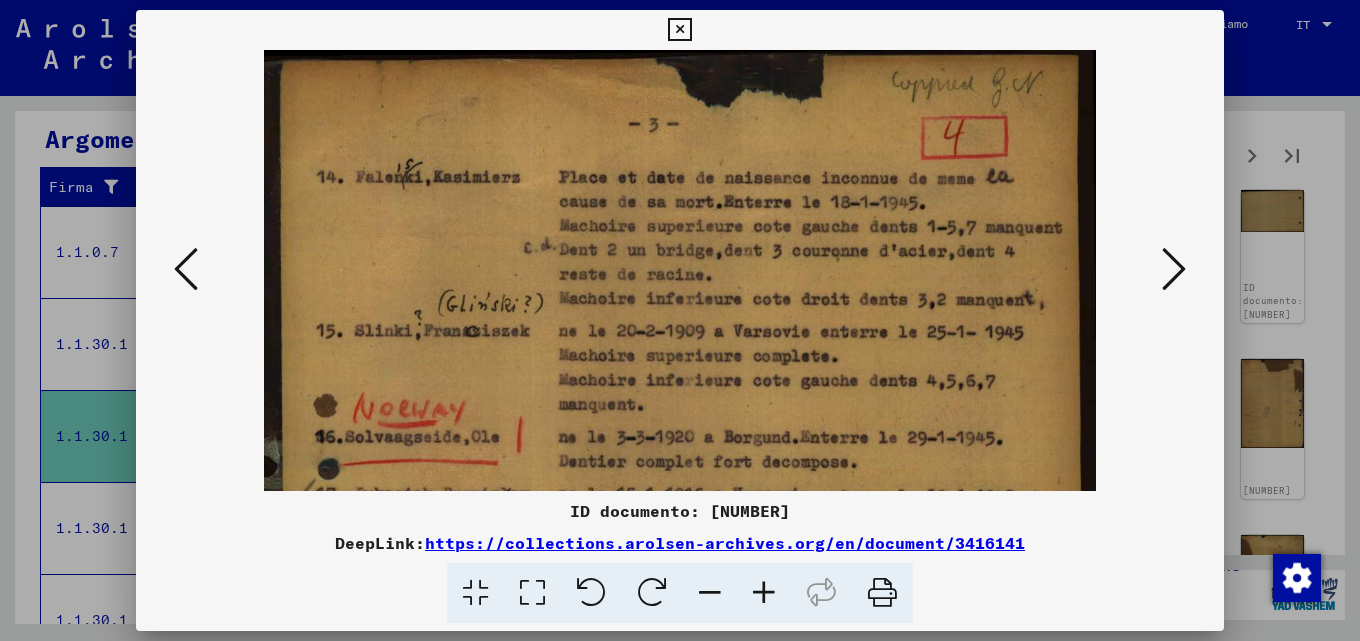 click at bounding box center (764, 593) 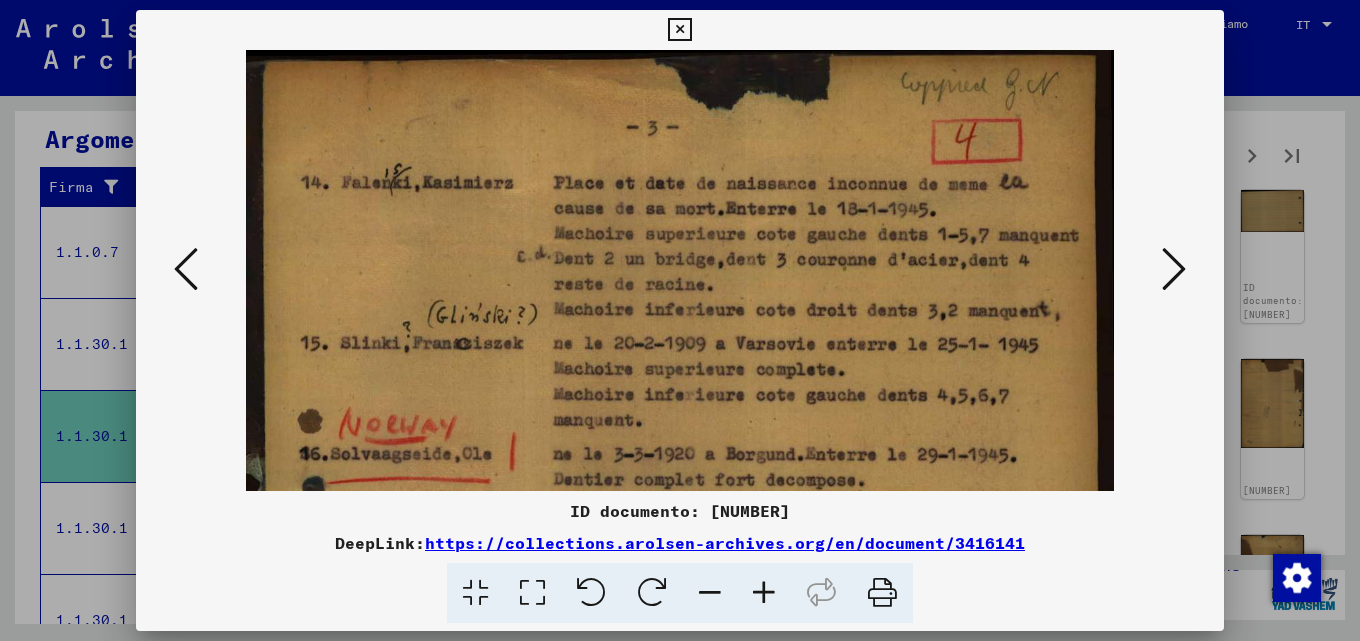 click at bounding box center [764, 593] 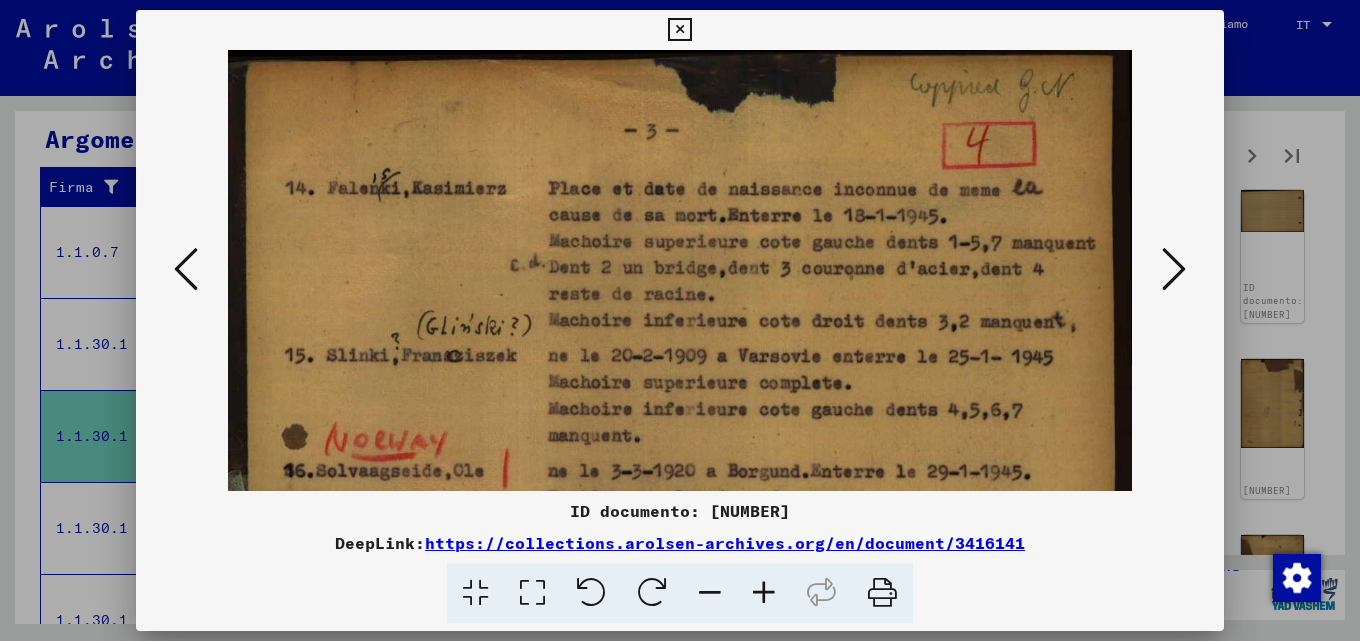 drag, startPoint x: 676, startPoint y: 366, endPoint x: 661, endPoint y: 199, distance: 167.6723 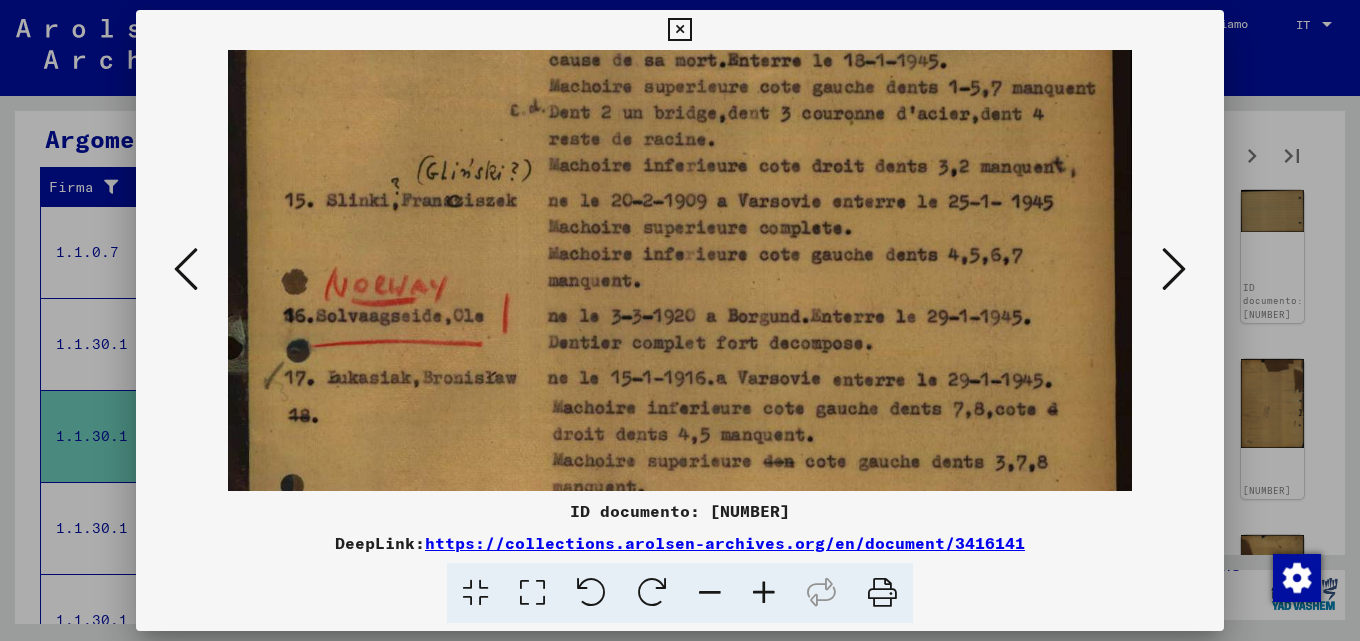click at bounding box center [680, 515] 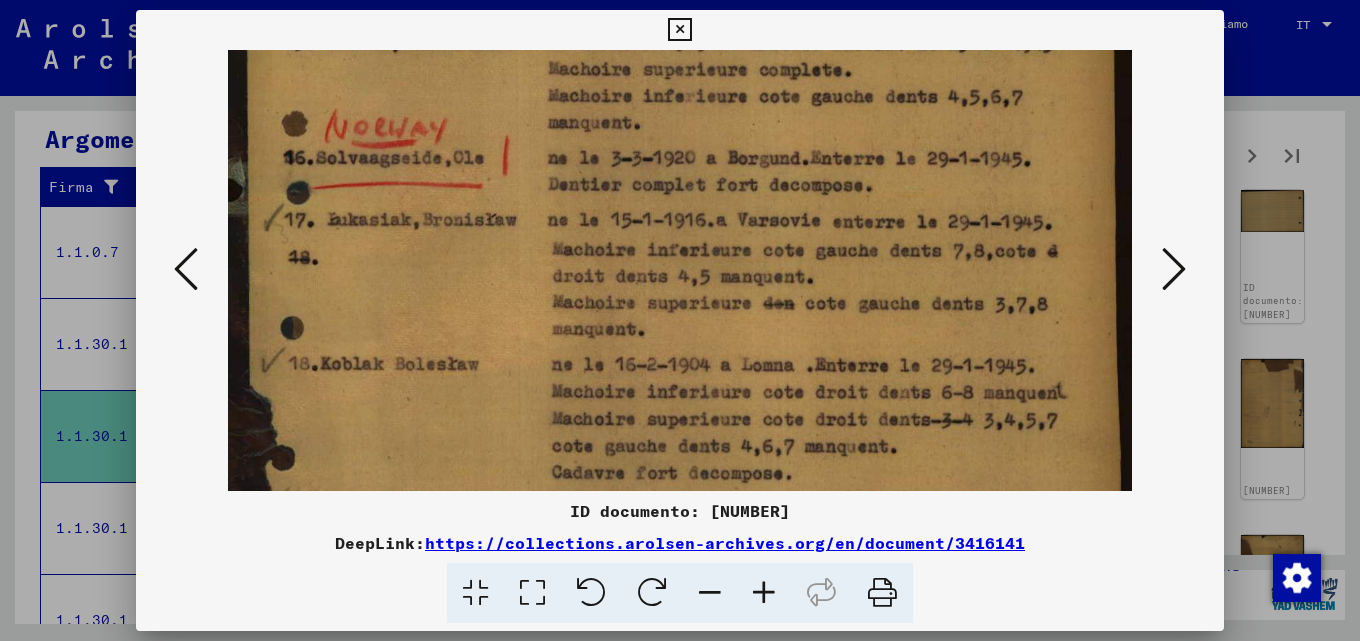 drag, startPoint x: 626, startPoint y: 321, endPoint x: 639, endPoint y: 149, distance: 172.49059 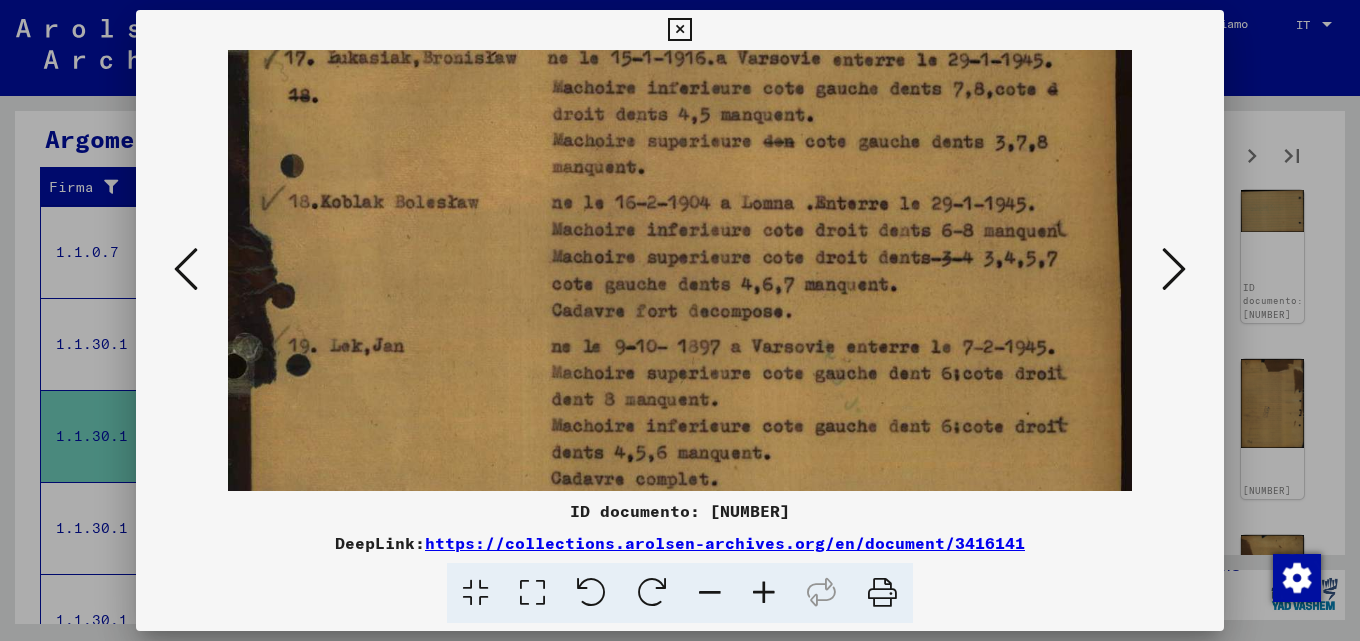 click at bounding box center [680, 195] 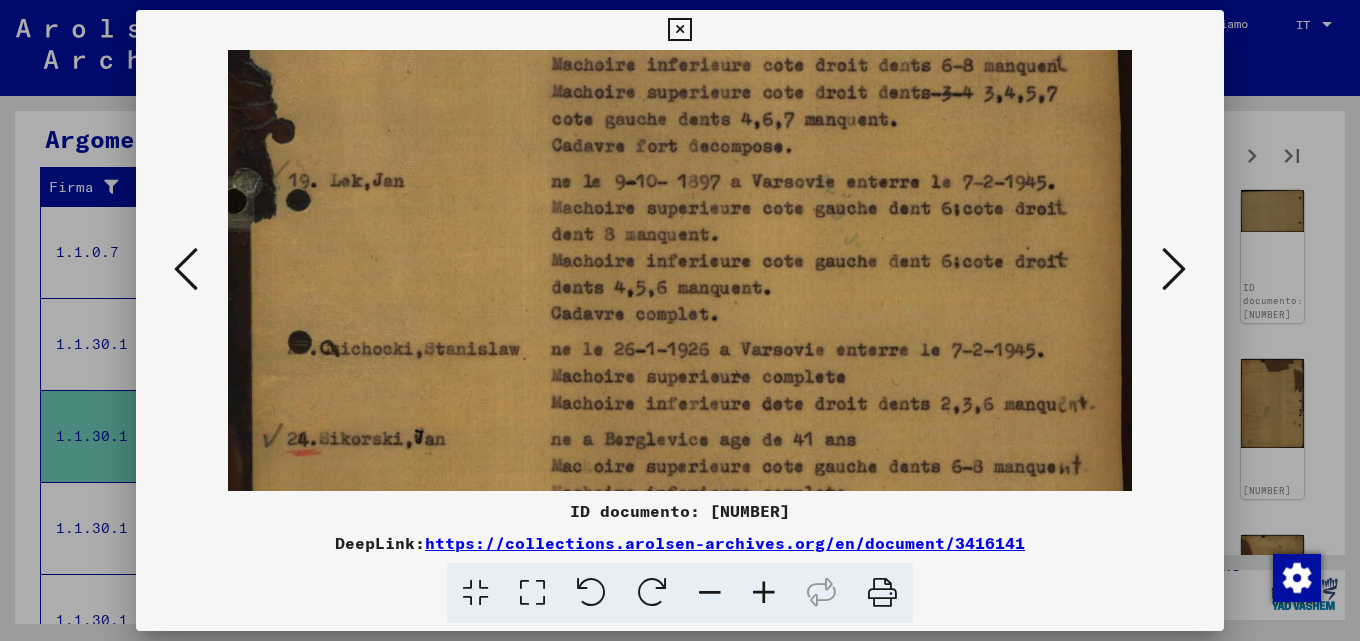 drag, startPoint x: 707, startPoint y: 293, endPoint x: 707, endPoint y: 108, distance: 185 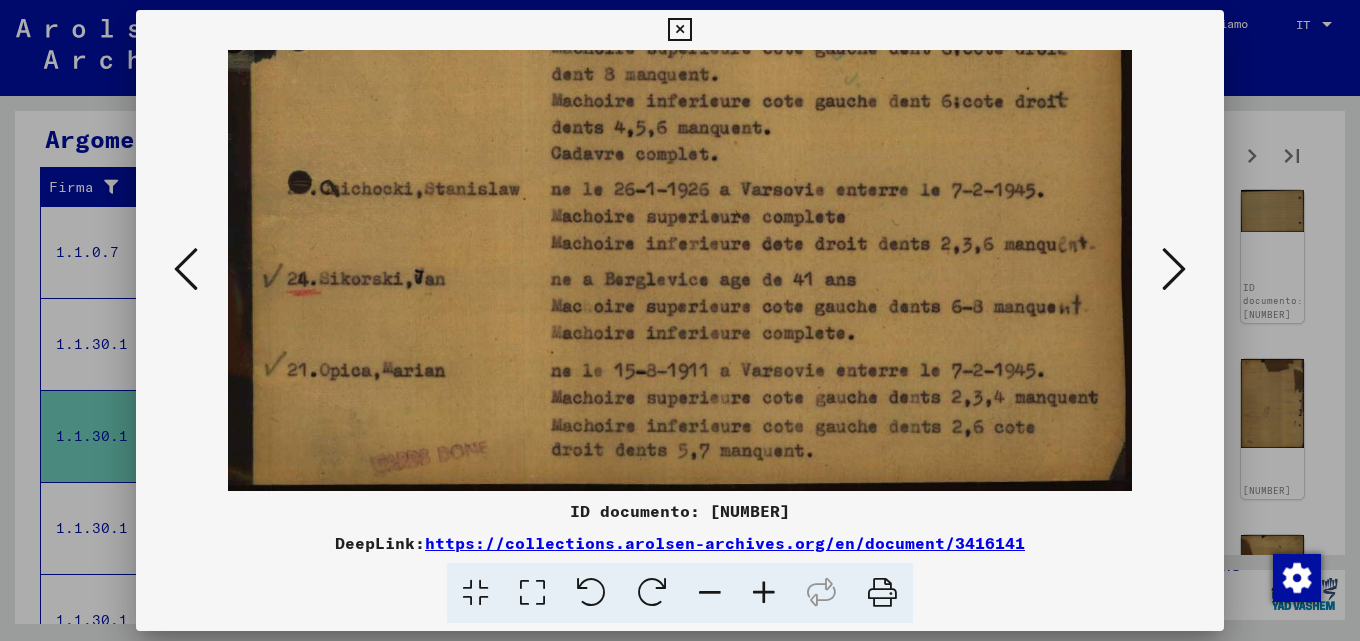 drag, startPoint x: 705, startPoint y: 183, endPoint x: 700, endPoint y: 72, distance: 111.11256 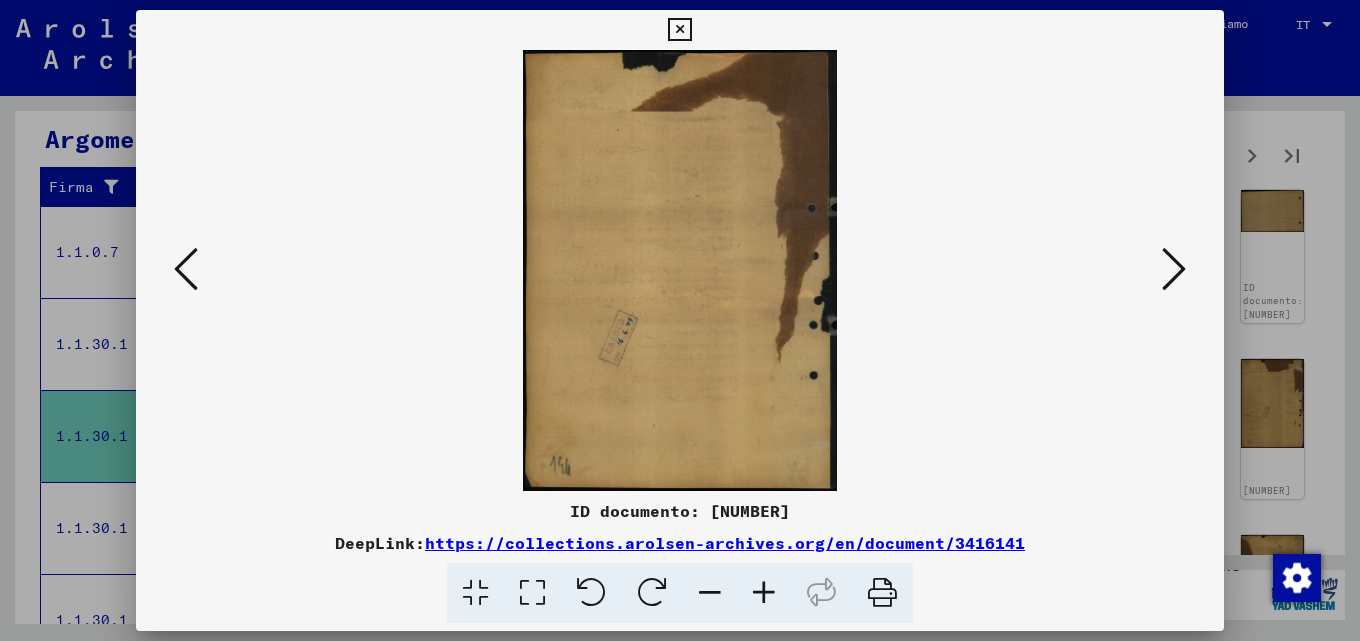 scroll, scrollTop: 0, scrollLeft: 0, axis: both 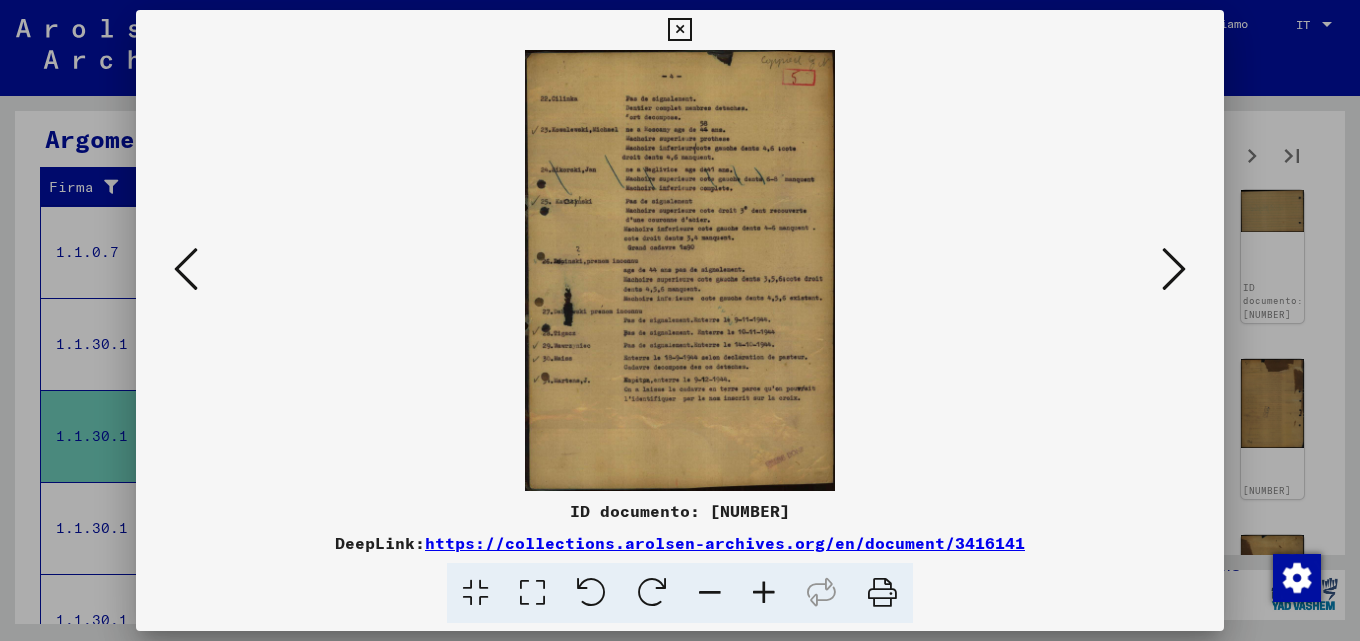 click at bounding box center (764, 593) 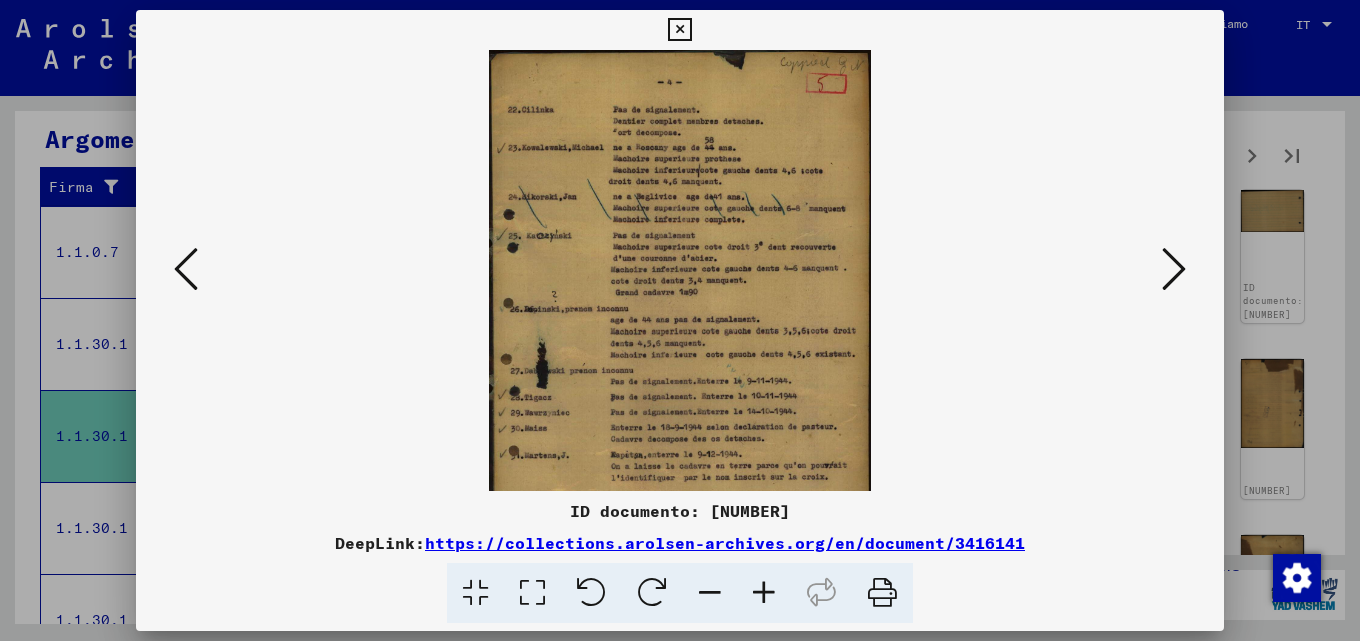 click at bounding box center (764, 593) 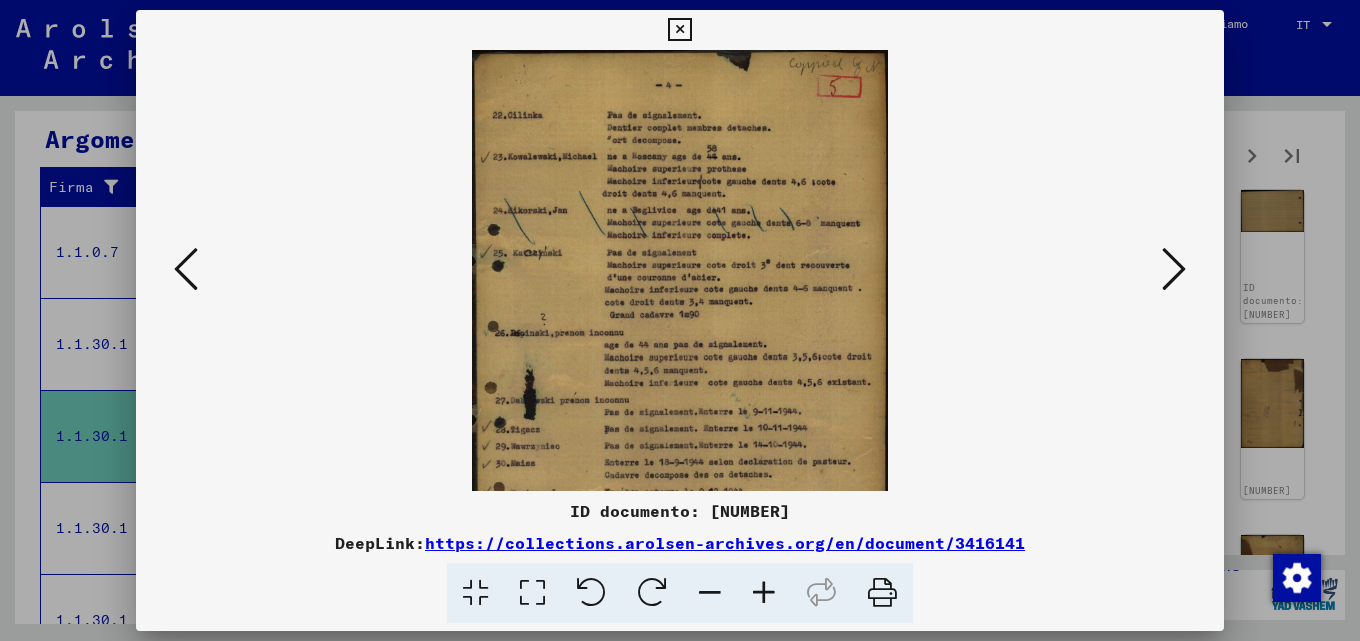 click at bounding box center [764, 593] 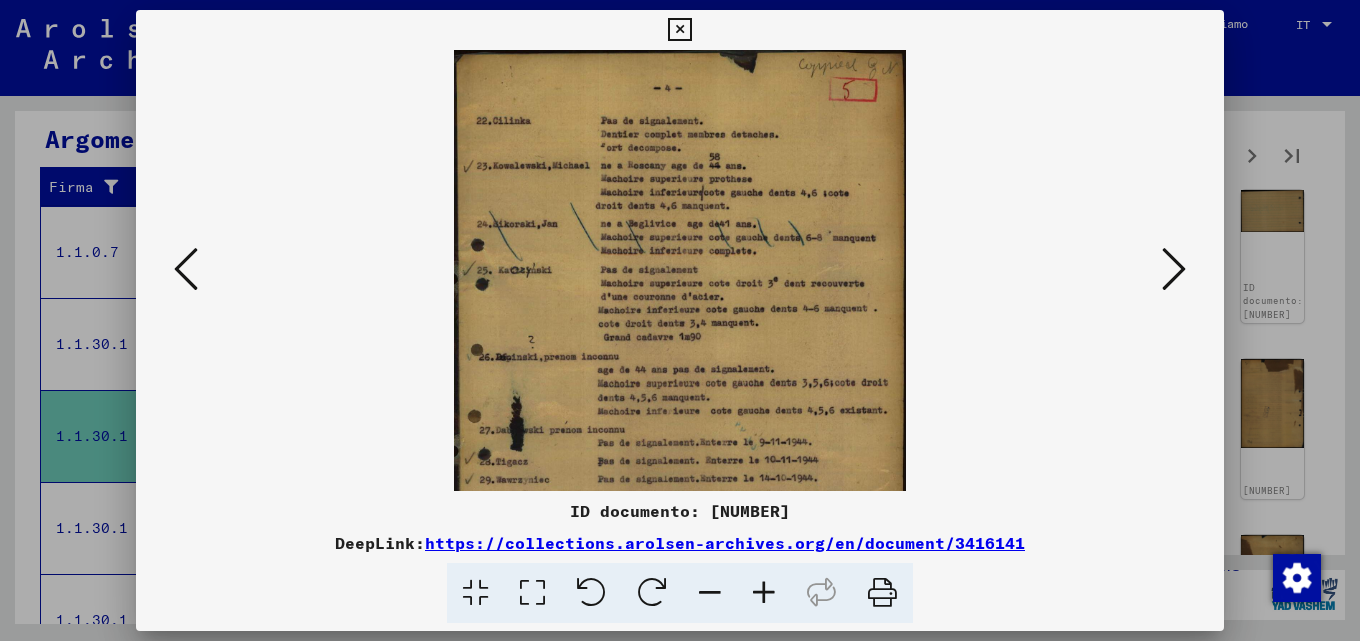 click at bounding box center (764, 593) 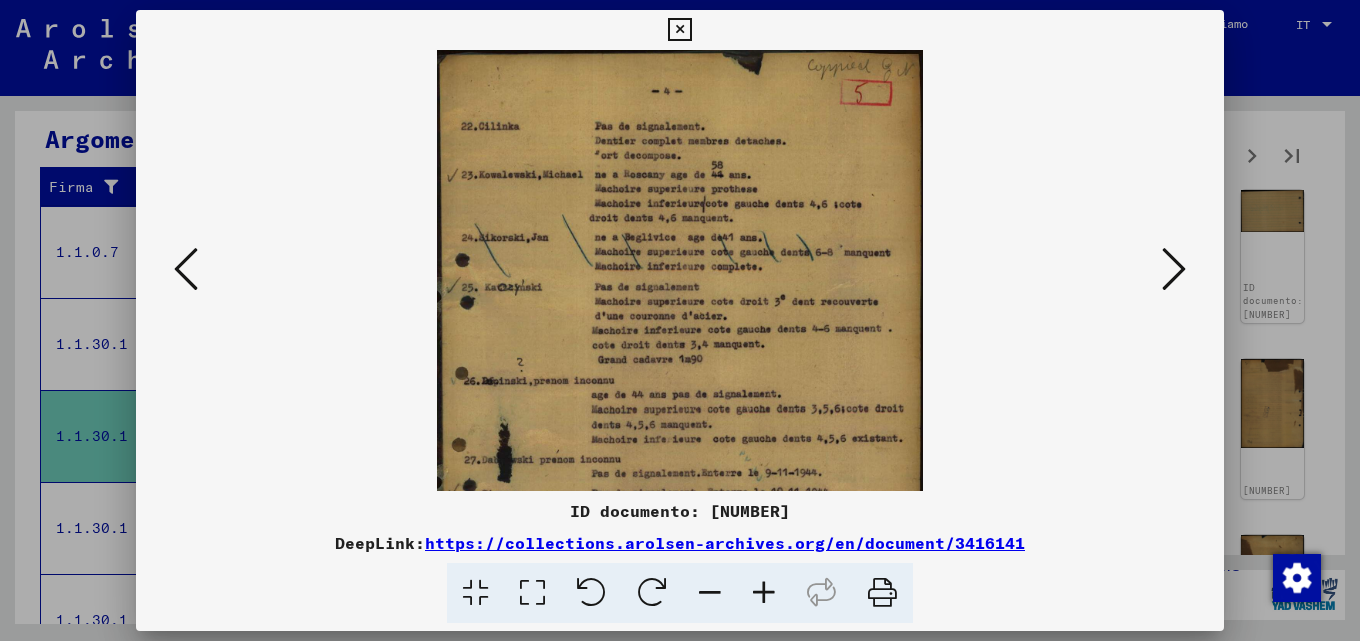 click at bounding box center (764, 593) 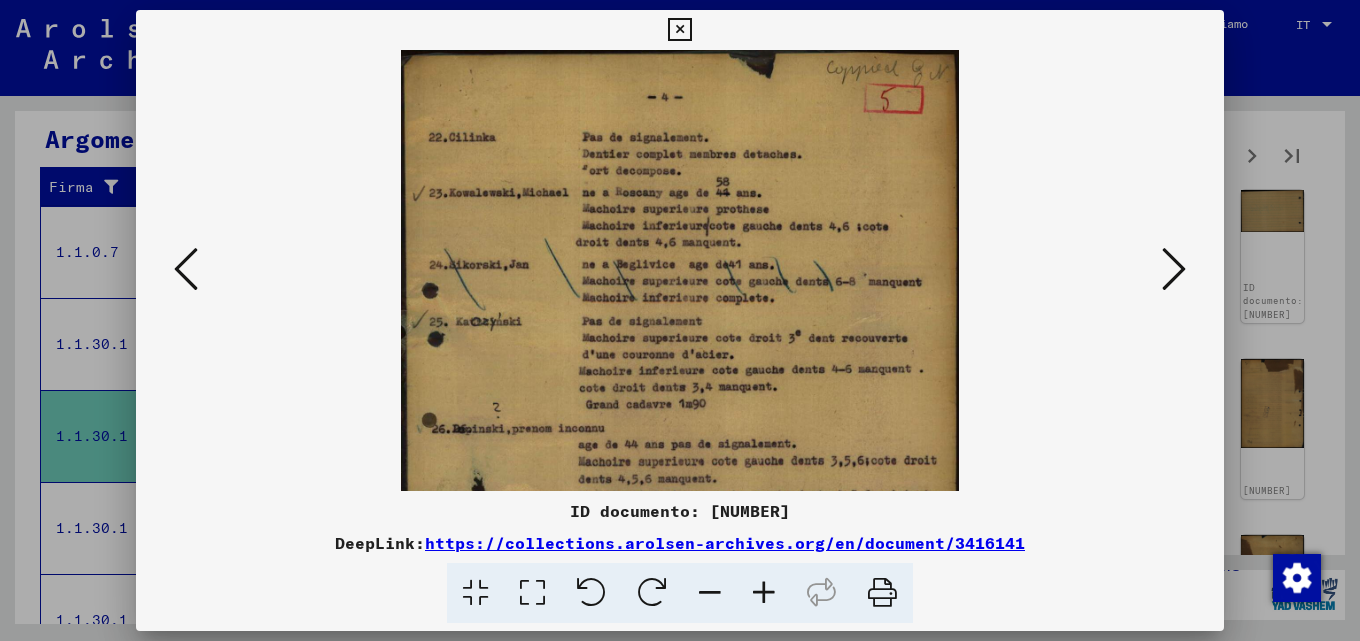 click at bounding box center [764, 593] 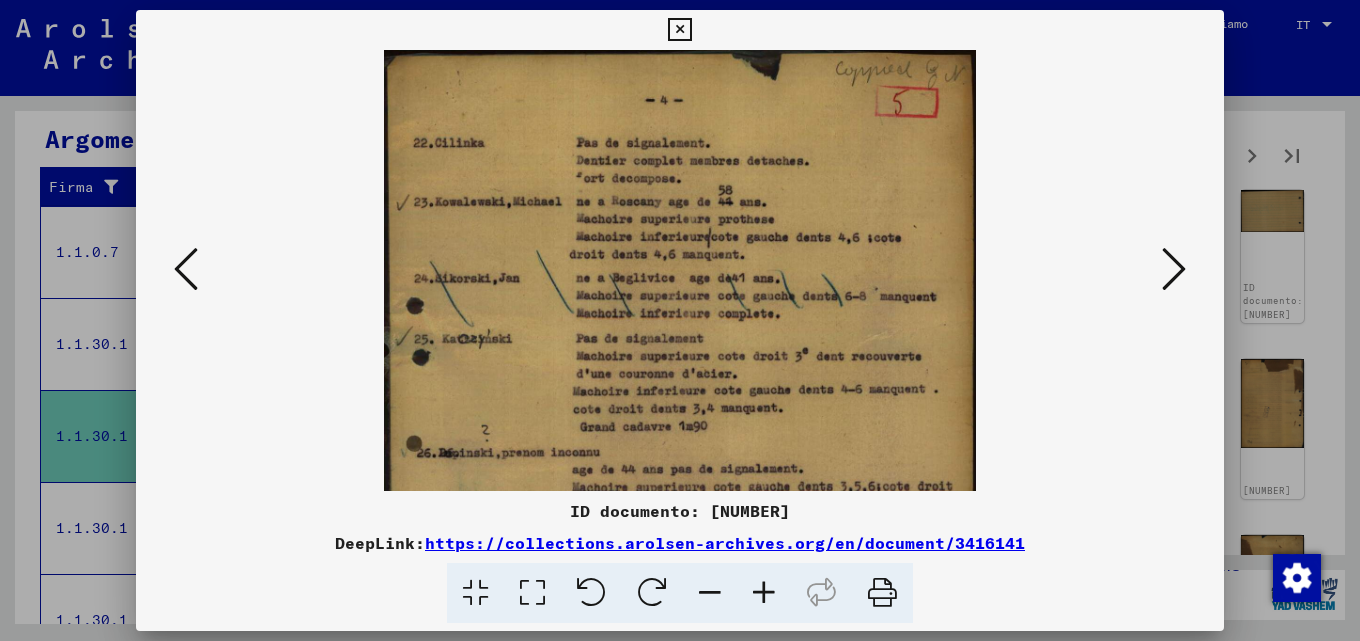 click at bounding box center [764, 593] 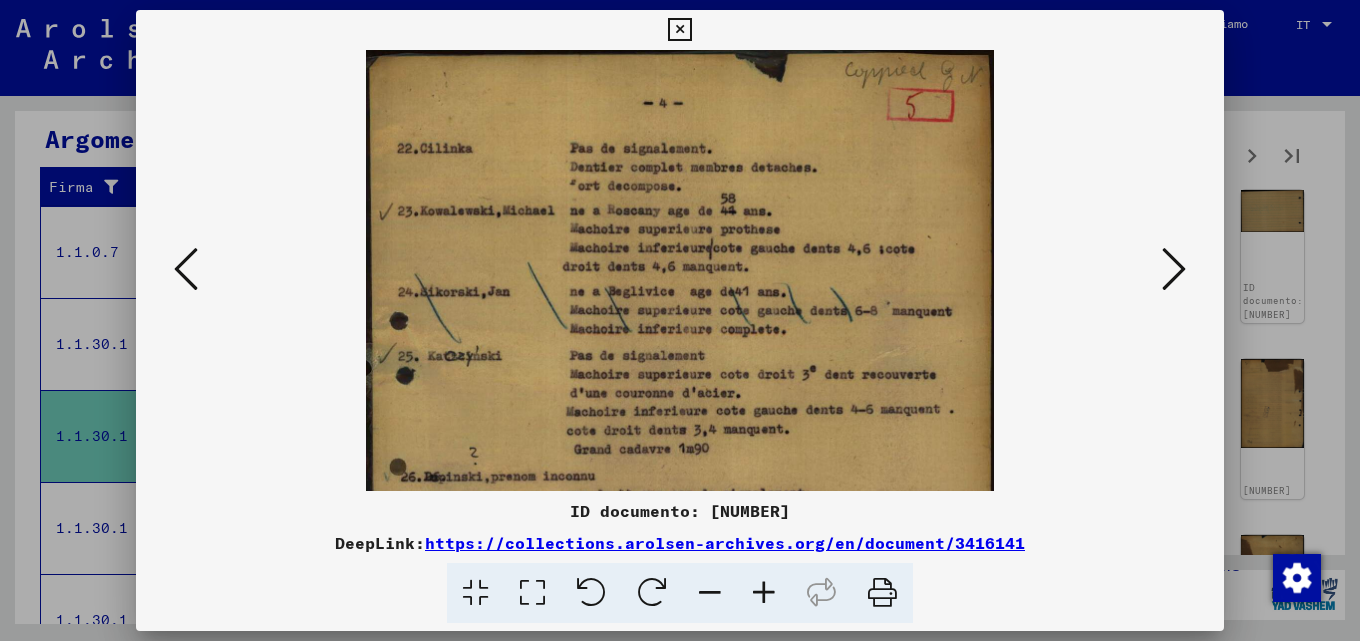 click at bounding box center (764, 593) 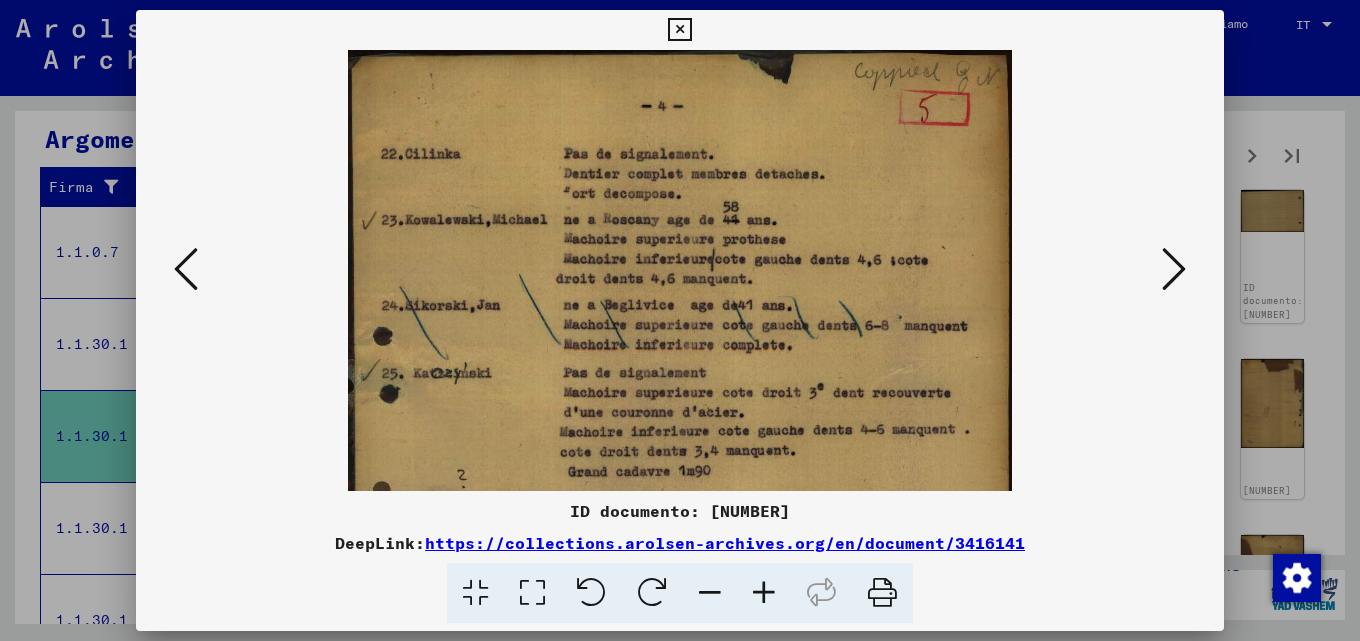 click at bounding box center (764, 593) 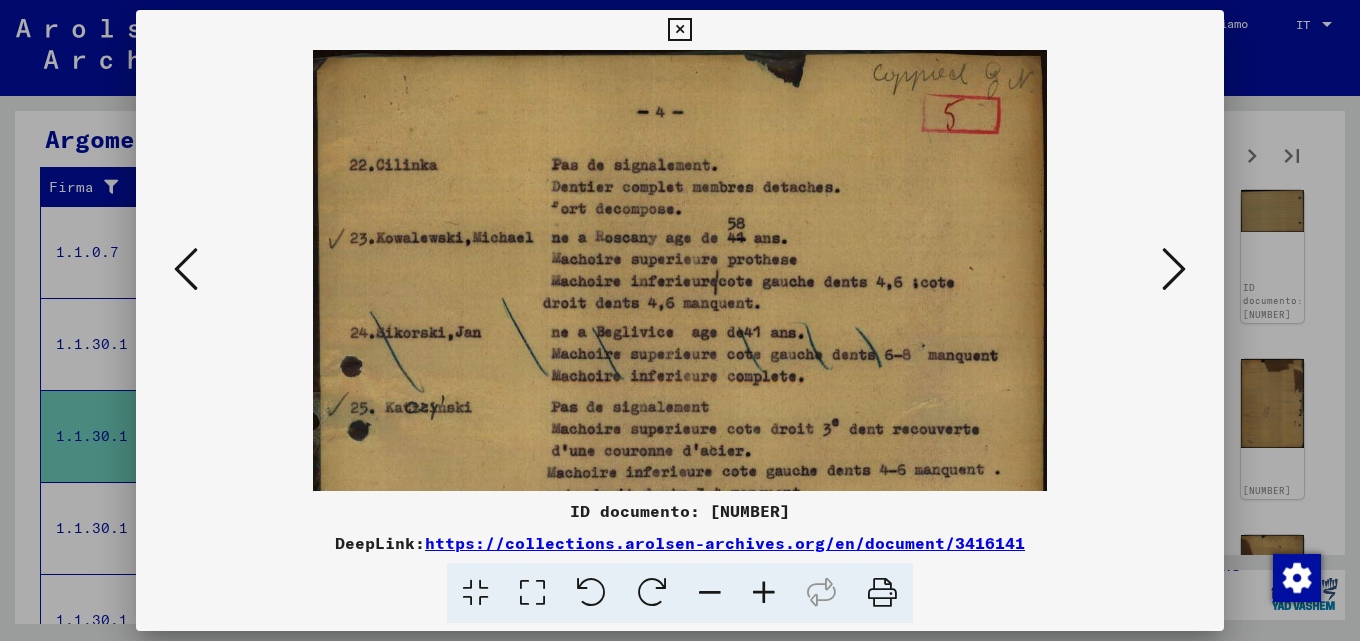 click at bounding box center (764, 593) 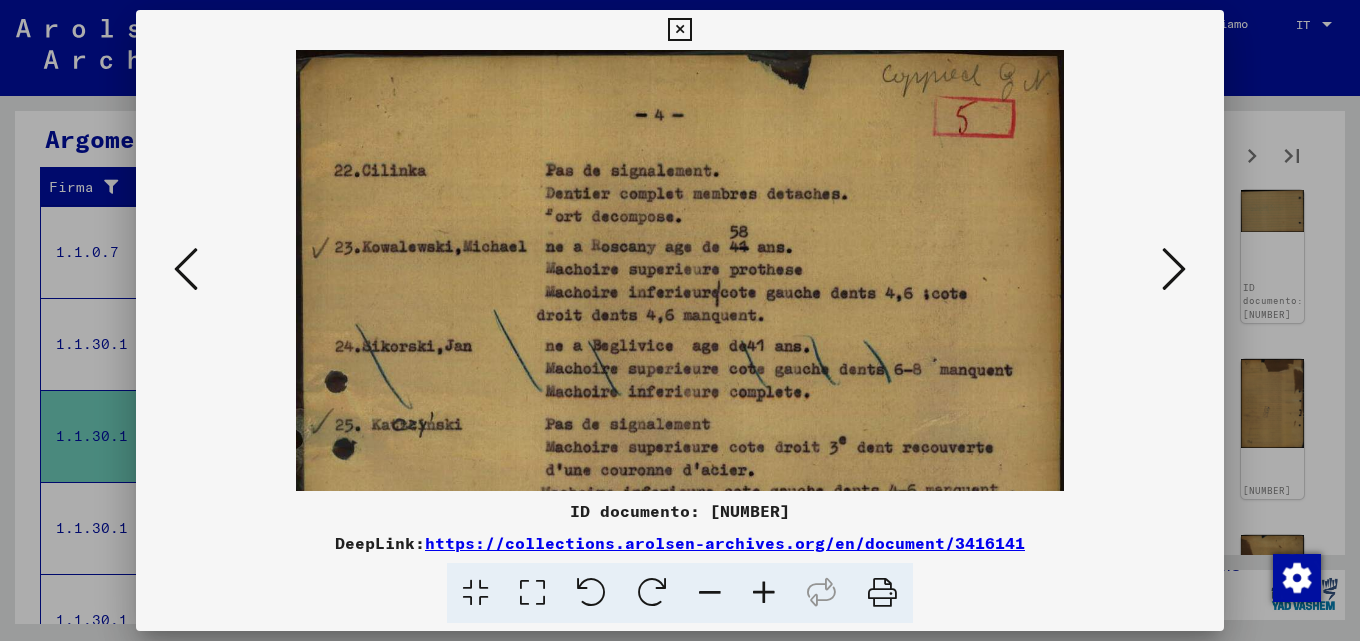 click at bounding box center [764, 593] 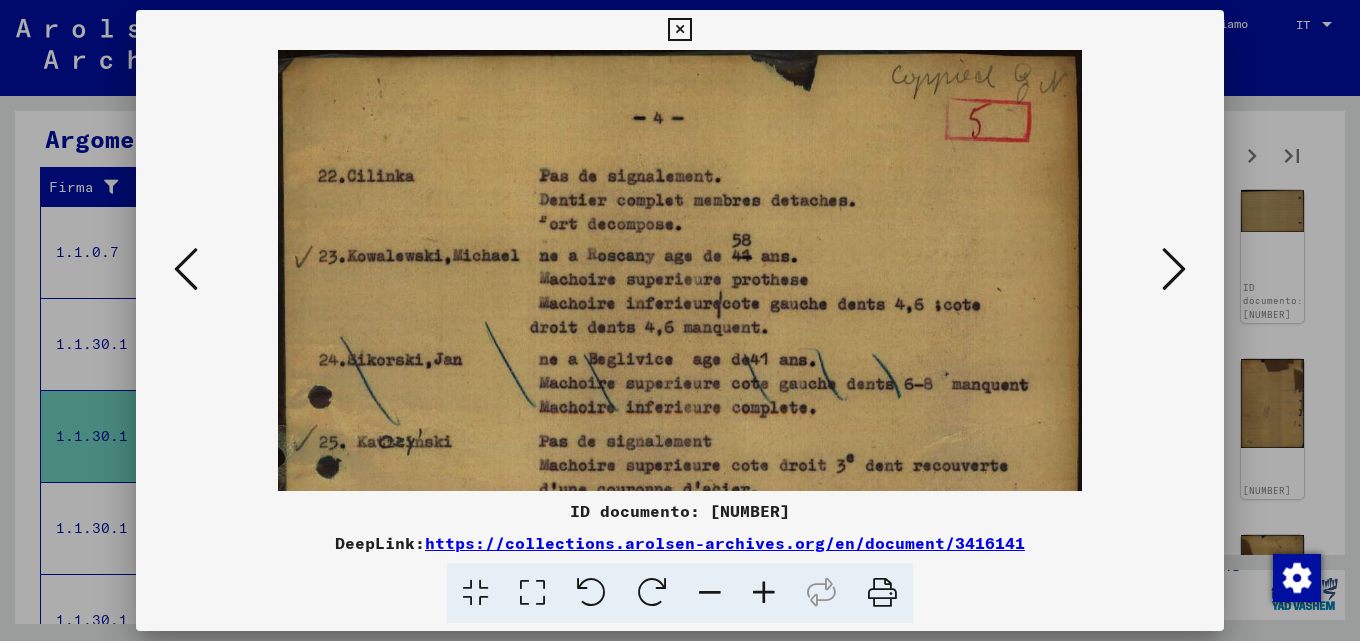 click at bounding box center (680, 620) 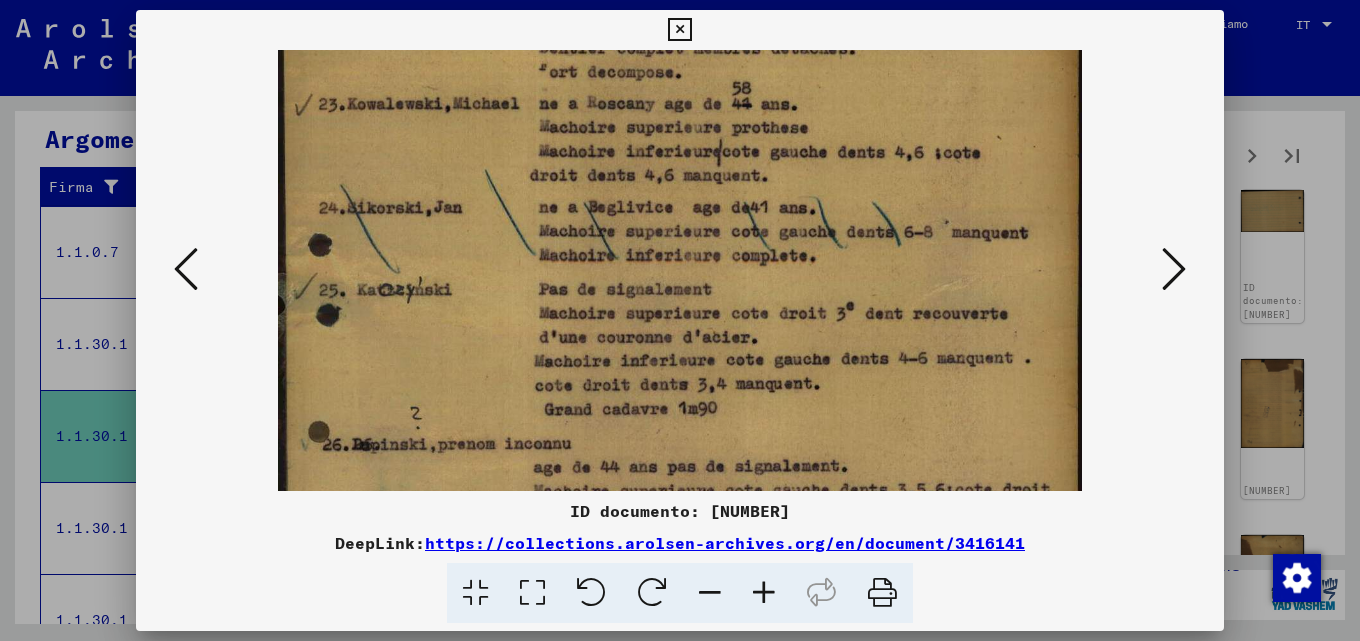 click at bounding box center [680, 468] 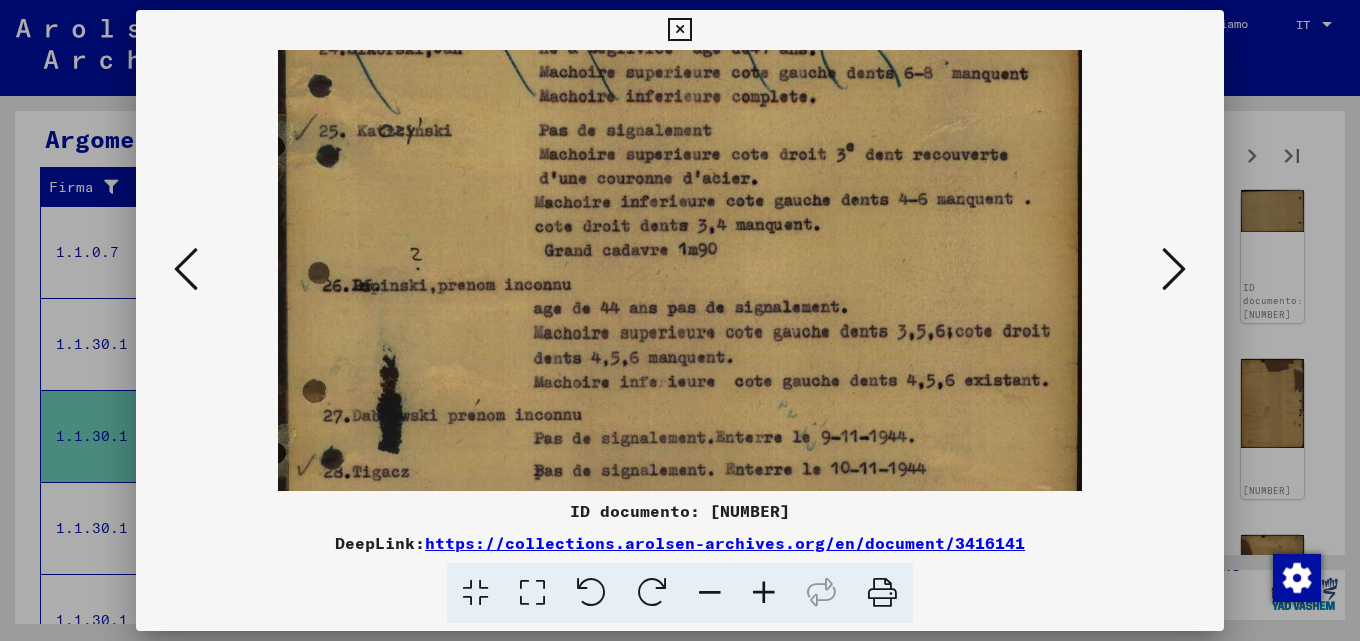 drag, startPoint x: 690, startPoint y: 202, endPoint x: 678, endPoint y: 156, distance: 47.539455 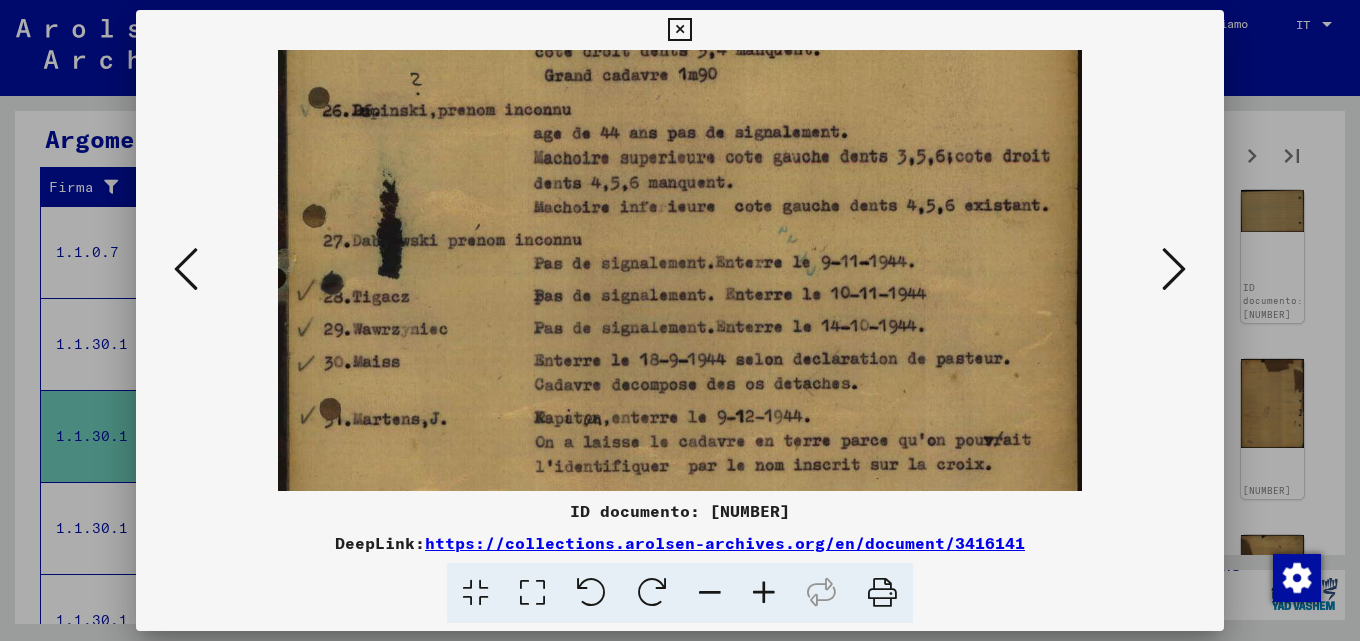 drag, startPoint x: 684, startPoint y: 287, endPoint x: 684, endPoint y: 136, distance: 151 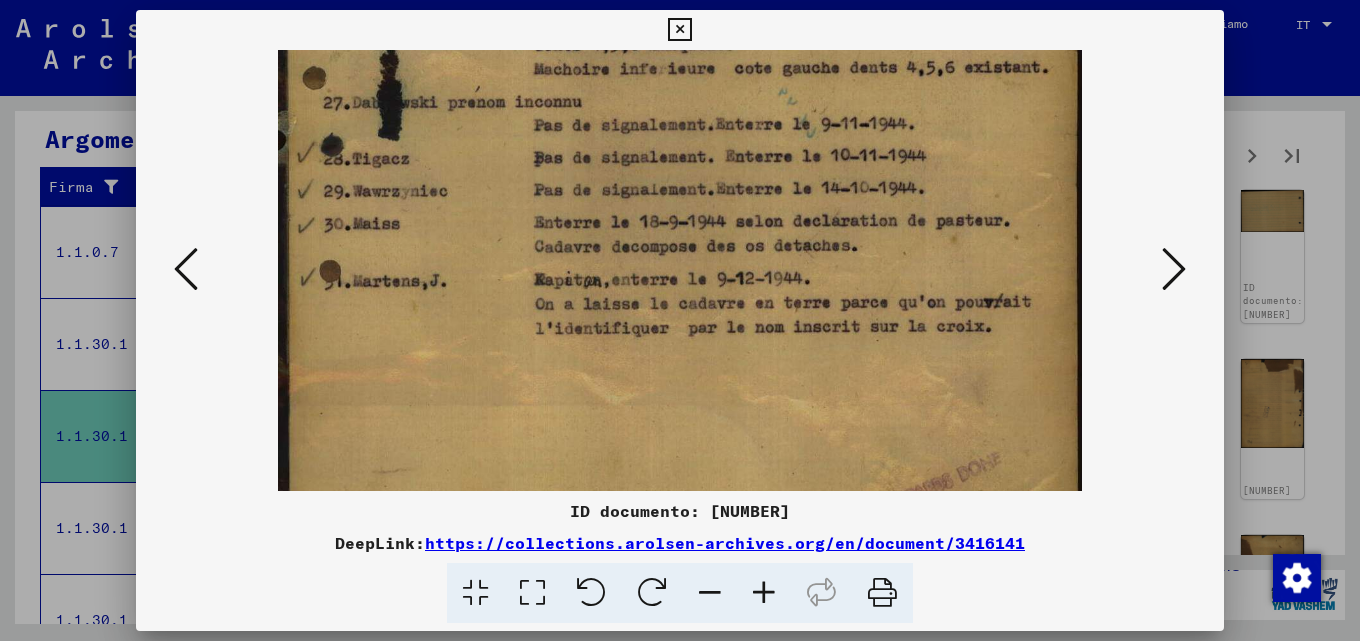click at bounding box center (1174, 269) 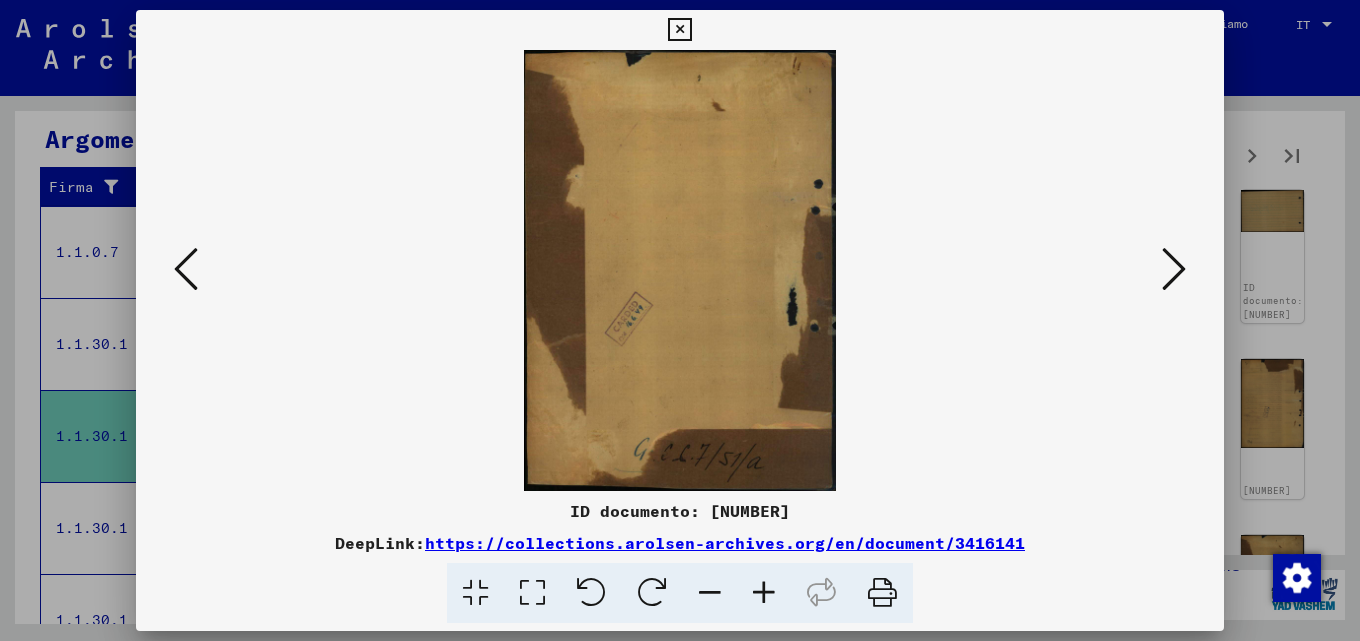 click at bounding box center (1174, 269) 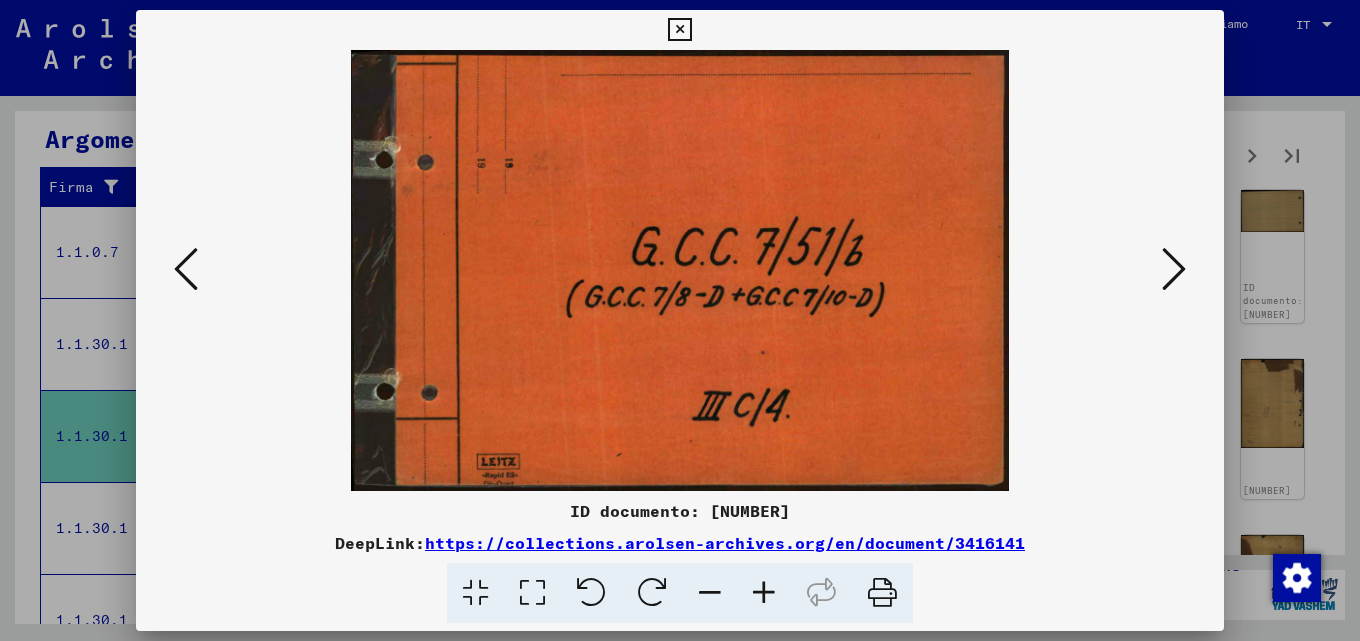 click at bounding box center (1174, 269) 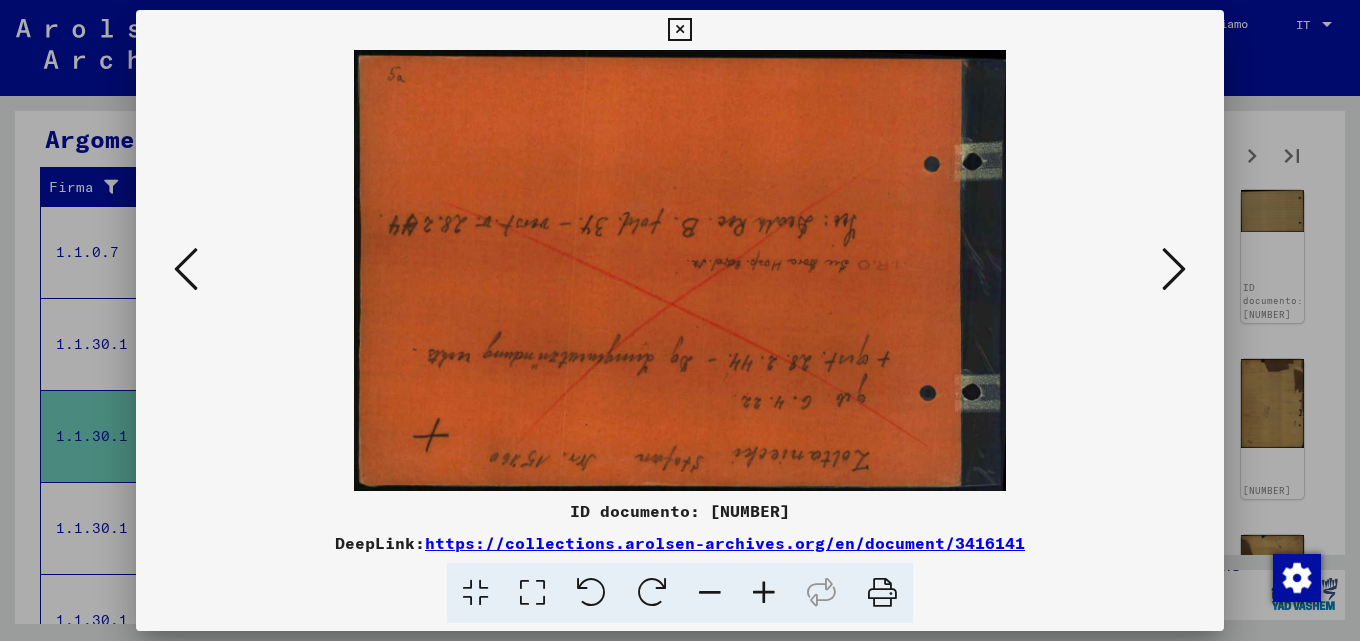click at bounding box center [1174, 269] 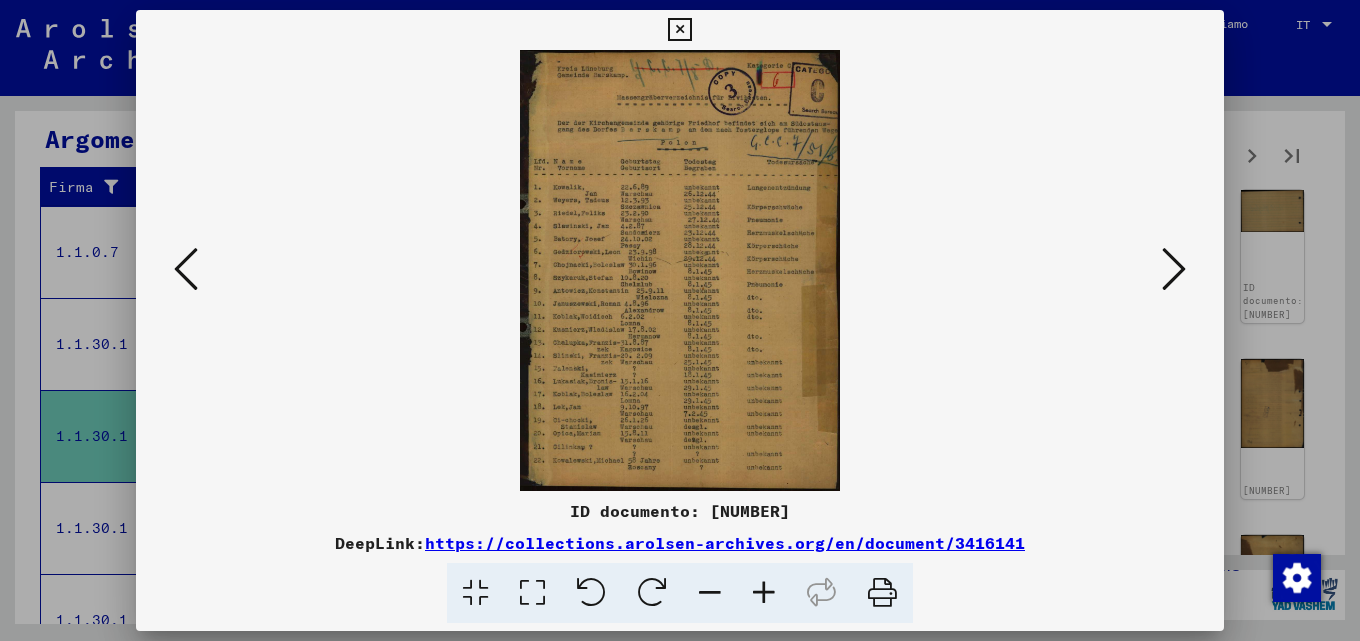 click at bounding box center (764, 593) 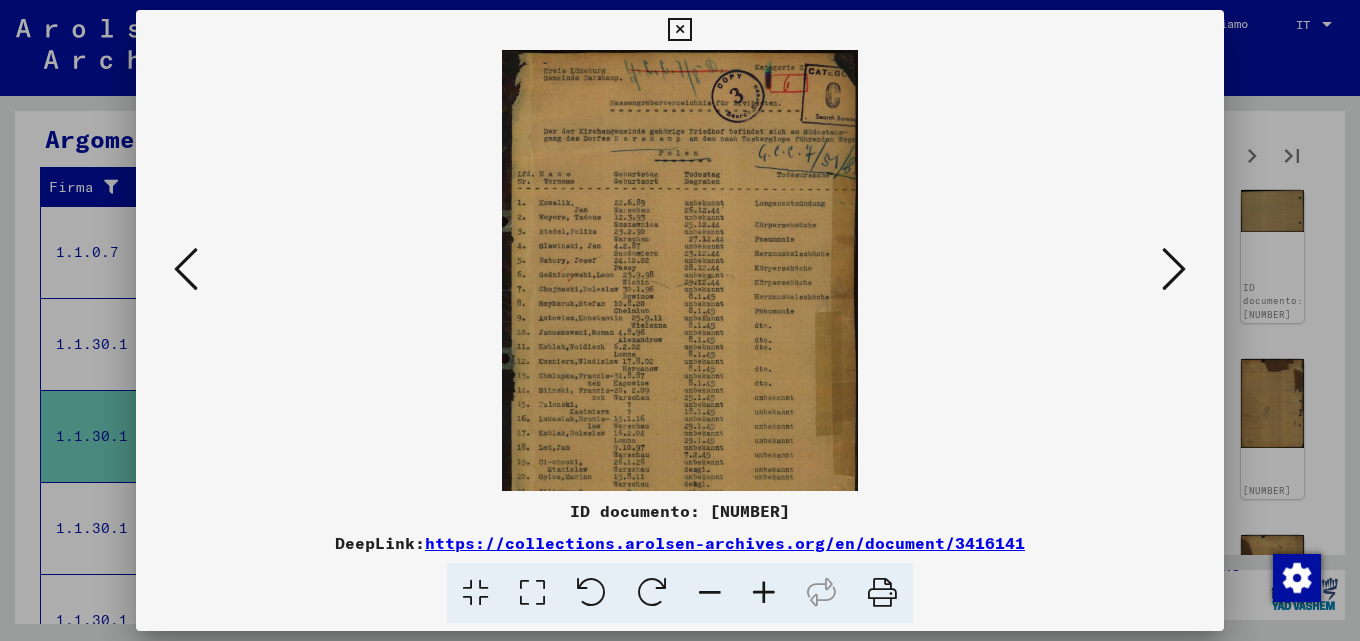 click at bounding box center (764, 593) 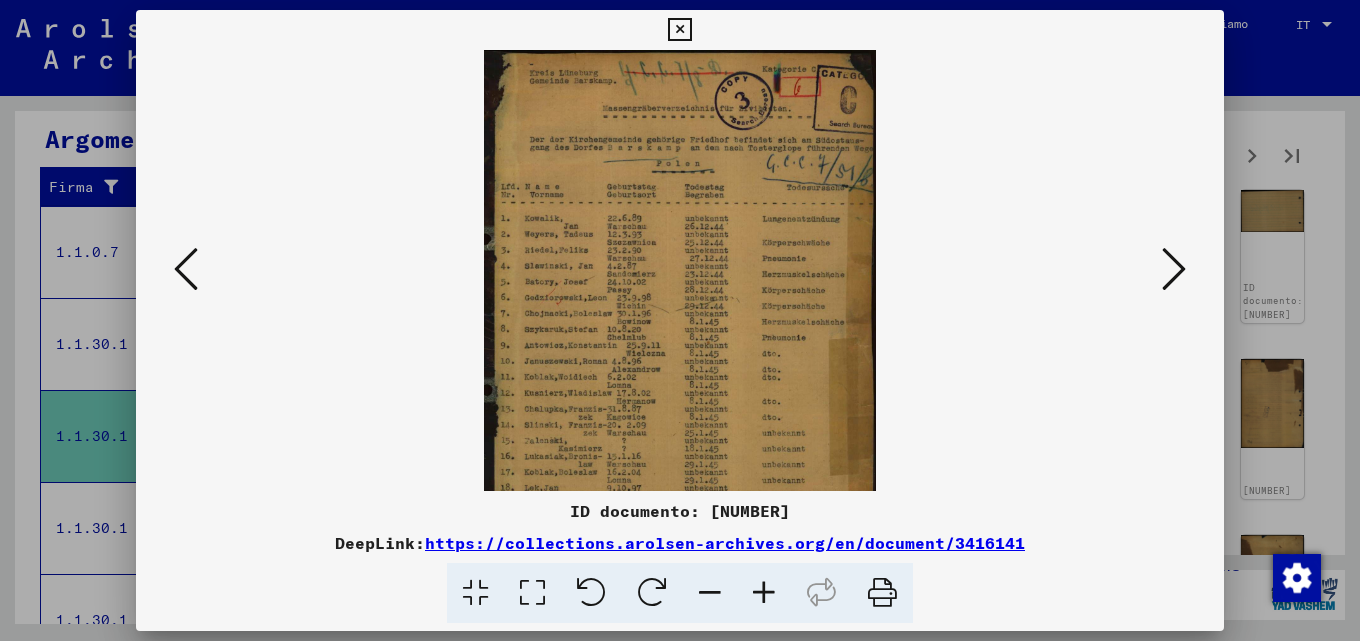 click at bounding box center (764, 593) 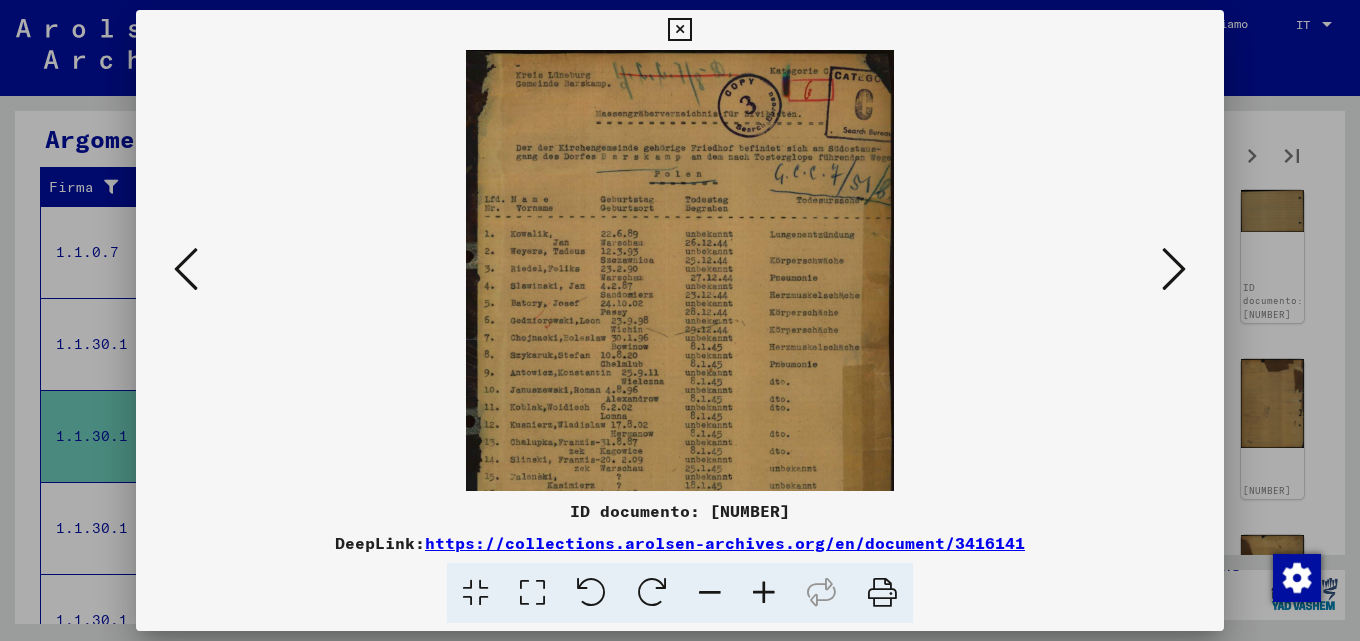 click at bounding box center (764, 593) 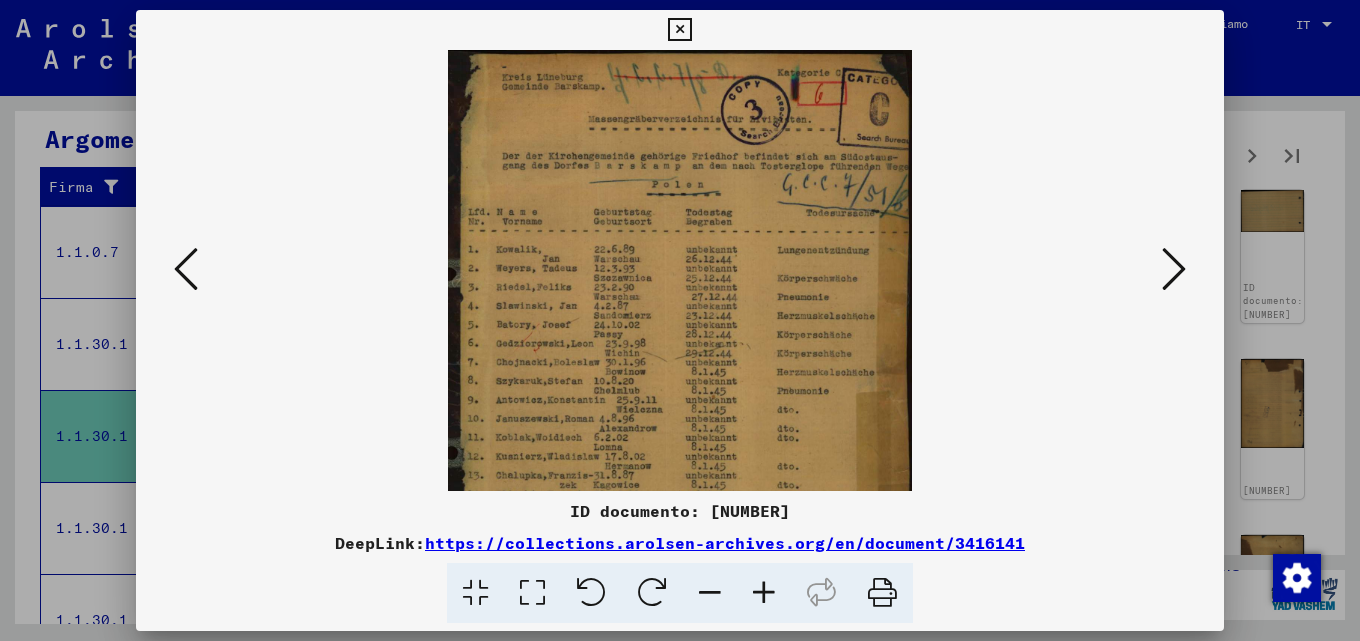 click at bounding box center (764, 593) 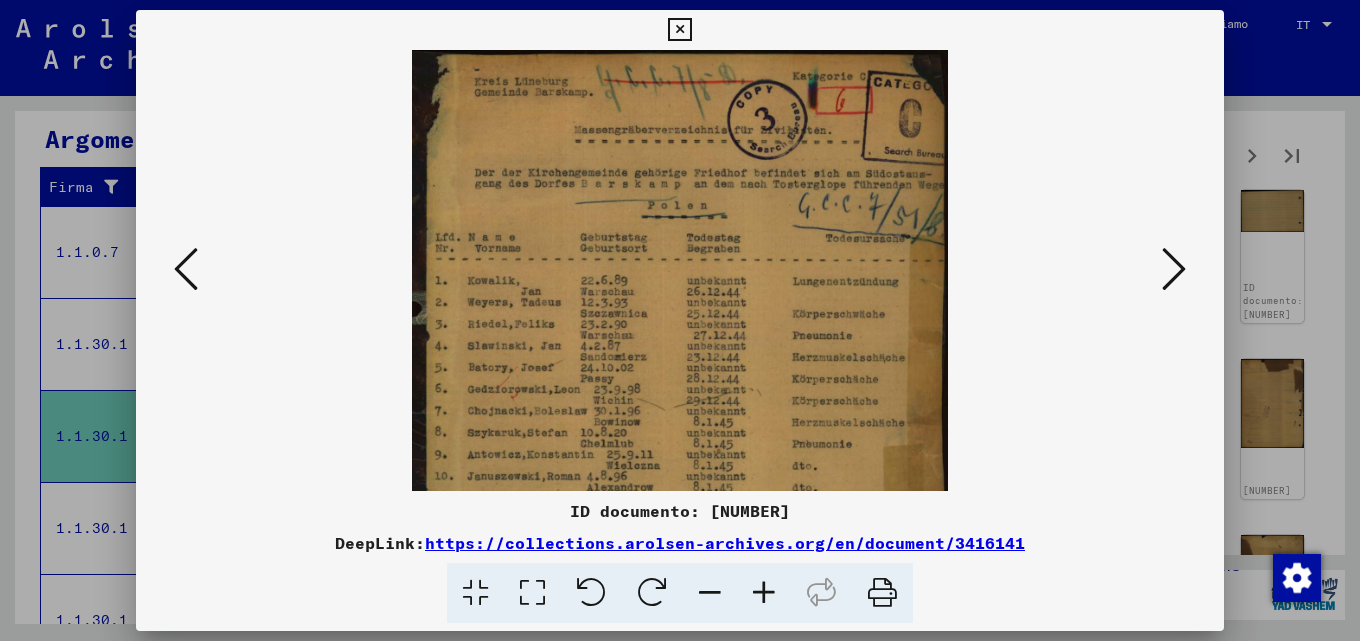 click at bounding box center [764, 593] 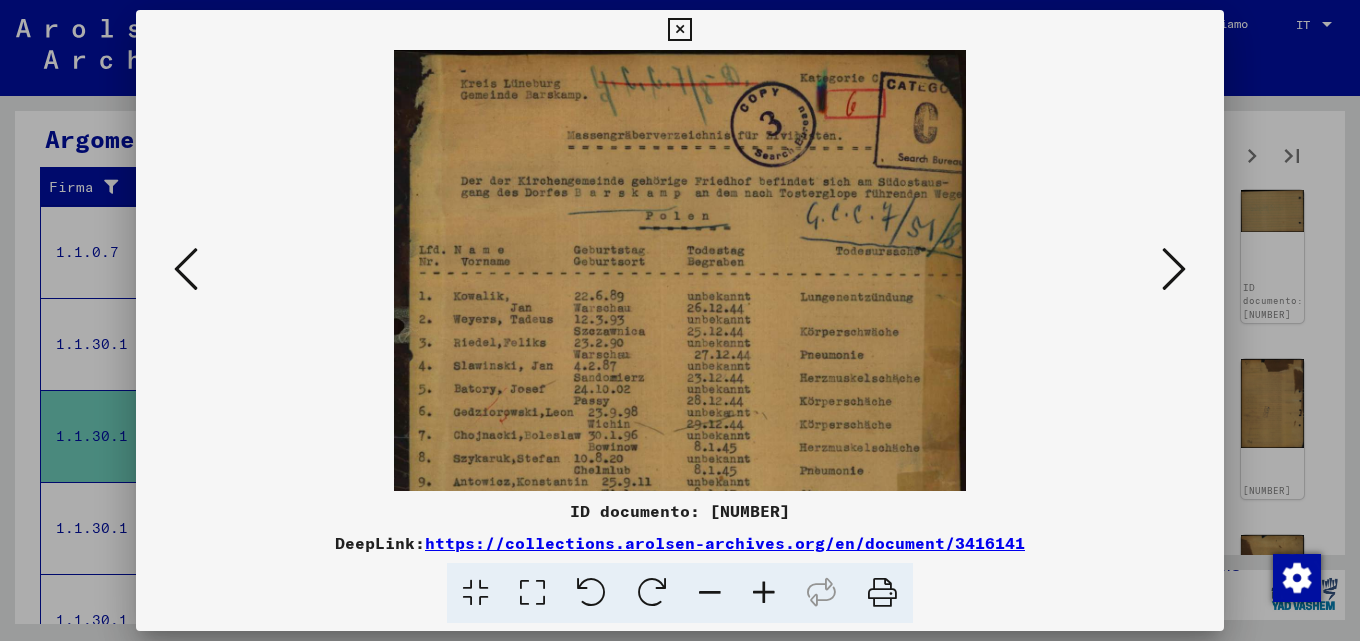 click at bounding box center (764, 593) 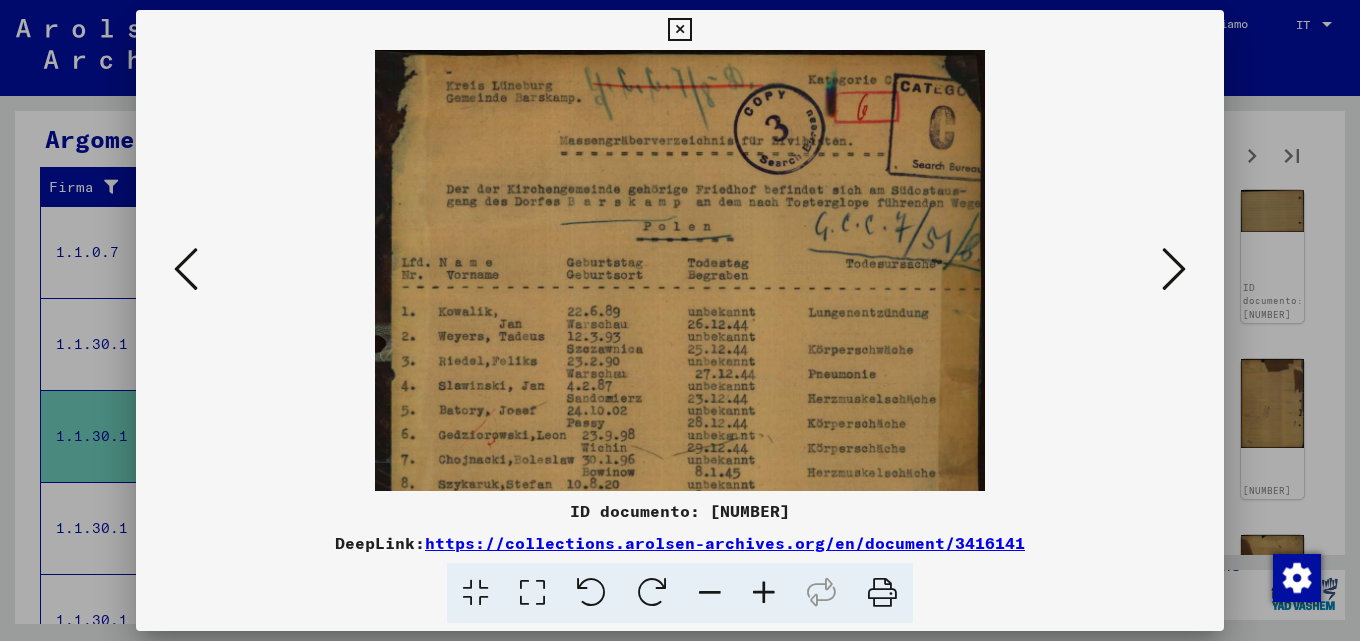 click at bounding box center (764, 593) 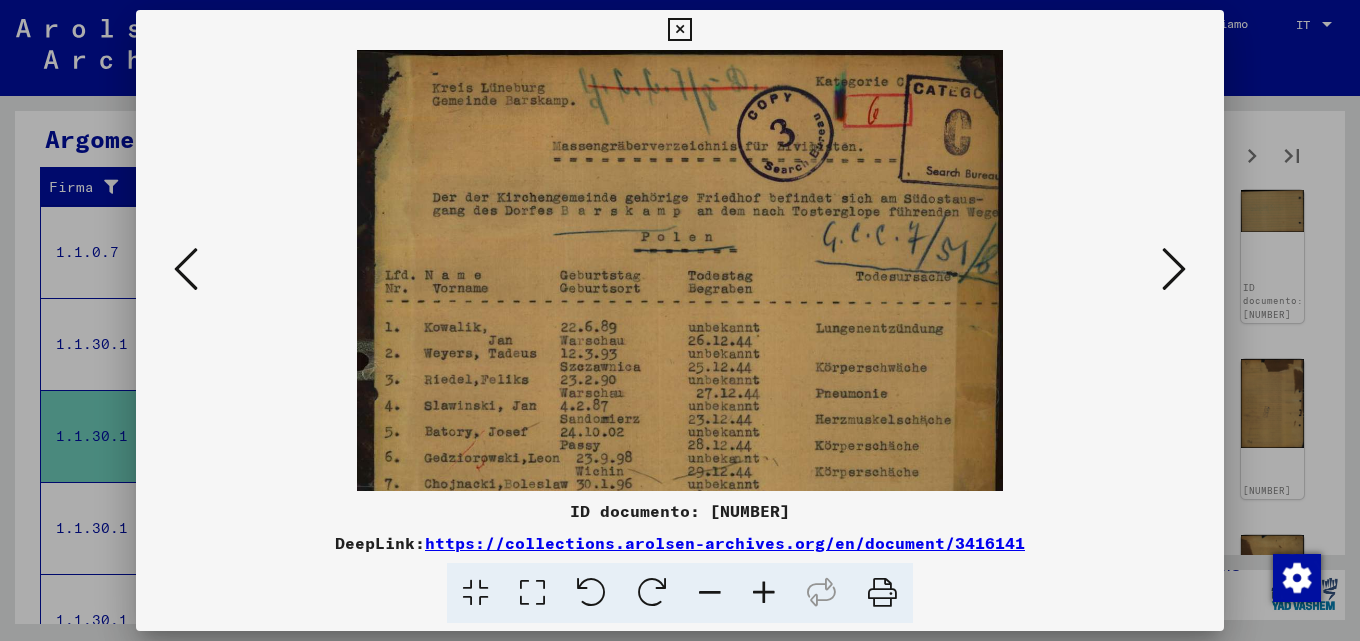 click at bounding box center (764, 593) 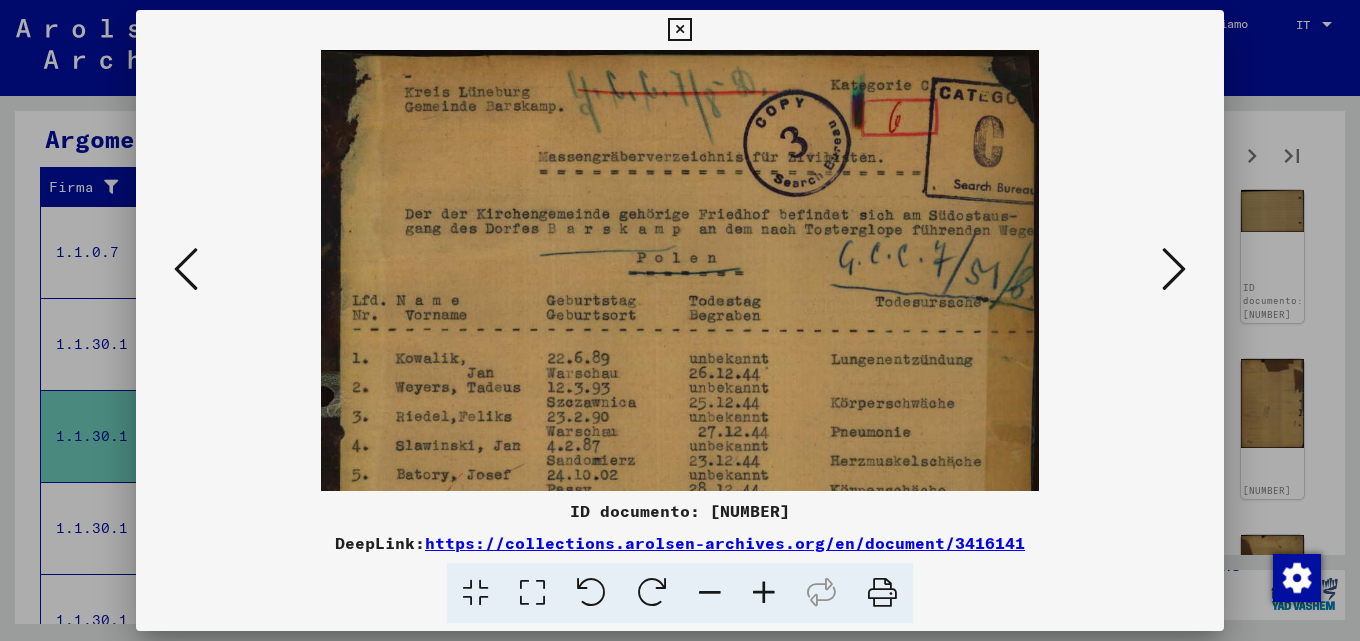 click at bounding box center (764, 593) 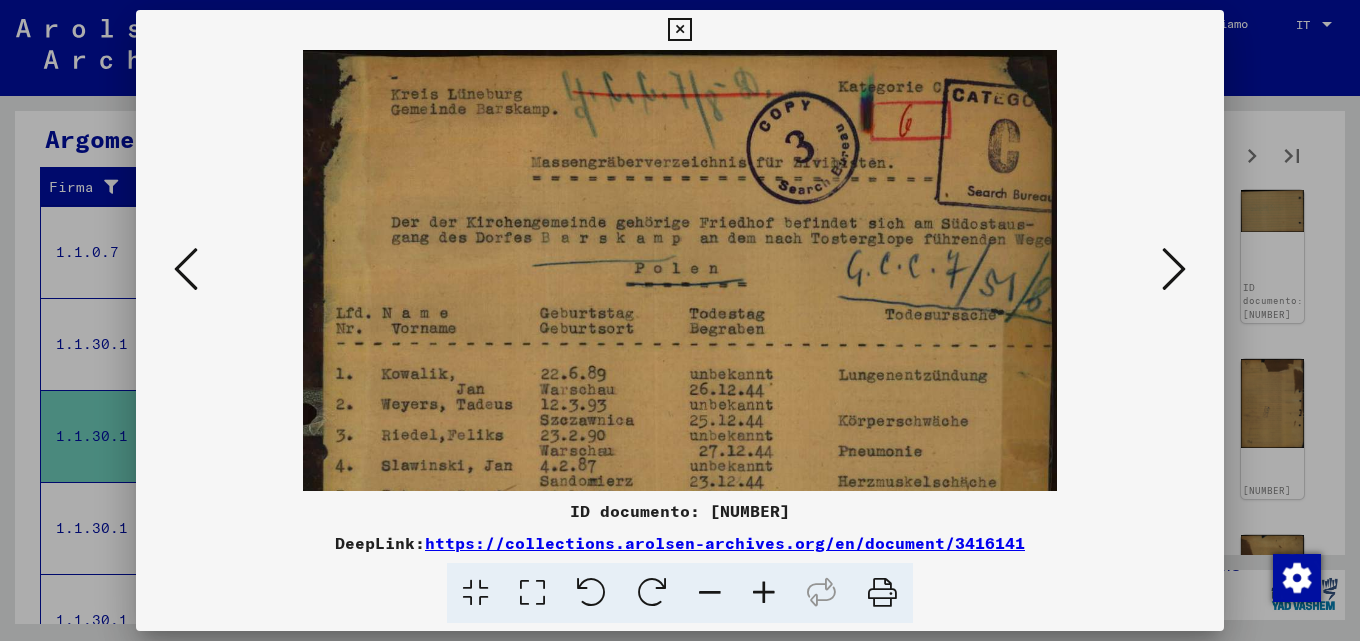 drag, startPoint x: 683, startPoint y: 414, endPoint x: 681, endPoint y: 243, distance: 171.01169 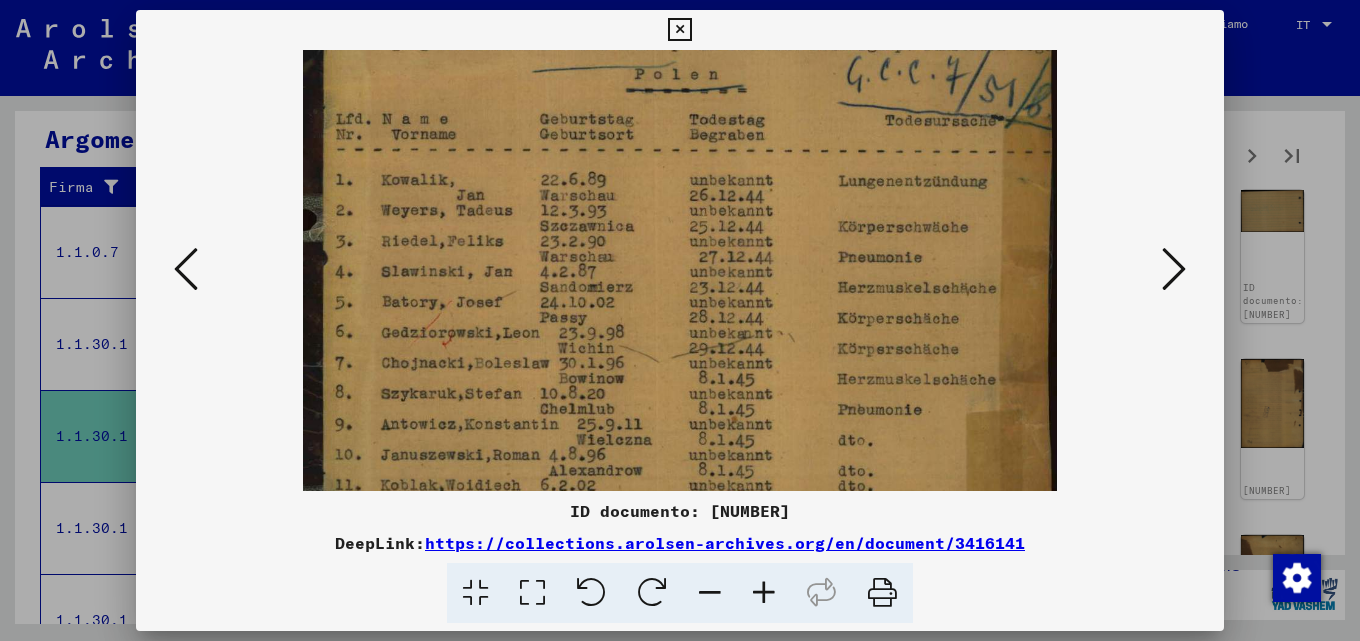 drag, startPoint x: 645, startPoint y: 385, endPoint x: 645, endPoint y: 174, distance: 211 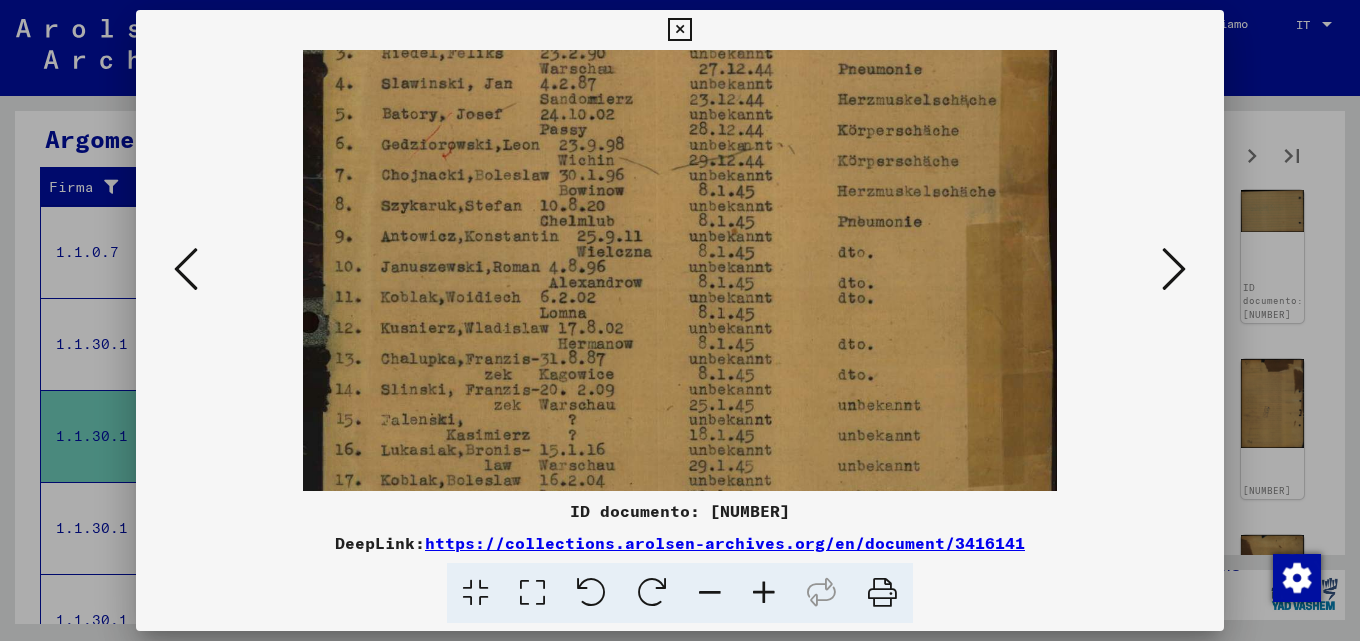 drag, startPoint x: 682, startPoint y: 368, endPoint x: 674, endPoint y: 168, distance: 200.15994 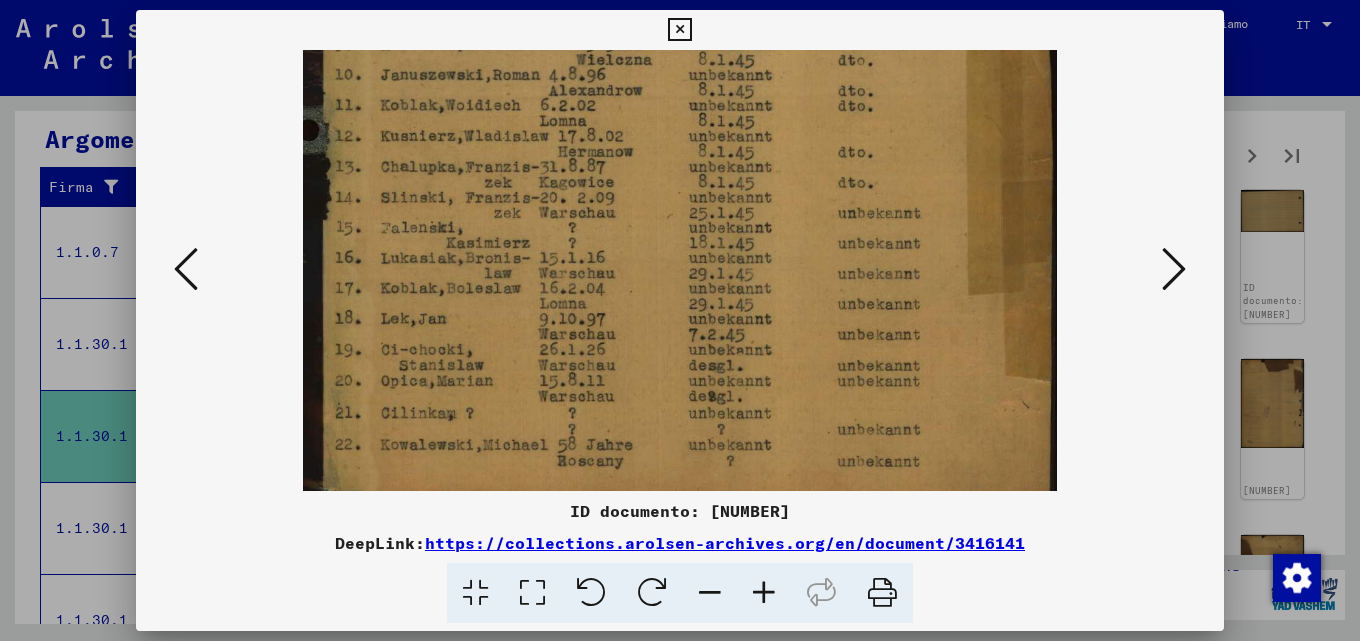 scroll, scrollTop: 600, scrollLeft: 0, axis: vertical 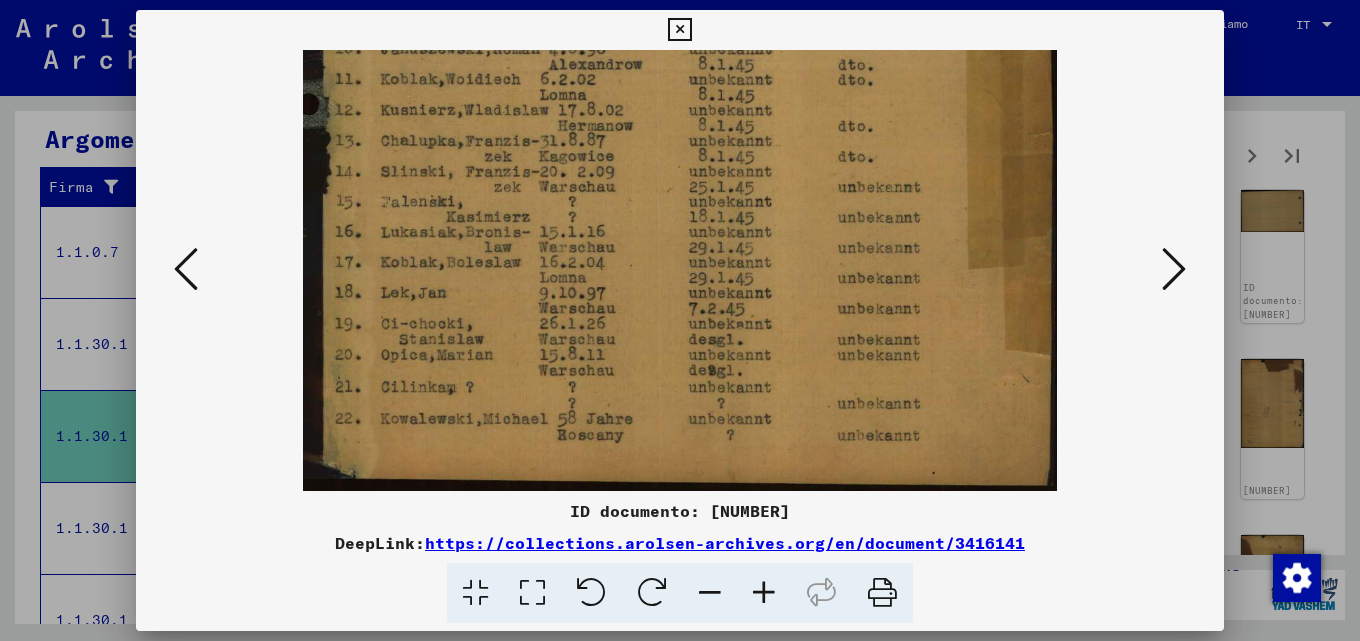 drag, startPoint x: 713, startPoint y: 306, endPoint x: 711, endPoint y: 169, distance: 137.0146 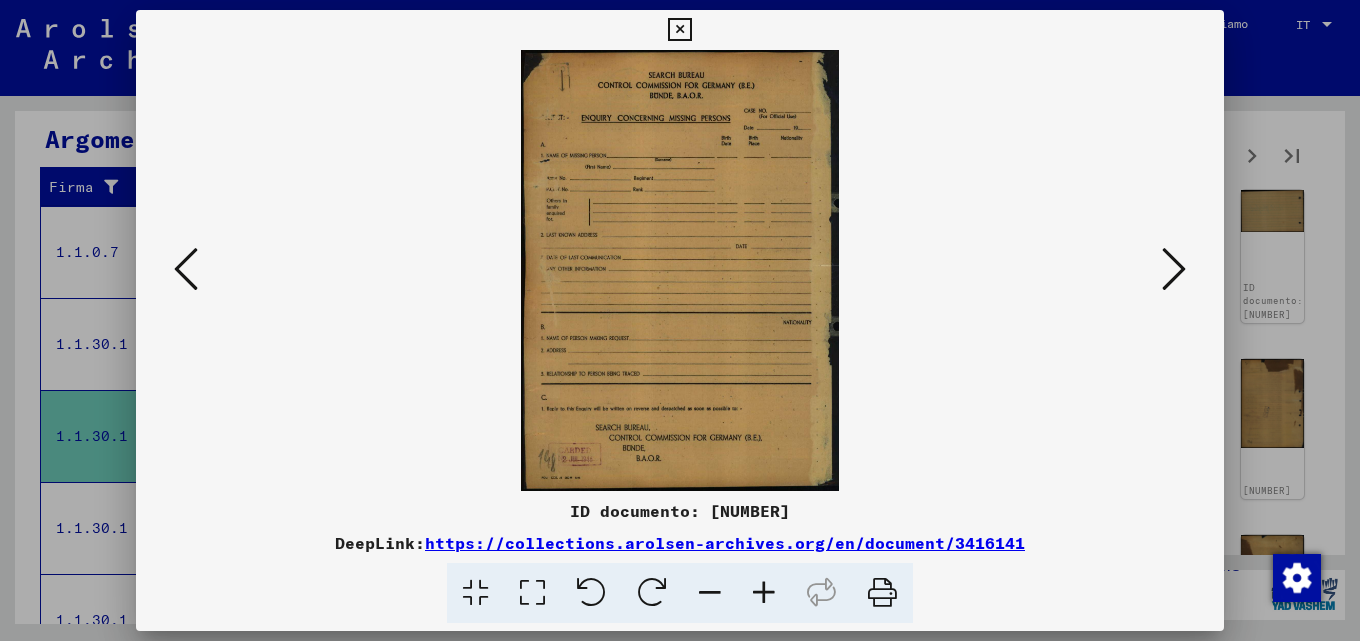 click at bounding box center [1174, 269] 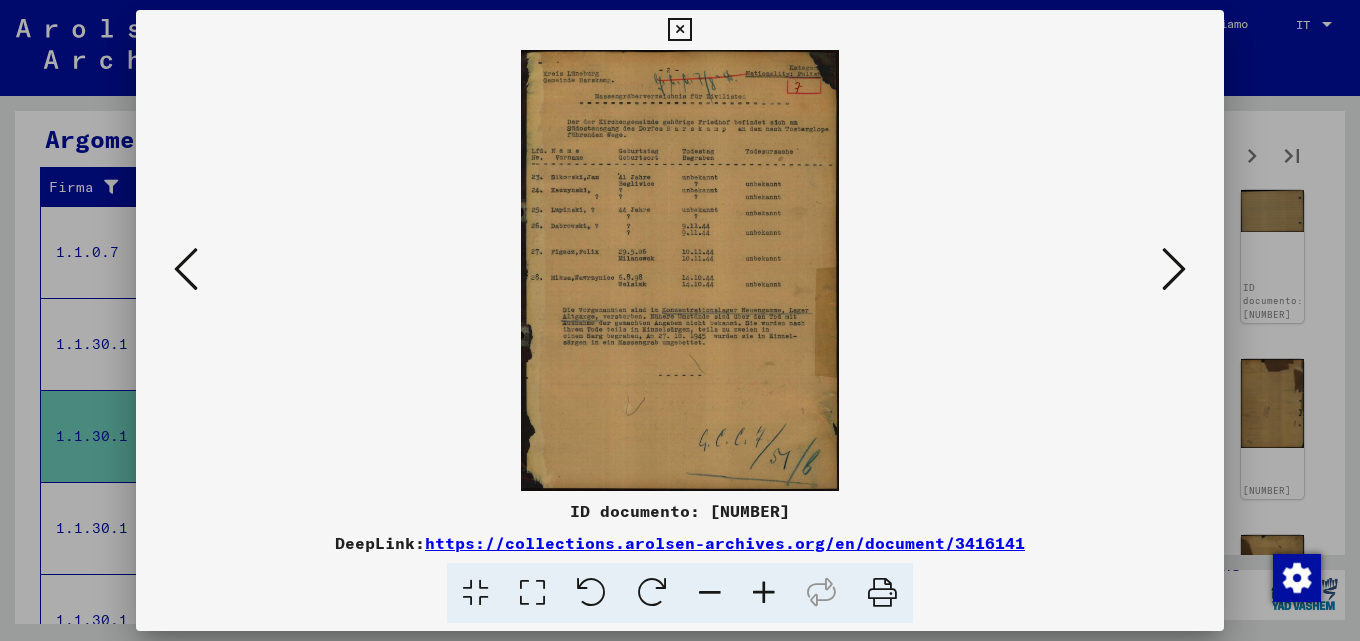 click at bounding box center [764, 593] 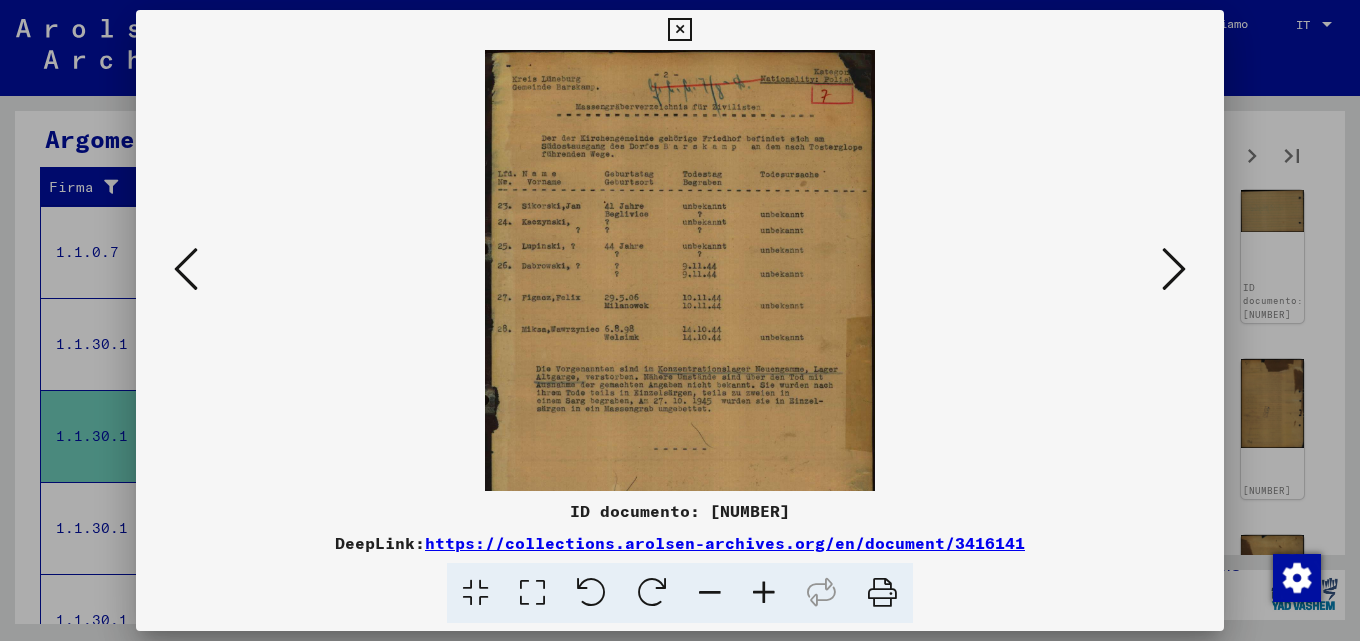 click at bounding box center (764, 593) 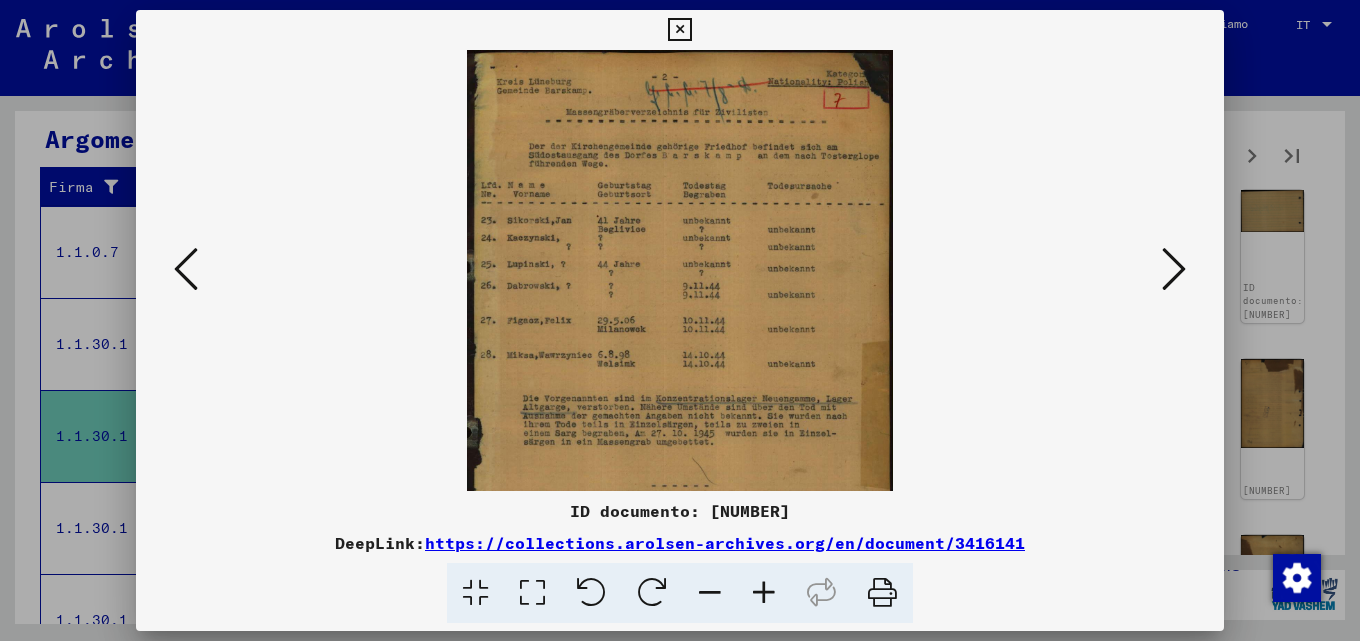 click at bounding box center (764, 593) 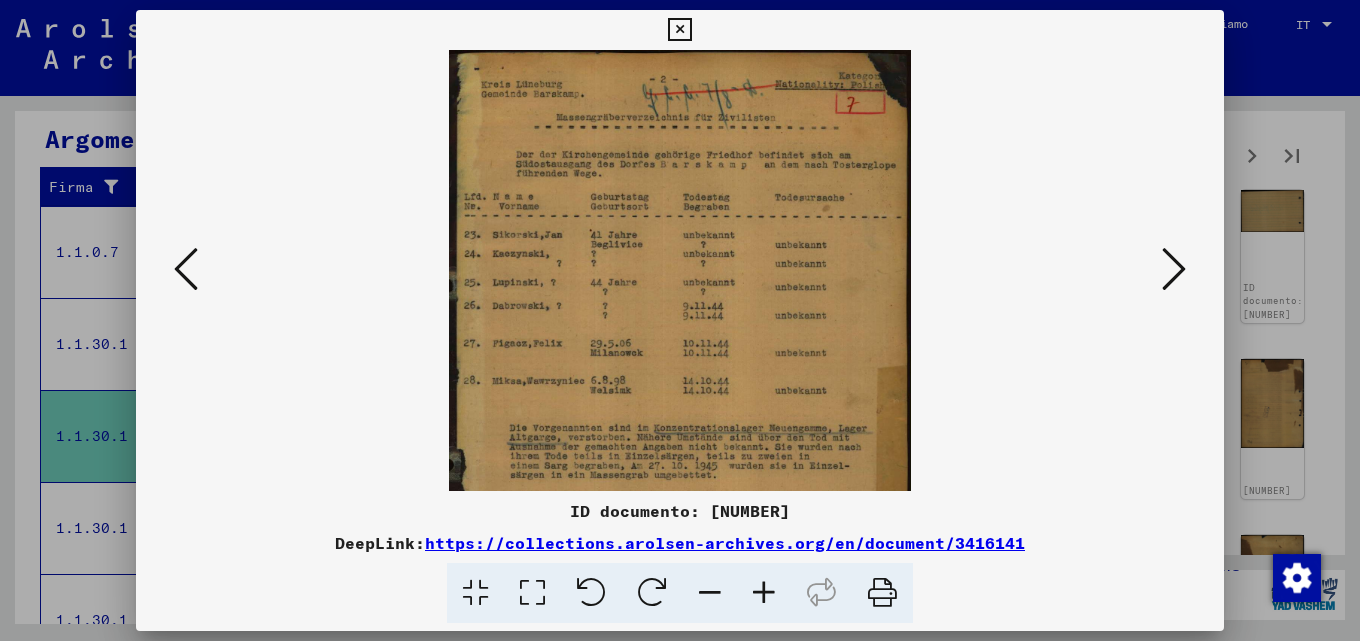 click at bounding box center (764, 593) 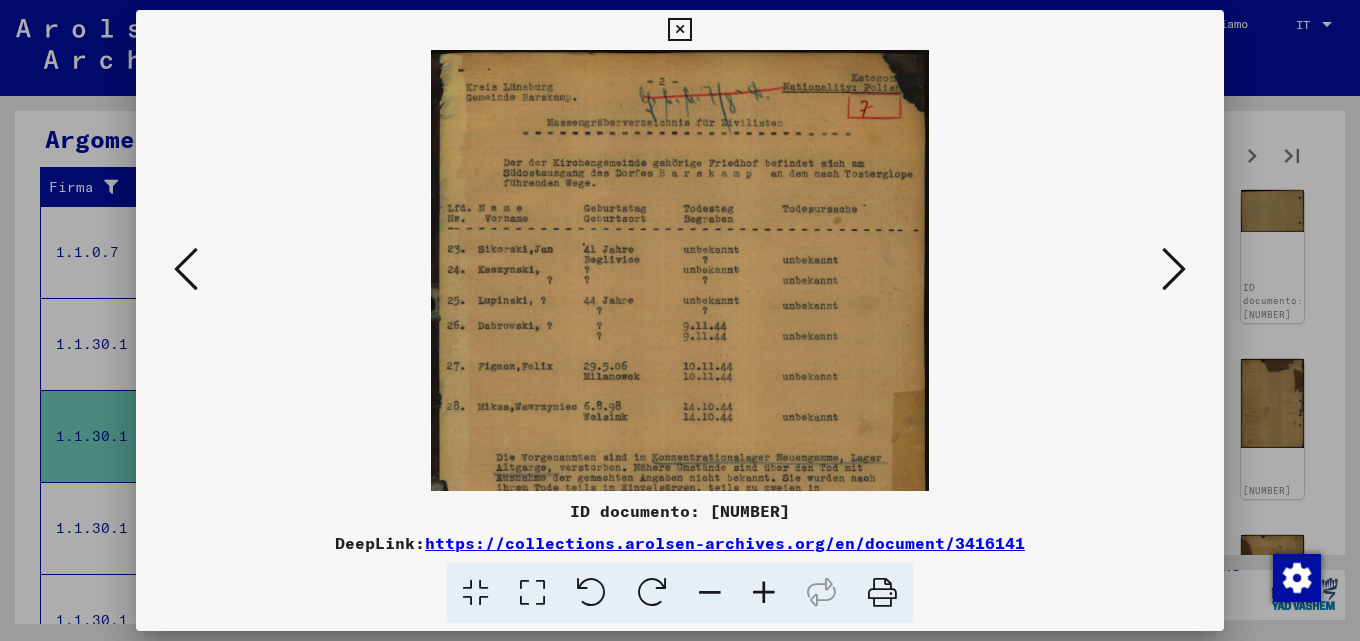 click at bounding box center [764, 593] 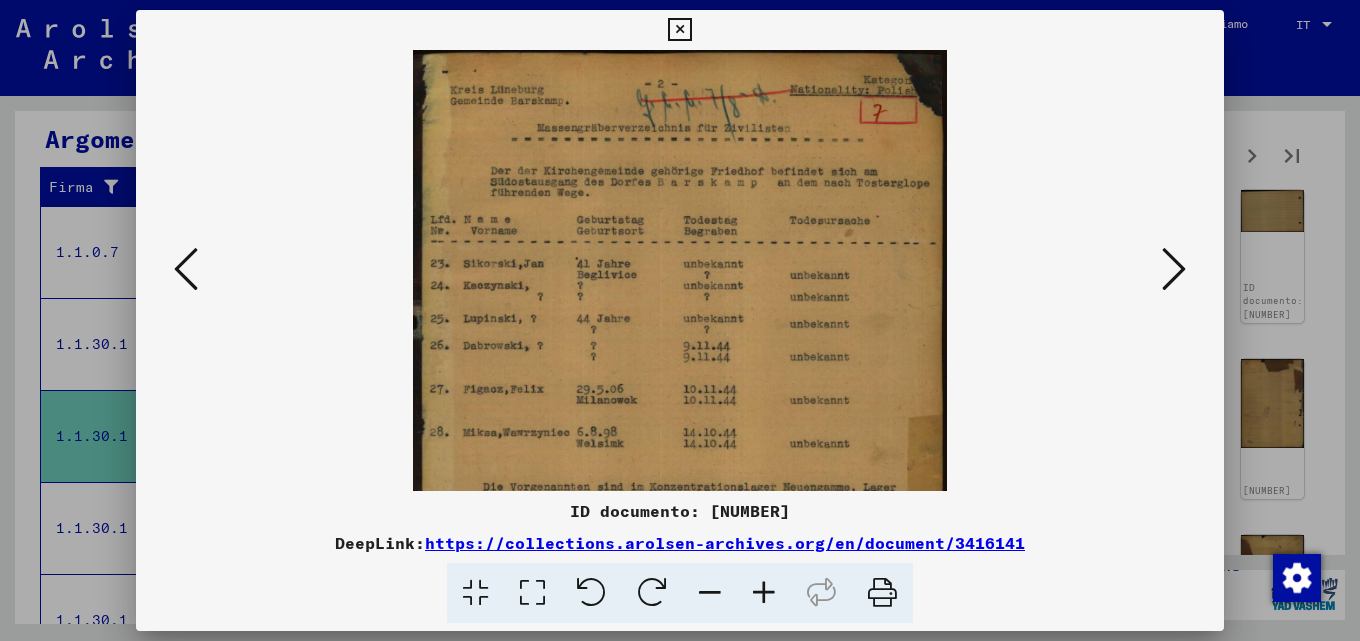 click at bounding box center (764, 593) 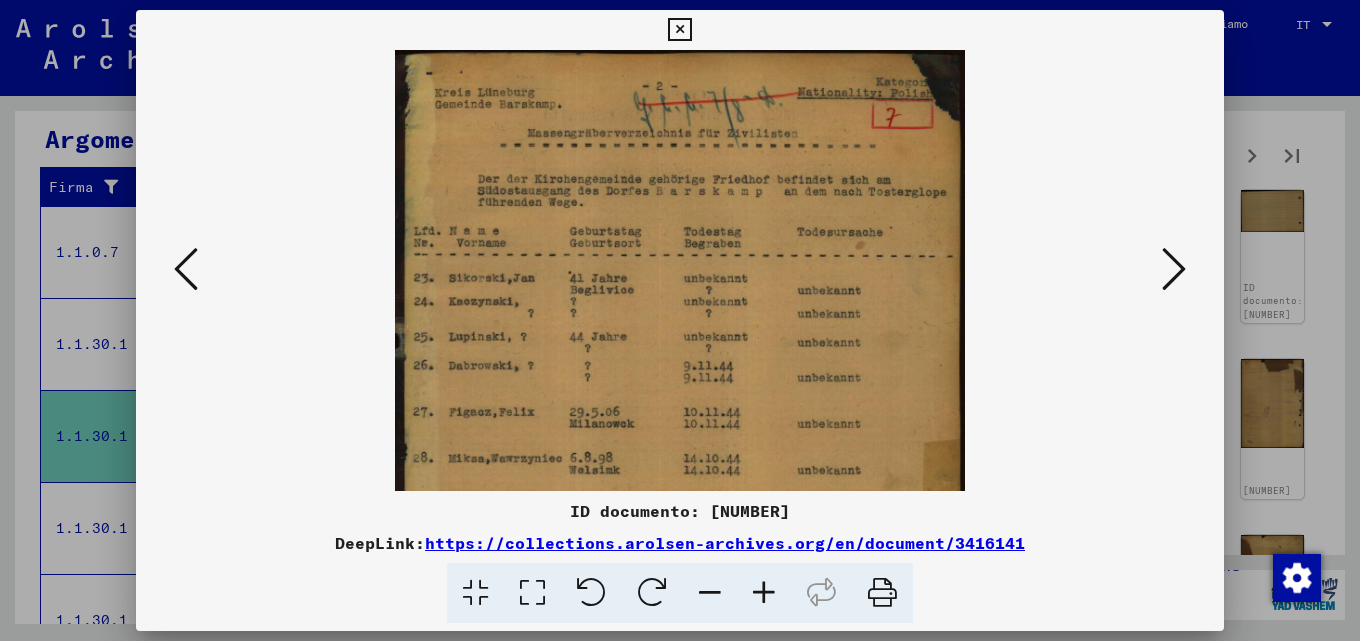 click at bounding box center (764, 593) 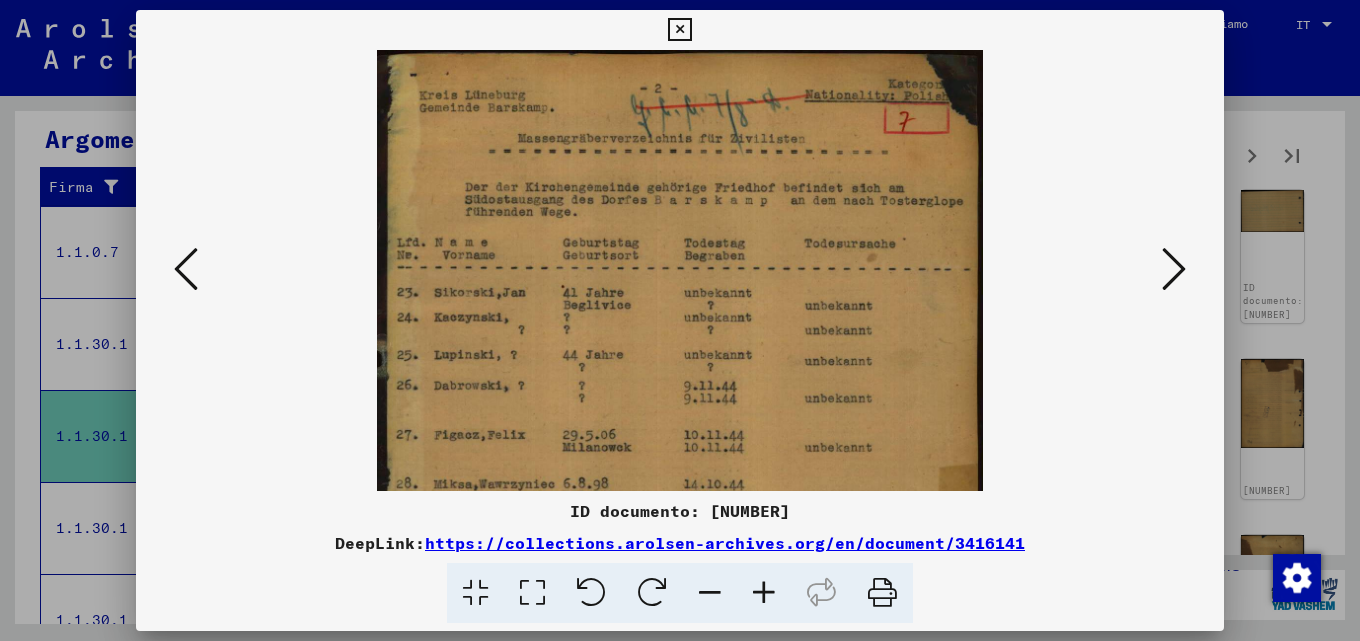 click at bounding box center (764, 593) 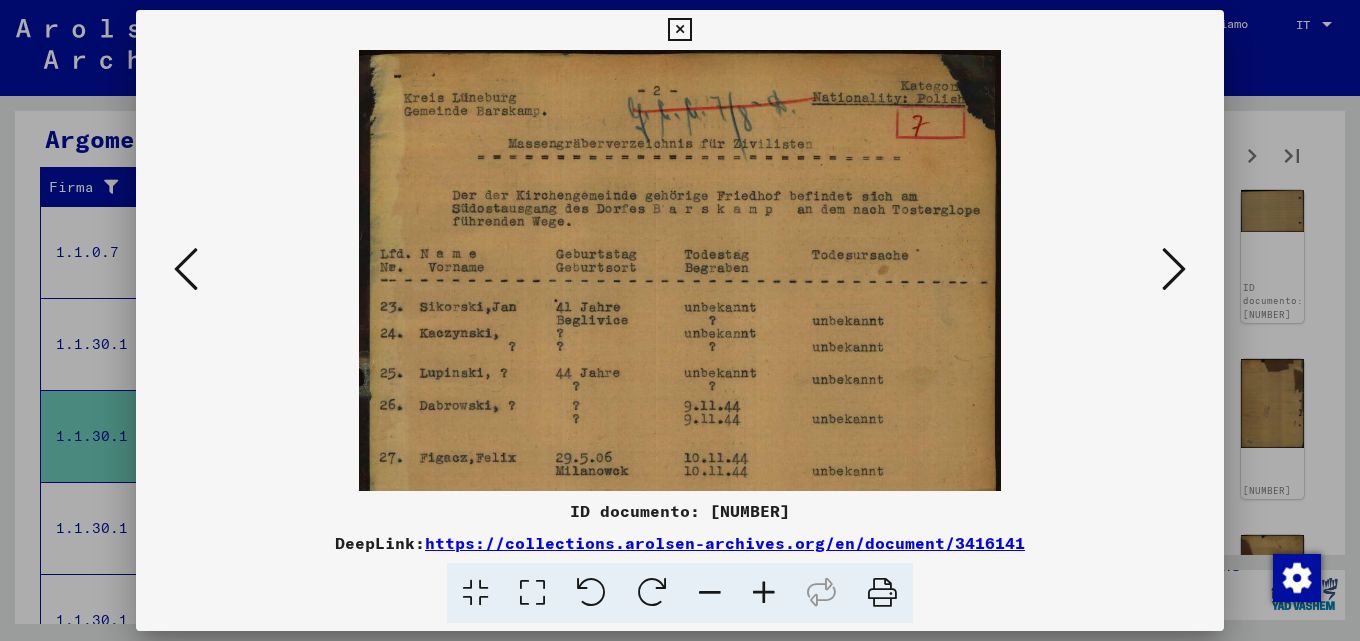 click at bounding box center [764, 593] 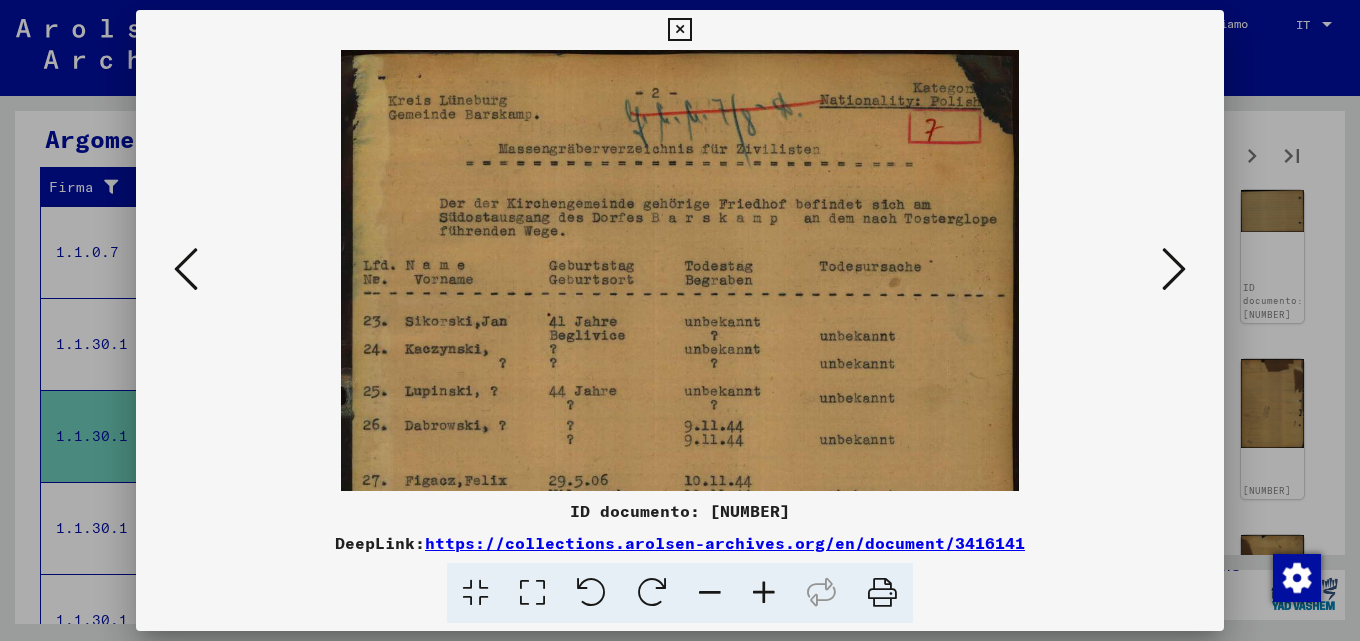 click at bounding box center [764, 593] 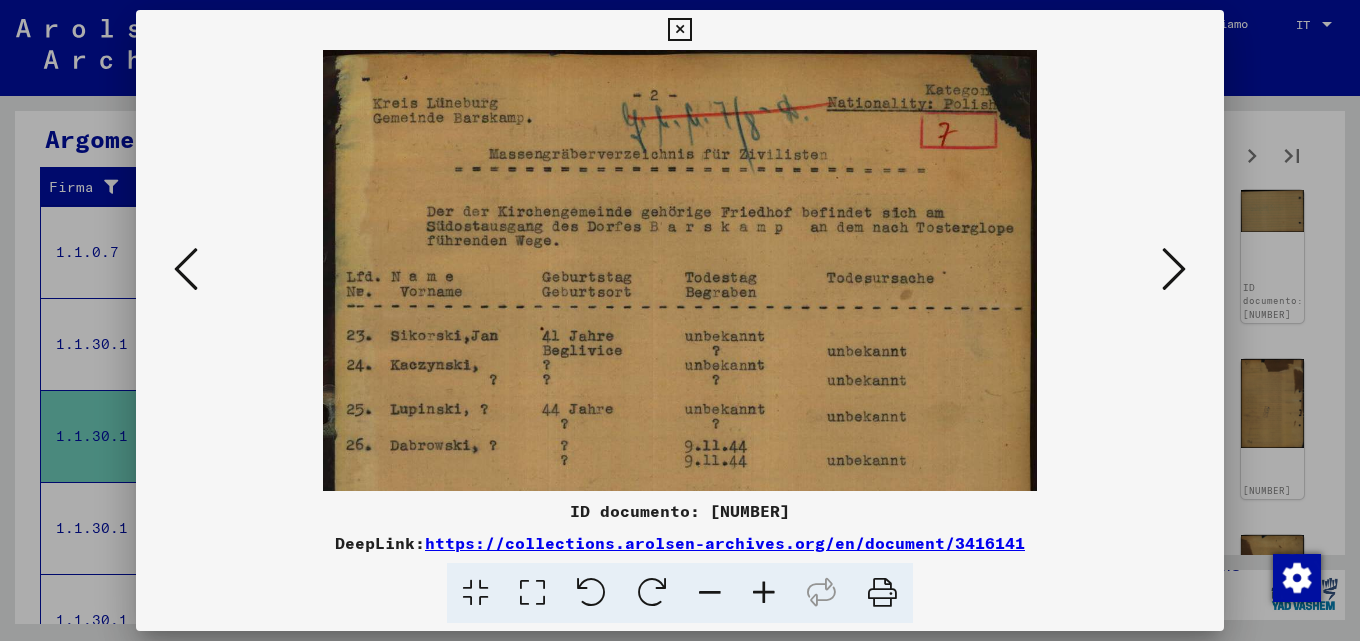 click at bounding box center [764, 593] 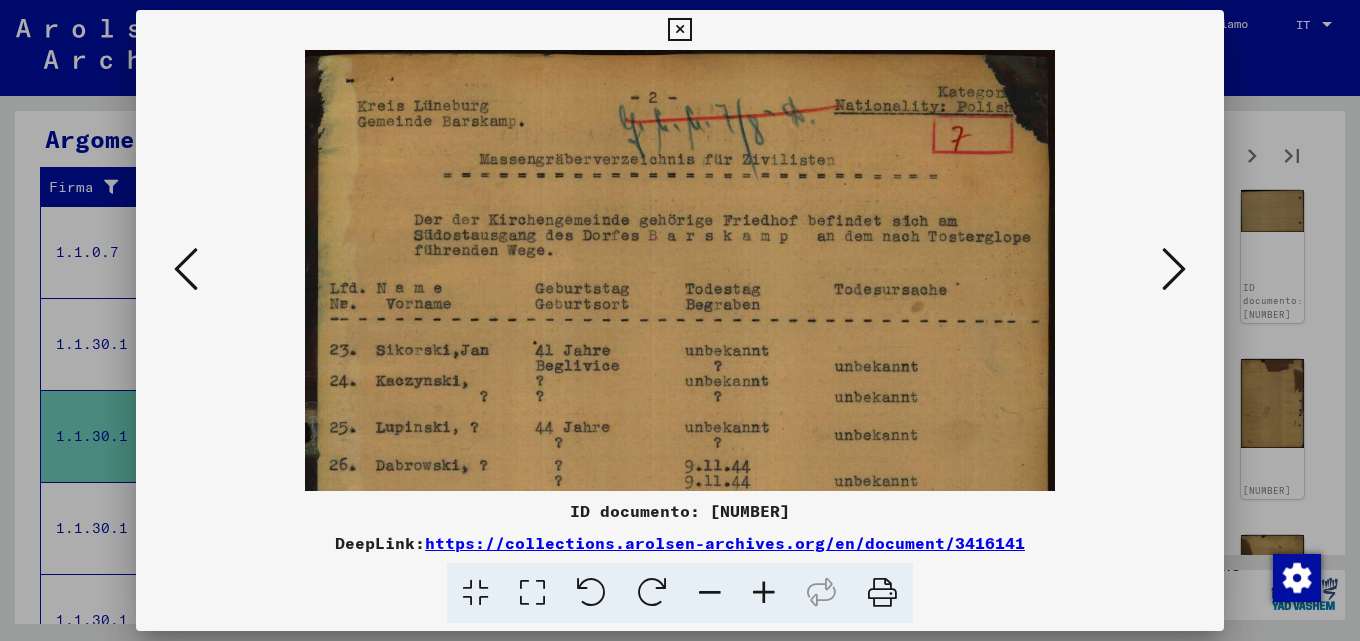 click at bounding box center (680, 570) 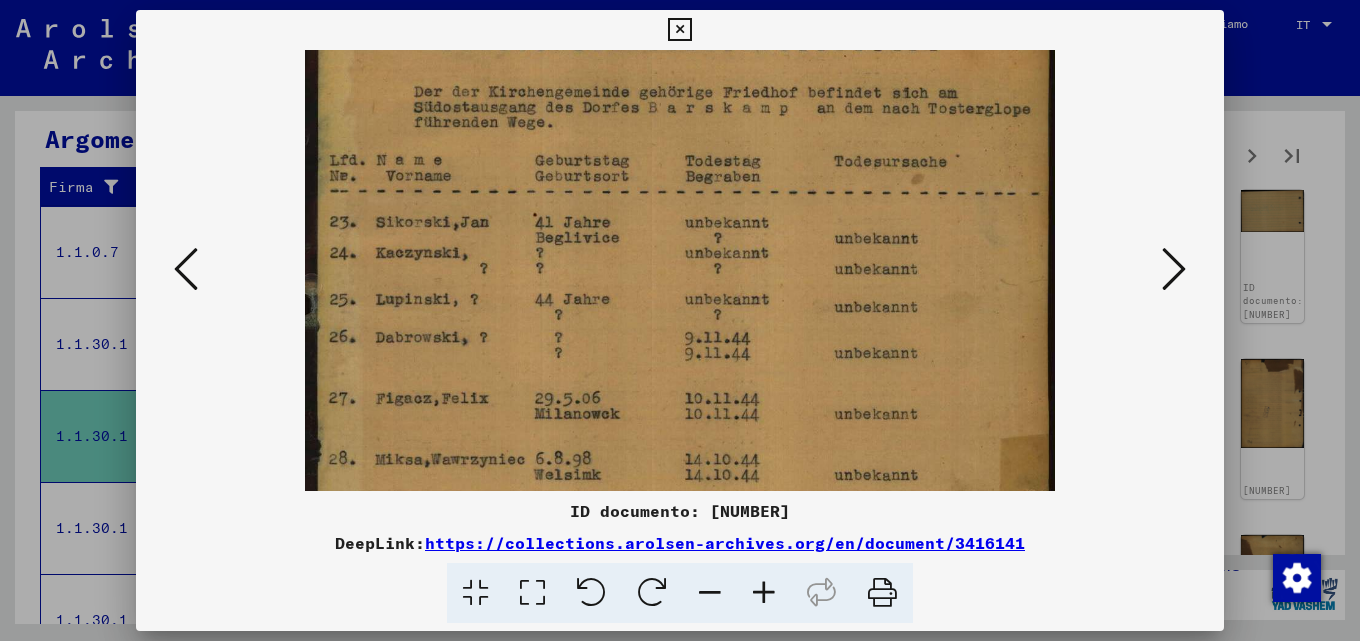 drag, startPoint x: 591, startPoint y: 375, endPoint x: 595, endPoint y: 261, distance: 114.07015 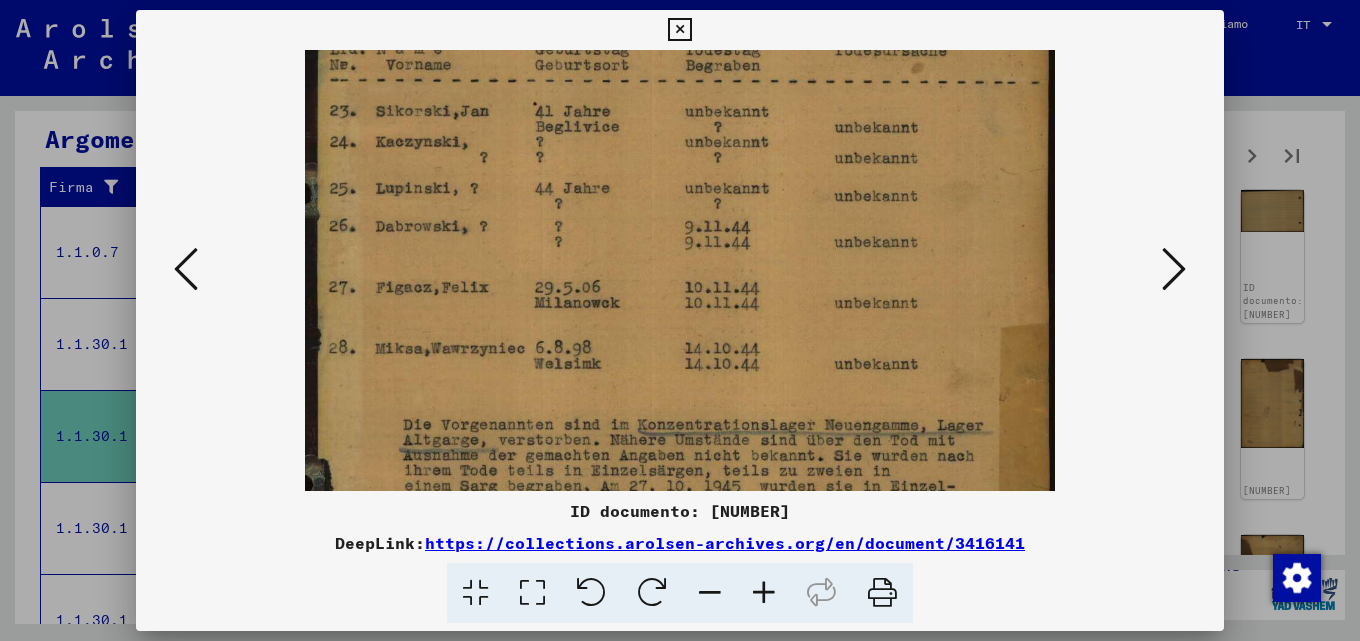 click at bounding box center (1174, 269) 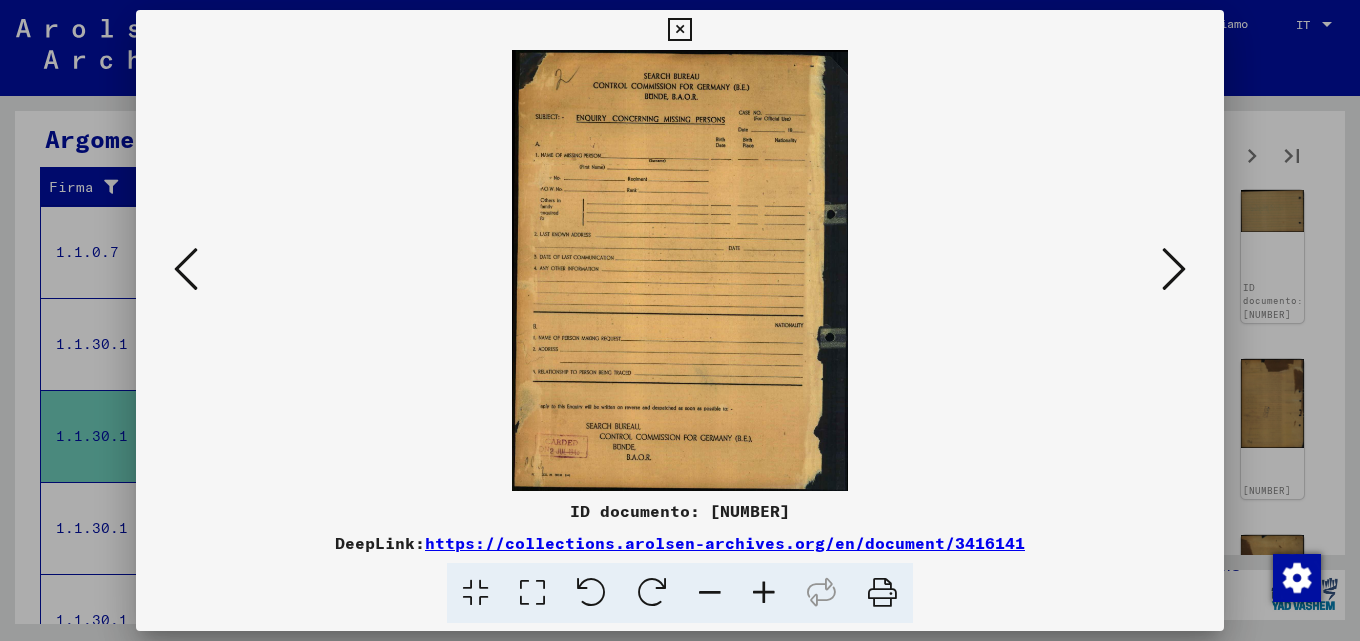 click at bounding box center (1174, 269) 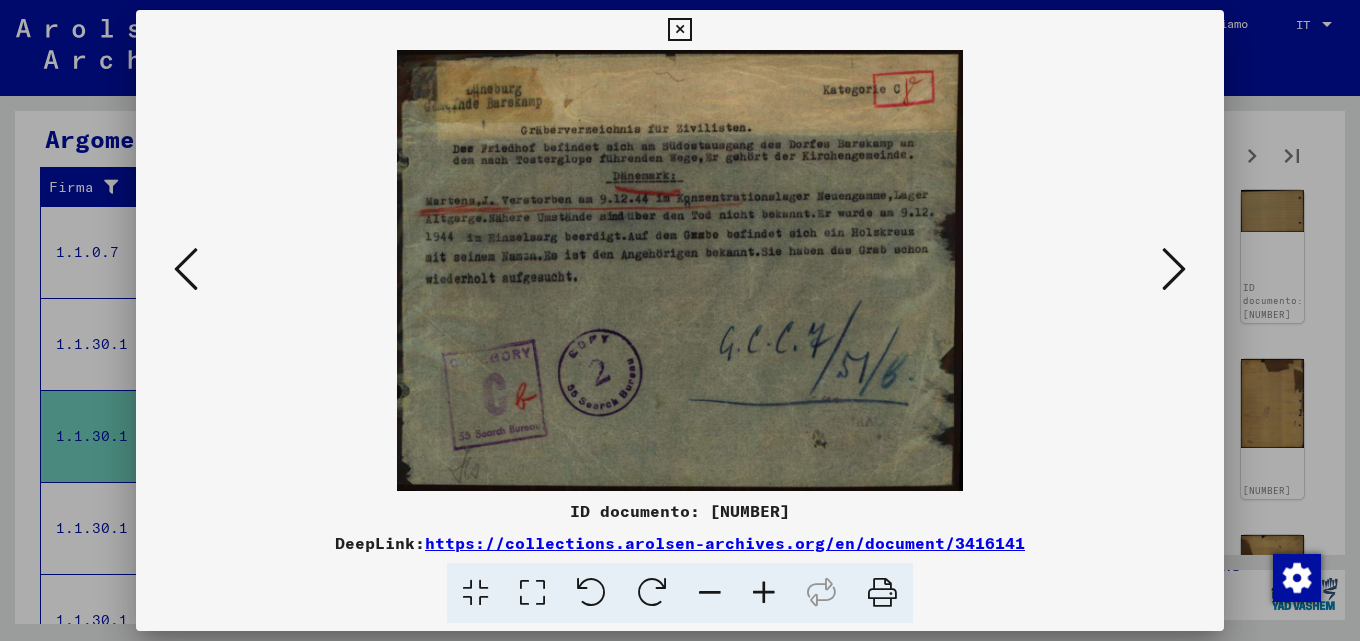 click at bounding box center (1174, 269) 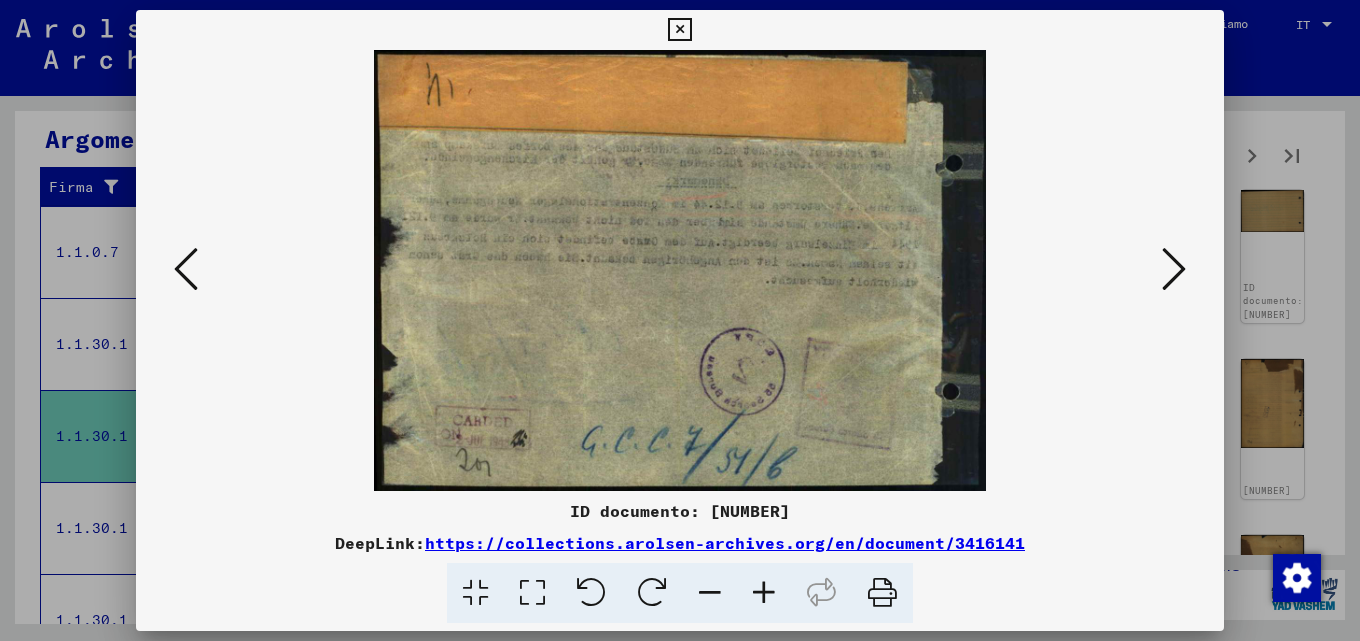 click at bounding box center (1174, 269) 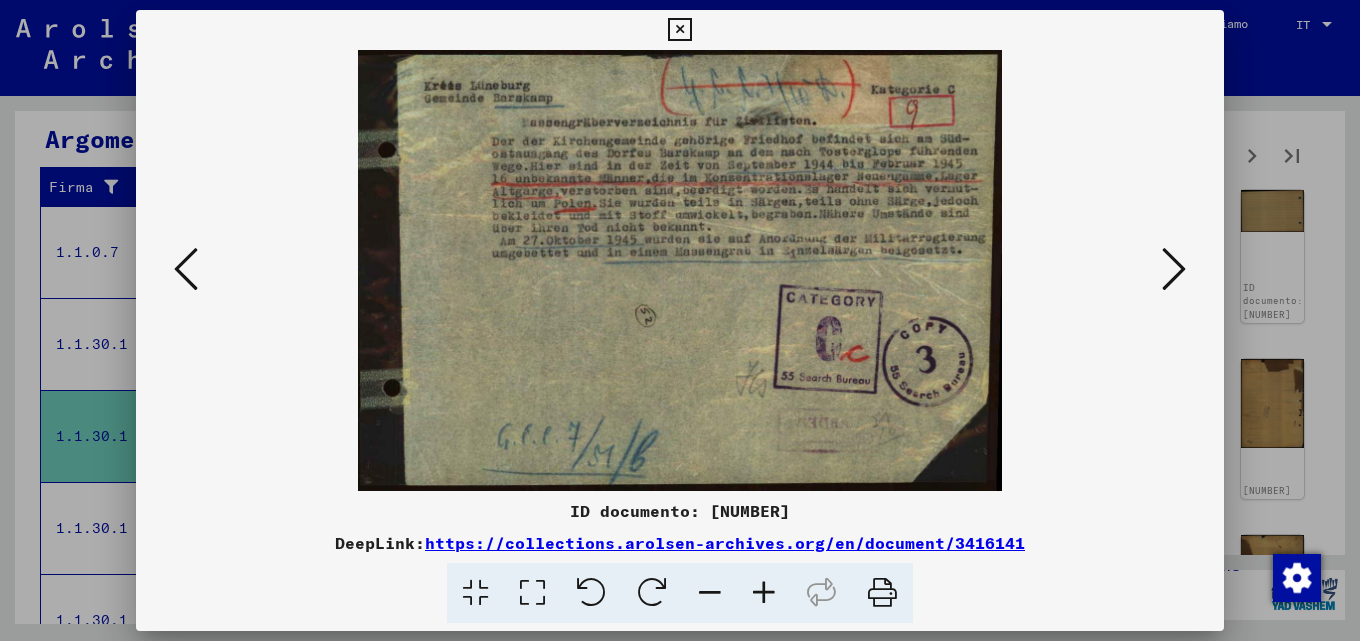click at bounding box center [1174, 269] 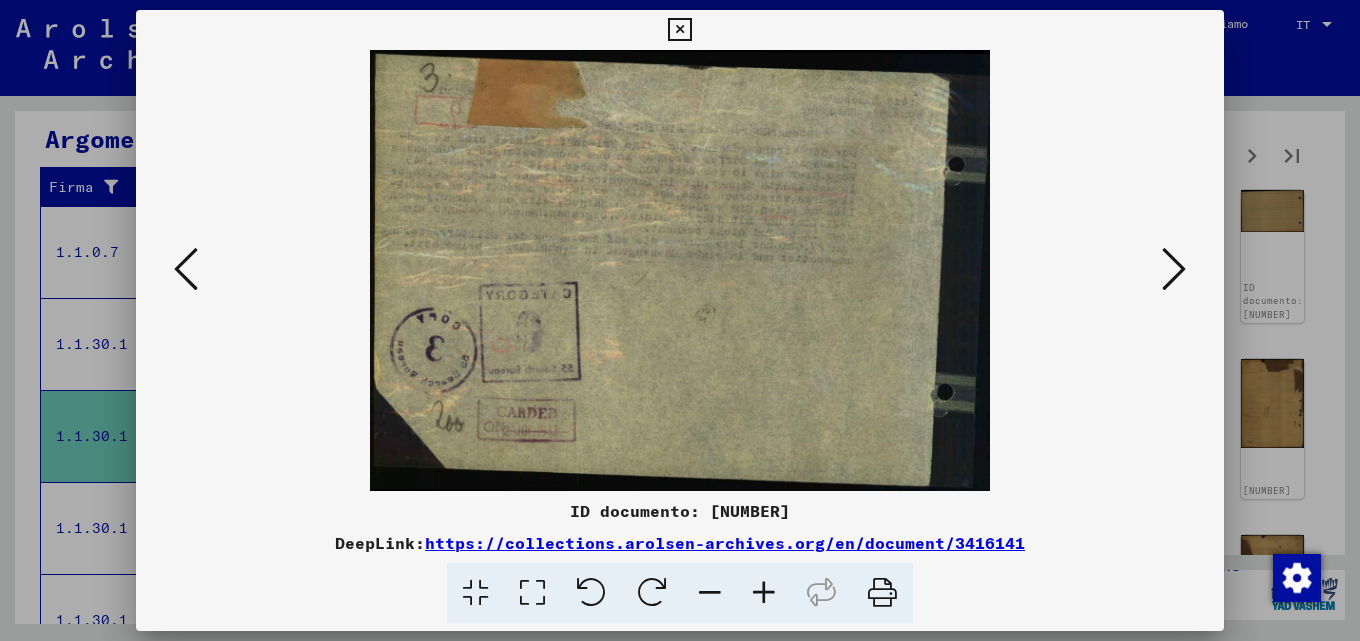 click at bounding box center (1174, 269) 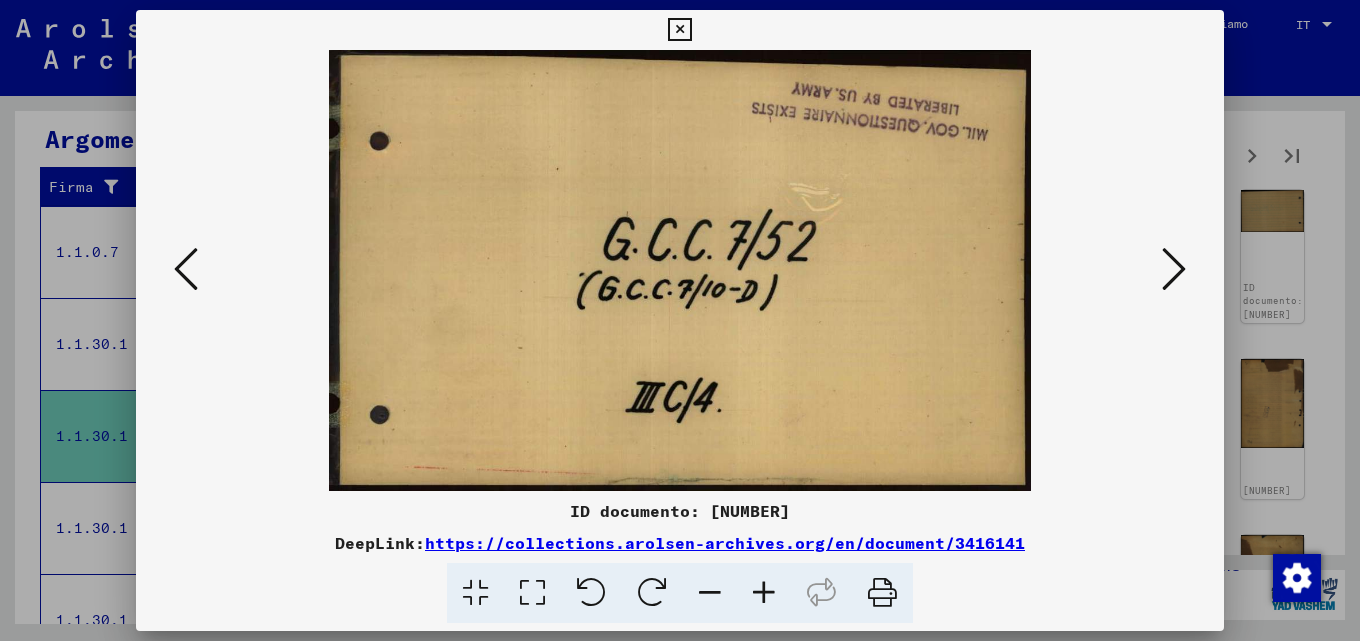 click at bounding box center [1174, 269] 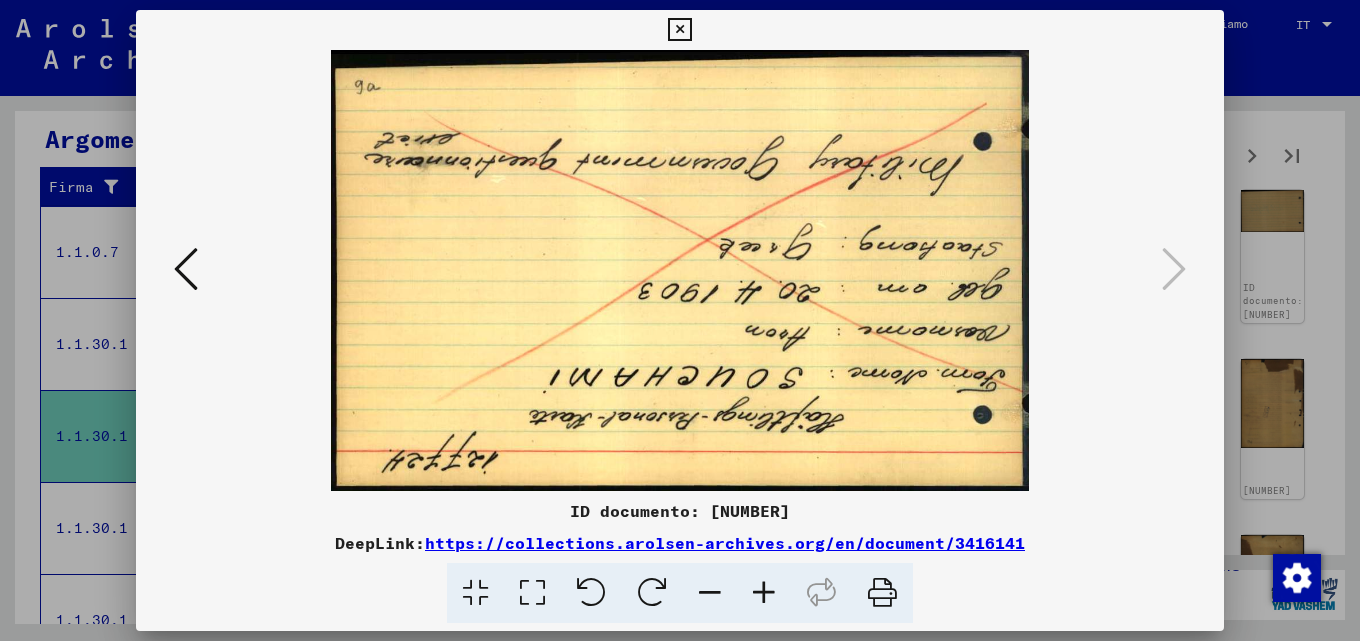 click at bounding box center [680, 320] 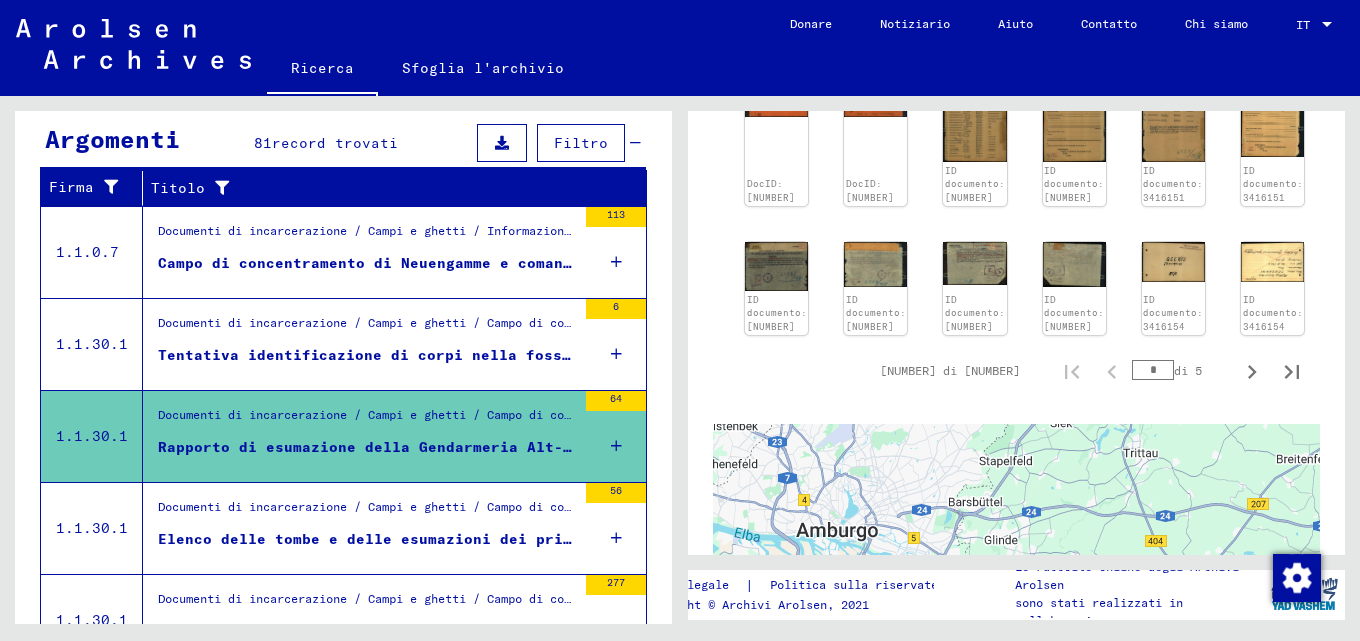 scroll, scrollTop: 1402, scrollLeft: 0, axis: vertical 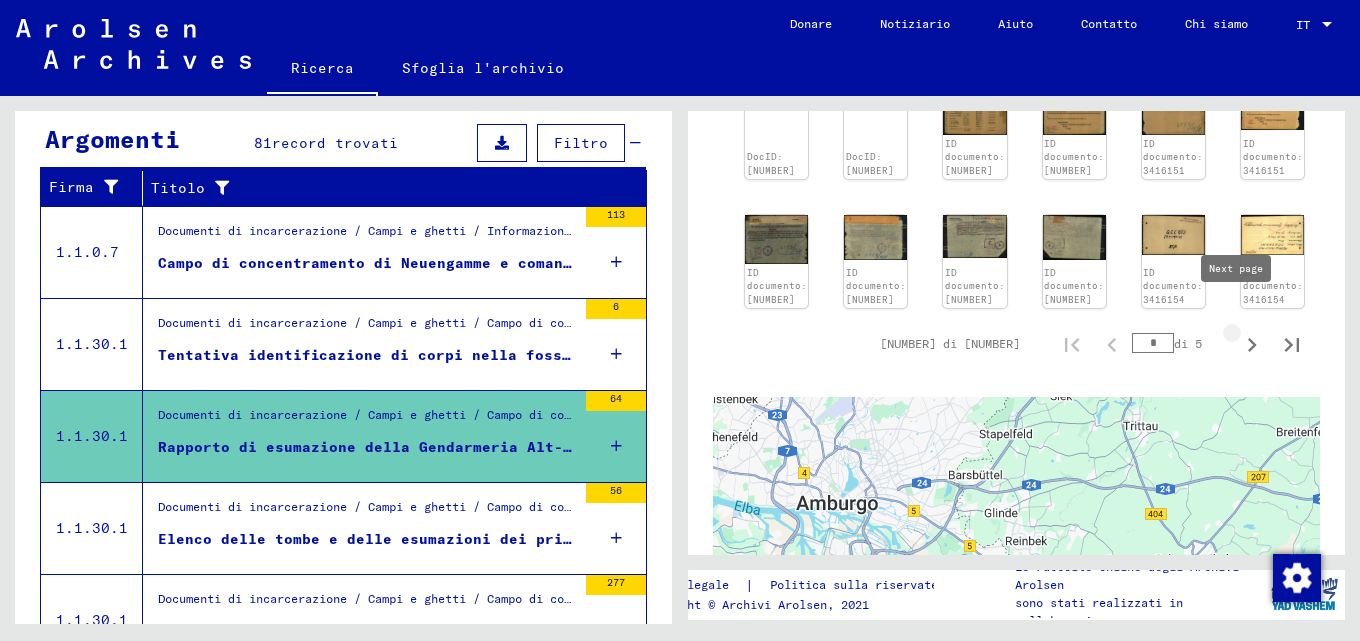 click 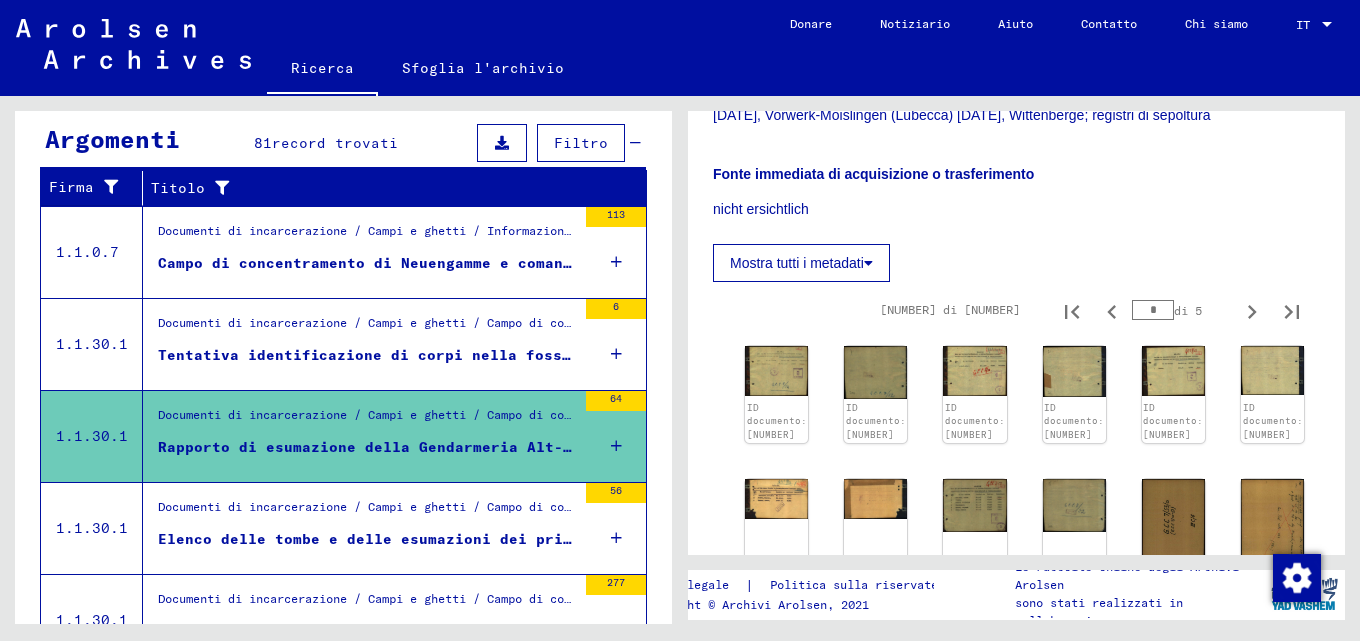 scroll, scrollTop: 603, scrollLeft: 0, axis: vertical 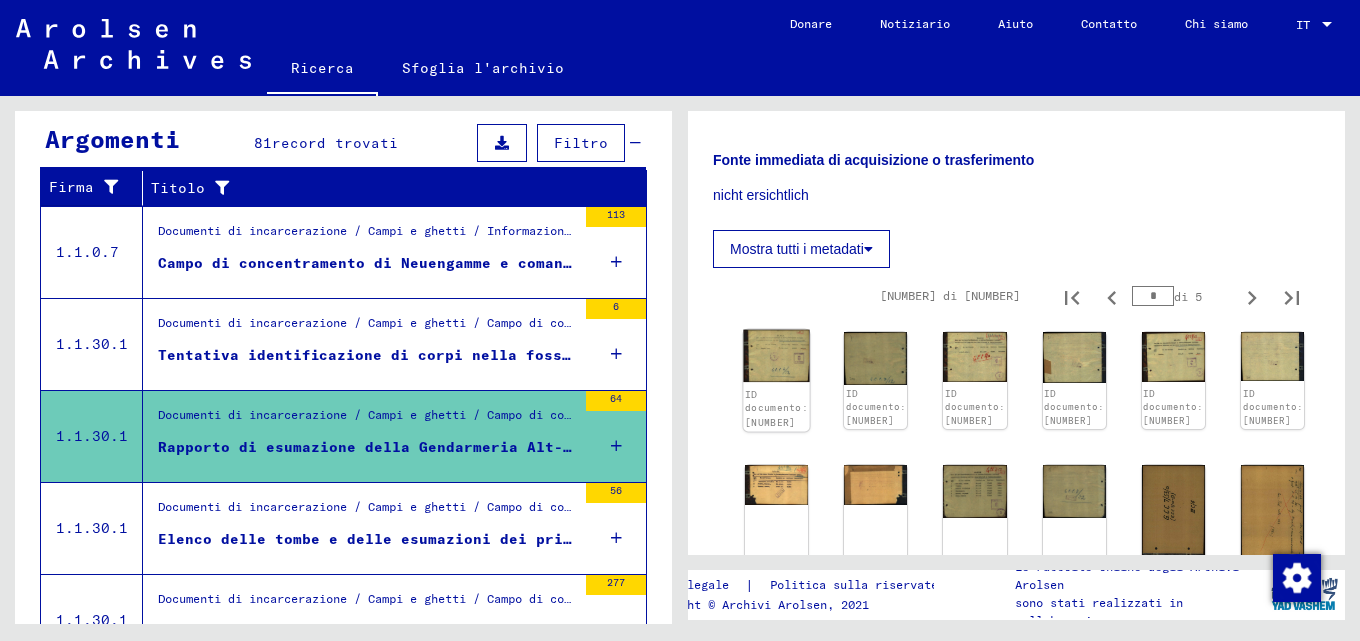 click 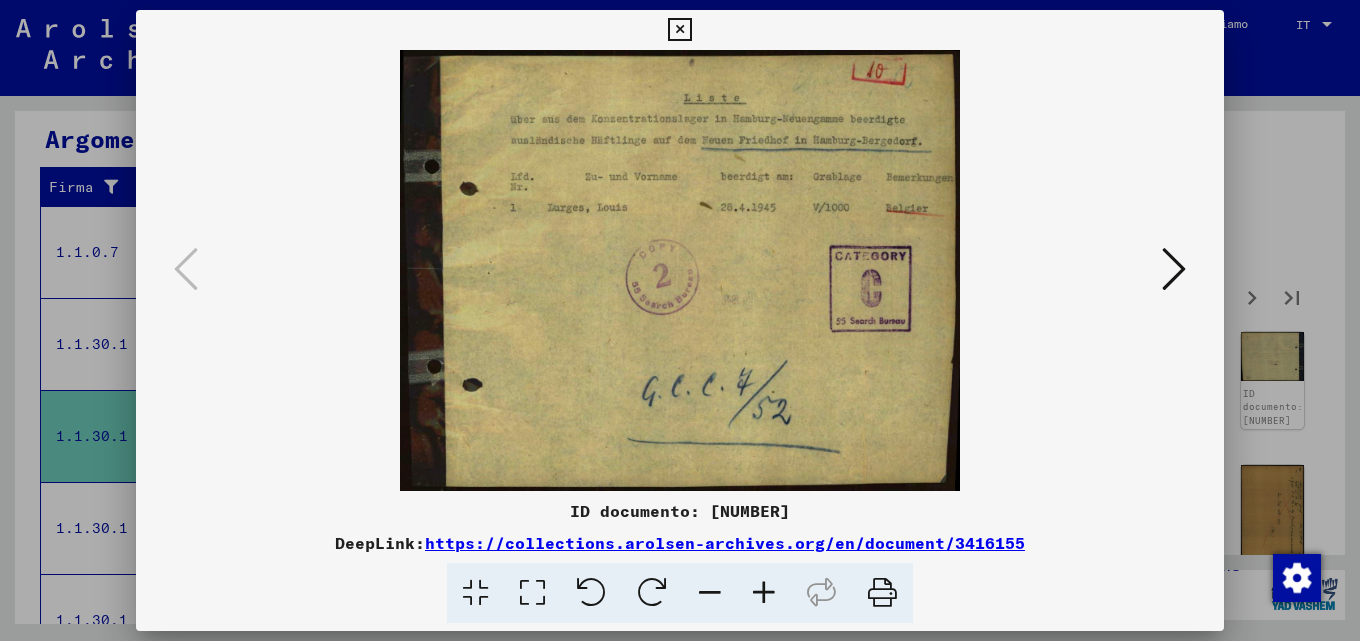 click at bounding box center (1174, 269) 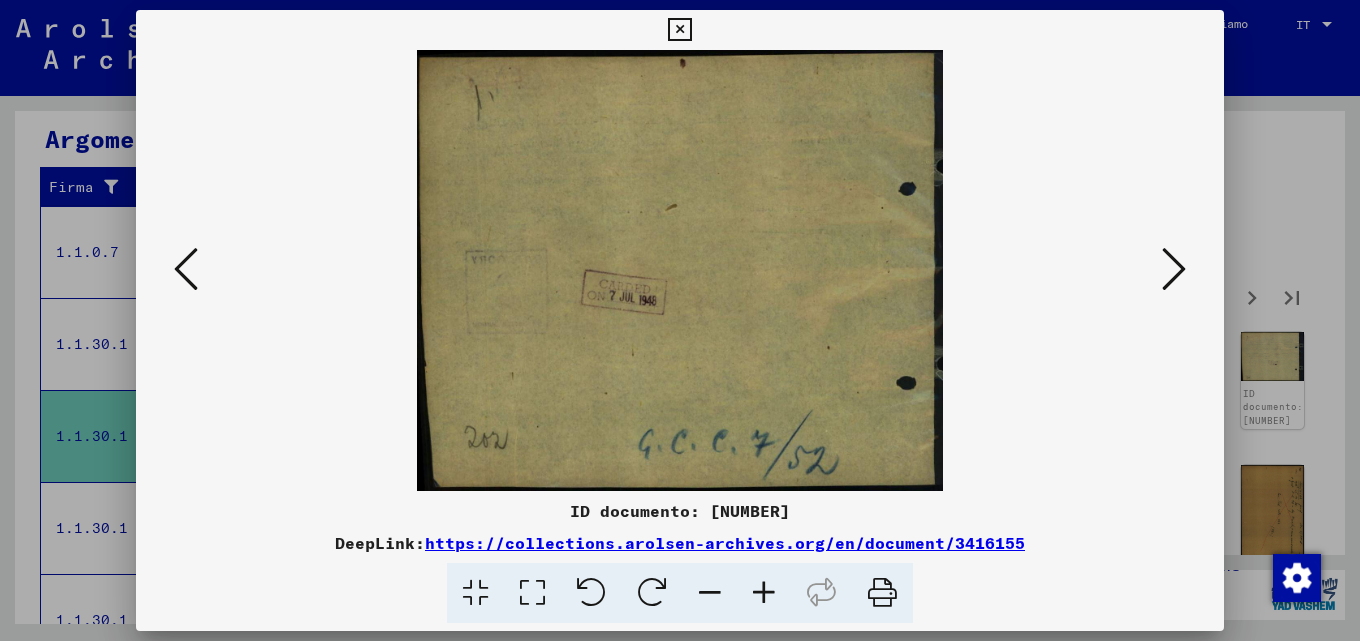 click at bounding box center [1174, 269] 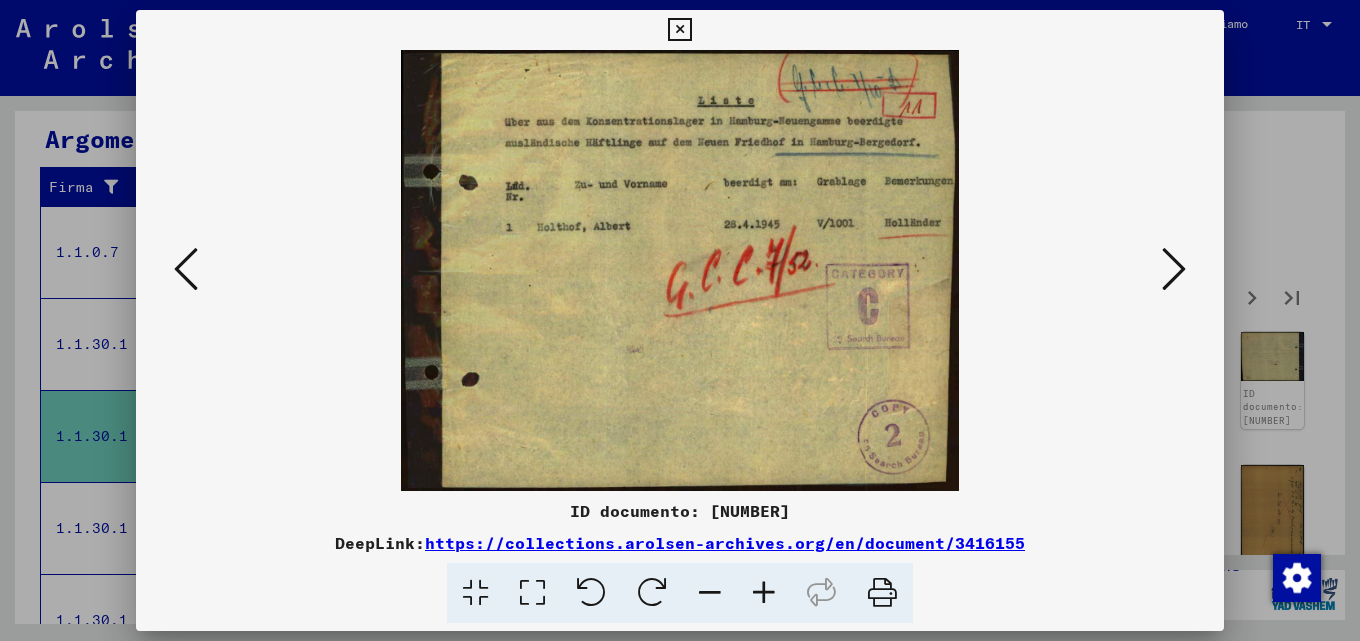 click at bounding box center (1174, 269) 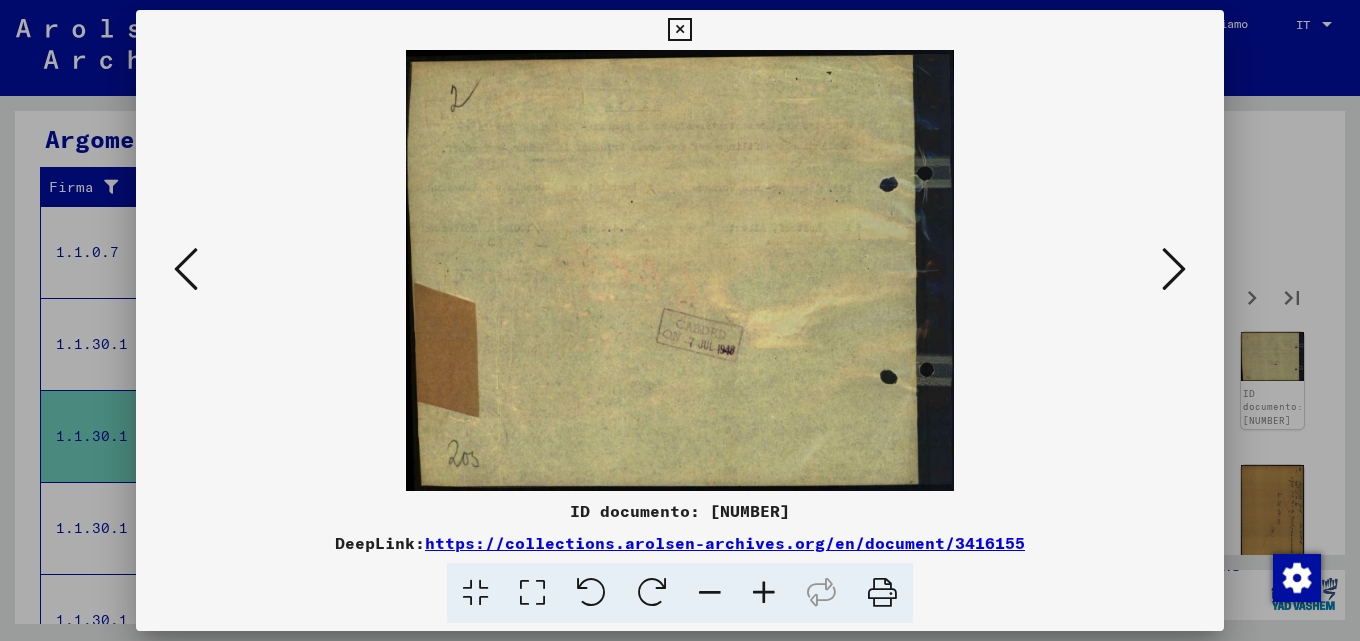 click at bounding box center (1174, 269) 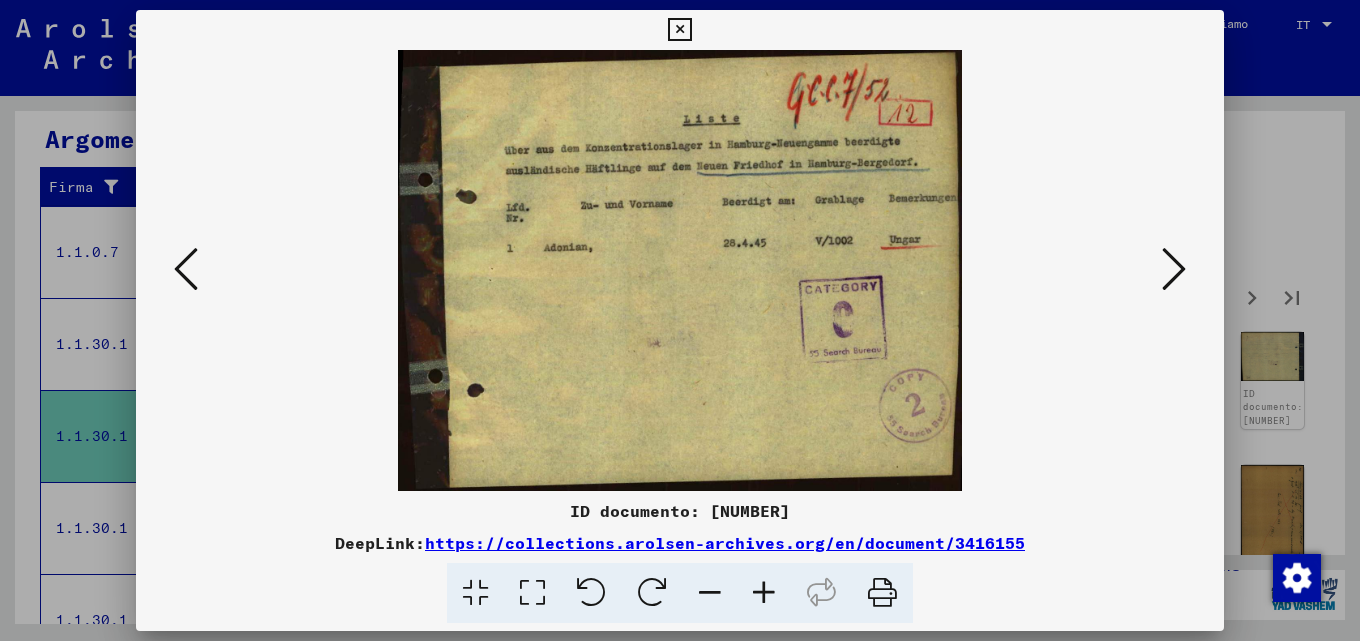click at bounding box center [1174, 269] 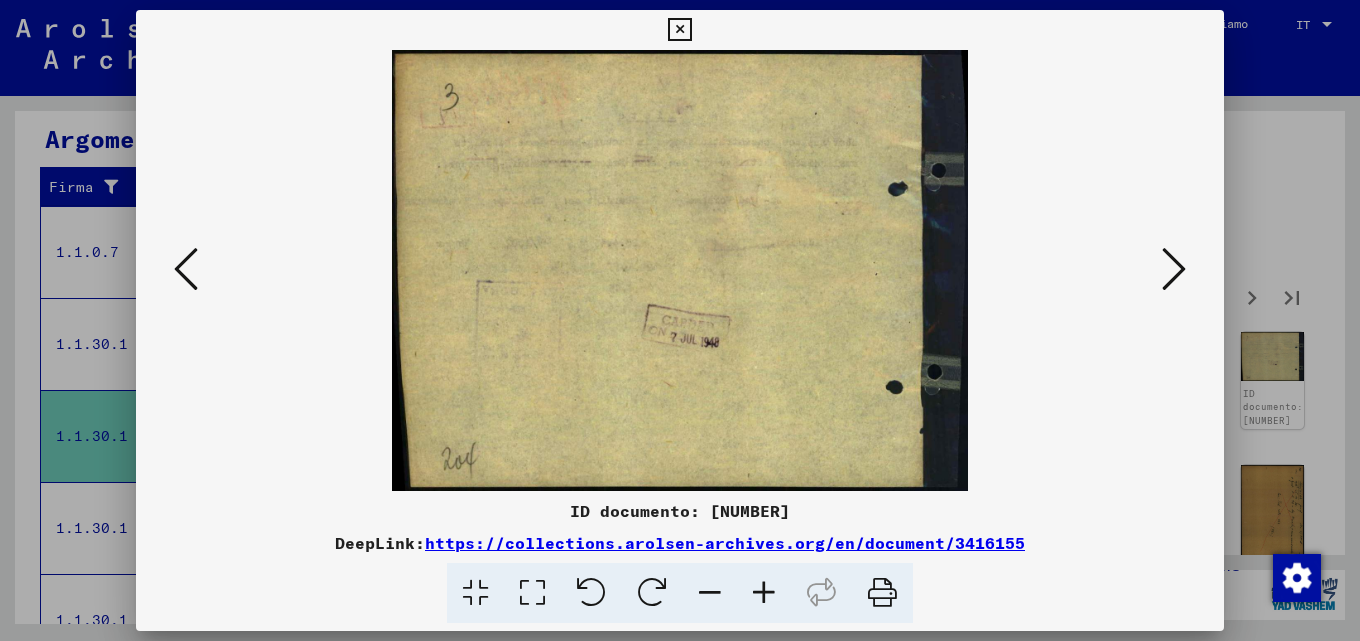click at bounding box center (1174, 269) 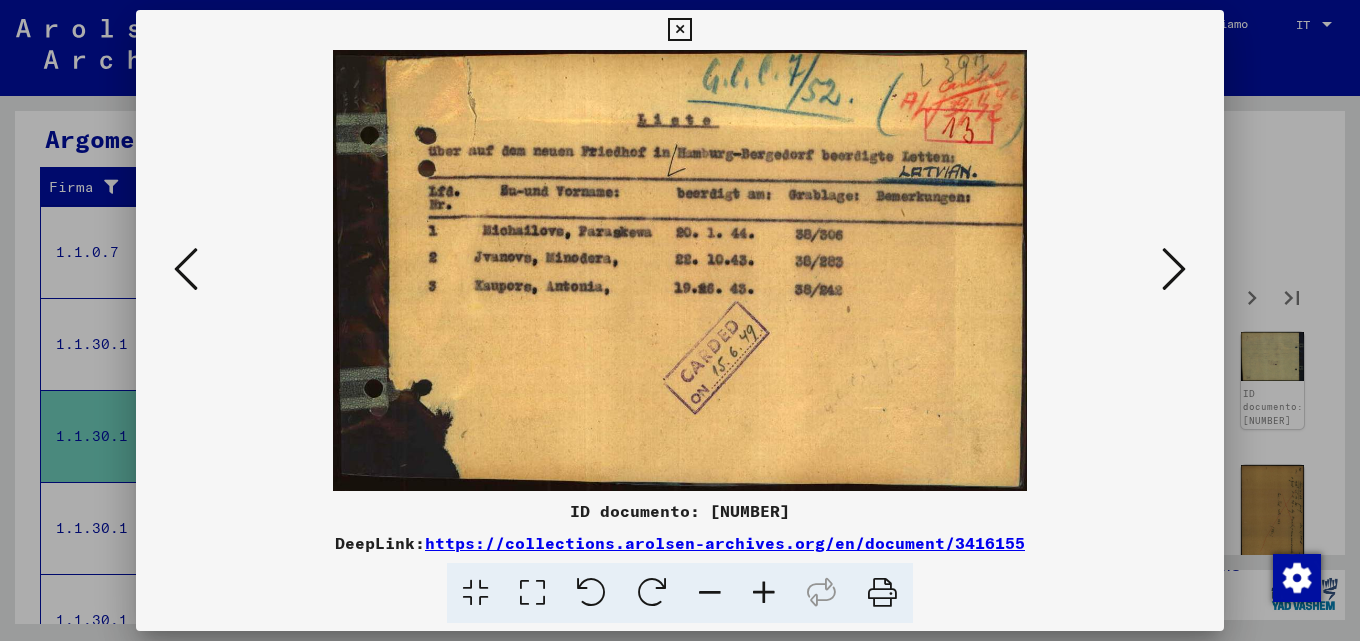 click at bounding box center [1174, 269] 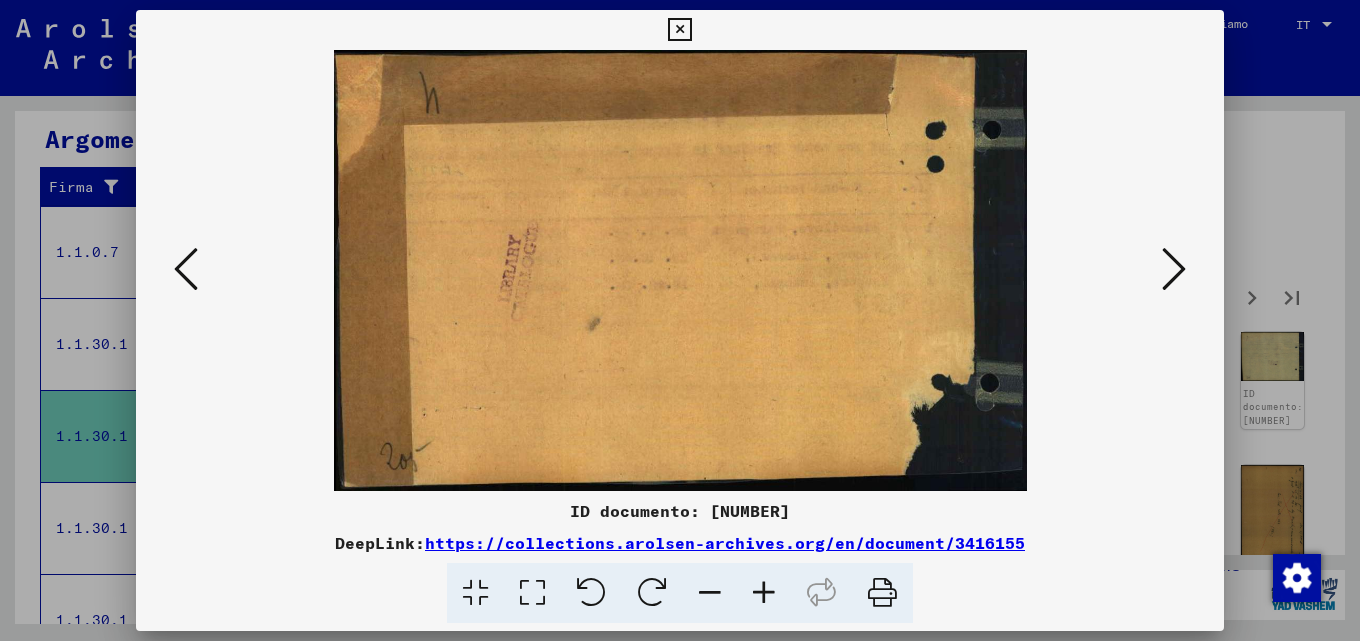 click at bounding box center [1174, 269] 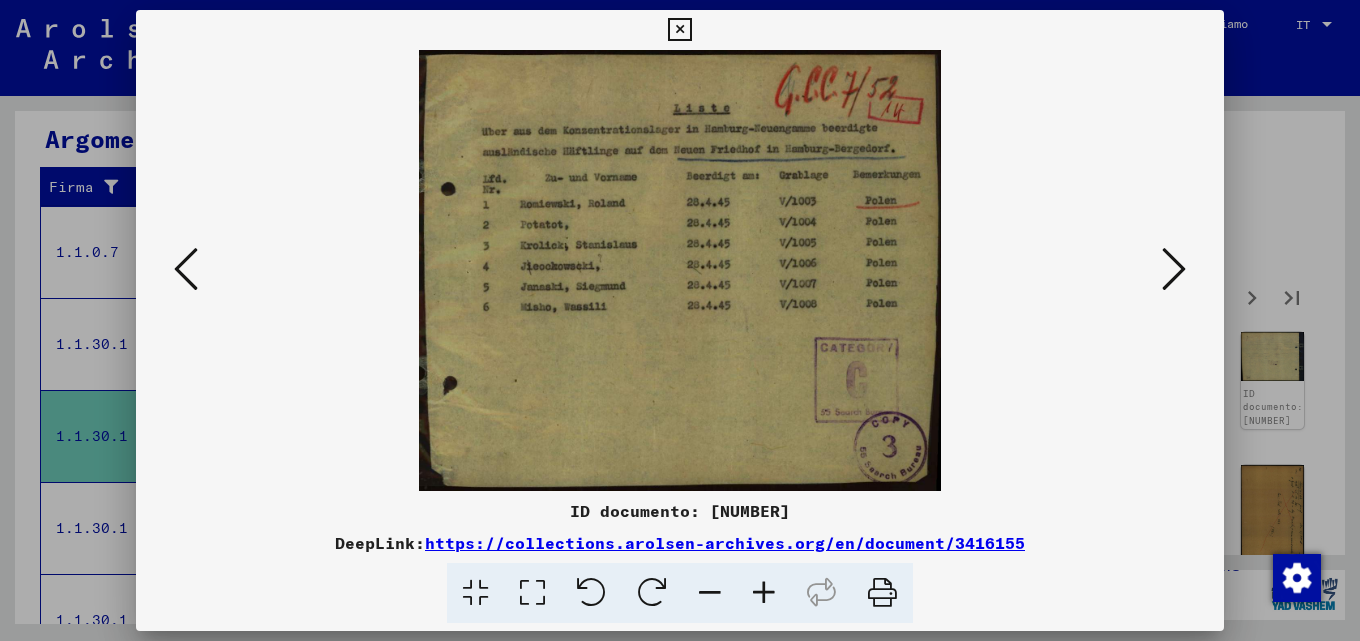 click at bounding box center (1174, 269) 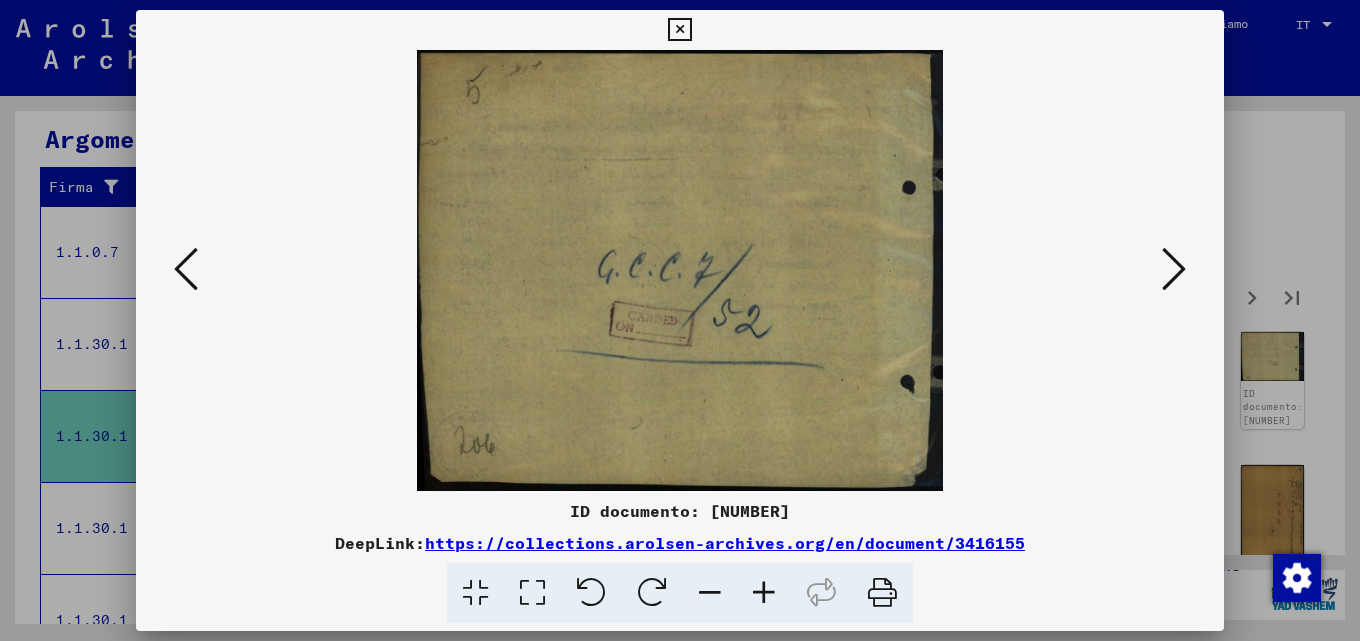 click at bounding box center (1174, 269) 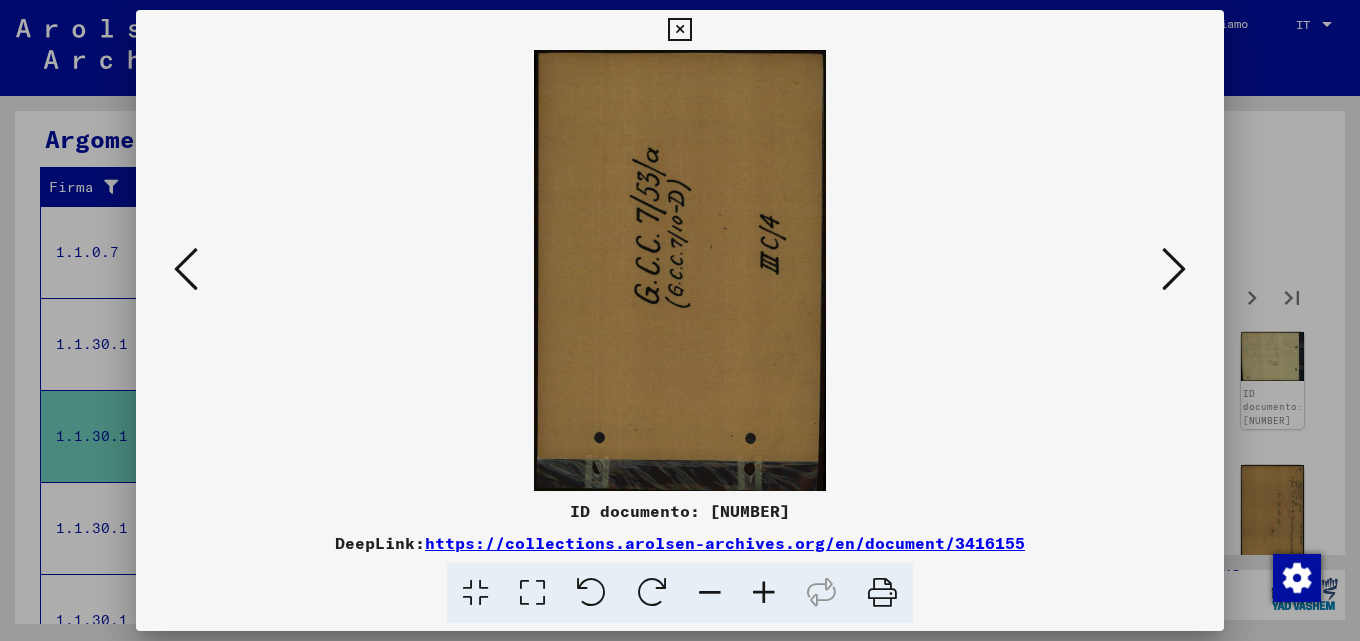 click at bounding box center [1174, 269] 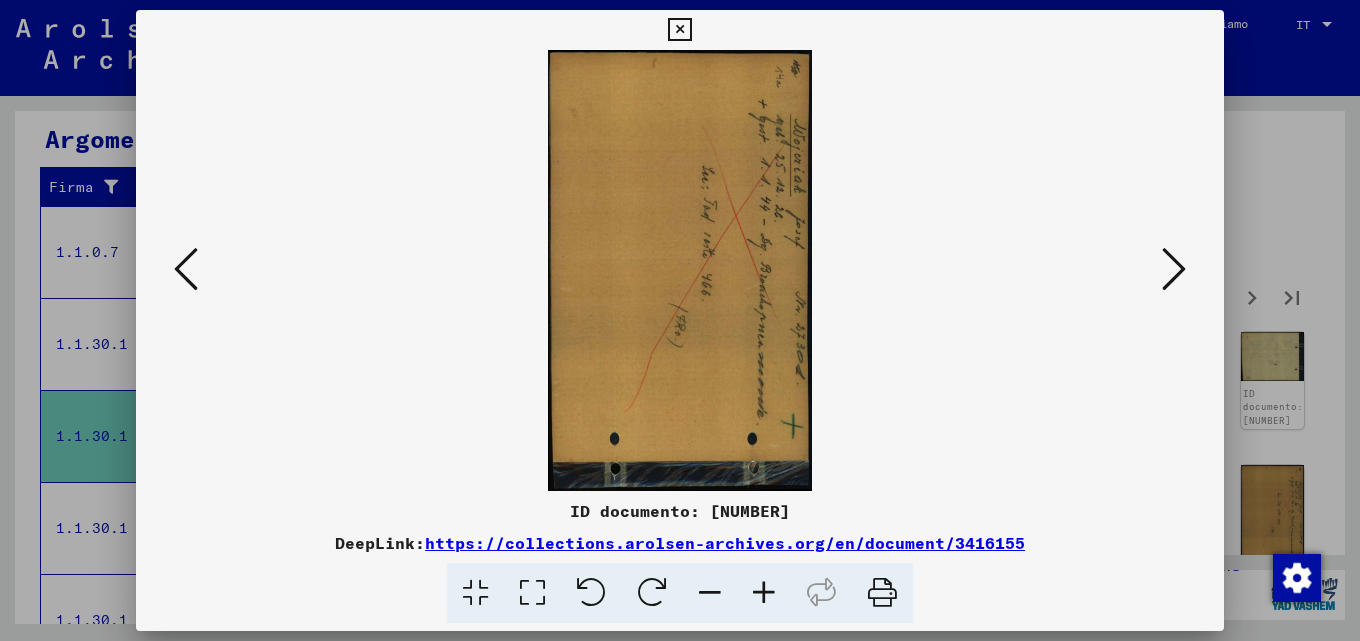 click at bounding box center [1174, 269] 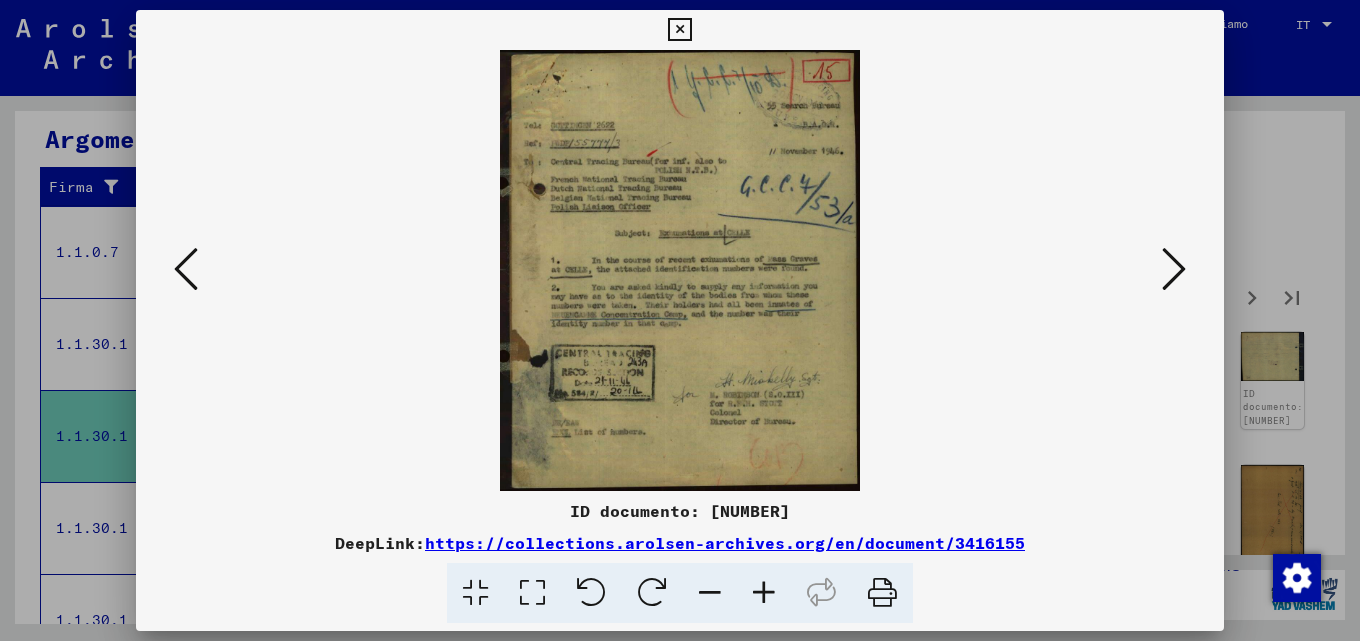 click at bounding box center [1174, 269] 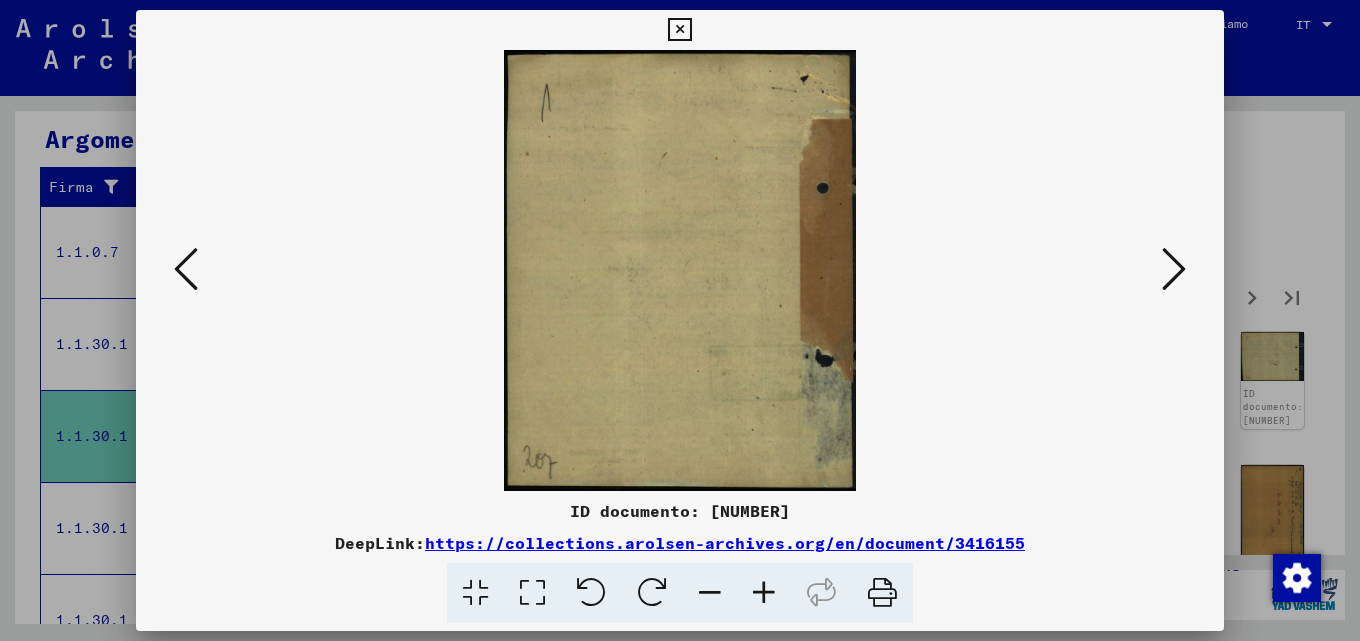 click at bounding box center (1174, 269) 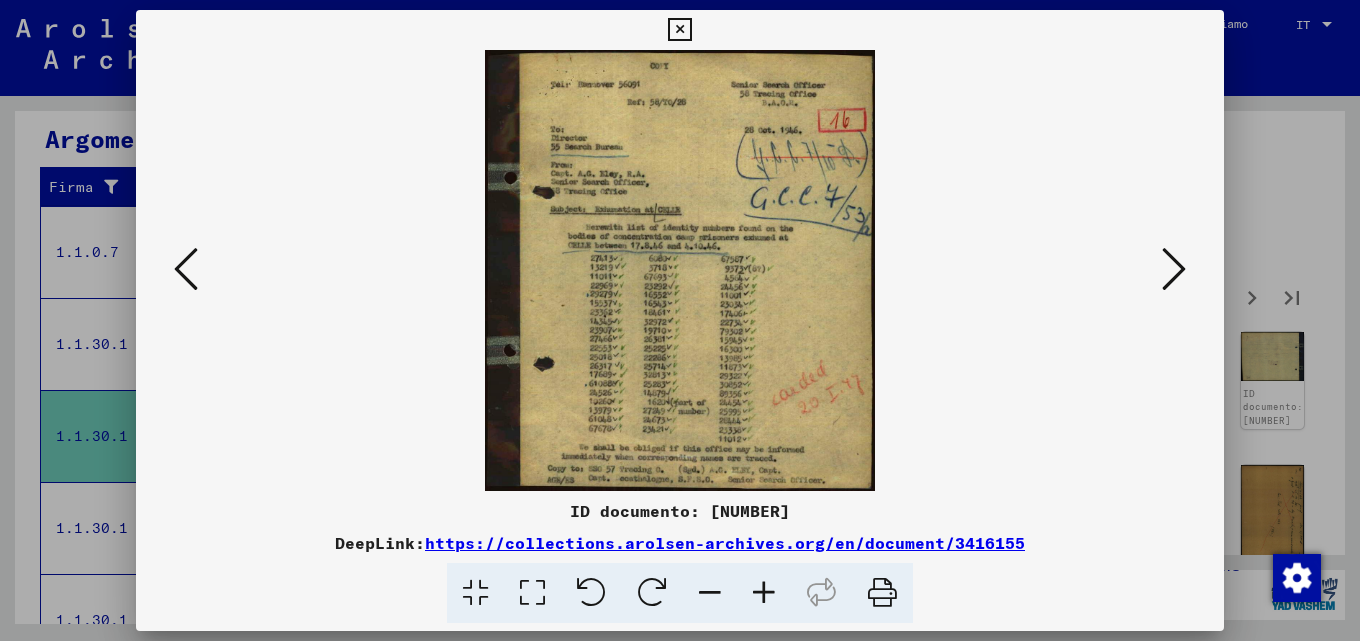 click at bounding box center (764, 593) 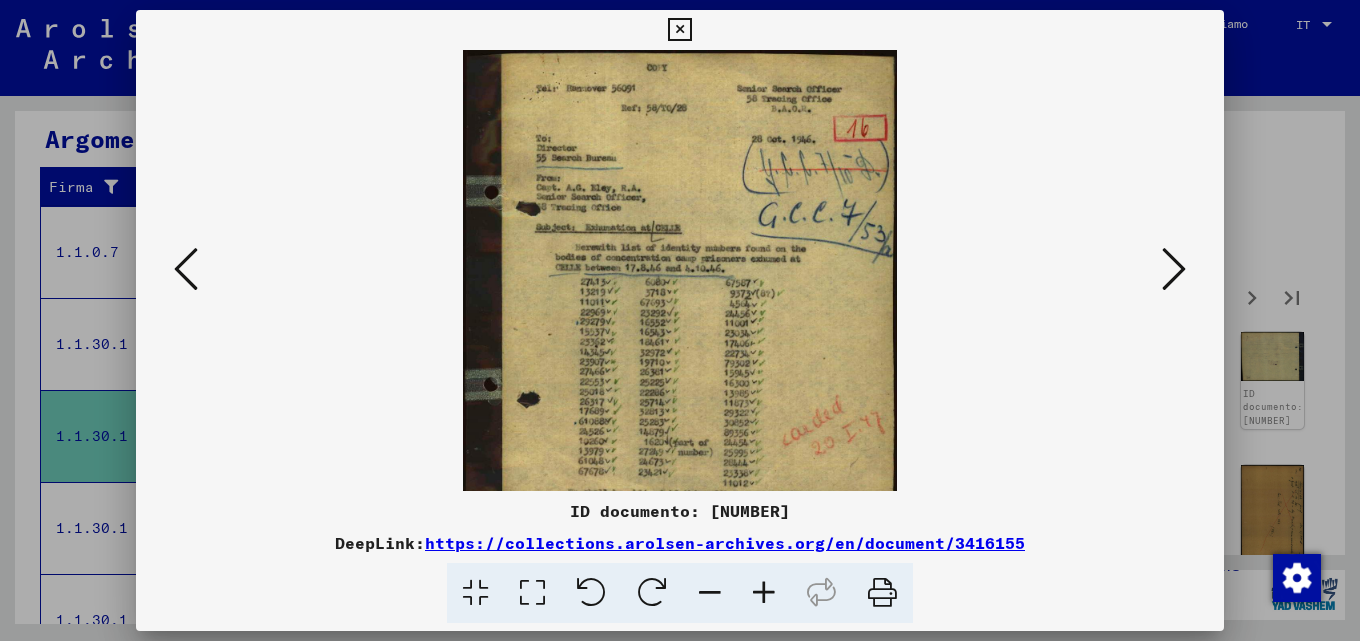 click at bounding box center [764, 593] 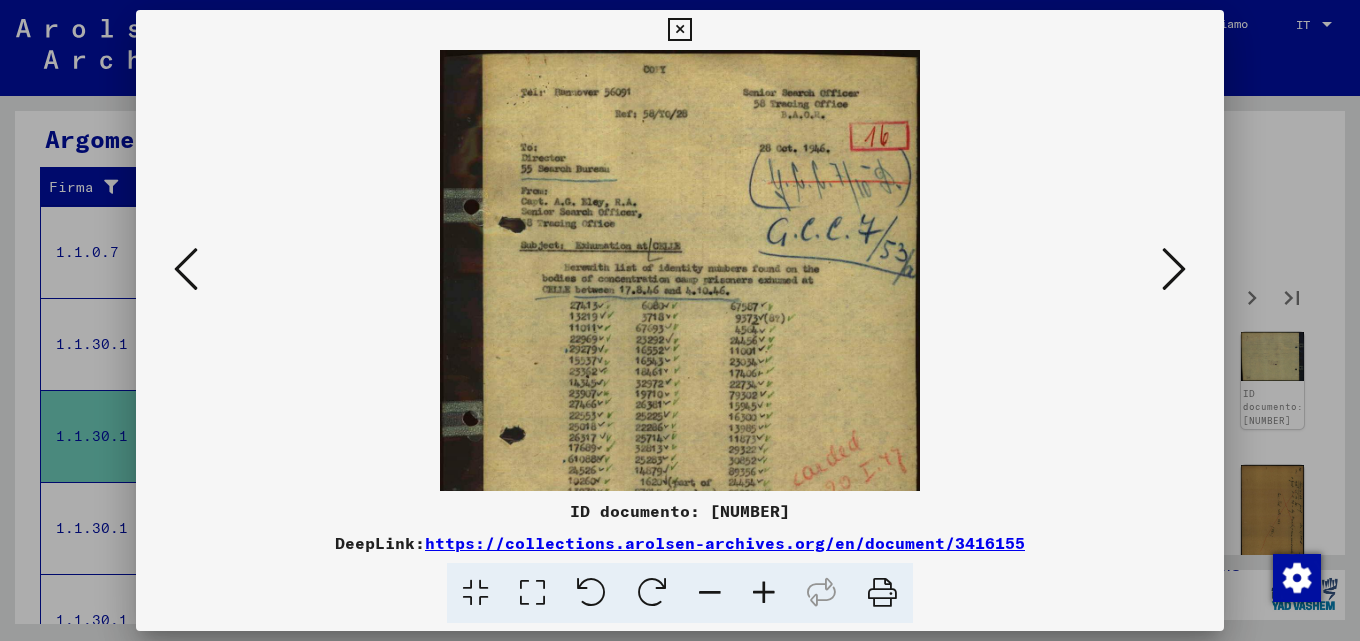click at bounding box center [764, 593] 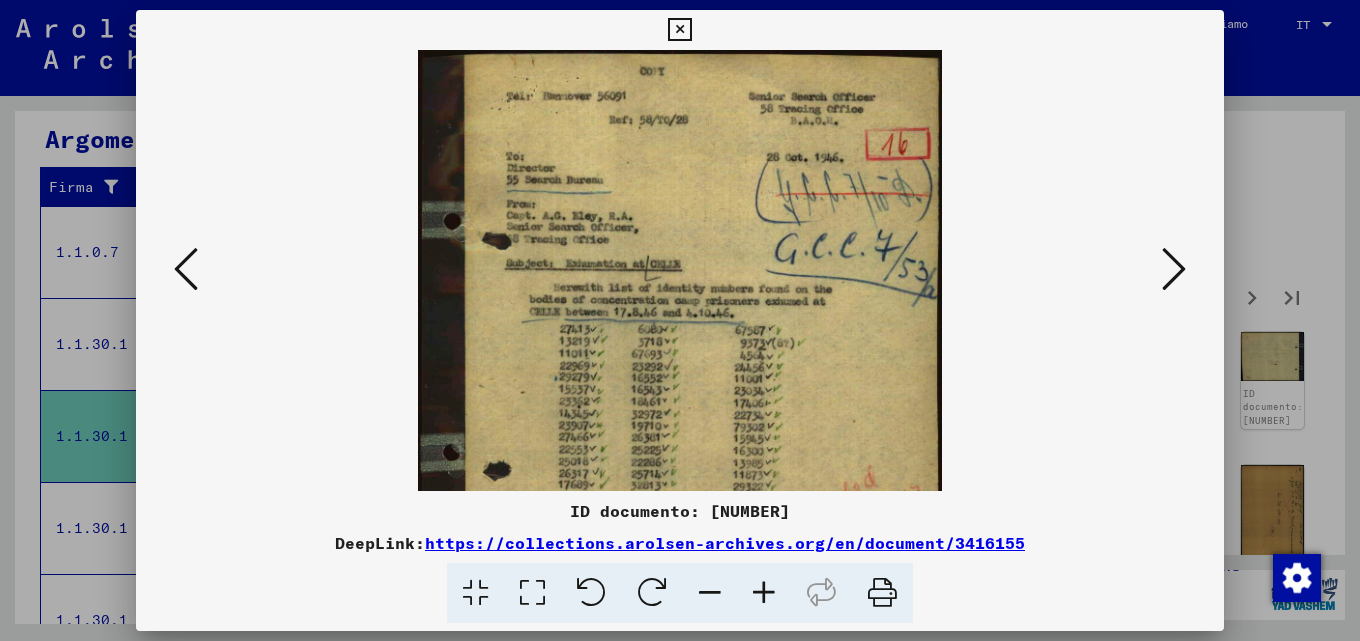 click at bounding box center [764, 593] 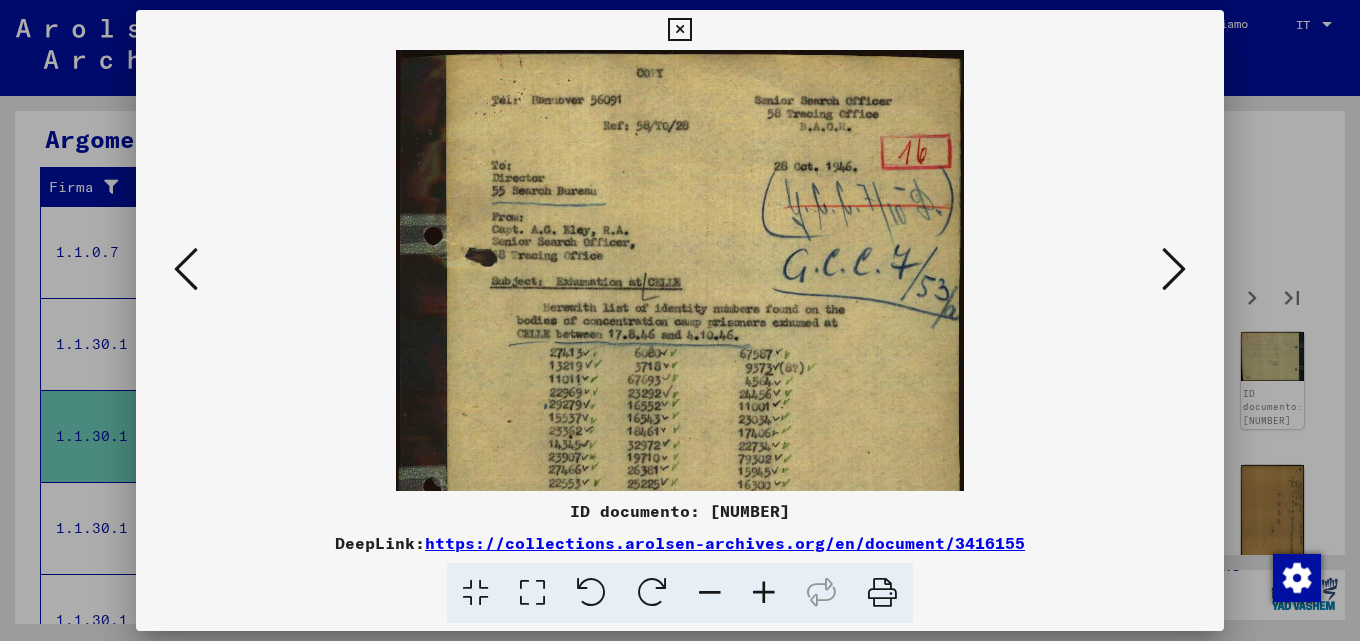 click at bounding box center [764, 593] 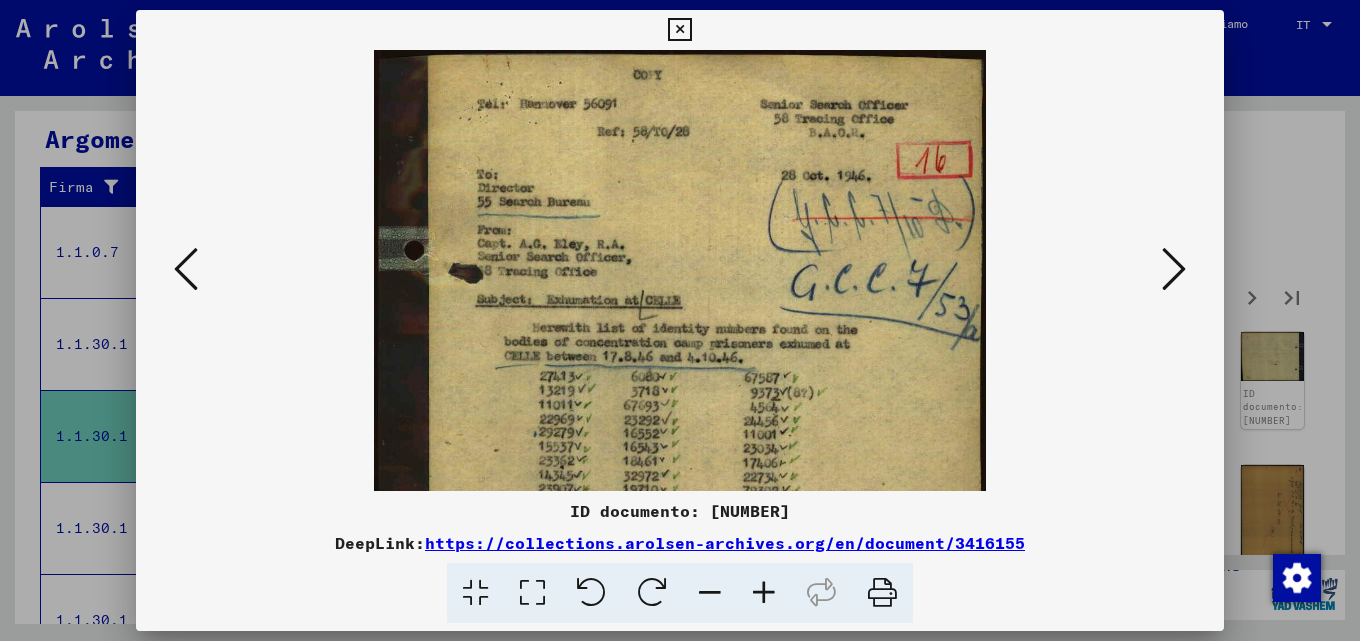 click at bounding box center (764, 593) 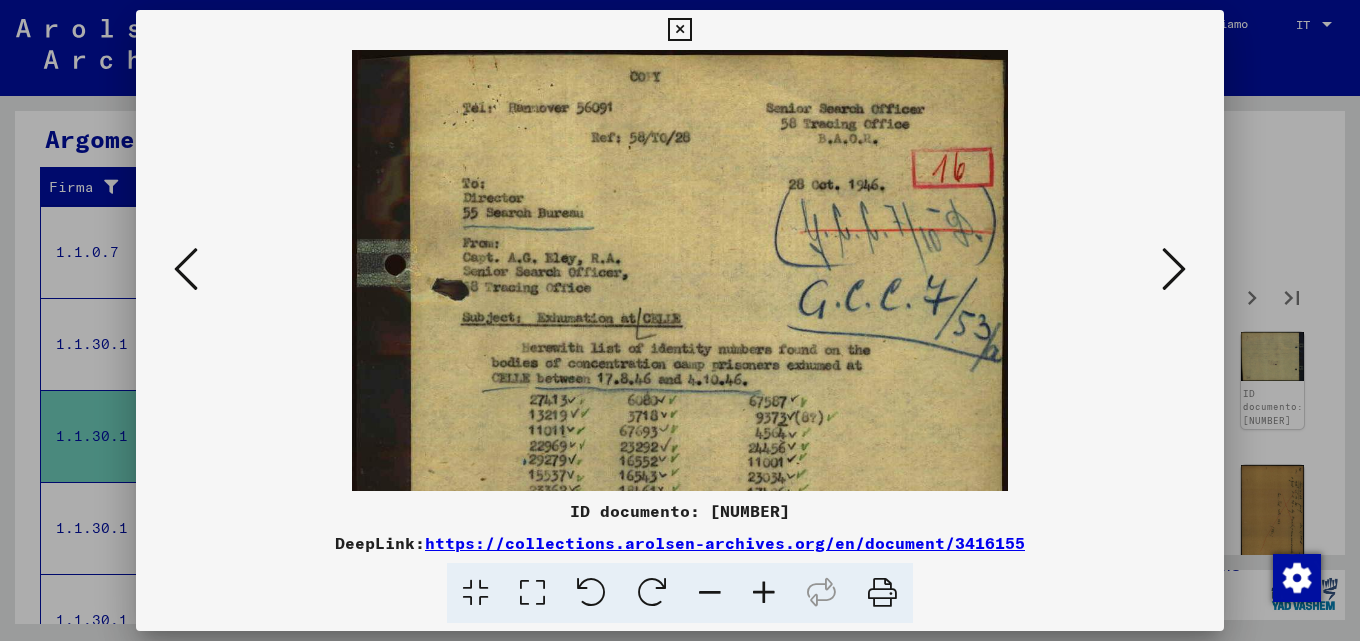 click at bounding box center [764, 593] 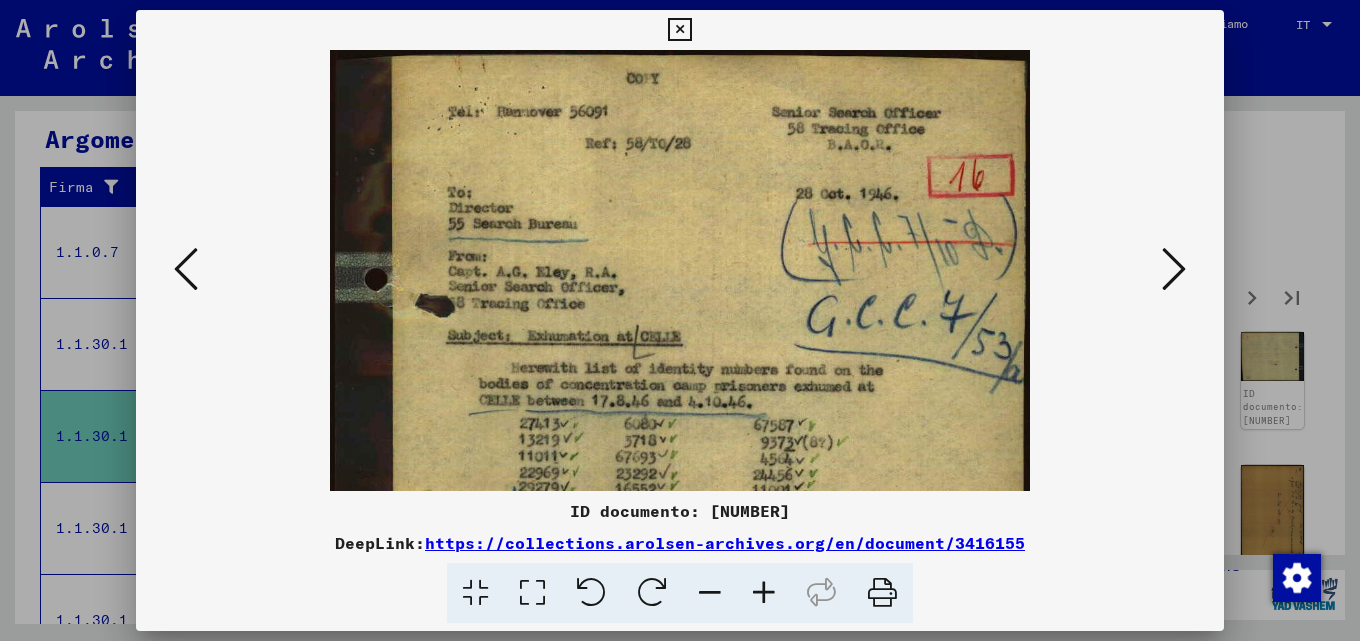 drag, startPoint x: 633, startPoint y: 401, endPoint x: 598, endPoint y: 271, distance: 134.62912 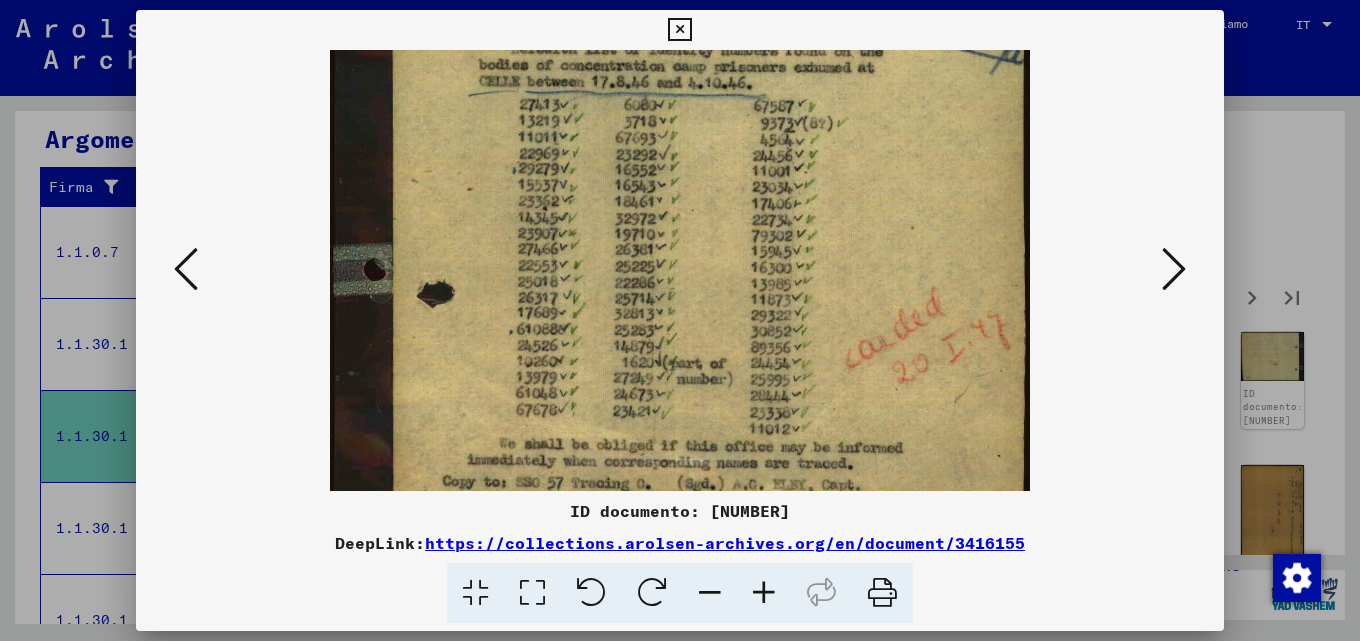 scroll, scrollTop: 317, scrollLeft: 0, axis: vertical 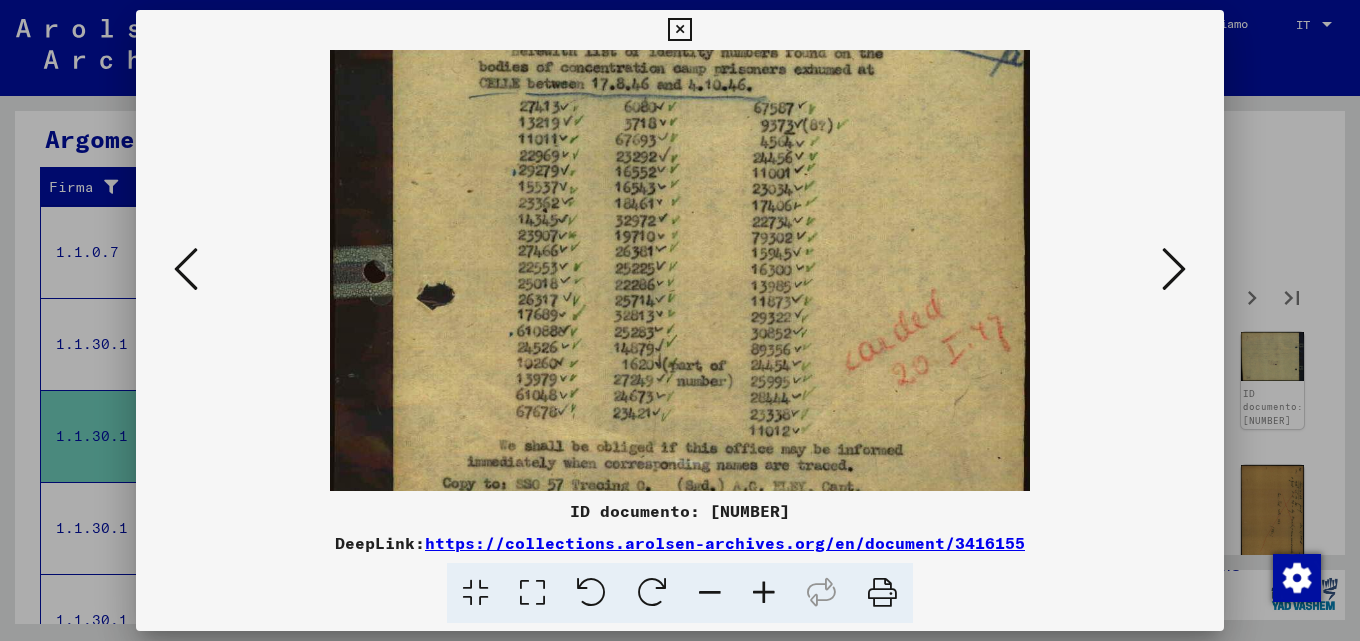 drag, startPoint x: 721, startPoint y: 362, endPoint x: 650, endPoint y: 239, distance: 142.02112 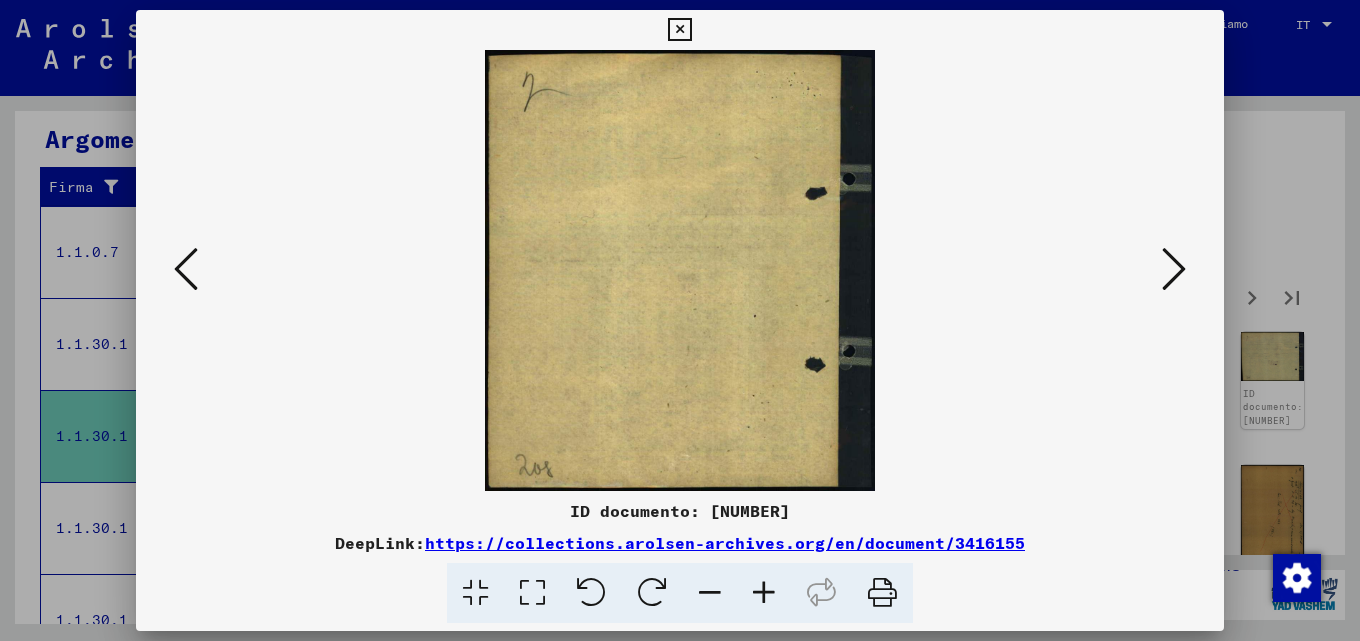click at bounding box center [1174, 269] 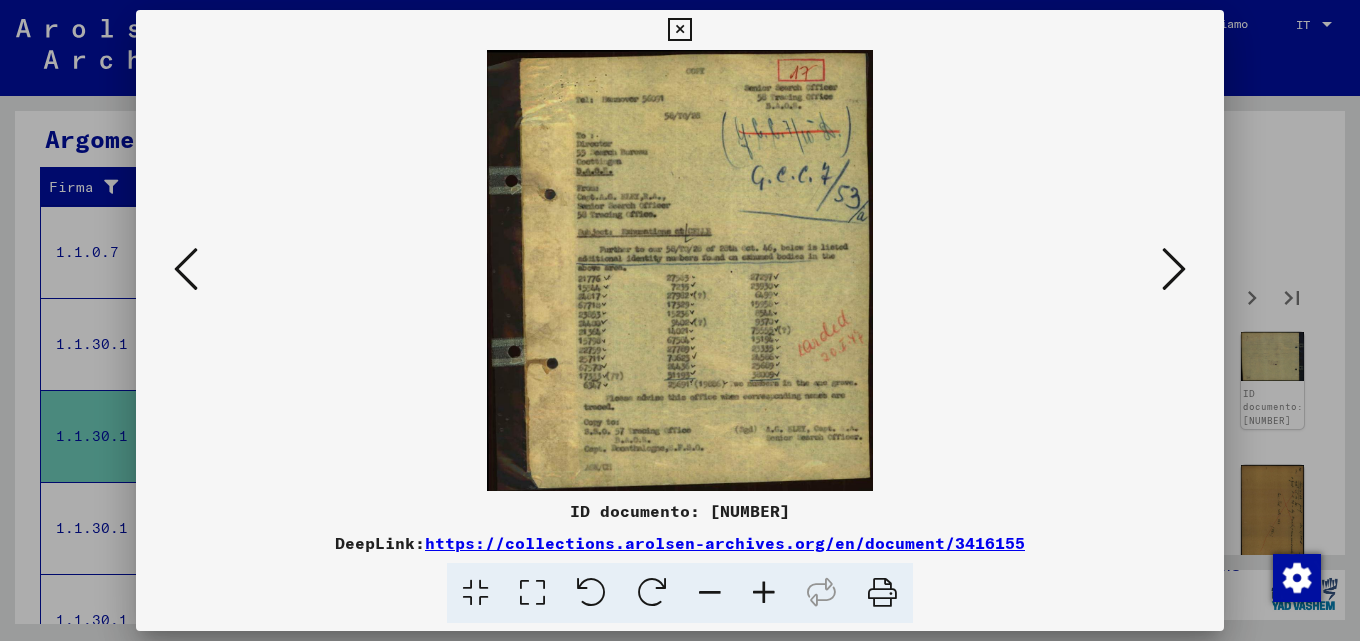 click at bounding box center [764, 593] 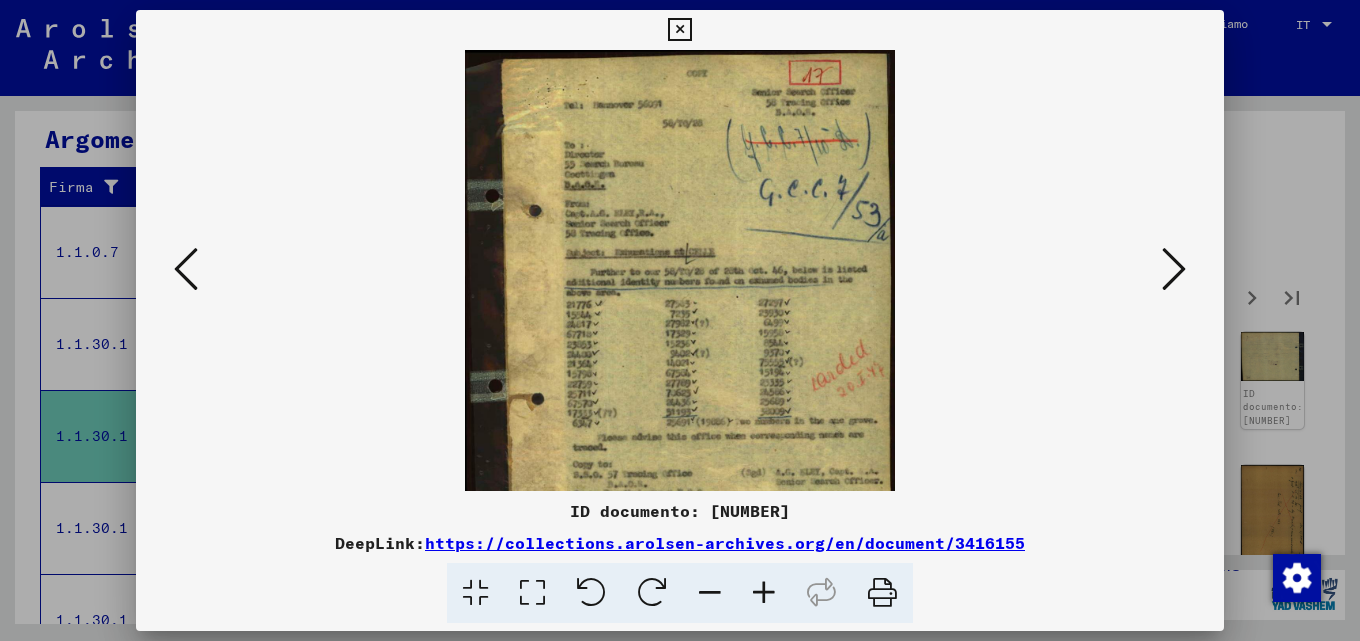 click at bounding box center (764, 593) 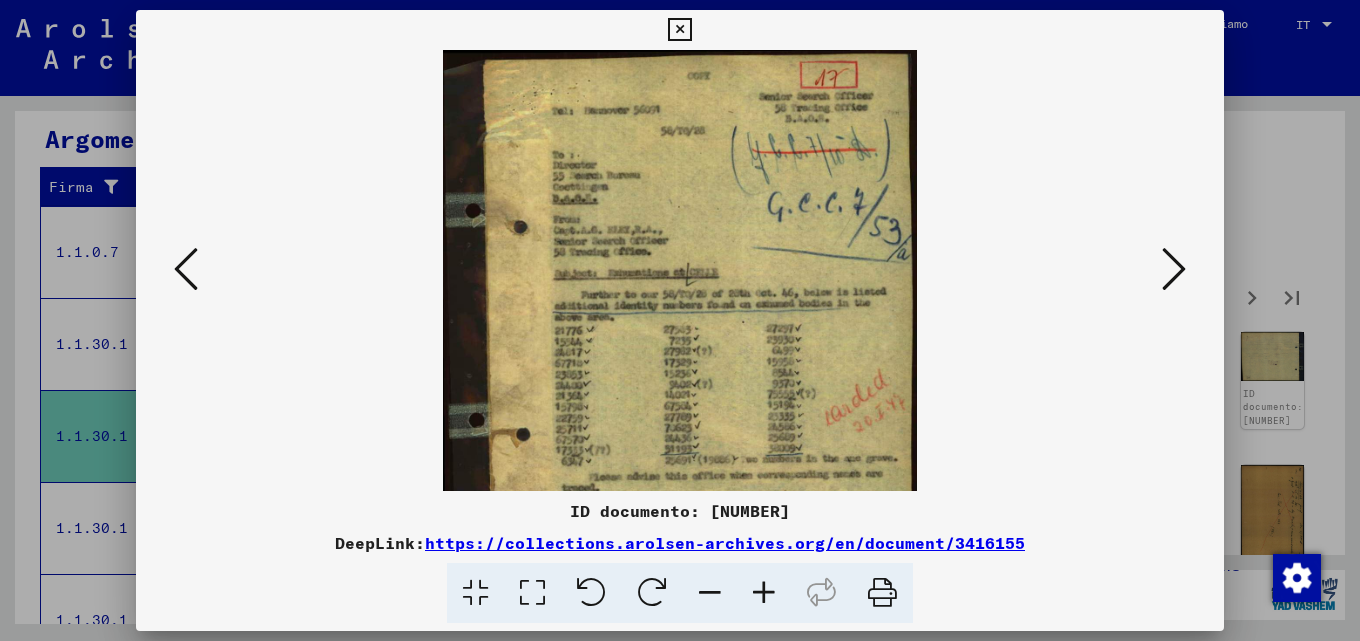 click at bounding box center (764, 593) 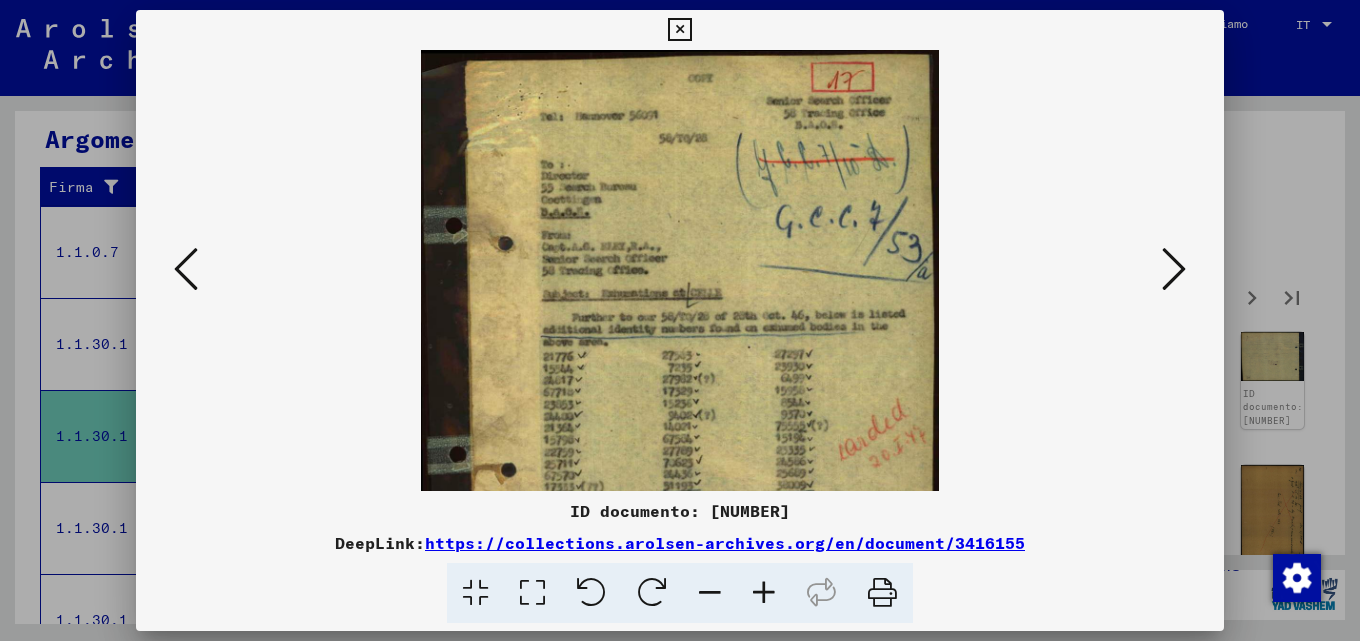 click at bounding box center (764, 593) 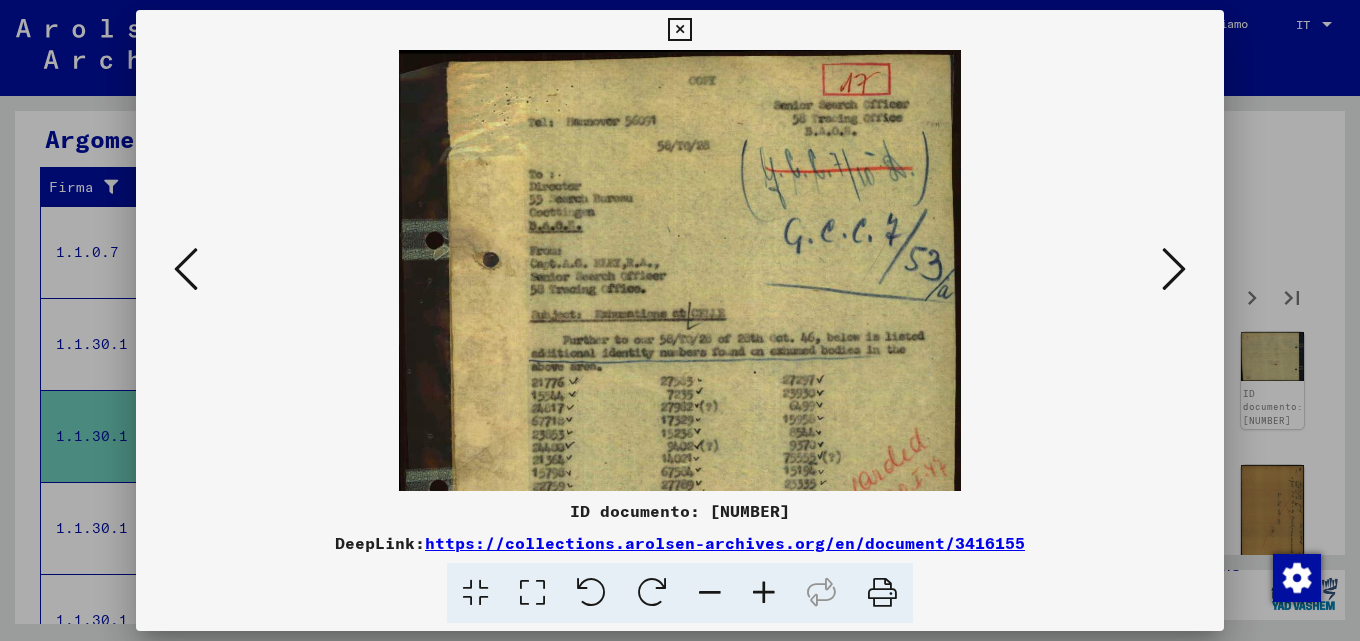 click at bounding box center [764, 593] 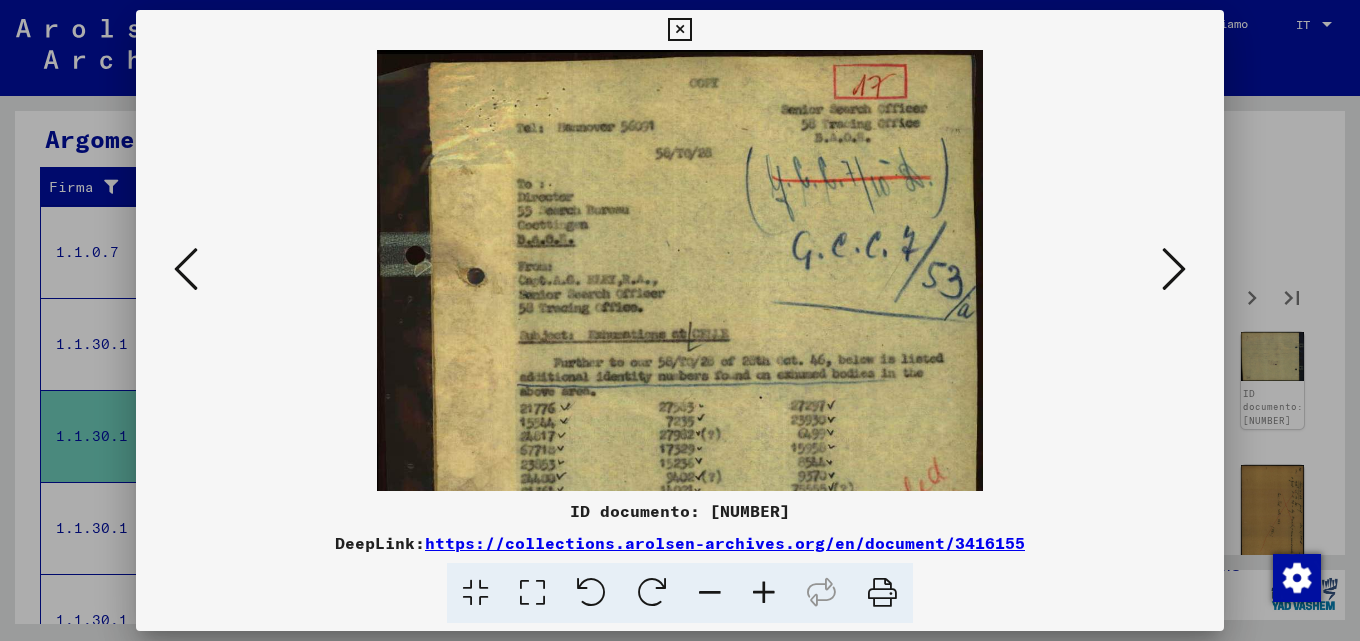 click at bounding box center (764, 593) 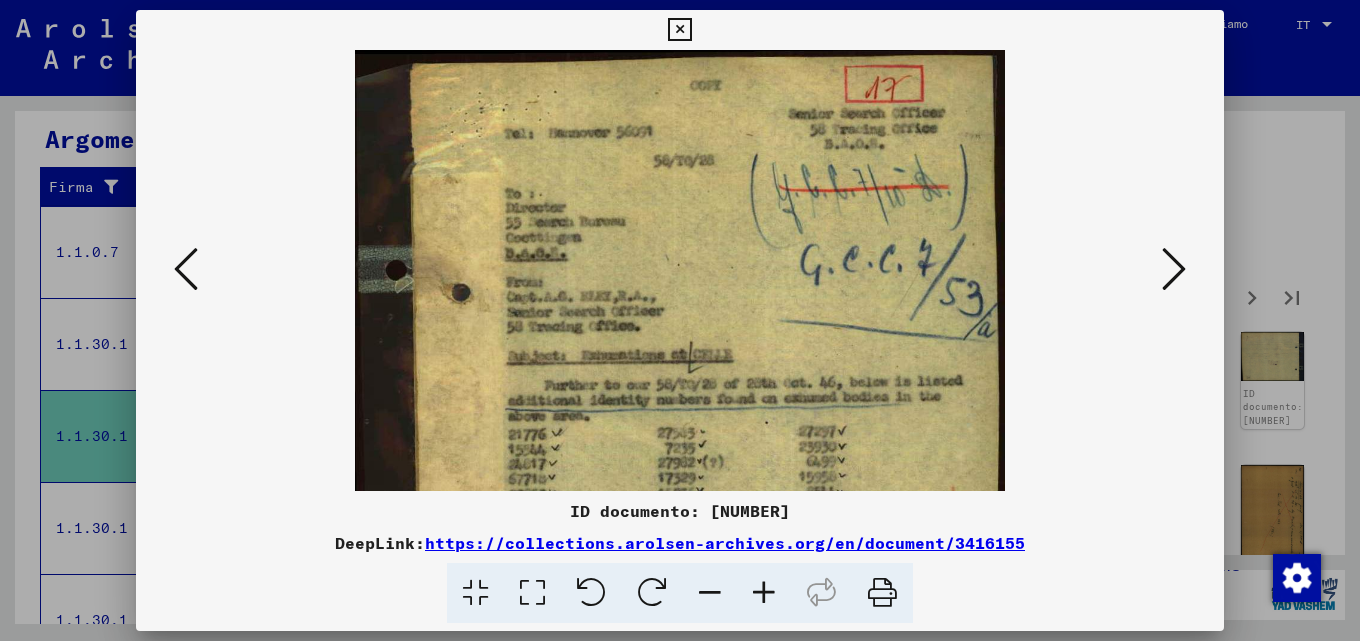 drag, startPoint x: 678, startPoint y: 343, endPoint x: 671, endPoint y: 136, distance: 207.11832 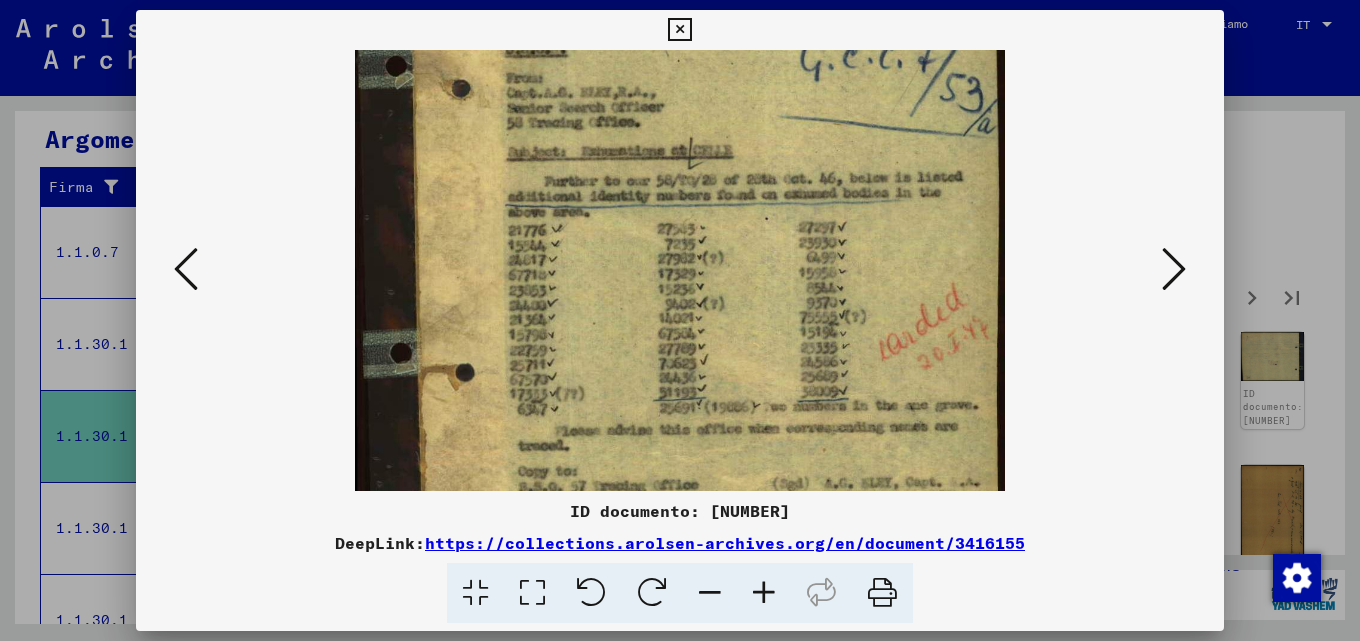 click at bounding box center (1174, 269) 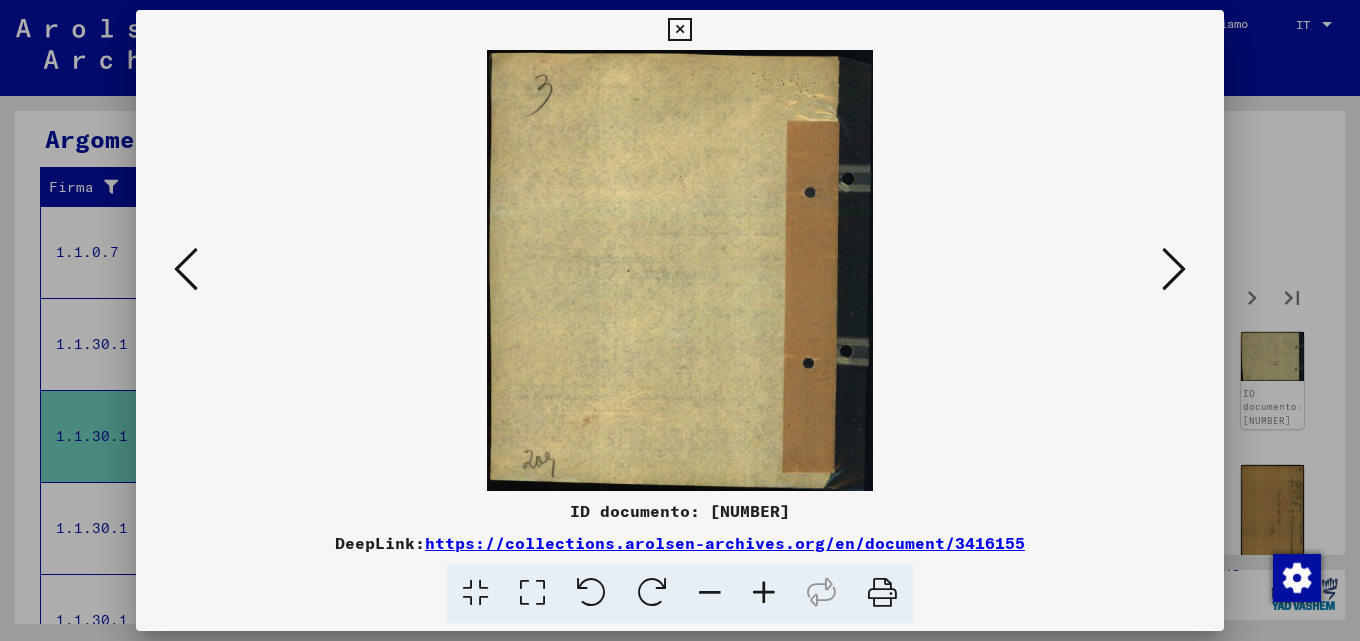 click at bounding box center [1174, 269] 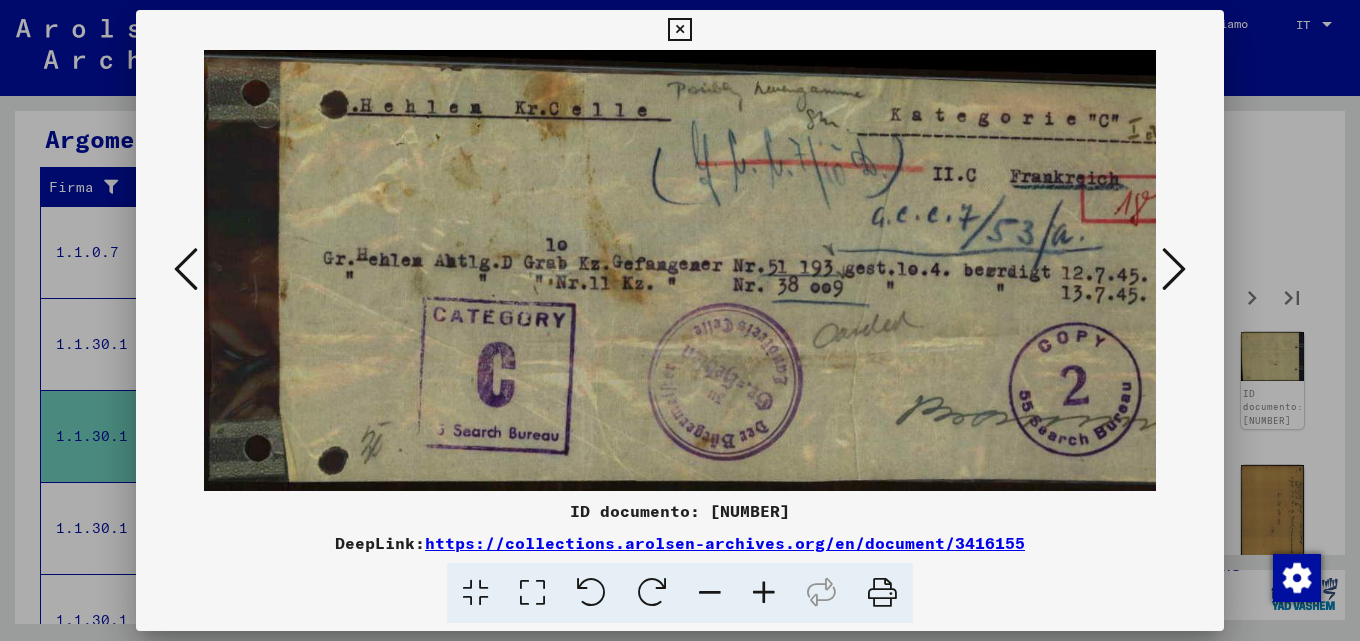 click at bounding box center [1174, 269] 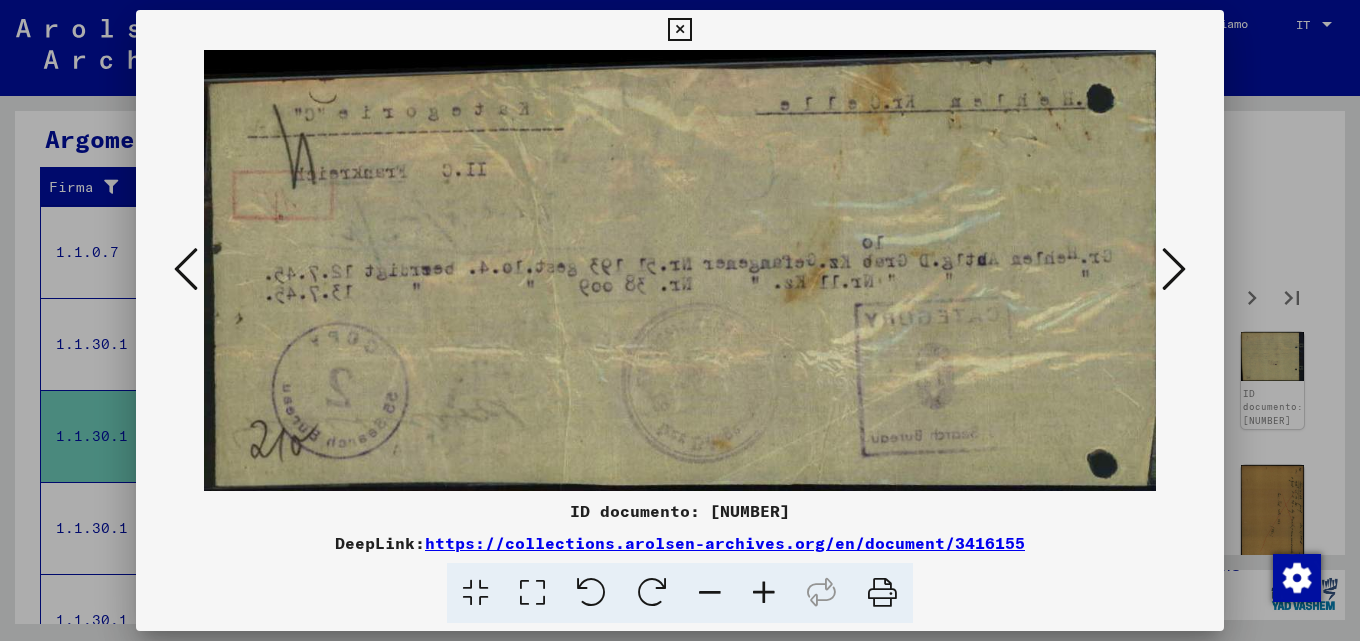 click at bounding box center (1174, 269) 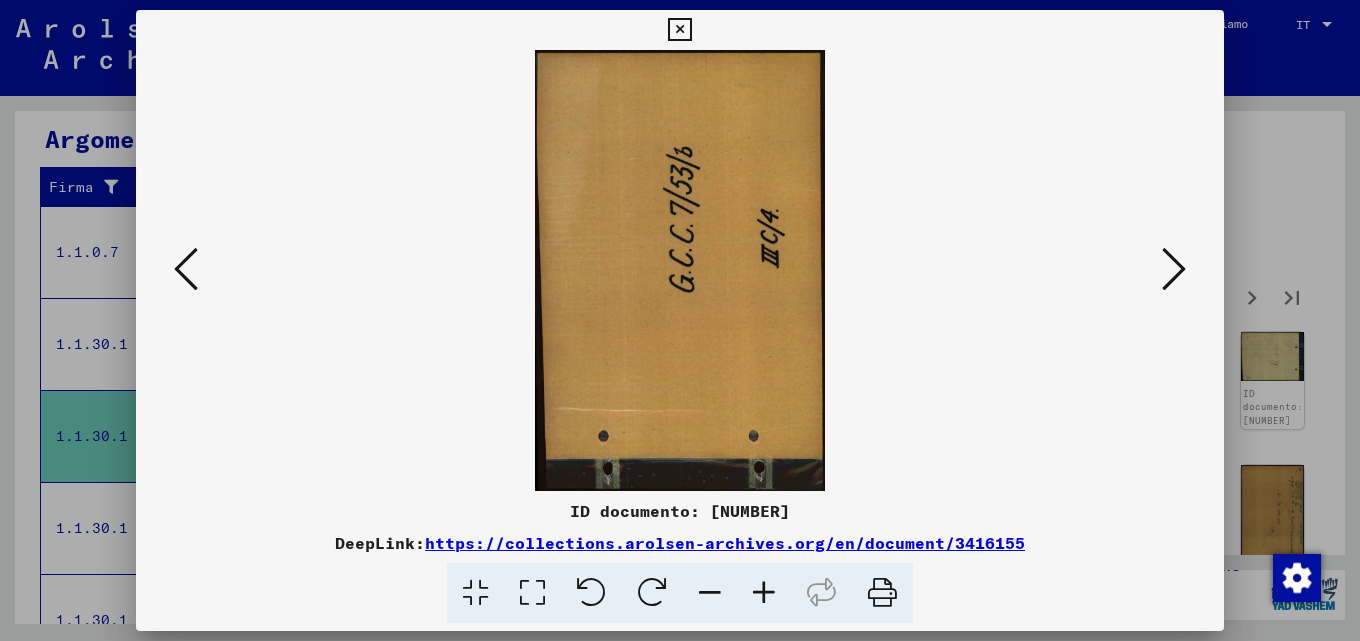 click at bounding box center (1174, 269) 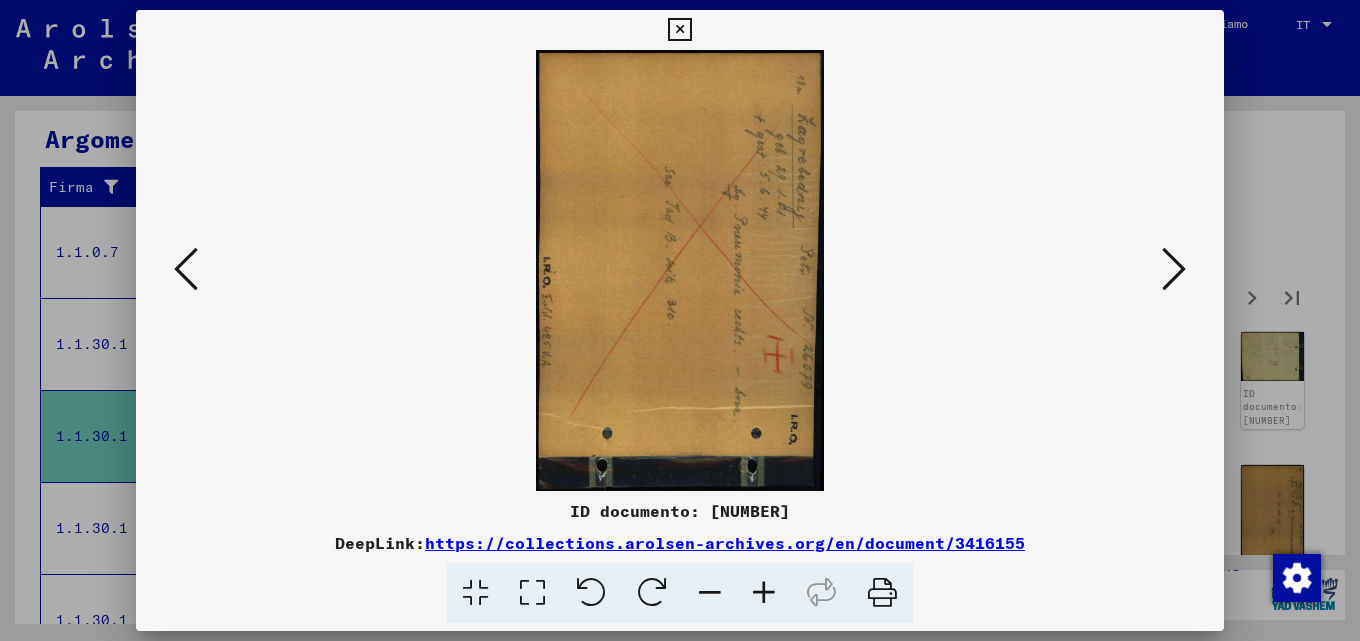 click at bounding box center [1174, 269] 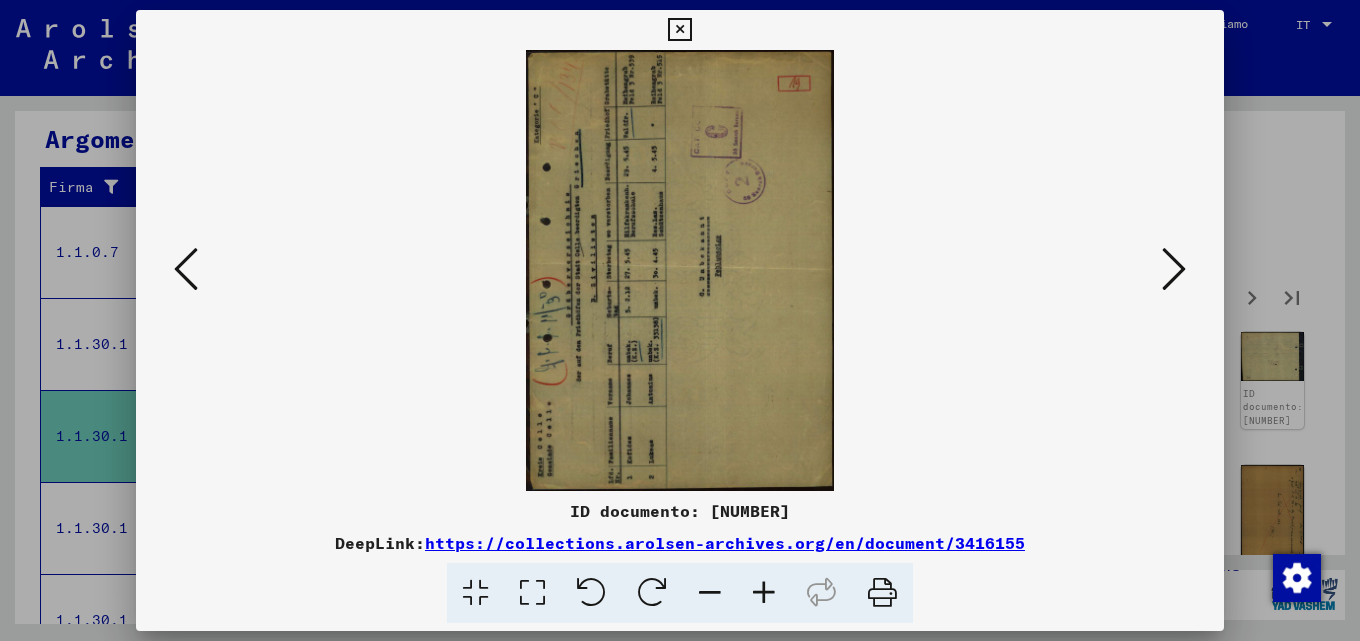 click at bounding box center (1174, 269) 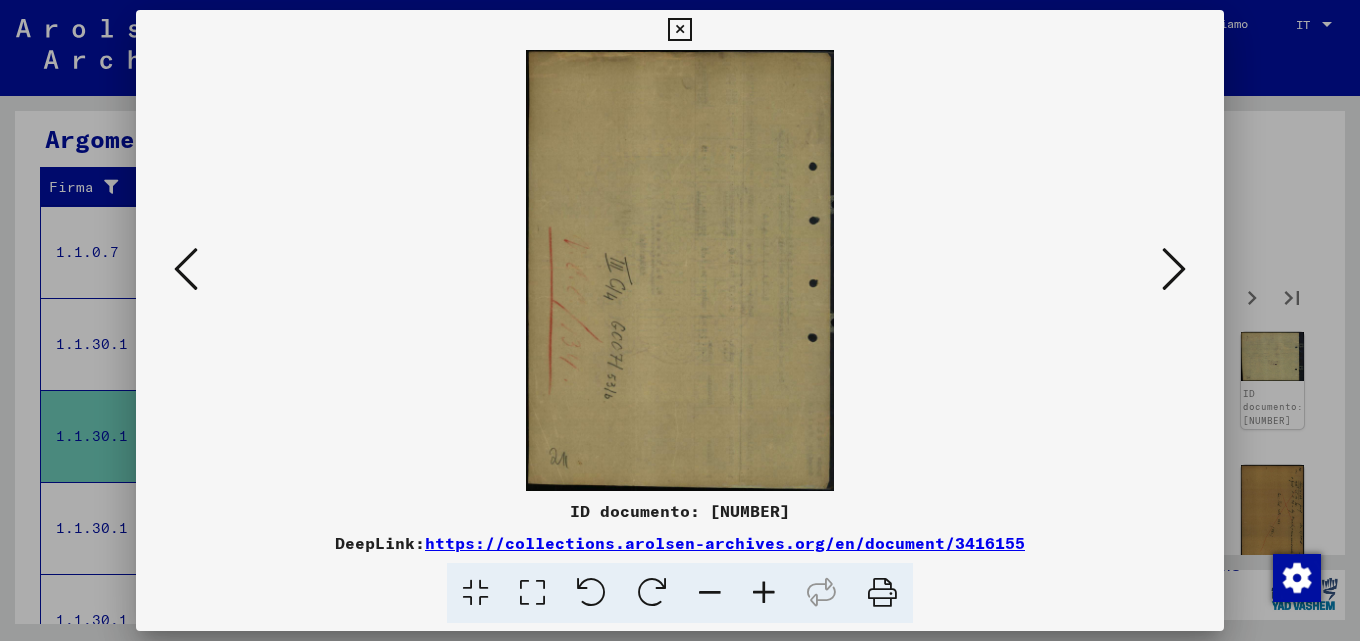 click at bounding box center [1174, 269] 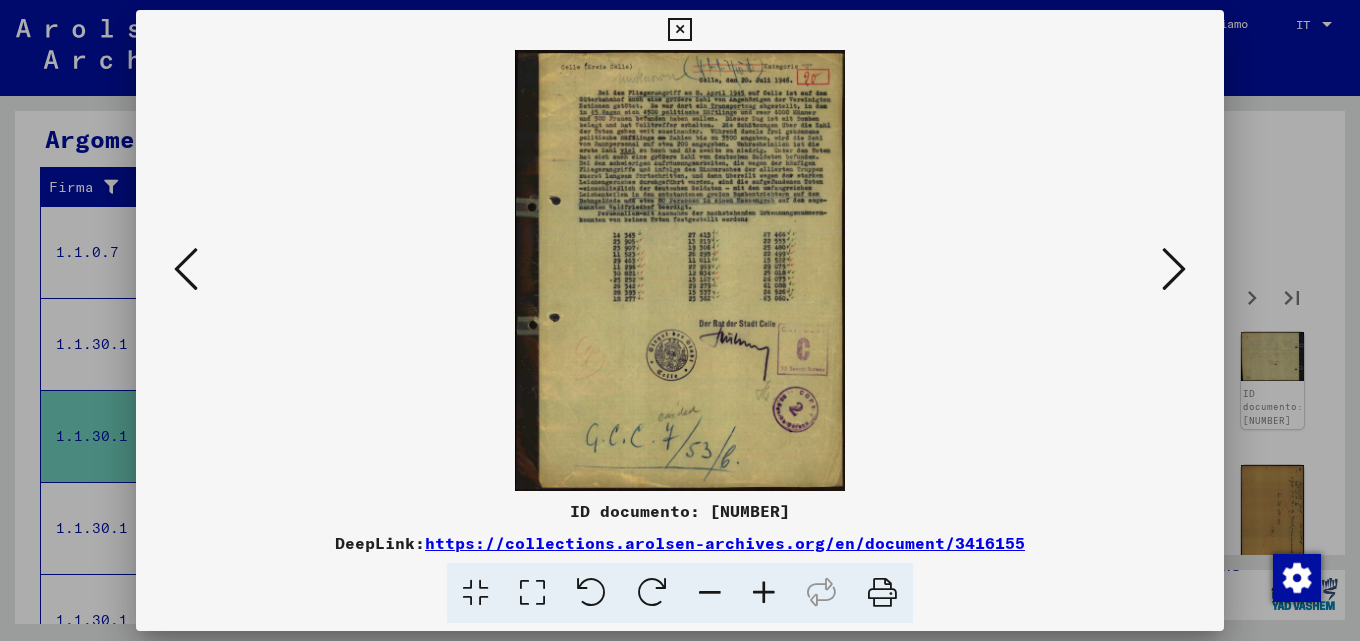 click at bounding box center (764, 593) 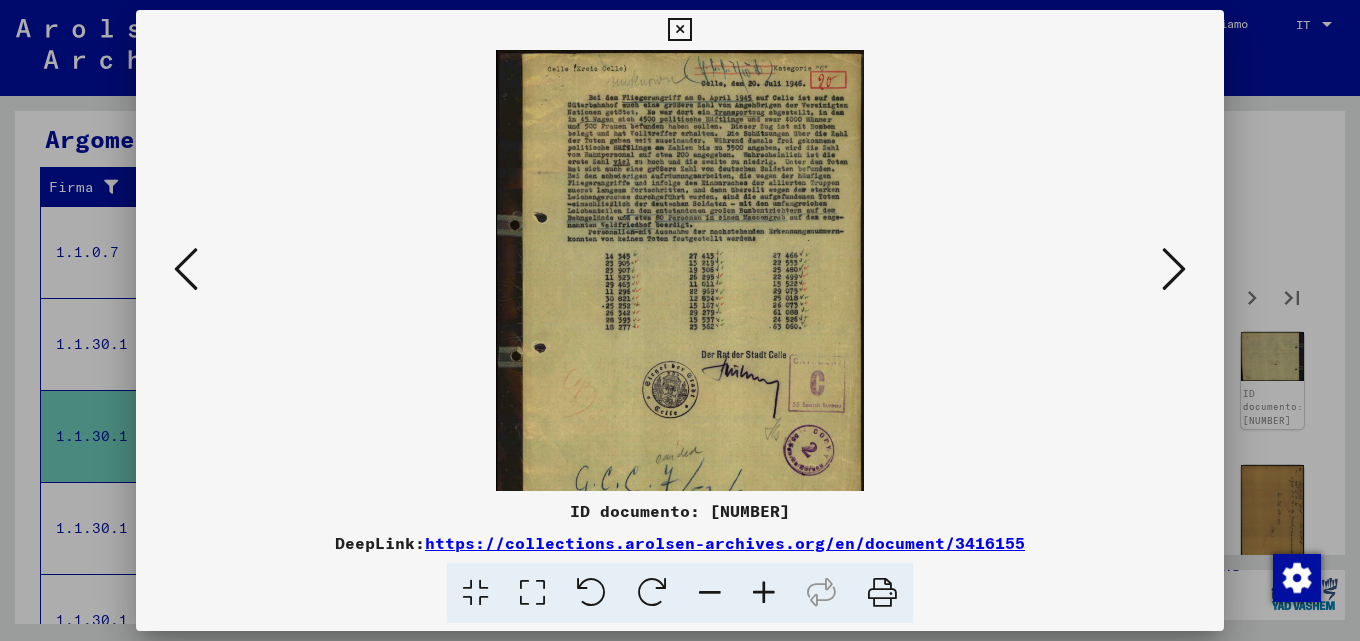 click at bounding box center [764, 593] 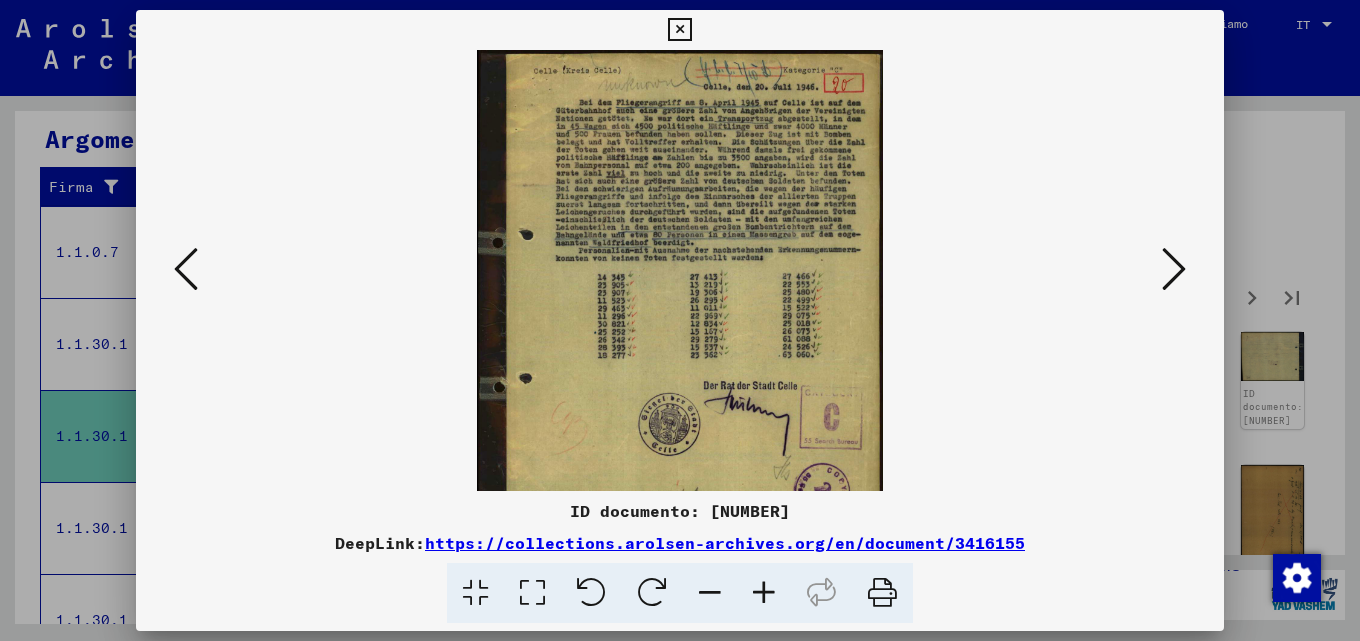 click at bounding box center [764, 593] 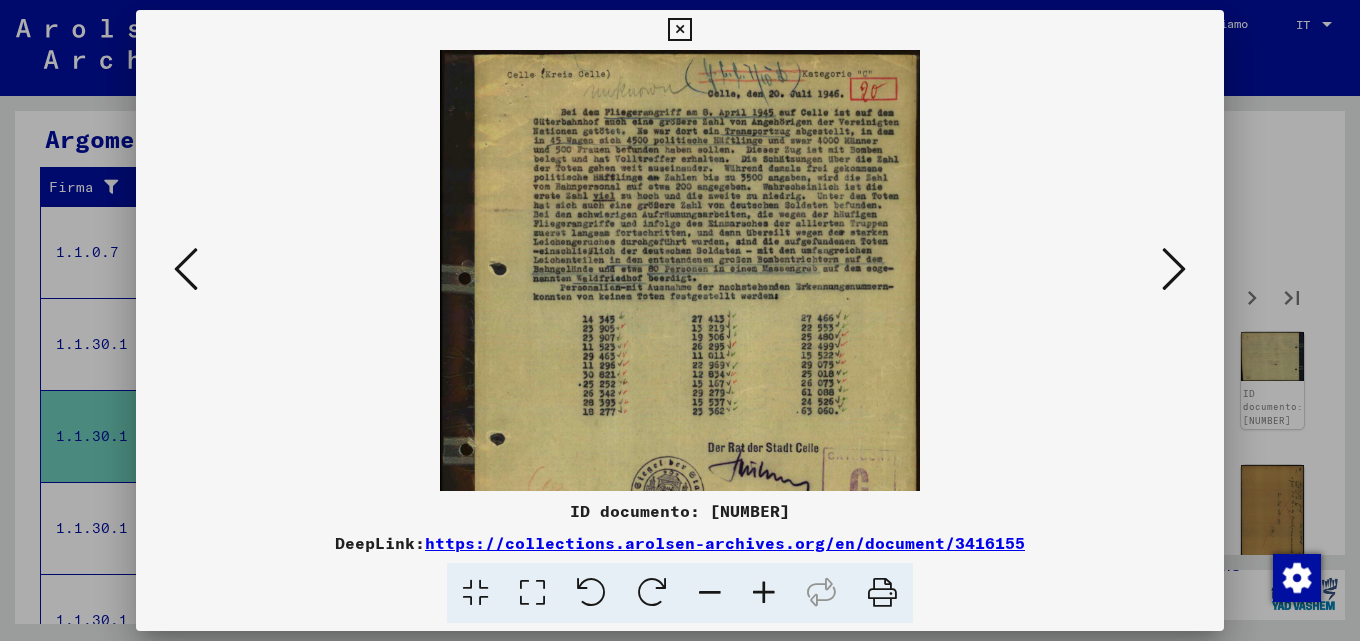 click at bounding box center (764, 593) 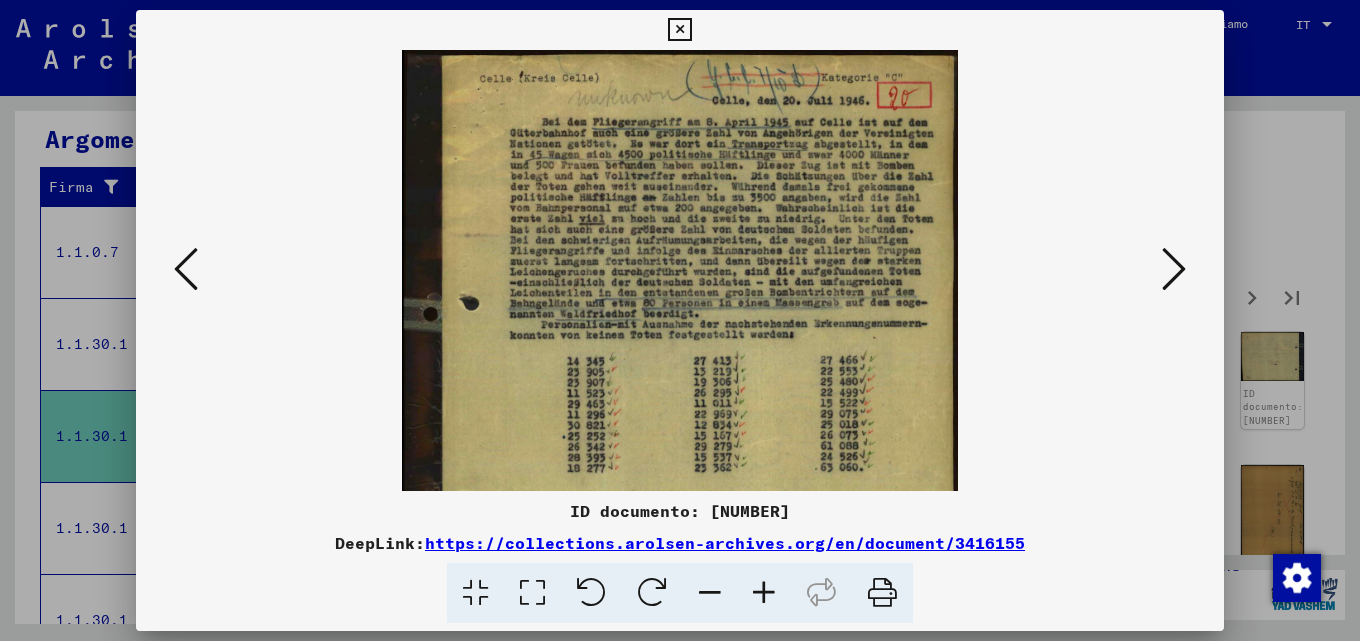 click at bounding box center (764, 593) 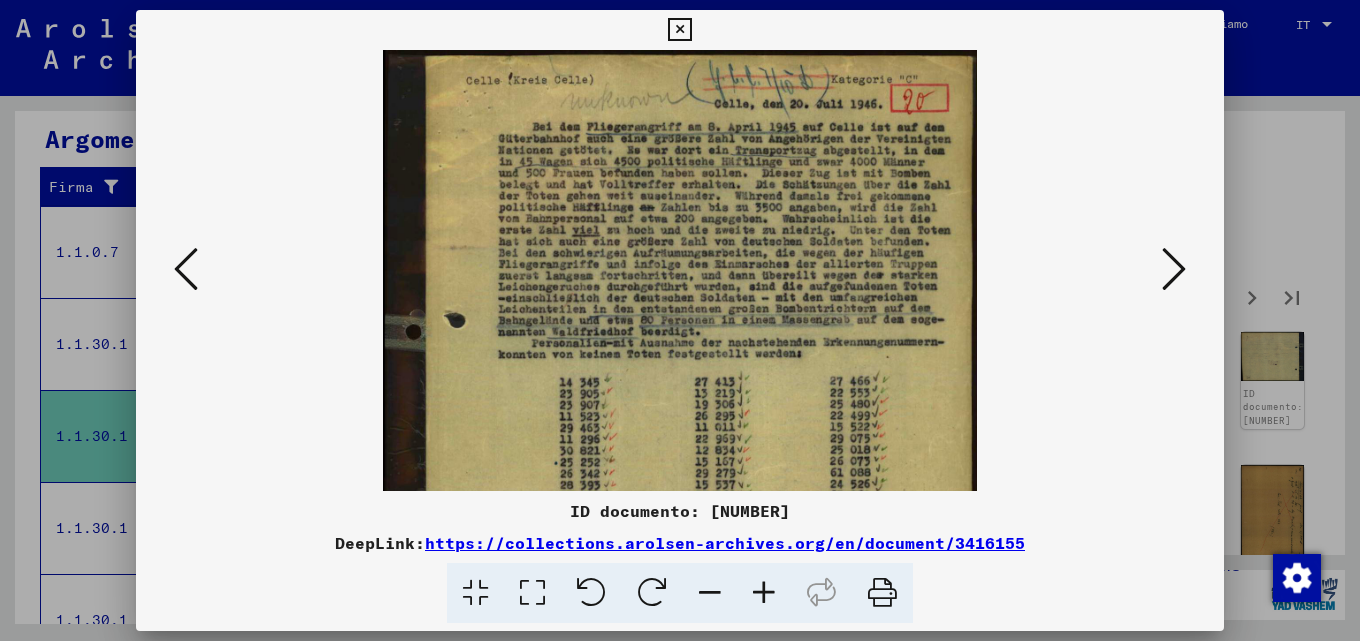 click at bounding box center (764, 593) 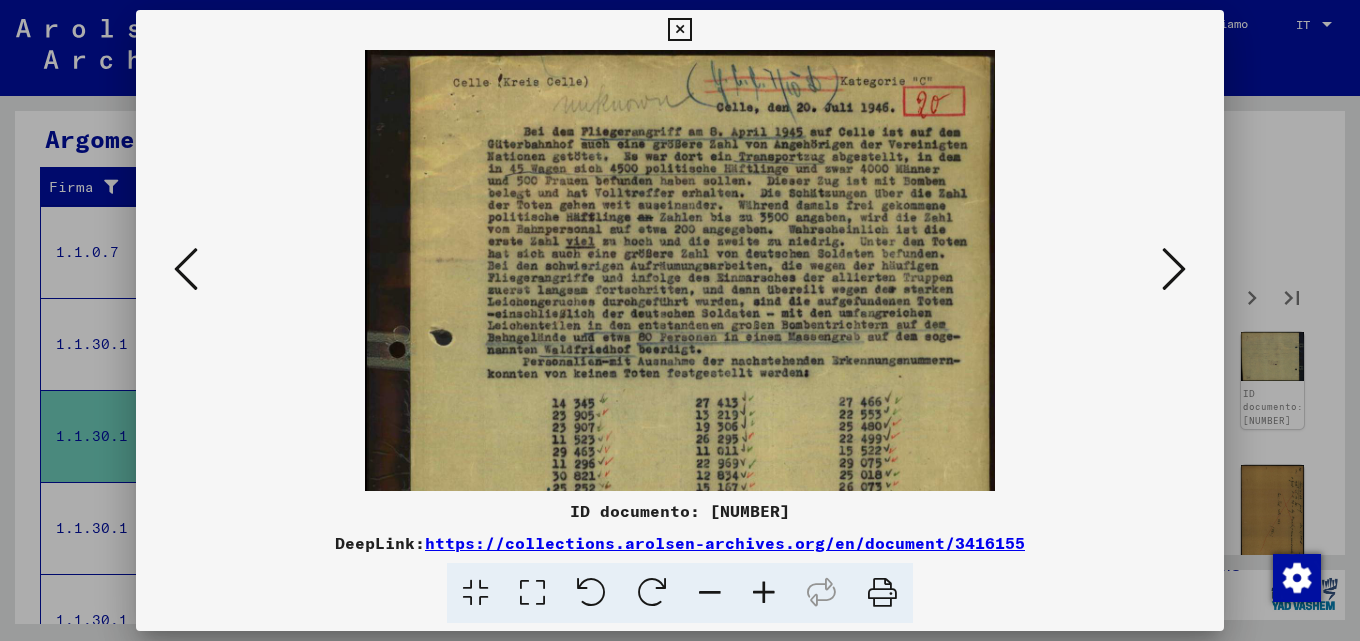 drag, startPoint x: 723, startPoint y: 448, endPoint x: 696, endPoint y: 249, distance: 200.8233 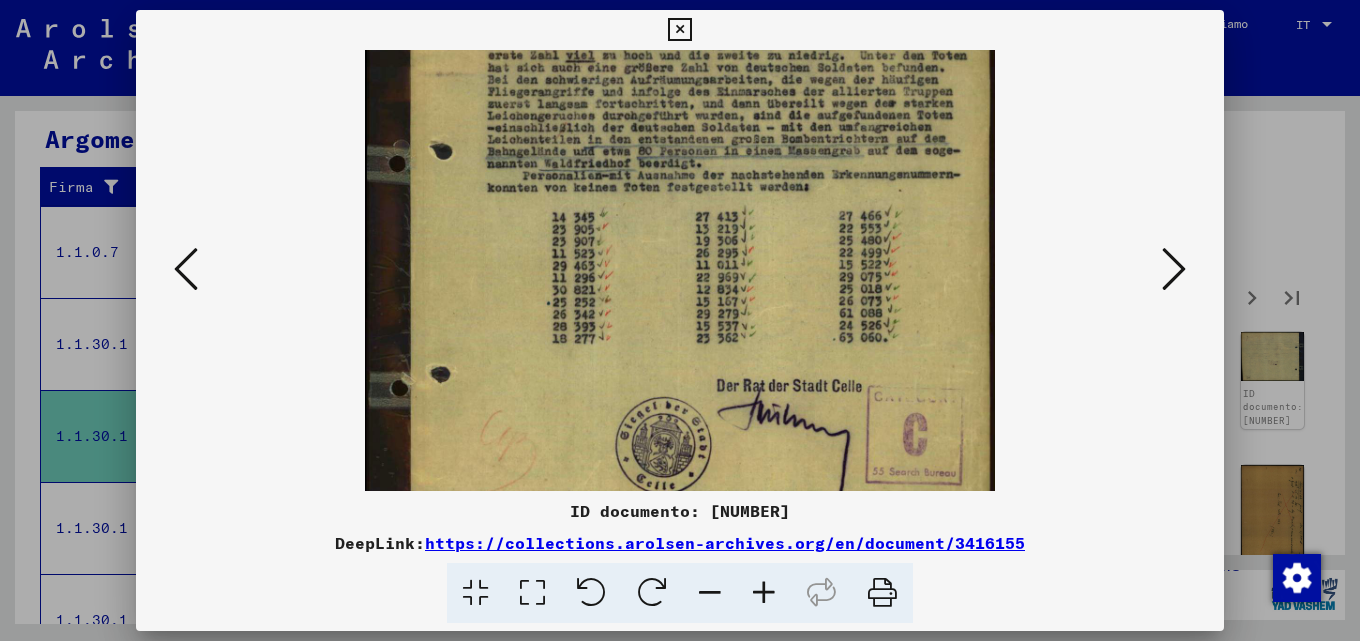 click at bounding box center (1174, 269) 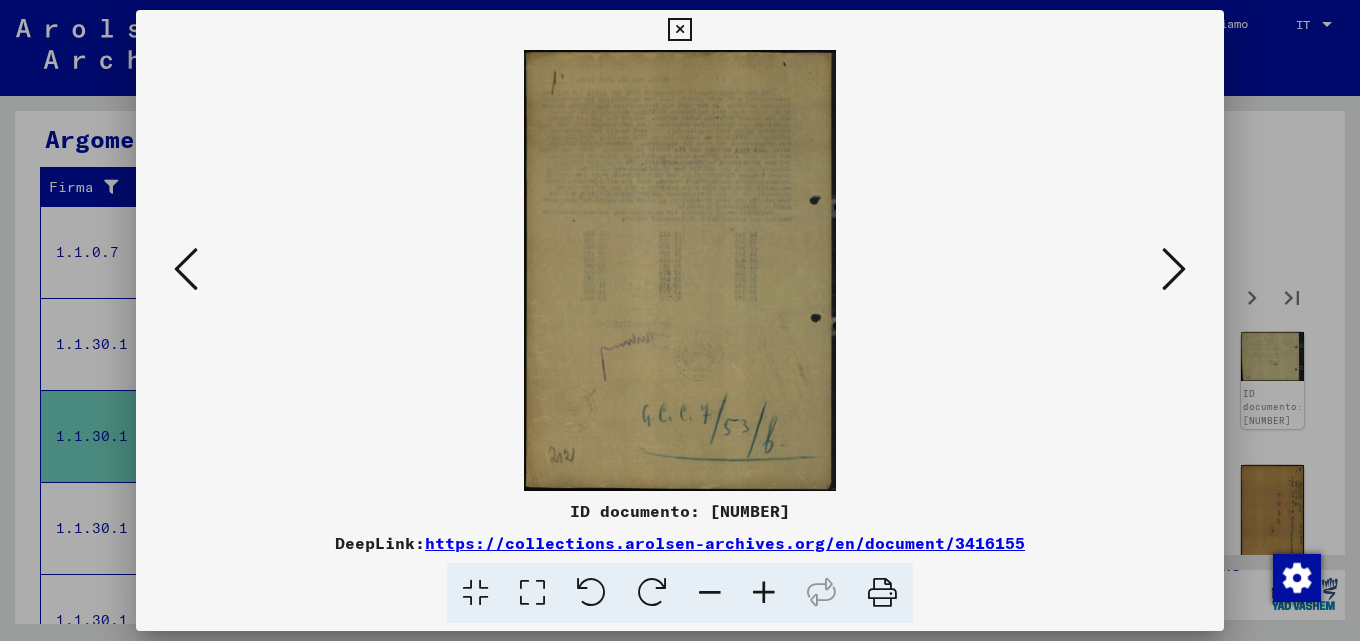 click at bounding box center (1174, 269) 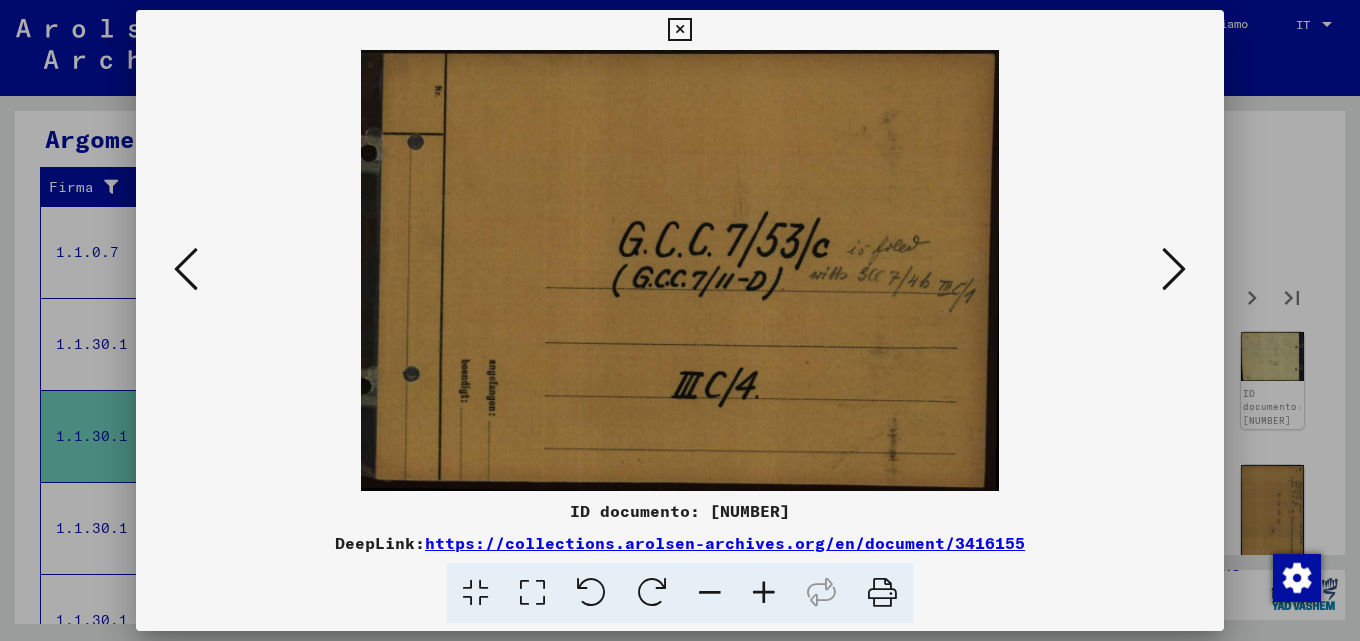 click at bounding box center (1174, 269) 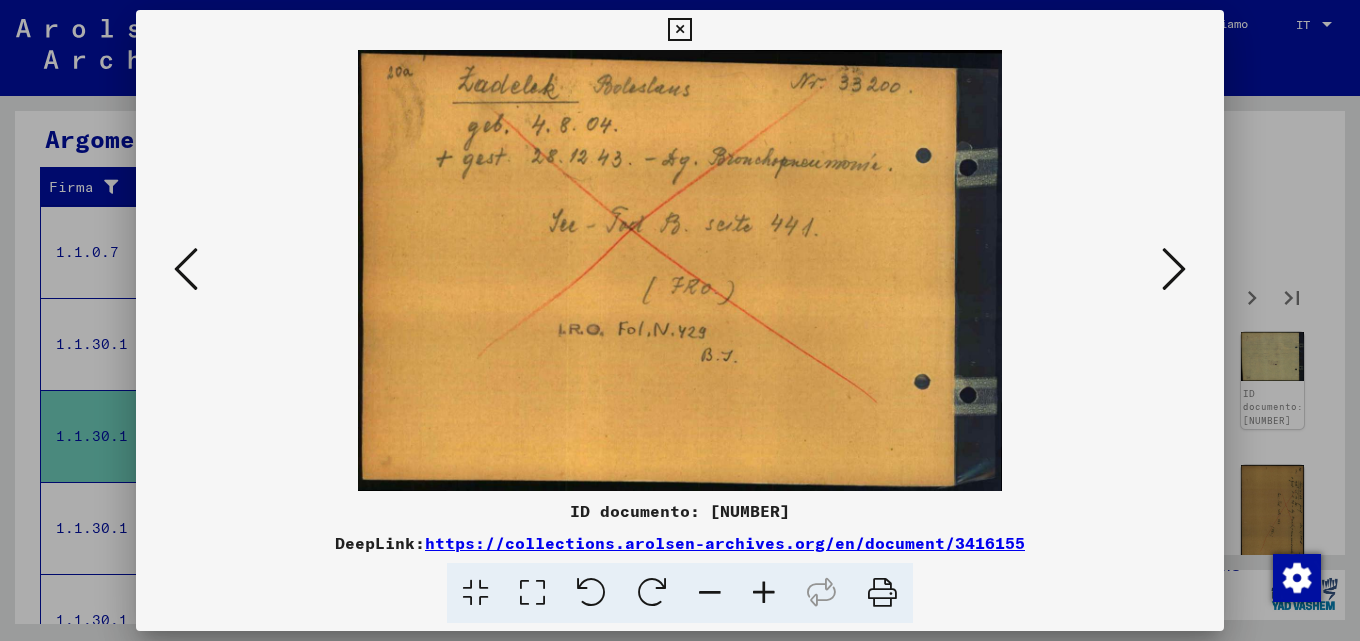 click at bounding box center [1174, 269] 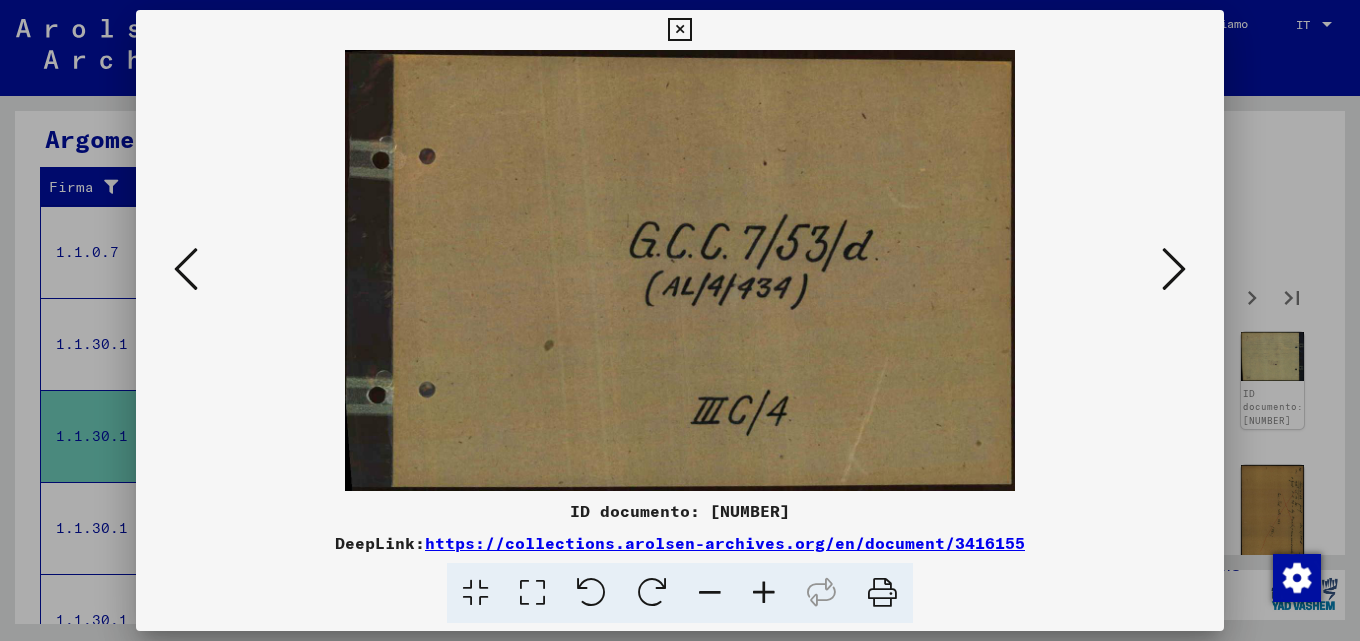 click at bounding box center [1174, 269] 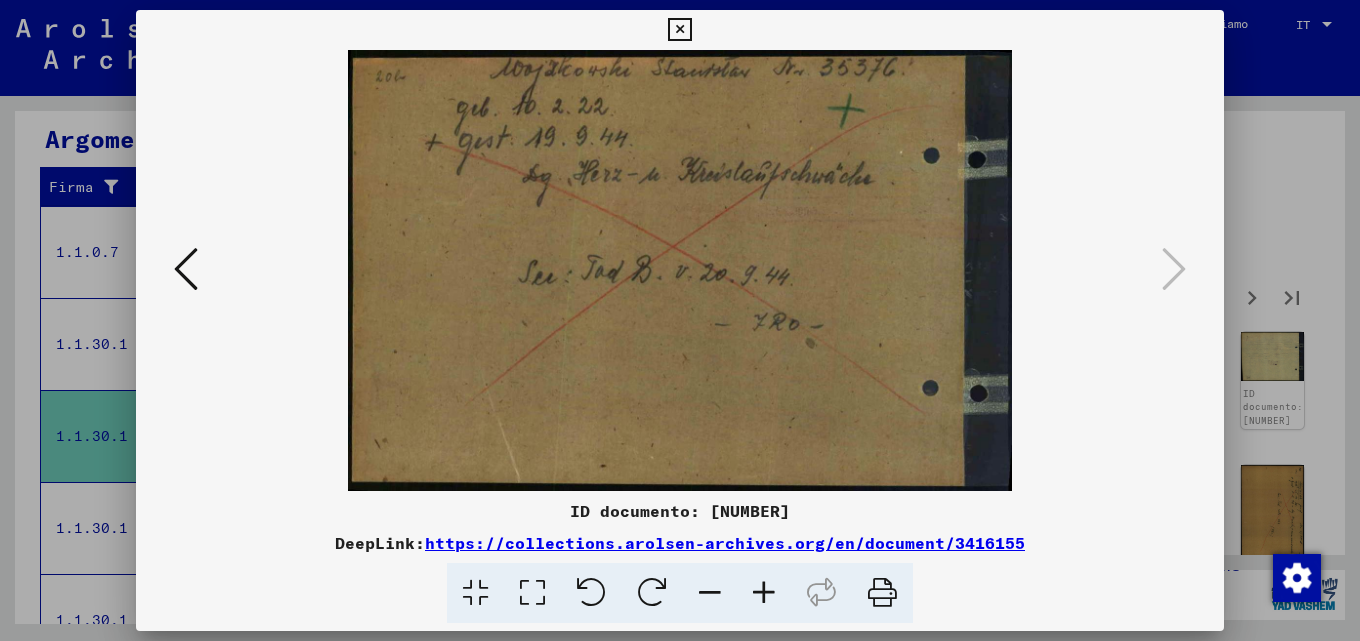 drag, startPoint x: 1272, startPoint y: 197, endPoint x: 1292, endPoint y: 256, distance: 62.297672 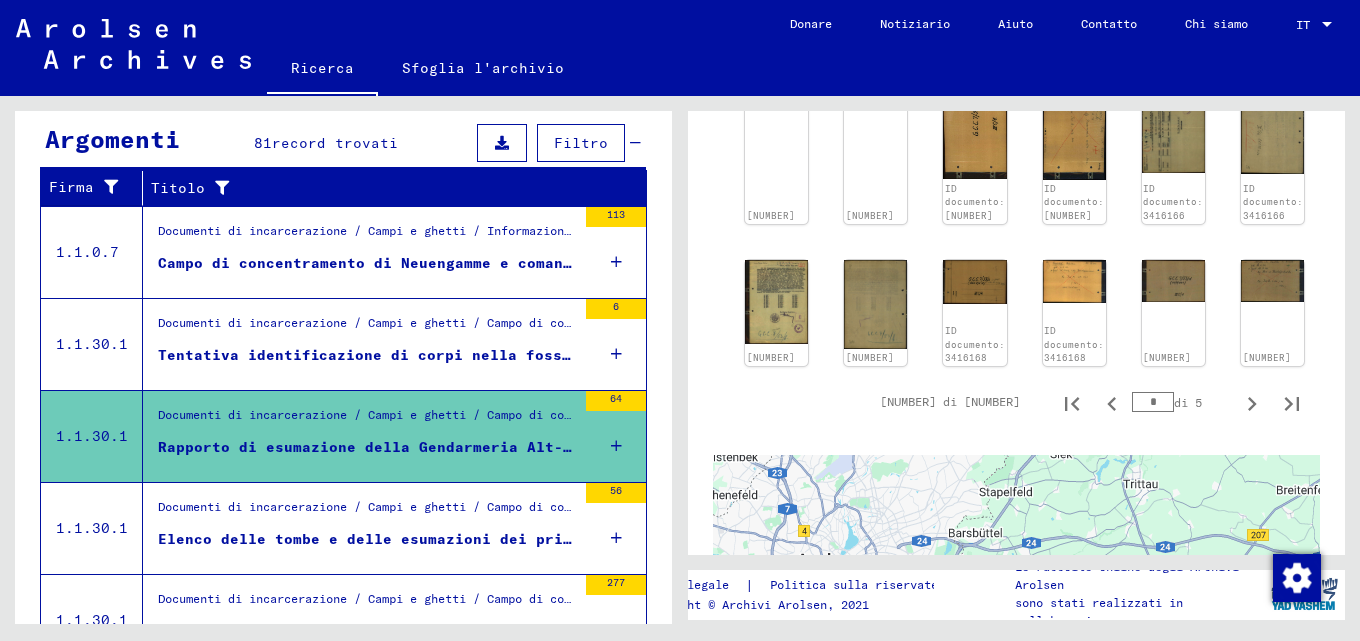 scroll, scrollTop: 1314, scrollLeft: 0, axis: vertical 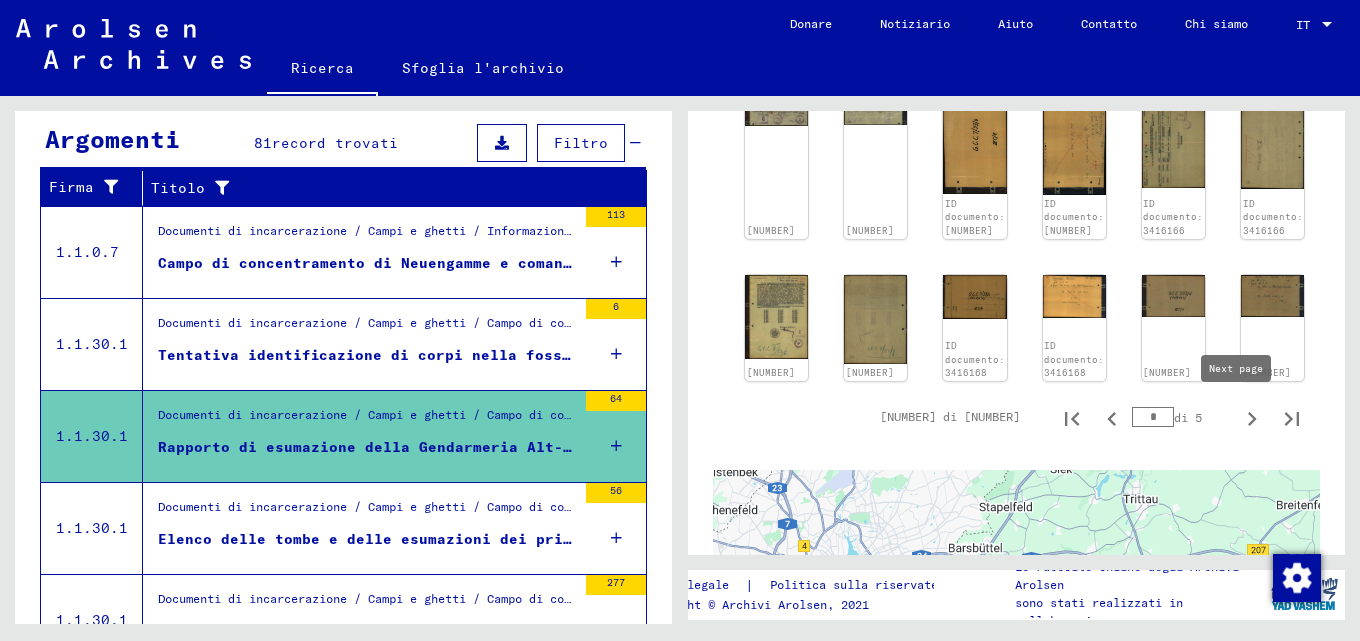 click 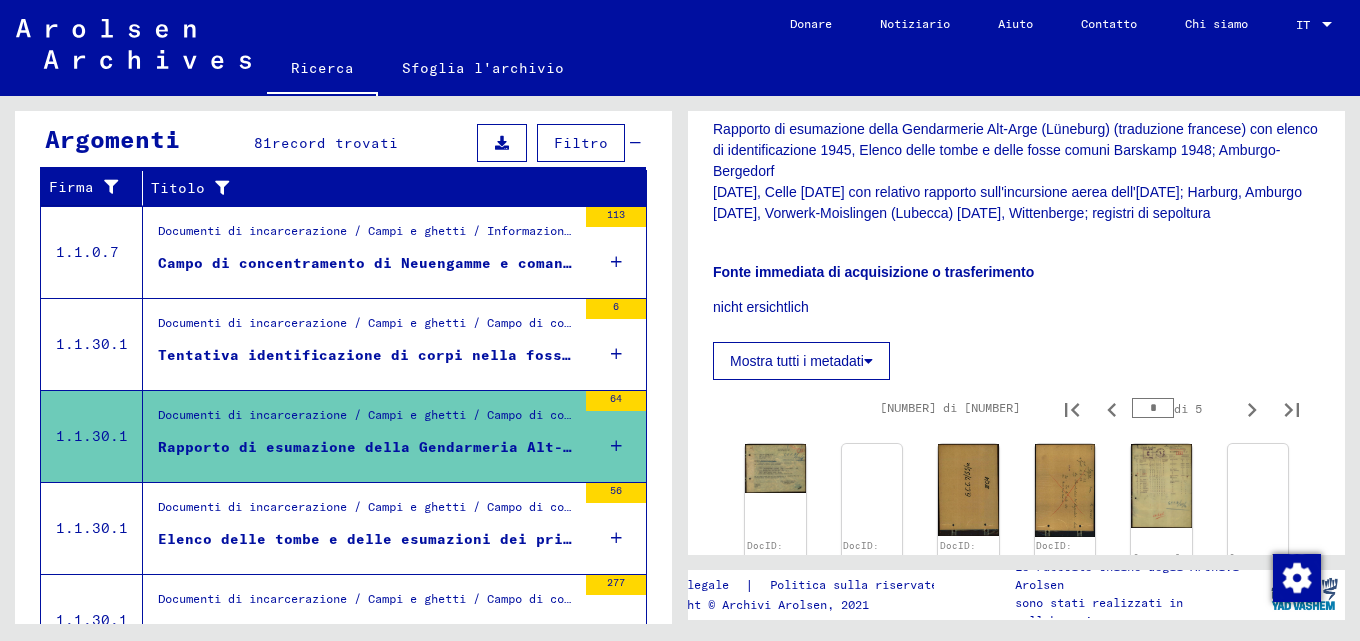 scroll, scrollTop: 739, scrollLeft: 0, axis: vertical 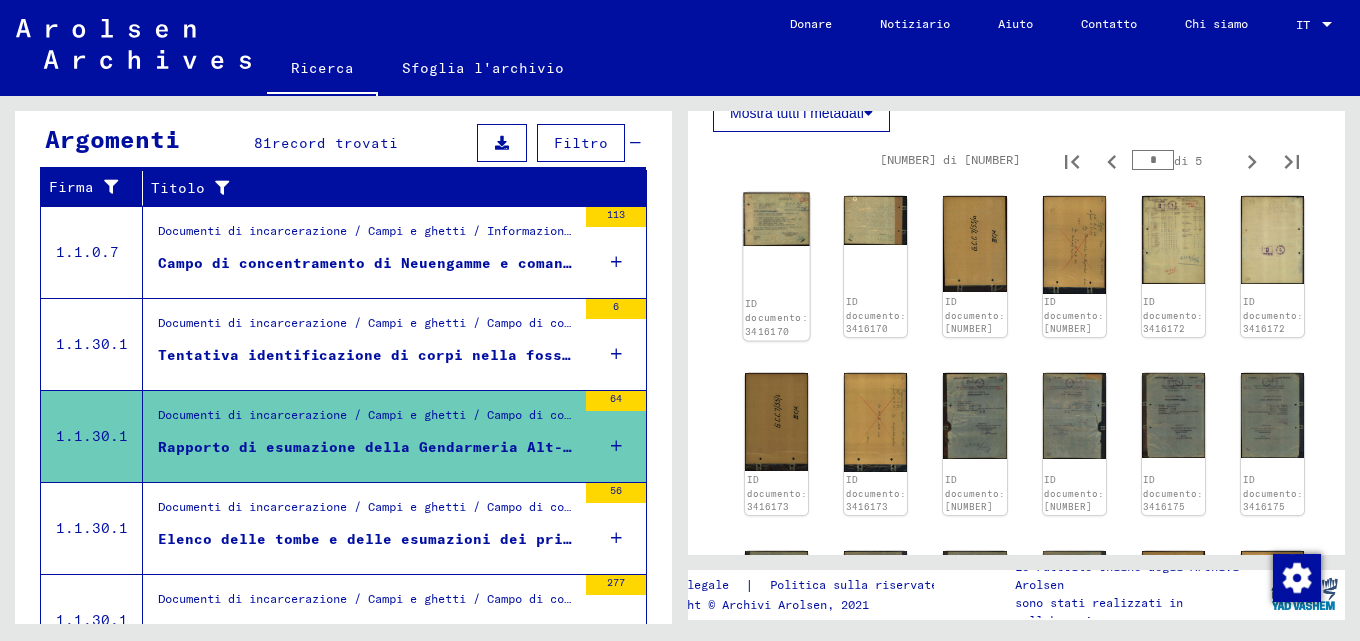 click 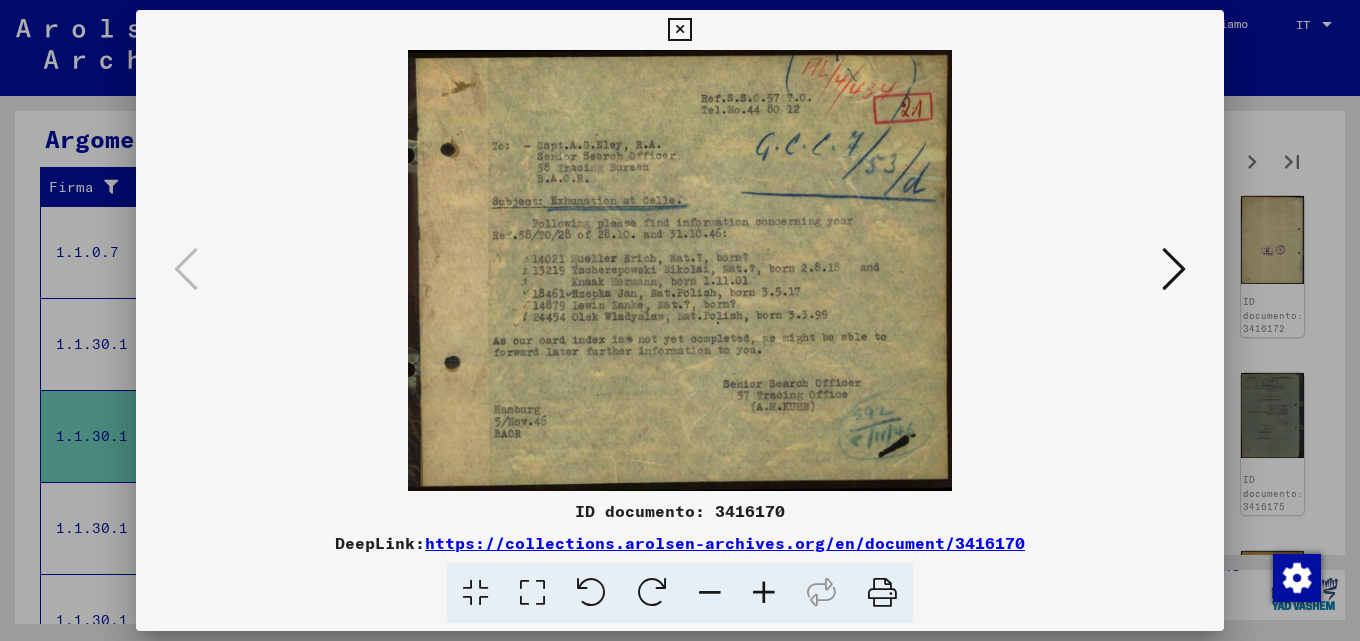 click at bounding box center (764, 593) 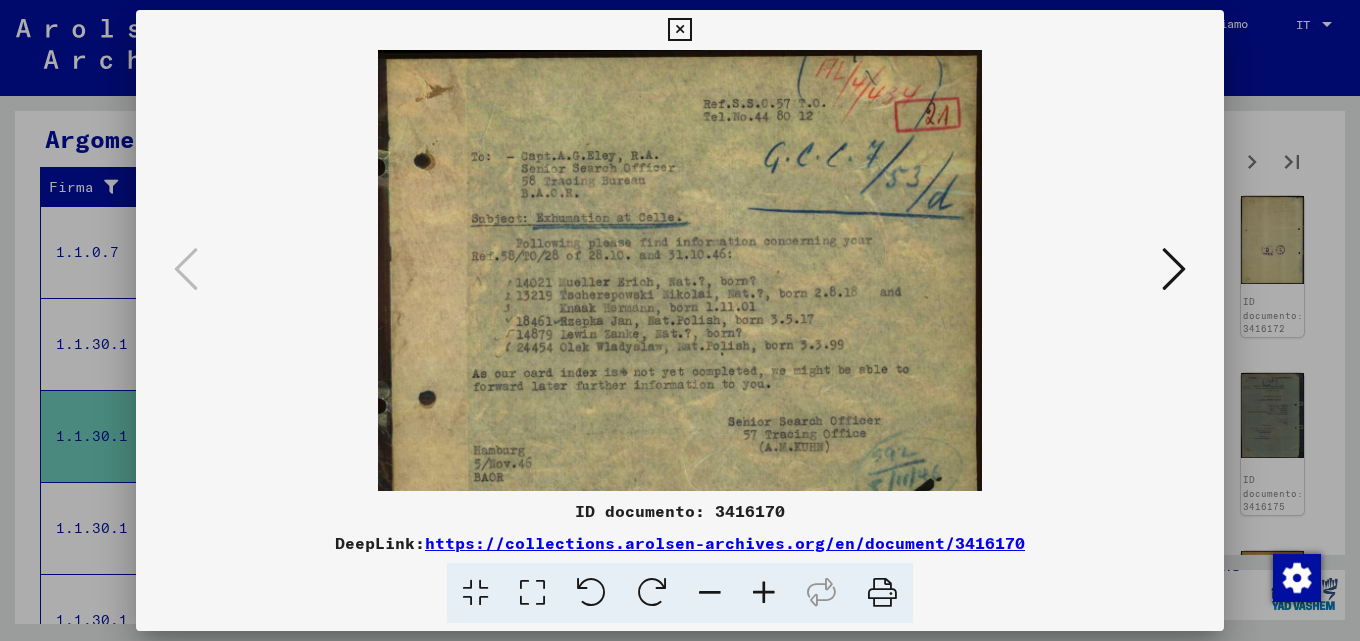 click at bounding box center (764, 593) 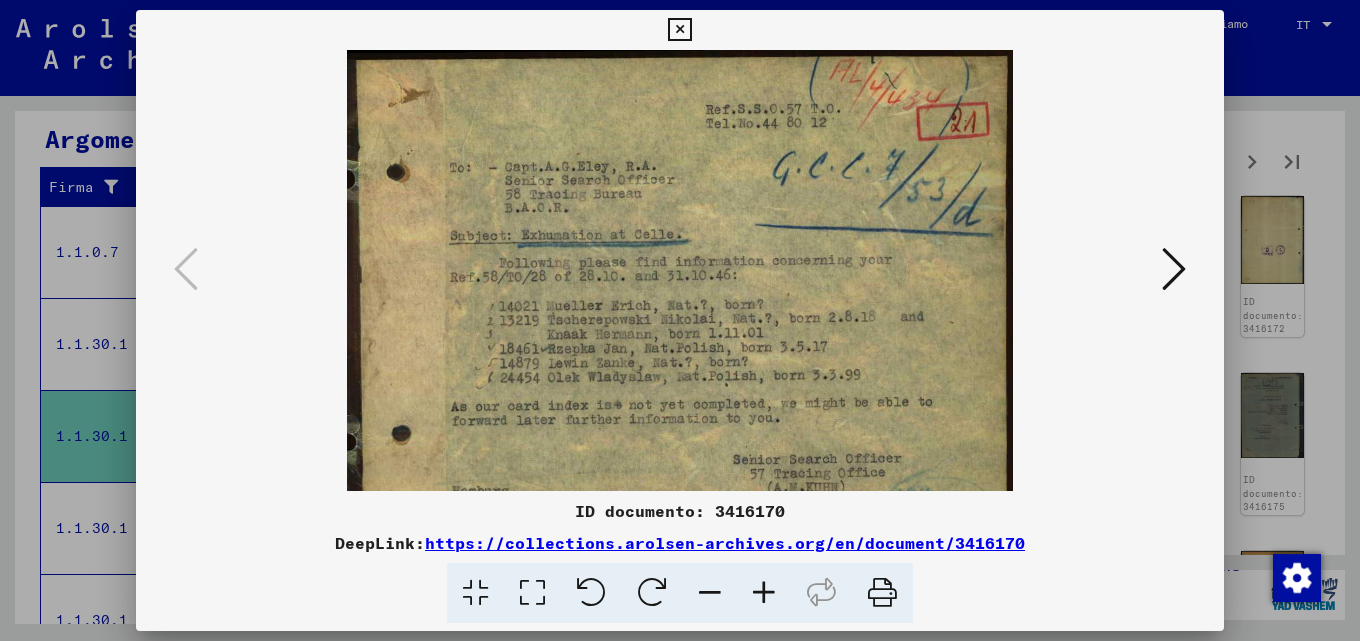 click at bounding box center (764, 593) 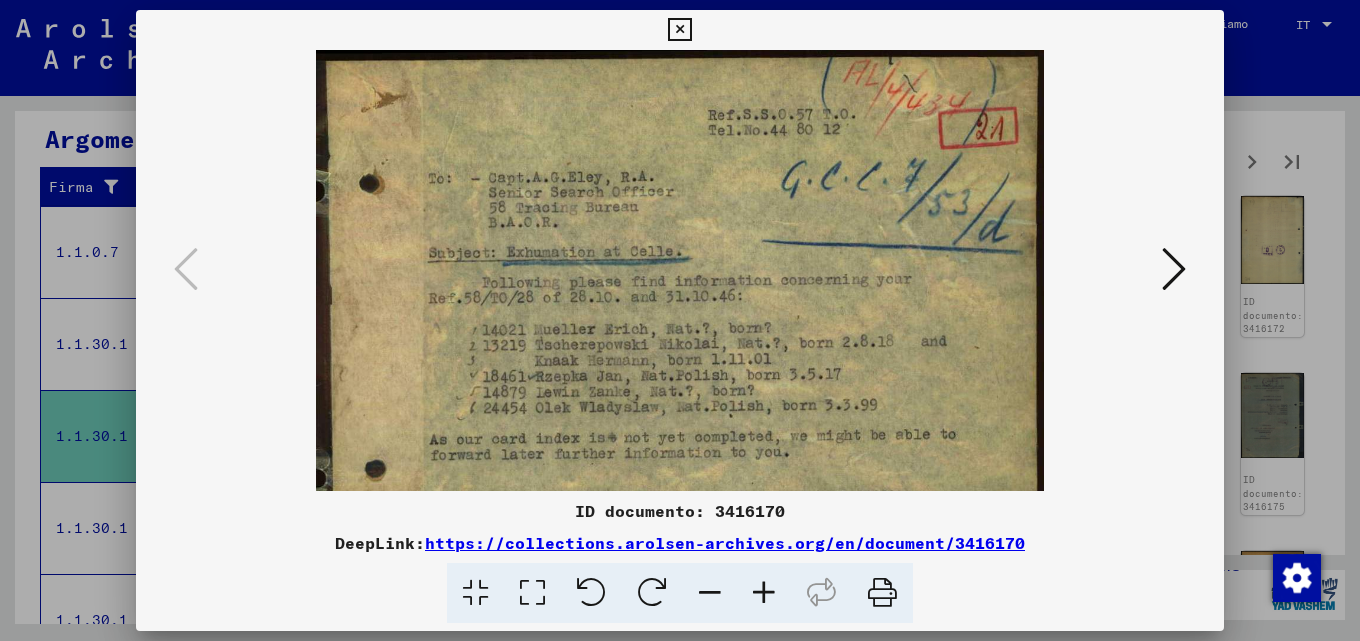 click at bounding box center [764, 593] 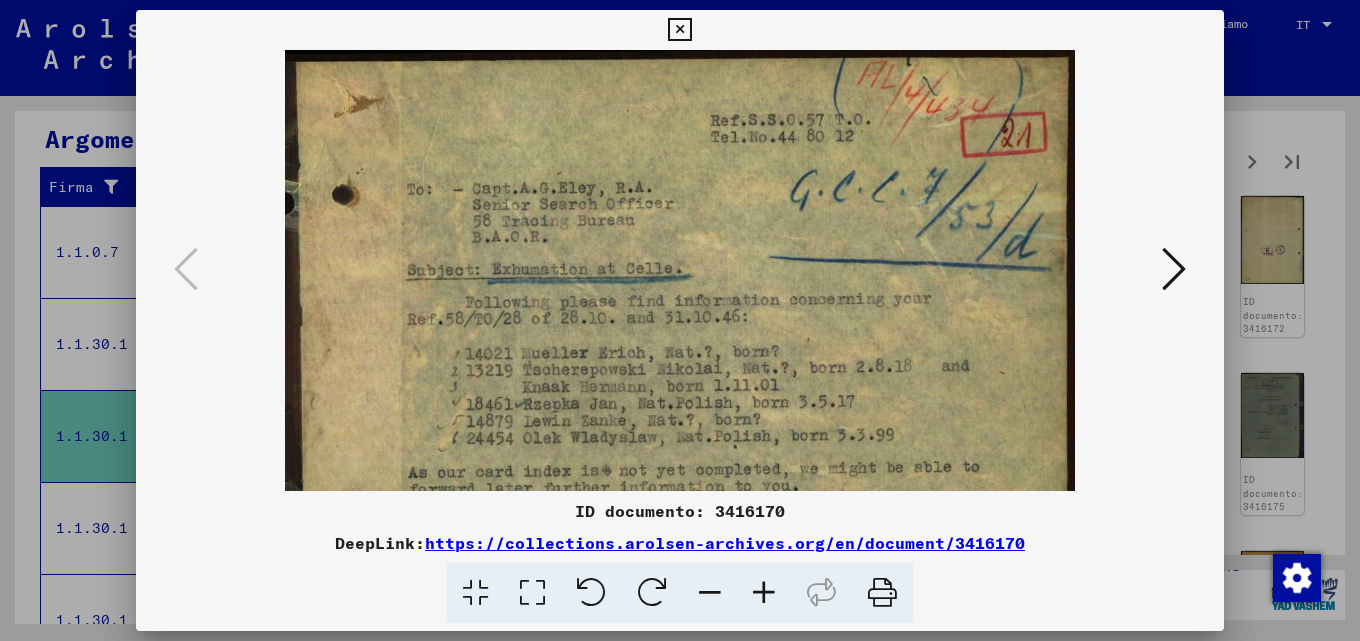 click at bounding box center (764, 593) 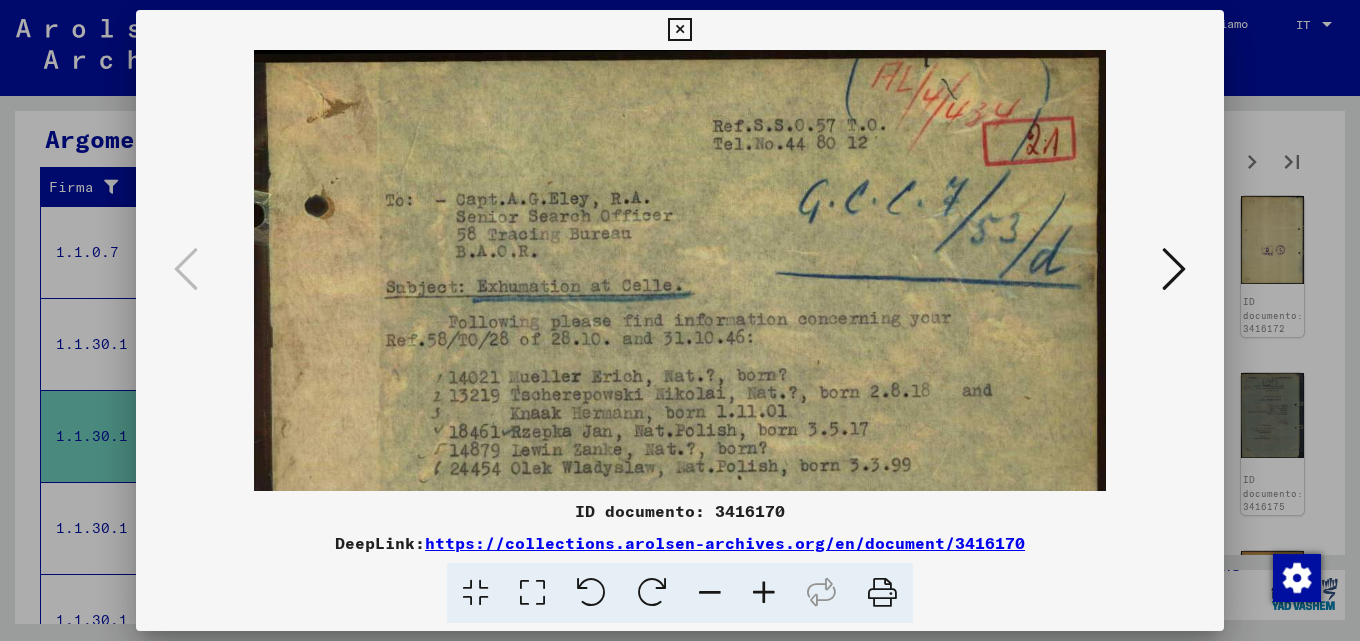 drag, startPoint x: 713, startPoint y: 425, endPoint x: 696, endPoint y: 269, distance: 156.92355 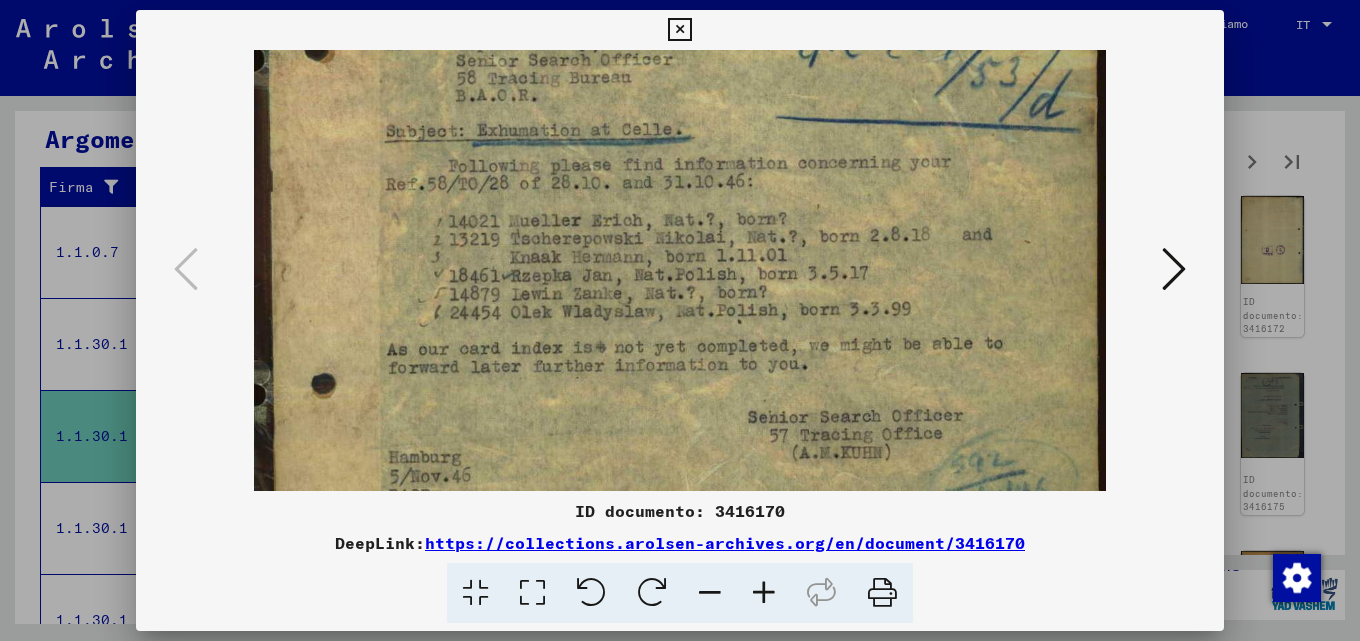 click at bounding box center (1174, 269) 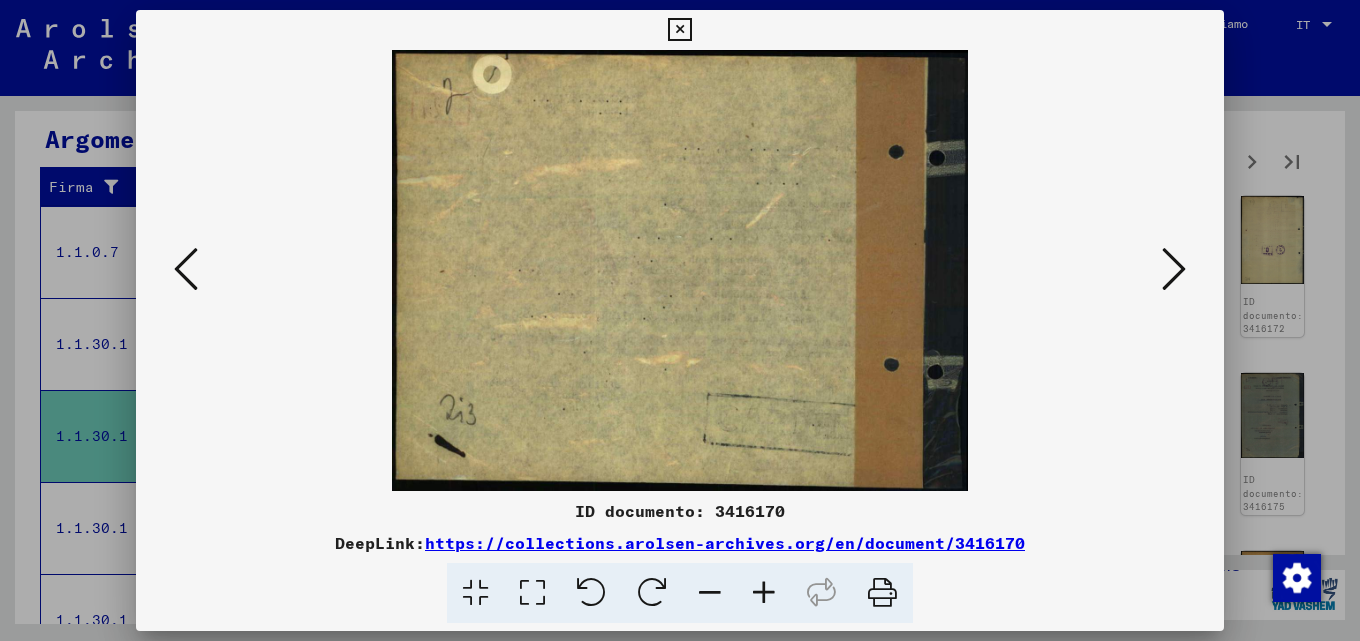 click at bounding box center (1174, 269) 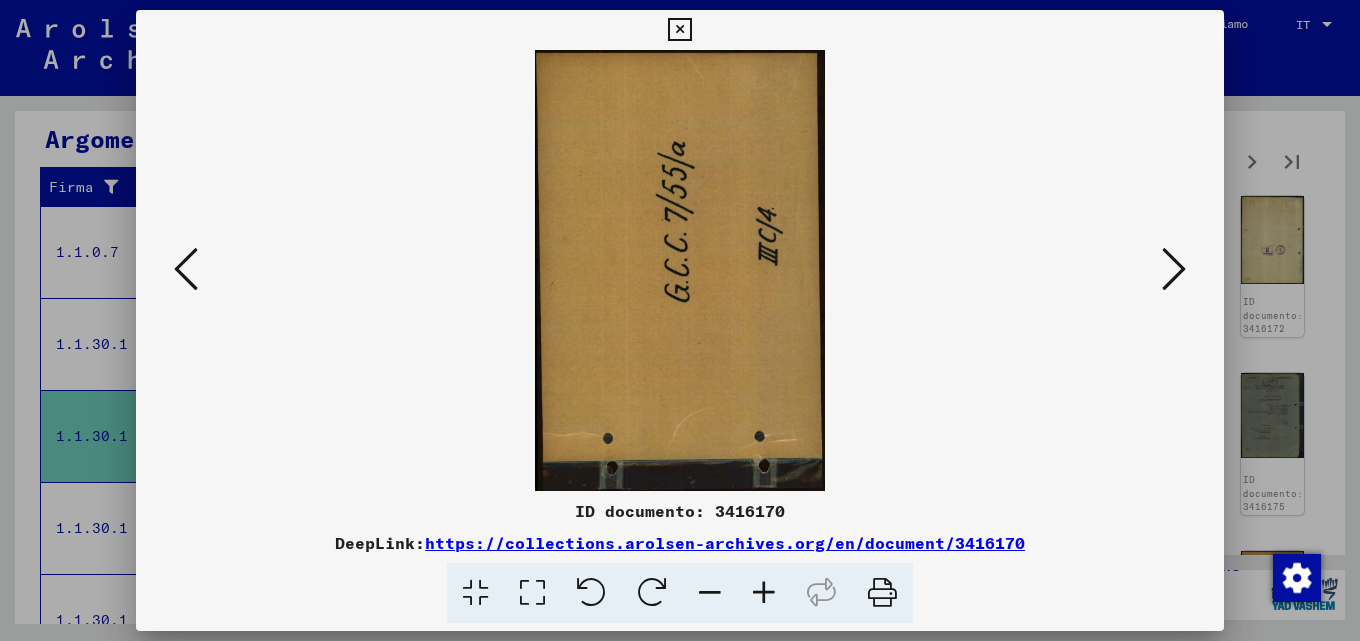 click at bounding box center (1174, 269) 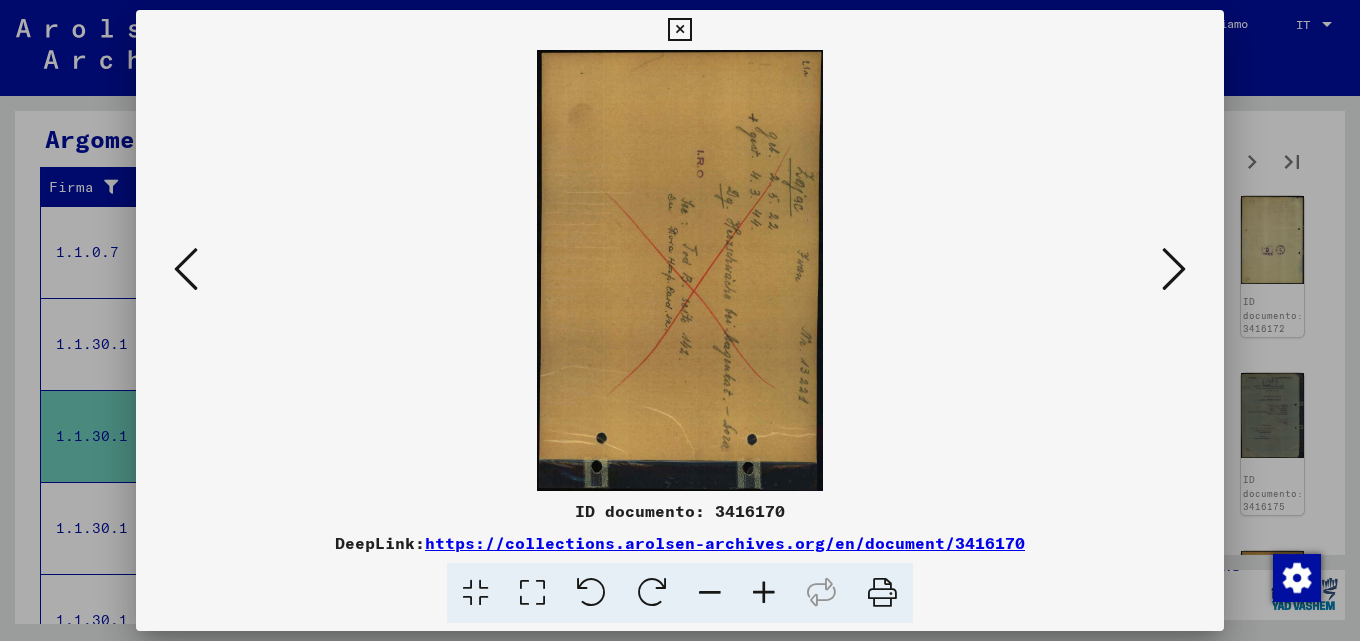 click at bounding box center (1174, 269) 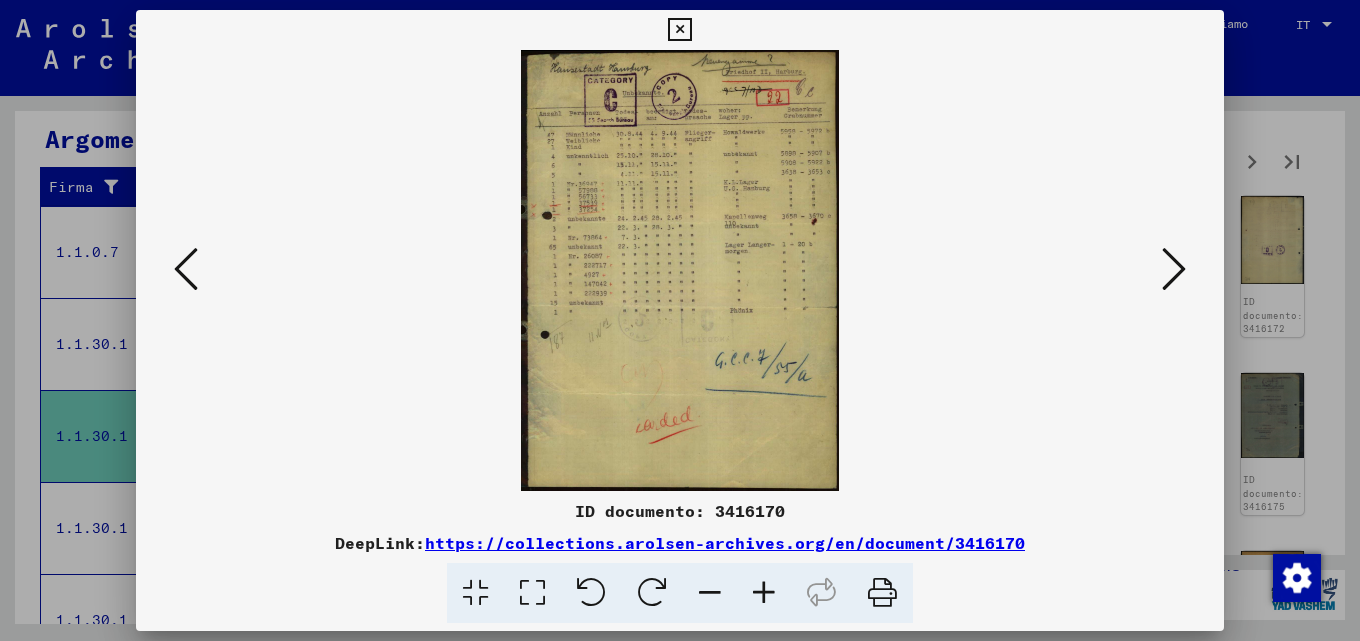 click at bounding box center (764, 593) 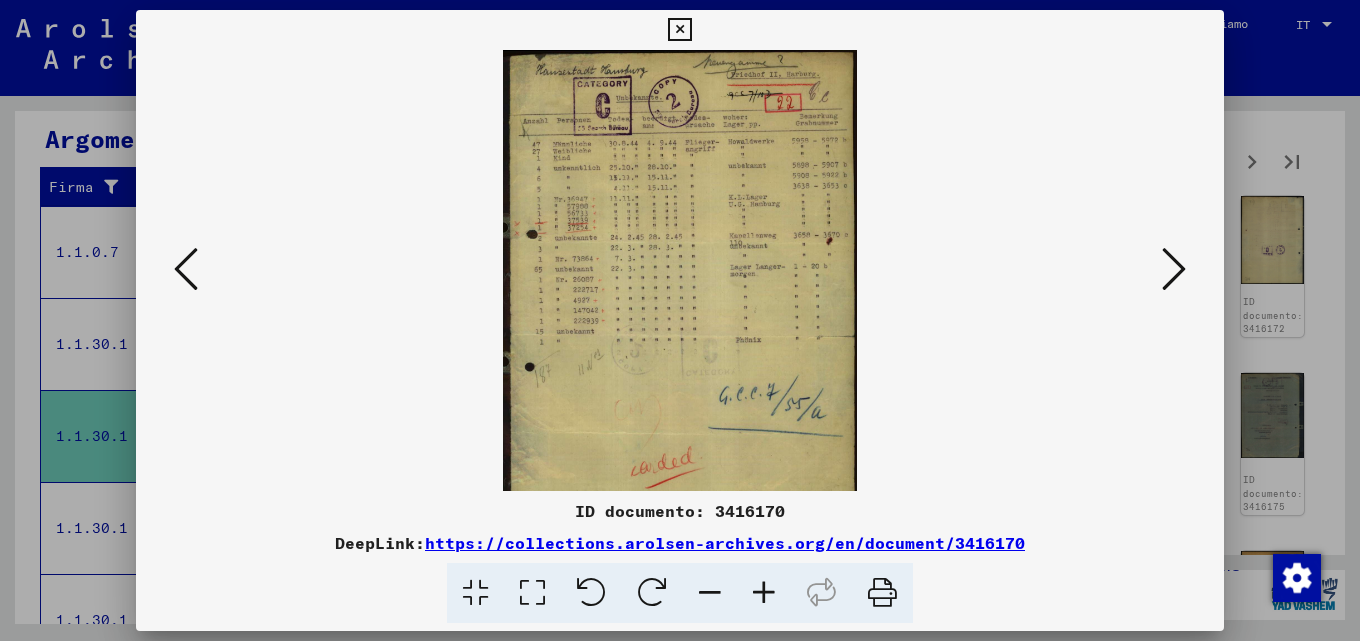 click at bounding box center (764, 593) 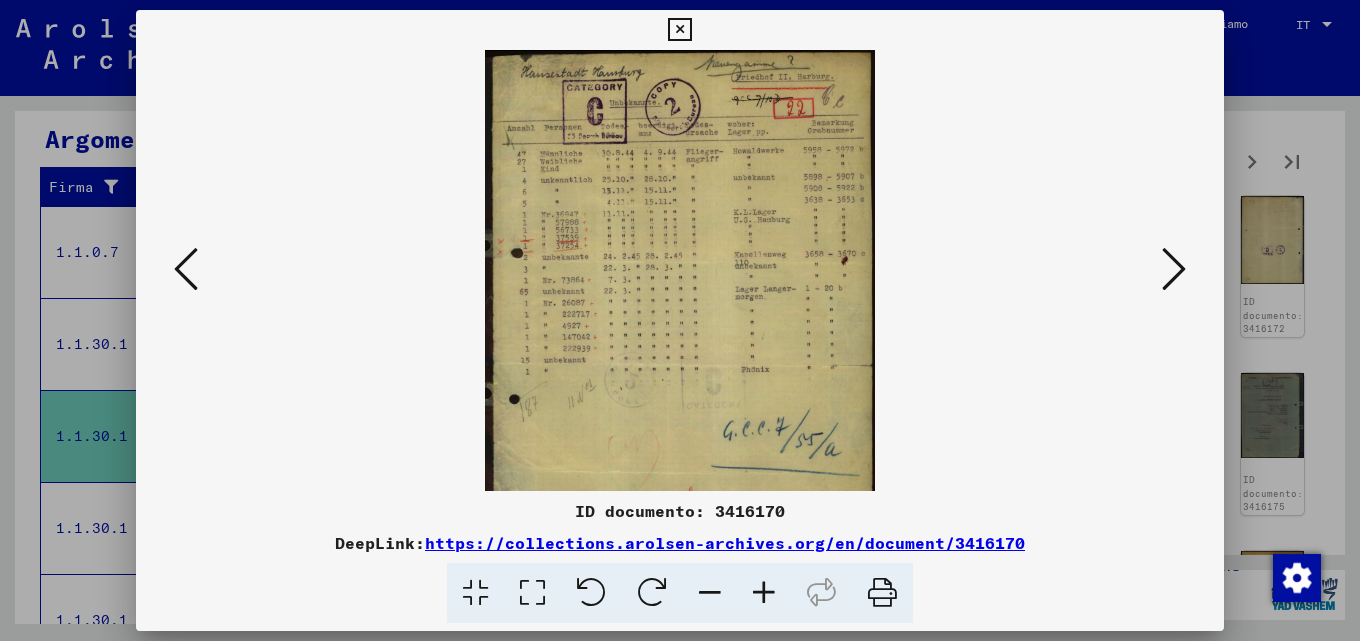 click at bounding box center [764, 593] 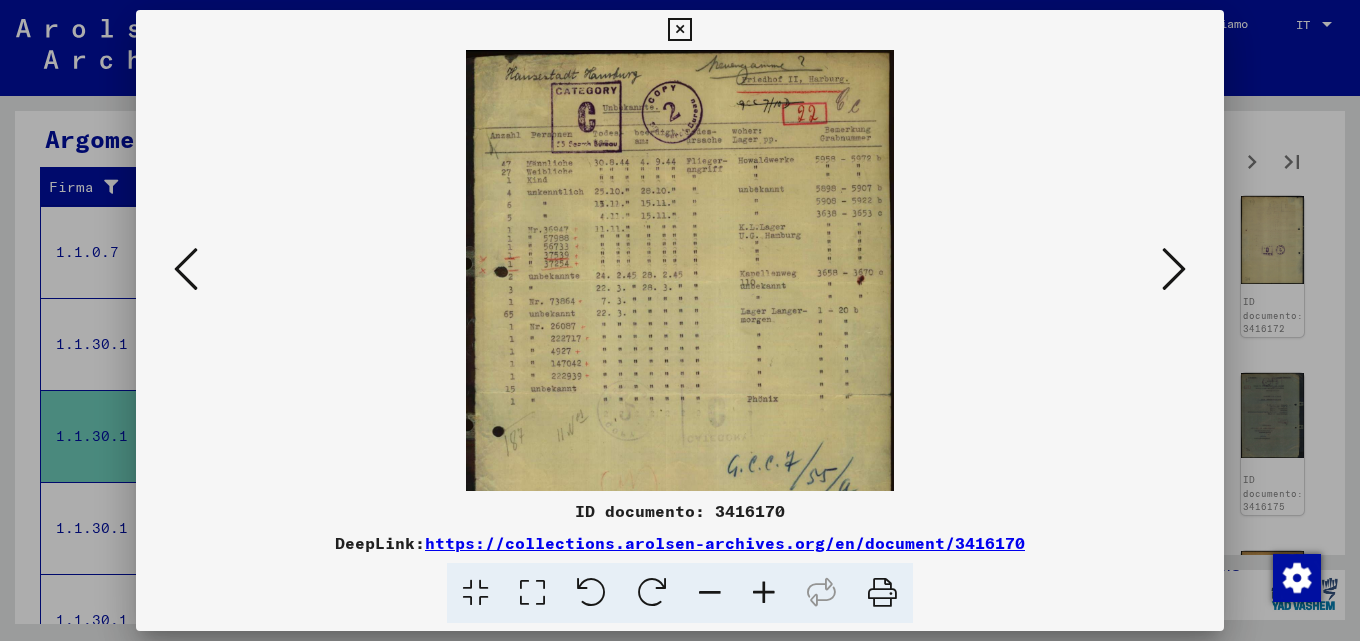 click at bounding box center [764, 593] 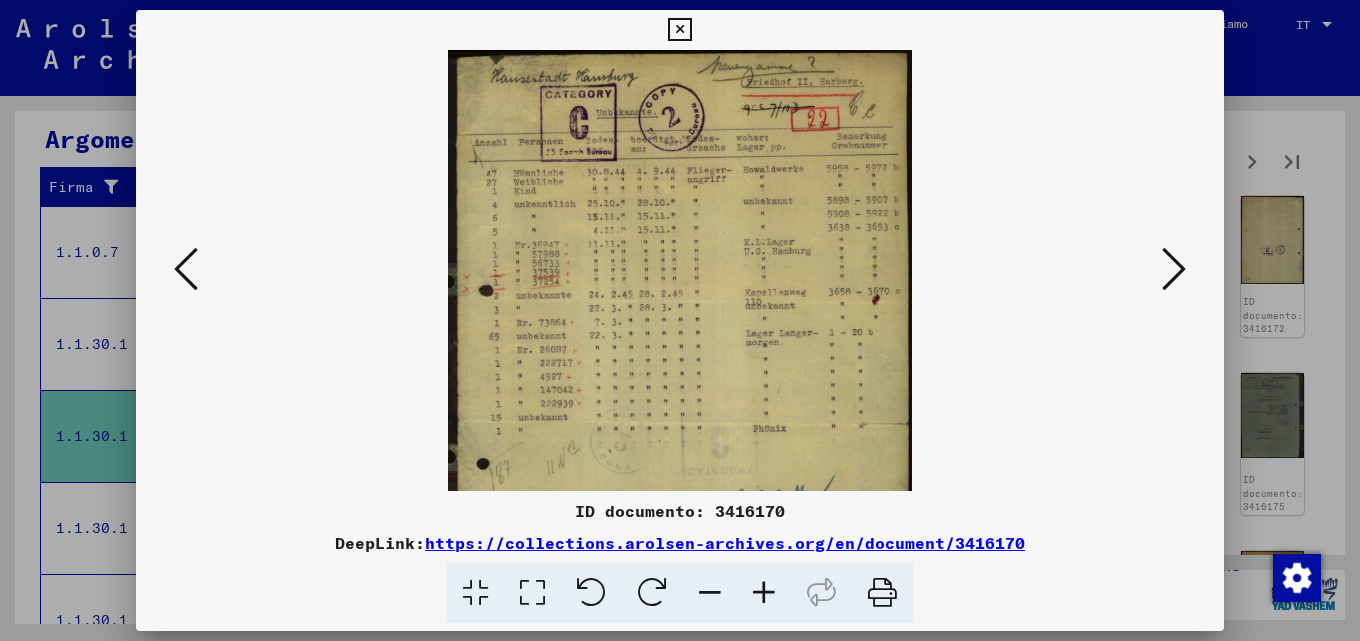click at bounding box center [764, 593] 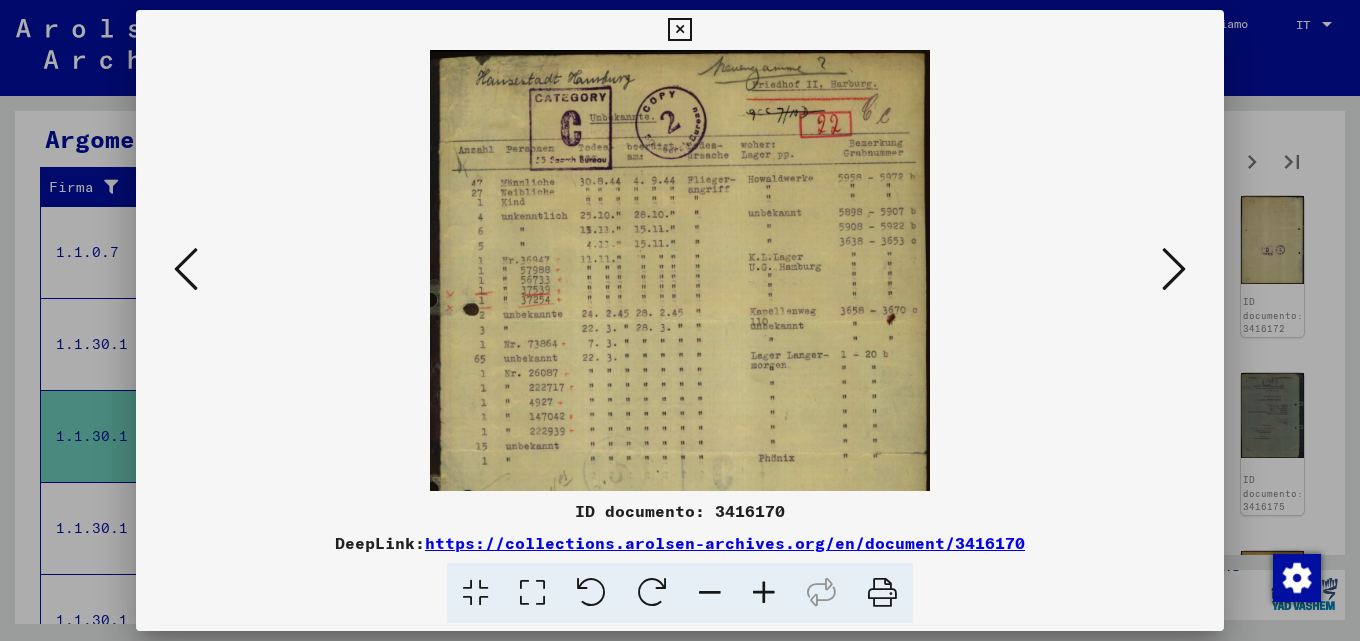 click at bounding box center (764, 593) 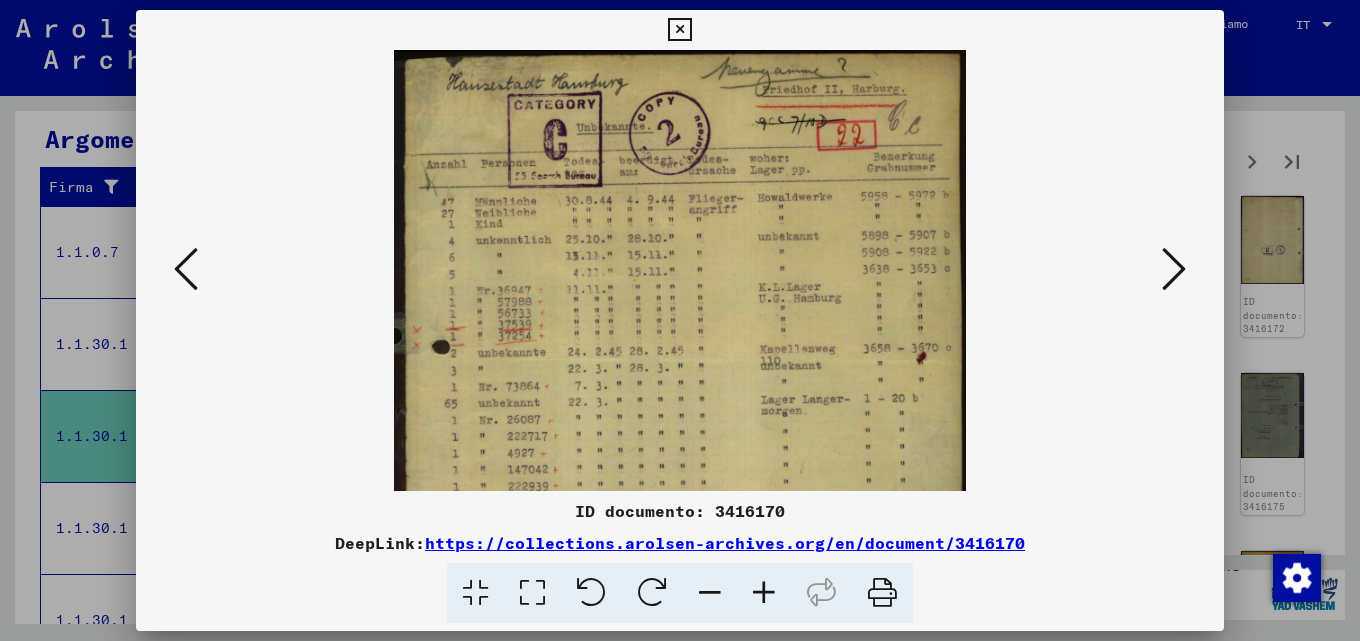 click at bounding box center [764, 593] 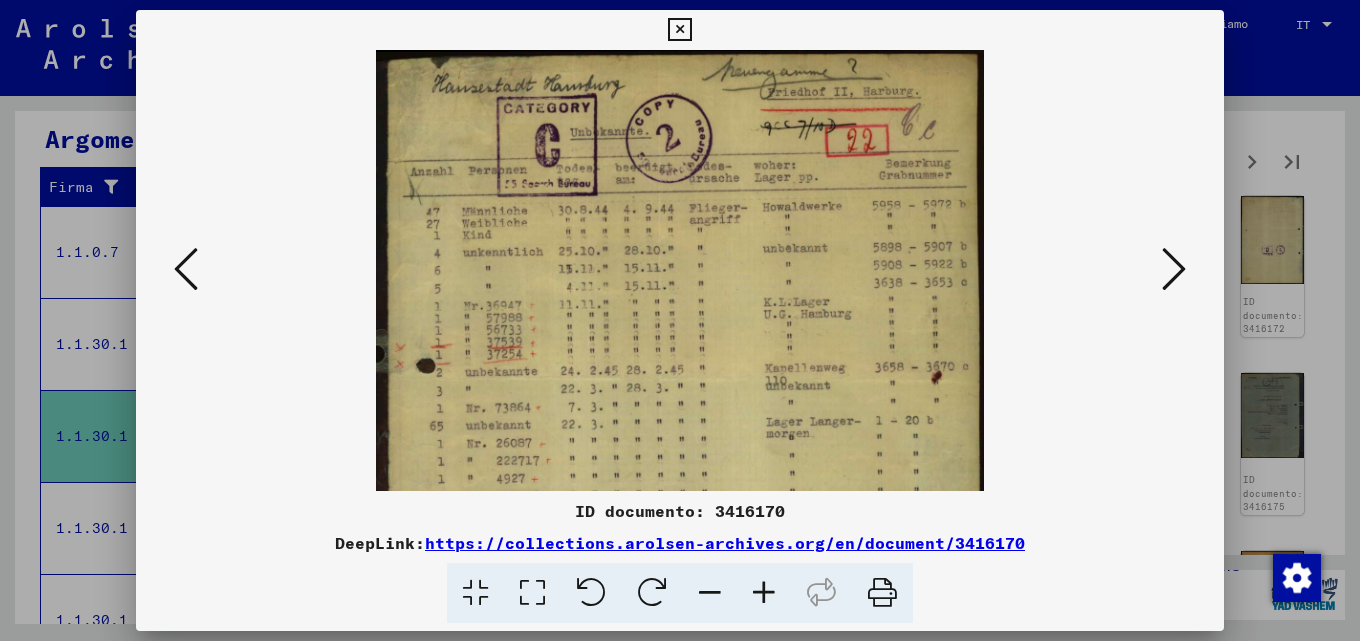 click at bounding box center [764, 593] 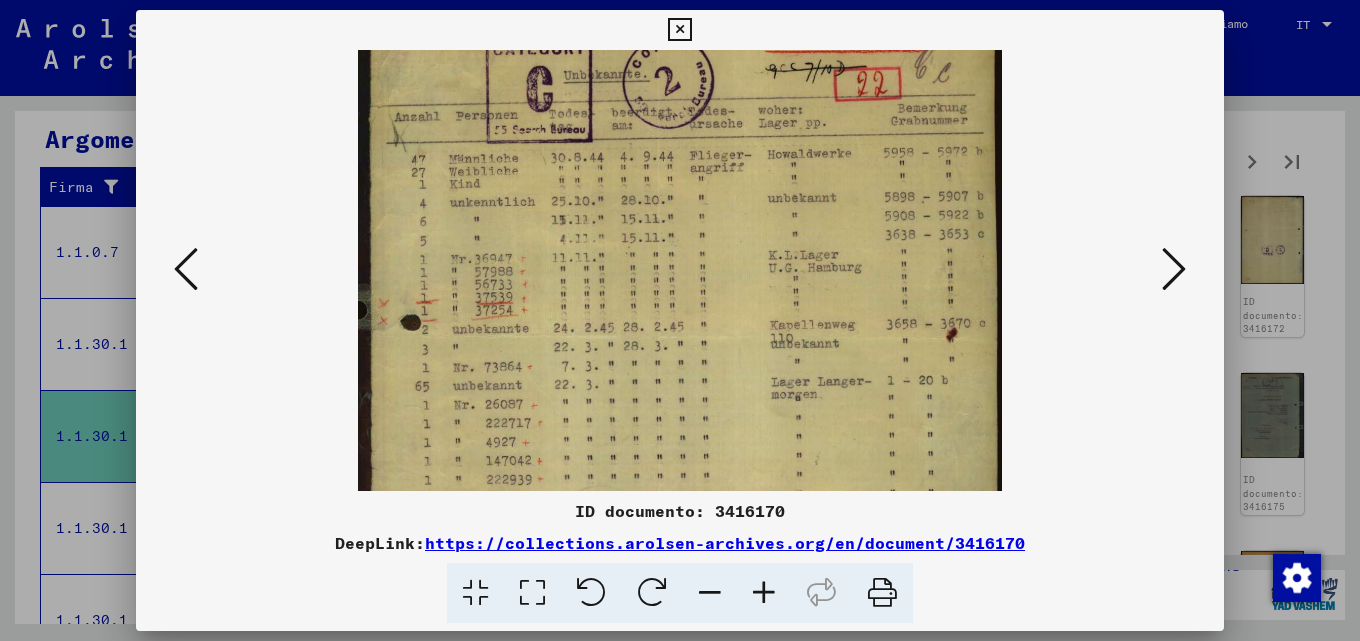 scroll, scrollTop: 65, scrollLeft: 0, axis: vertical 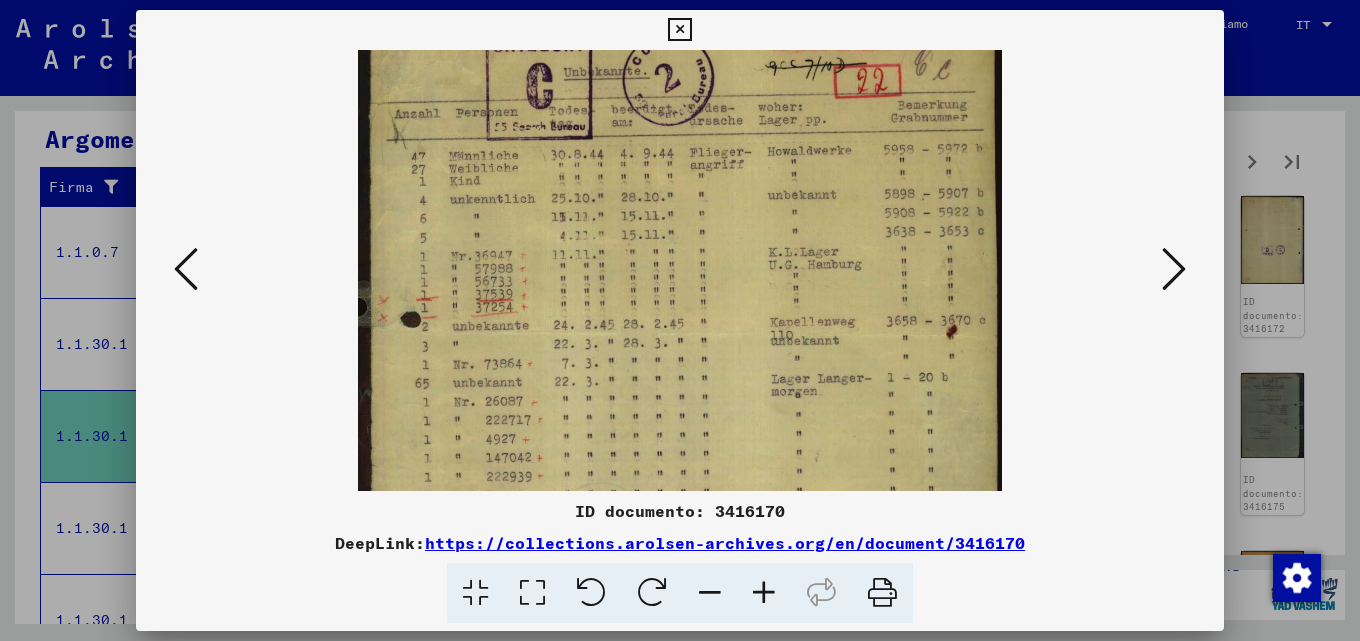 drag, startPoint x: 753, startPoint y: 374, endPoint x: 753, endPoint y: 309, distance: 65 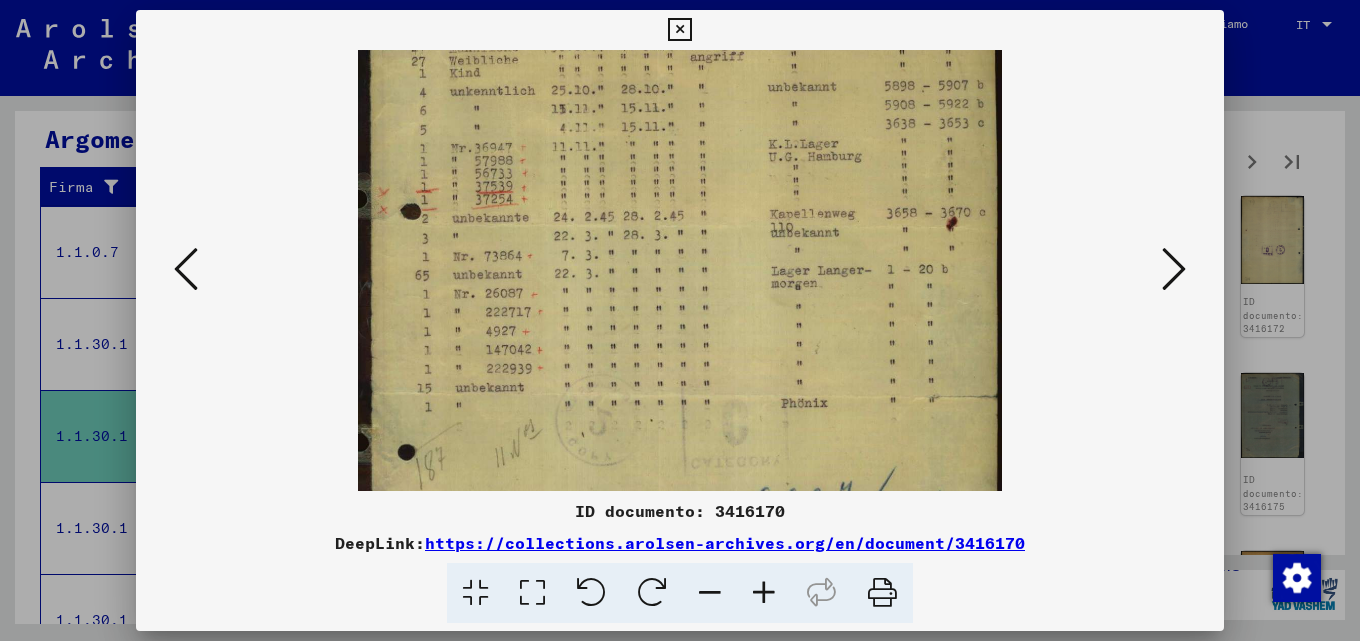 scroll, scrollTop: 180, scrollLeft: 0, axis: vertical 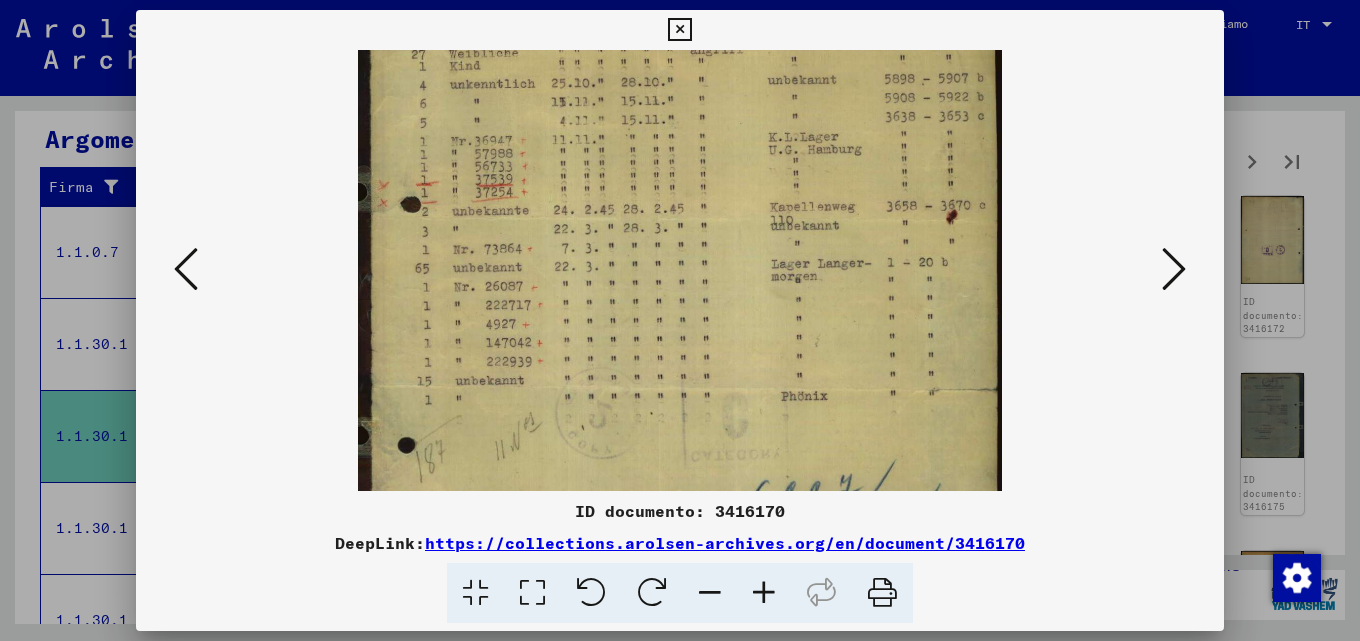 drag, startPoint x: 818, startPoint y: 389, endPoint x: 825, endPoint y: 274, distance: 115.212845 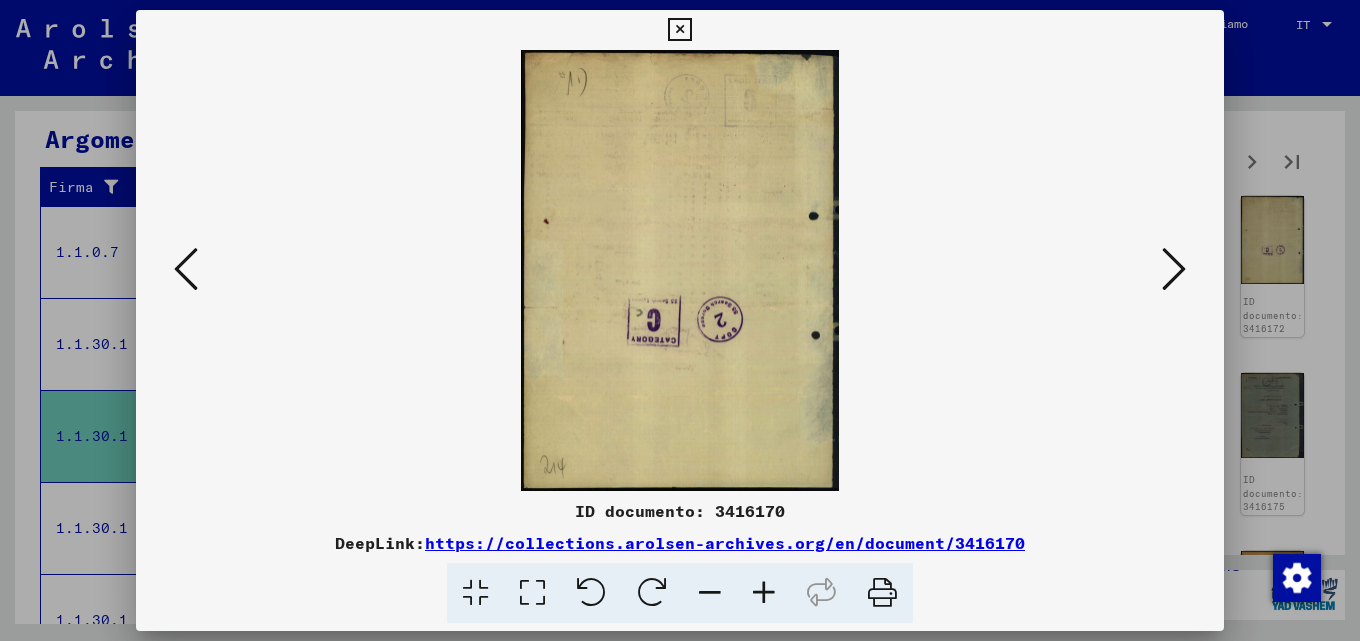 click at bounding box center [1174, 269] 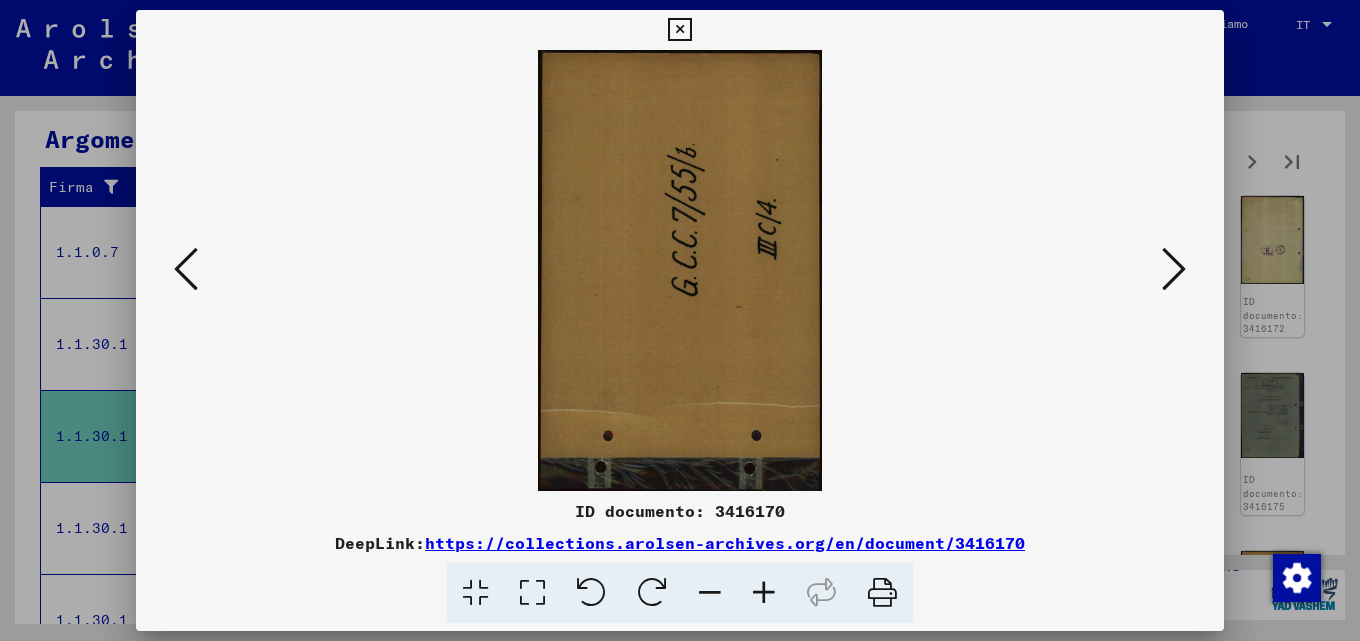 click at bounding box center (1174, 269) 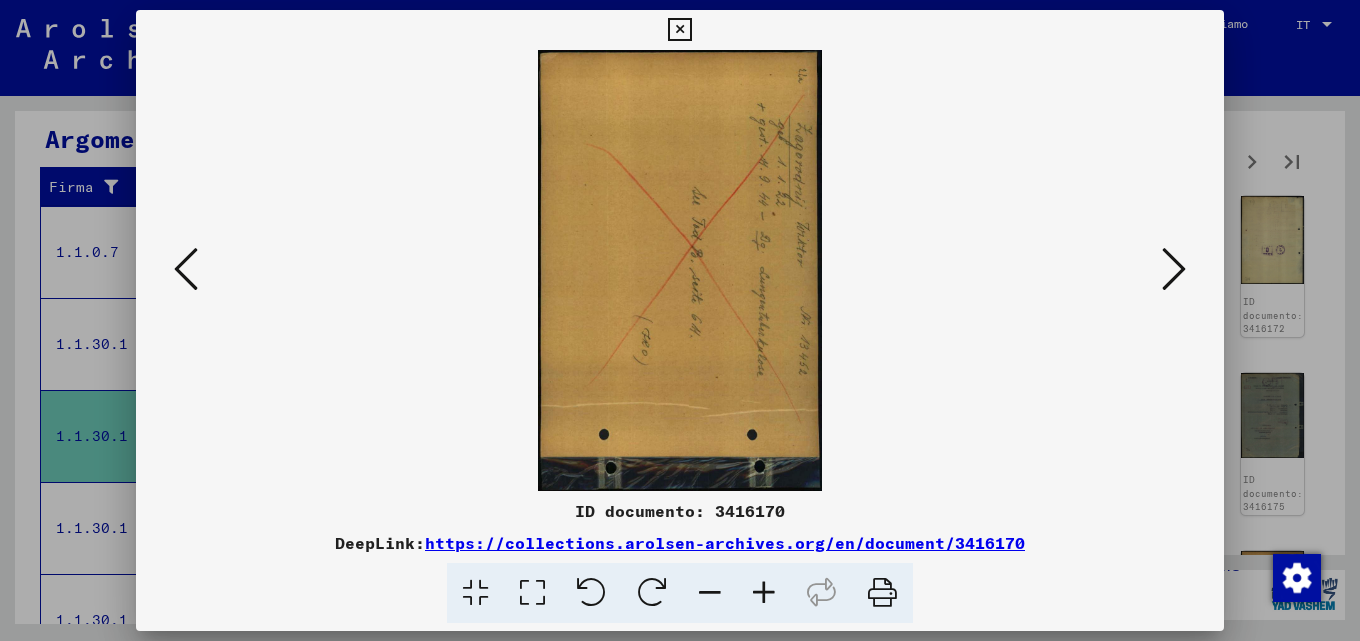 click at bounding box center (1174, 269) 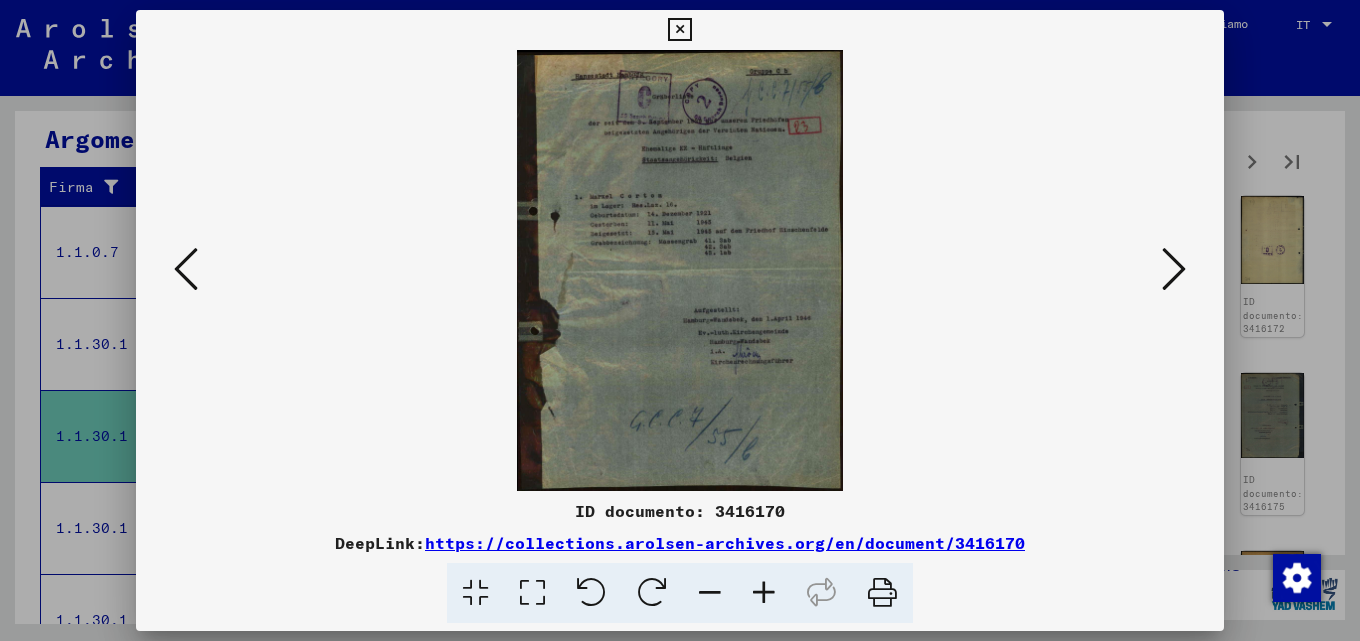 click at bounding box center (764, 593) 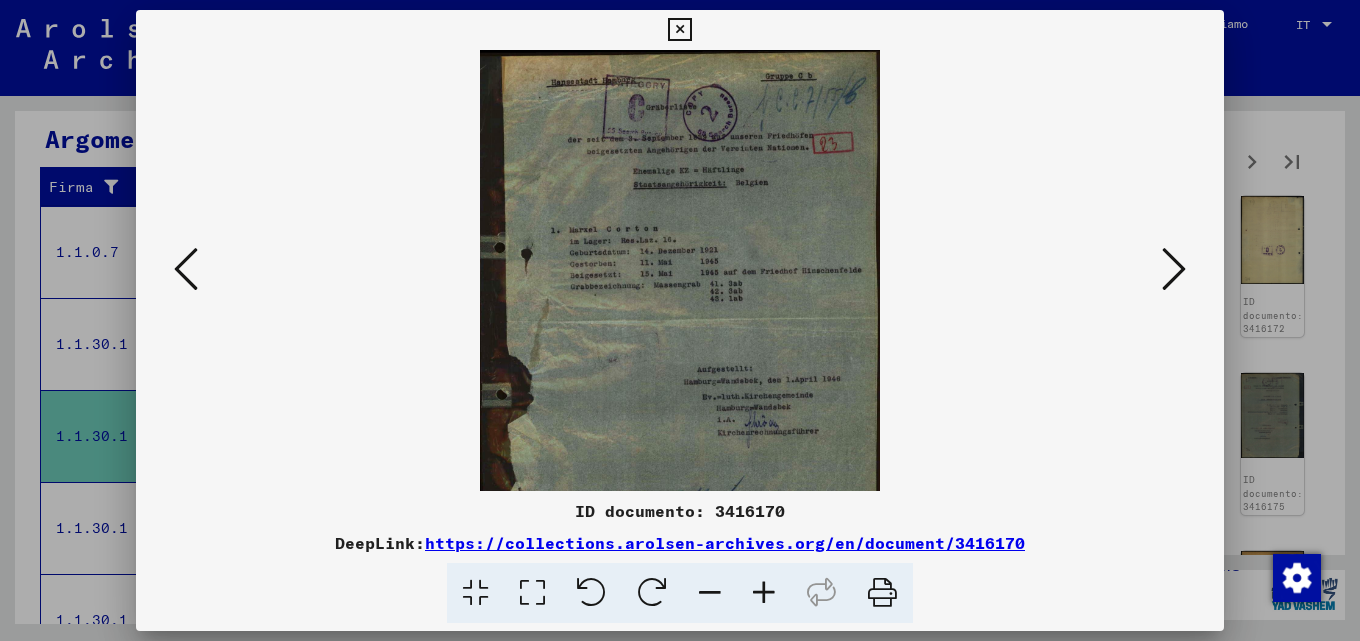 click at bounding box center (764, 593) 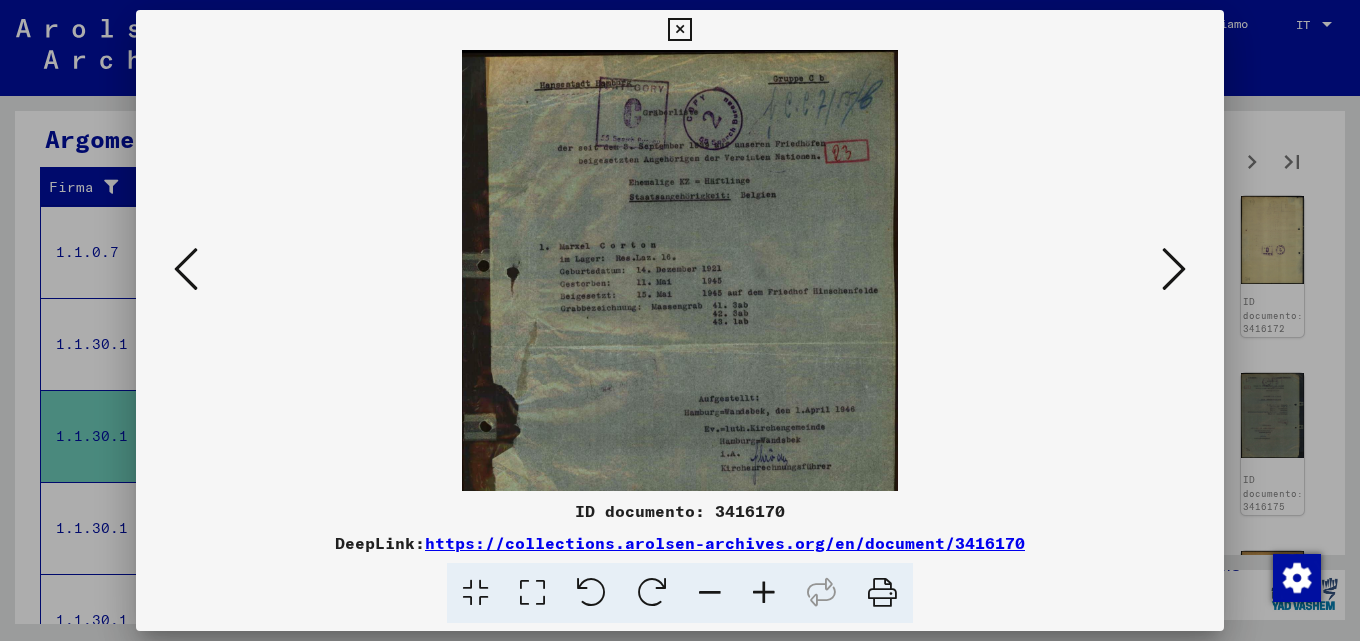 click at bounding box center [764, 593] 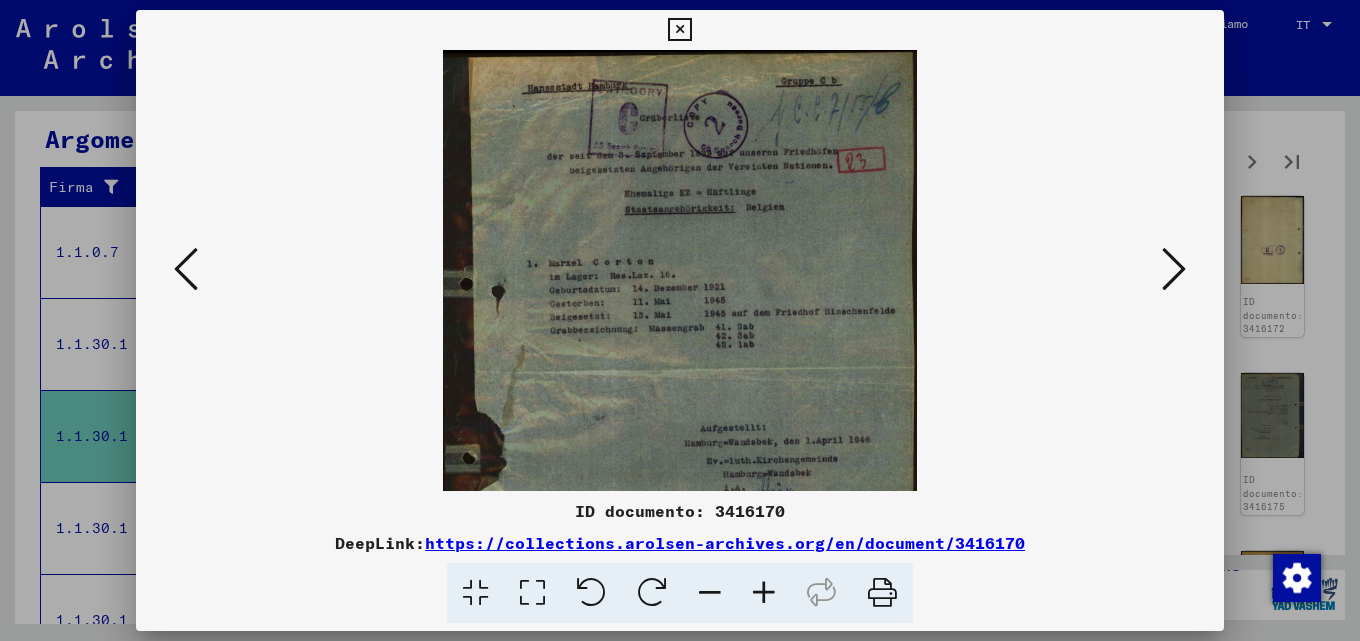 click at bounding box center [764, 593] 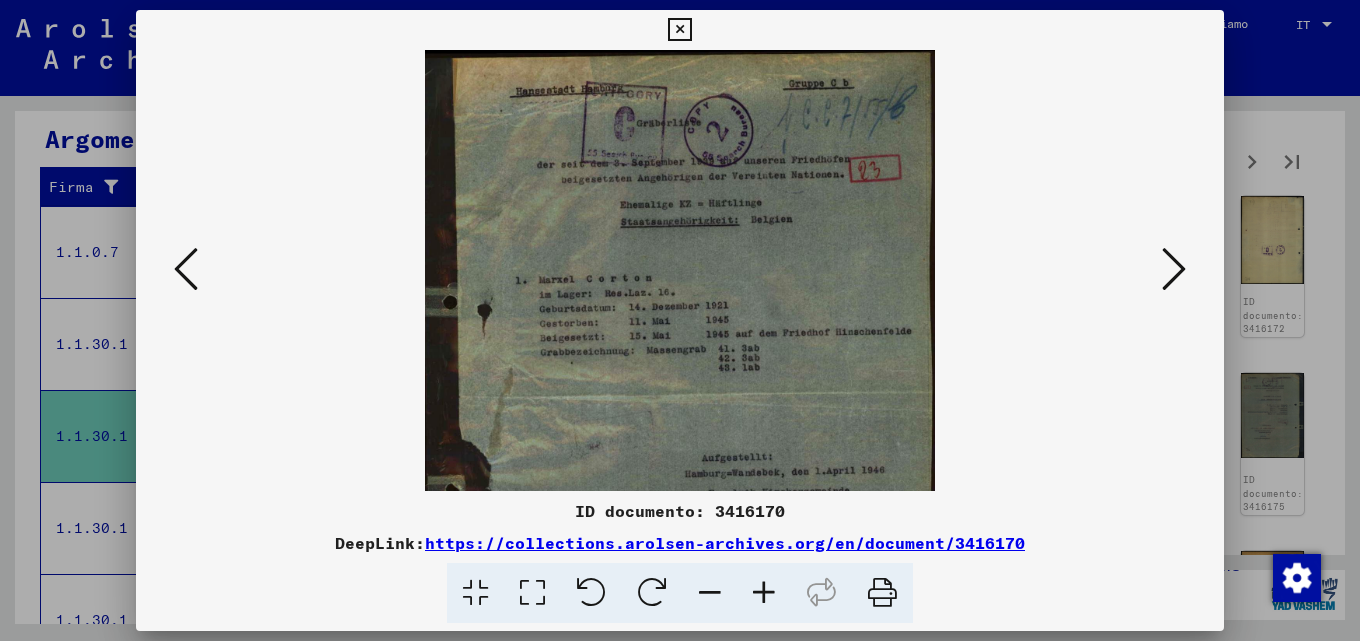 click at bounding box center (764, 593) 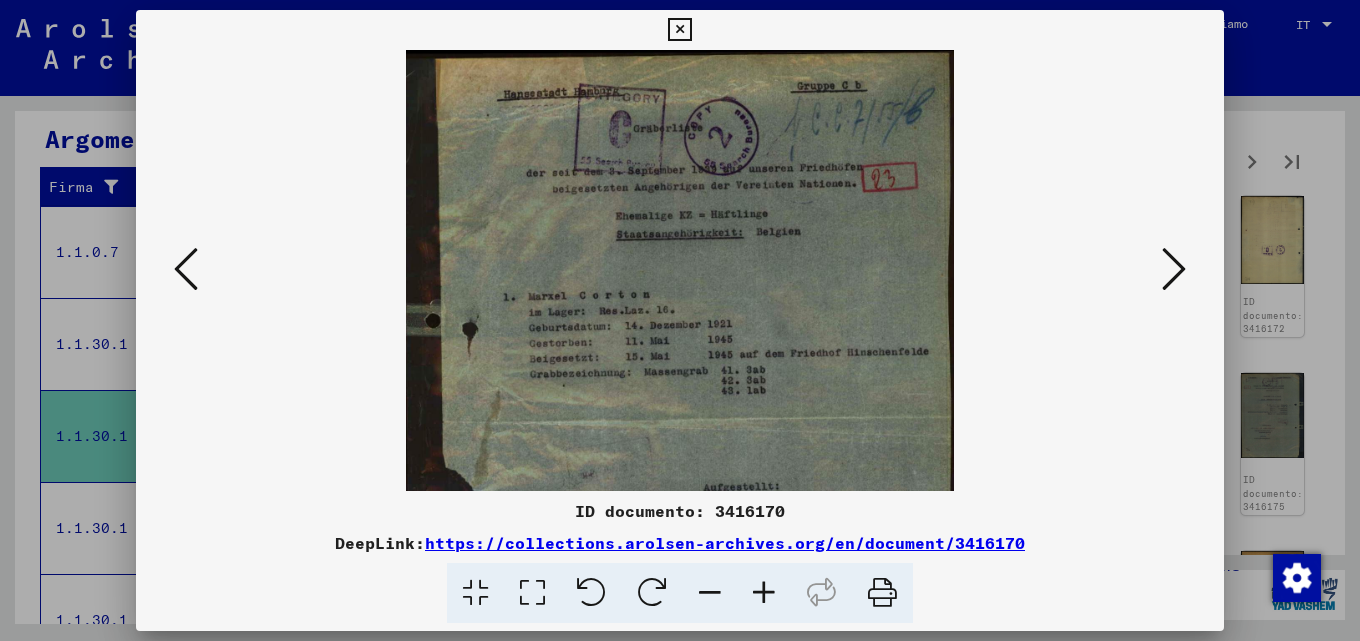 click at bounding box center (764, 593) 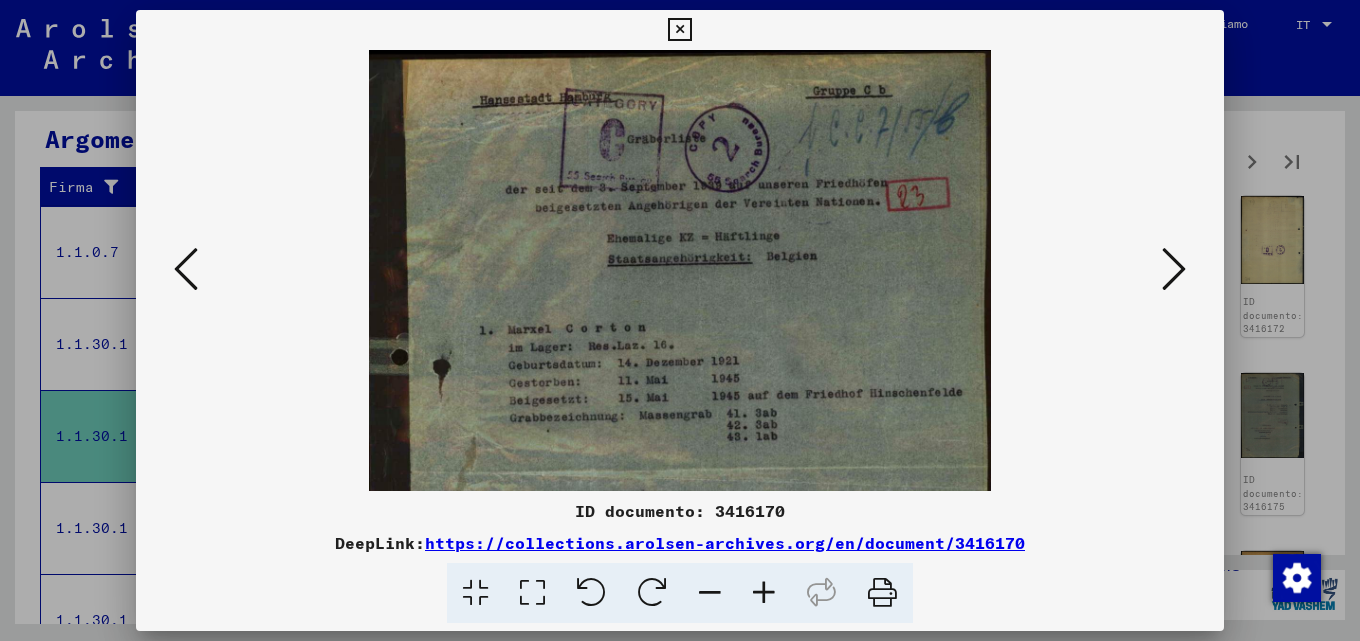 click at bounding box center (764, 593) 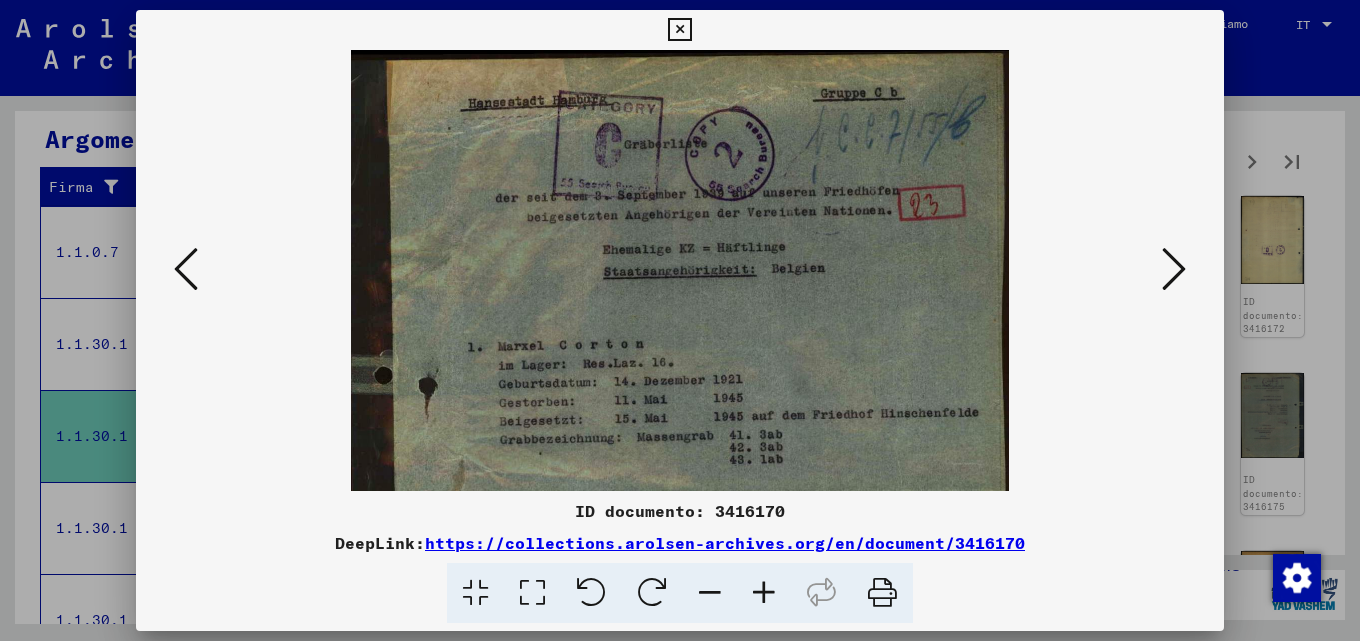 click at bounding box center (764, 593) 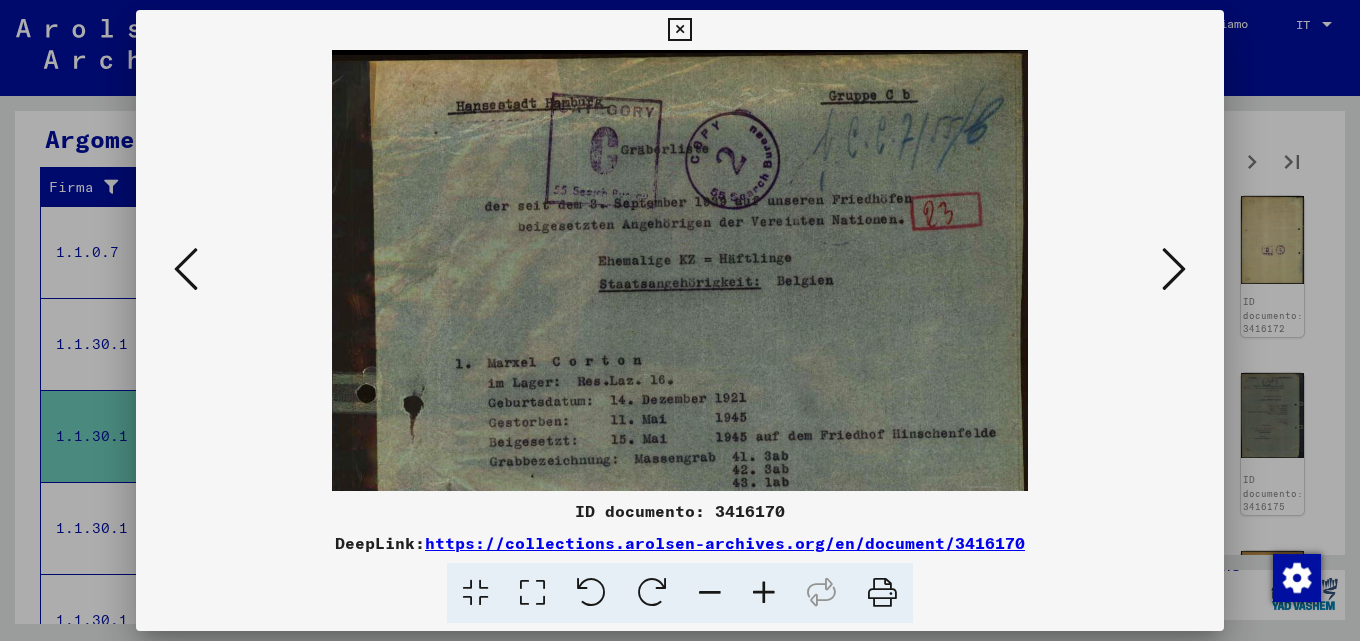 click at bounding box center (1174, 269) 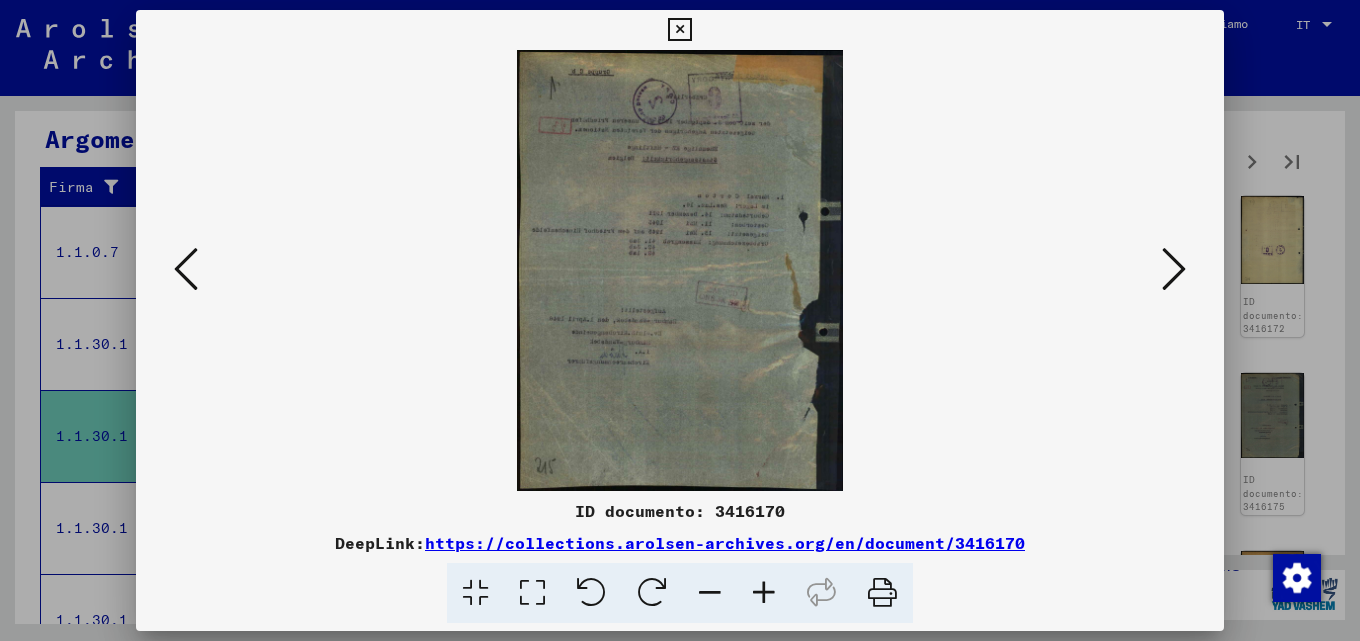 click at bounding box center [1174, 269] 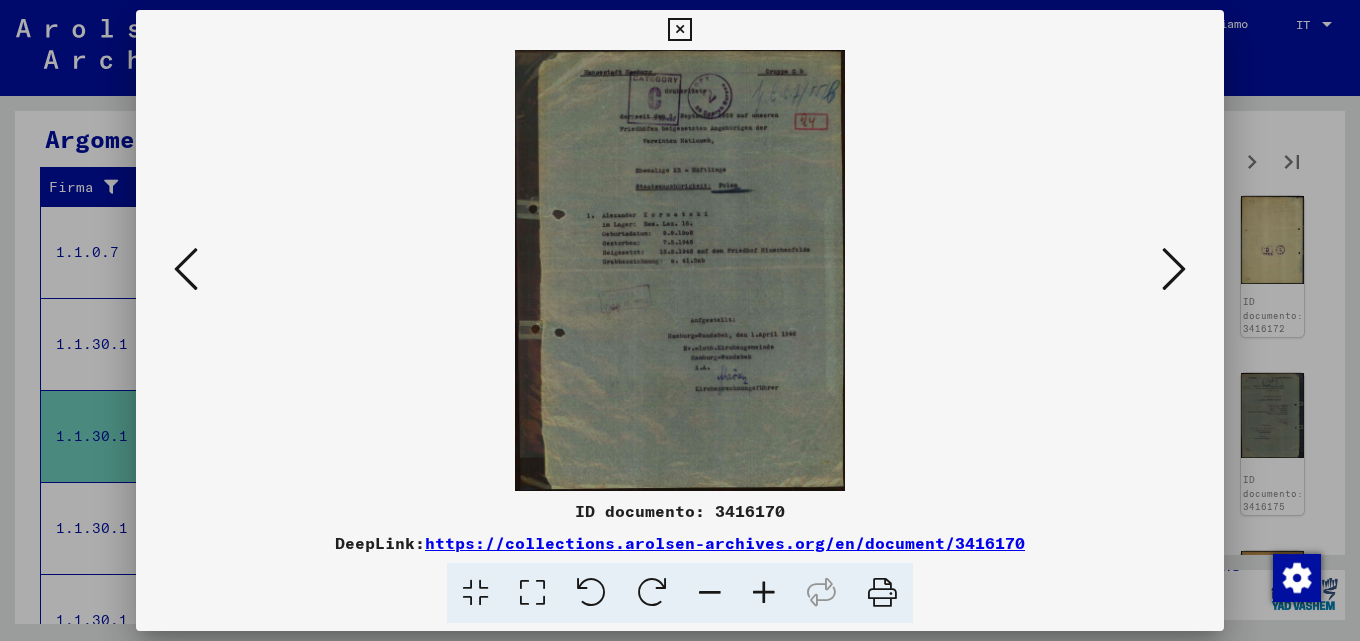 click at bounding box center (1174, 269) 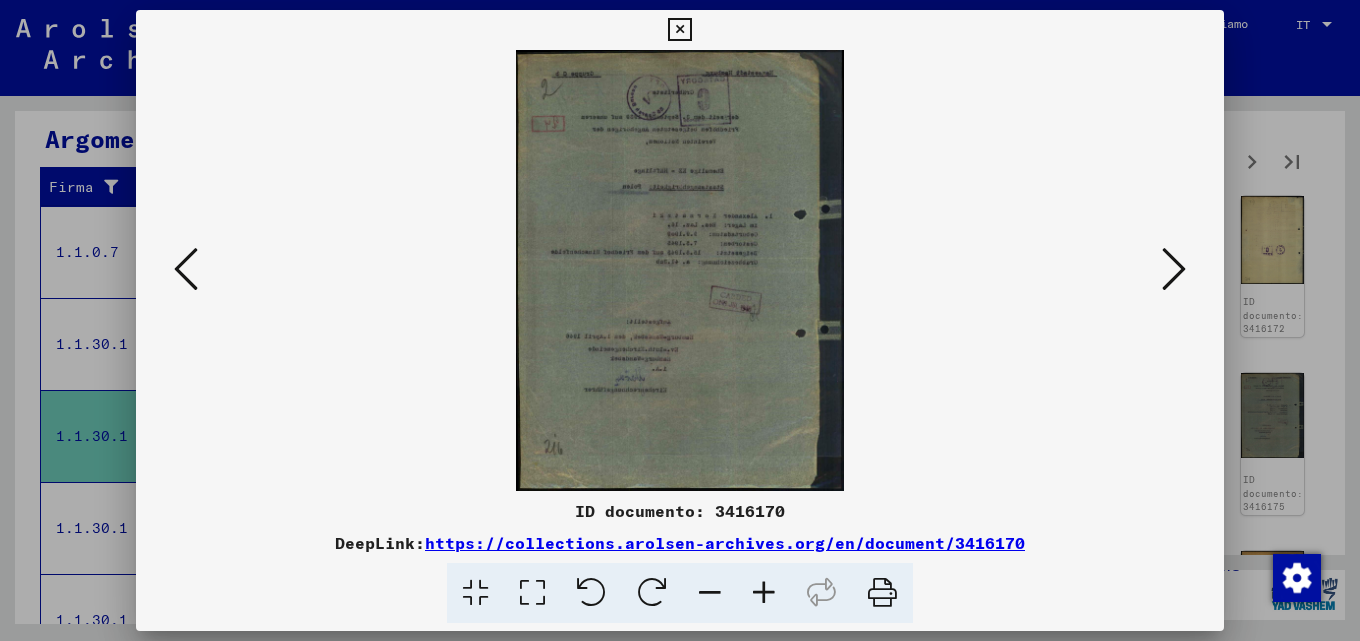 click at bounding box center [1174, 269] 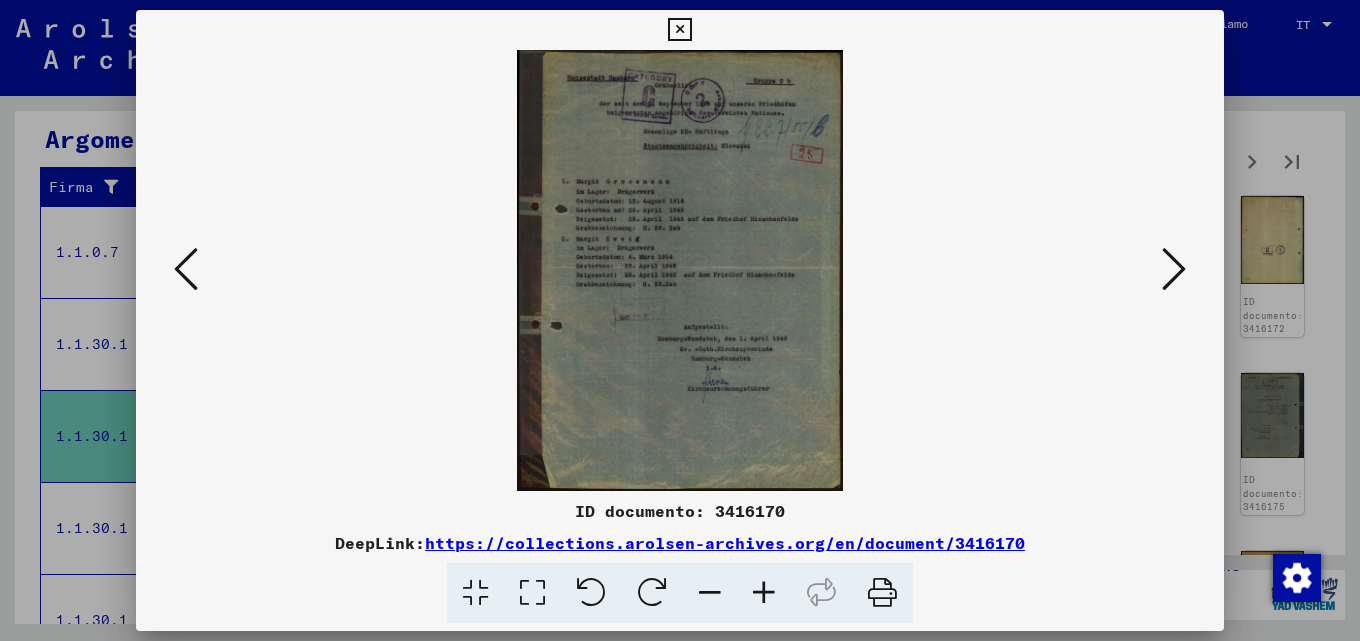 click at bounding box center [1174, 269] 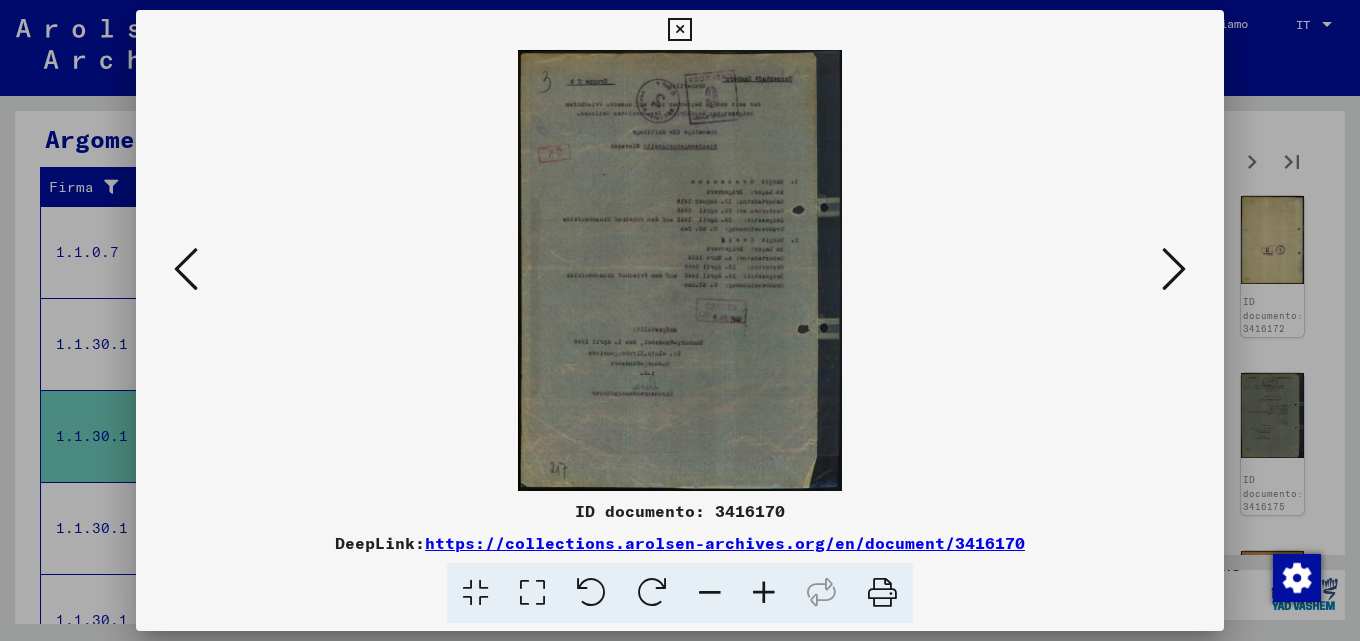 click at bounding box center [764, 593] 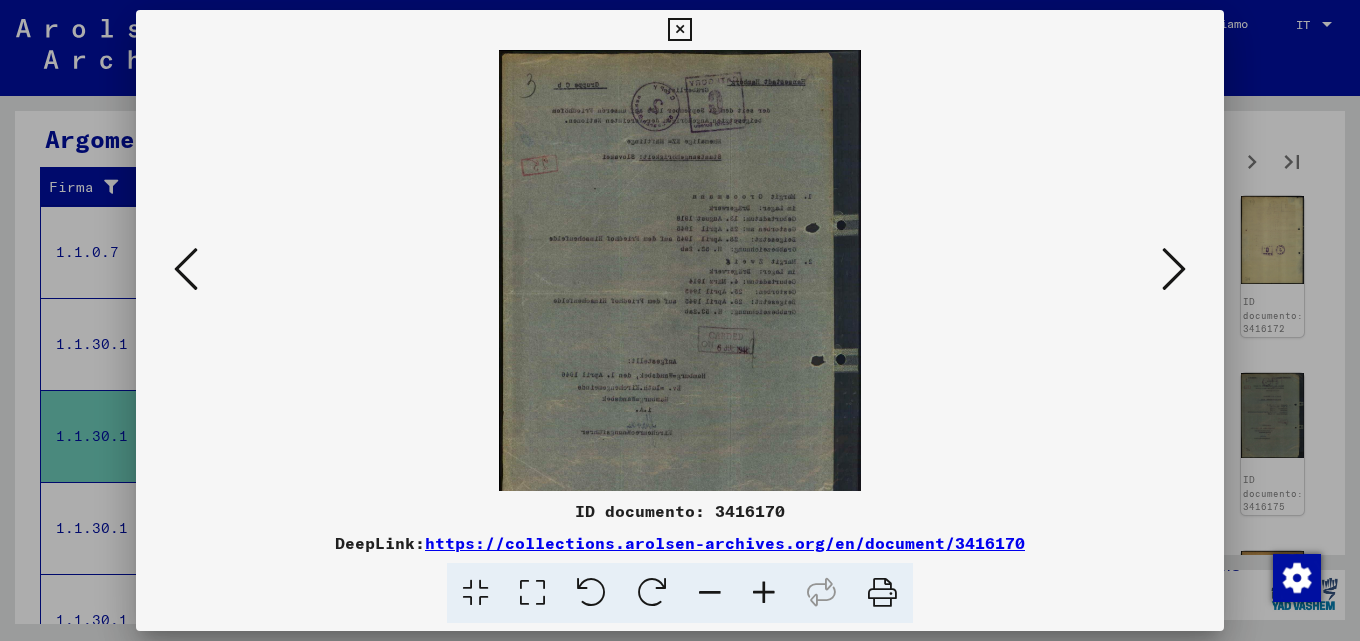 click at bounding box center [764, 593] 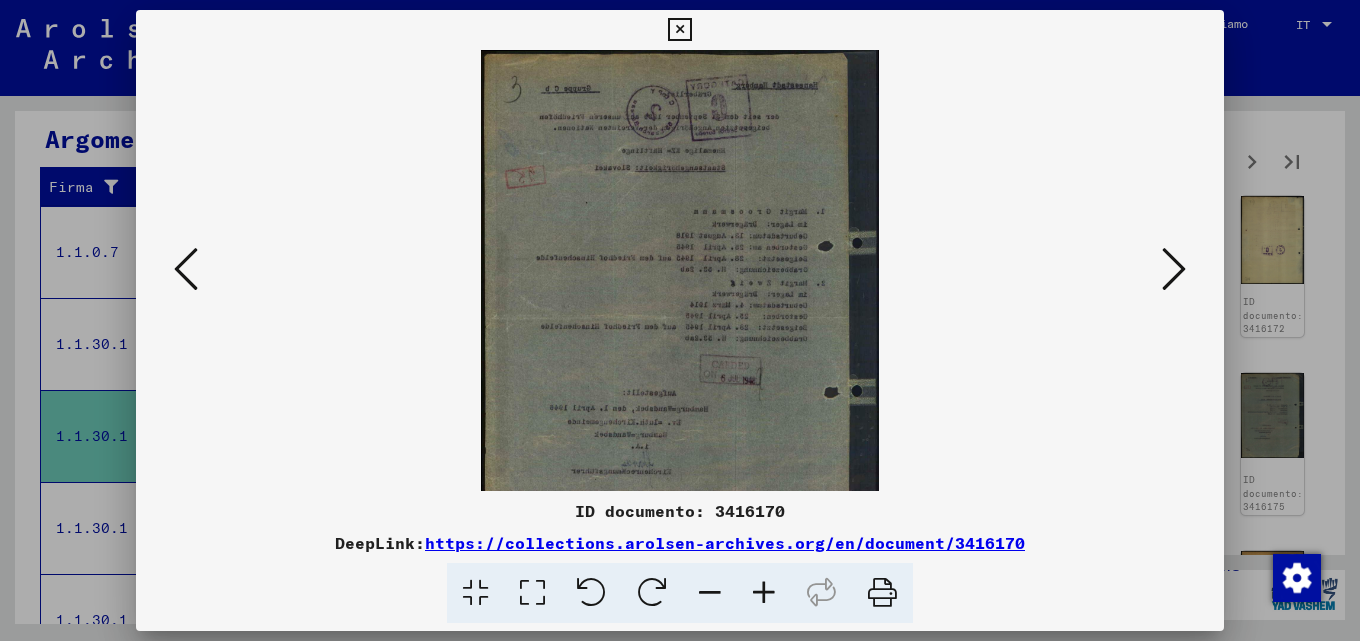 click at bounding box center (764, 593) 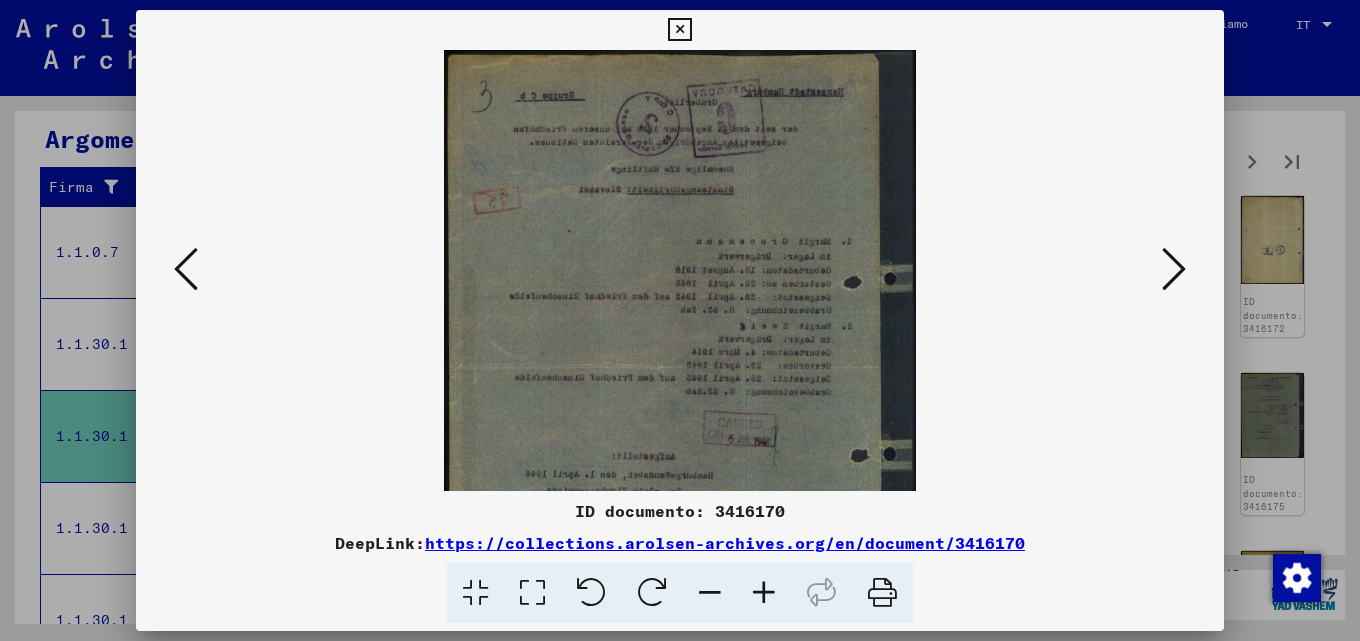 click at bounding box center (764, 593) 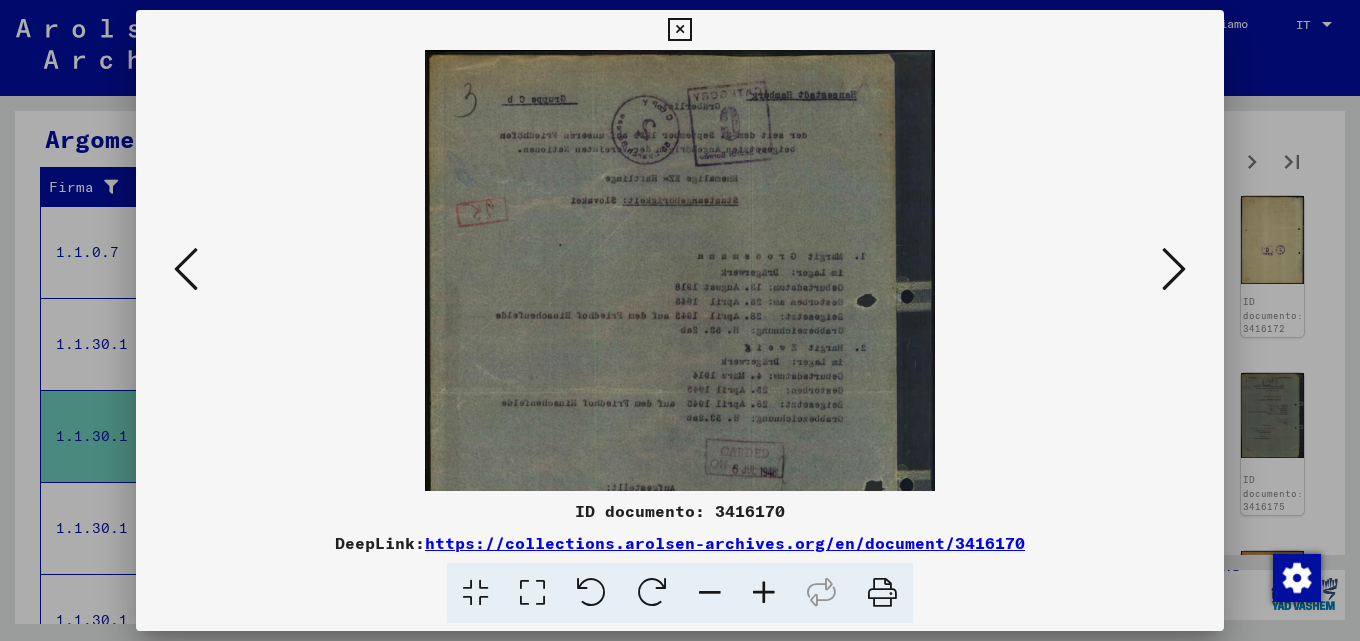 click at bounding box center [764, 593] 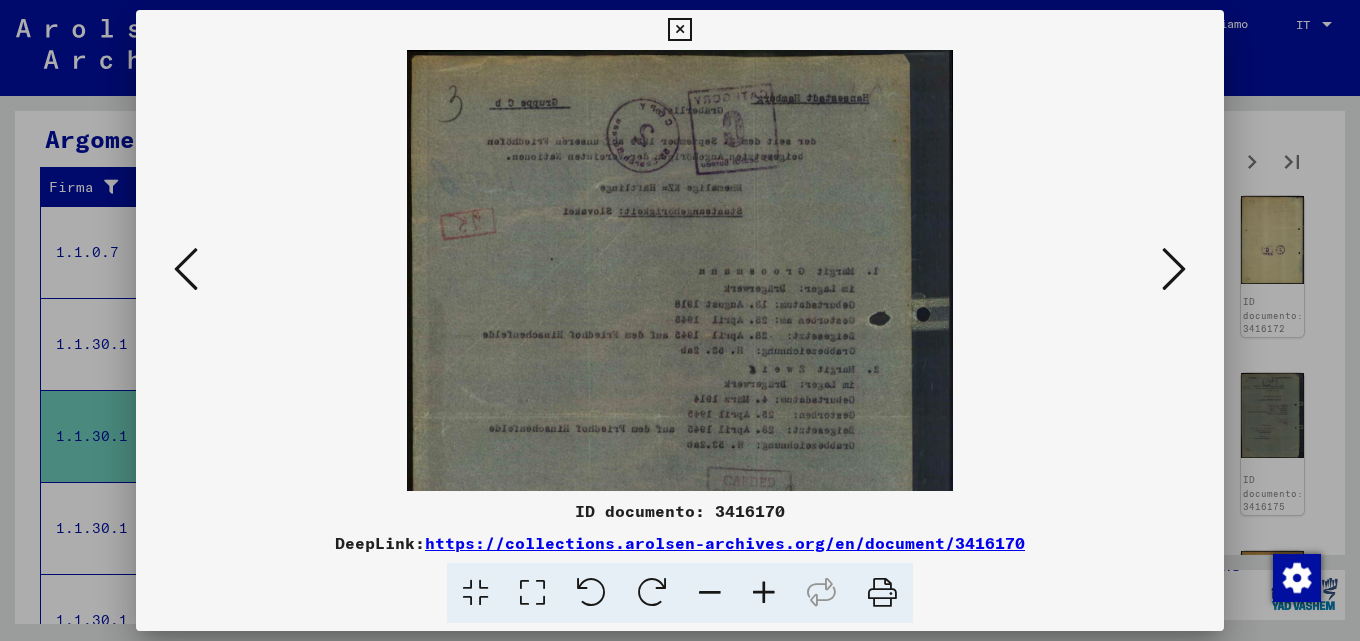 click at bounding box center [764, 593] 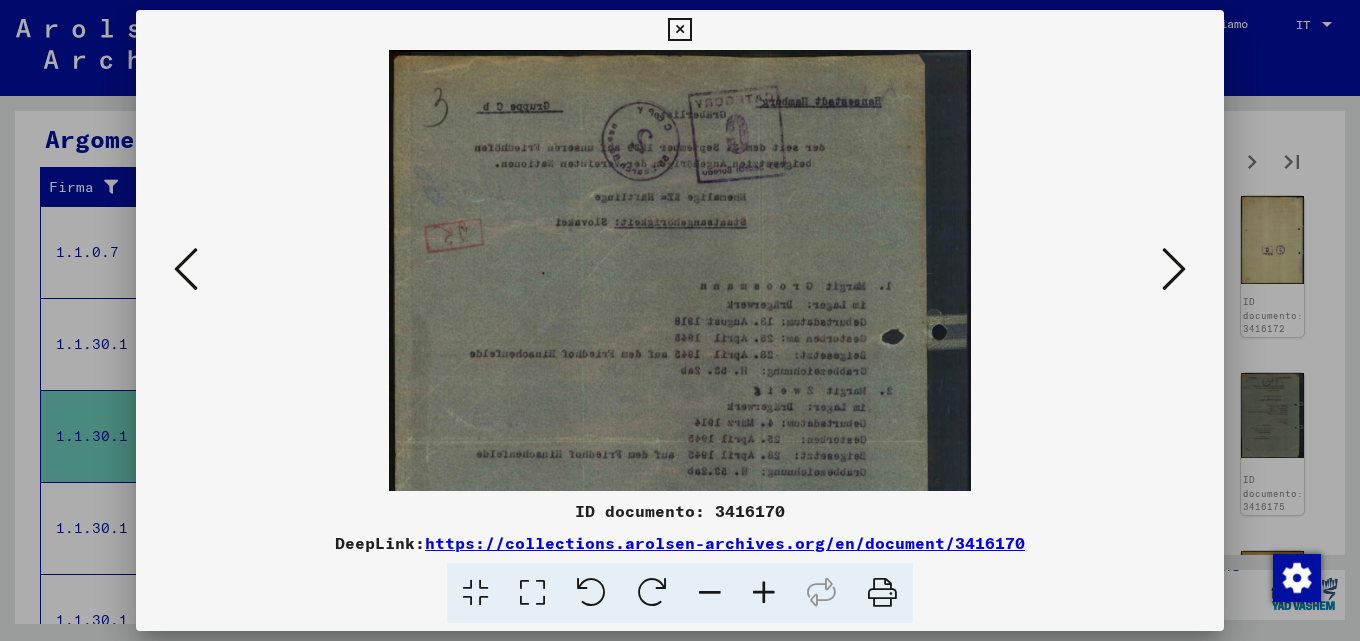 click at bounding box center [764, 593] 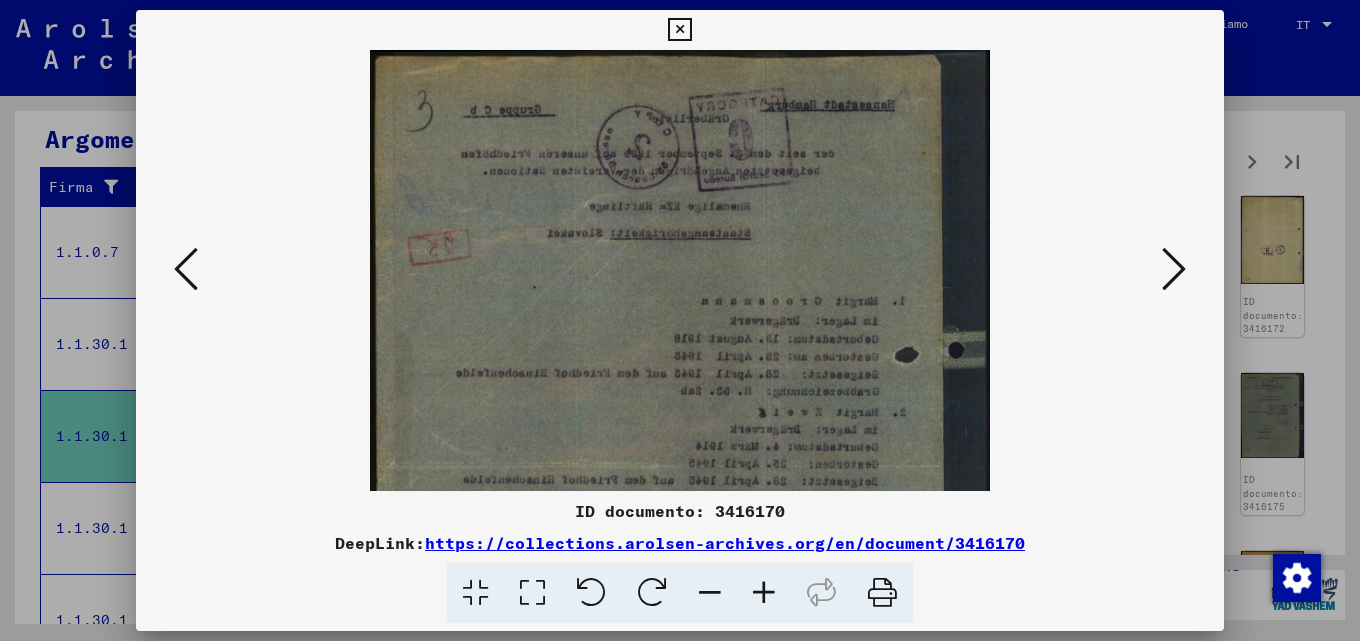 click at bounding box center (764, 593) 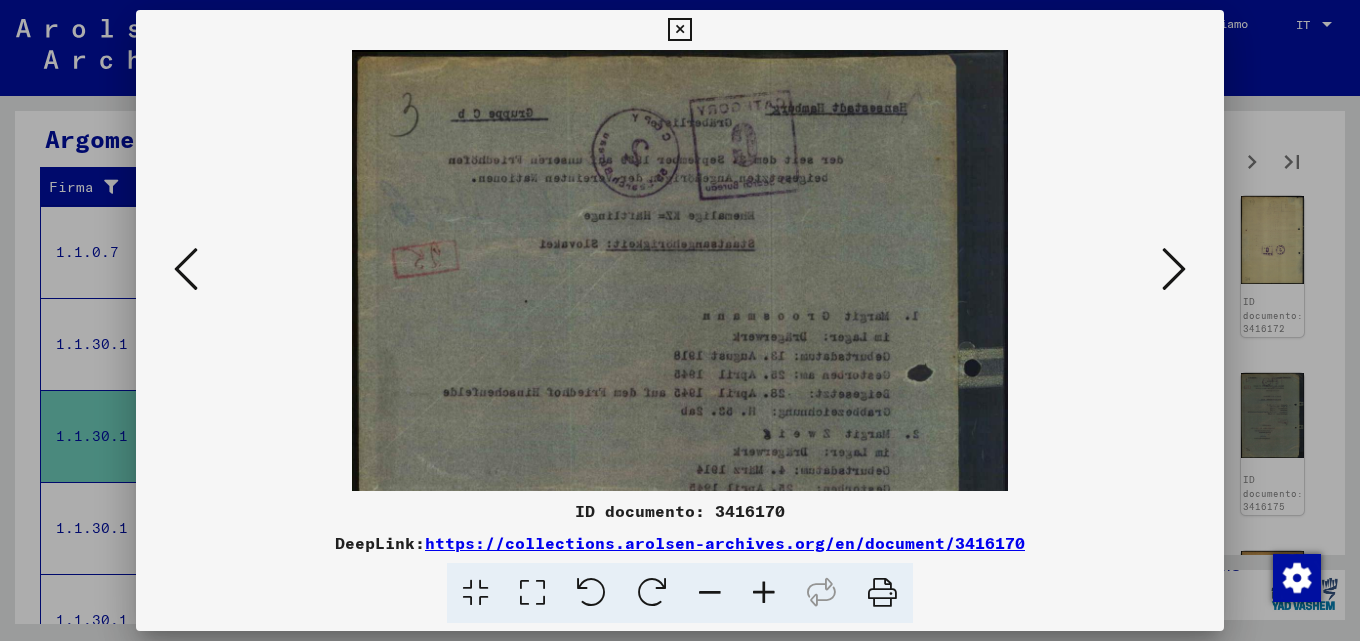 click at bounding box center [764, 593] 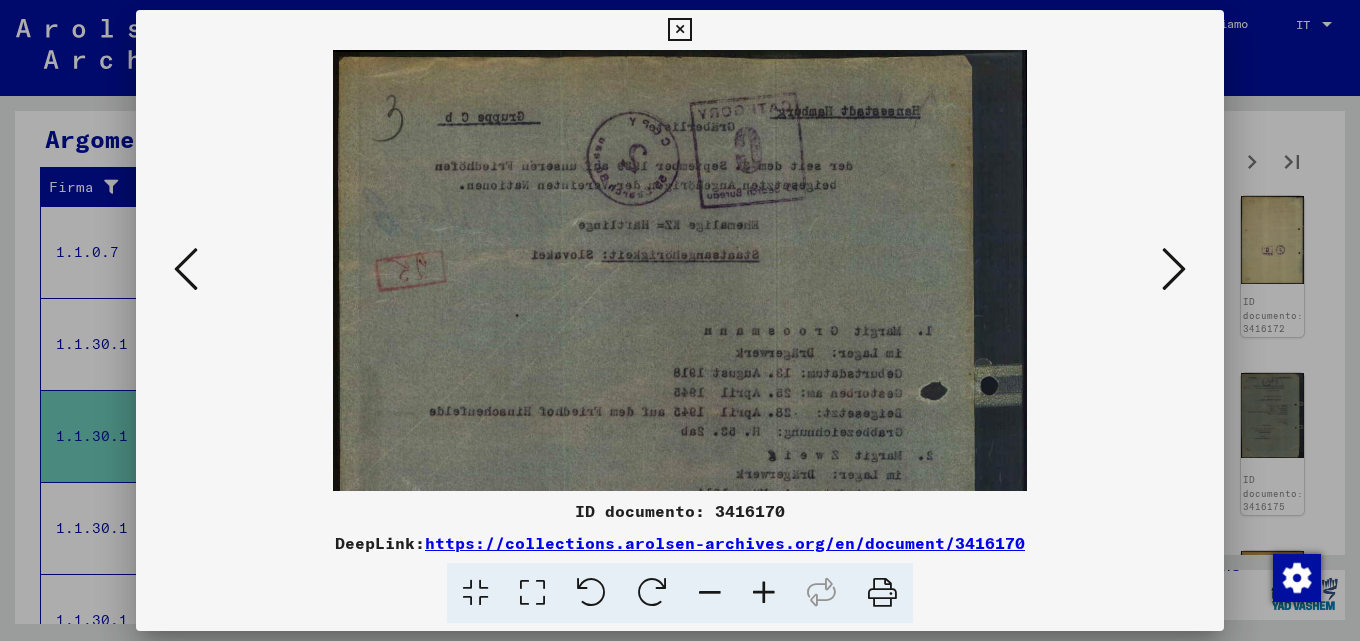 click at bounding box center [679, 520] 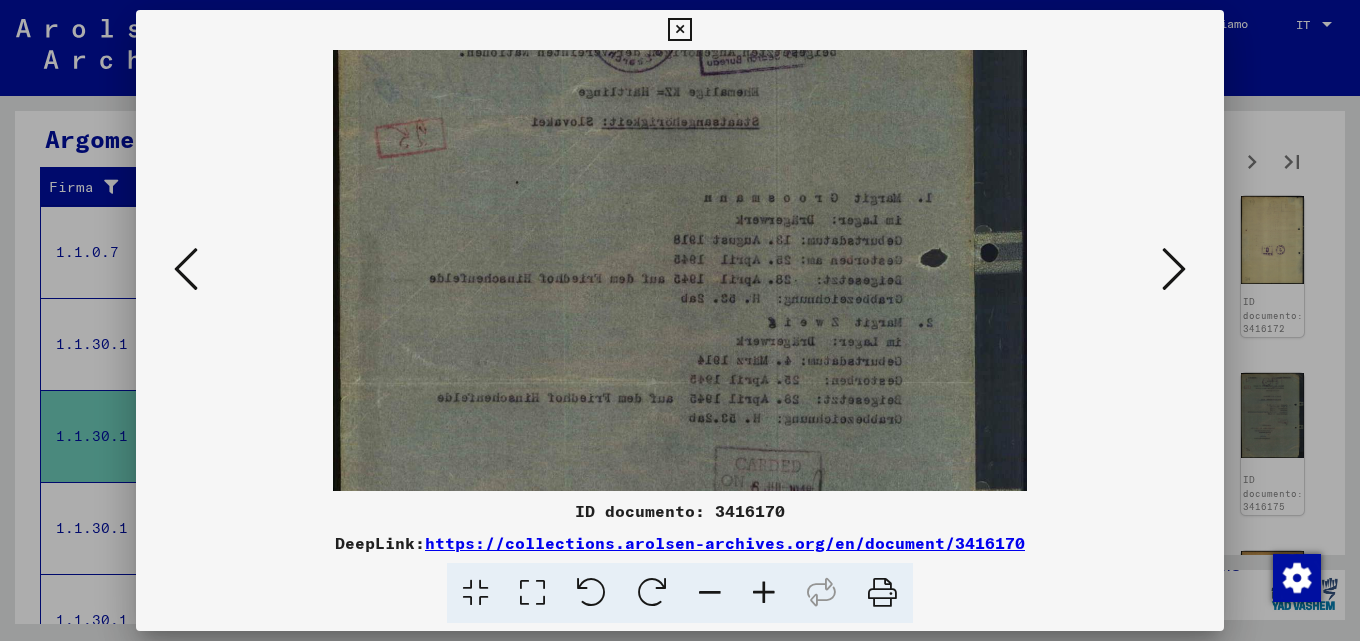 click at bounding box center (1174, 269) 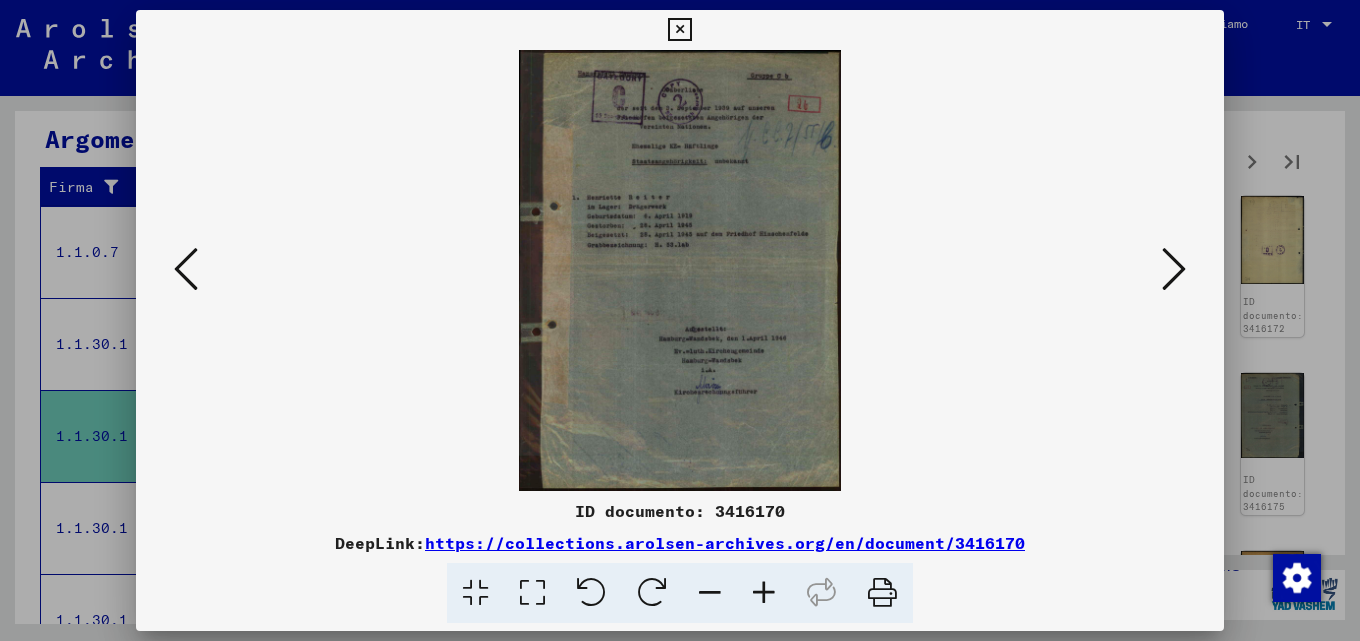 scroll, scrollTop: 0, scrollLeft: 0, axis: both 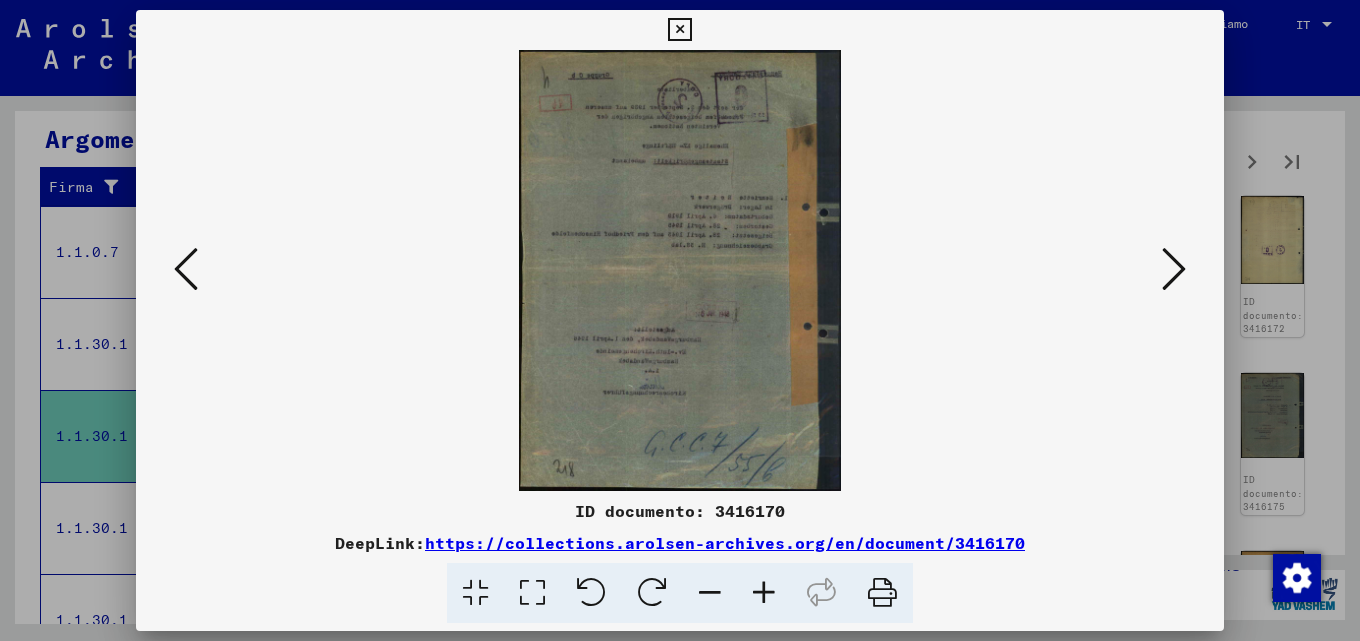click at bounding box center [1174, 269] 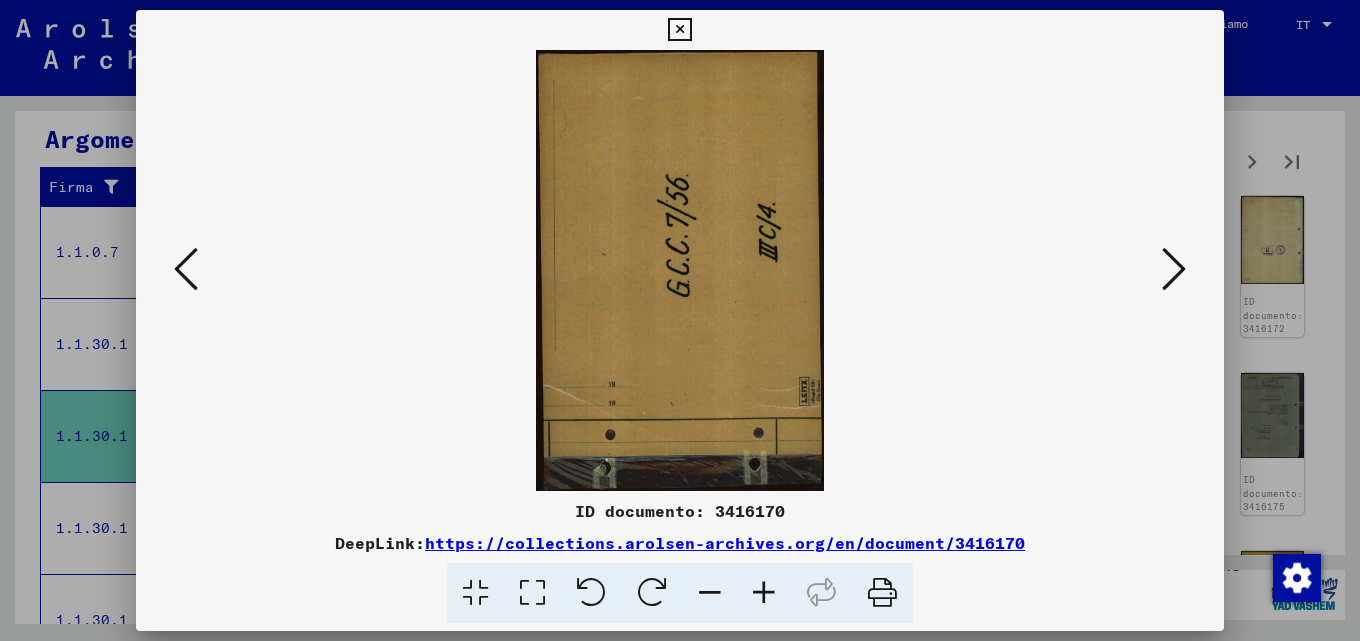 click at bounding box center (1174, 269) 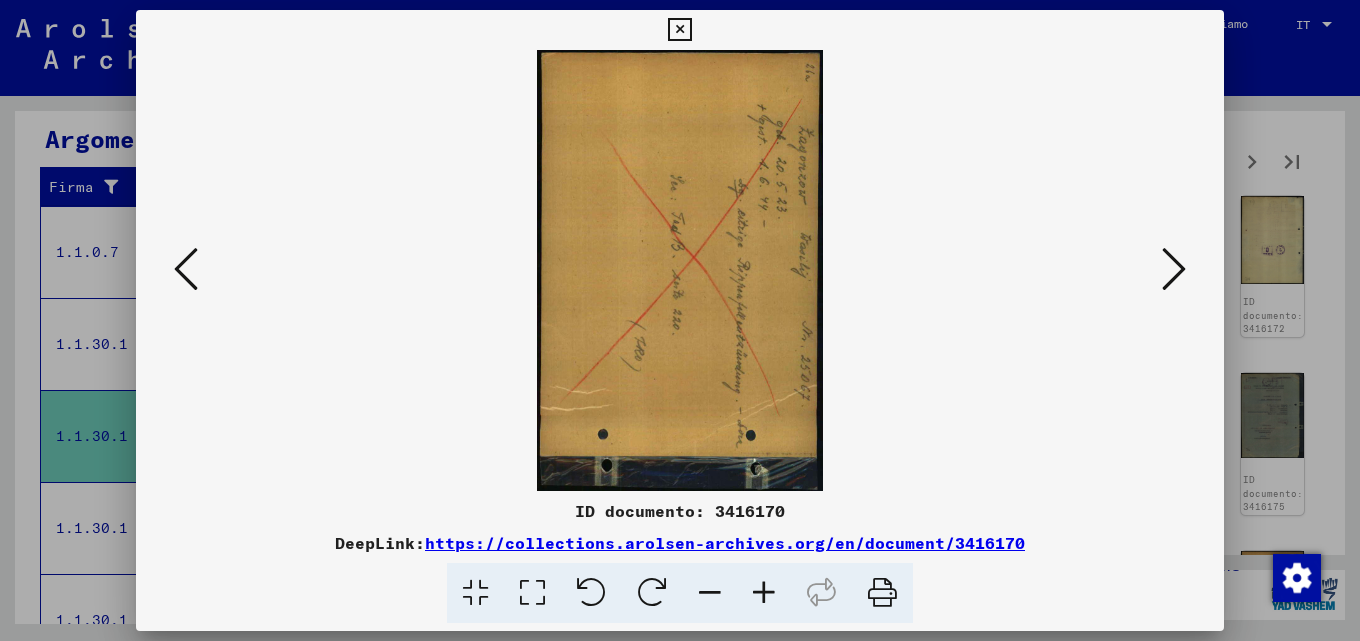 click at bounding box center [1174, 269] 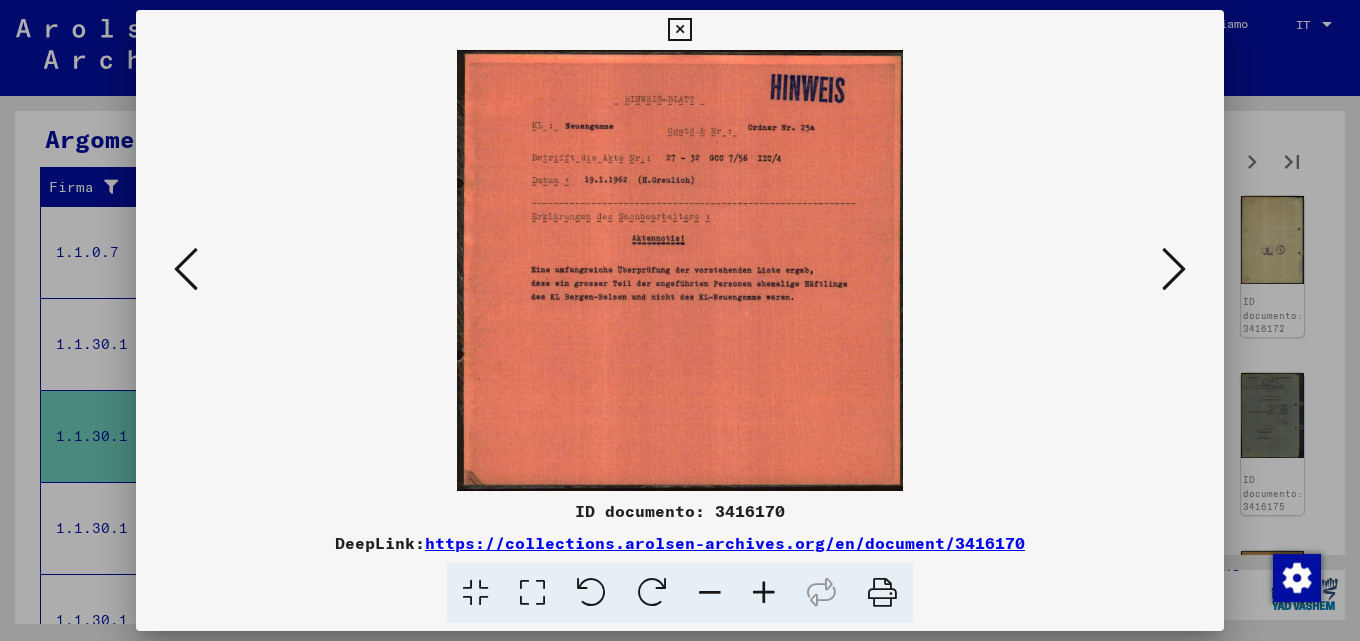 click at bounding box center (1174, 269) 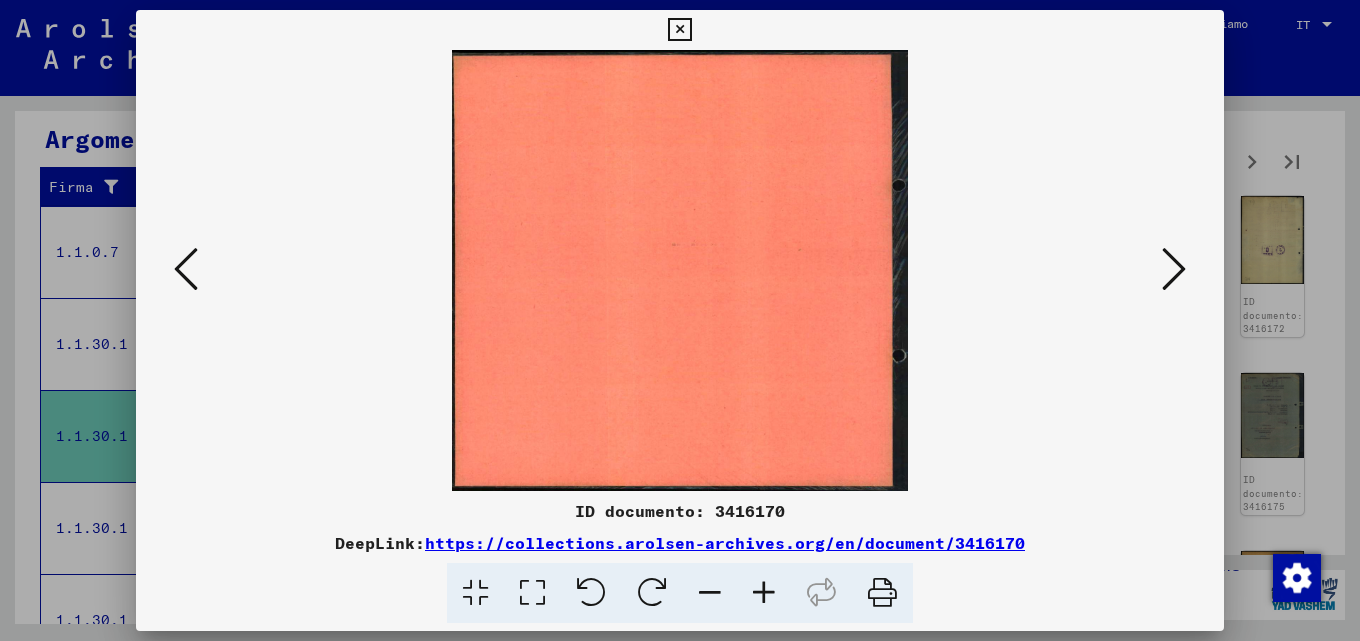 click at bounding box center (1174, 269) 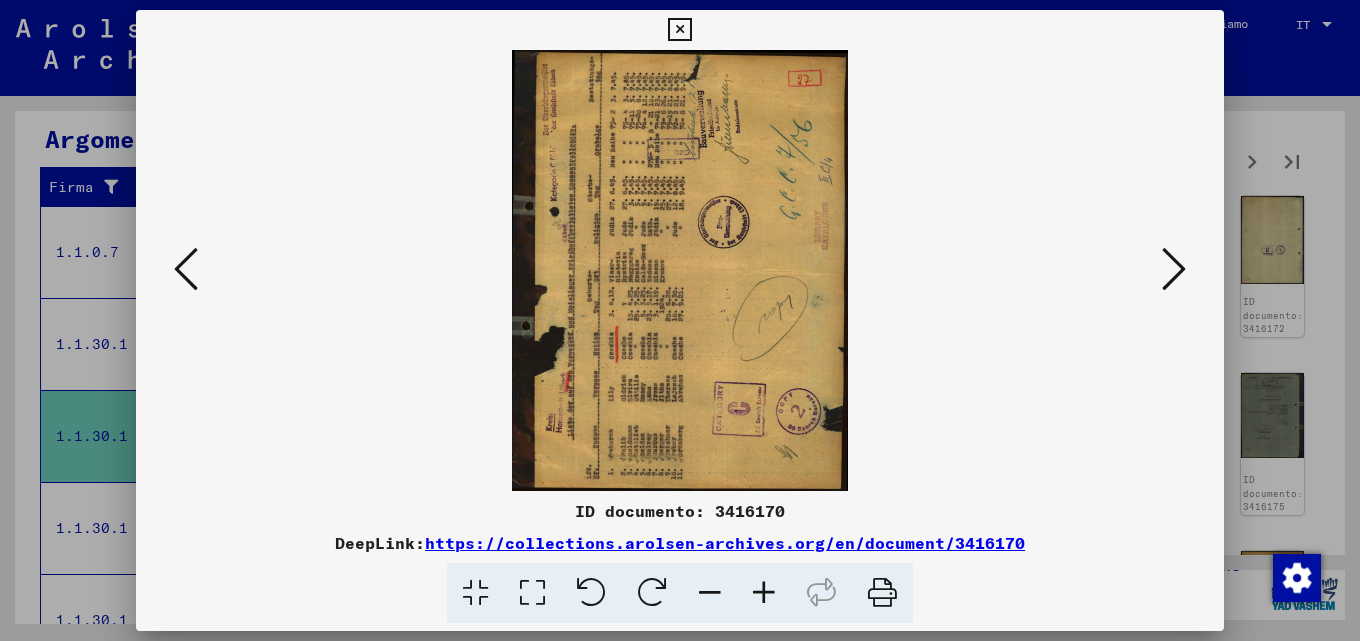 click at bounding box center (764, 593) 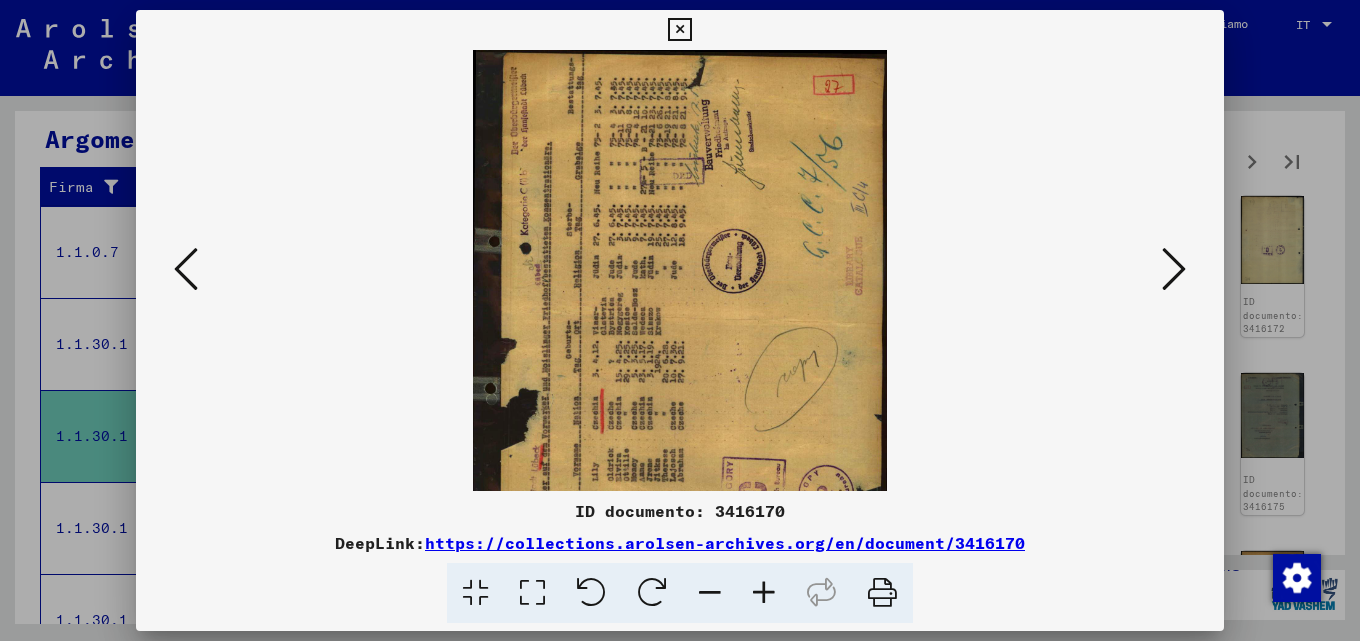 click at bounding box center (764, 593) 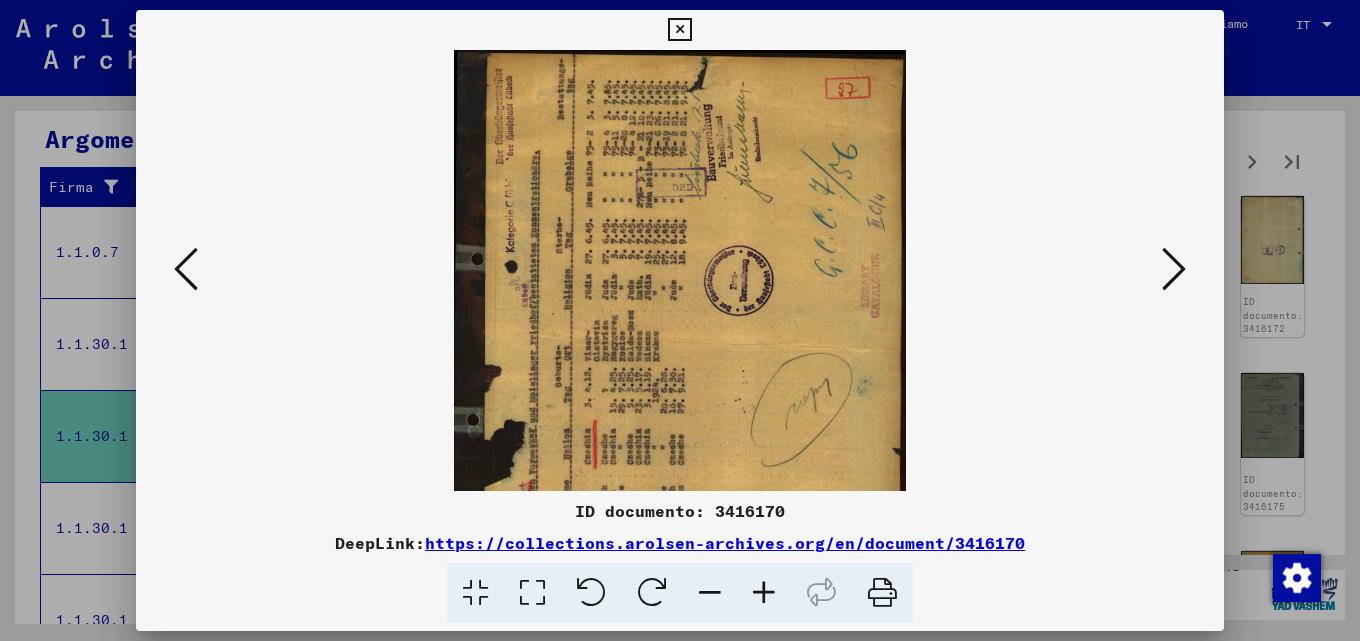 click at bounding box center [764, 593] 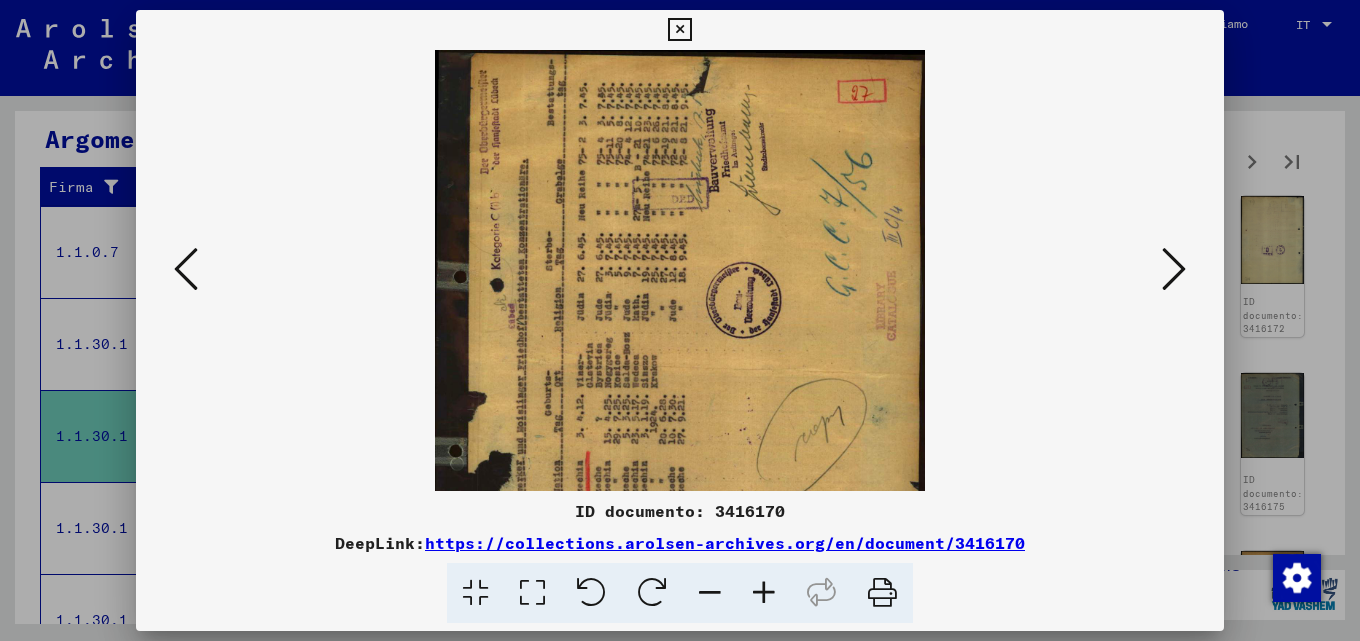 click at bounding box center [764, 593] 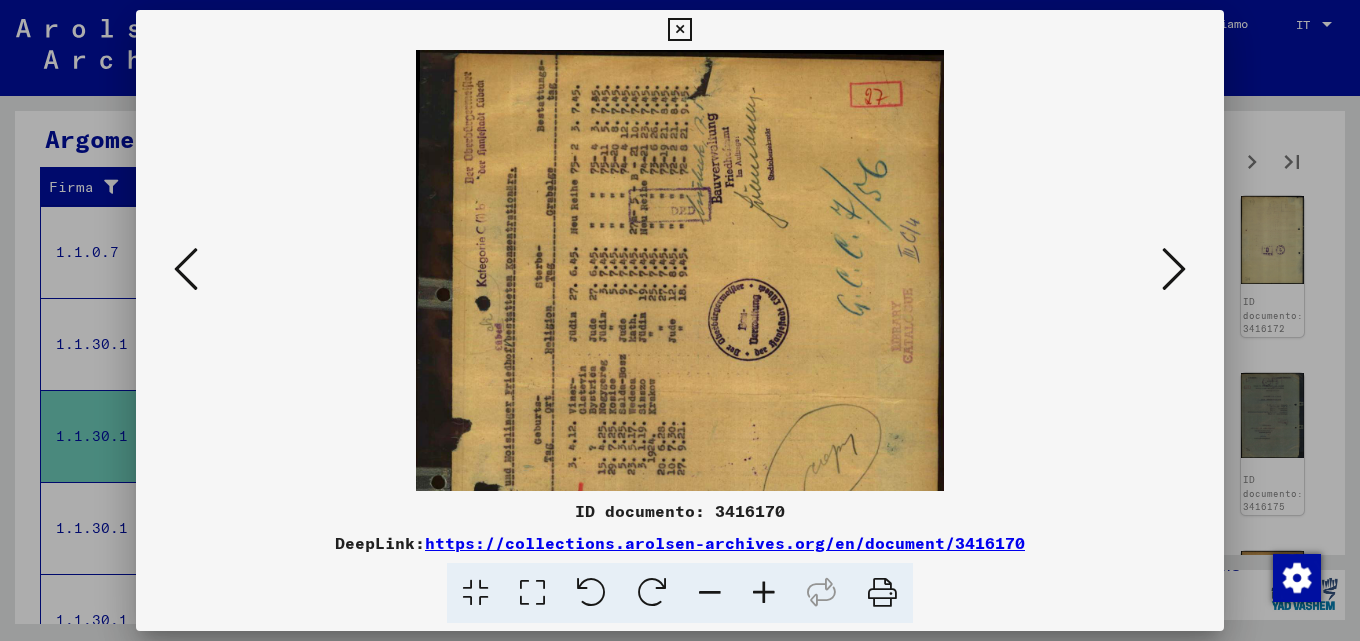 click at bounding box center (764, 593) 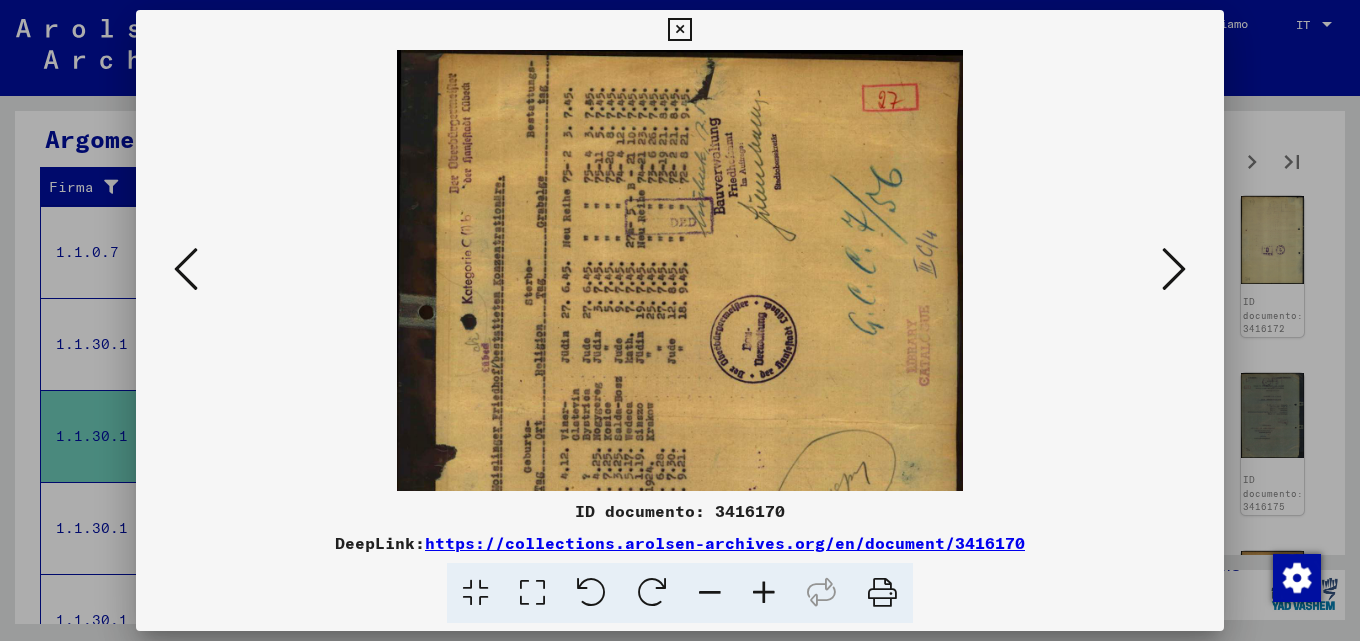 click at bounding box center [764, 593] 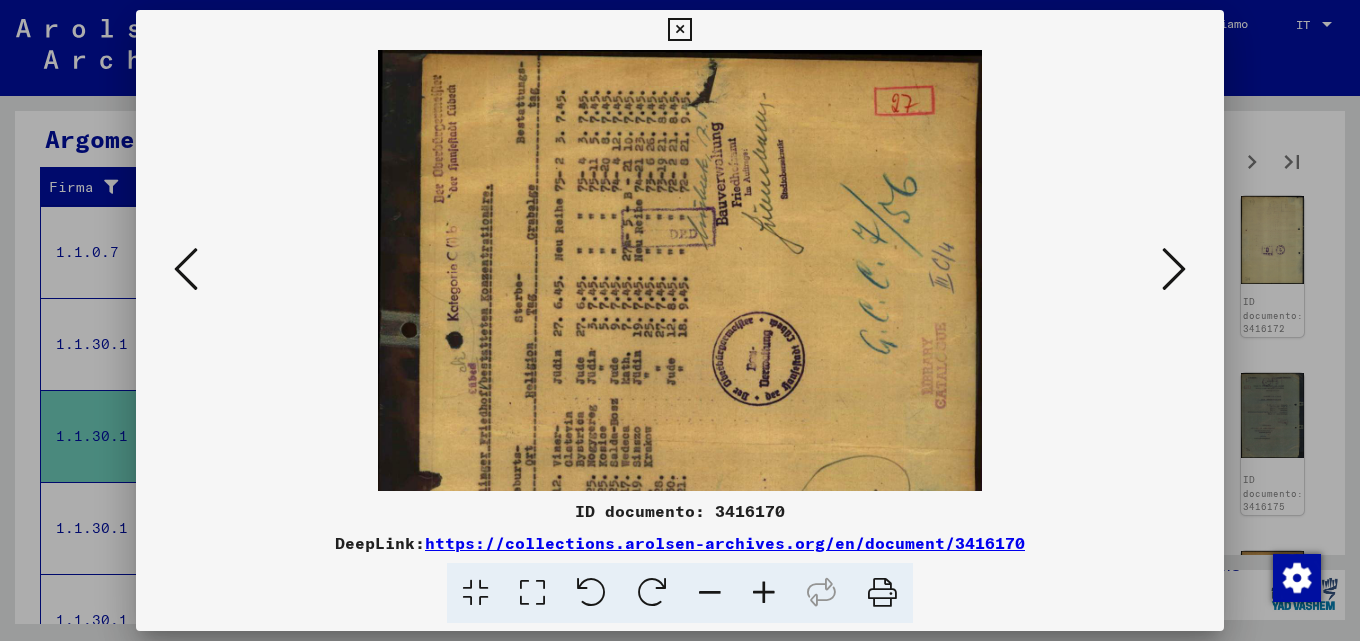 click at bounding box center [764, 593] 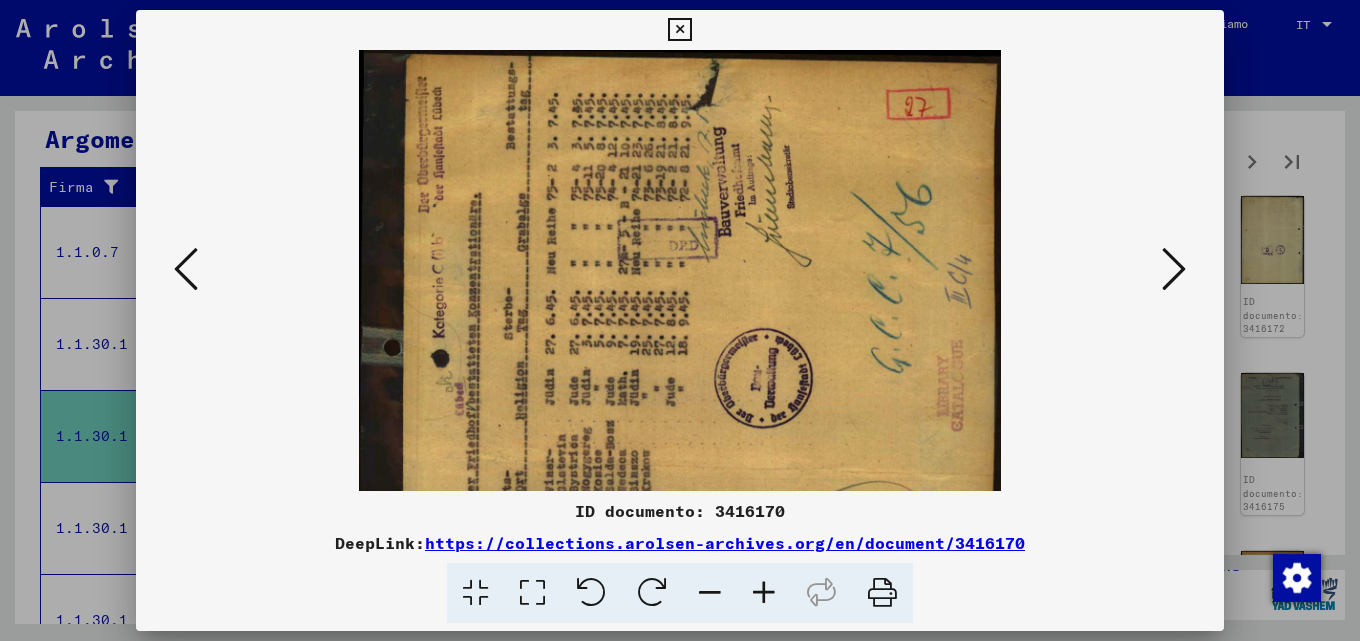 click at bounding box center [764, 593] 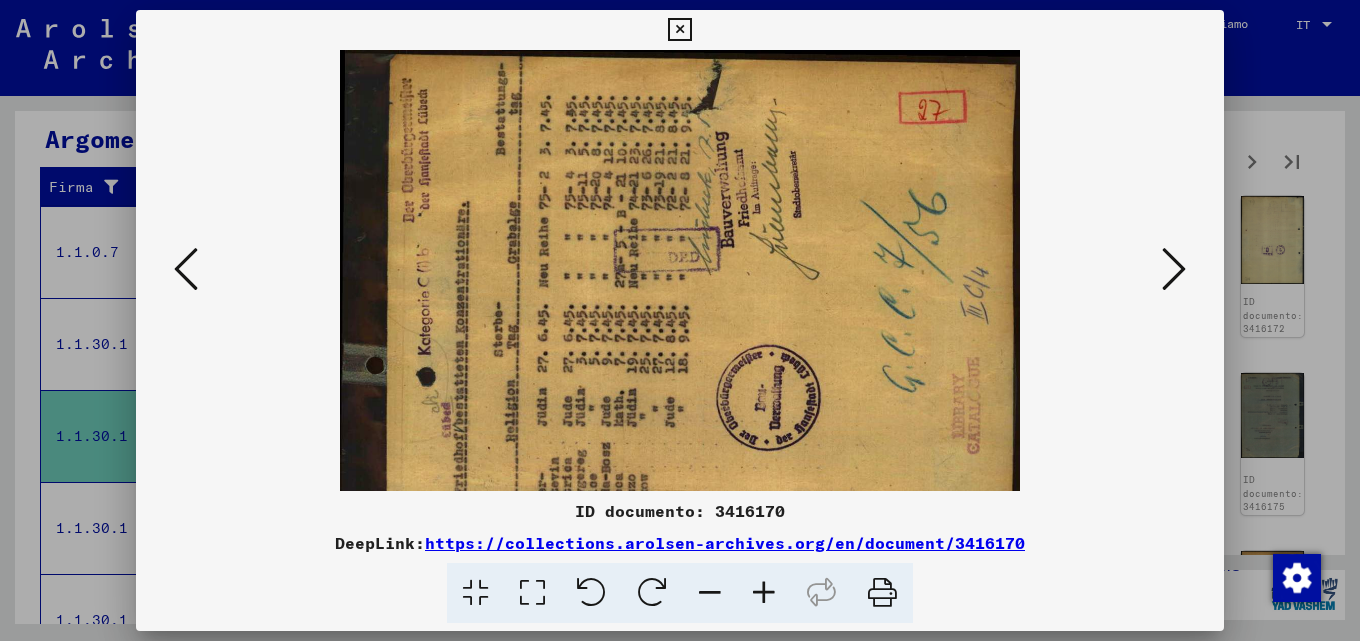 click at bounding box center [764, 593] 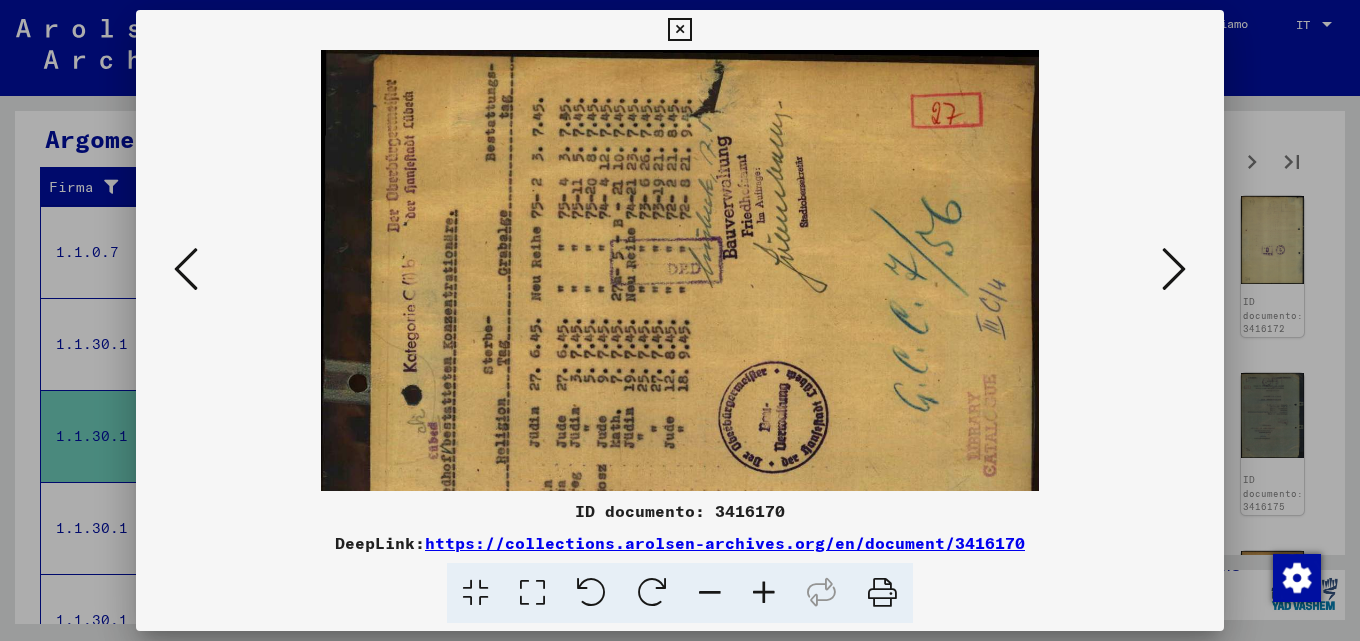 click at bounding box center (764, 593) 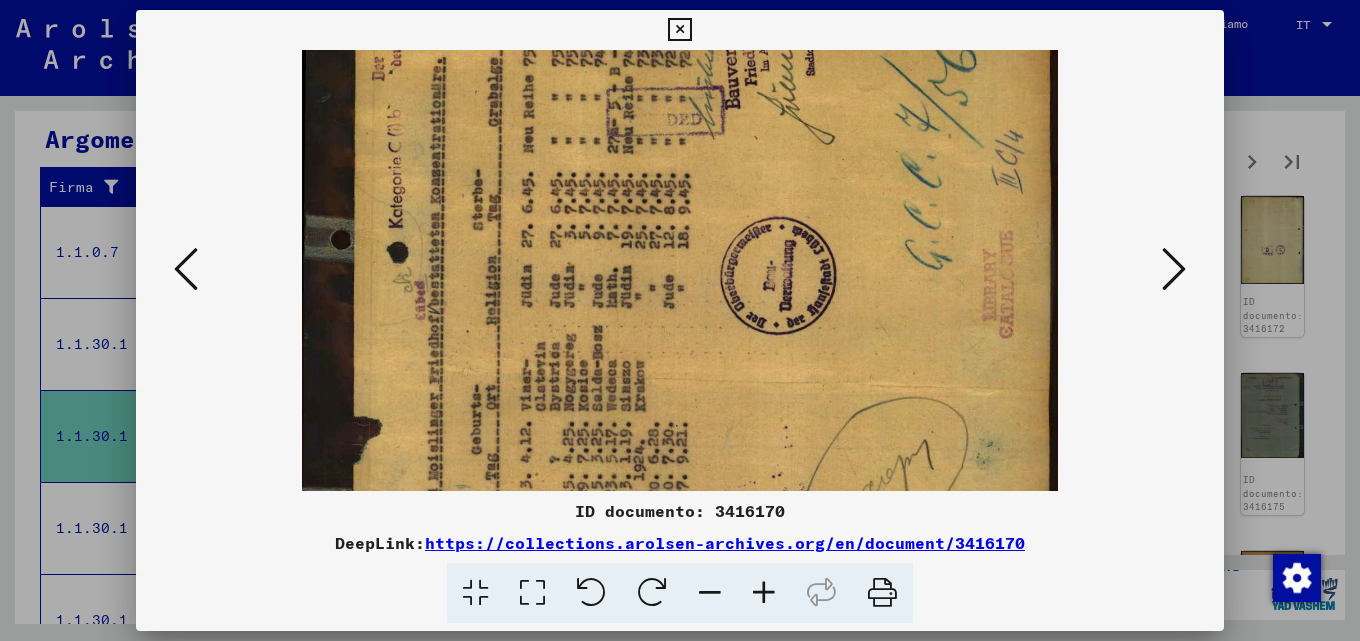 drag, startPoint x: 636, startPoint y: 388, endPoint x: 643, endPoint y: 94, distance: 294.0833 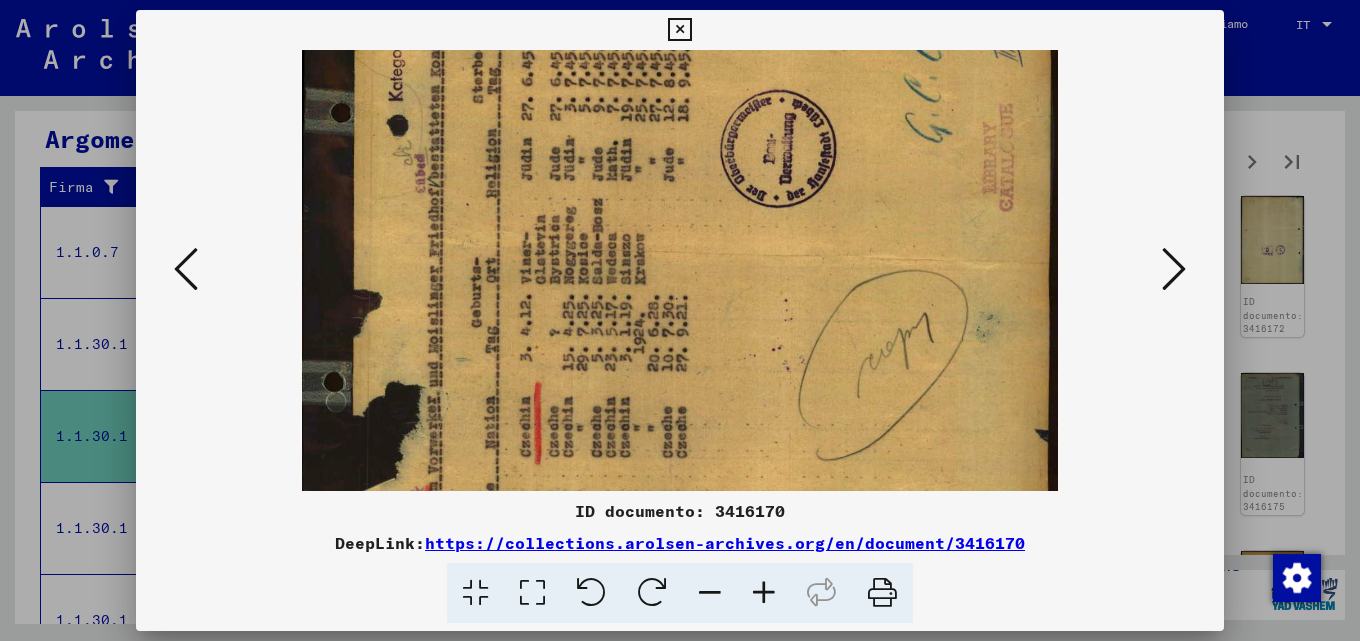 click at bounding box center (1174, 269) 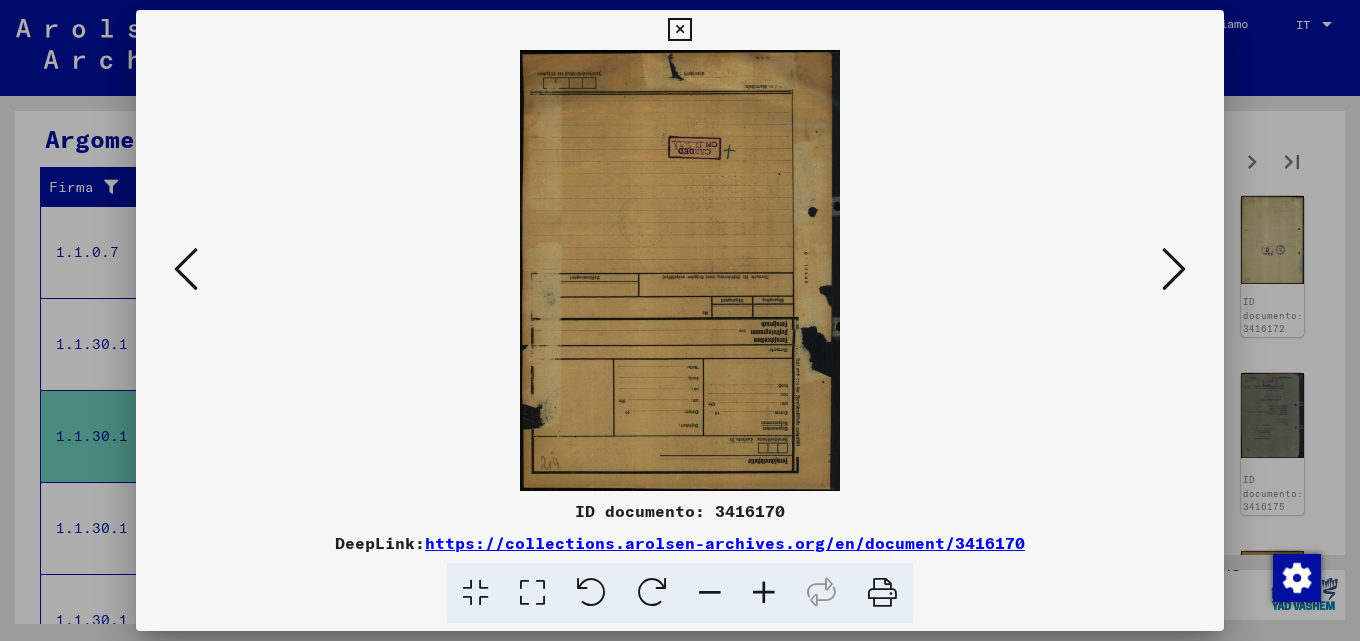 click at bounding box center [1174, 269] 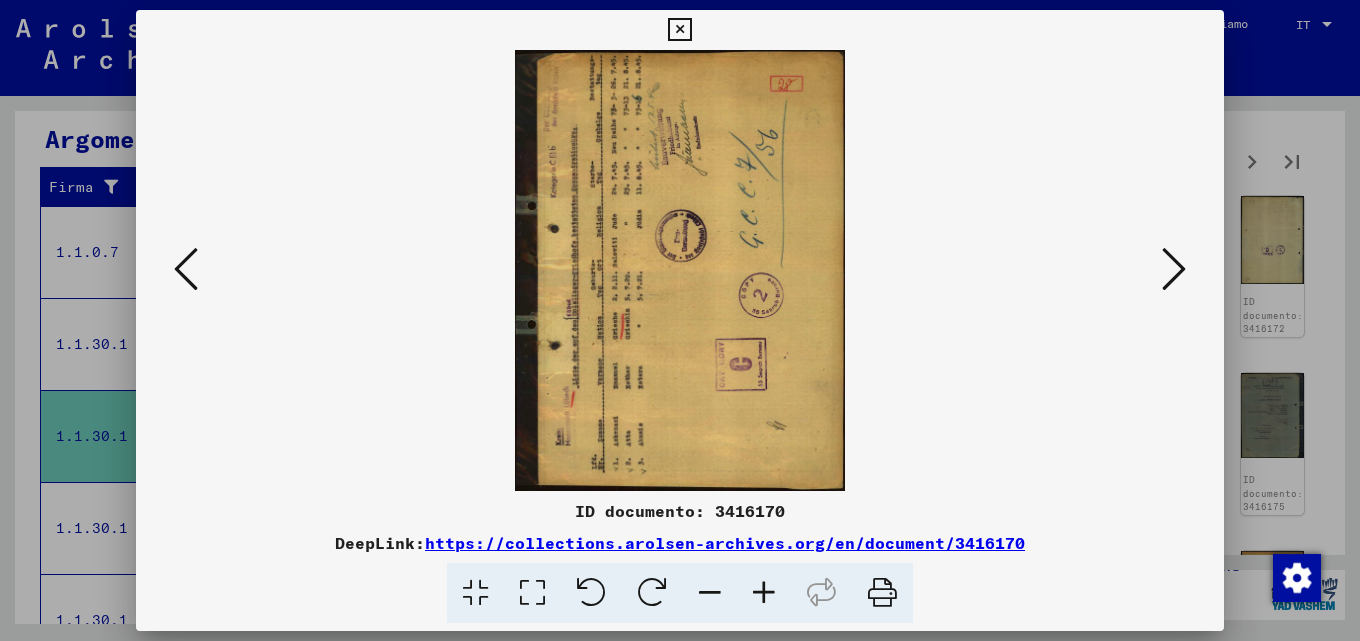 click at bounding box center [764, 593] 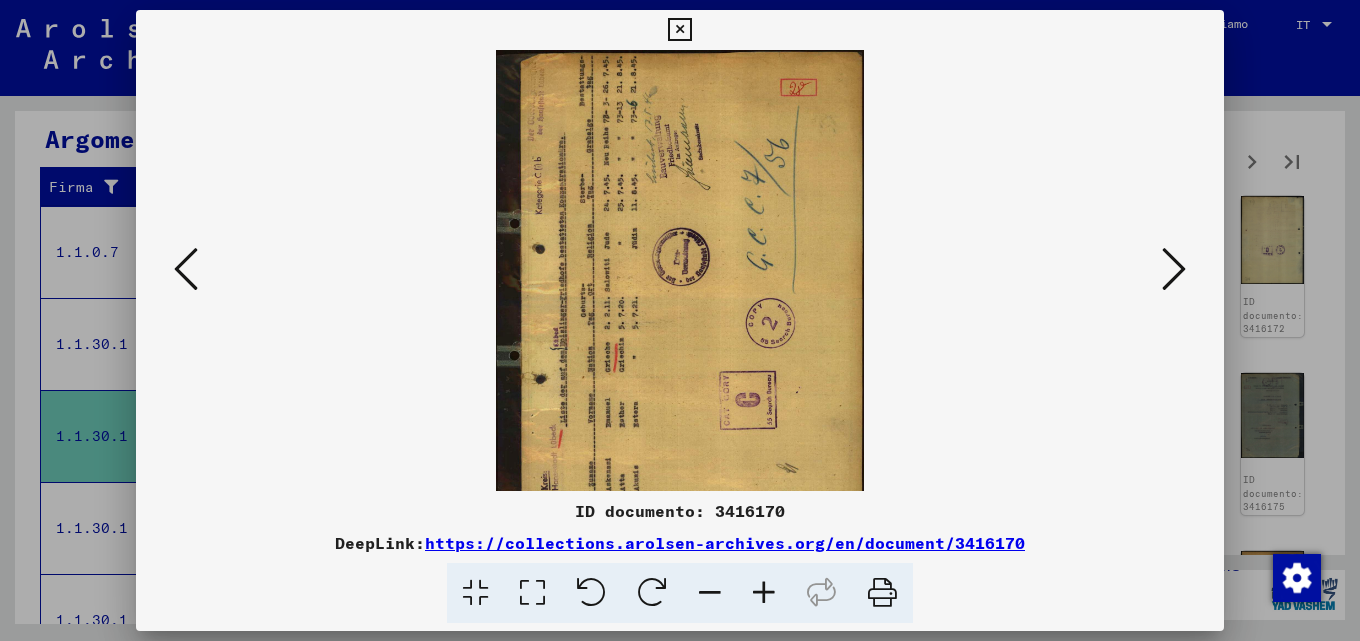 click at bounding box center [764, 593] 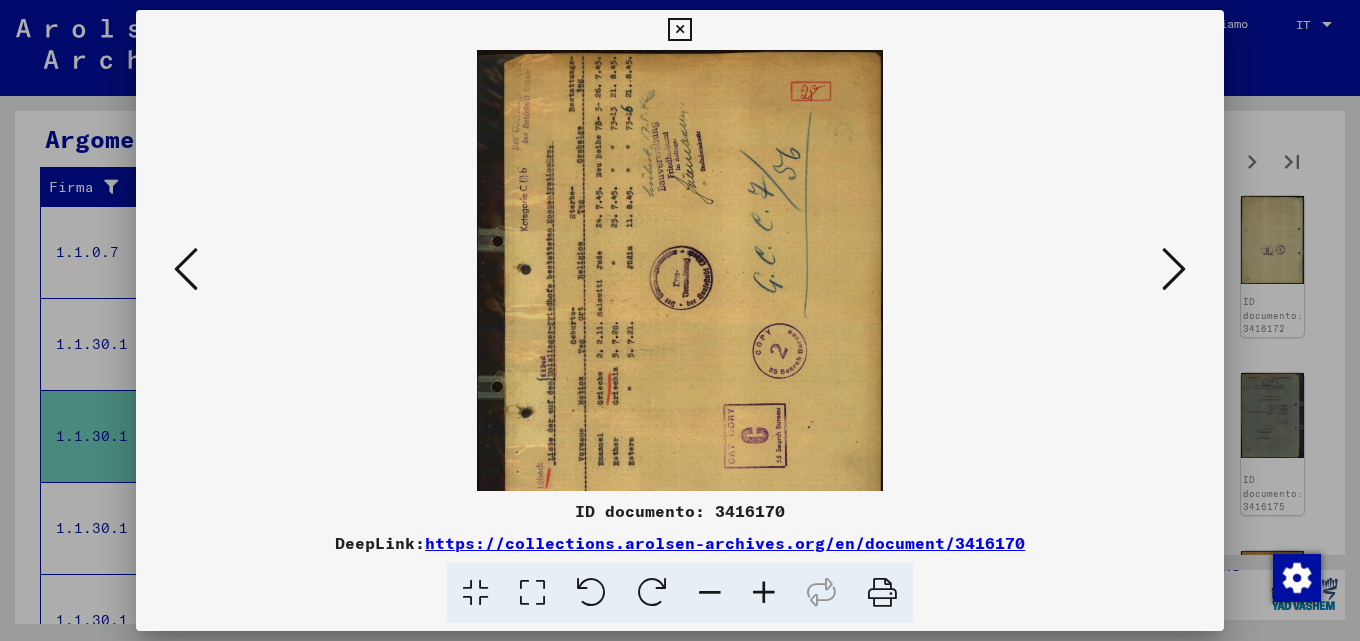 click at bounding box center (764, 593) 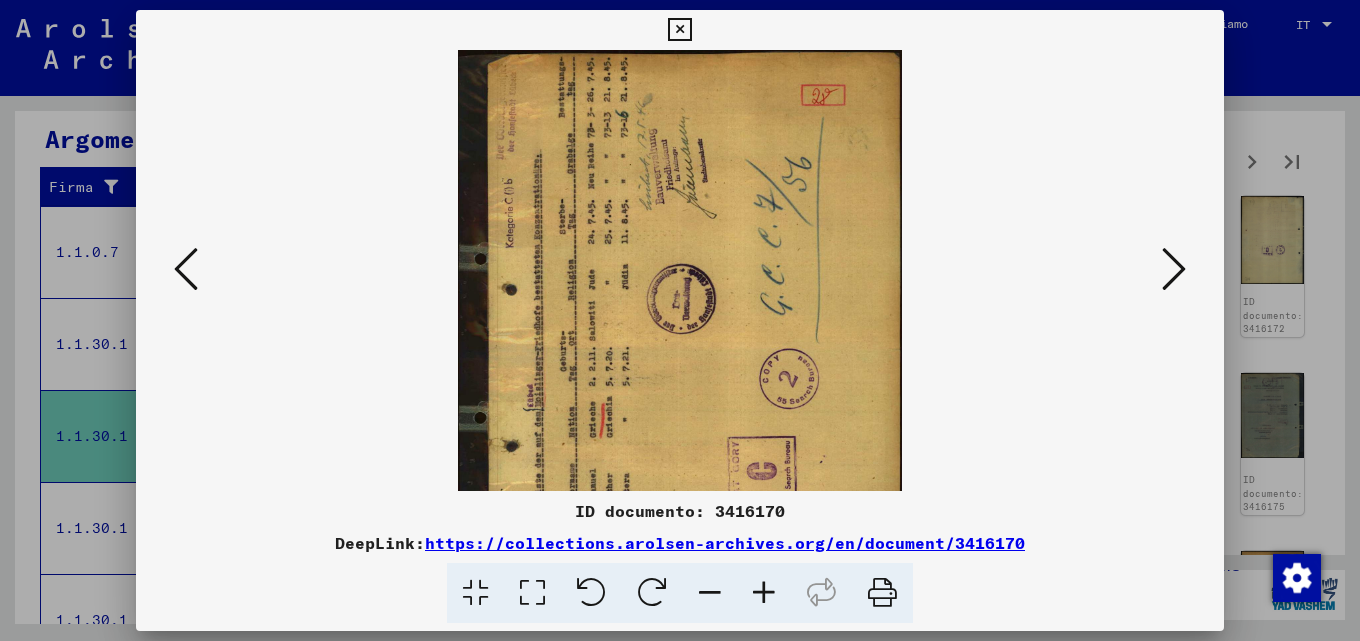 click at bounding box center [764, 593] 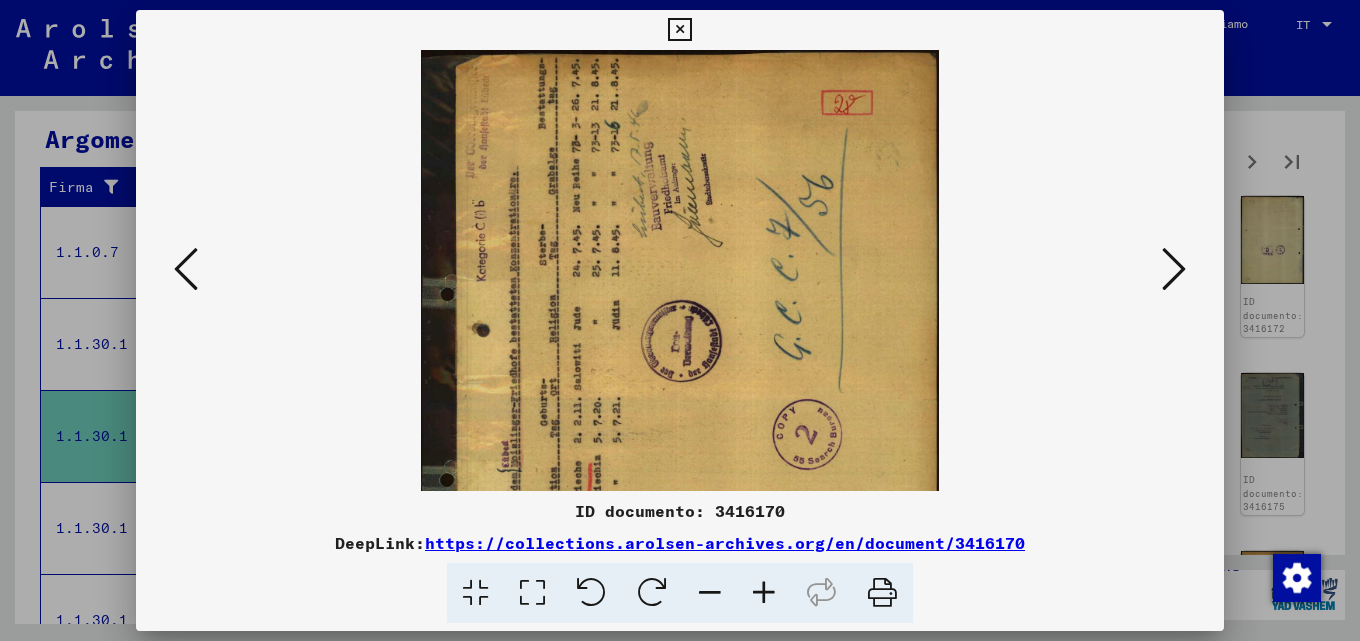 click at bounding box center (764, 593) 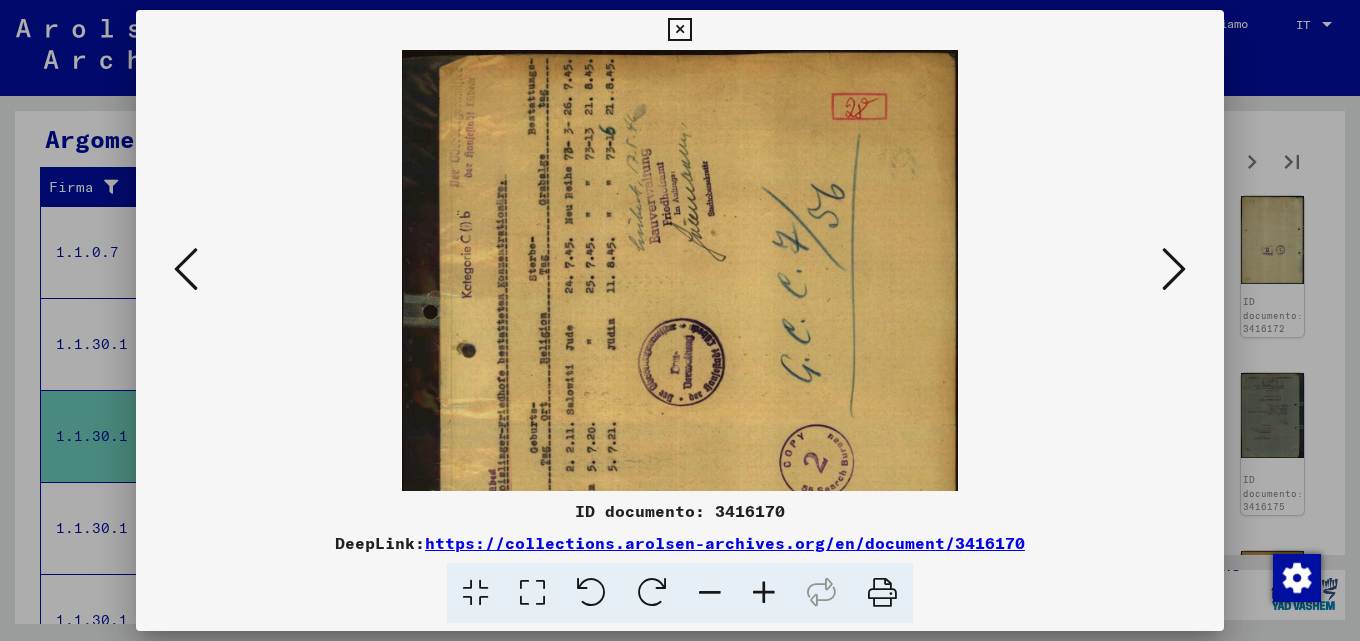 click at bounding box center [764, 593] 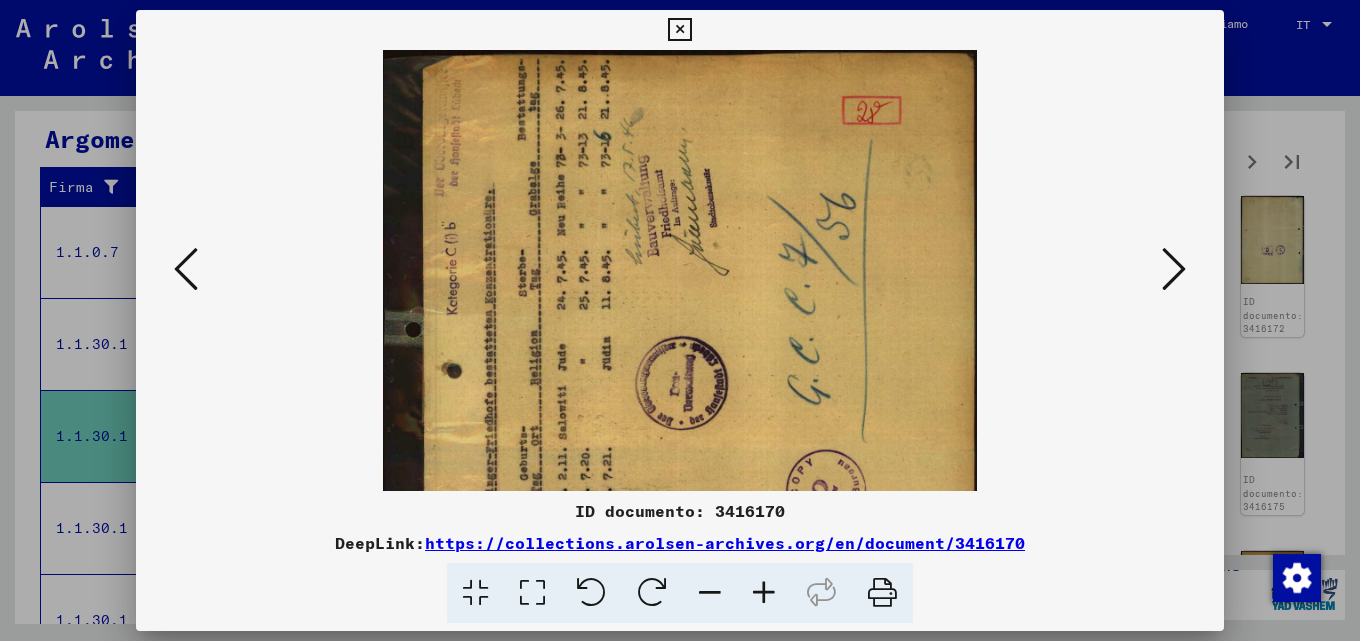 drag, startPoint x: 621, startPoint y: 379, endPoint x: 628, endPoint y: 167, distance: 212.11554 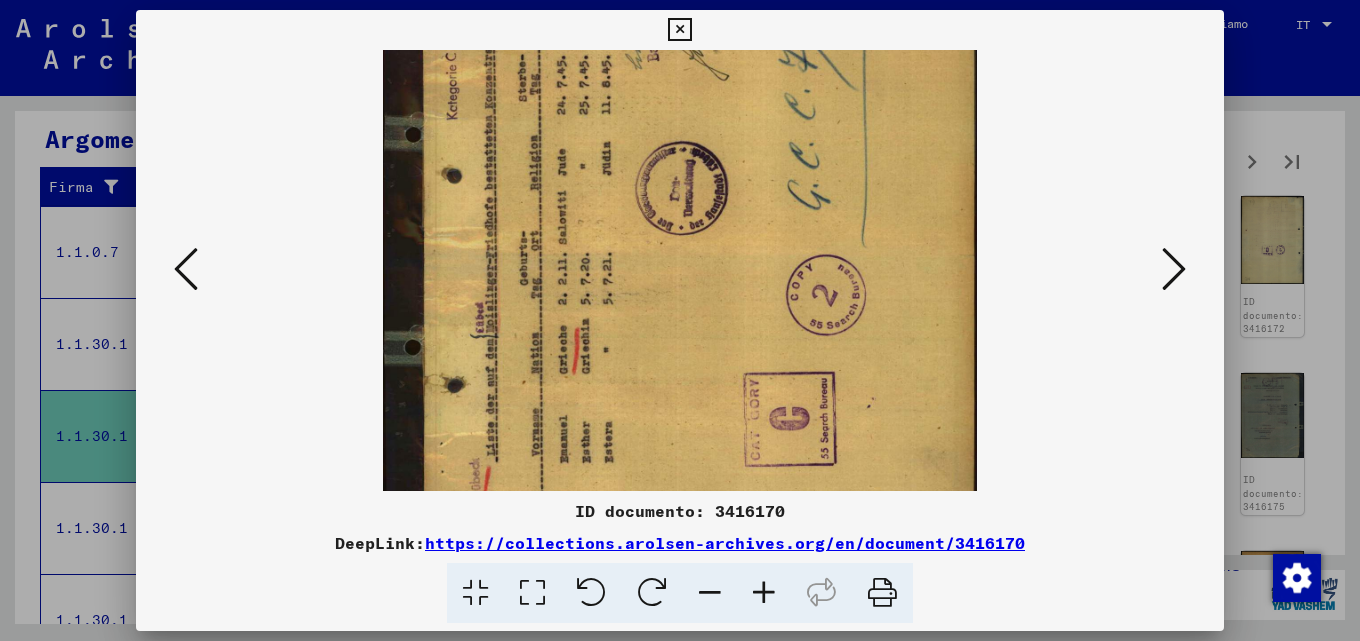 click at bounding box center (679, 250) 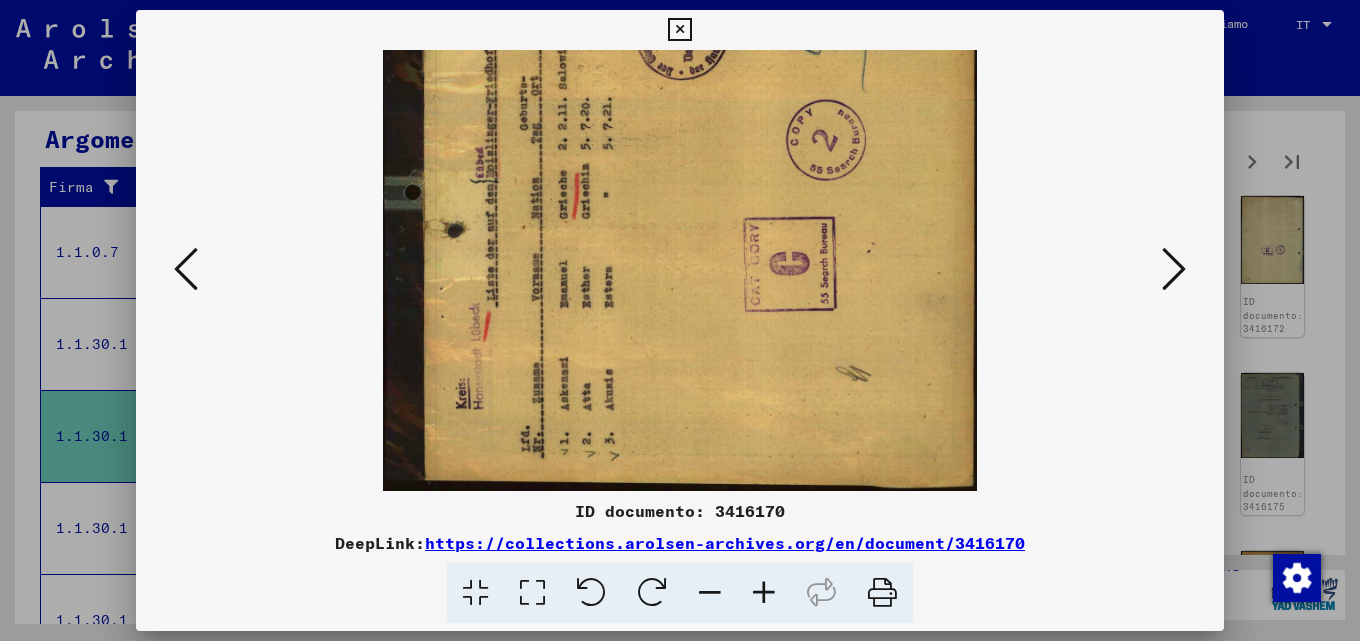click at bounding box center (1174, 269) 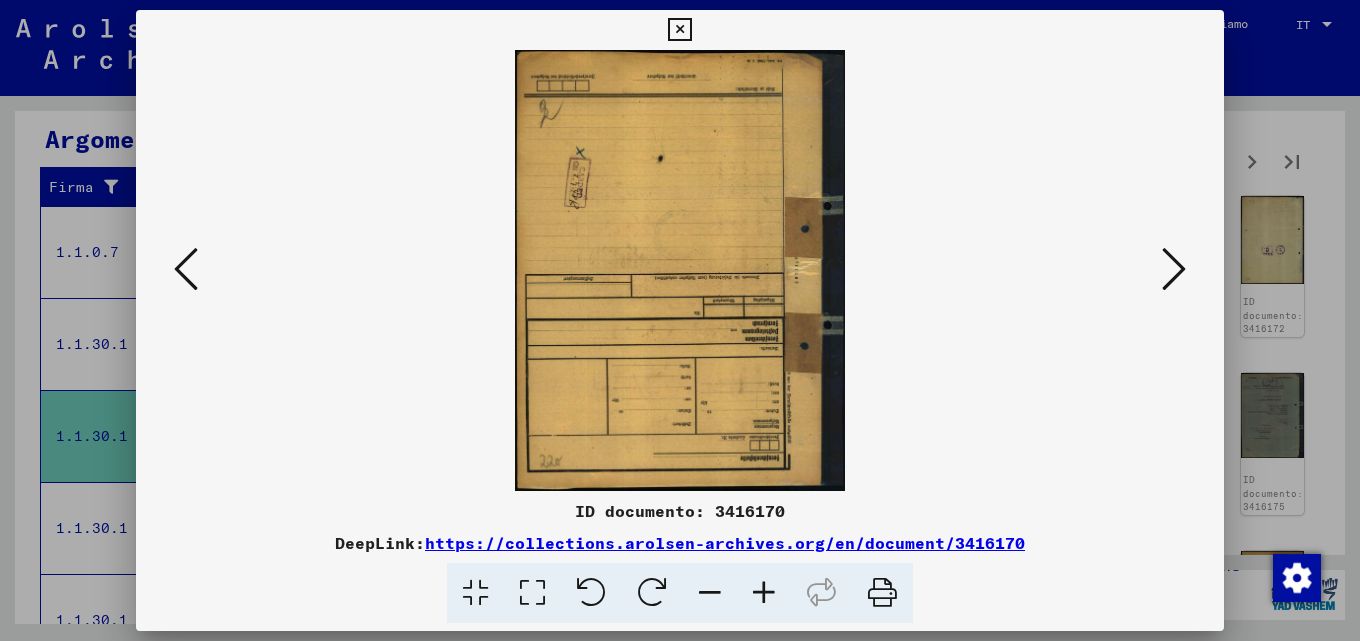scroll, scrollTop: 0, scrollLeft: 0, axis: both 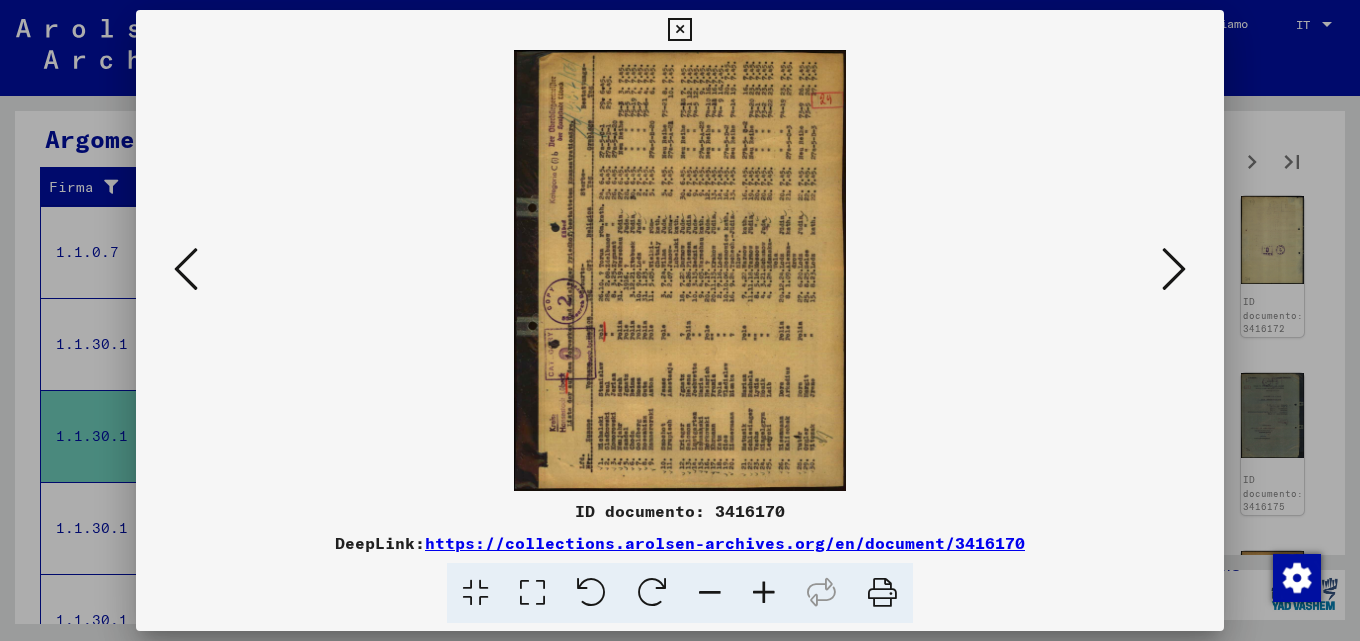 click at bounding box center [764, 593] 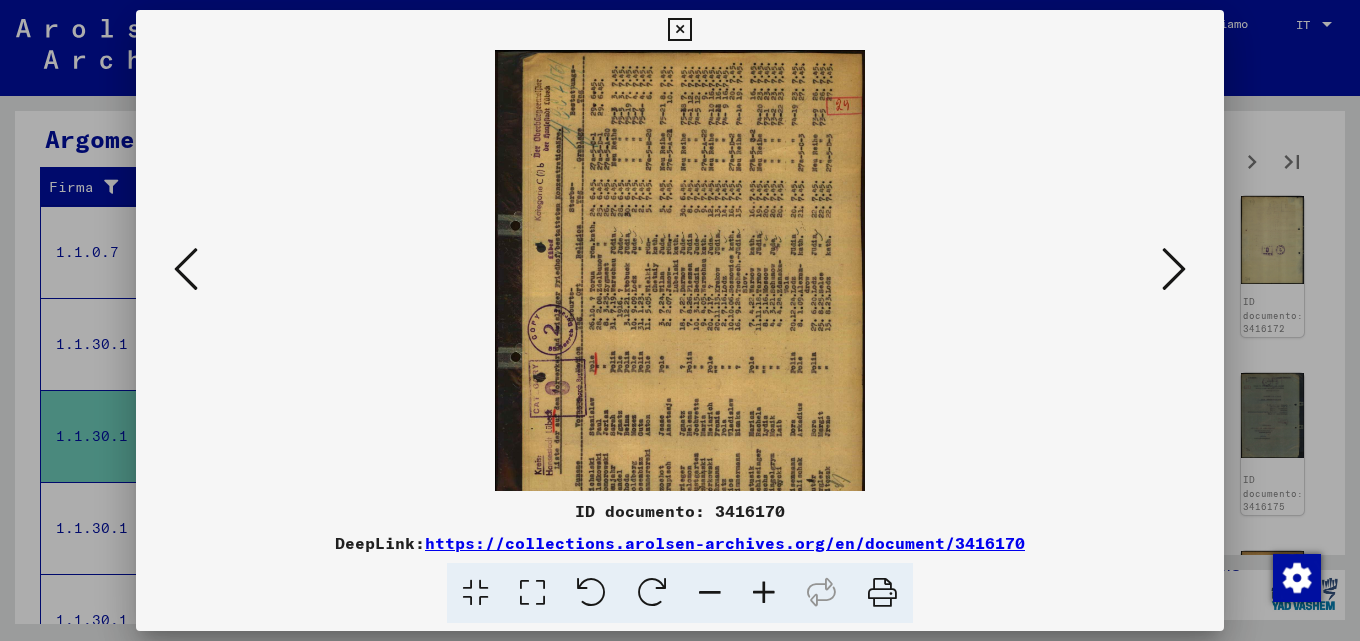 click at bounding box center (764, 593) 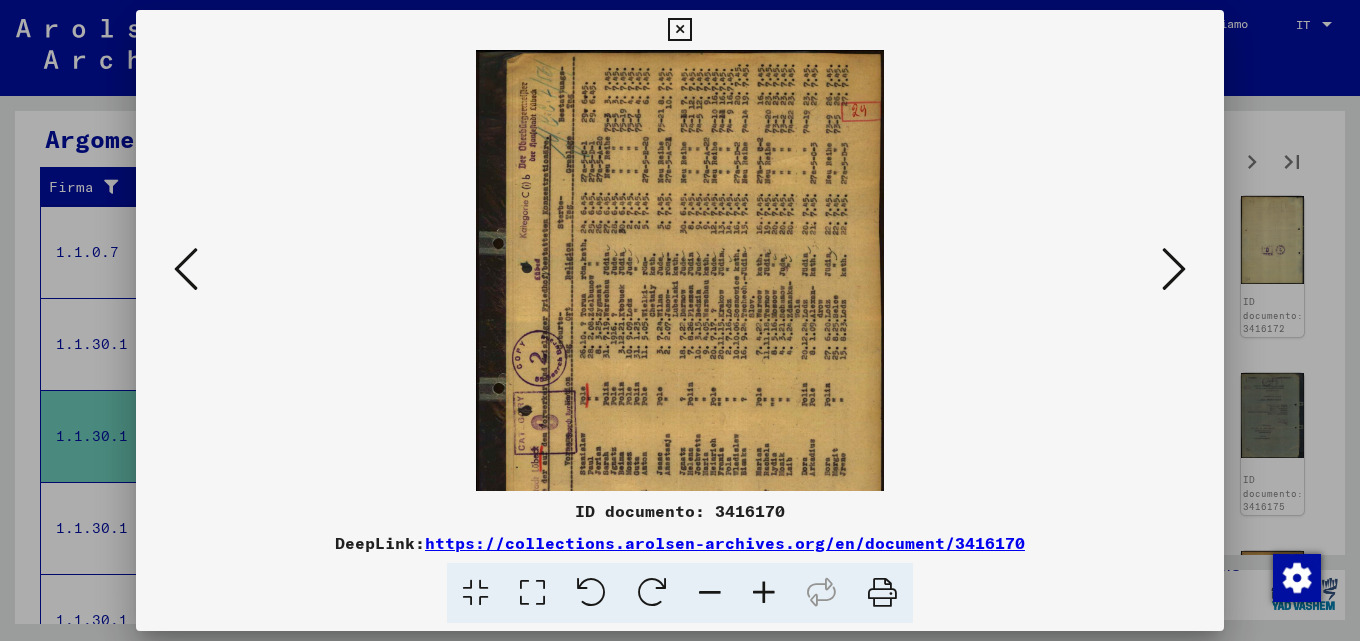 click at bounding box center [764, 593] 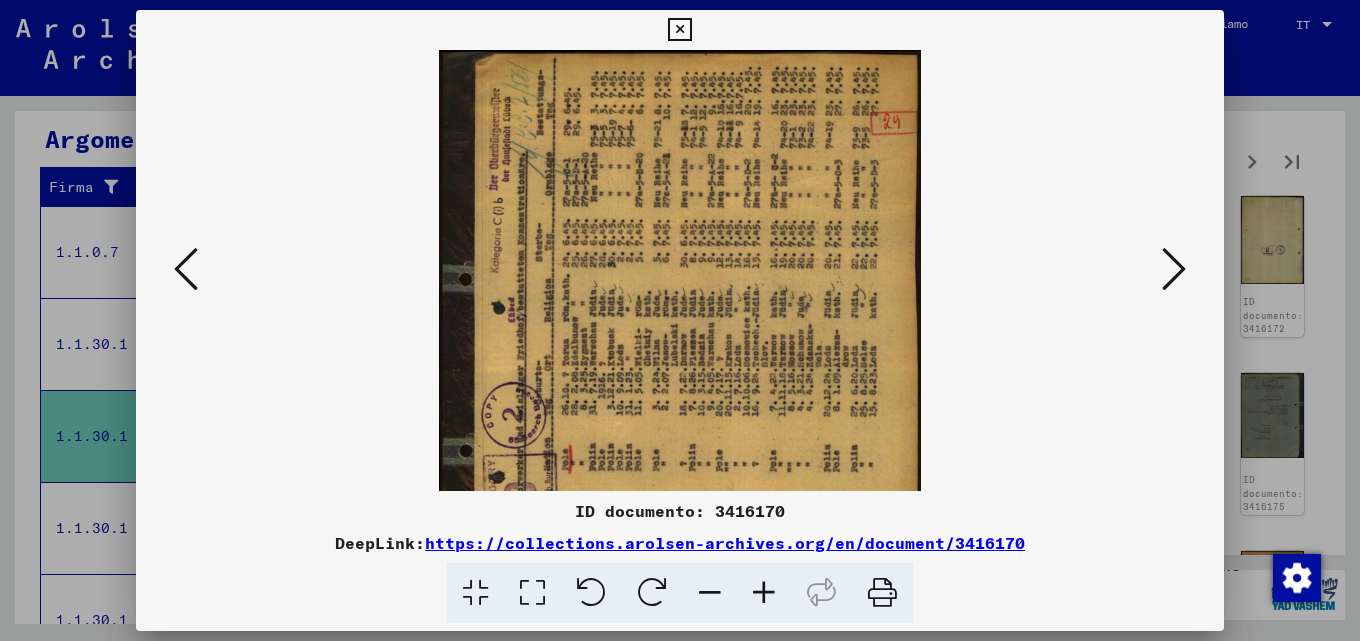 click at bounding box center [764, 593] 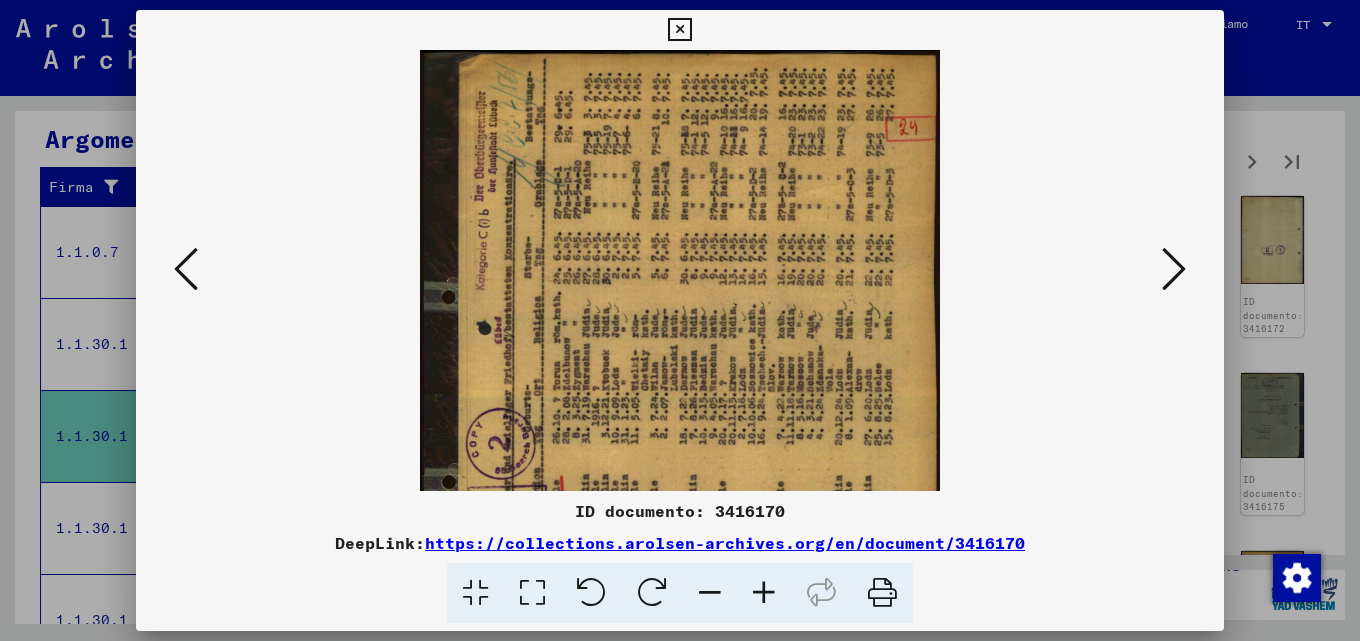 click at bounding box center (764, 593) 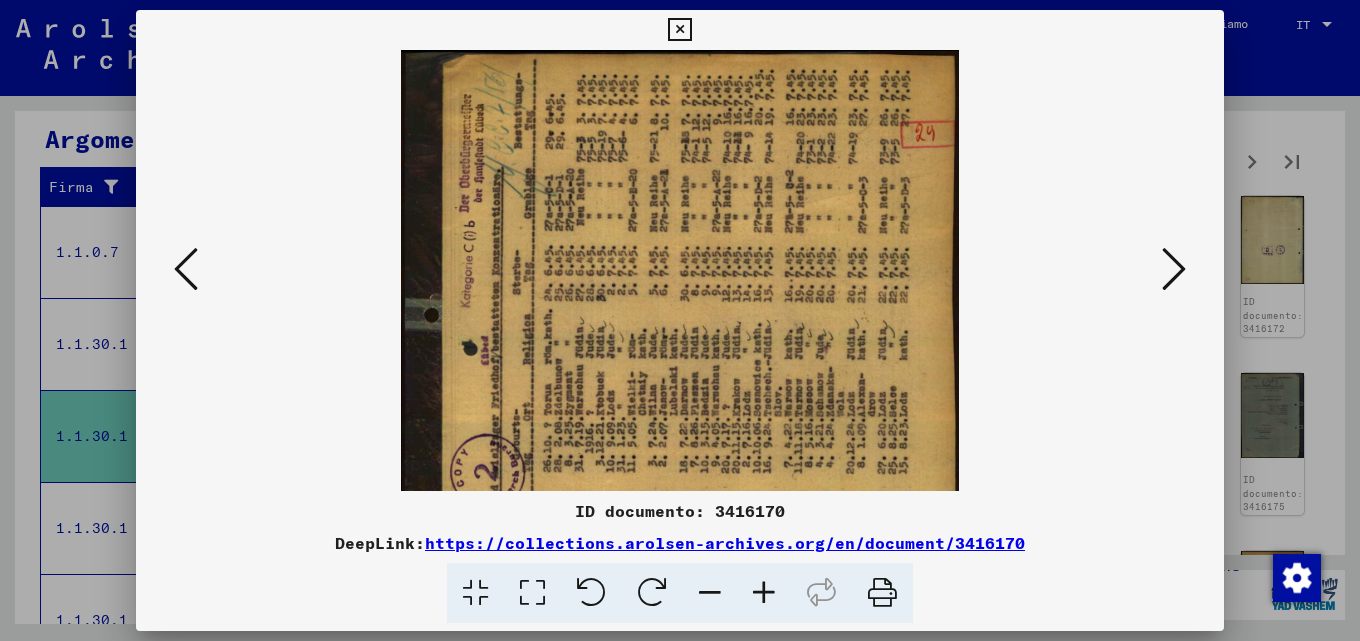 click at bounding box center (764, 593) 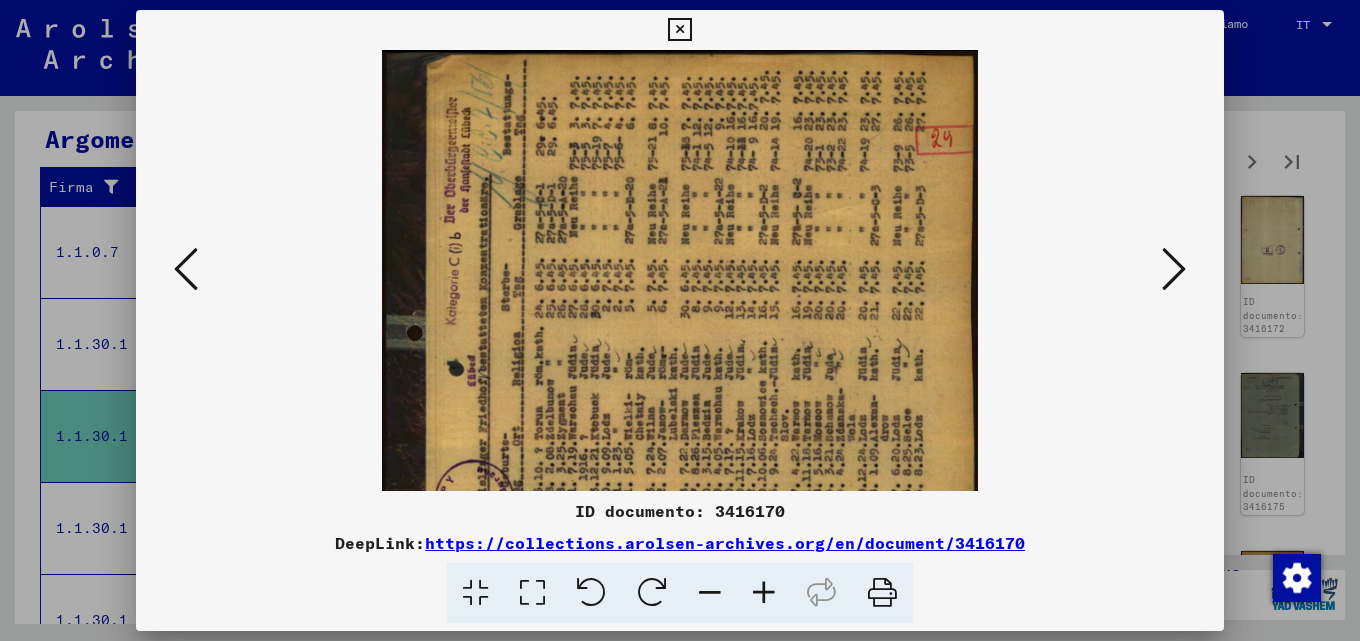 click at bounding box center (764, 593) 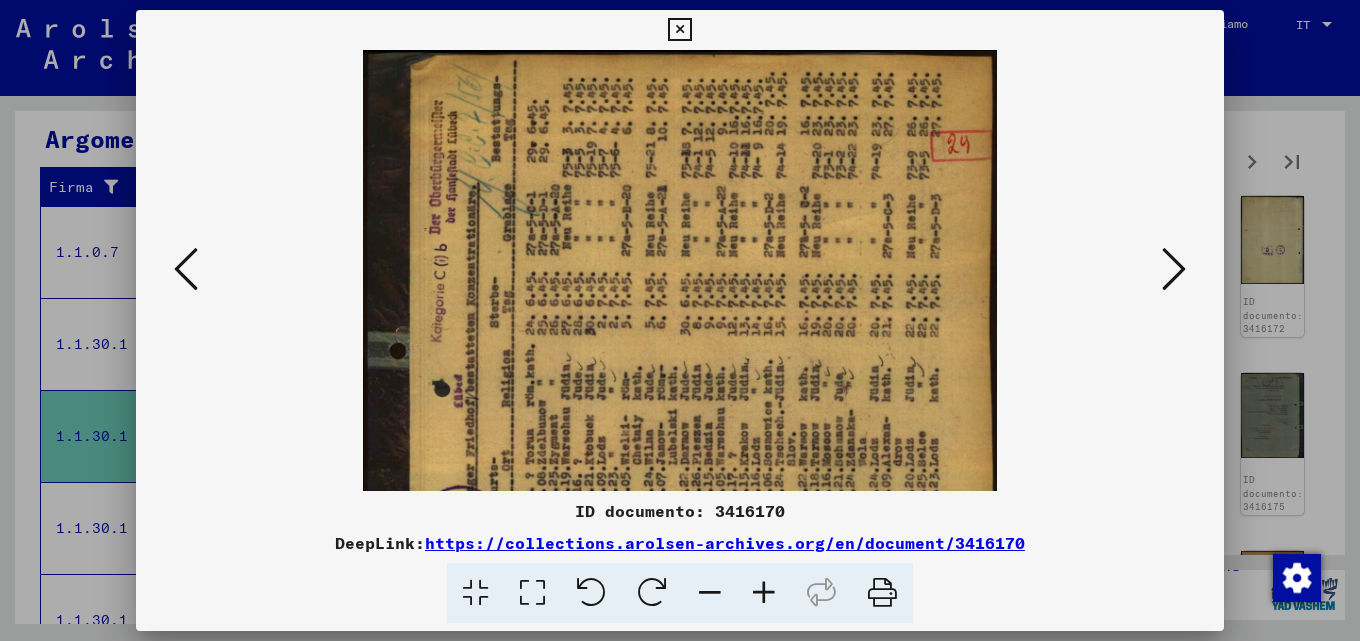 click at bounding box center [764, 593] 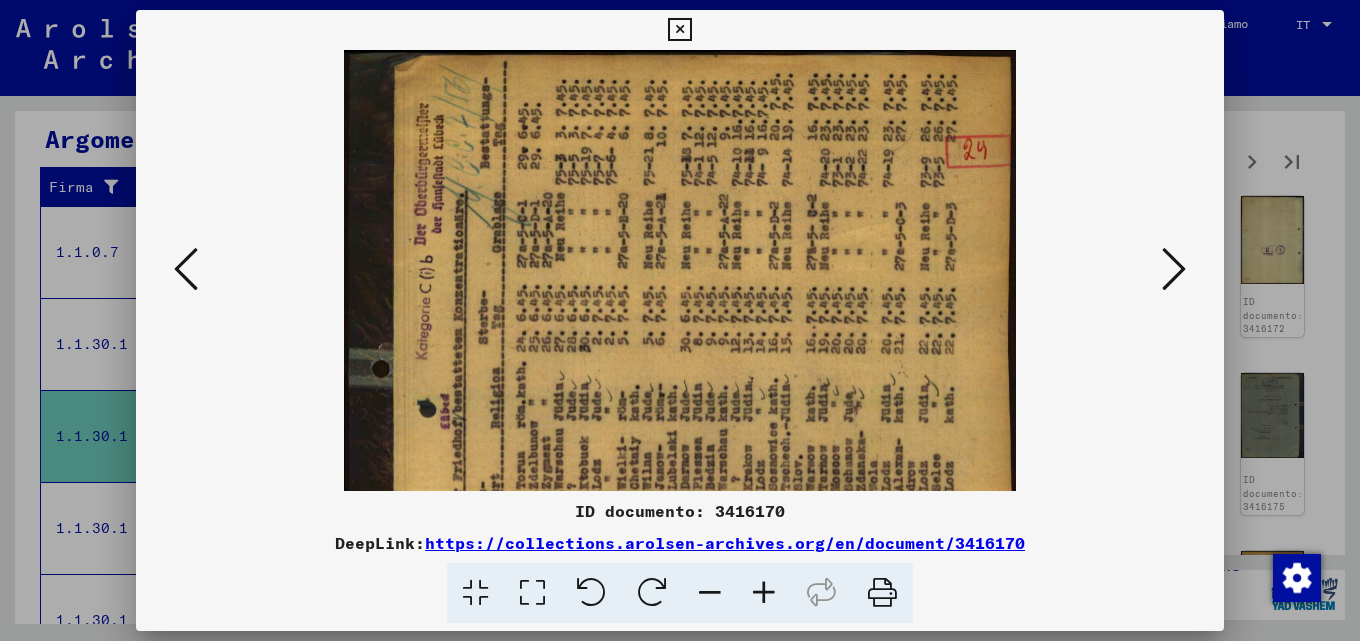 click at bounding box center [764, 593] 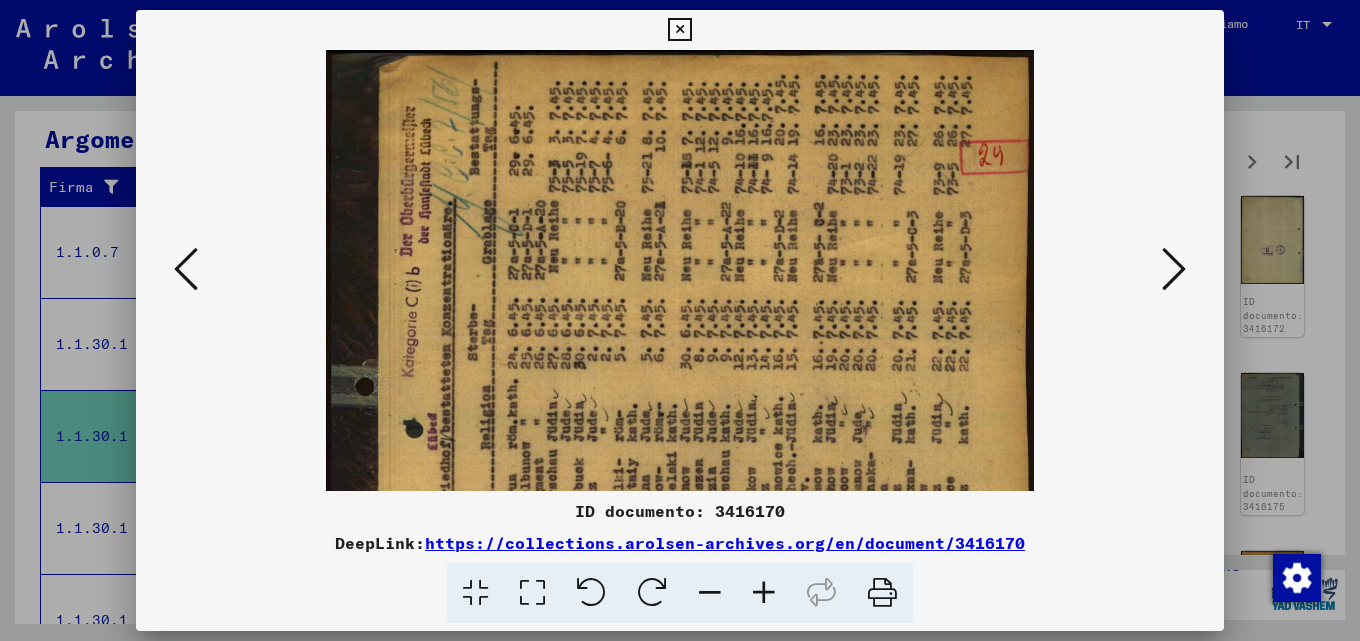 drag, startPoint x: 621, startPoint y: 390, endPoint x: 654, endPoint y: 213, distance: 180.04999 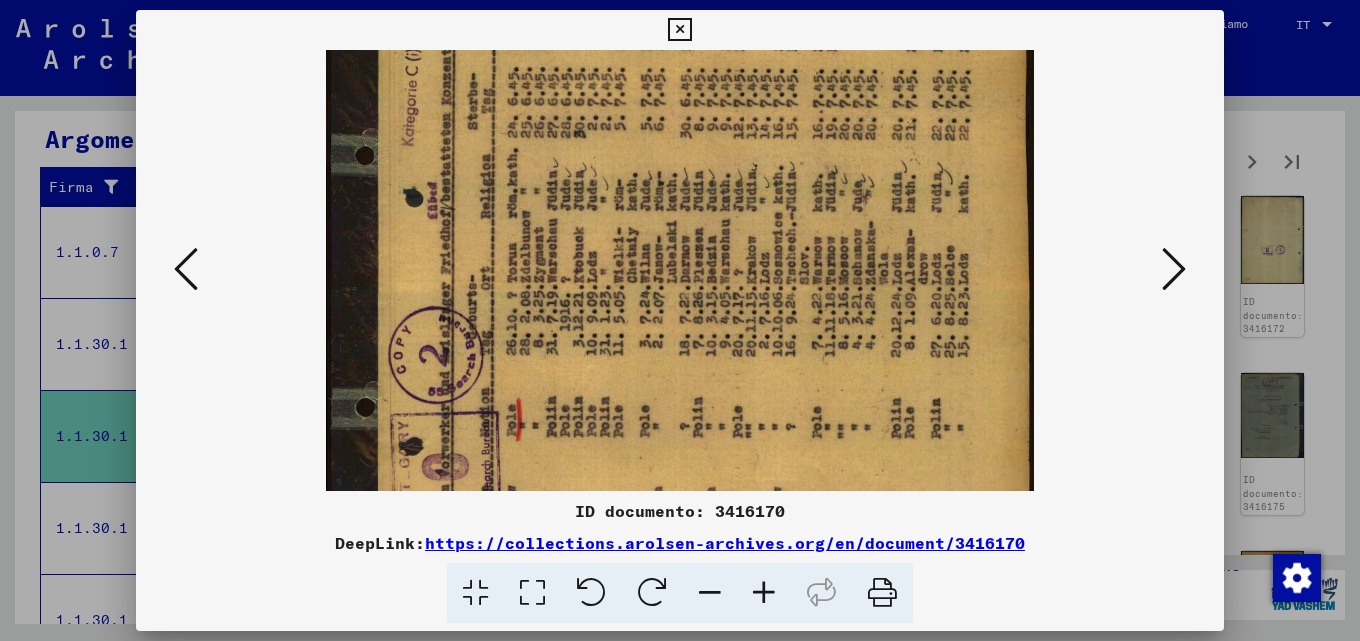 drag, startPoint x: 685, startPoint y: 277, endPoint x: 686, endPoint y: 174, distance: 103.00485 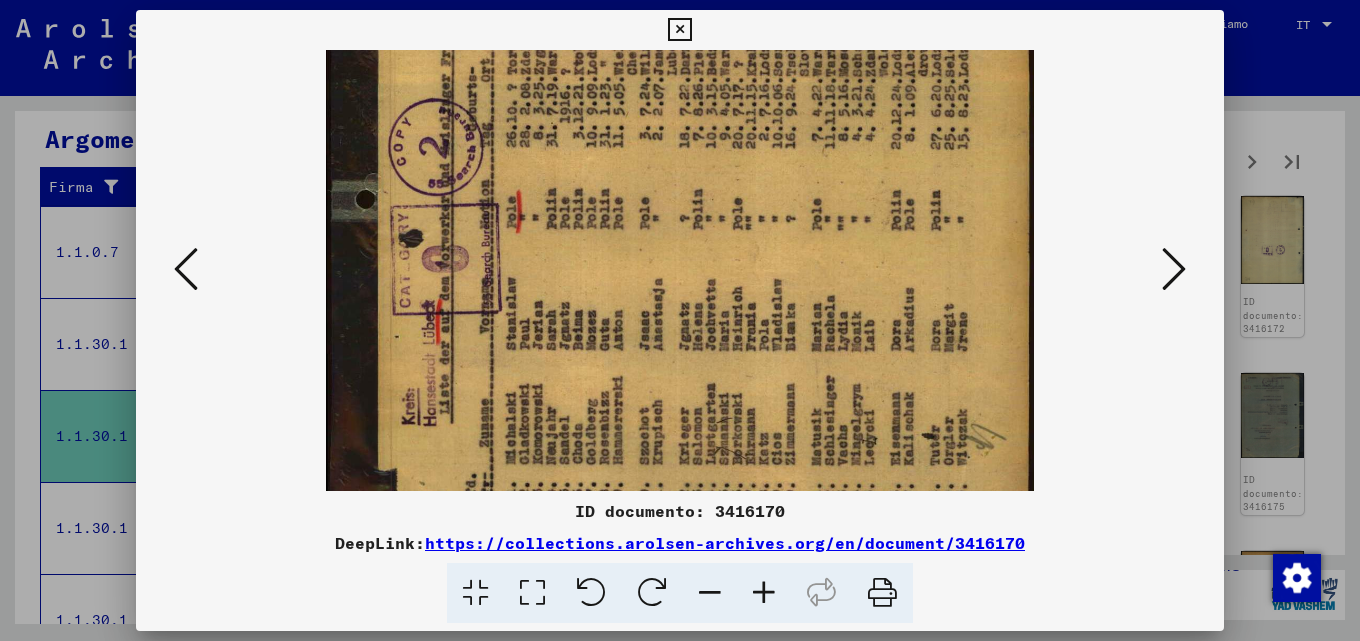 click at bounding box center (680, 81) 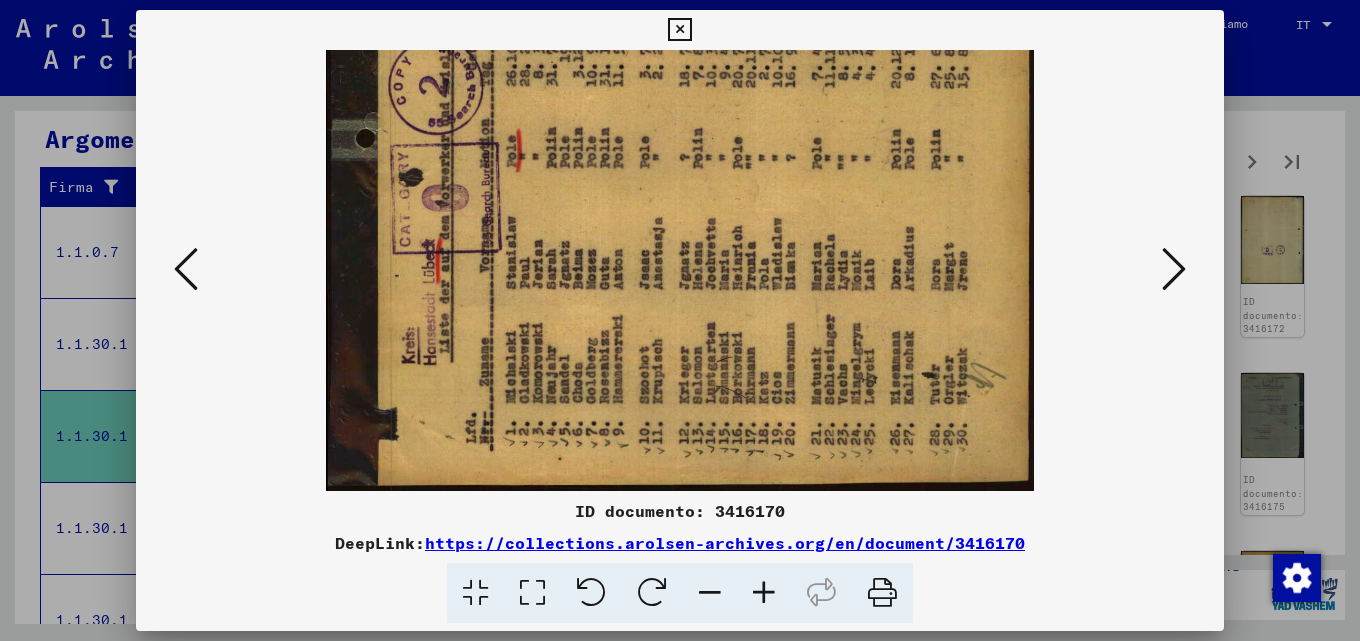click at bounding box center [1174, 269] 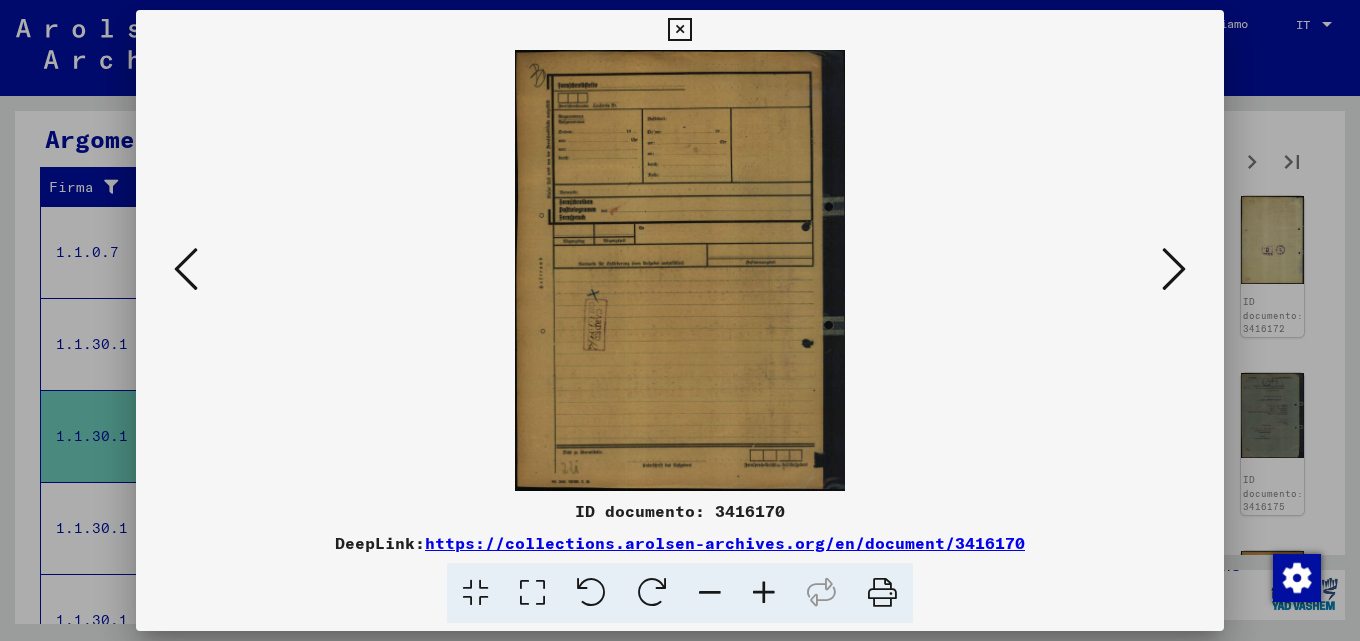 click at bounding box center [1174, 269] 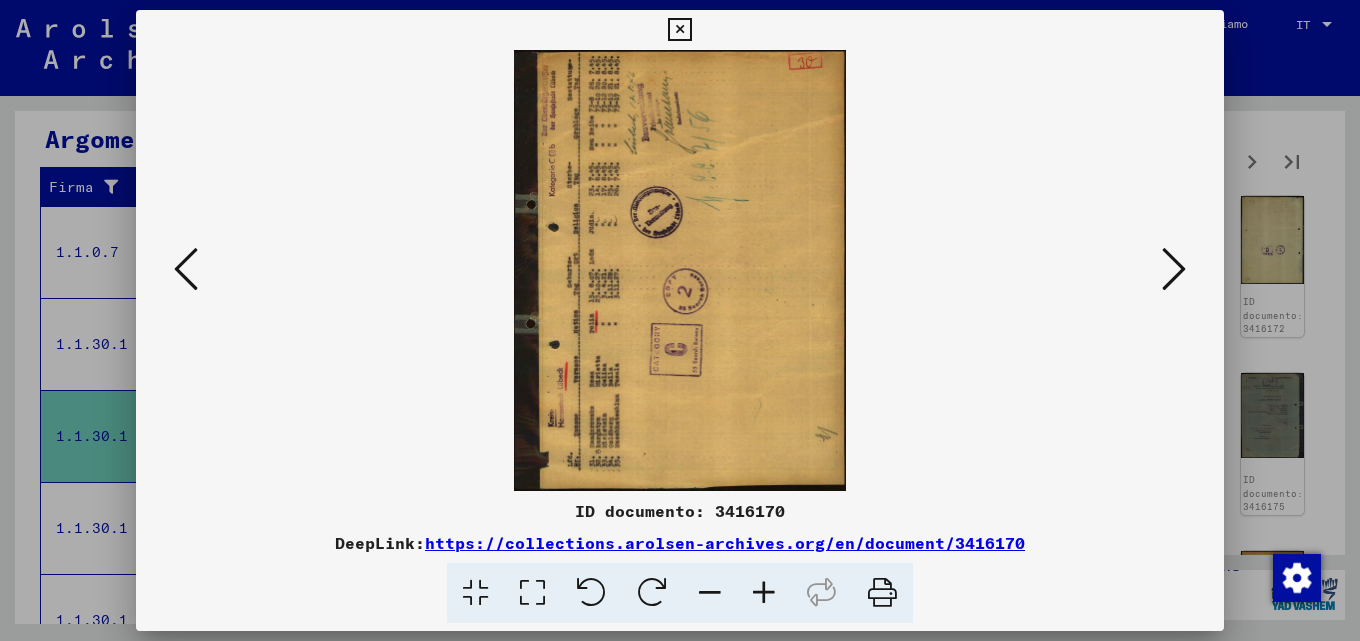 click at bounding box center [1174, 269] 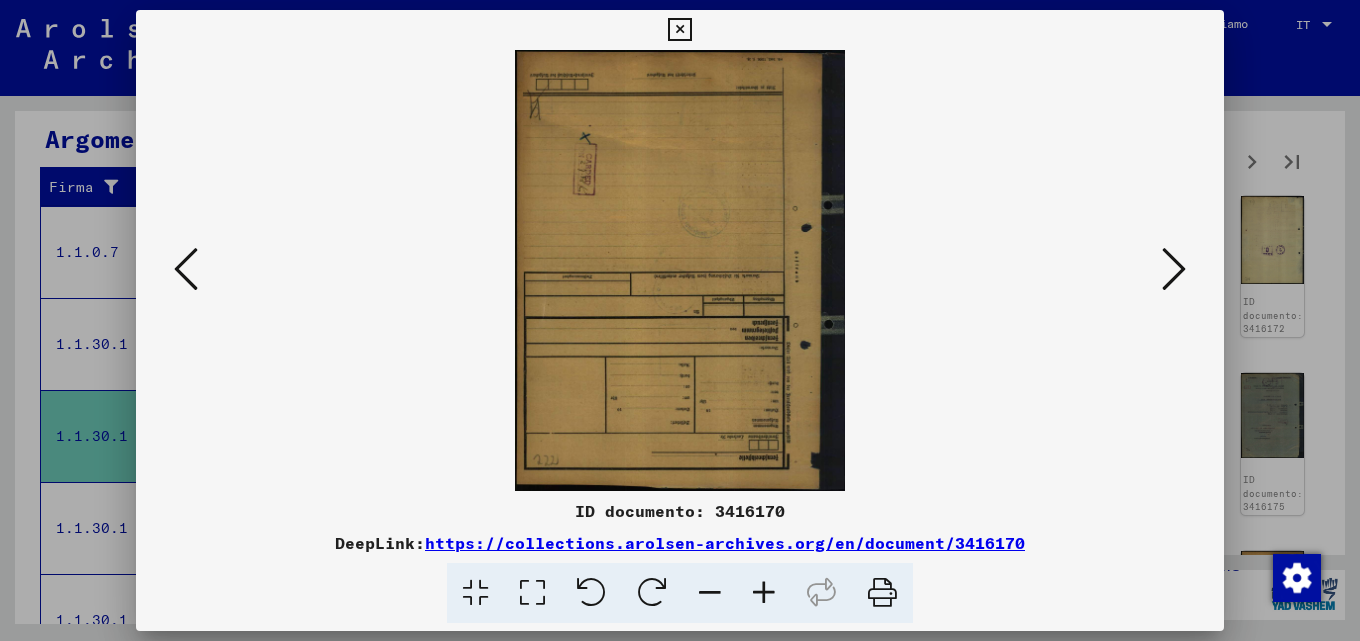 click at bounding box center (1174, 269) 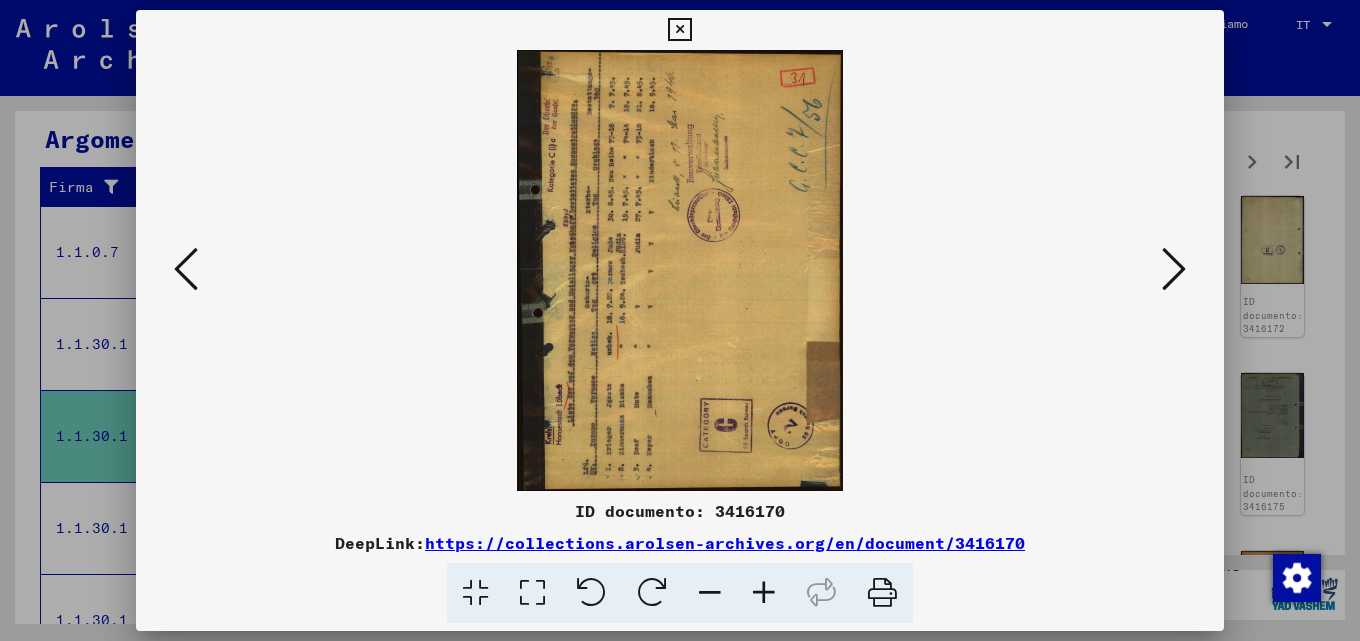 click at bounding box center (1174, 269) 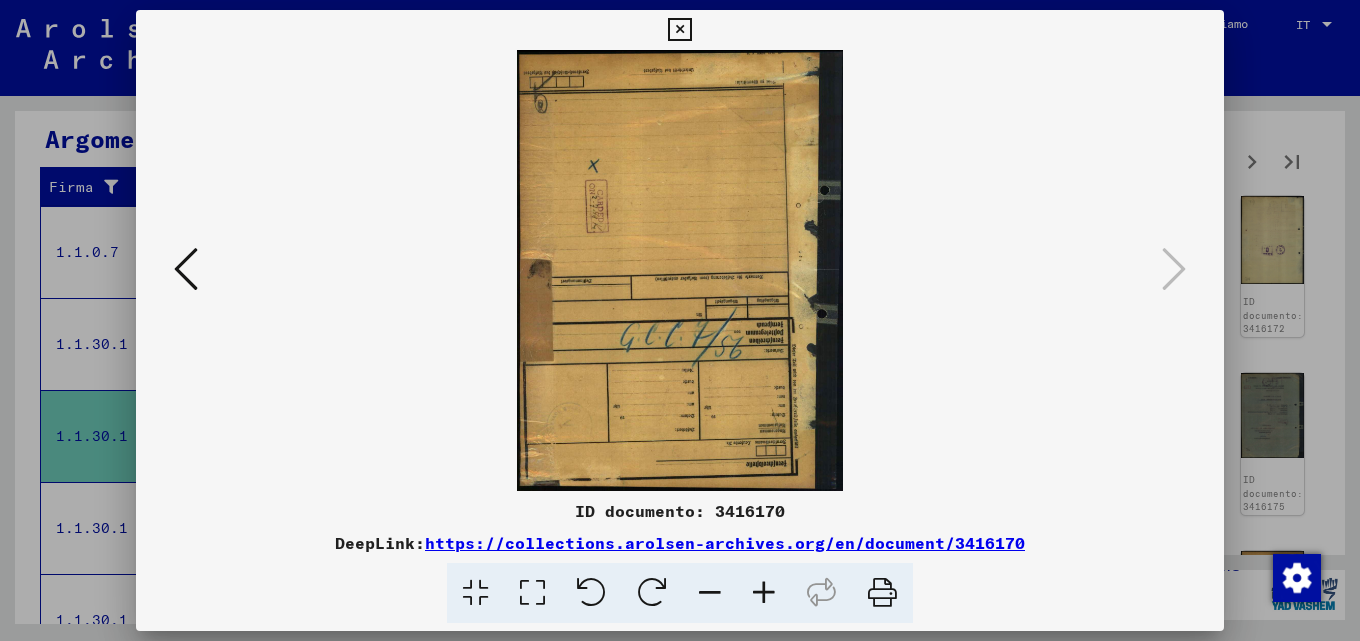 click at bounding box center [680, 320] 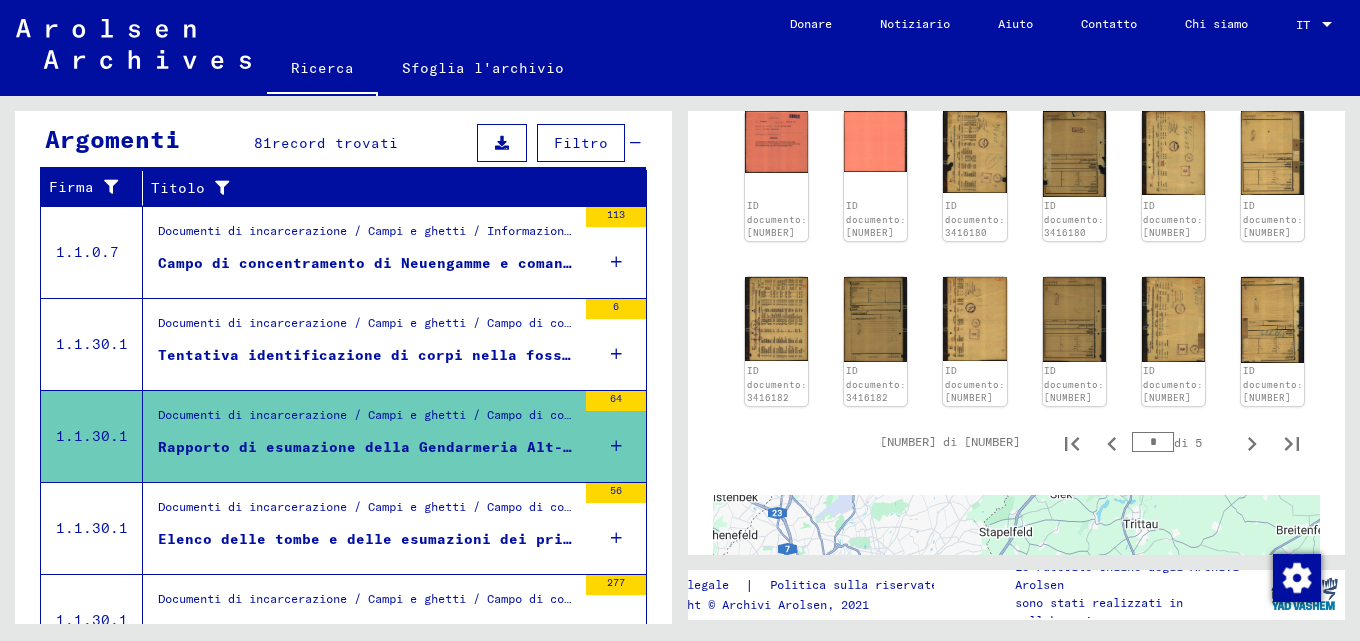 scroll, scrollTop: 1350, scrollLeft: 0, axis: vertical 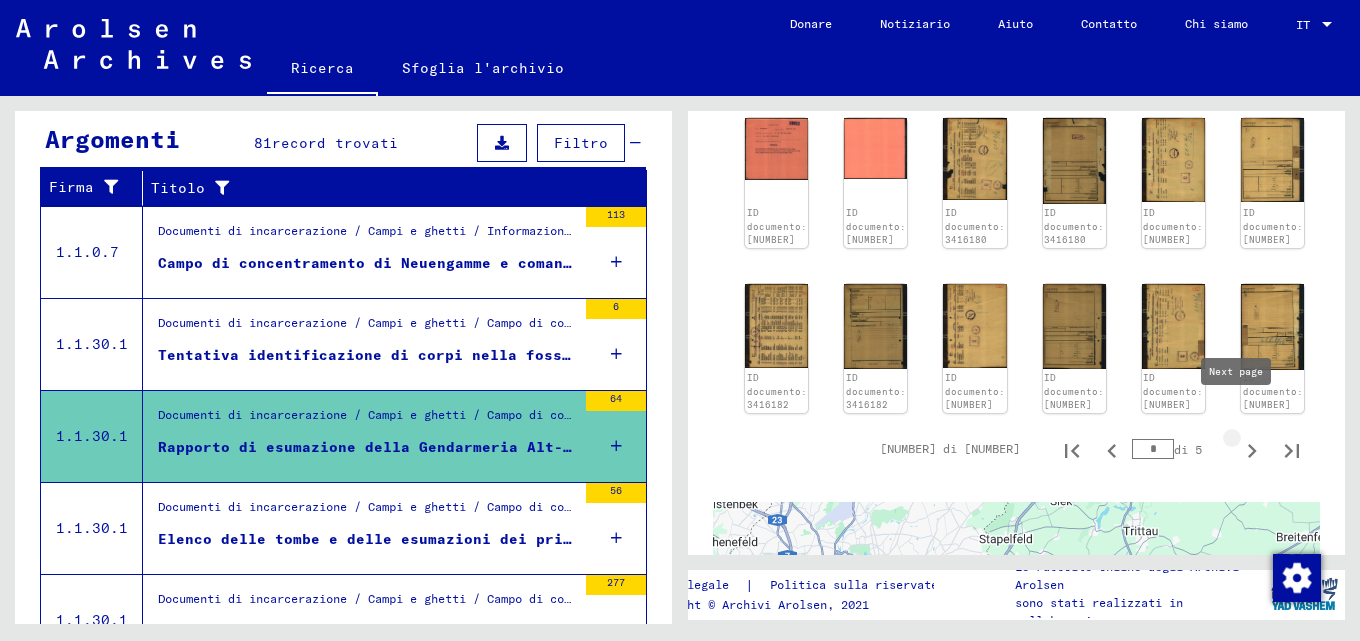 click 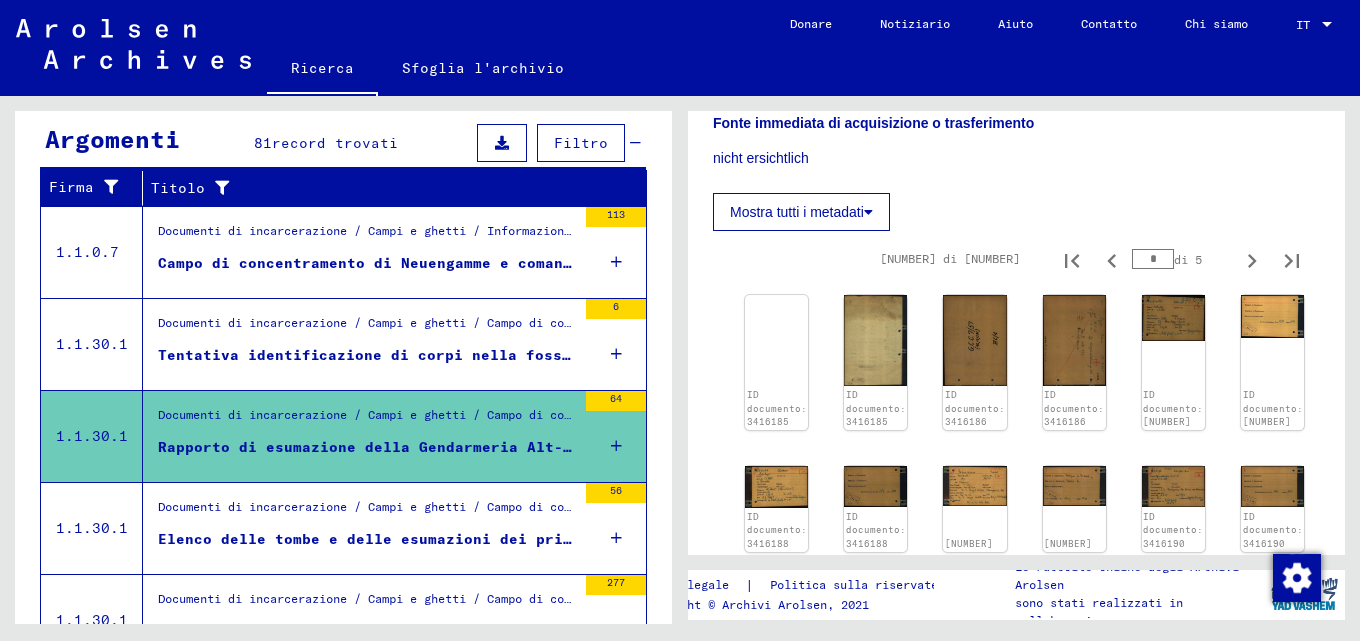 scroll, scrollTop: 620, scrollLeft: 0, axis: vertical 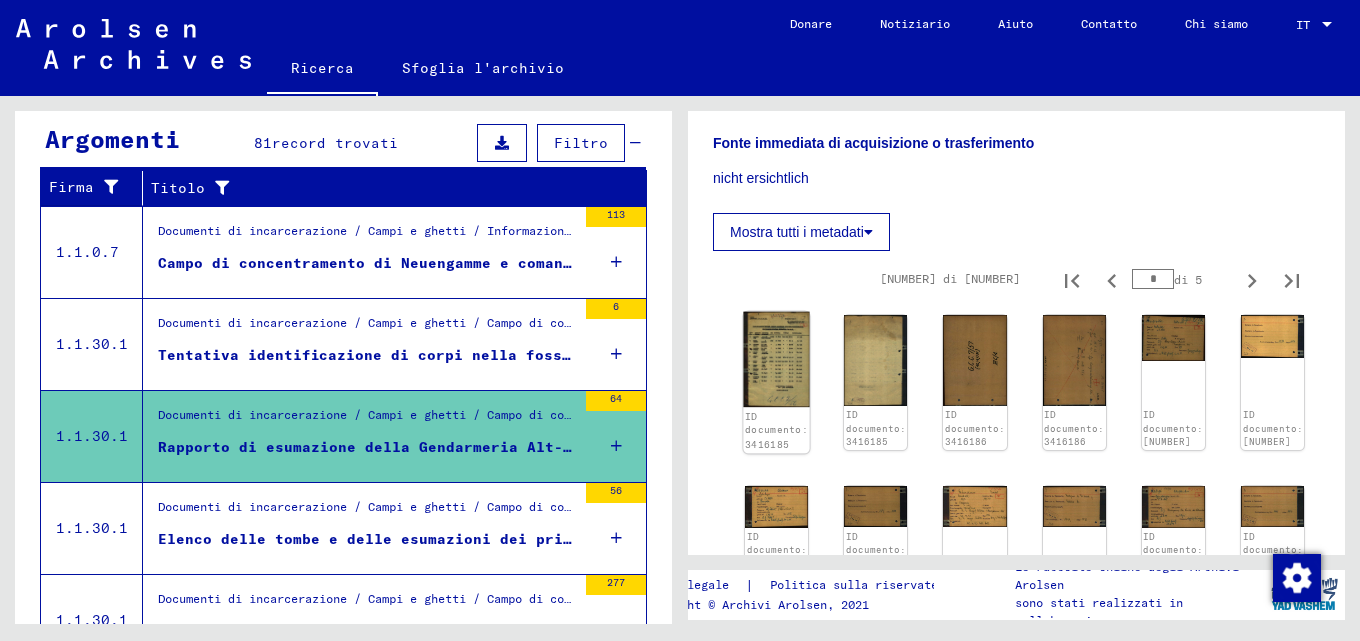 click 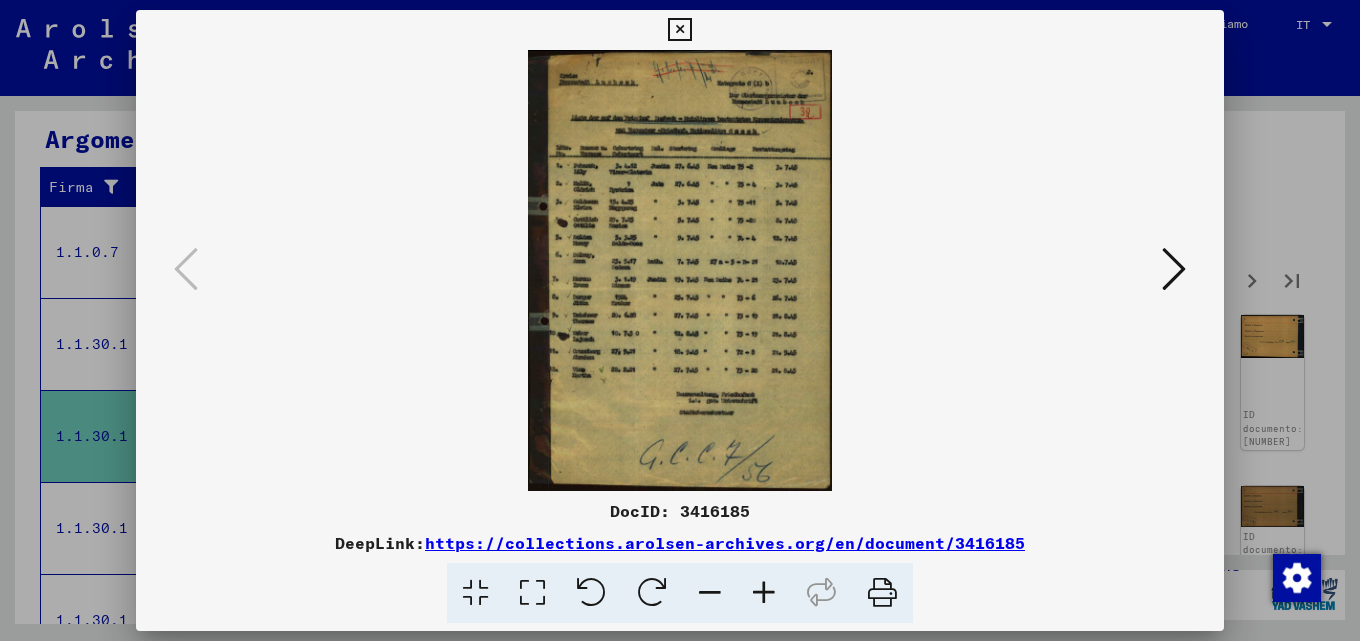 click at bounding box center (764, 593) 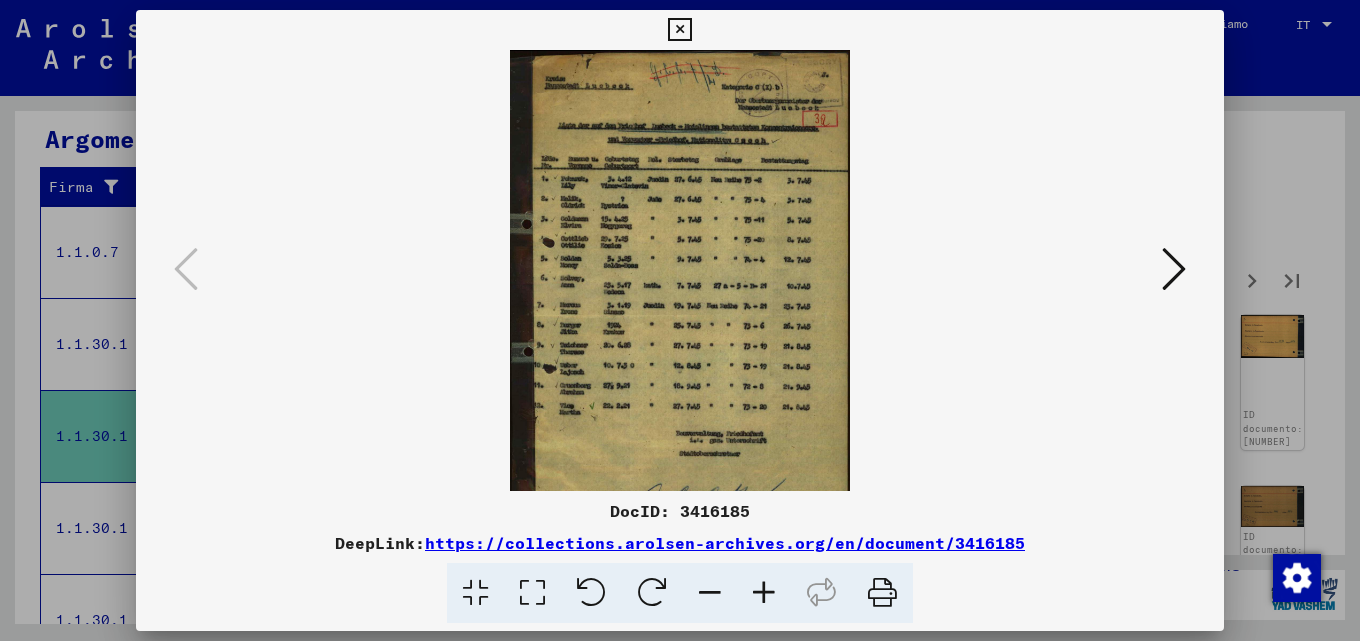 click at bounding box center [764, 593] 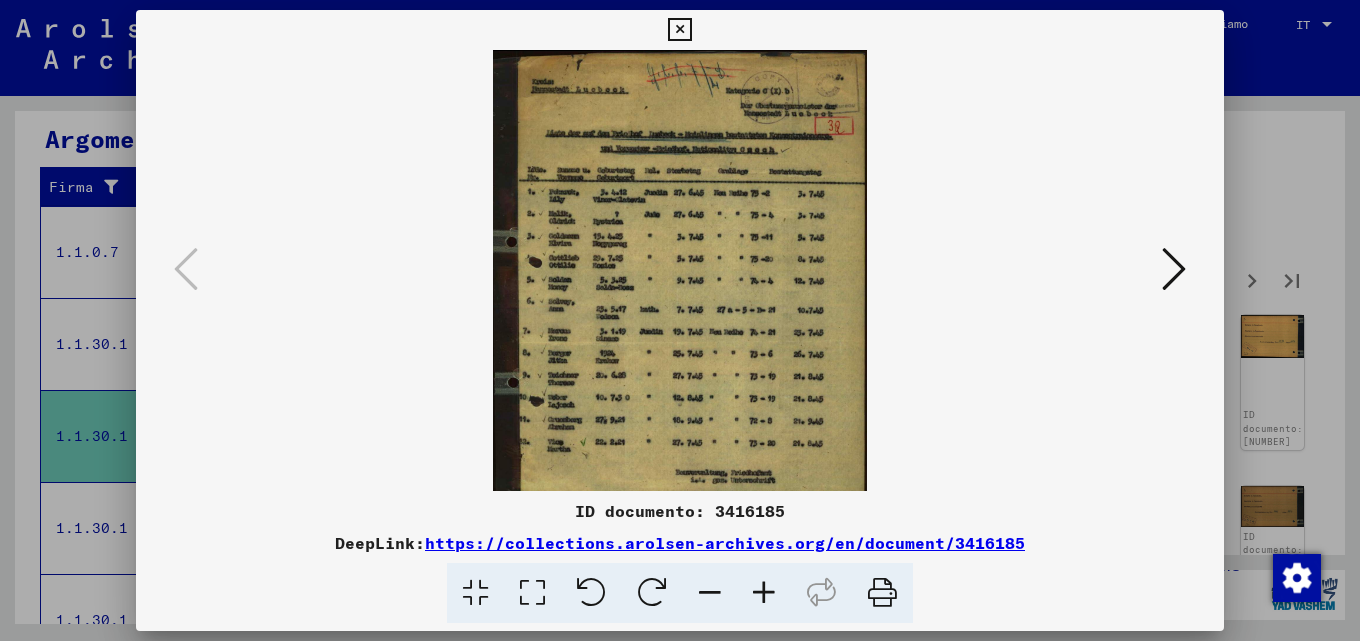 click at bounding box center (764, 593) 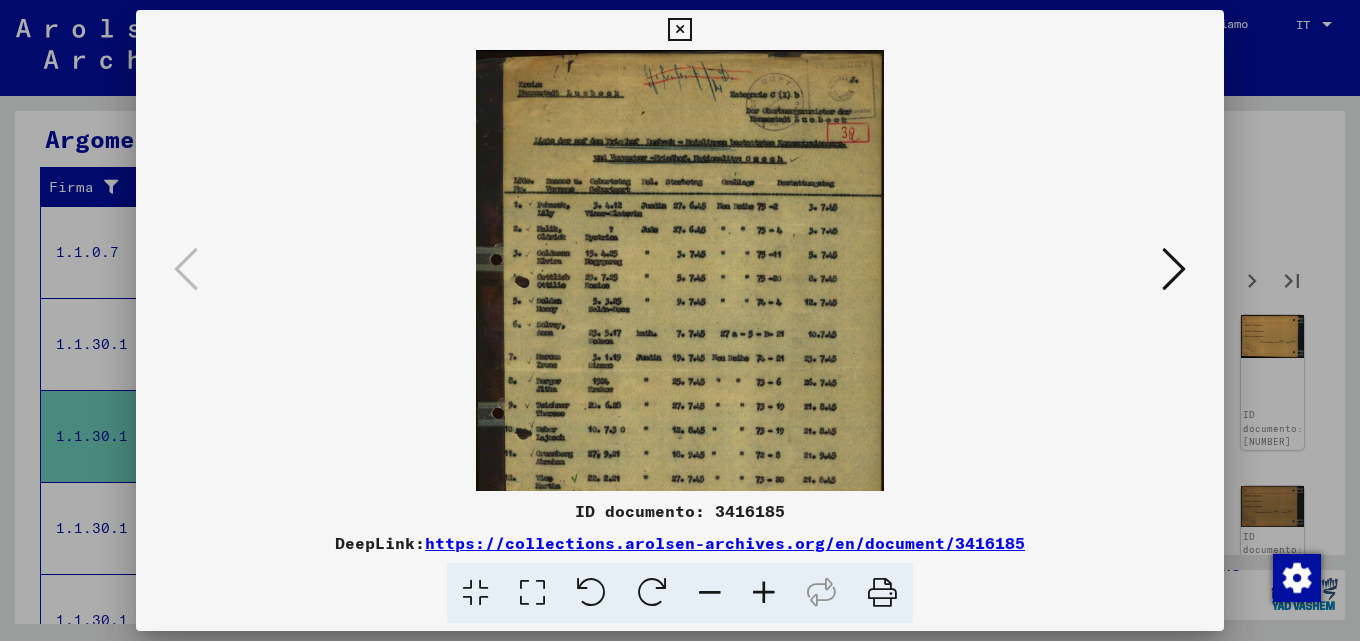 click at bounding box center [764, 593] 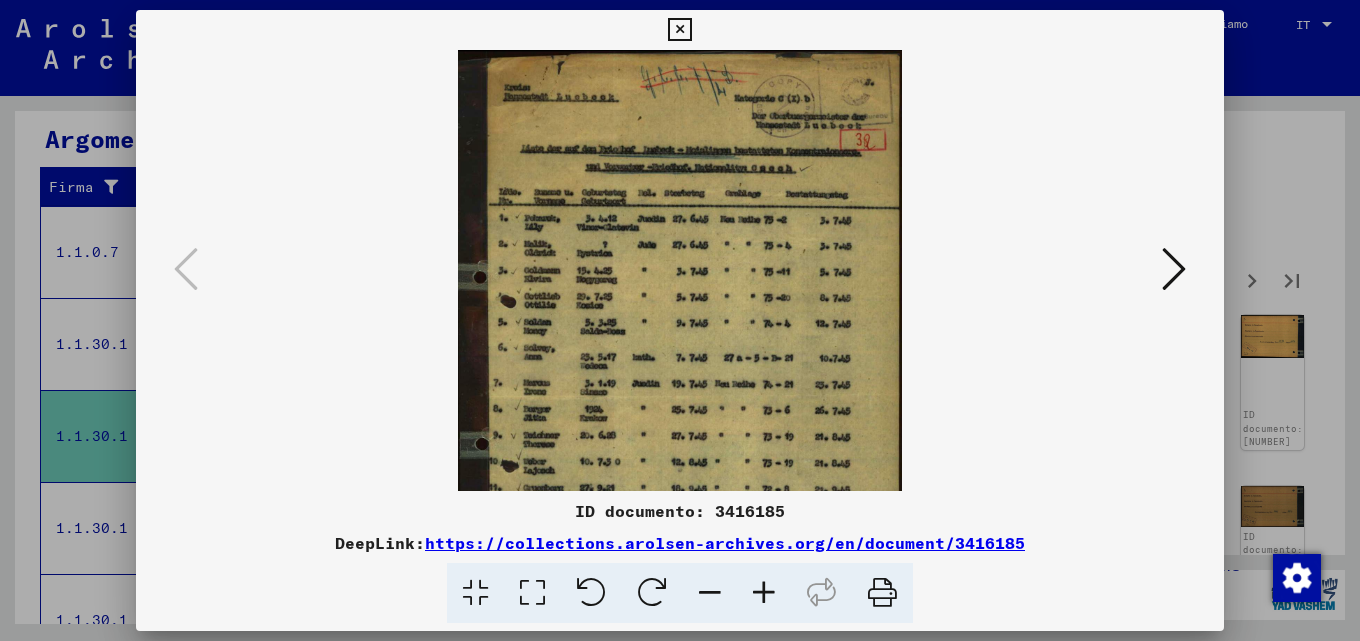 click at bounding box center (764, 593) 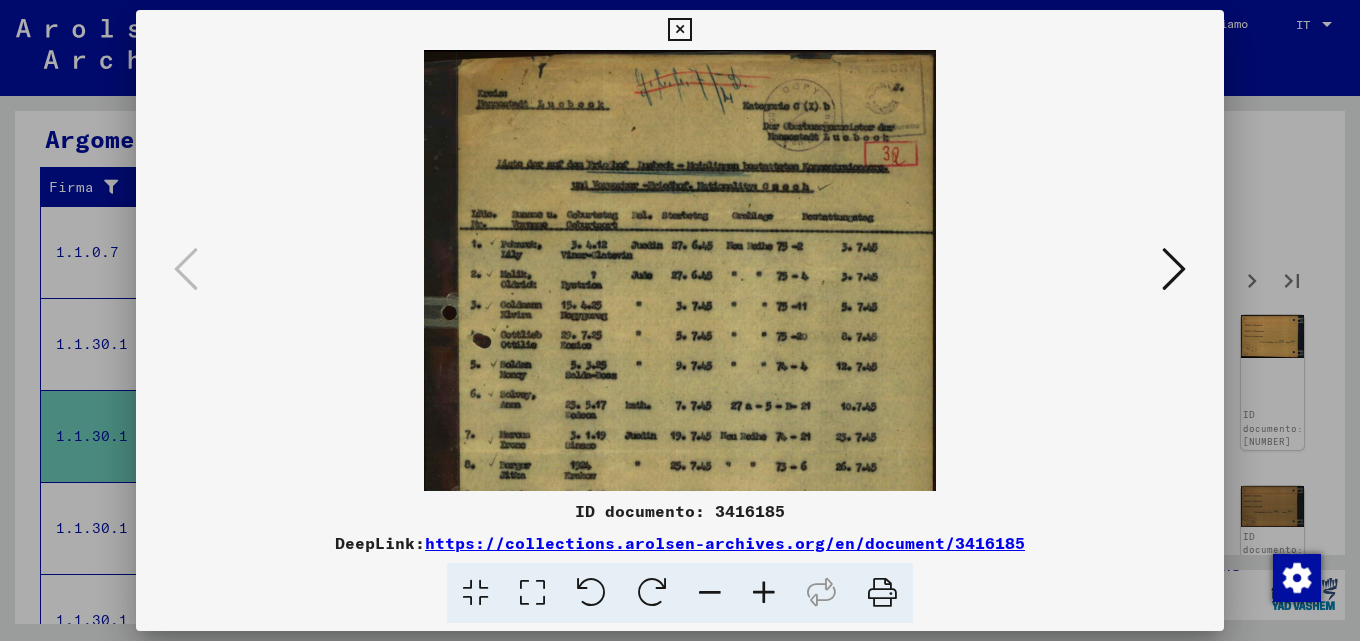 click at bounding box center [764, 593] 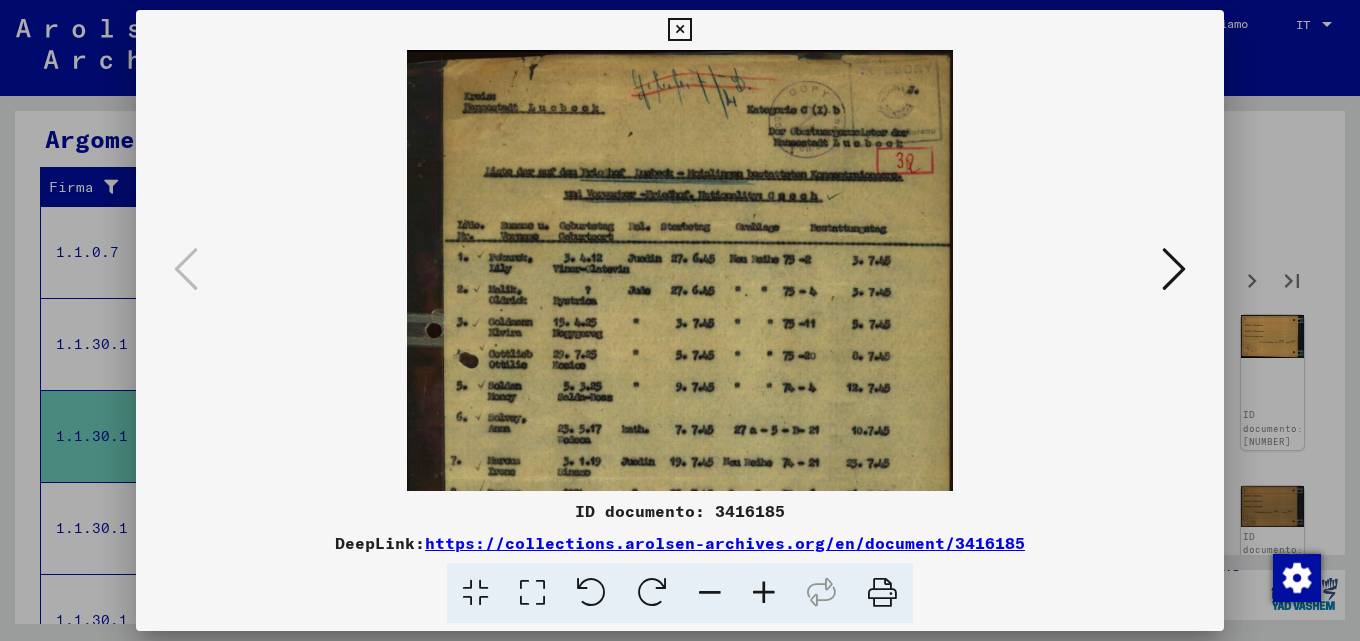click at bounding box center [764, 593] 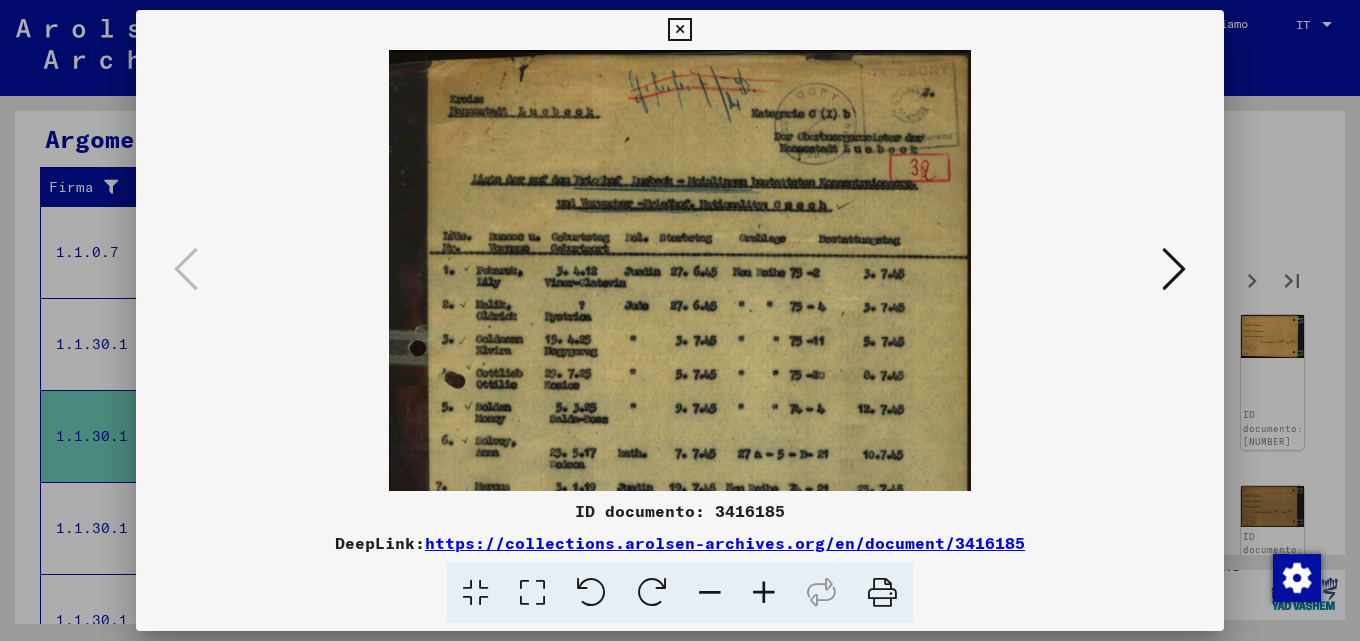 click at bounding box center [764, 593] 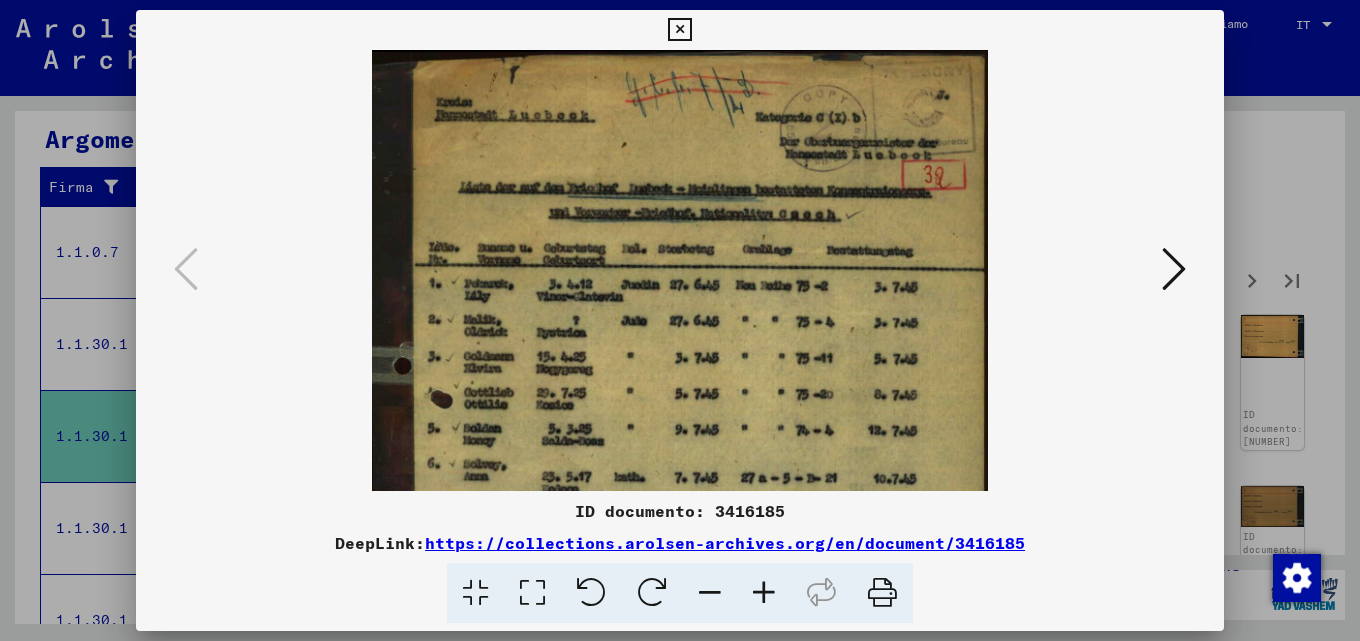 click at bounding box center (764, 593) 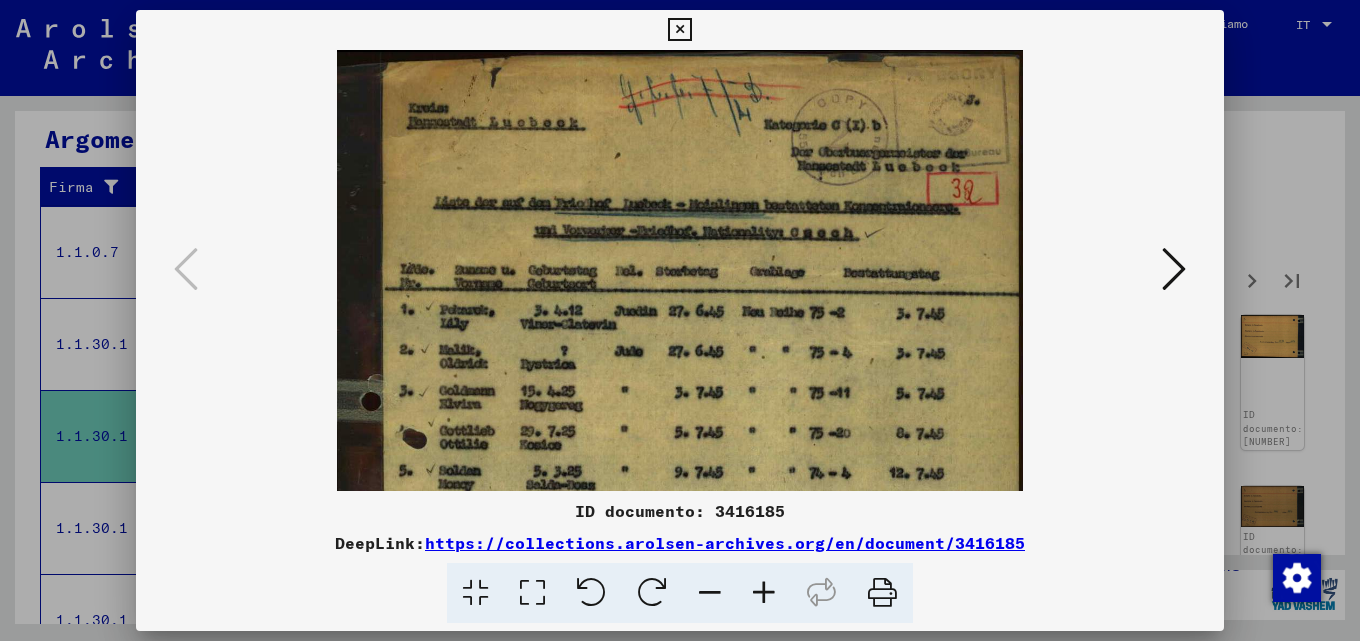 click at bounding box center (764, 593) 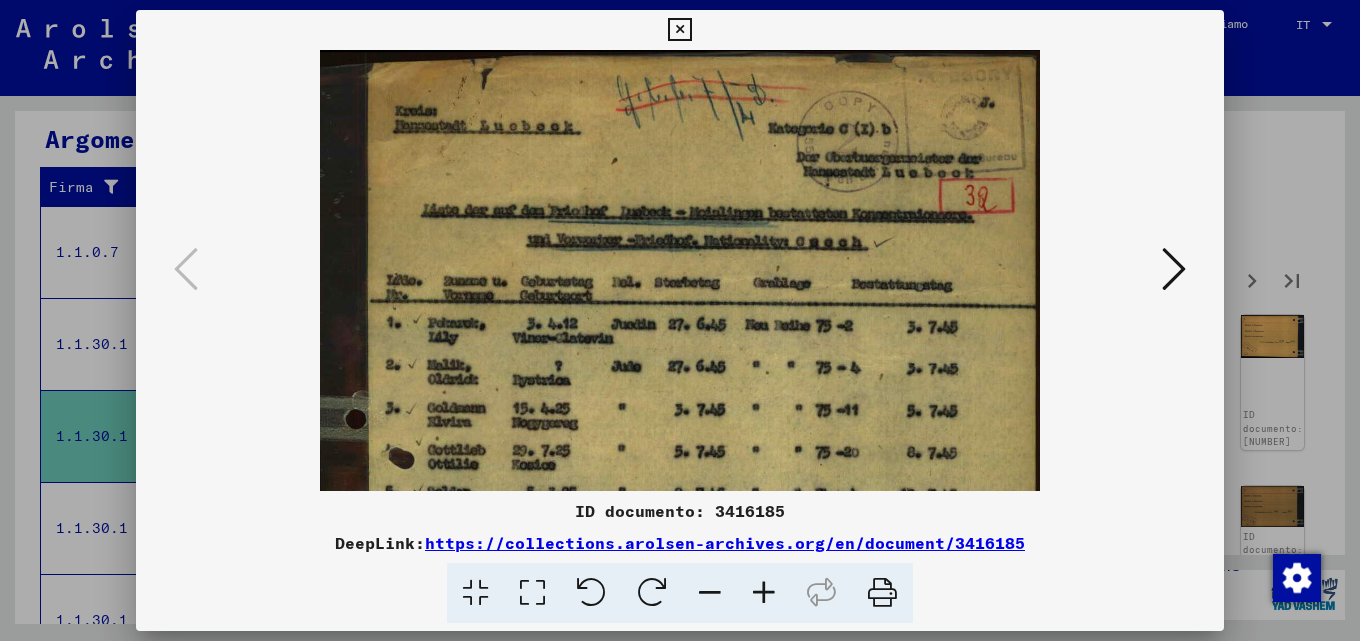 click at bounding box center (764, 593) 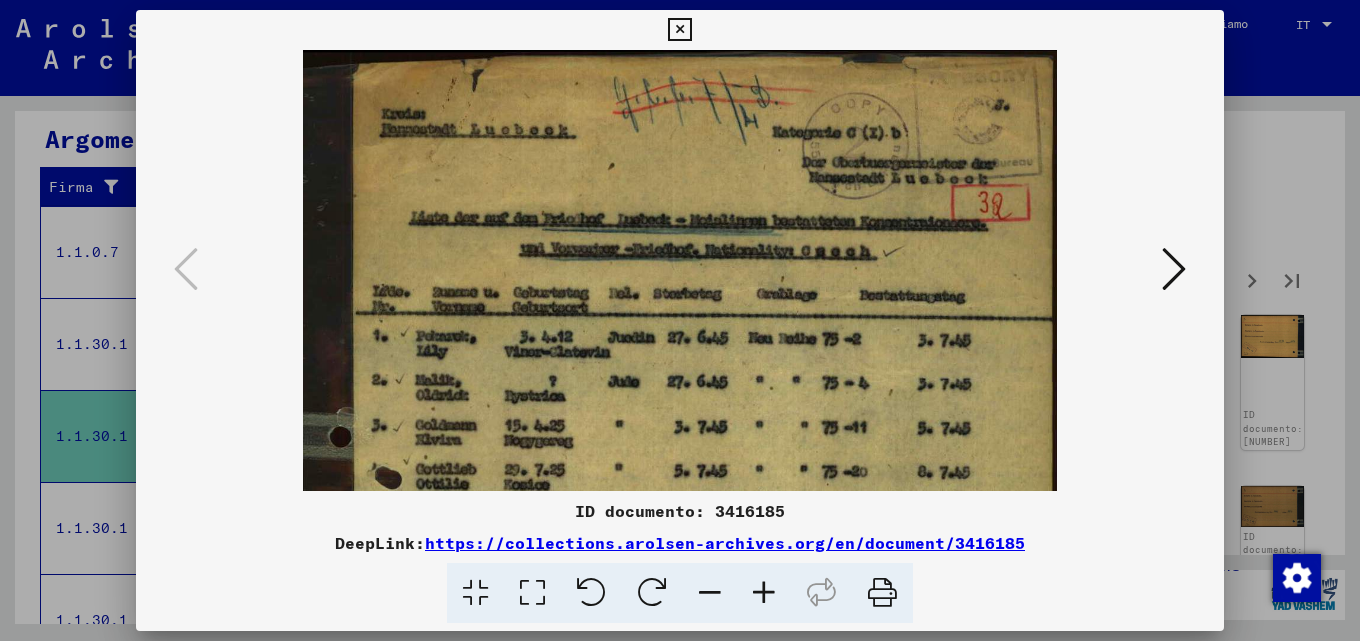 drag, startPoint x: 691, startPoint y: 406, endPoint x: 674, endPoint y: 230, distance: 176.81912 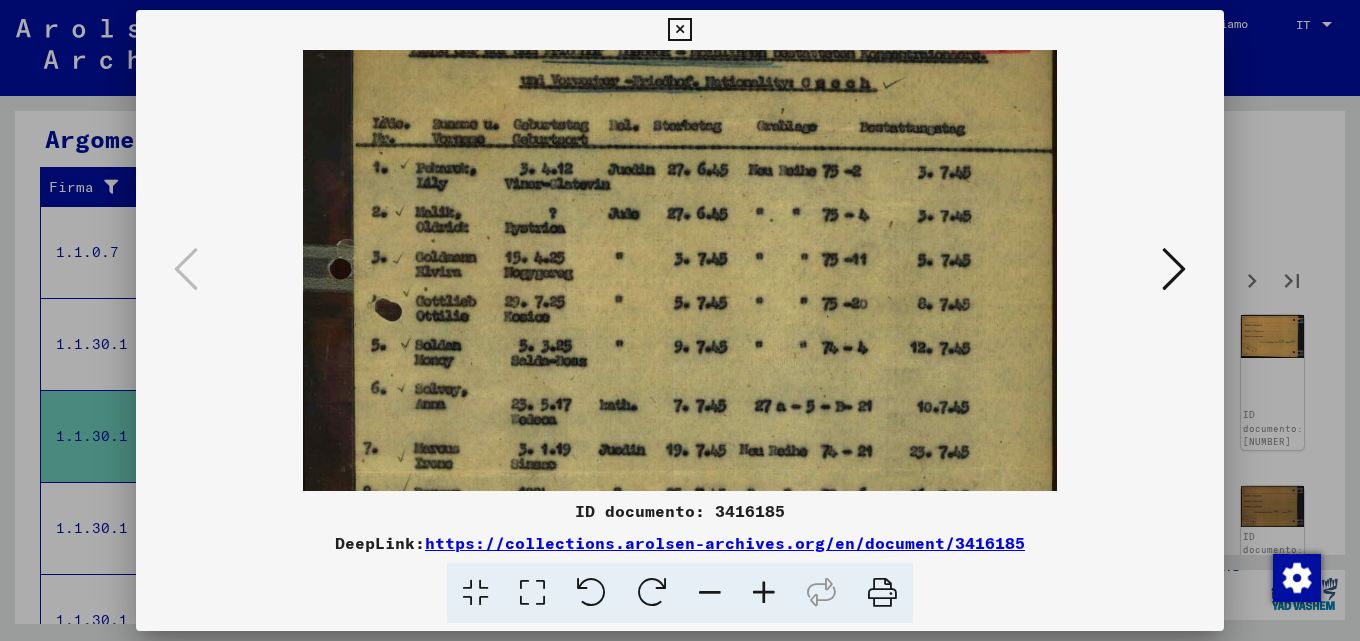 drag, startPoint x: 733, startPoint y: 356, endPoint x: 701, endPoint y: 235, distance: 125.1599 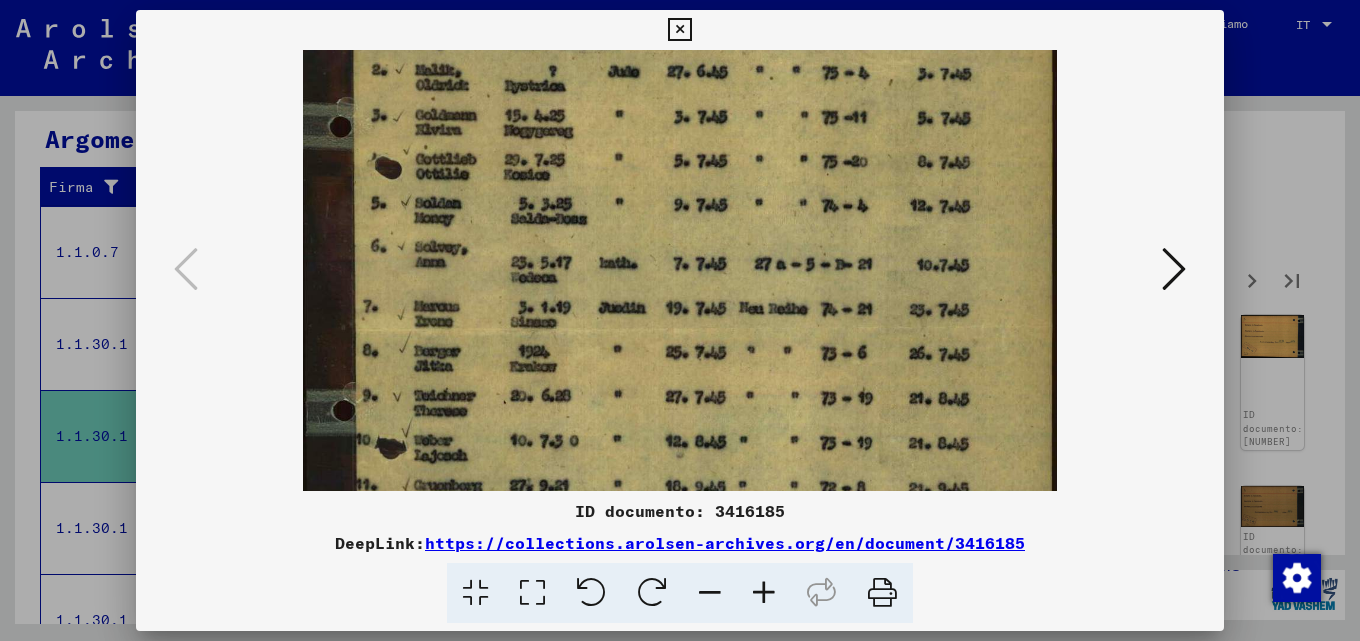 click at bounding box center [680, 285] 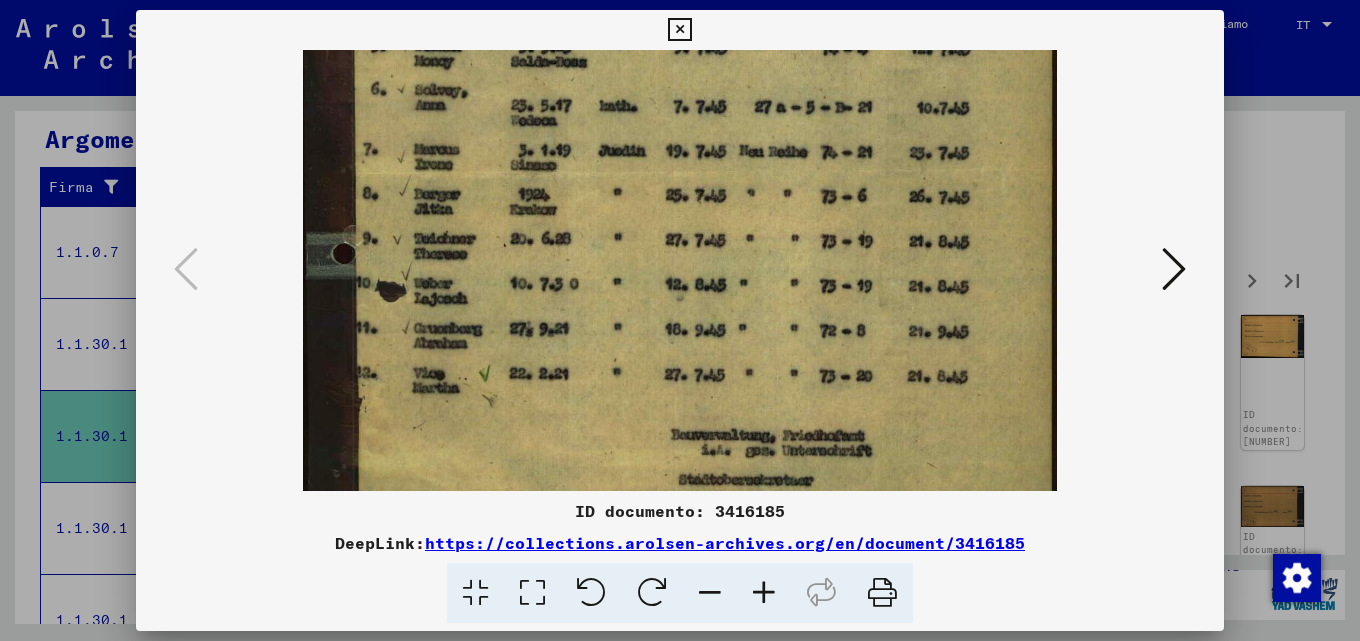 click at bounding box center [1174, 269] 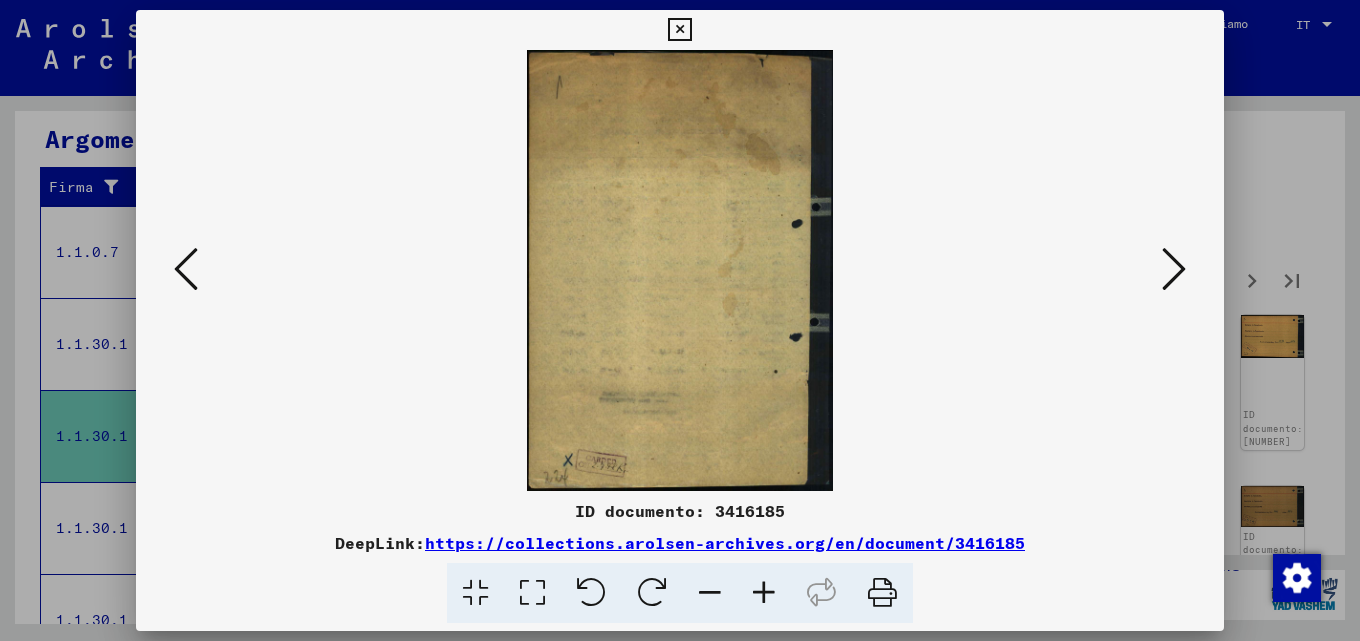 scroll, scrollTop: 0, scrollLeft: 0, axis: both 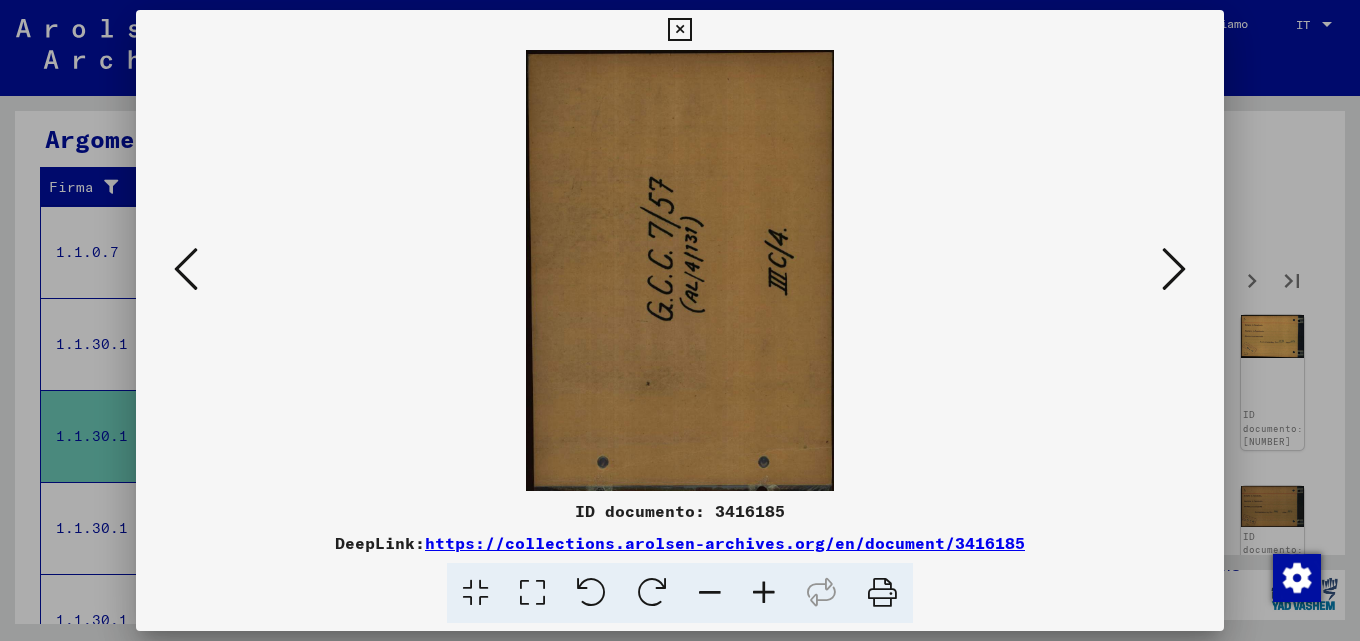 click at bounding box center [1174, 269] 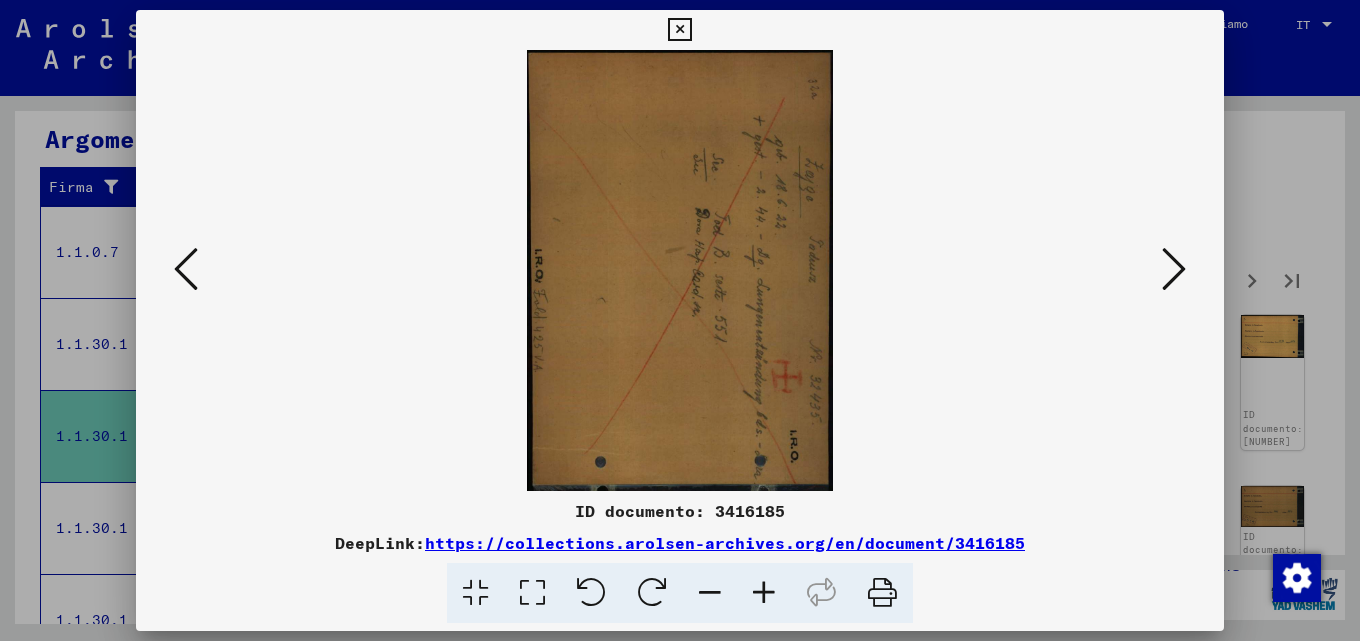 click at bounding box center [1174, 269] 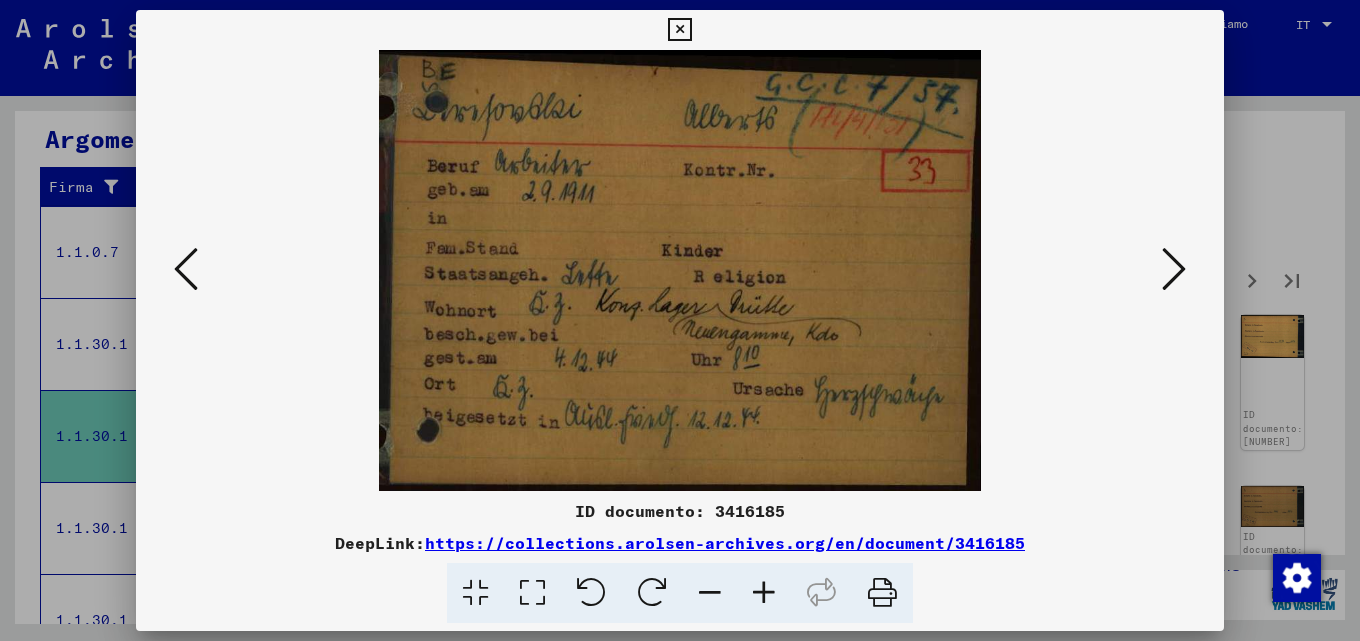 click at bounding box center (1174, 269) 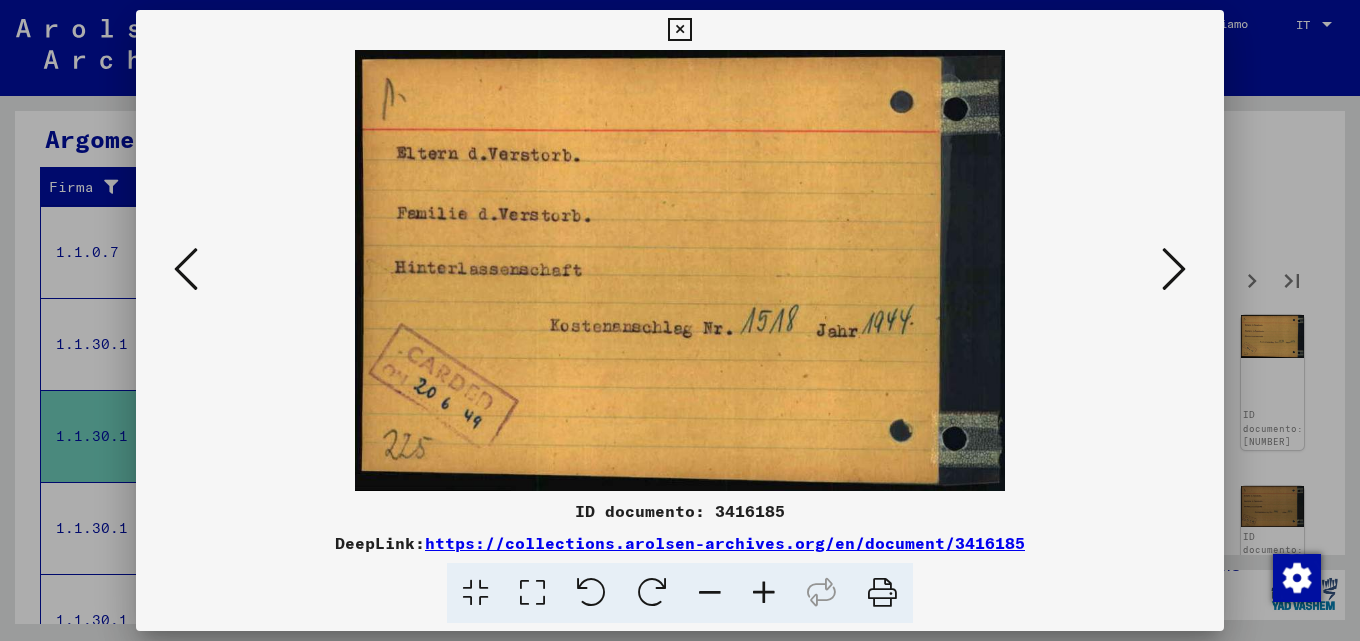 click at bounding box center (1174, 269) 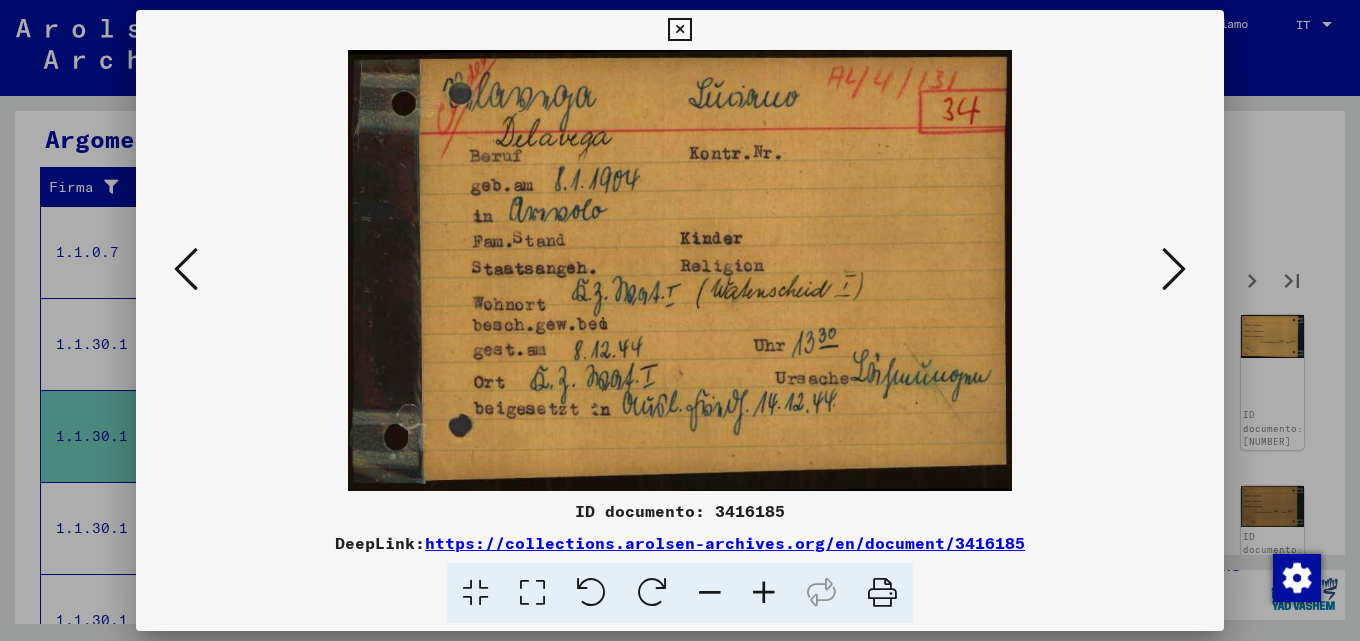 click at bounding box center [1174, 269] 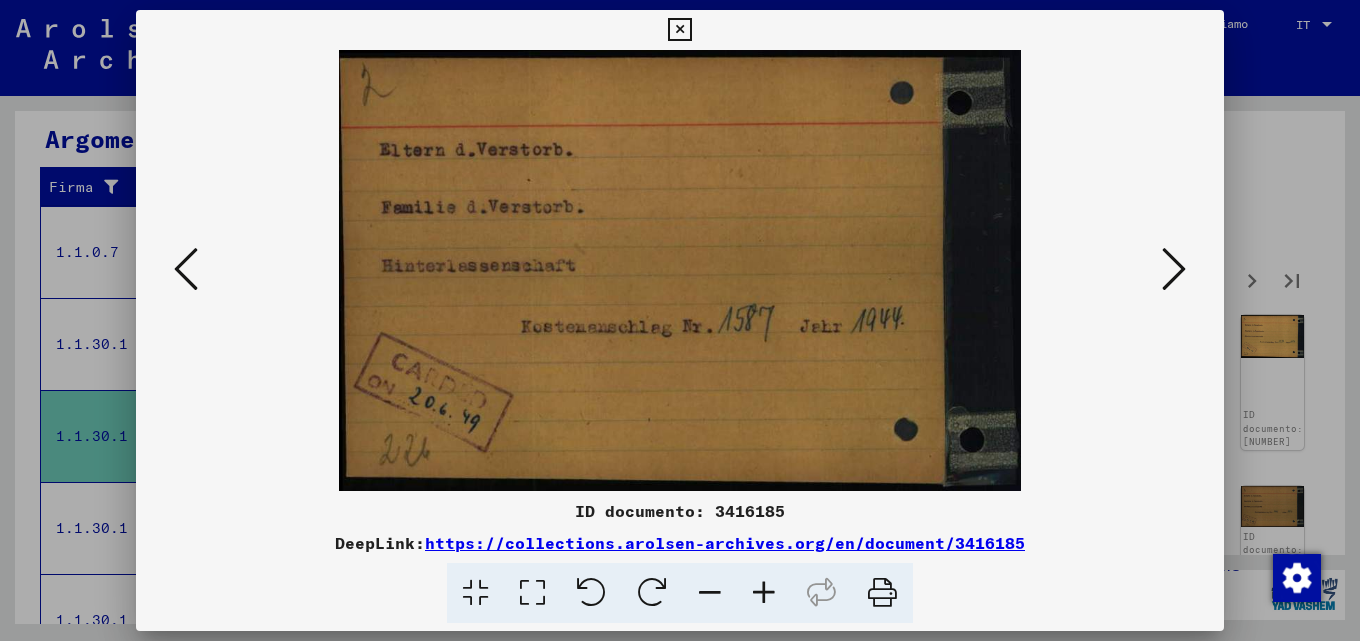 click at bounding box center (1174, 269) 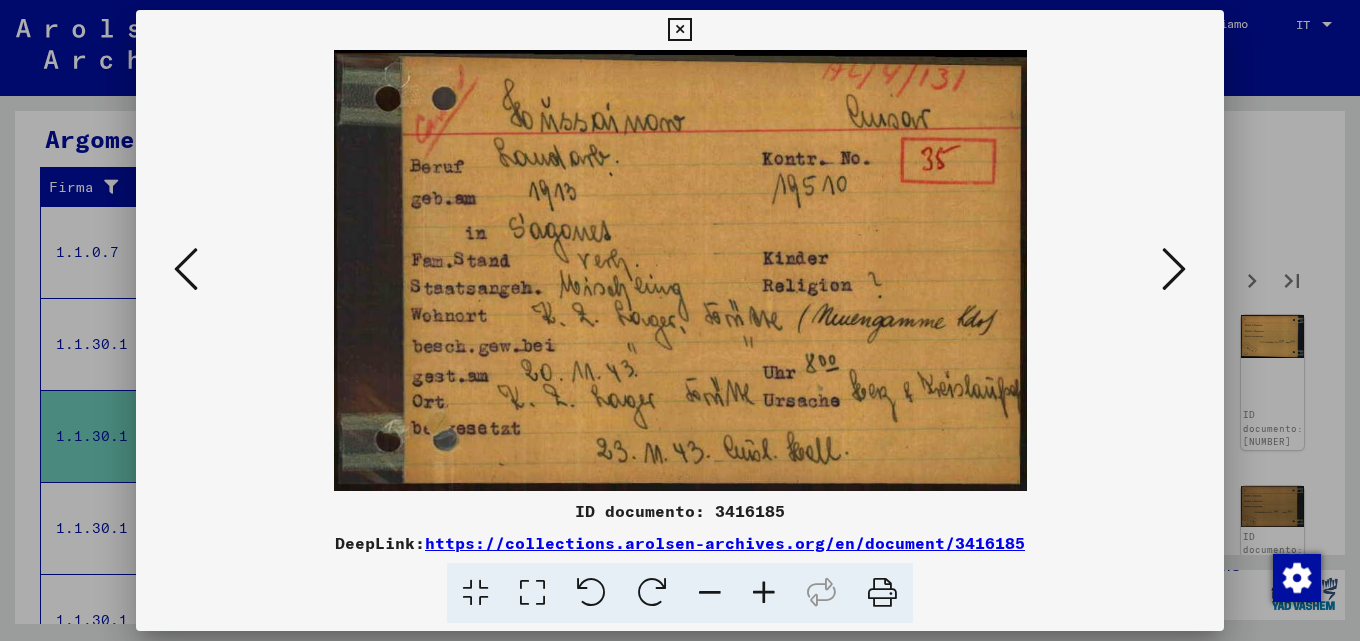 click at bounding box center (1174, 269) 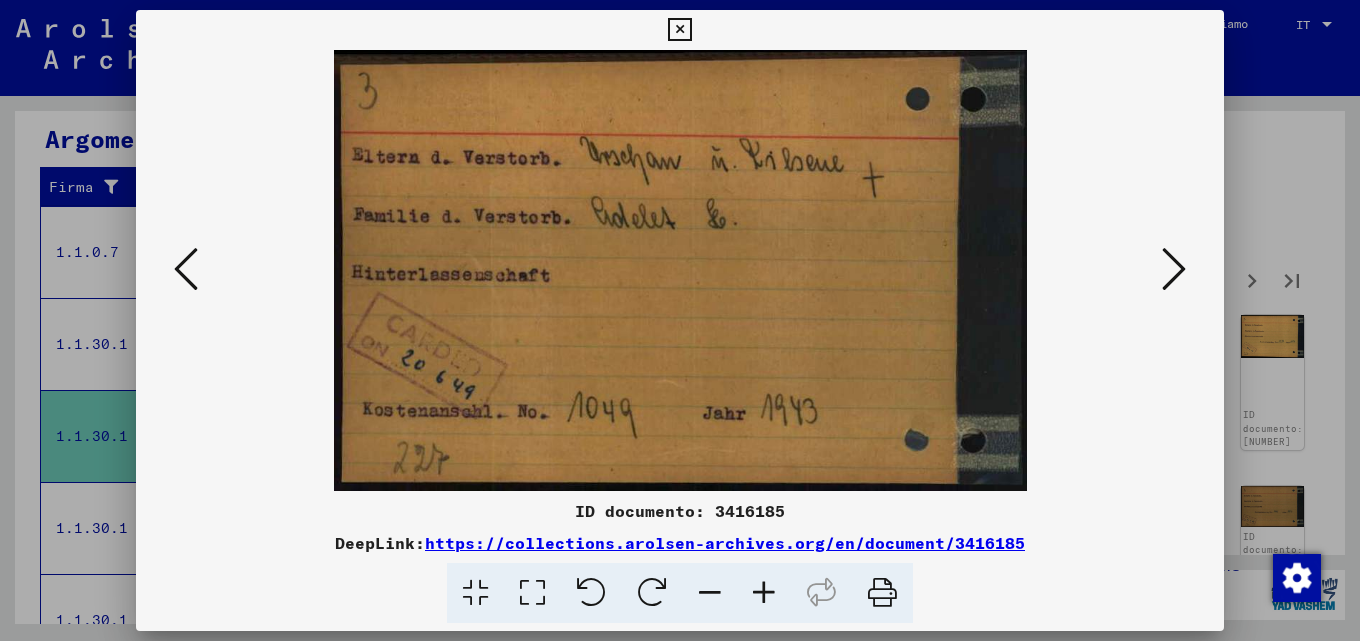 click at bounding box center (1174, 269) 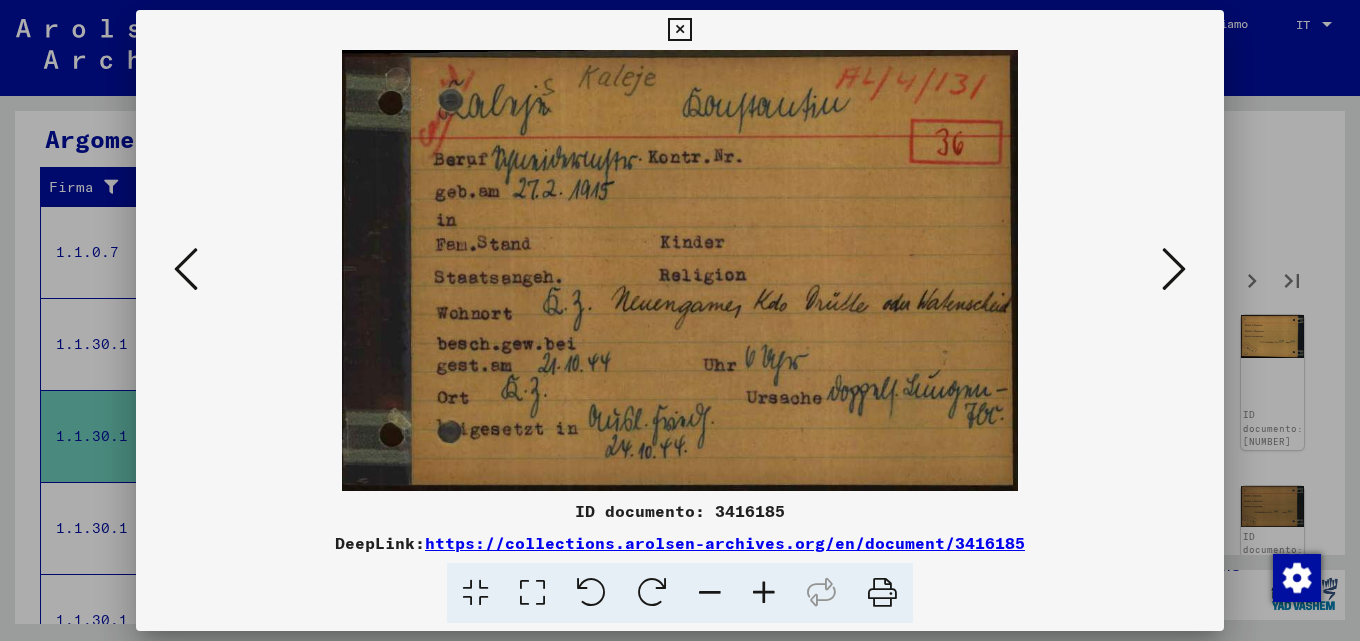 click at bounding box center (1174, 269) 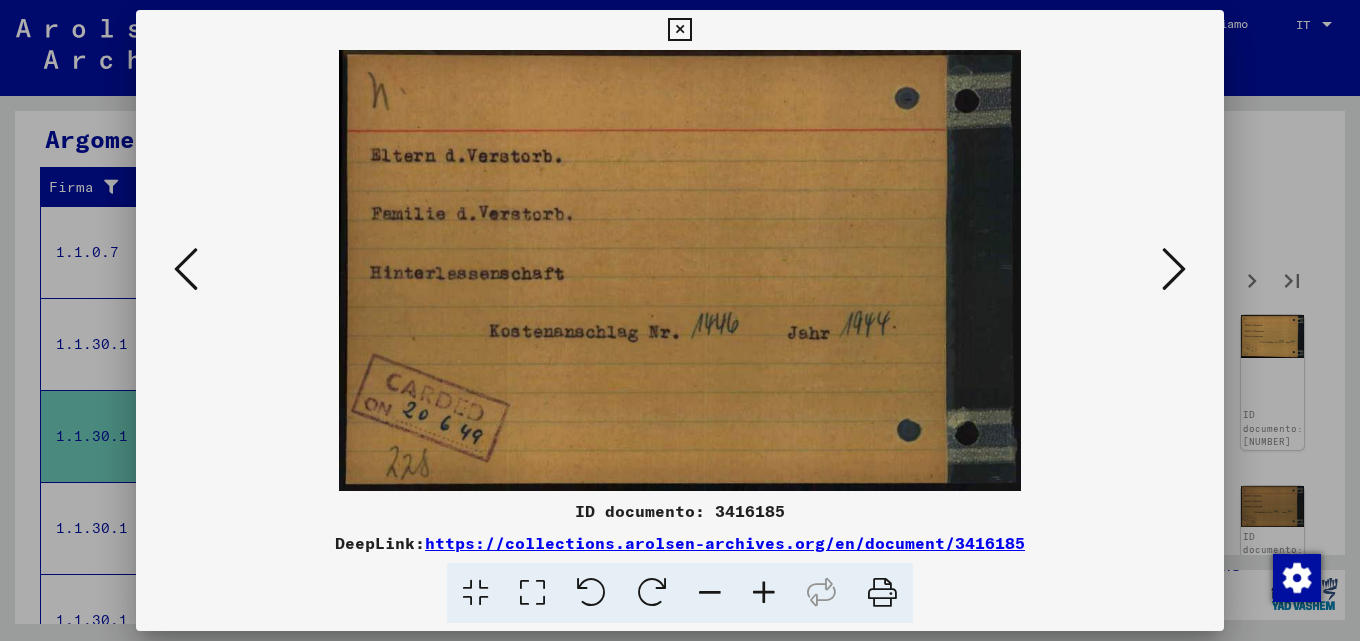 click at bounding box center [1174, 269] 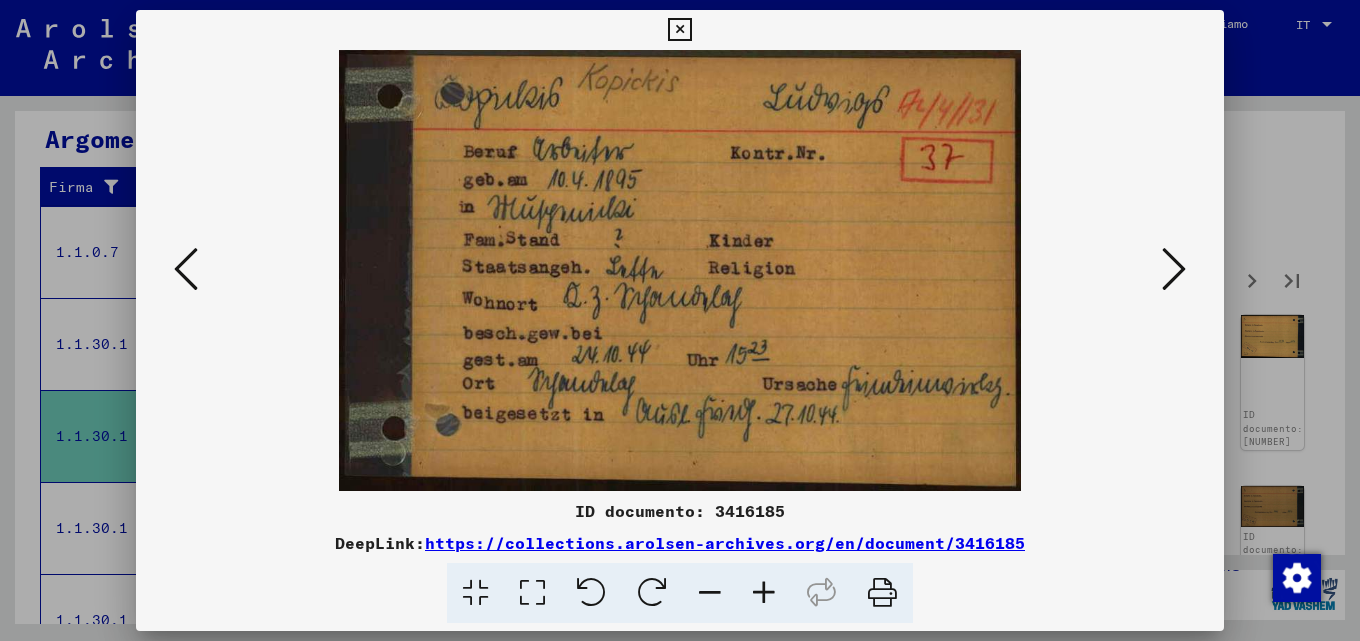 click at bounding box center [1174, 269] 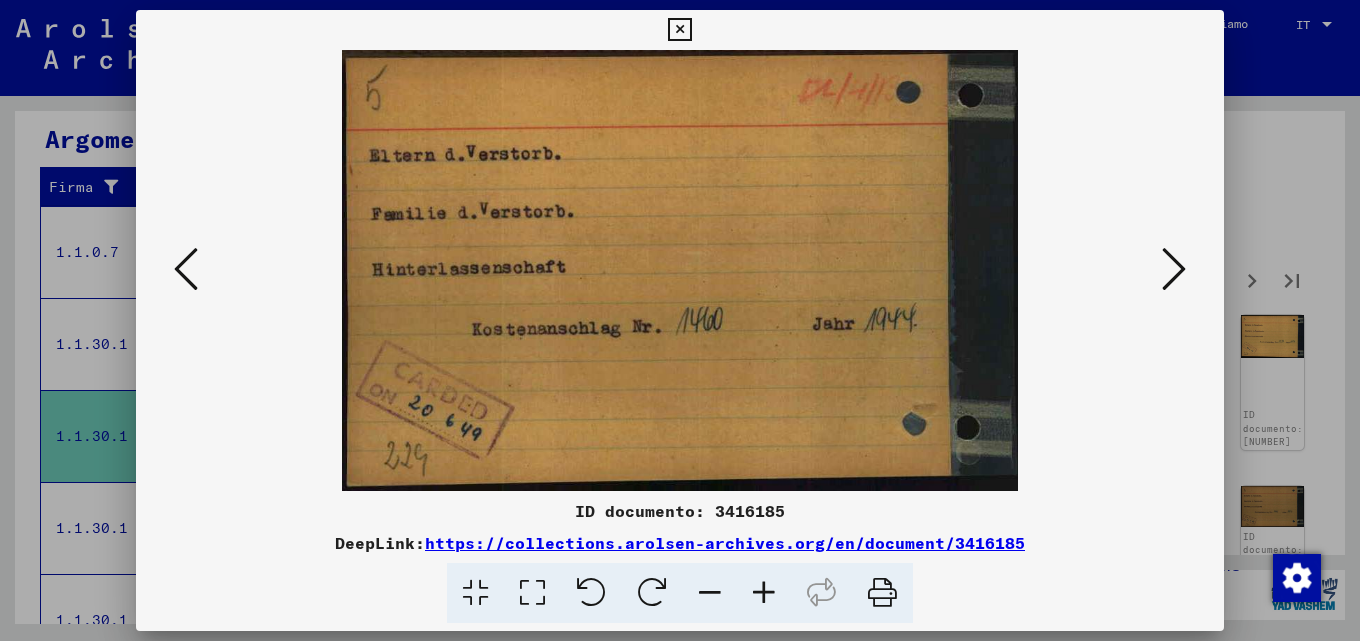 click at bounding box center (1174, 269) 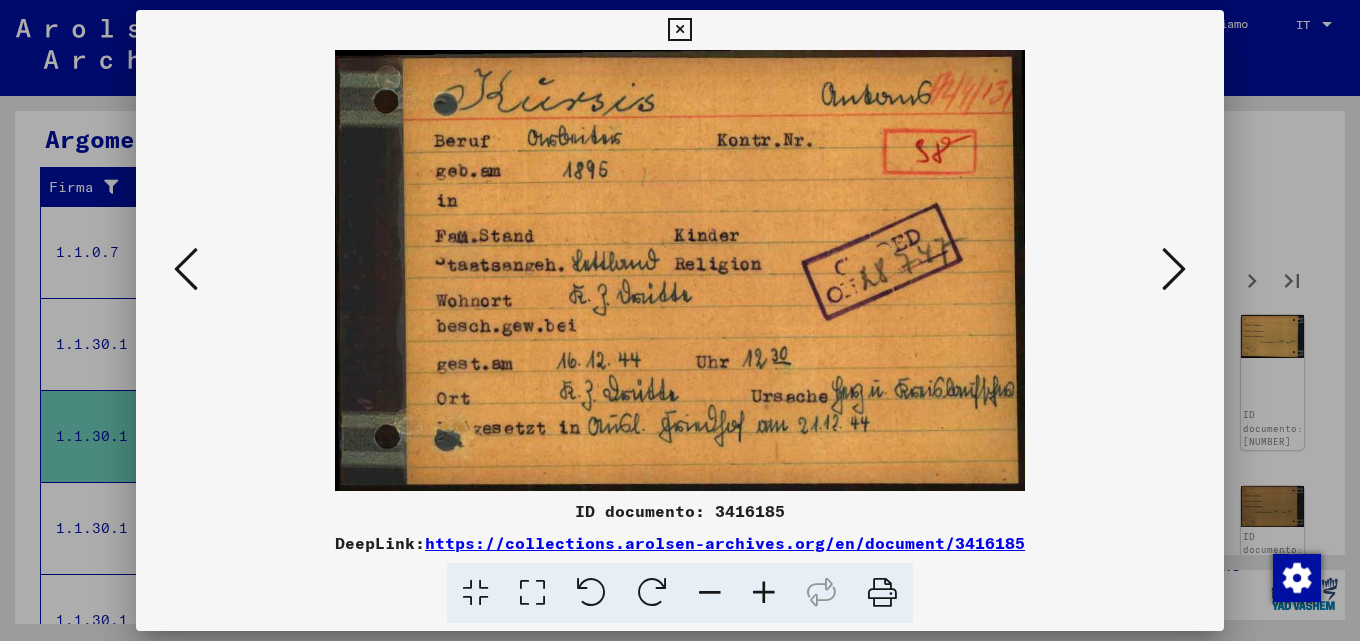 click at bounding box center (1174, 269) 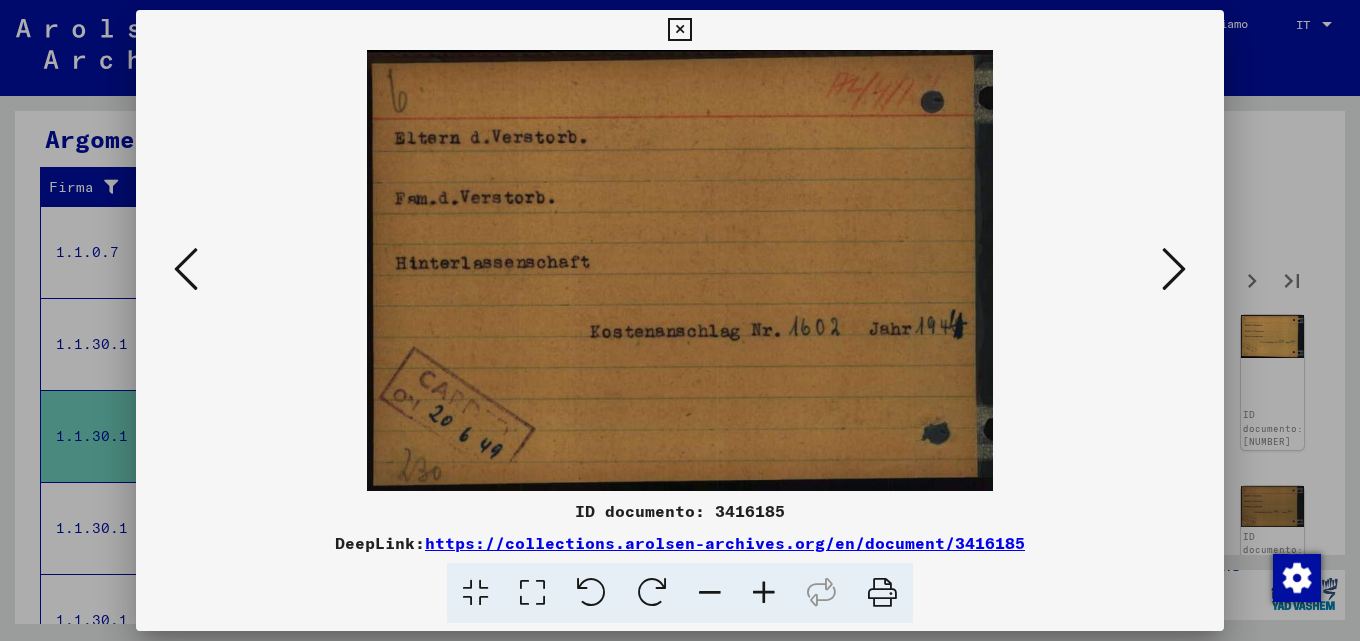 click at bounding box center (1174, 269) 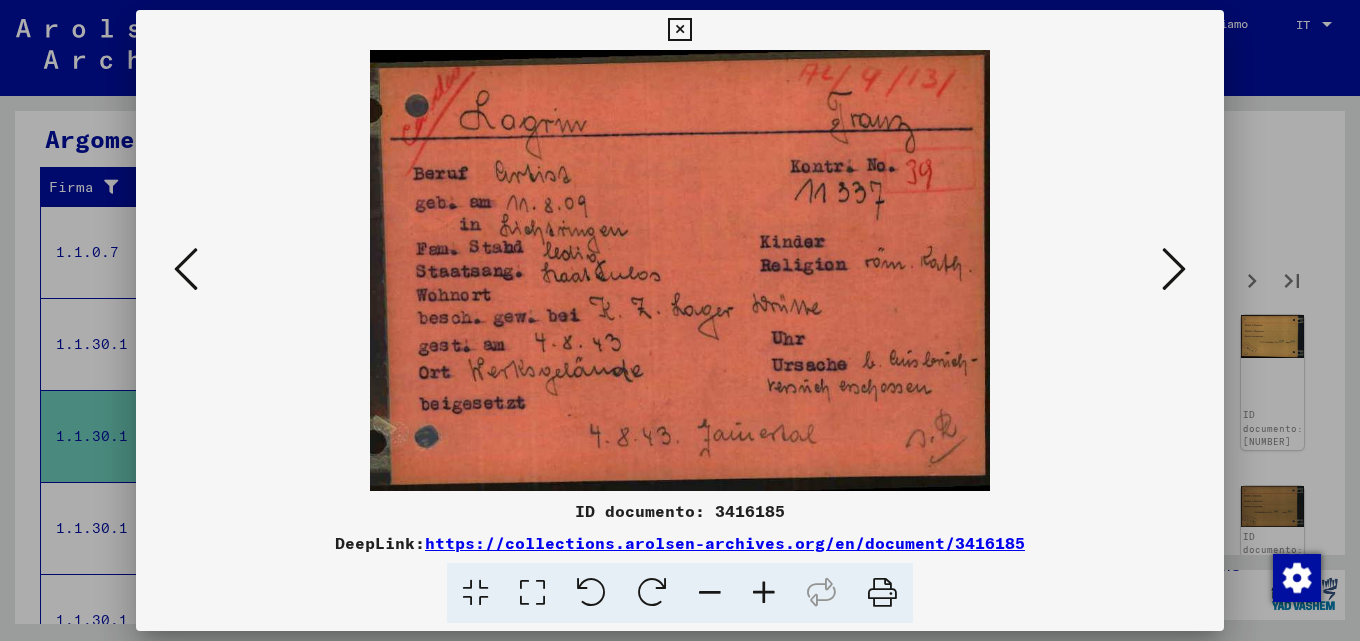 click at bounding box center [1174, 269] 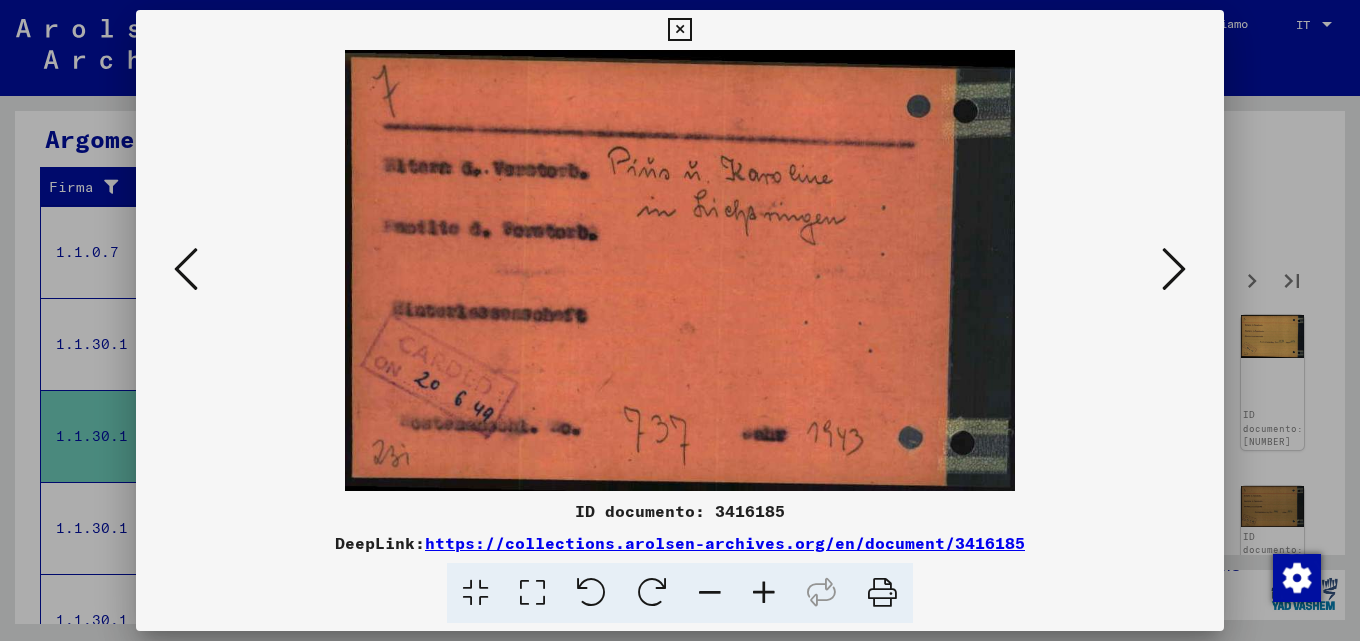 click at bounding box center [1174, 269] 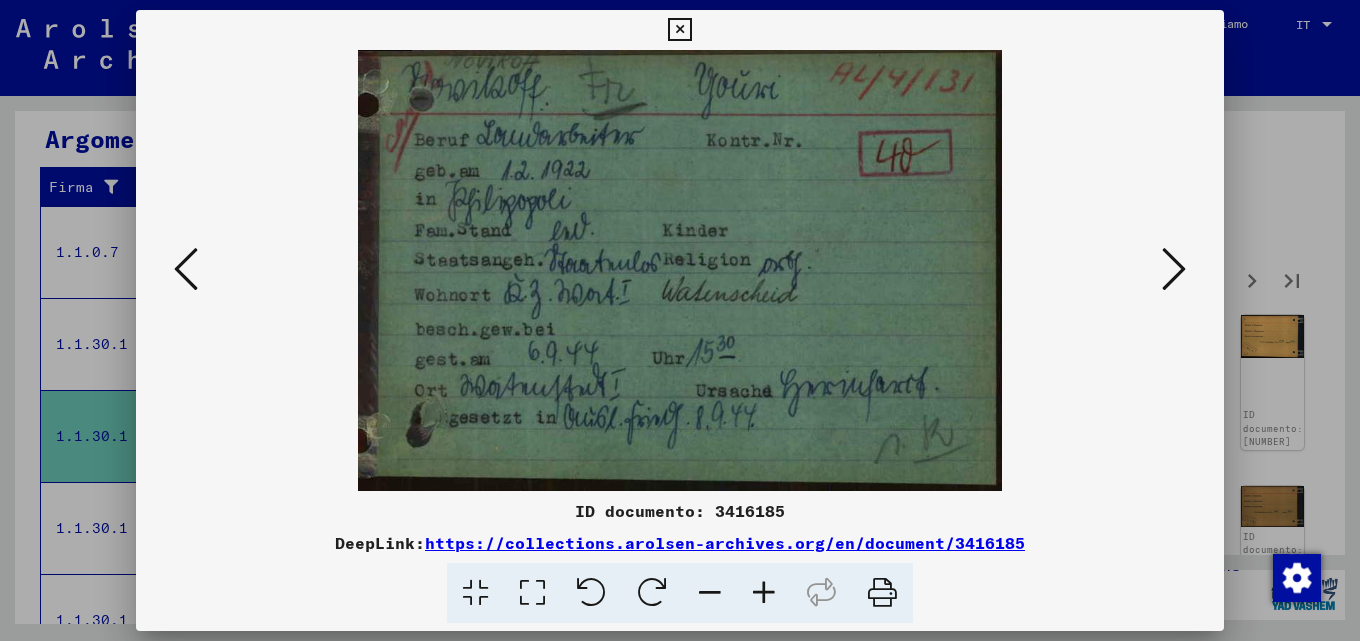 click at bounding box center (1174, 269) 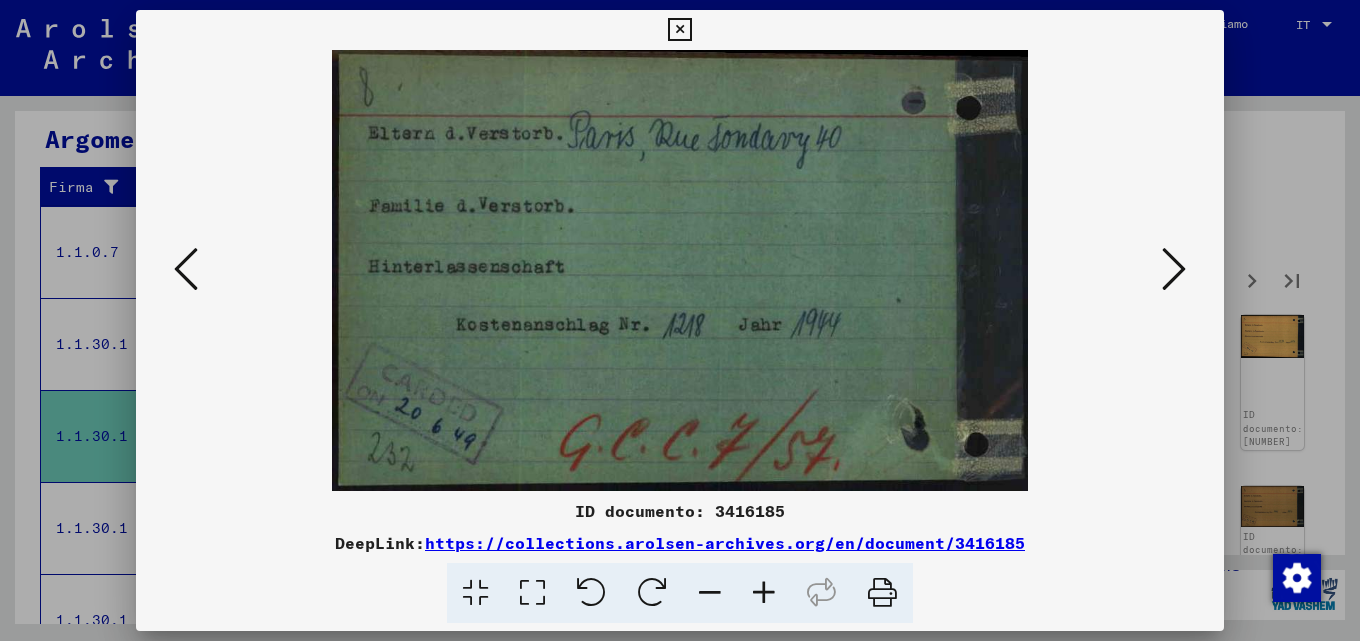 click at bounding box center (1174, 269) 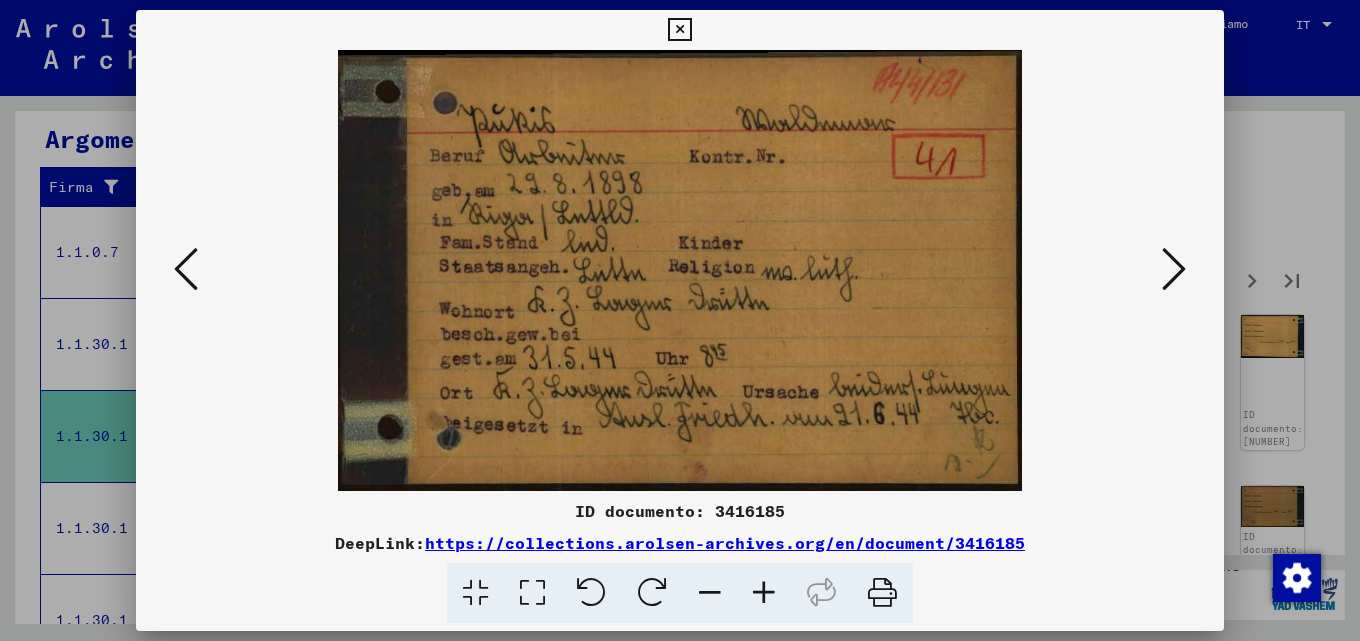 click at bounding box center [1174, 269] 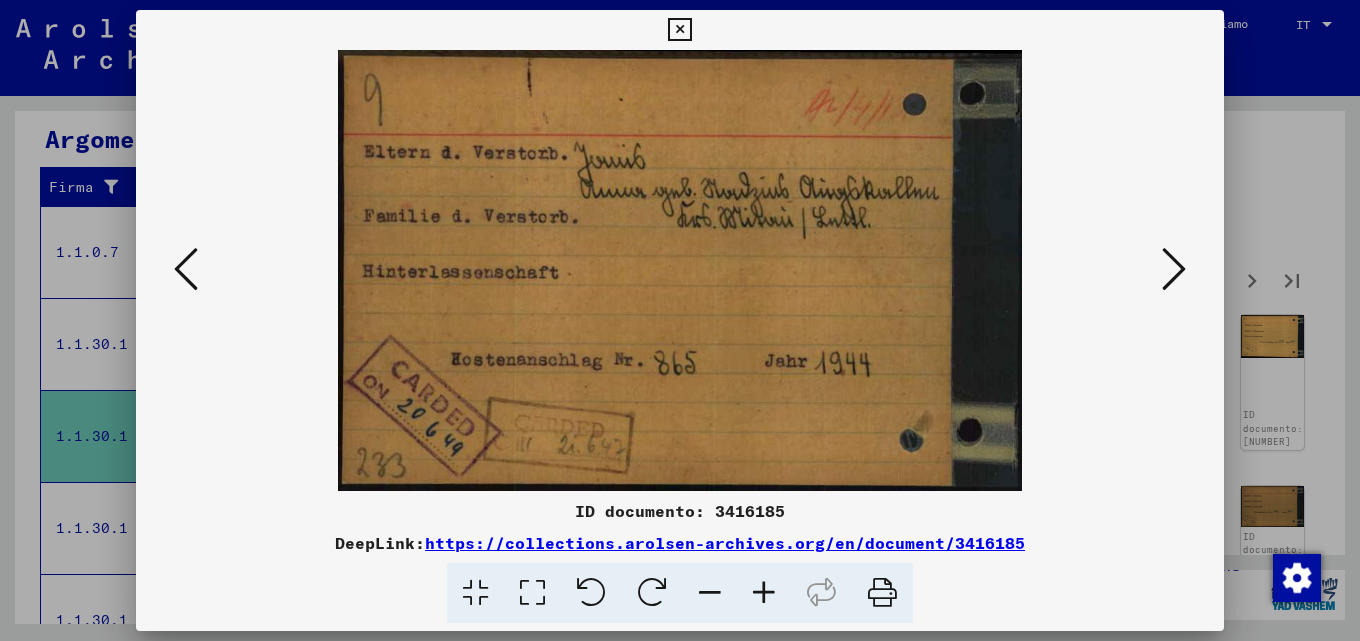 click at bounding box center (1174, 269) 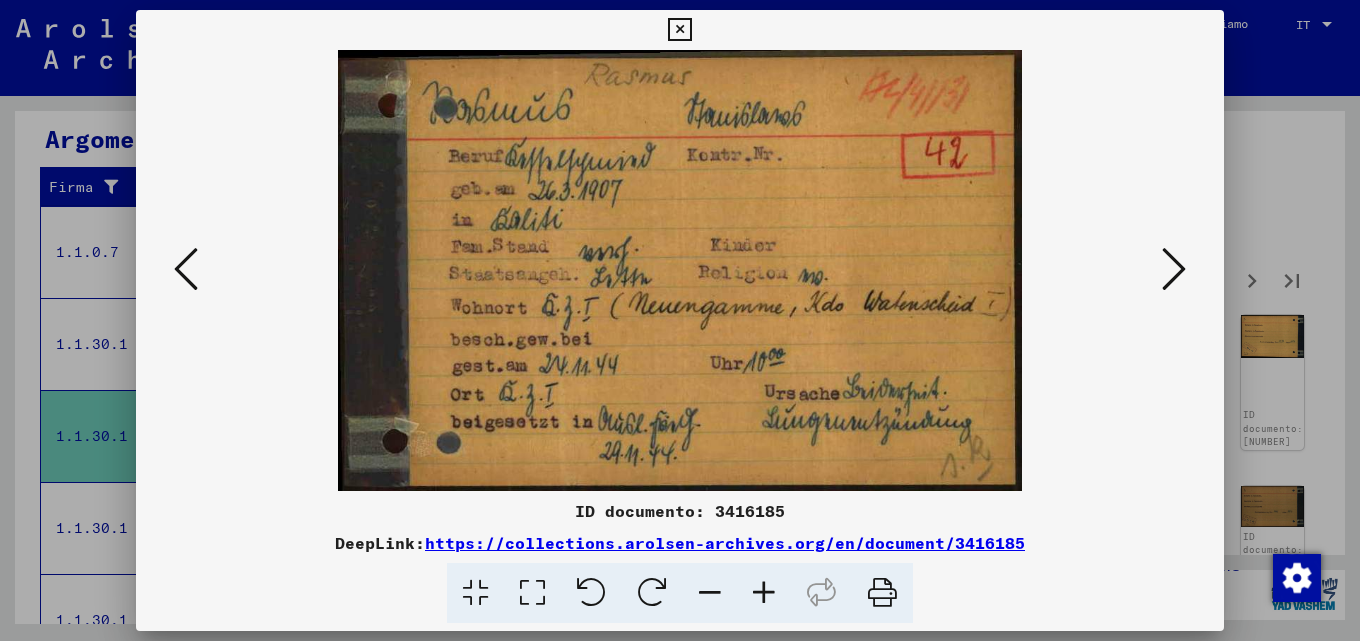 click at bounding box center [1174, 269] 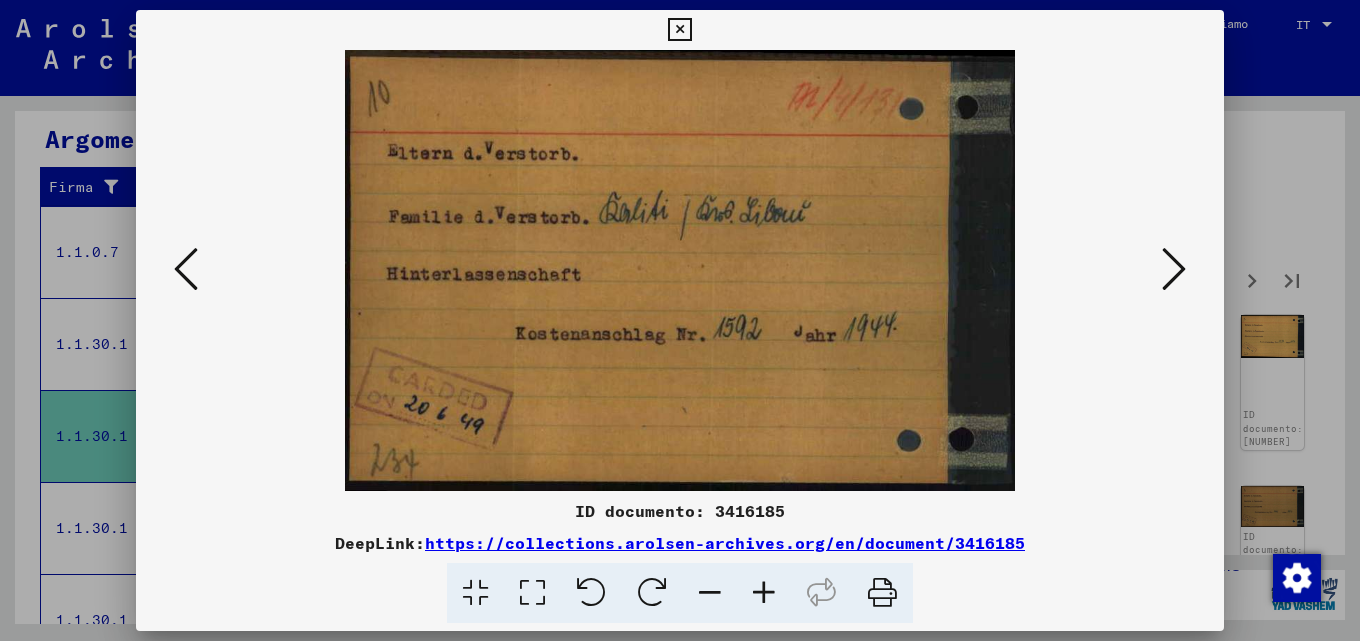 click at bounding box center (1174, 269) 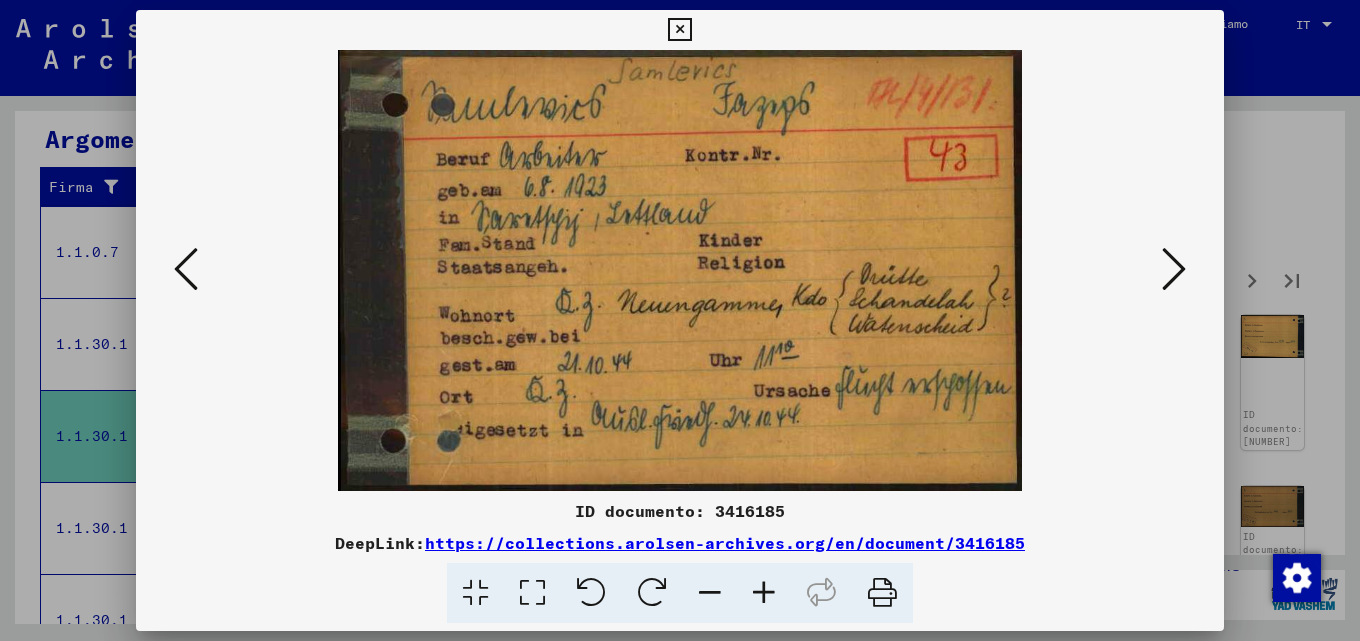 click at bounding box center [1174, 269] 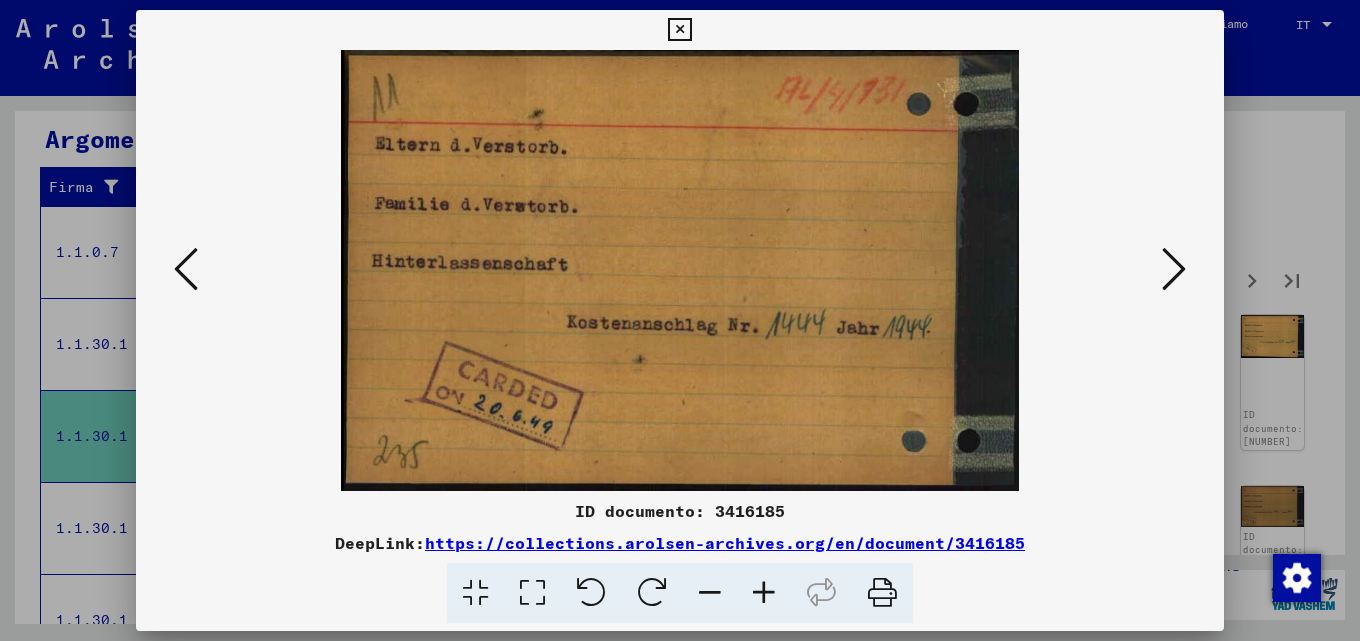click at bounding box center (1174, 269) 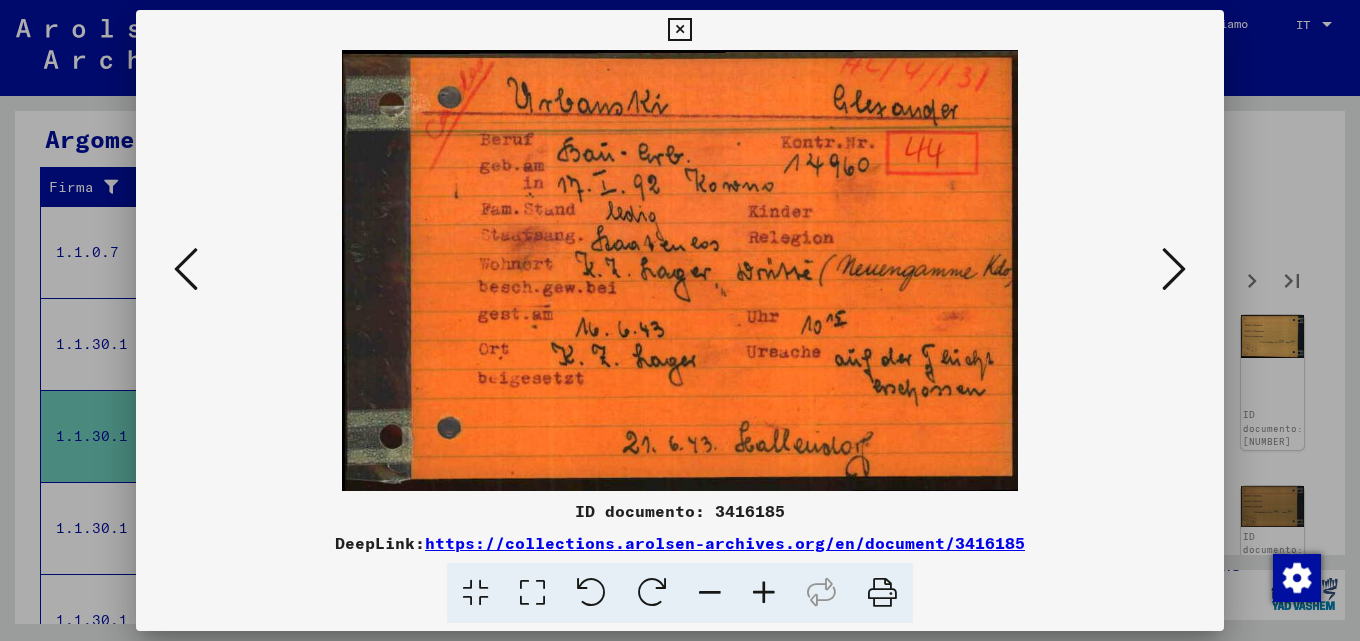 click at bounding box center [1174, 269] 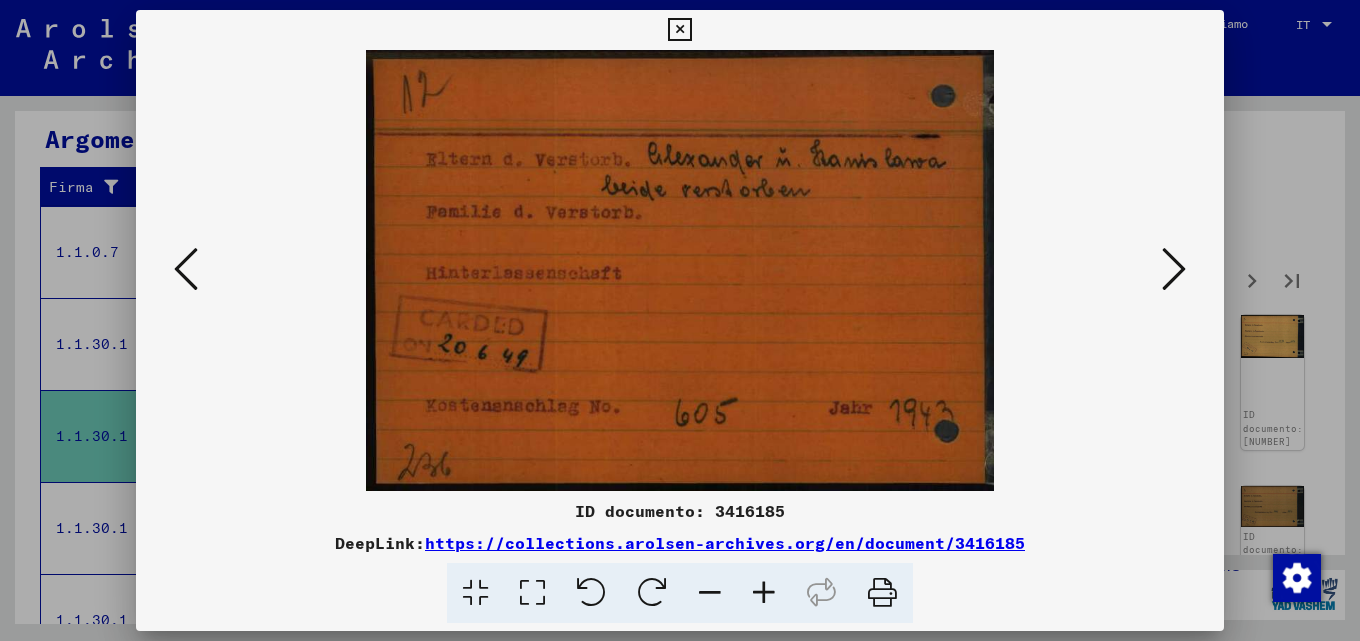 click at bounding box center [1174, 269] 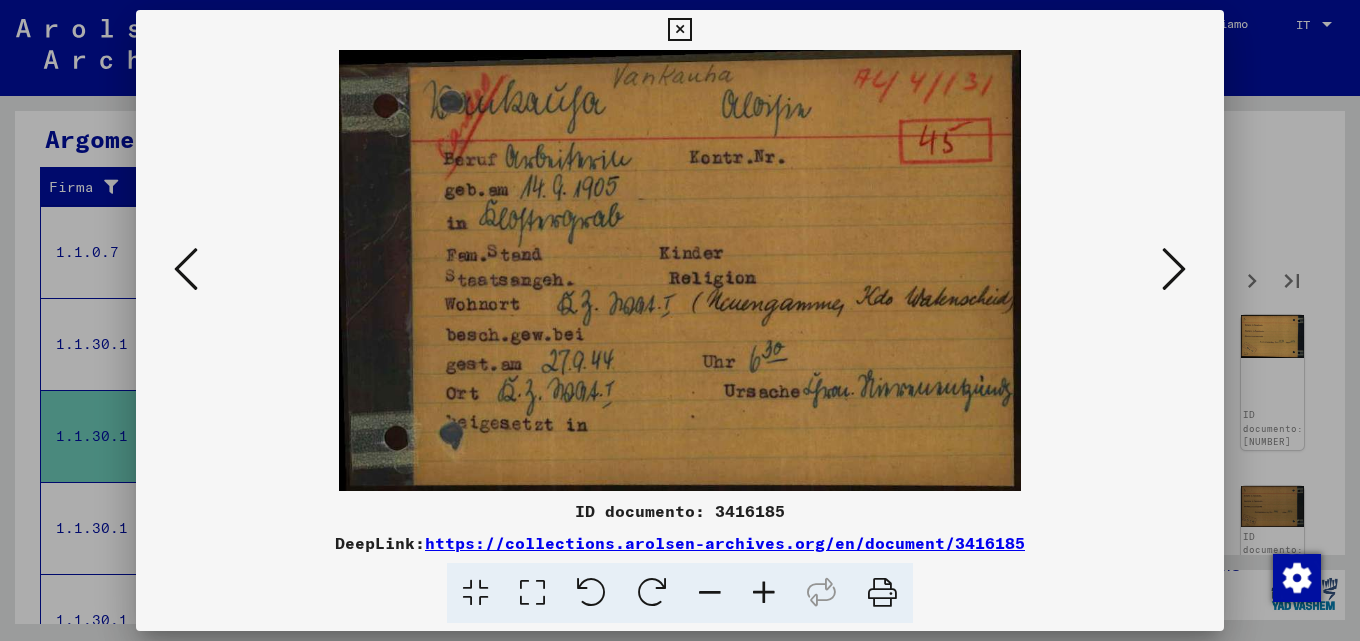 click at bounding box center (1174, 269) 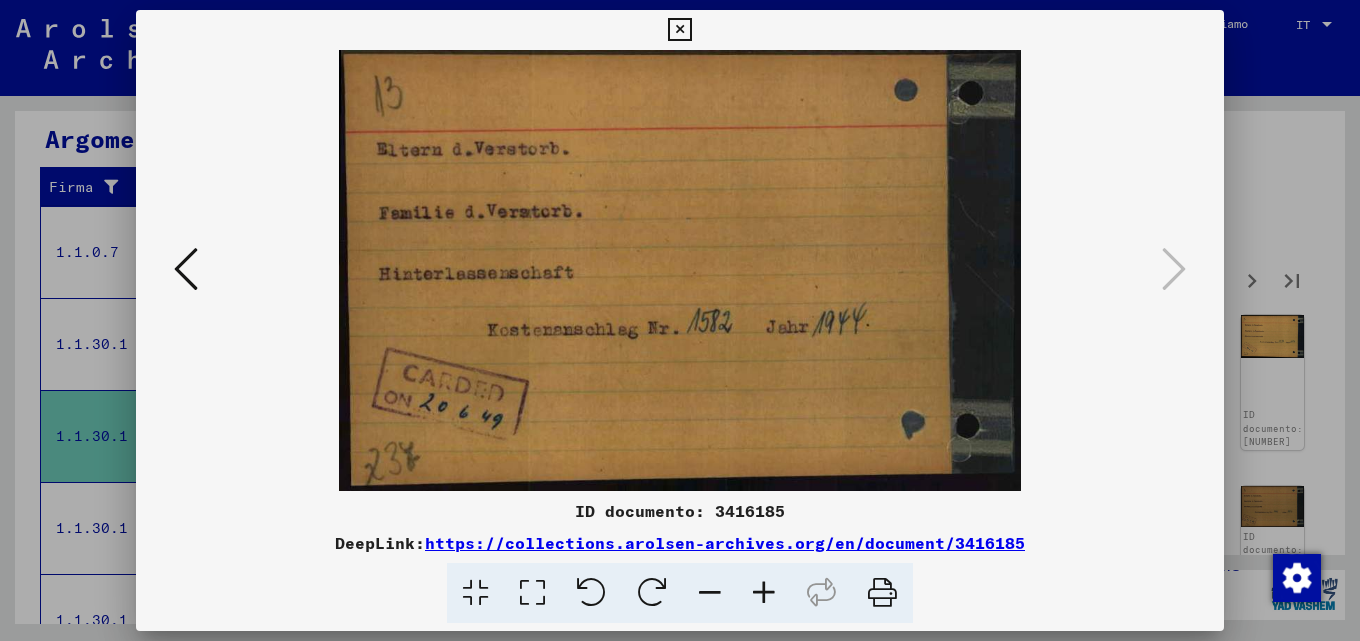 click at bounding box center [680, 320] 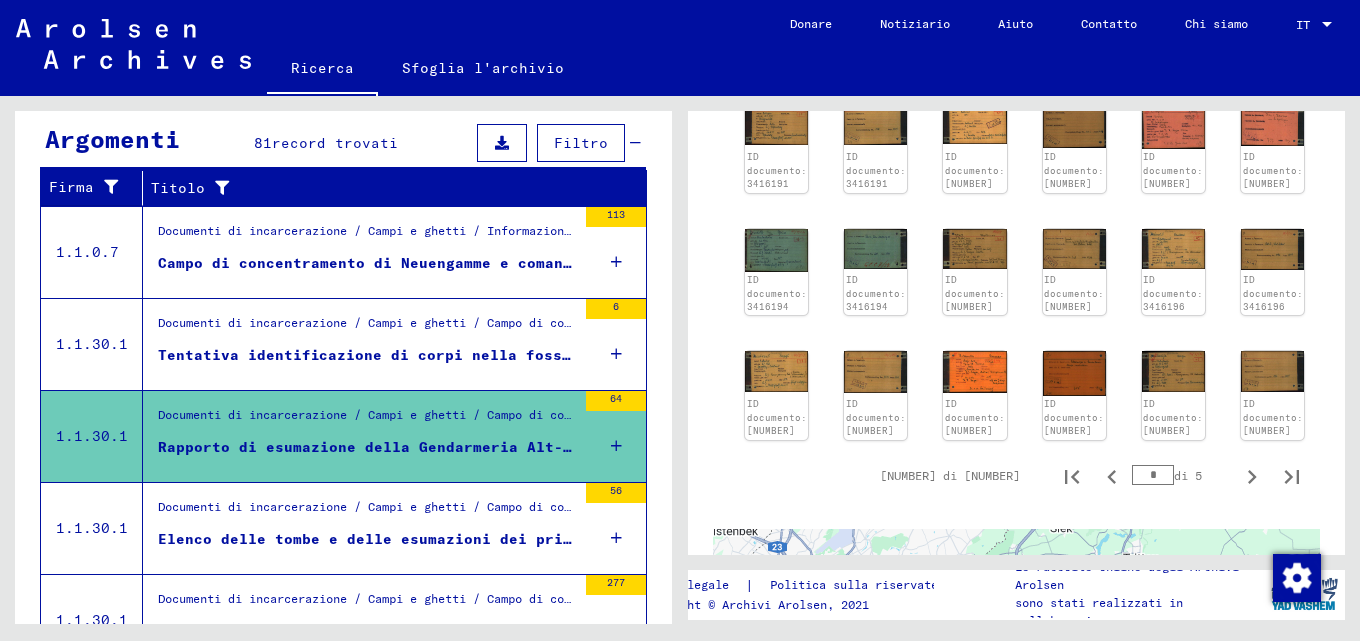 scroll, scrollTop: 1253, scrollLeft: 0, axis: vertical 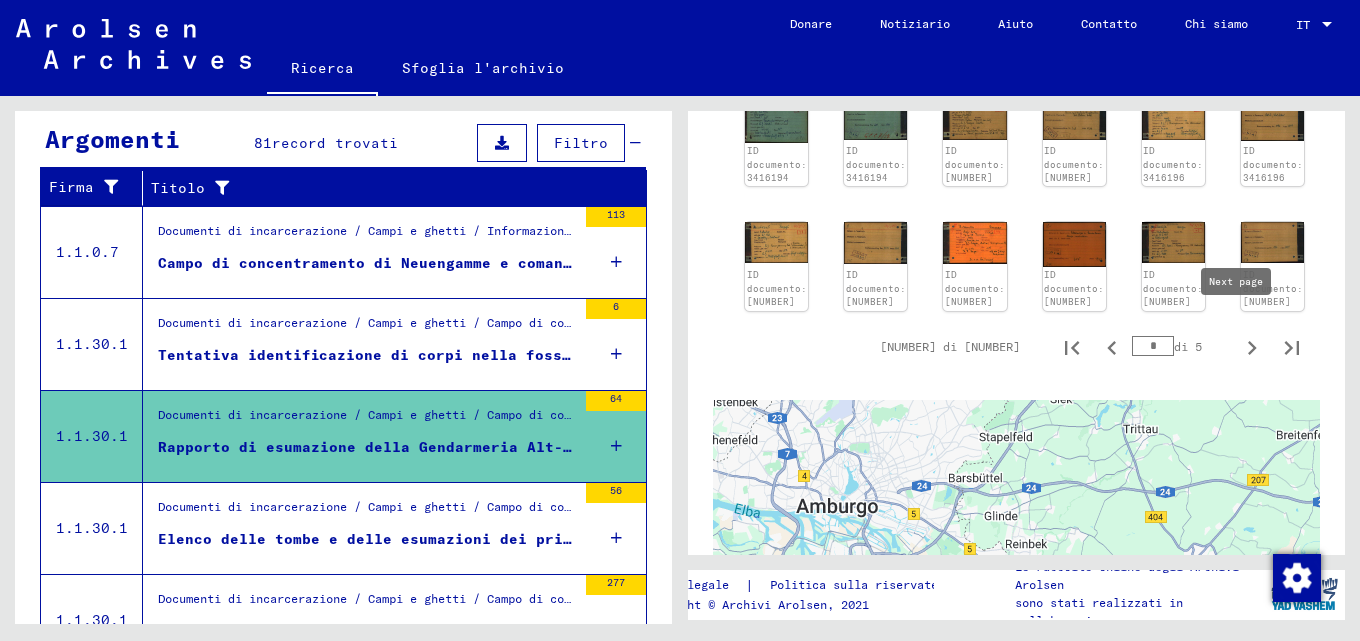 click 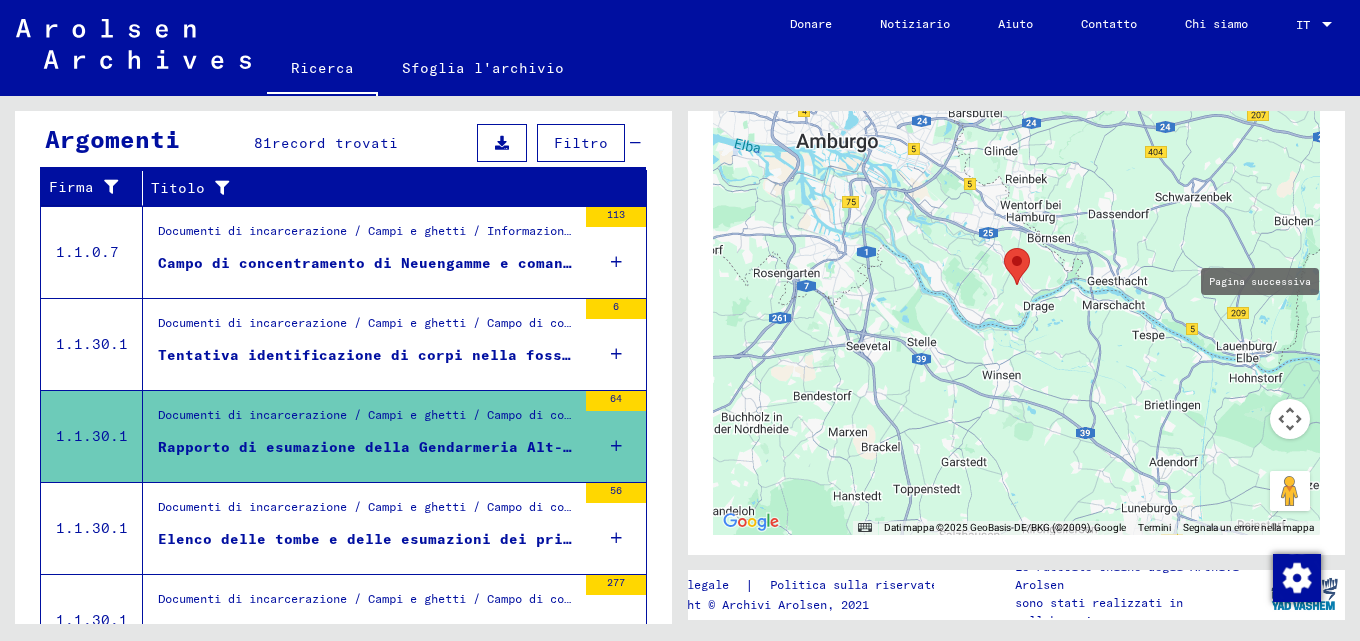 type on "*" 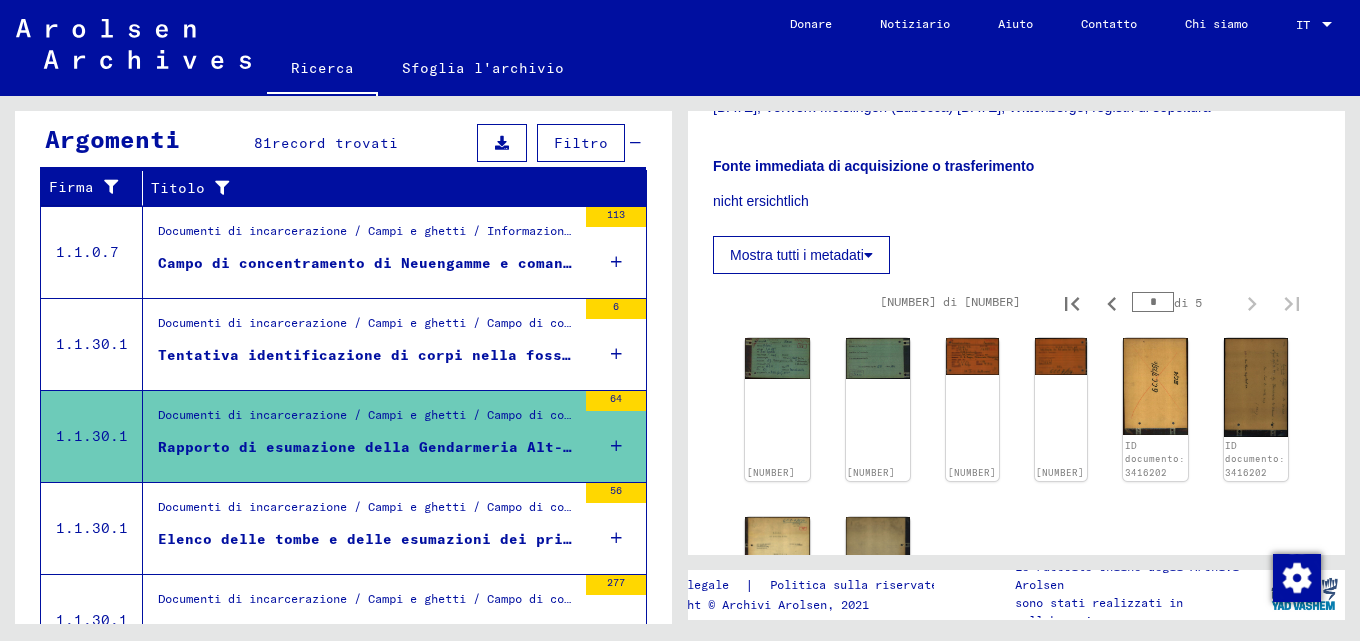 scroll, scrollTop: 633, scrollLeft: 0, axis: vertical 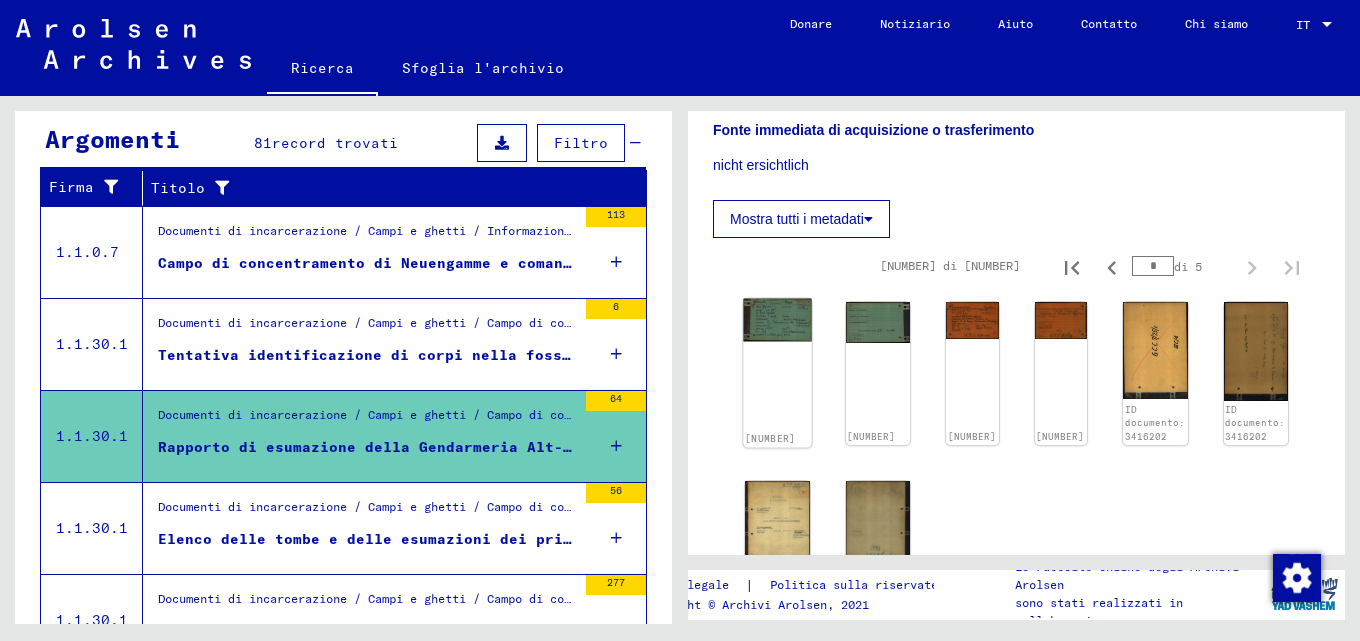 click 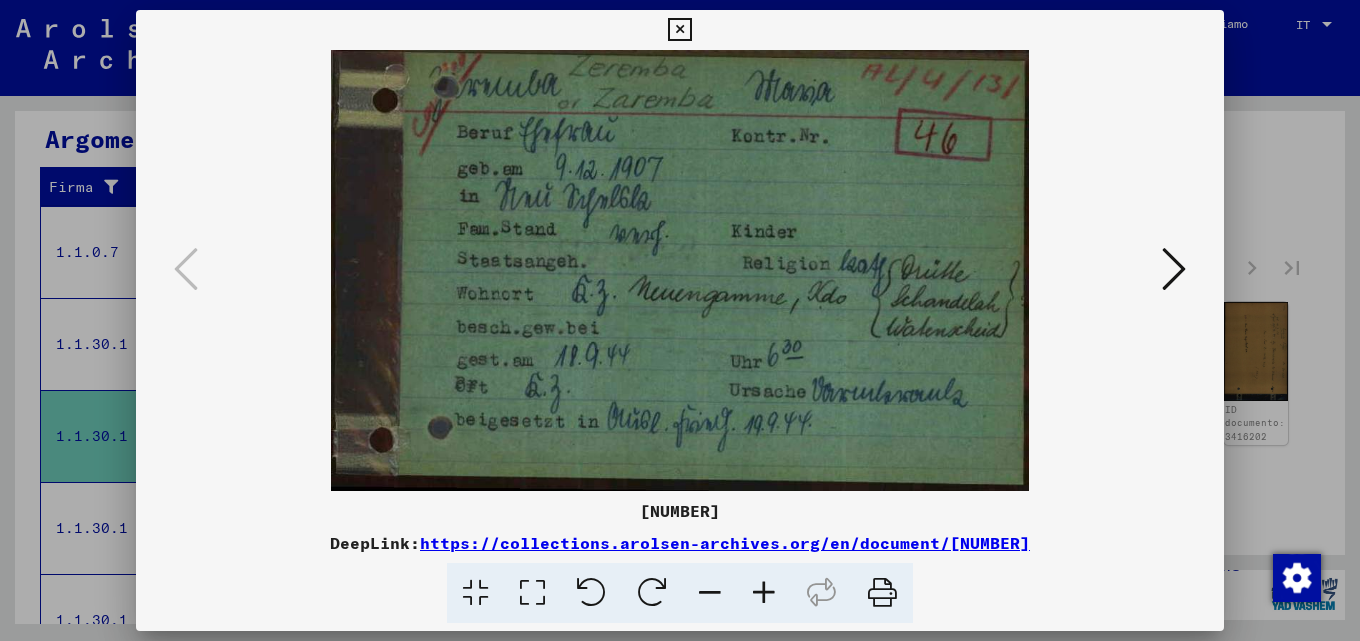 click at bounding box center (1174, 269) 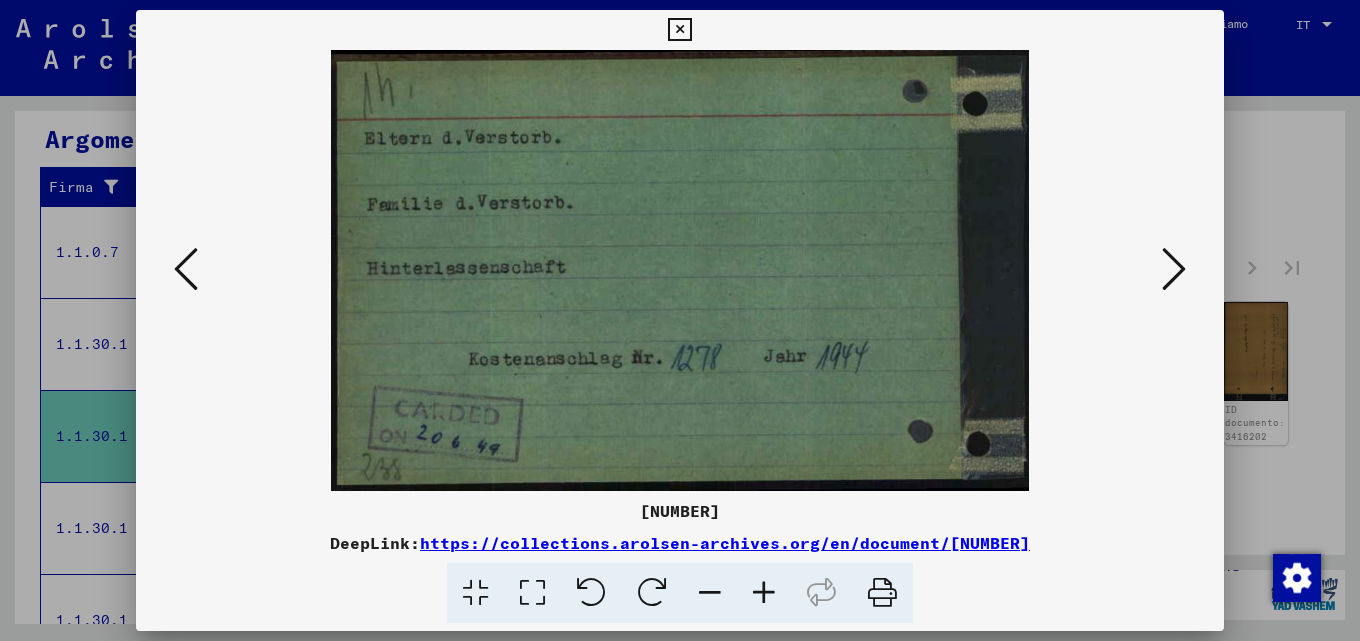 click at bounding box center (1174, 269) 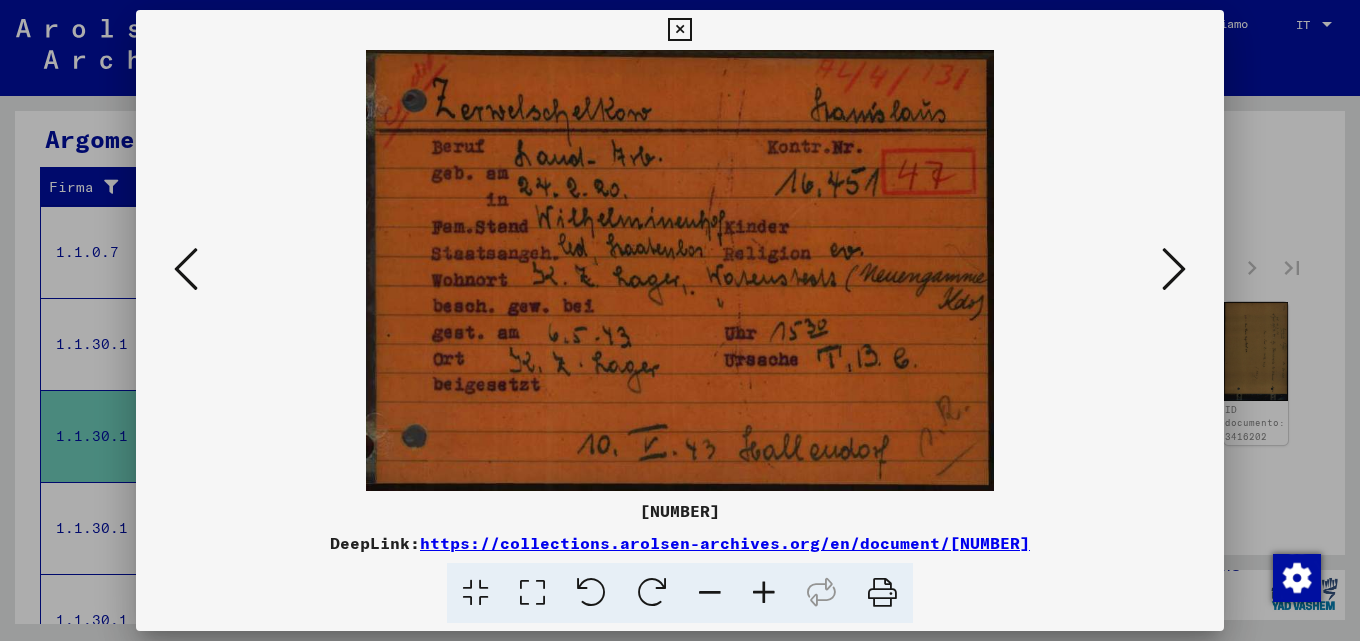 click at bounding box center [1174, 269] 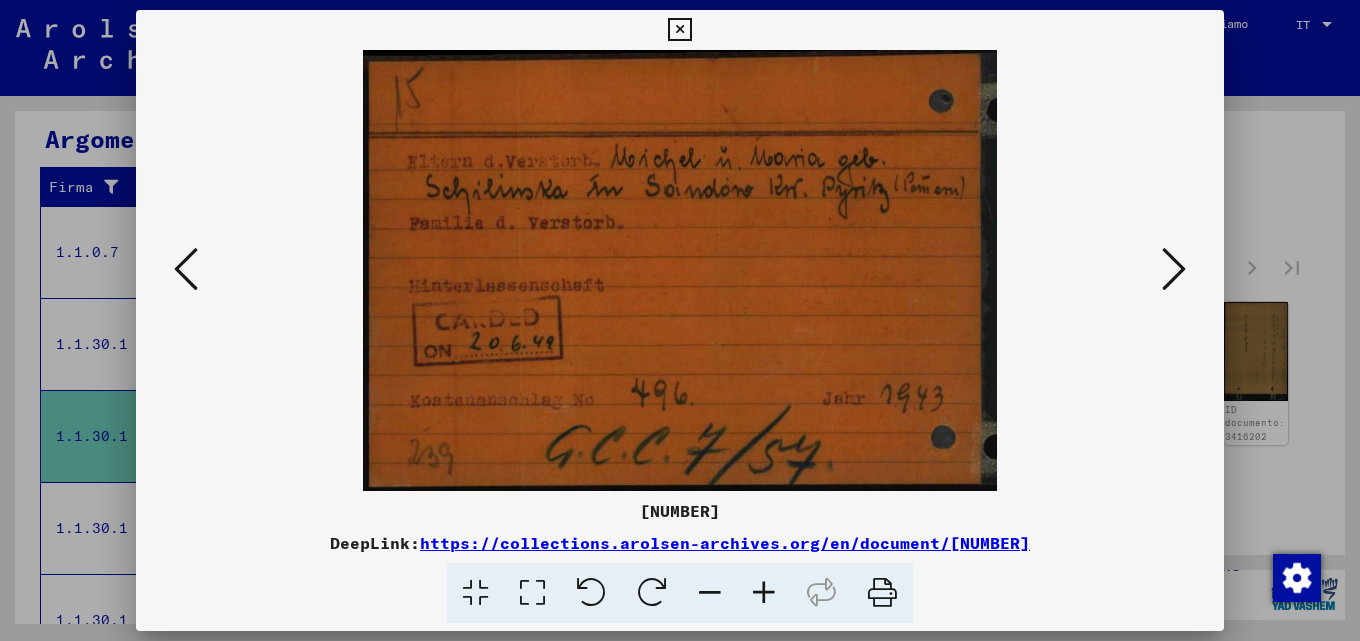 click at bounding box center [1174, 269] 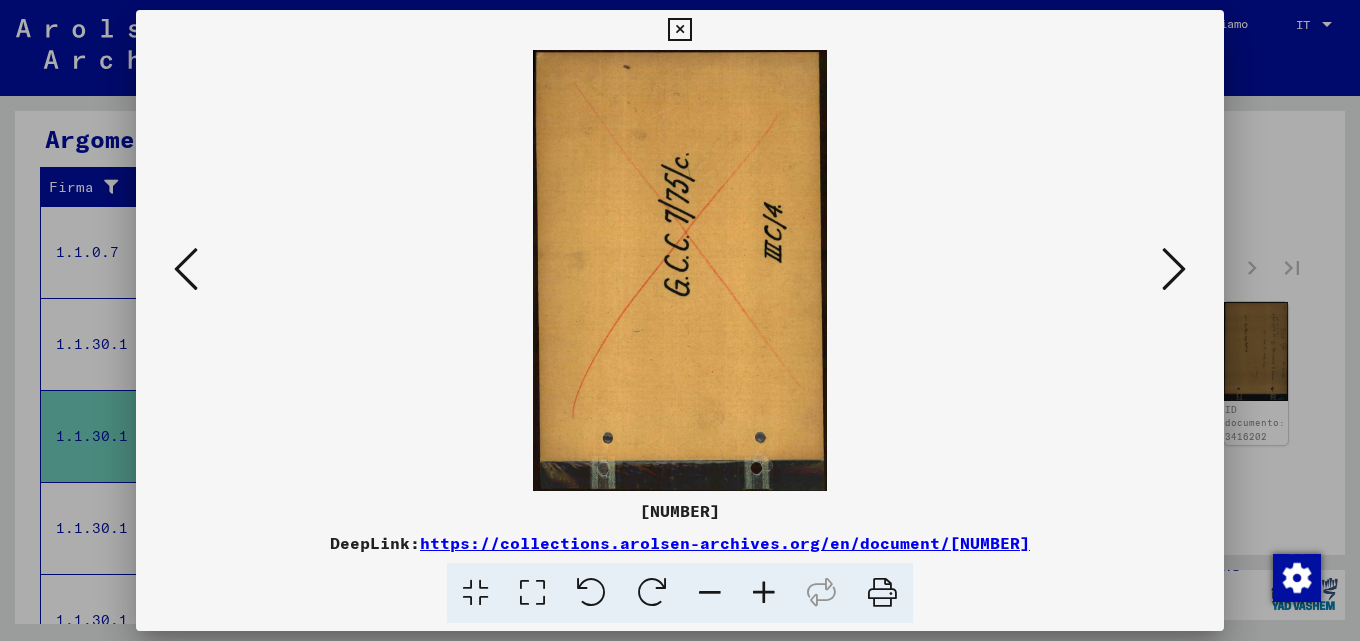 click at bounding box center [1174, 269] 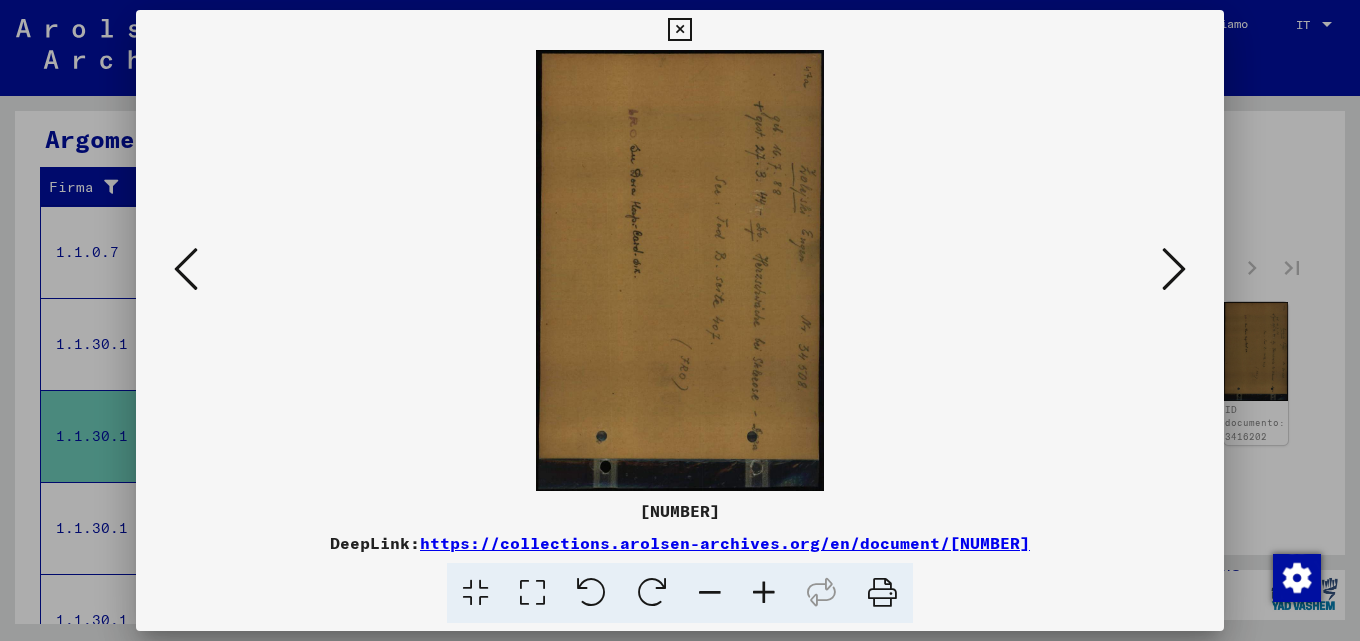 click at bounding box center (1174, 269) 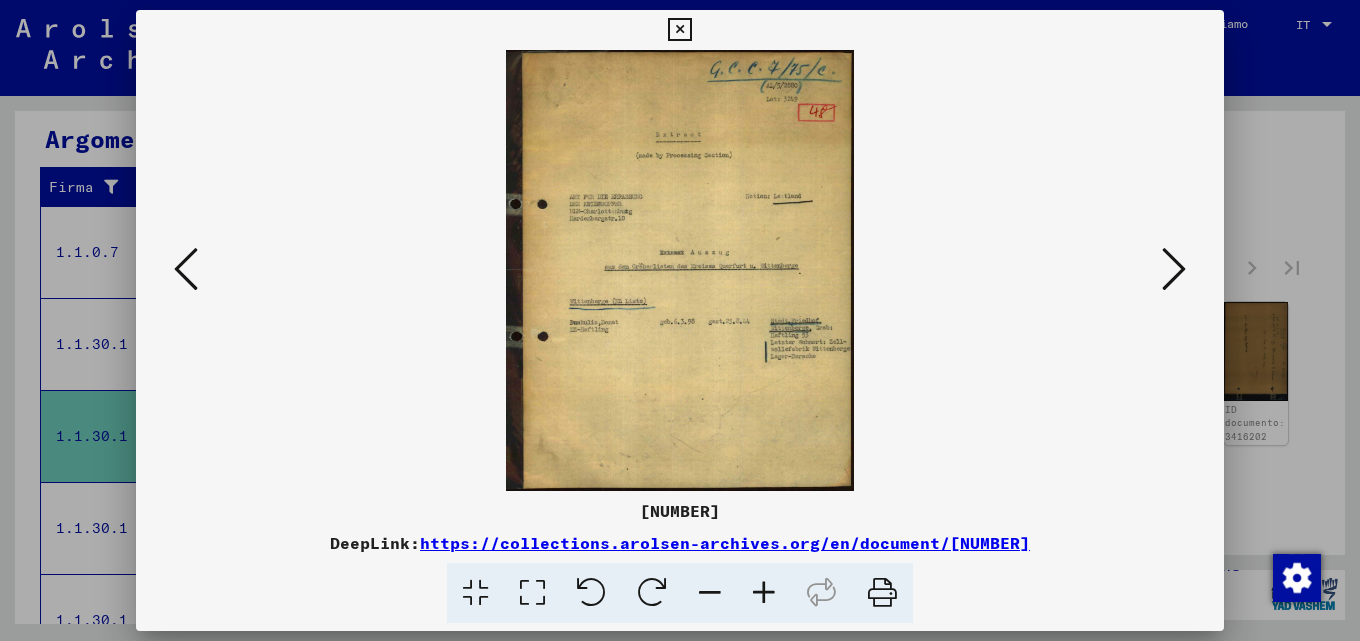 click at bounding box center (764, 593) 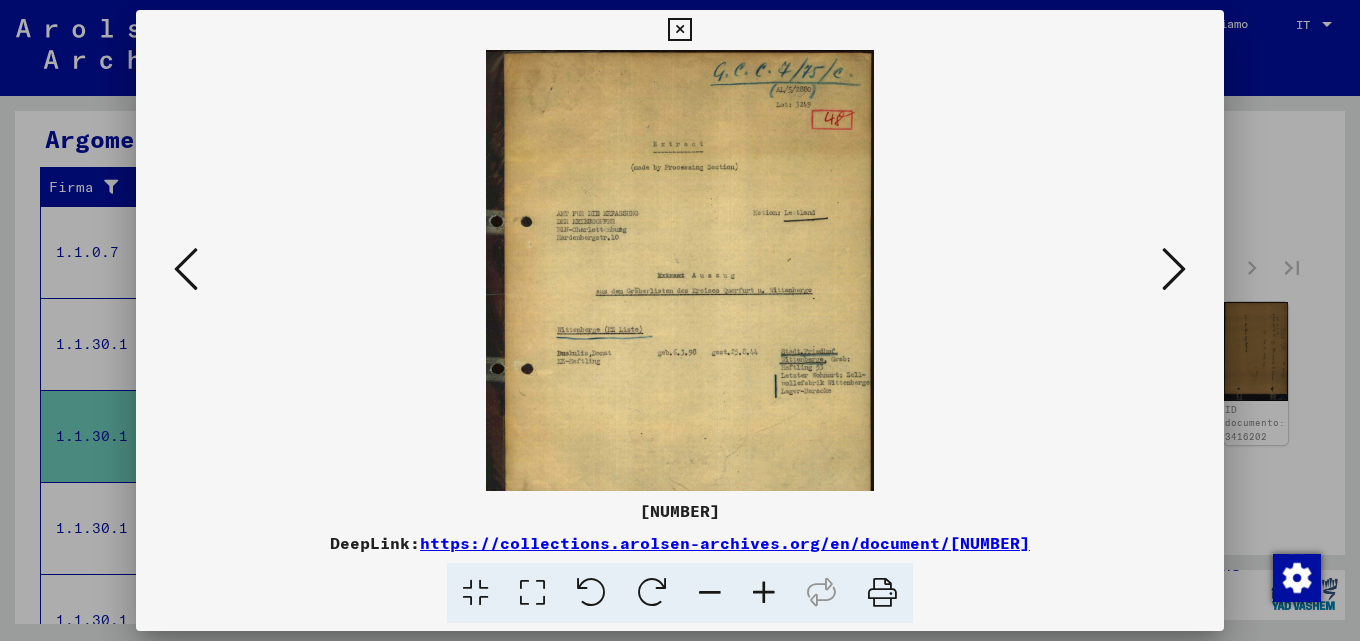 click at bounding box center [764, 593] 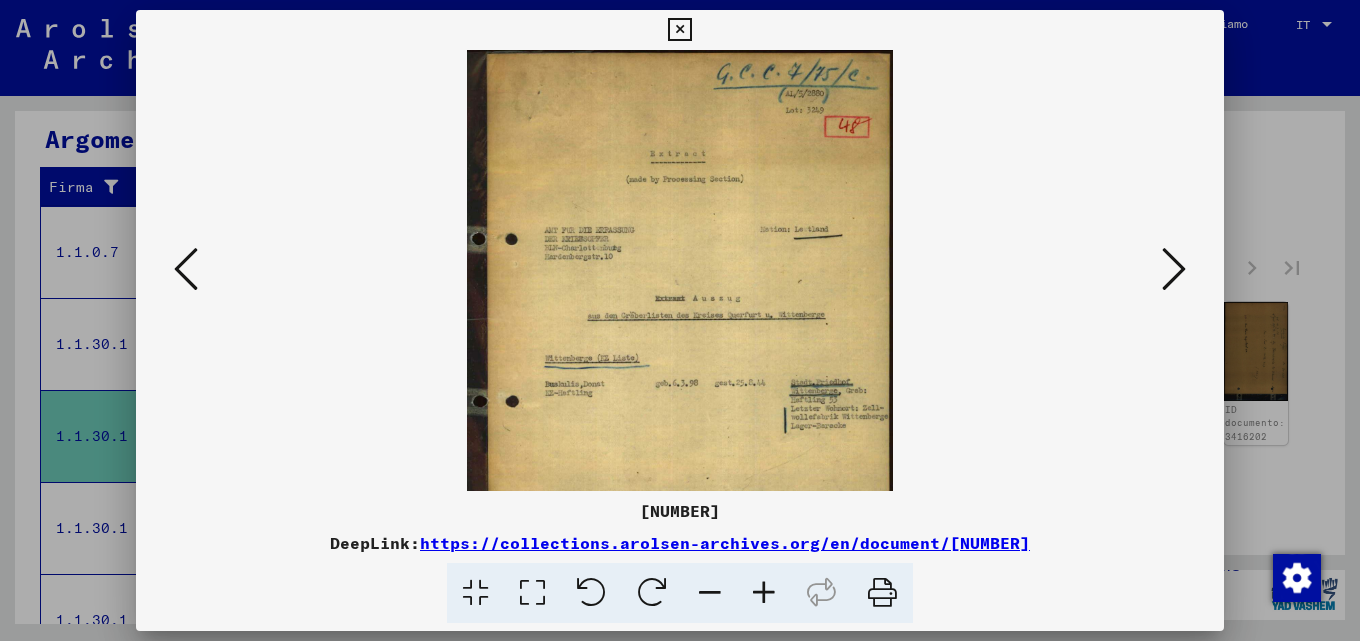 click at bounding box center [764, 593] 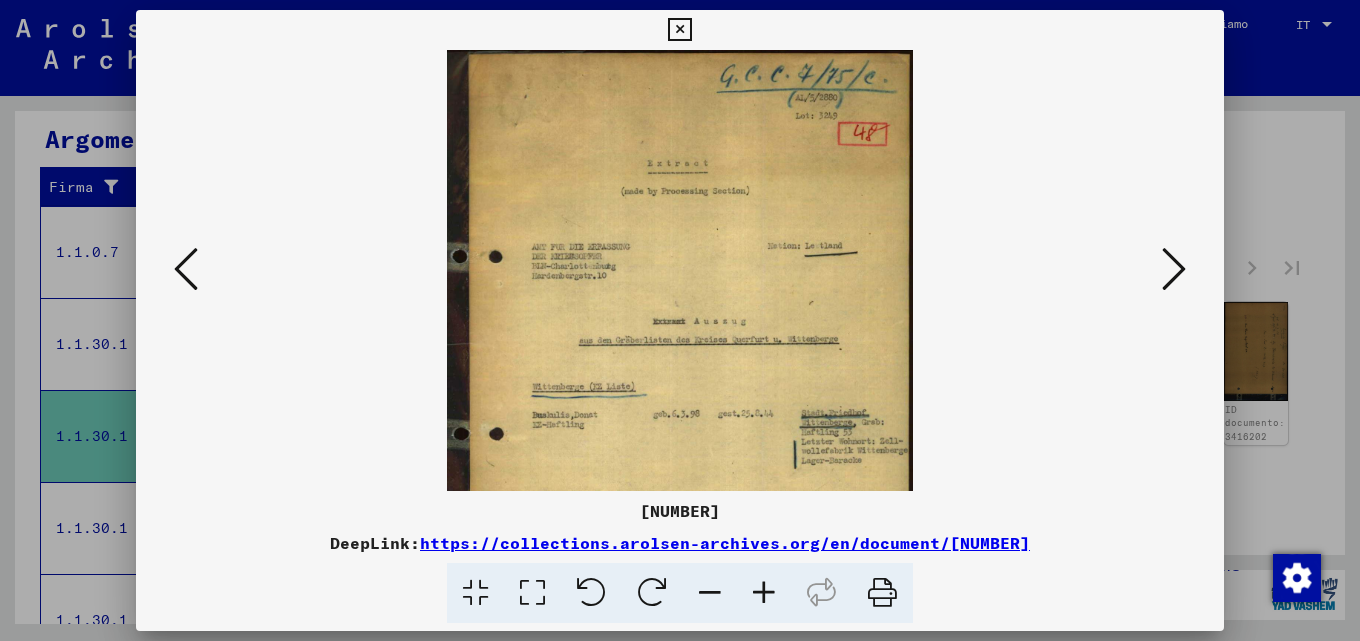 click at bounding box center [764, 593] 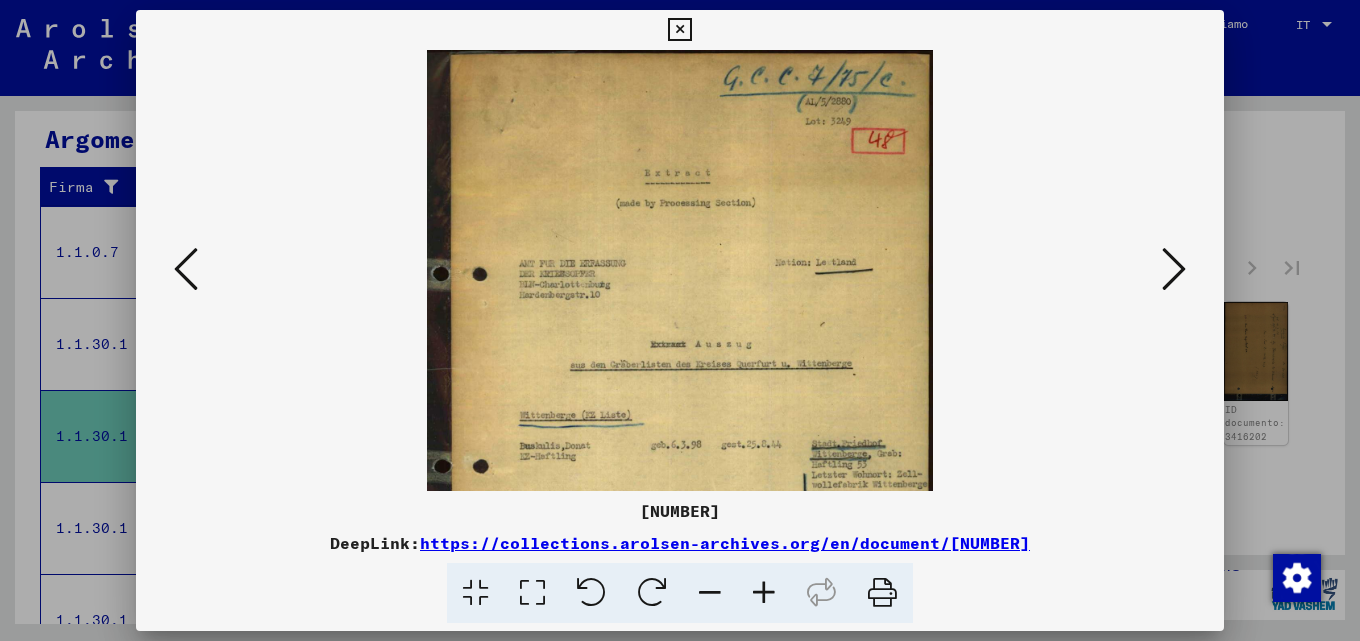 click at bounding box center [764, 593] 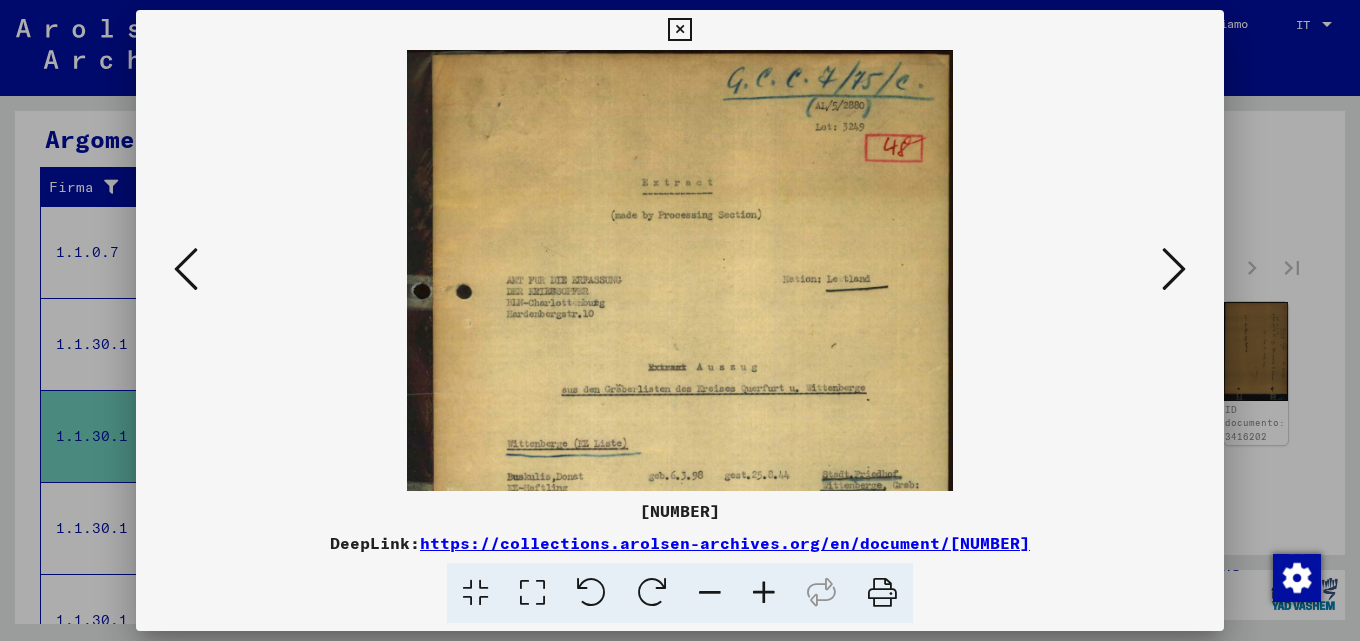 click at bounding box center [764, 593] 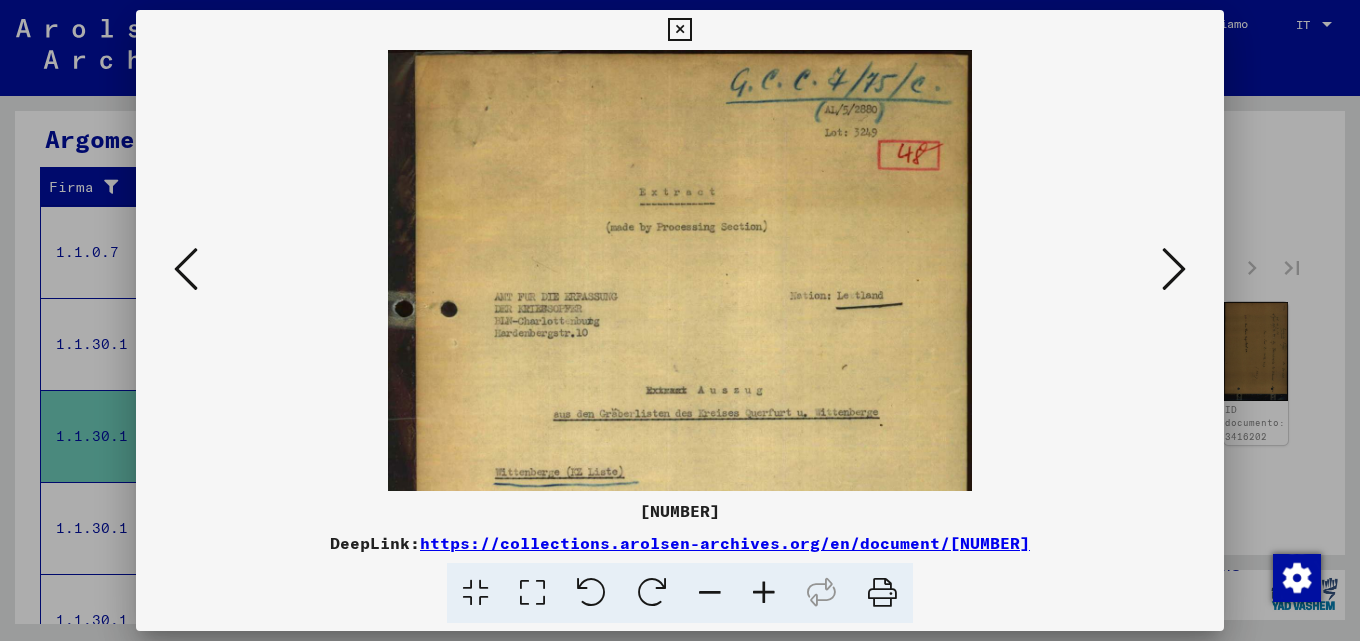 click at bounding box center [764, 593] 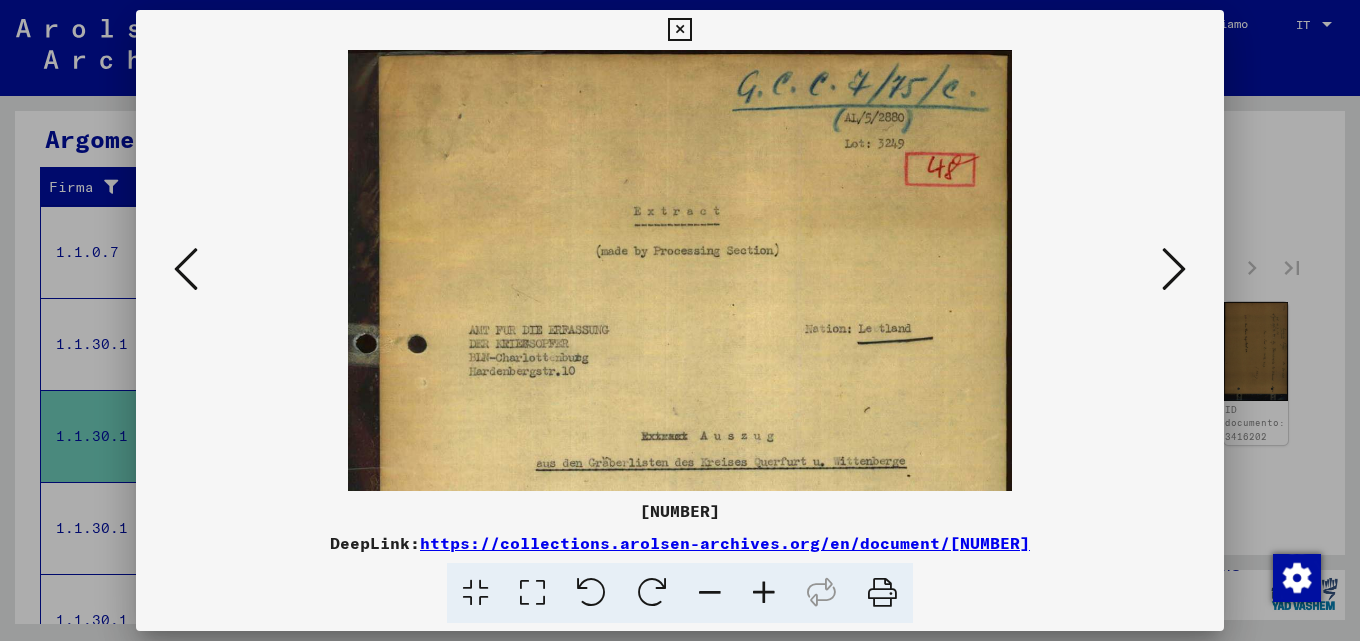 click at bounding box center (764, 593) 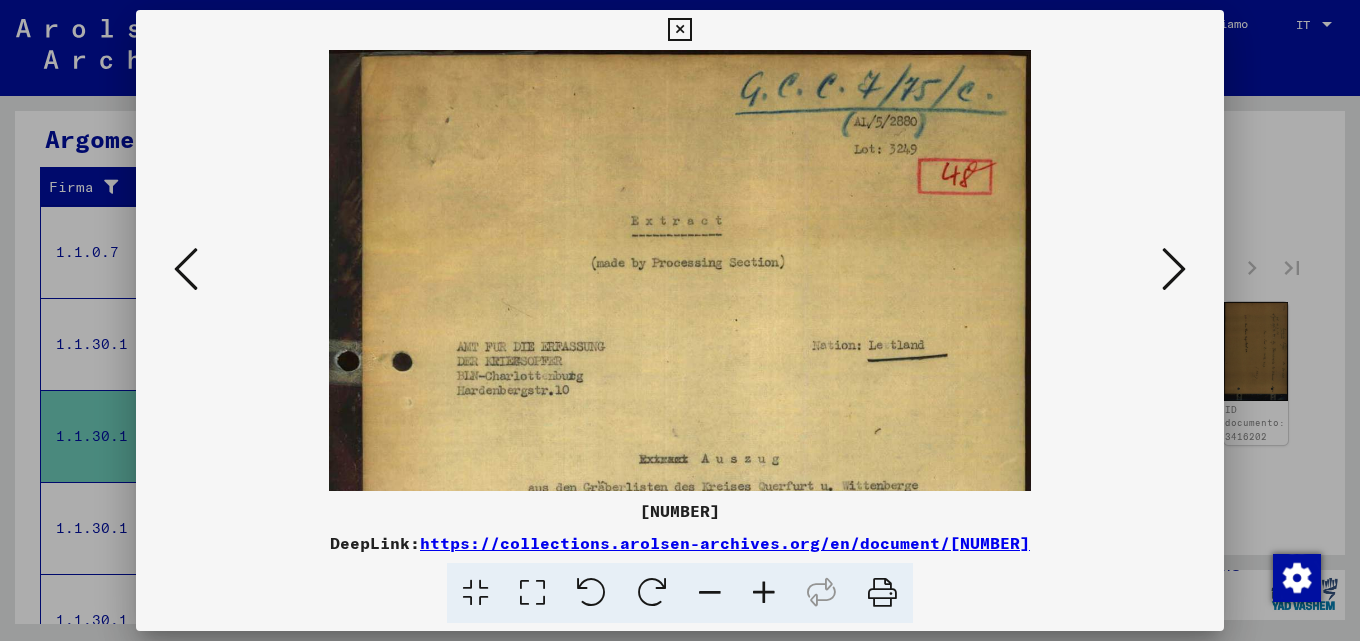 drag, startPoint x: 755, startPoint y: 426, endPoint x: 755, endPoint y: 161, distance: 265 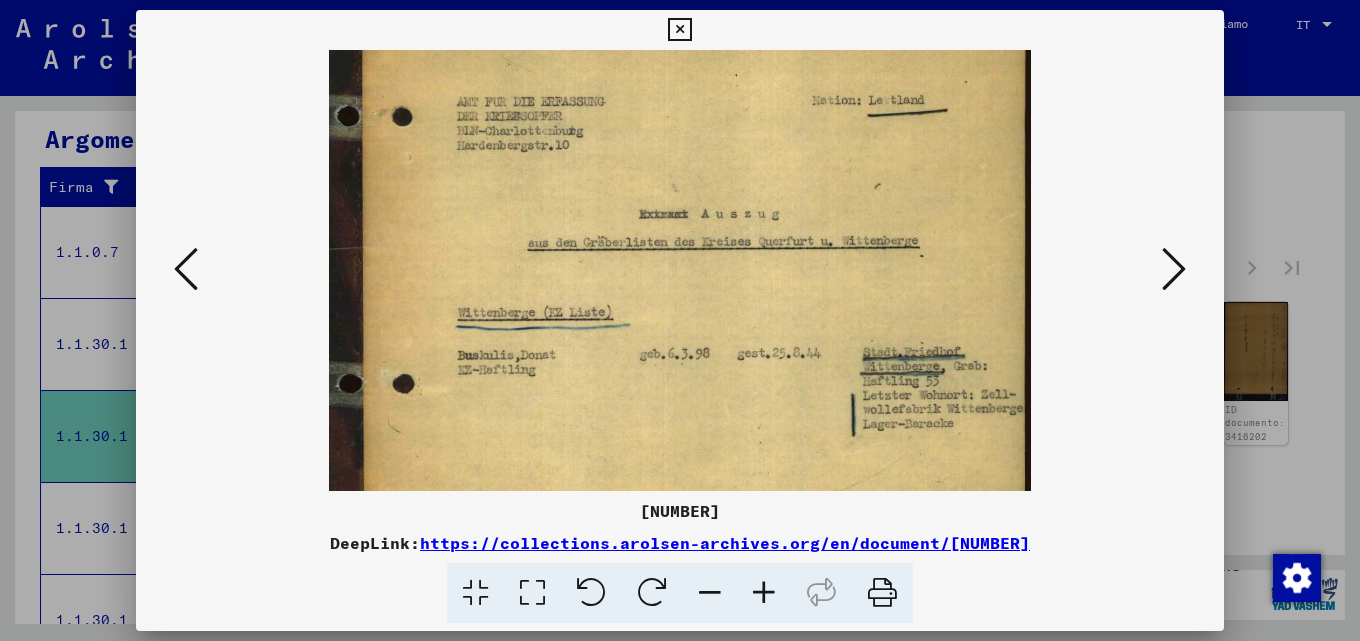 click at bounding box center [1174, 269] 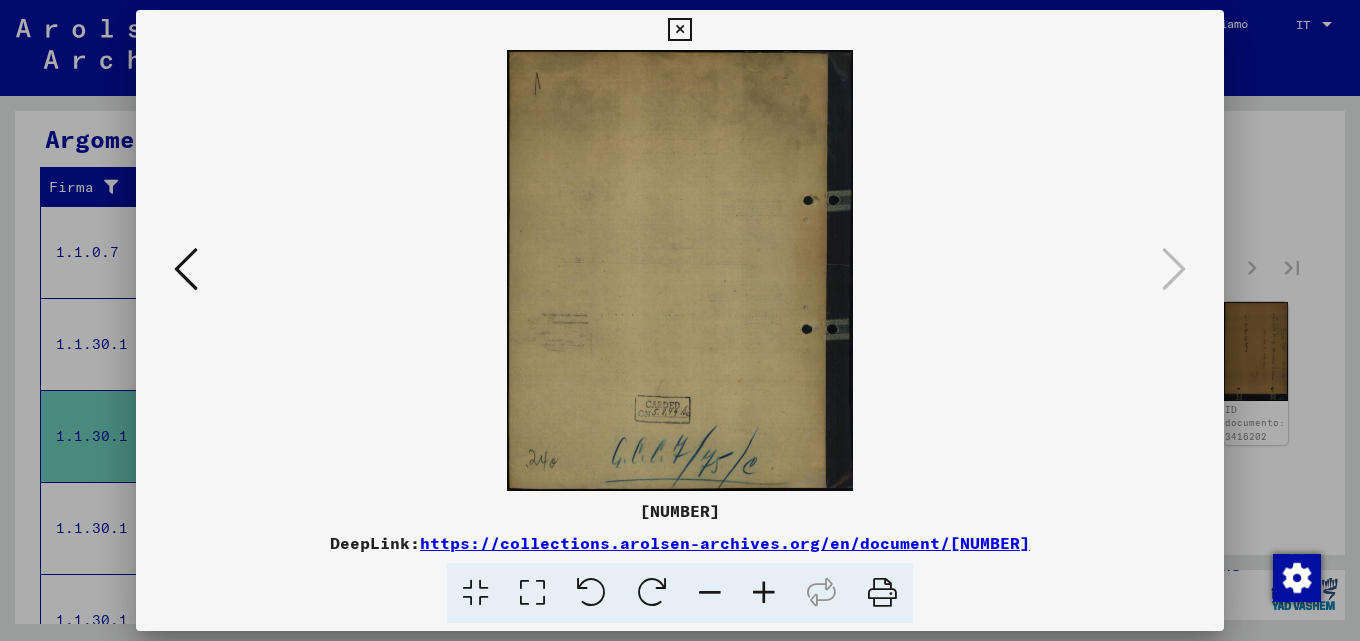 click at bounding box center (680, 320) 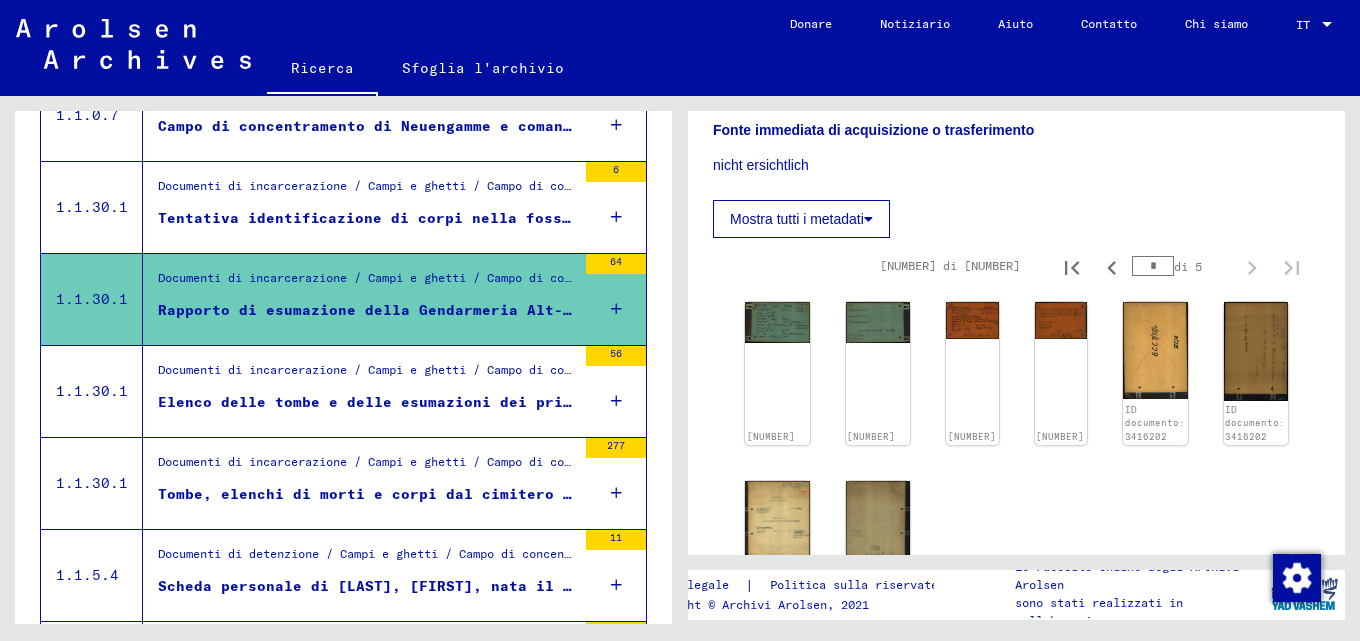 scroll, scrollTop: 530, scrollLeft: 0, axis: vertical 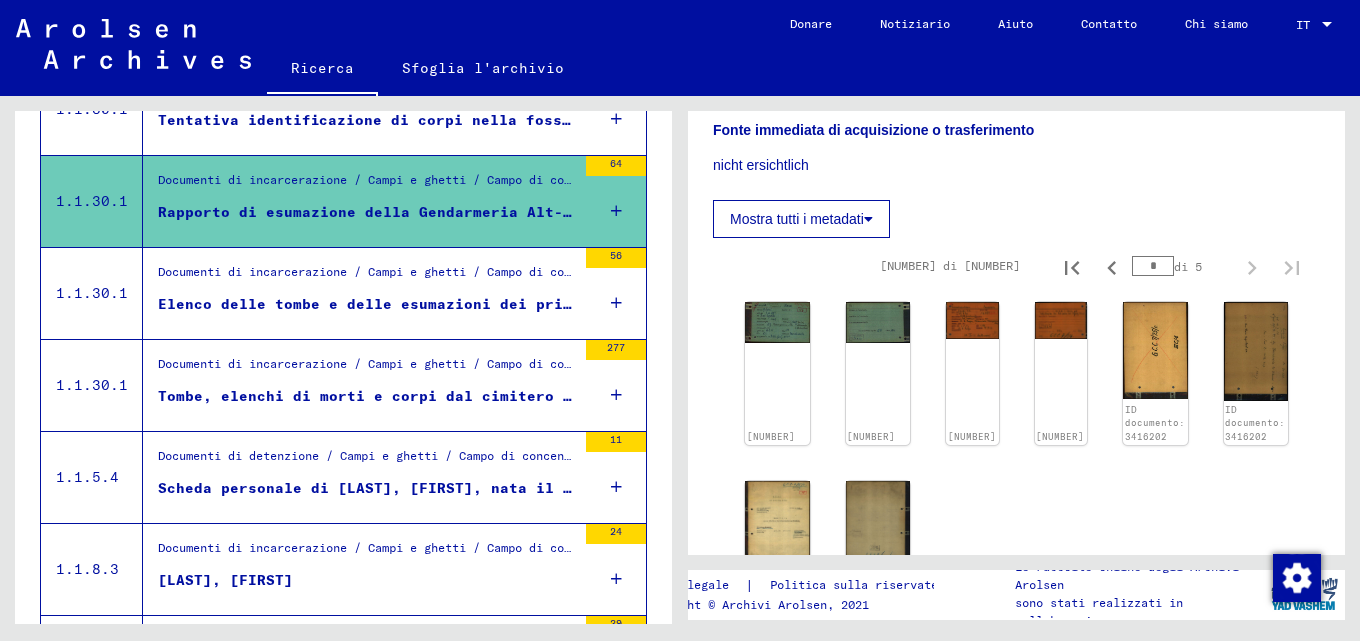 click on "Elenco delle tombe e delle esumazioni dei prigionieri deceduti del KL [CITY], sepolti nel cimitero "[CITY]" di [CITY]. Compilazione del dopoguerra. Data di morte: [DATE]." at bounding box center (923, 304) 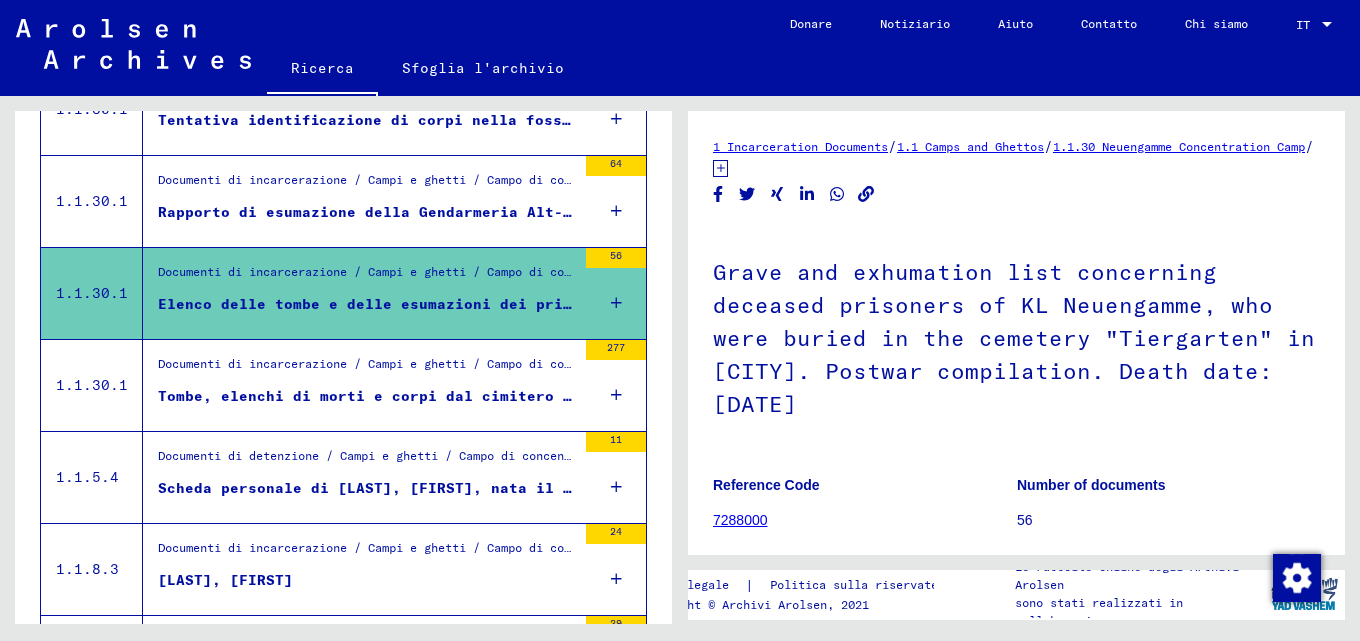 scroll, scrollTop: 0, scrollLeft: 0, axis: both 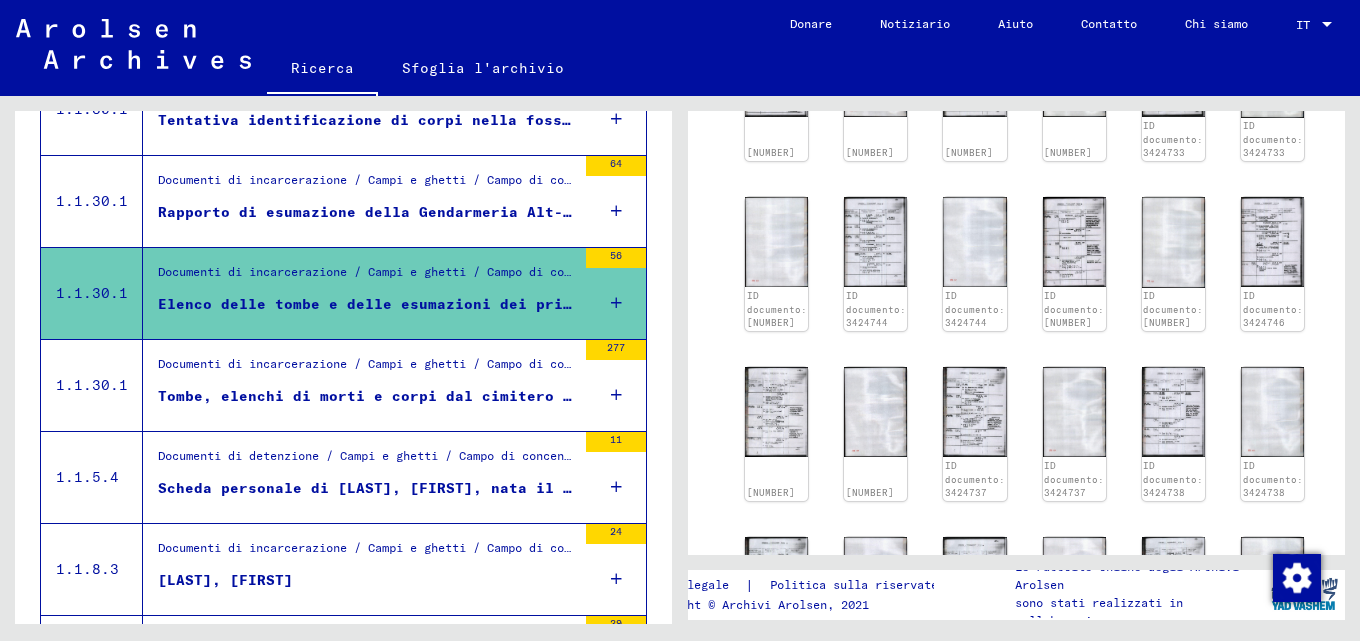 click on "Tombe, elenchi di morti e corpi dal cimitero di Riensberg, registro civile Brema-Blumenthal (1946), Kaltenkirchen, Laagberg, cimitero Wald Gifhorn, Ladelund, Lüneburg-Tiergarten, Meppen-Versen, registro civile Versen, Marinelager - ..." at bounding box center (1215, 396) 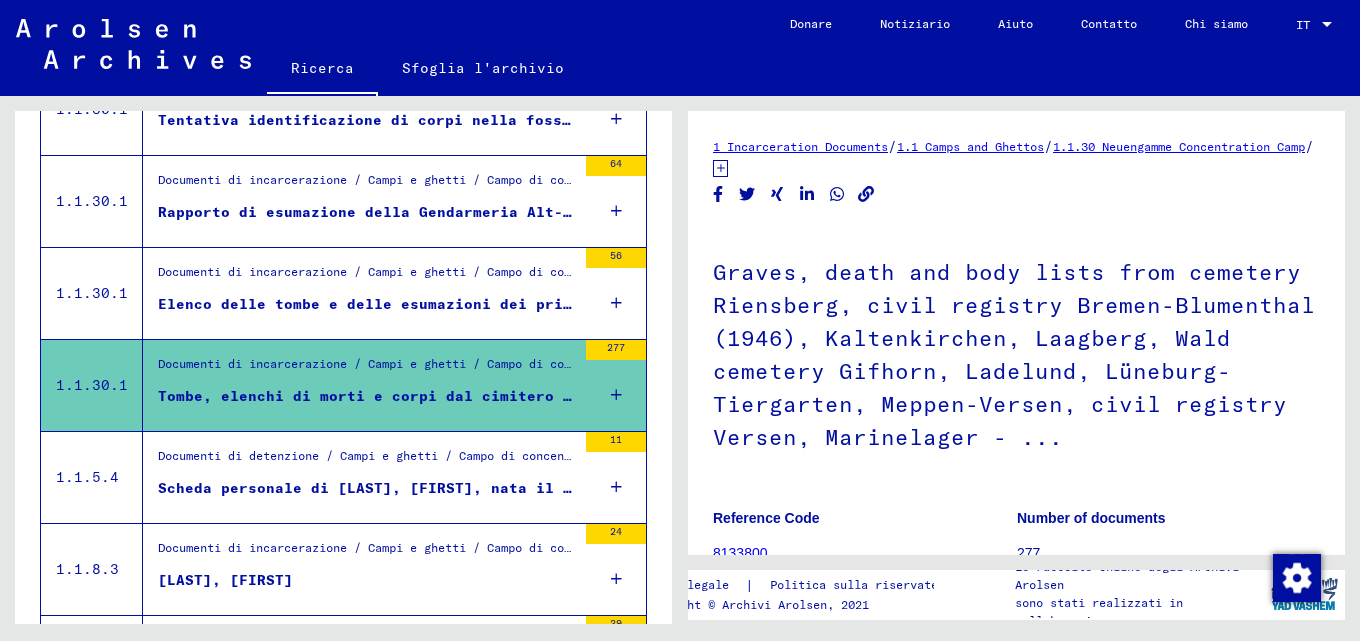 scroll, scrollTop: 0, scrollLeft: 0, axis: both 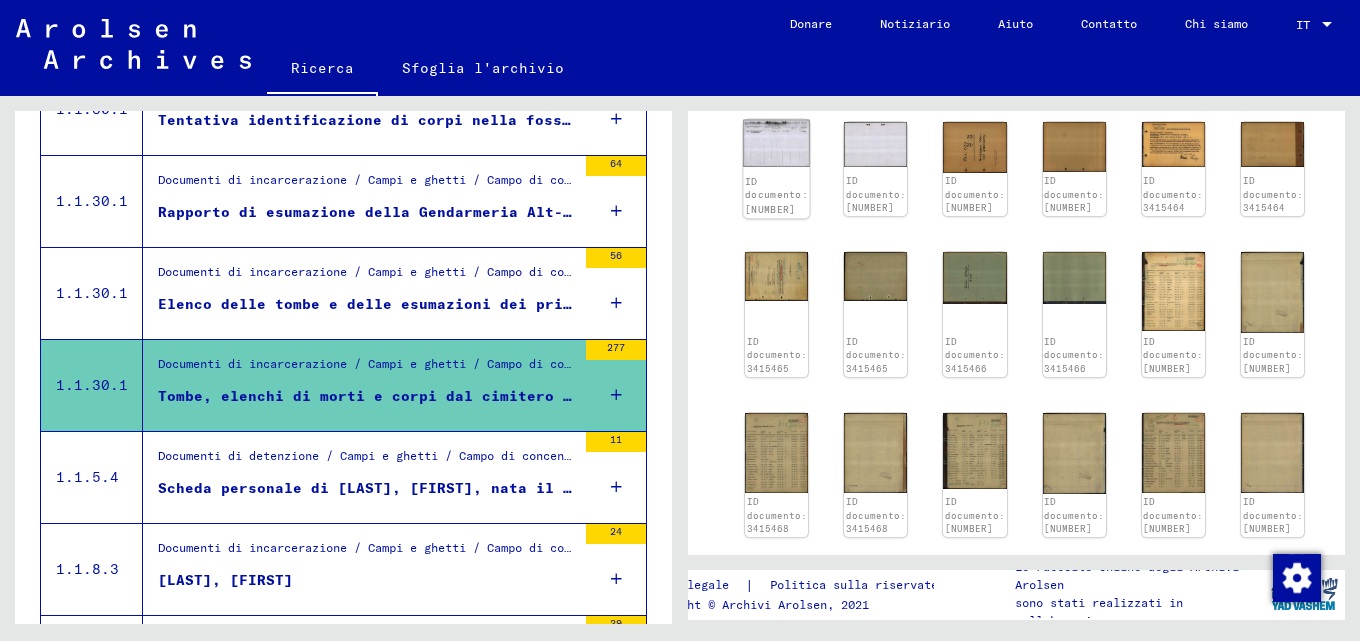 click 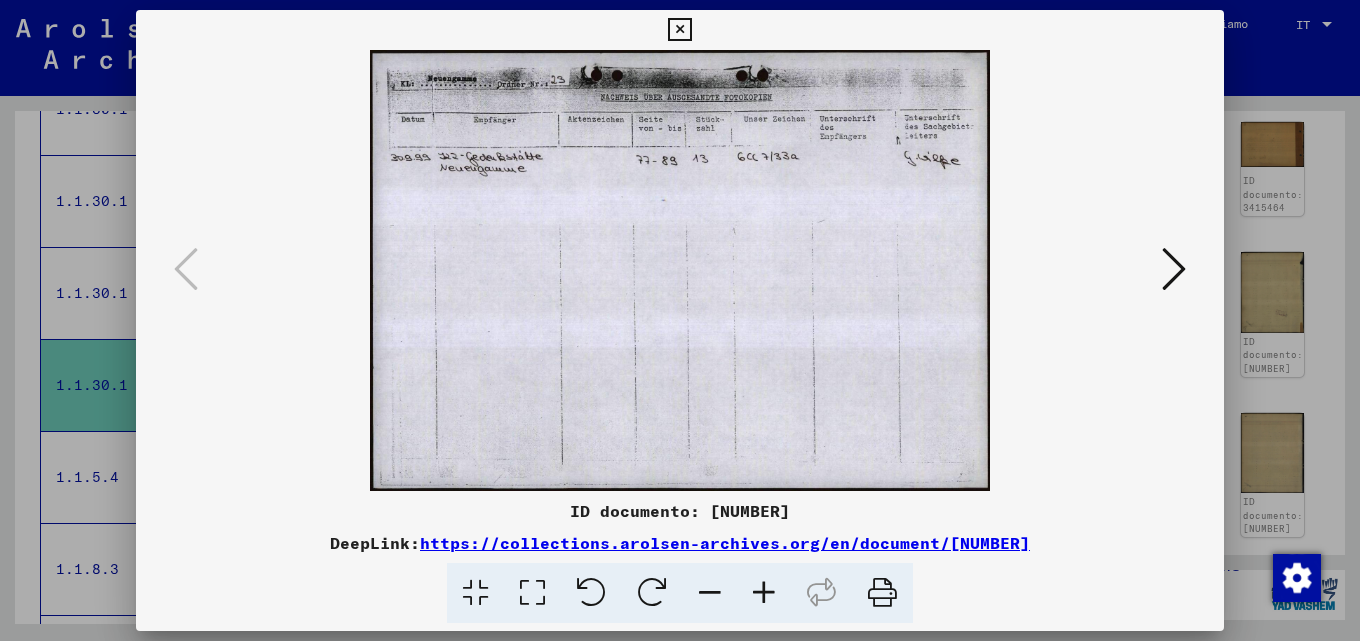 click at bounding box center (1174, 269) 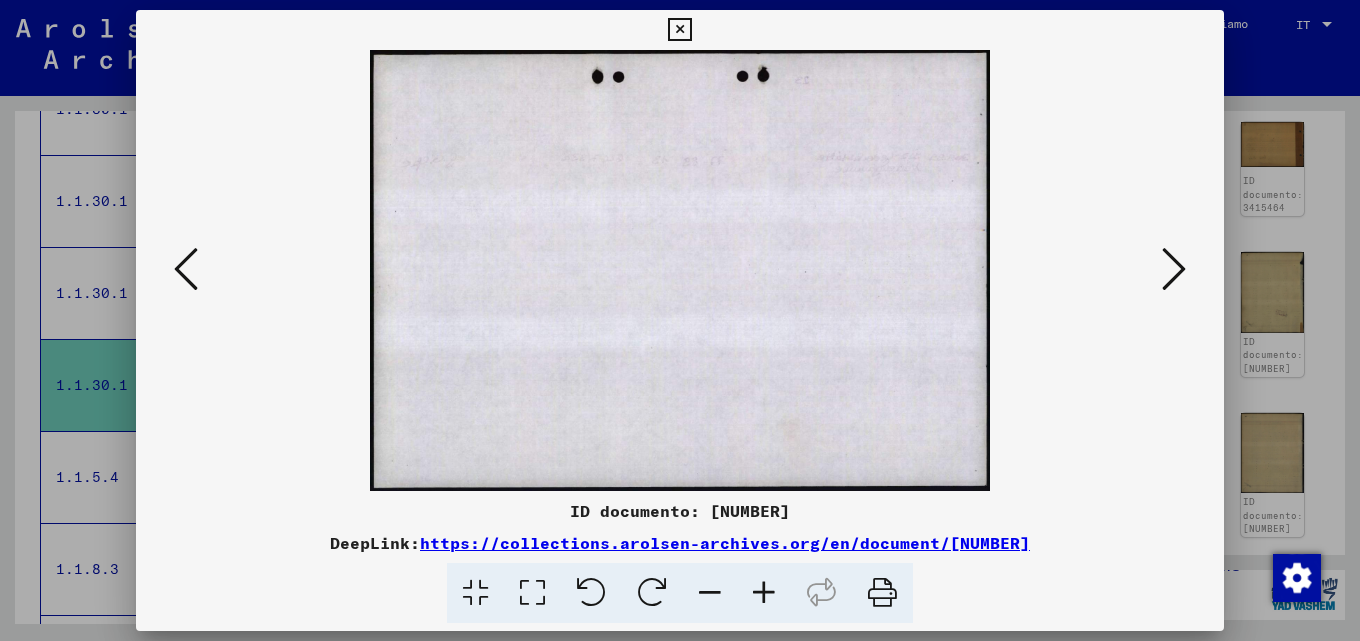 click at bounding box center (1174, 269) 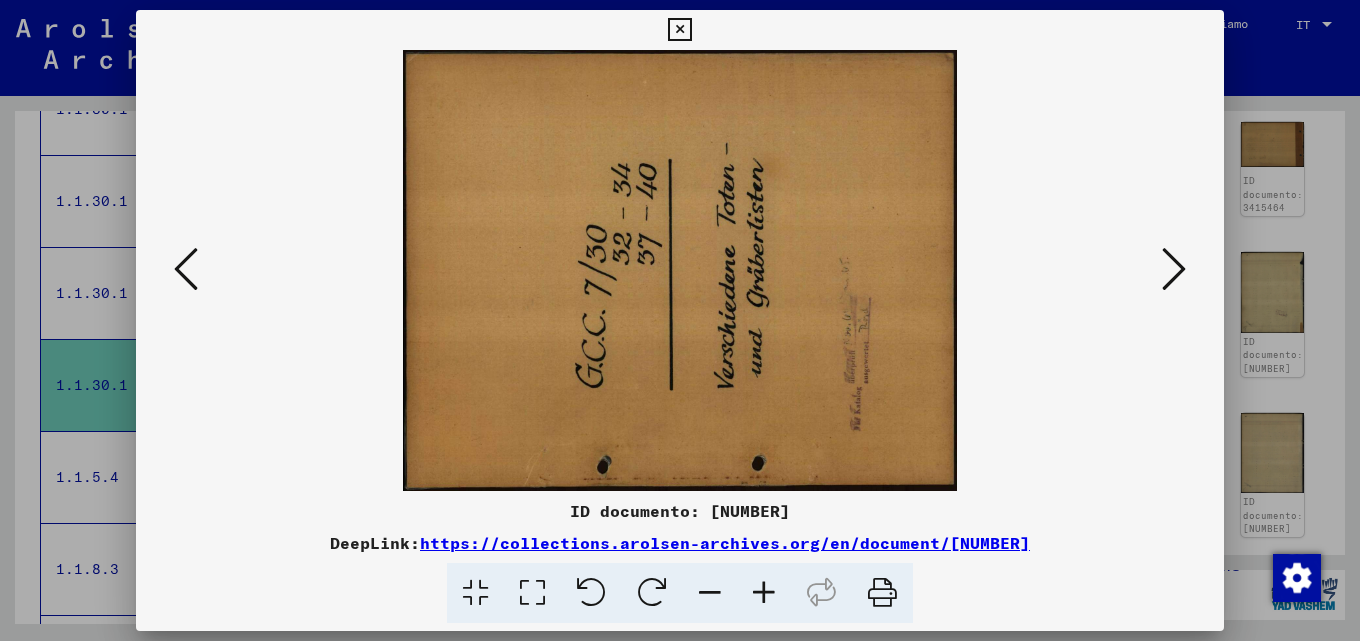 click at bounding box center (1174, 269) 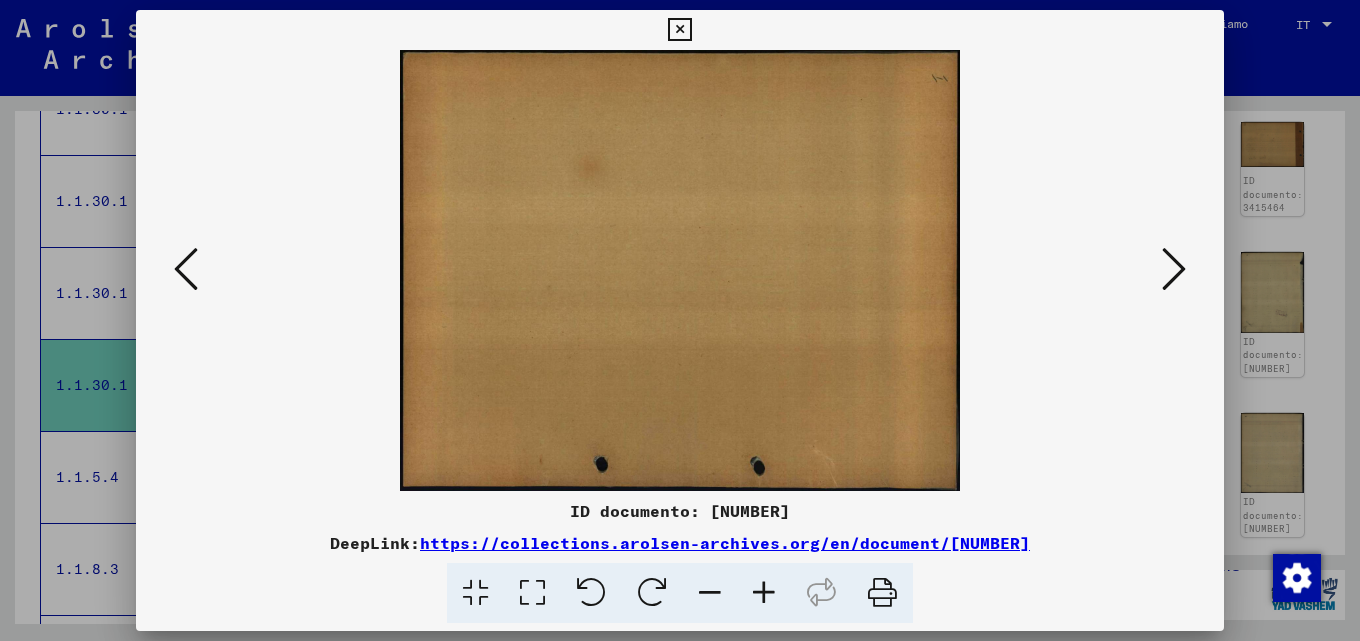 click at bounding box center (1174, 269) 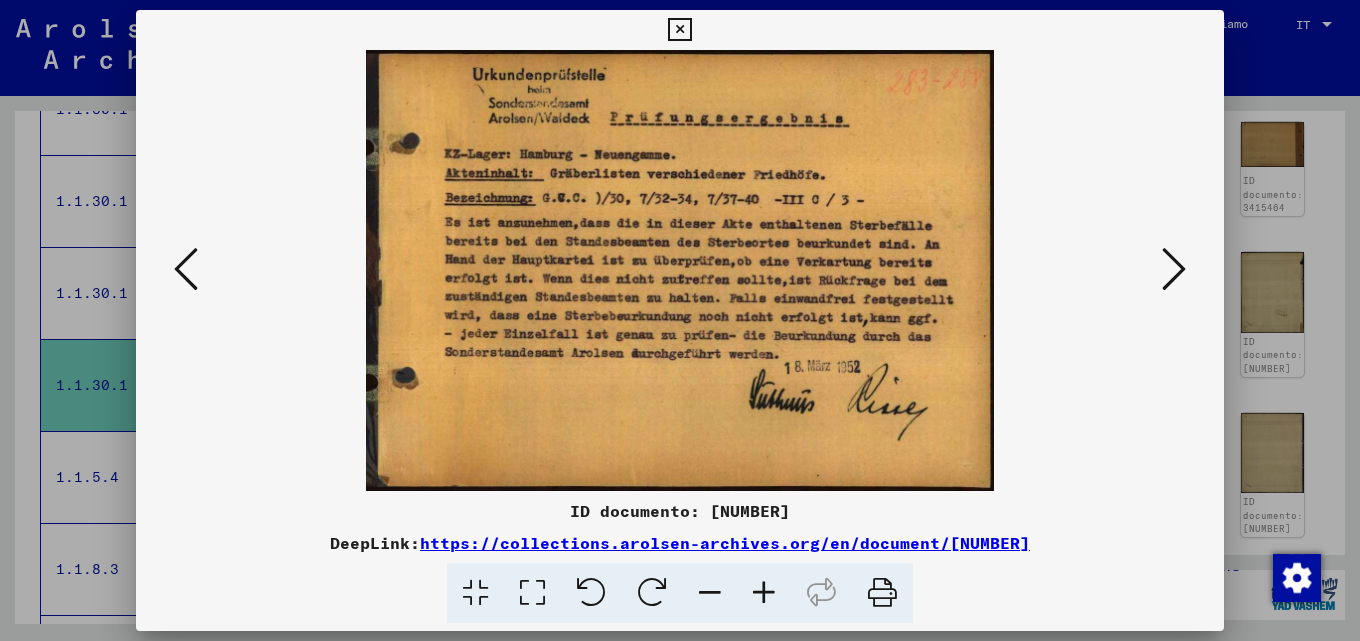 click at bounding box center (1174, 269) 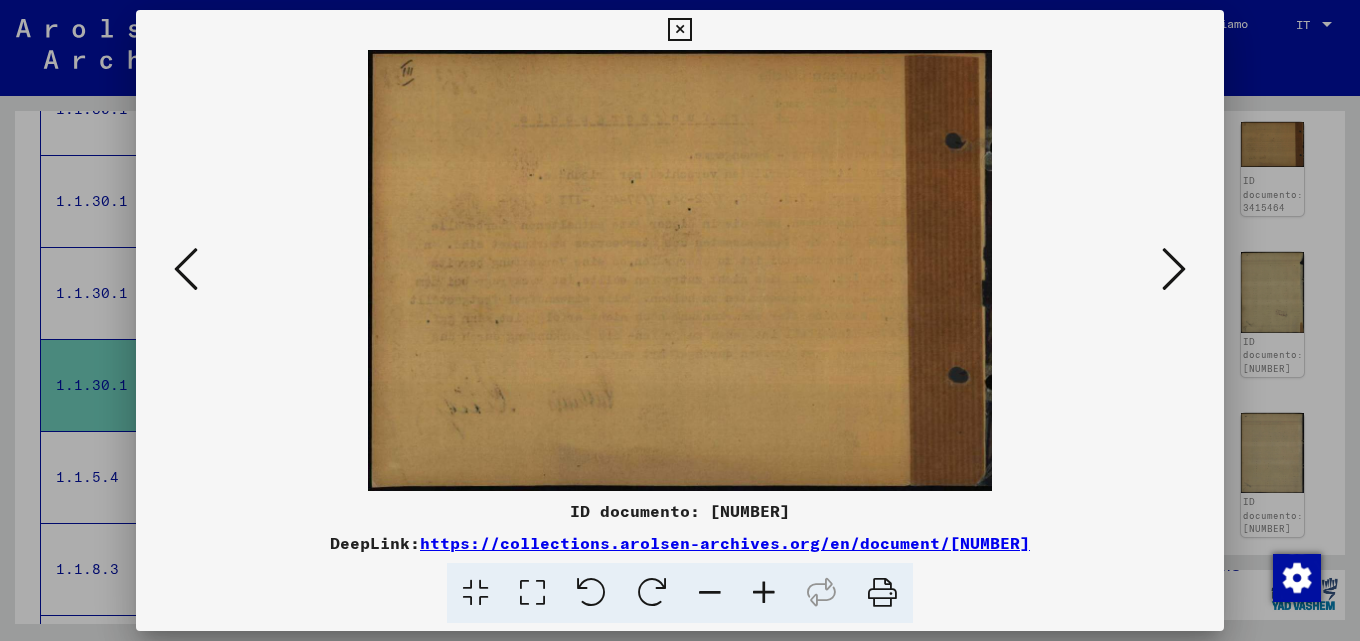 click at bounding box center [1174, 269] 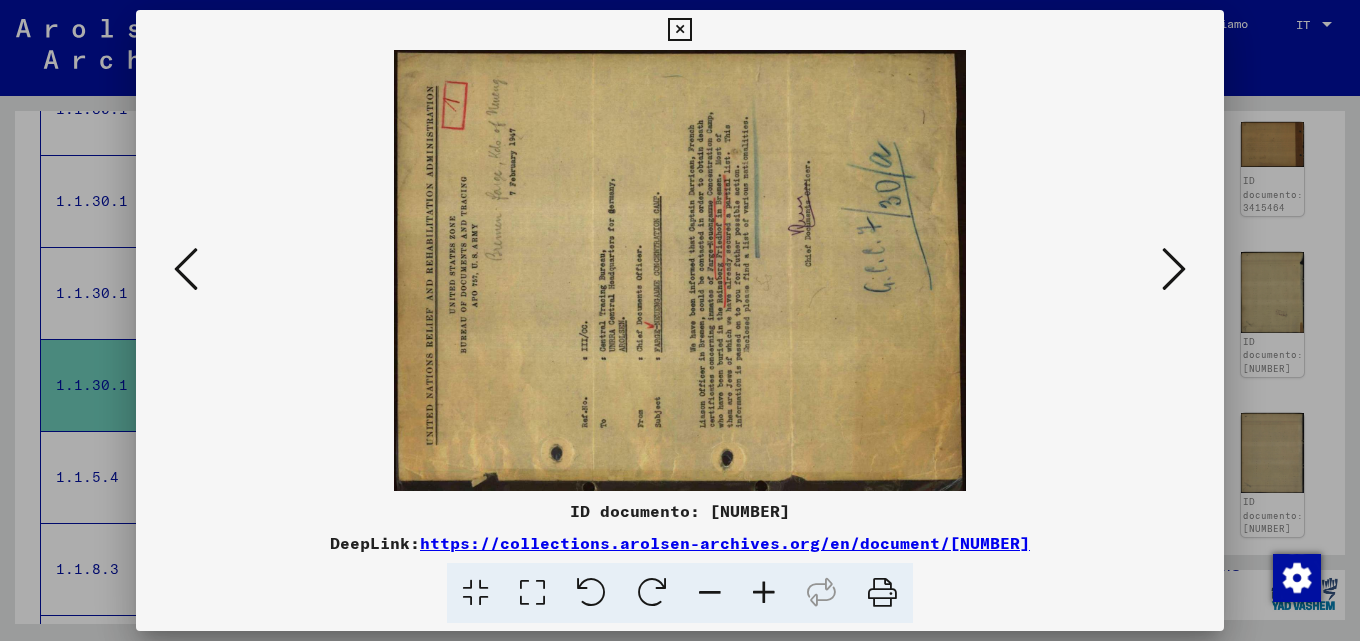 click at bounding box center (1174, 269) 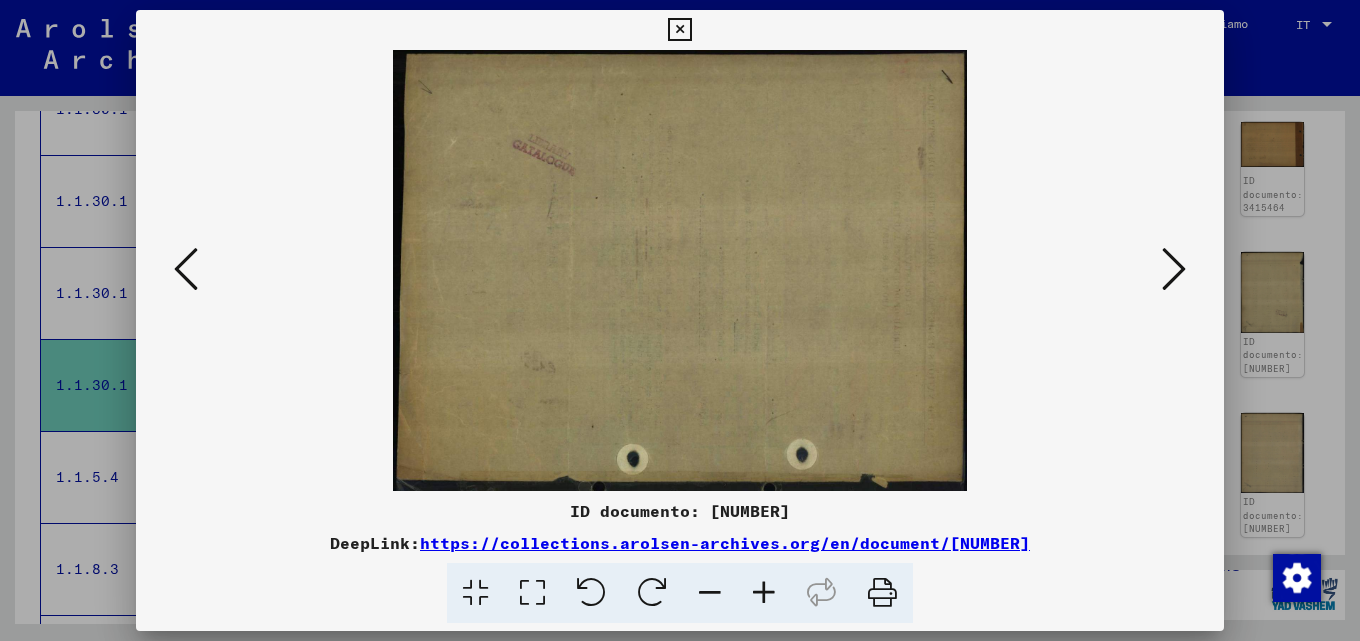 click at bounding box center (1174, 269) 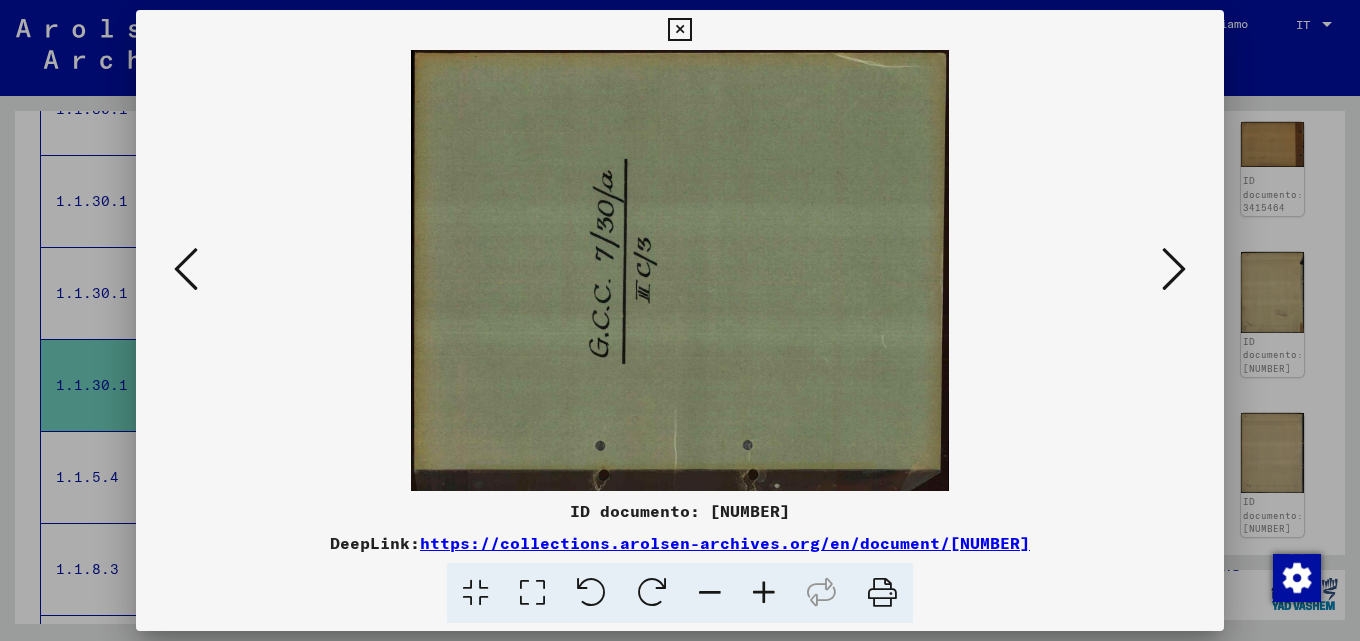 click at bounding box center [1174, 269] 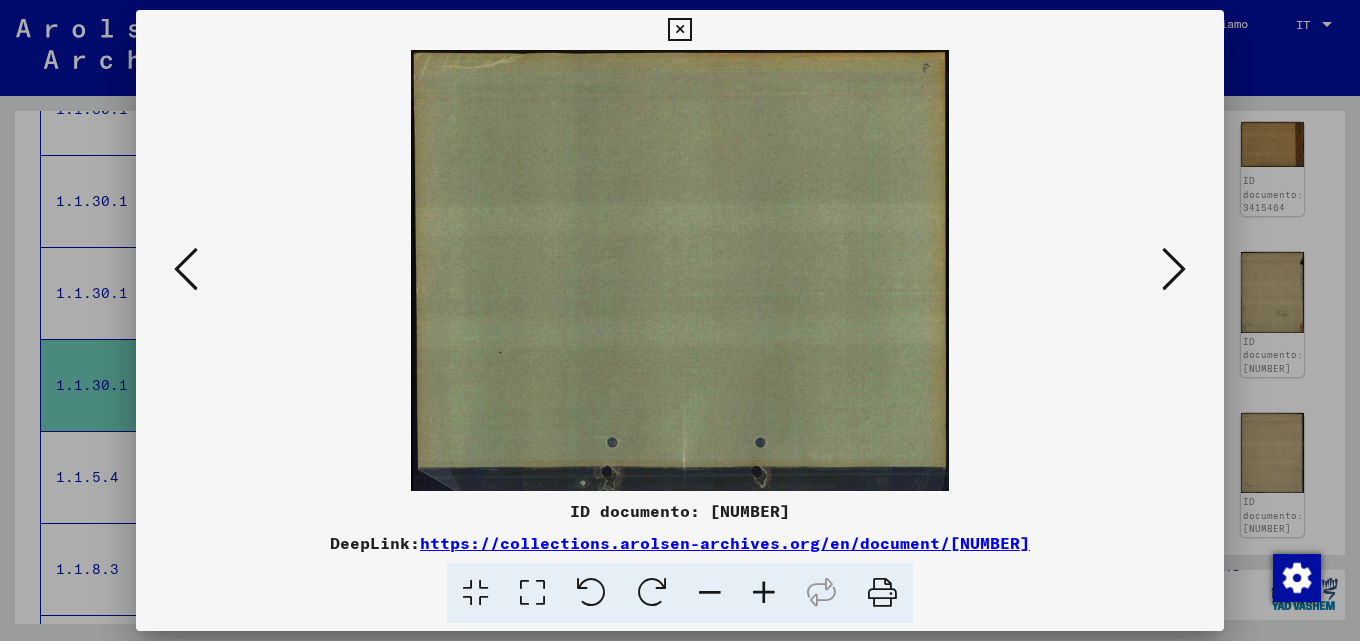 click at bounding box center [1174, 269] 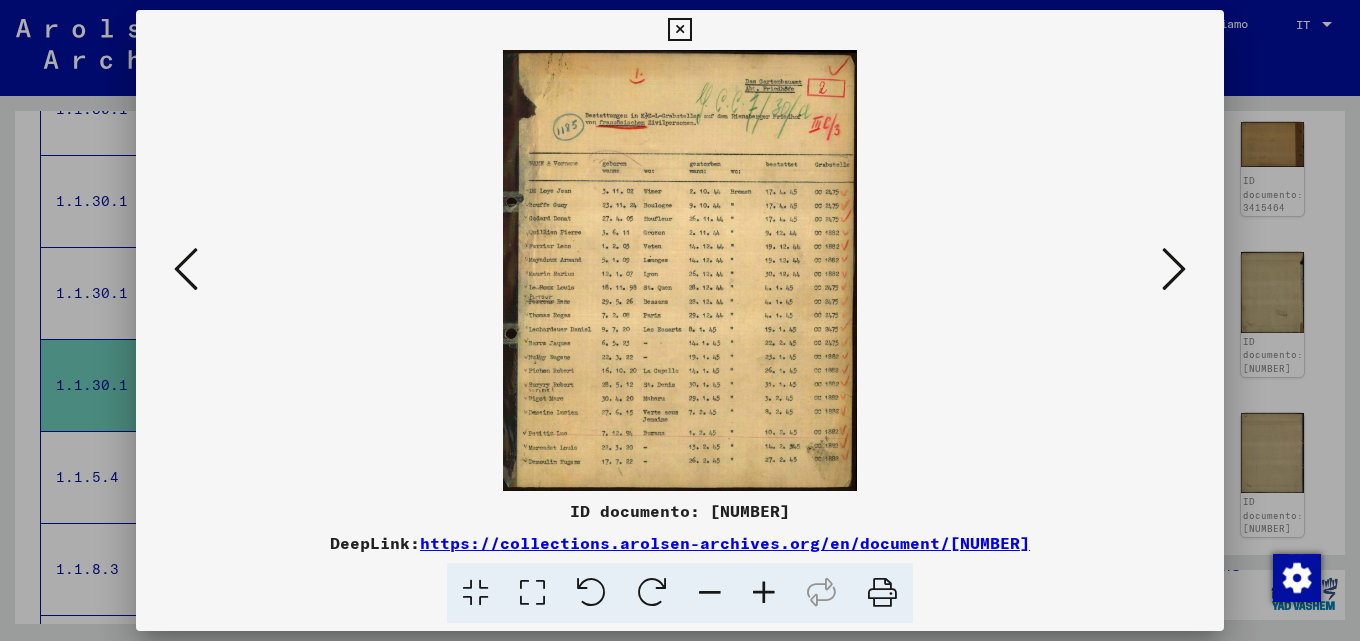 click at bounding box center [764, 593] 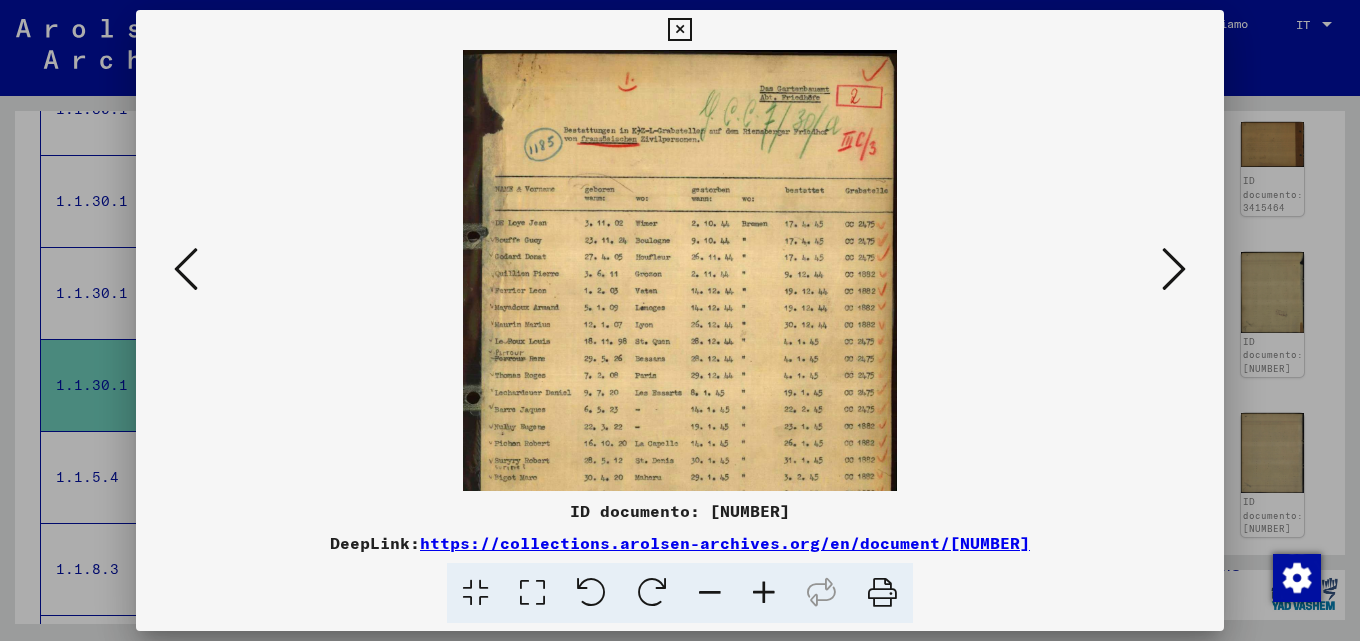 click at bounding box center (764, 593) 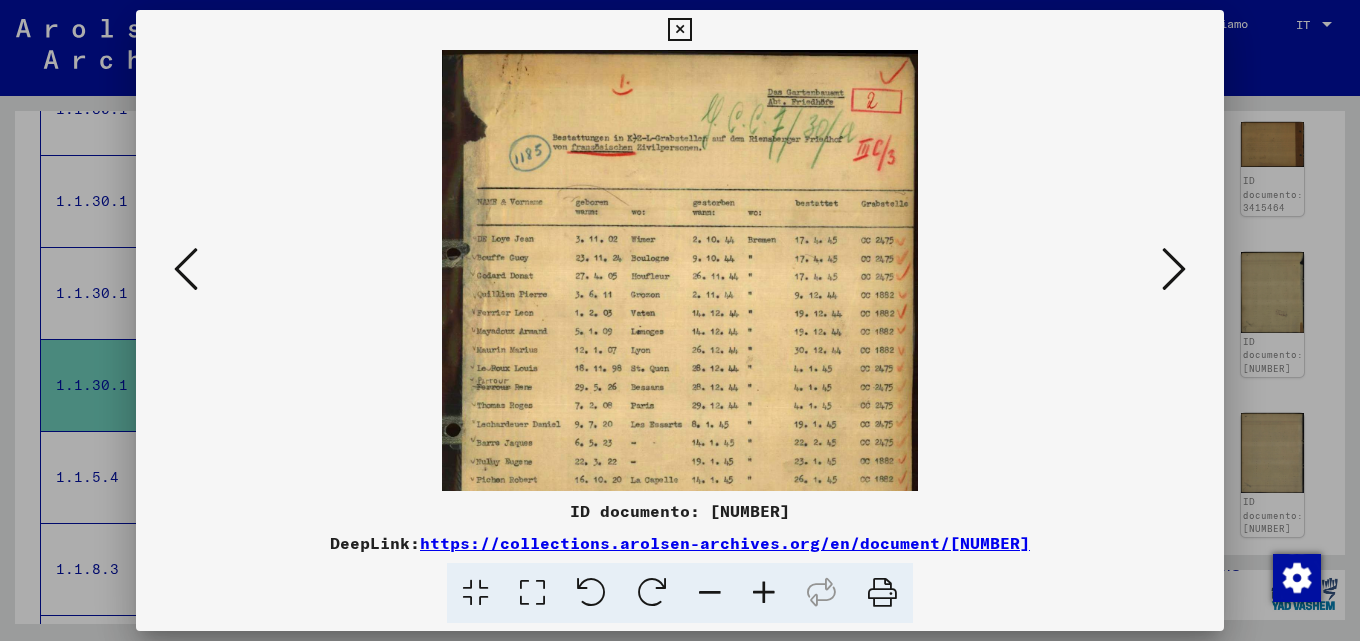 click at bounding box center [764, 593] 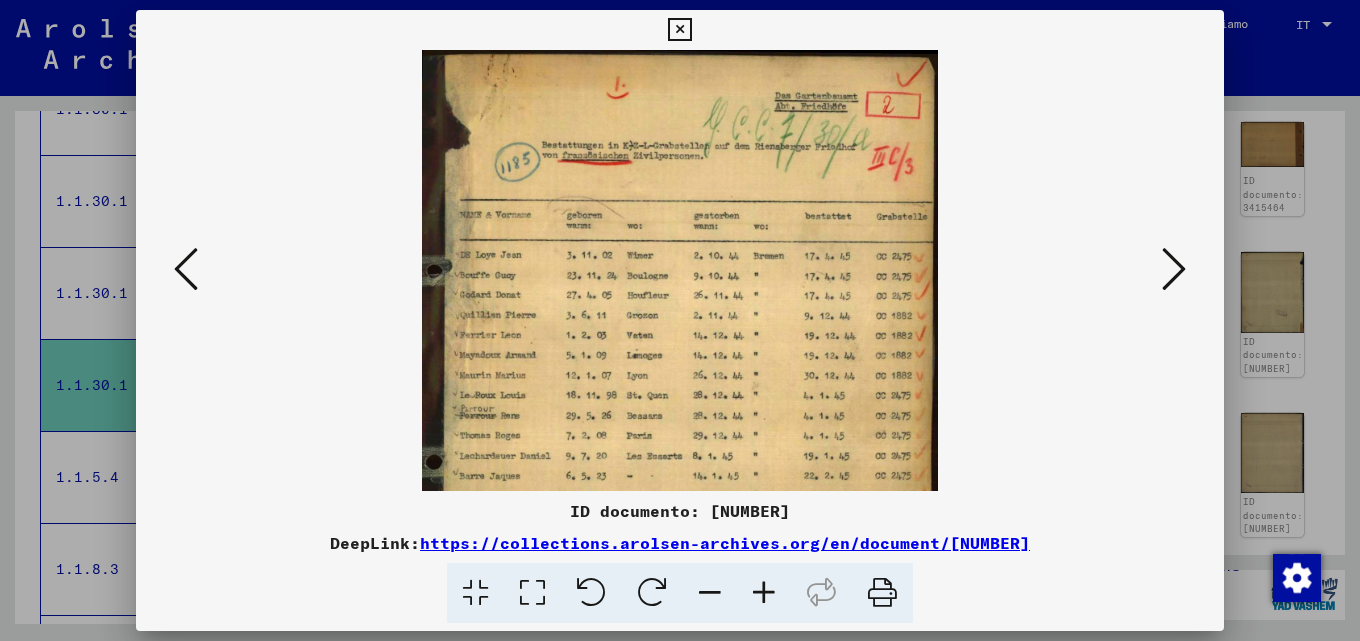 click at bounding box center (764, 593) 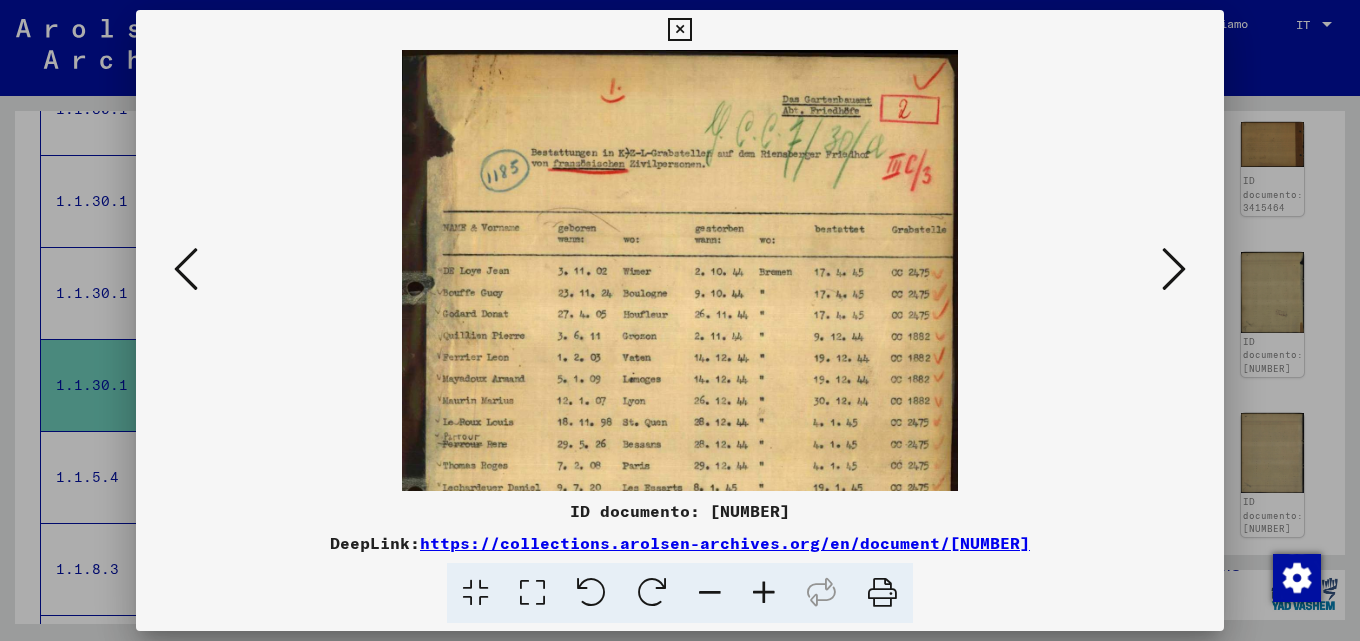 click at bounding box center [764, 593] 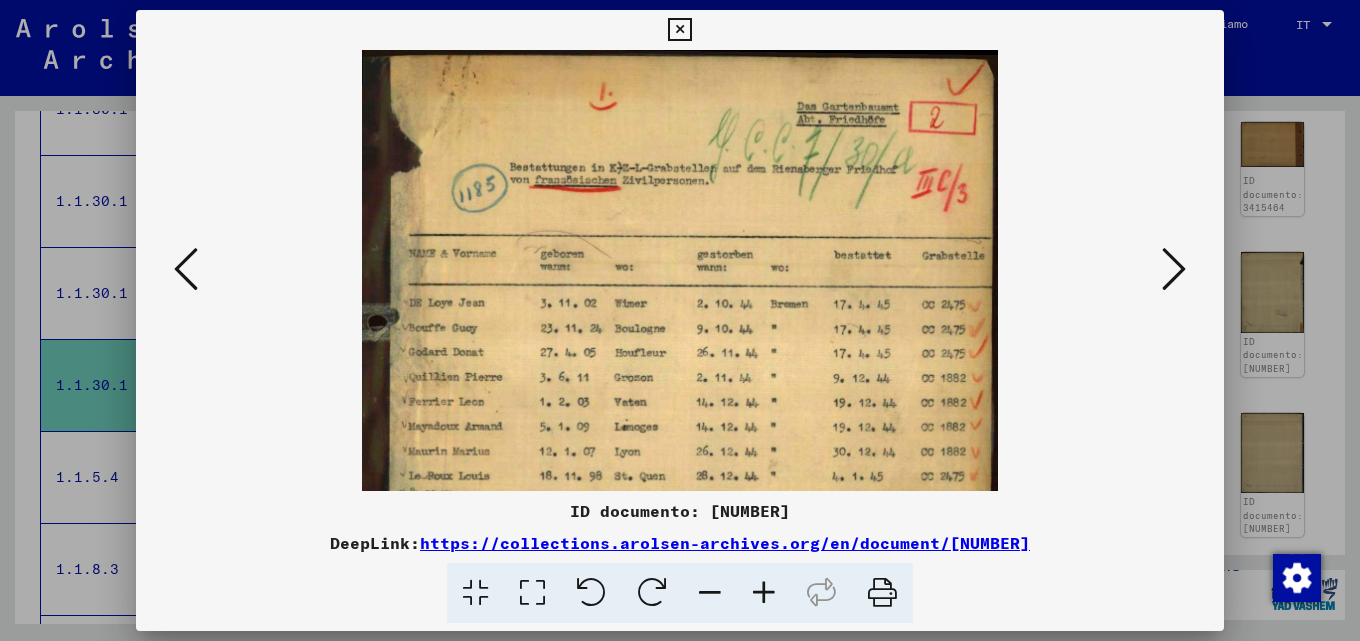 drag, startPoint x: 656, startPoint y: 361, endPoint x: 681, endPoint y: 216, distance: 147.13939 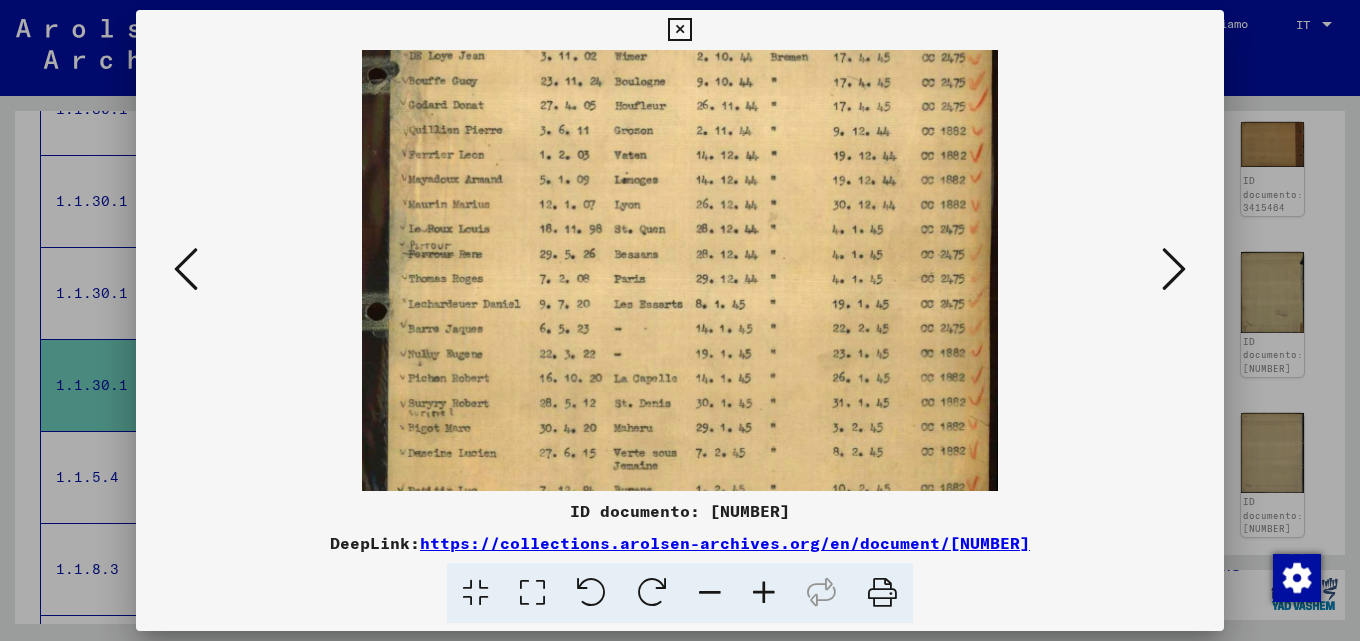 scroll, scrollTop: 250, scrollLeft: 0, axis: vertical 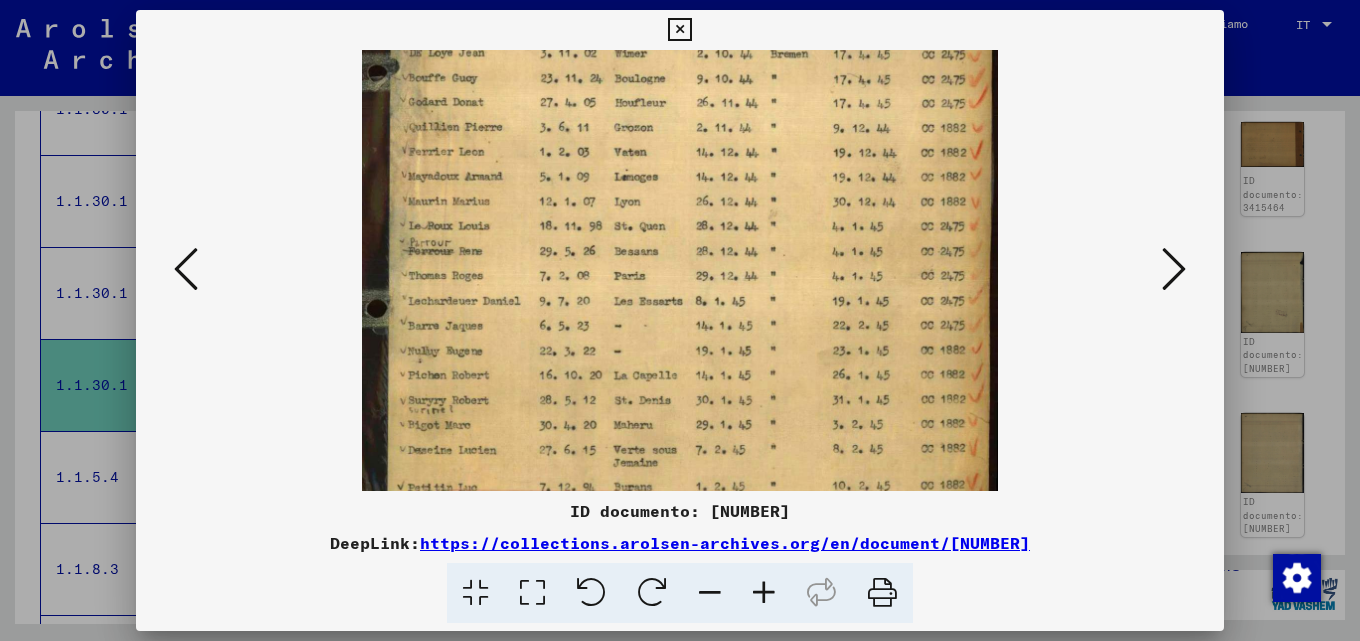 drag, startPoint x: 771, startPoint y: 295, endPoint x: 772, endPoint y: 190, distance: 105.00476 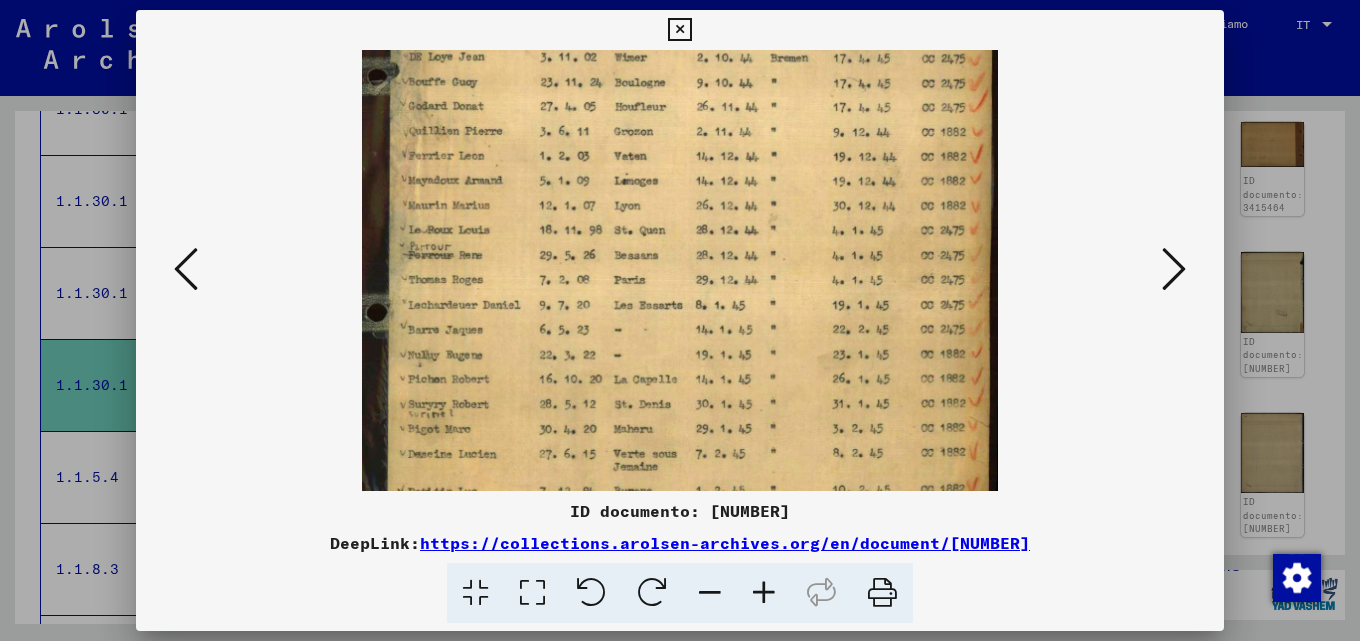 scroll, scrollTop: 277, scrollLeft: 0, axis: vertical 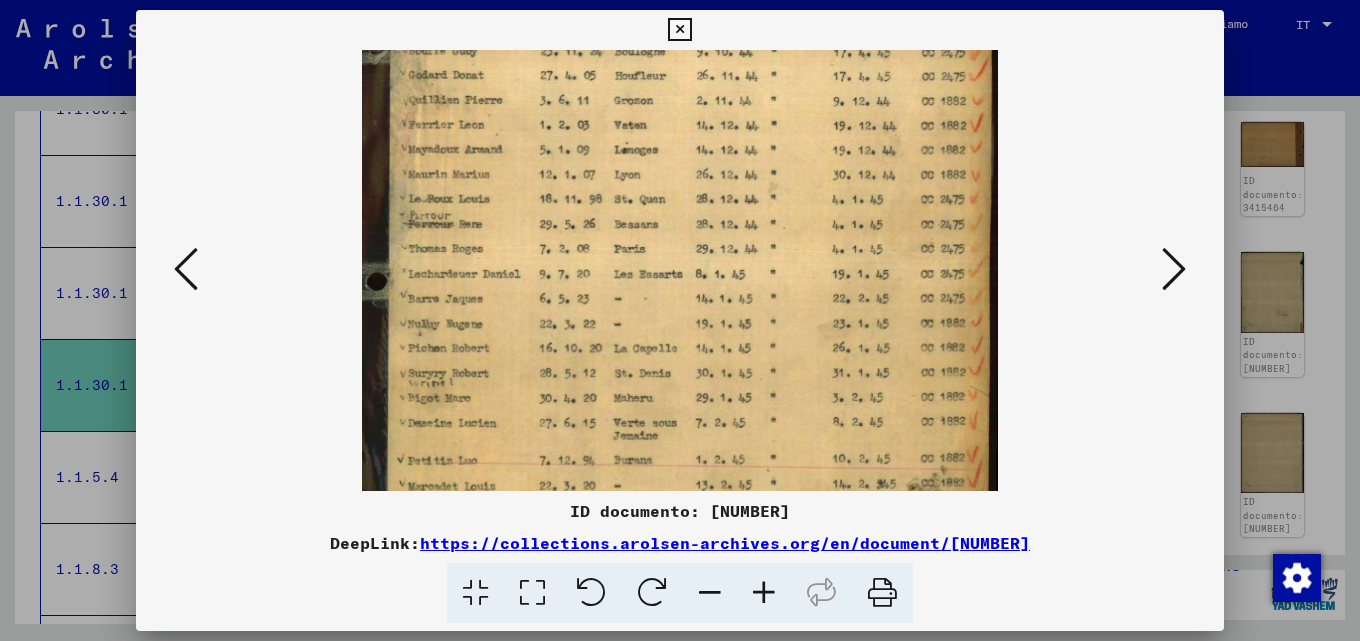 drag, startPoint x: 629, startPoint y: 328, endPoint x: 627, endPoint y: 253, distance: 75.026665 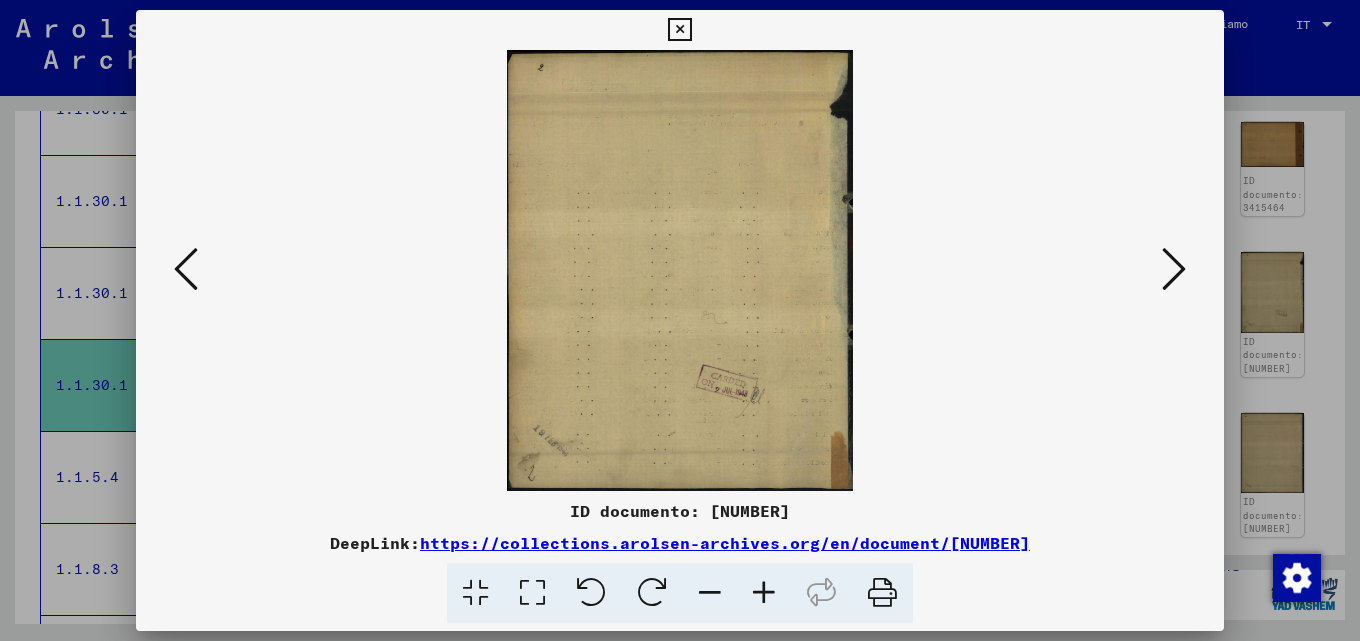 click at bounding box center (1174, 269) 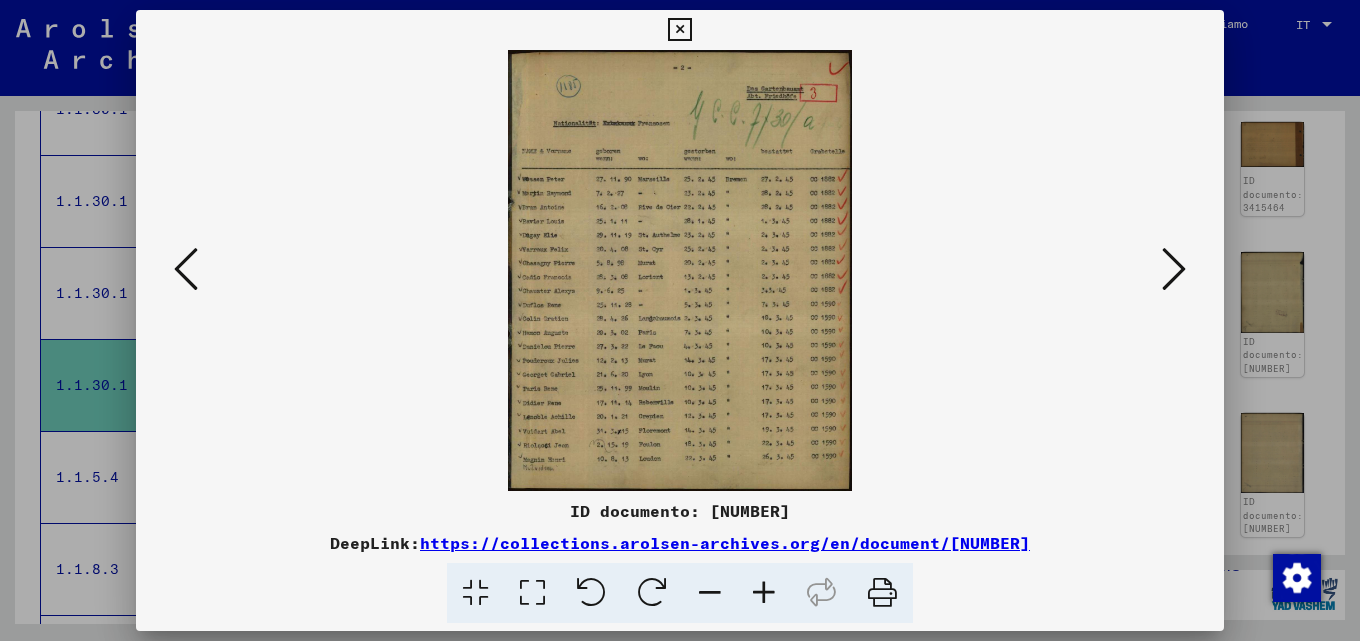 click at bounding box center (764, 593) 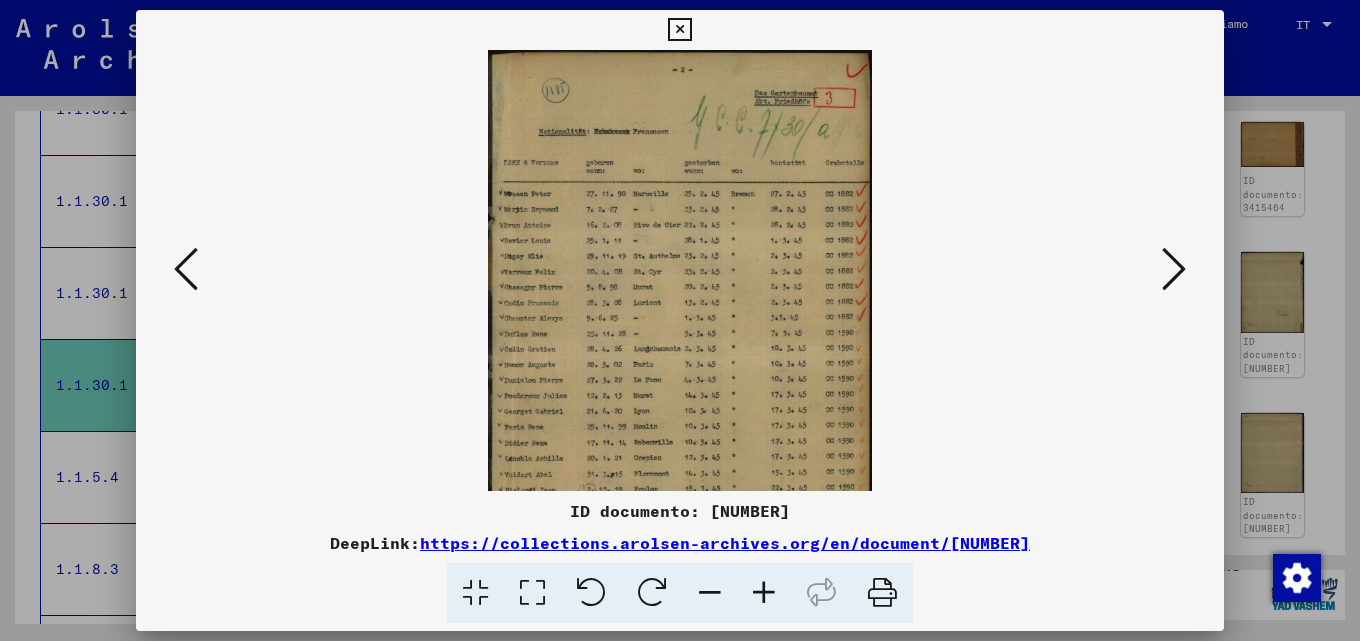 click at bounding box center [764, 593] 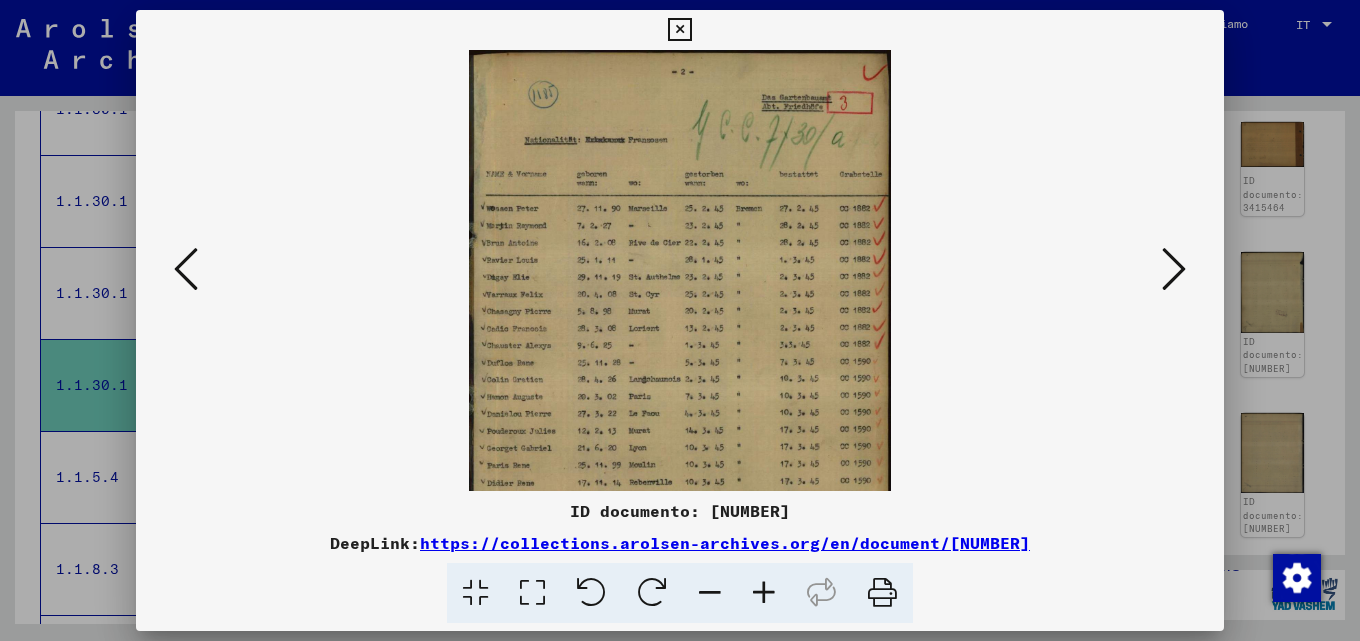 click at bounding box center [764, 593] 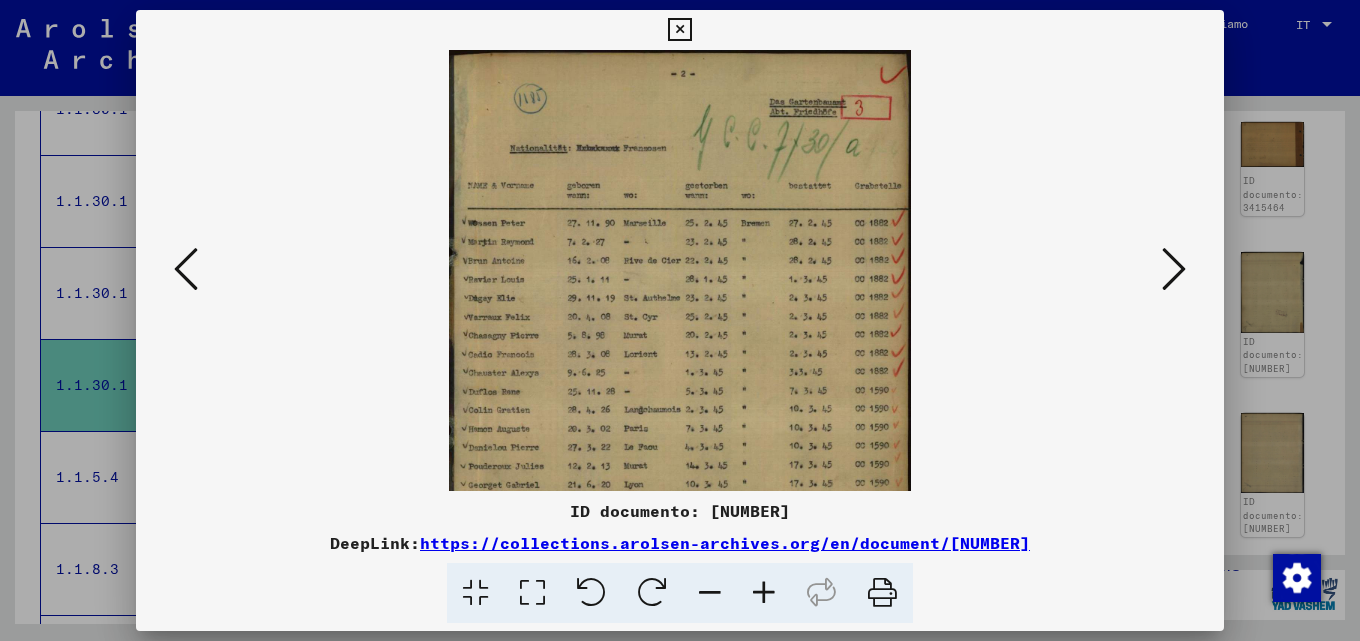 click at bounding box center (764, 593) 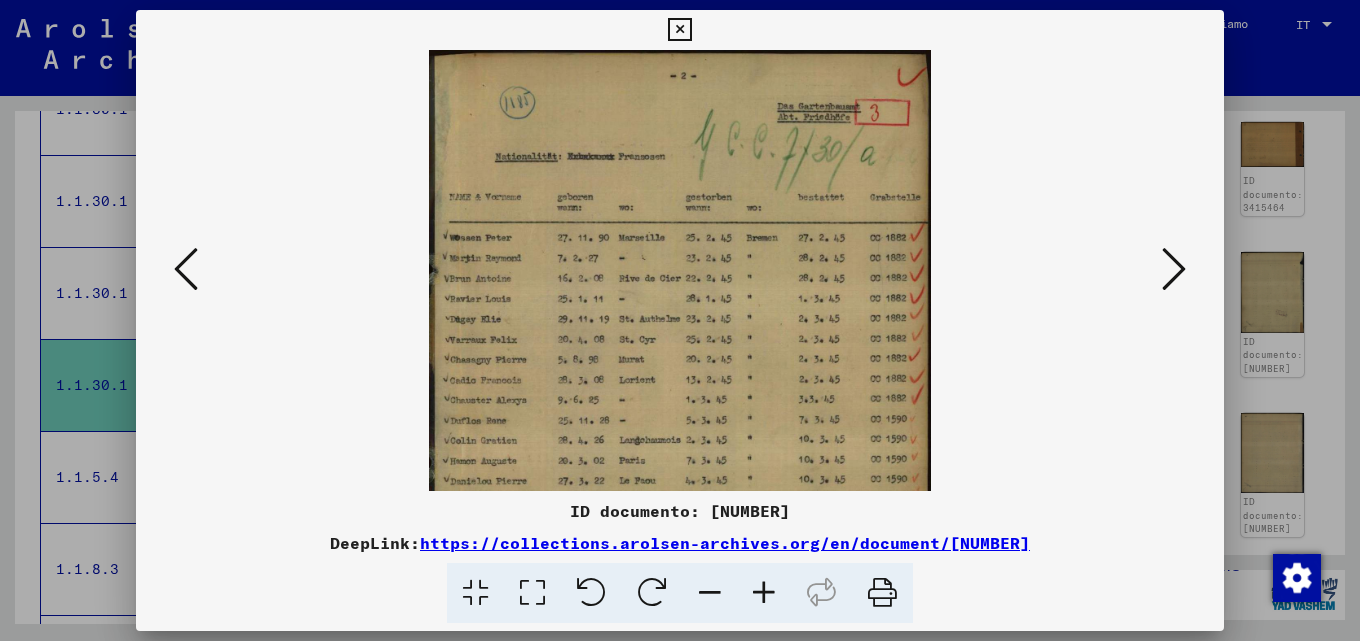 click at bounding box center (764, 593) 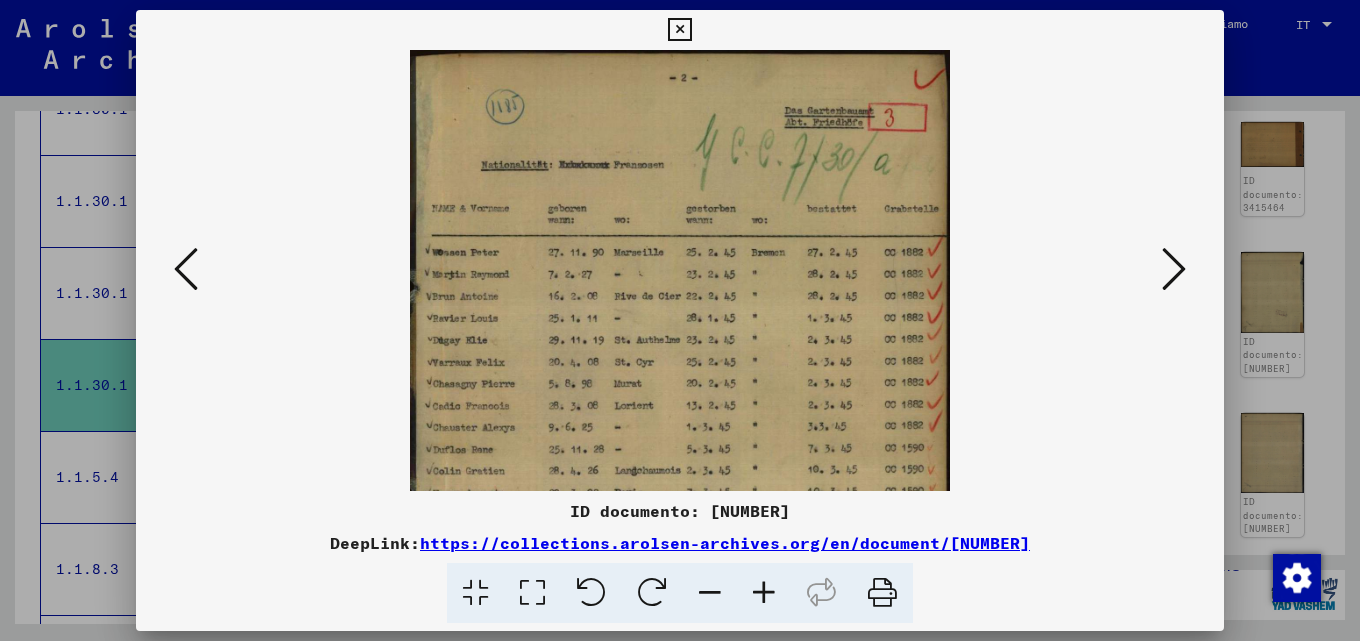 click at bounding box center (764, 593) 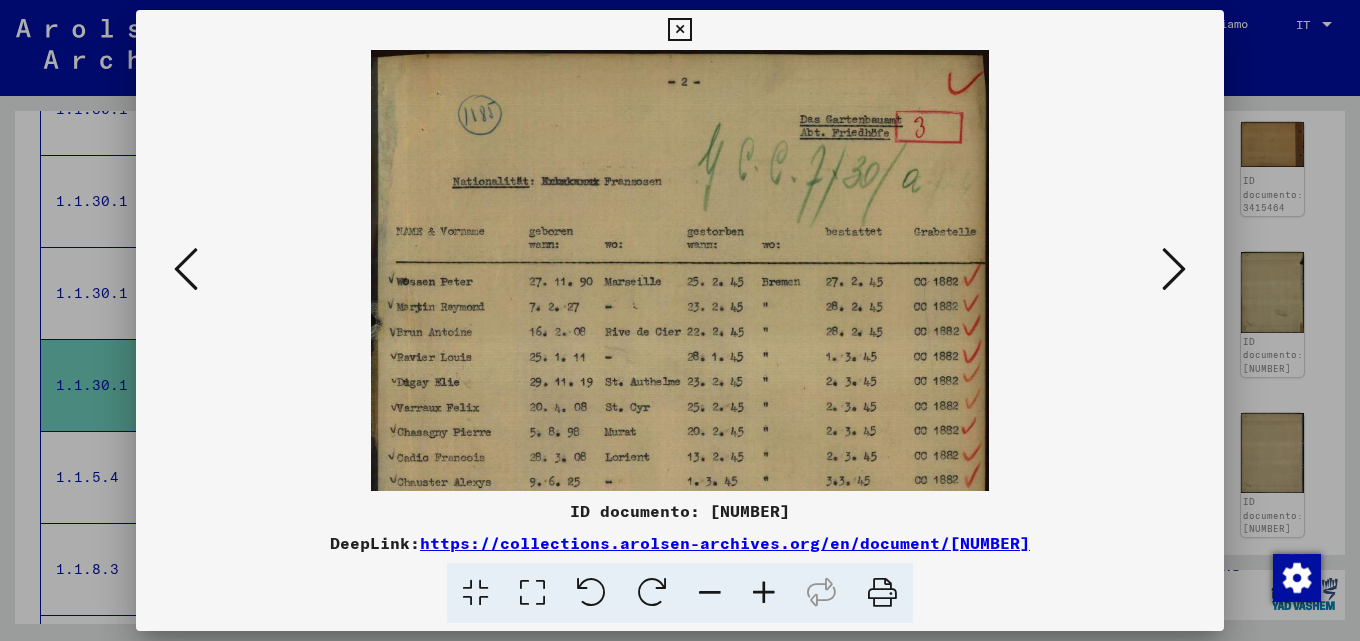 click at bounding box center (764, 593) 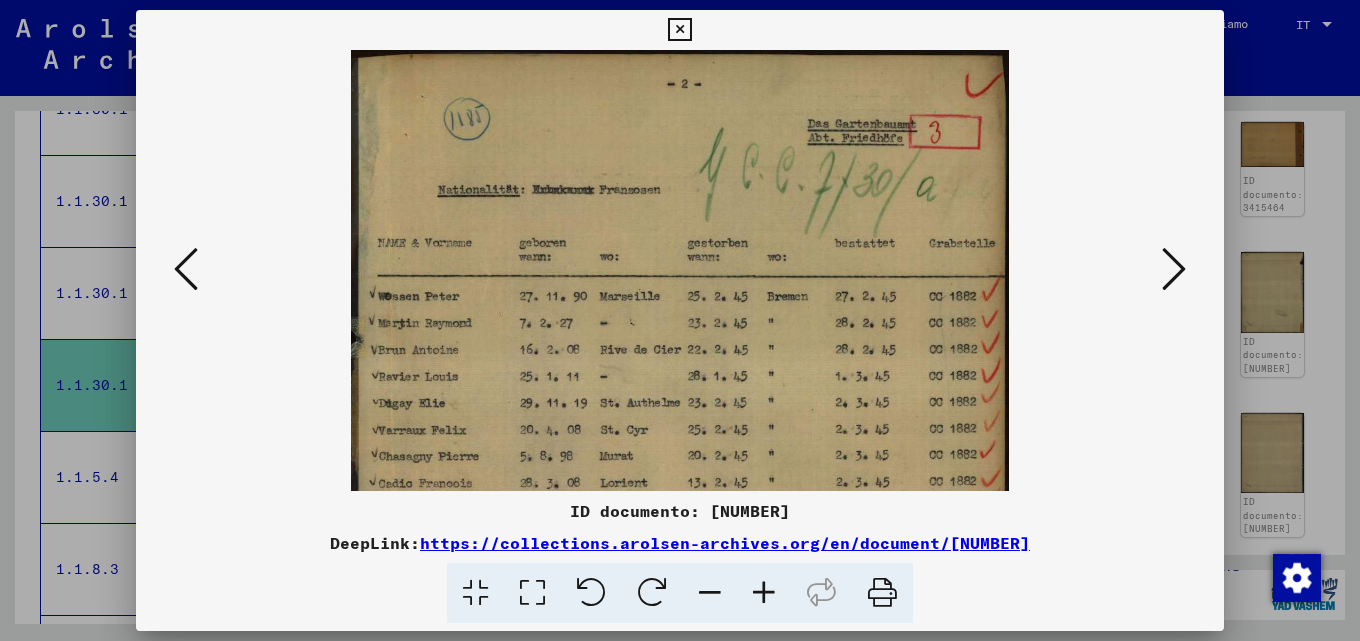click at bounding box center [764, 593] 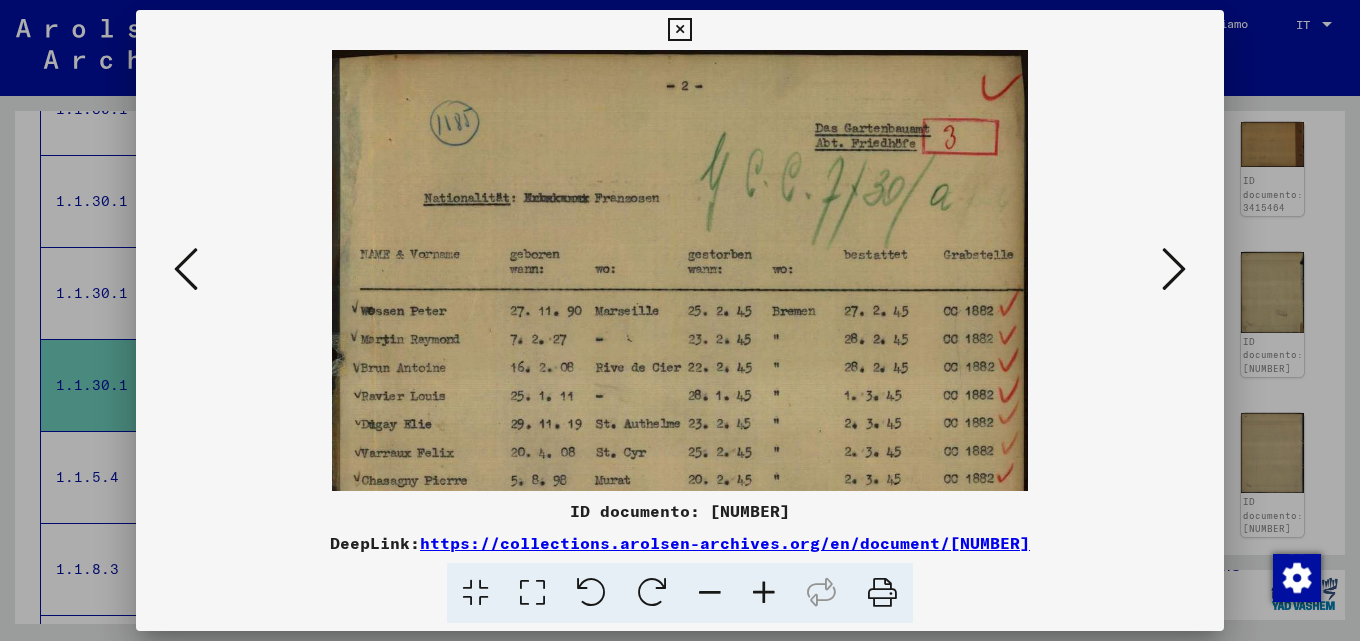 drag, startPoint x: 612, startPoint y: 375, endPoint x: 654, endPoint y: 266, distance: 116.81181 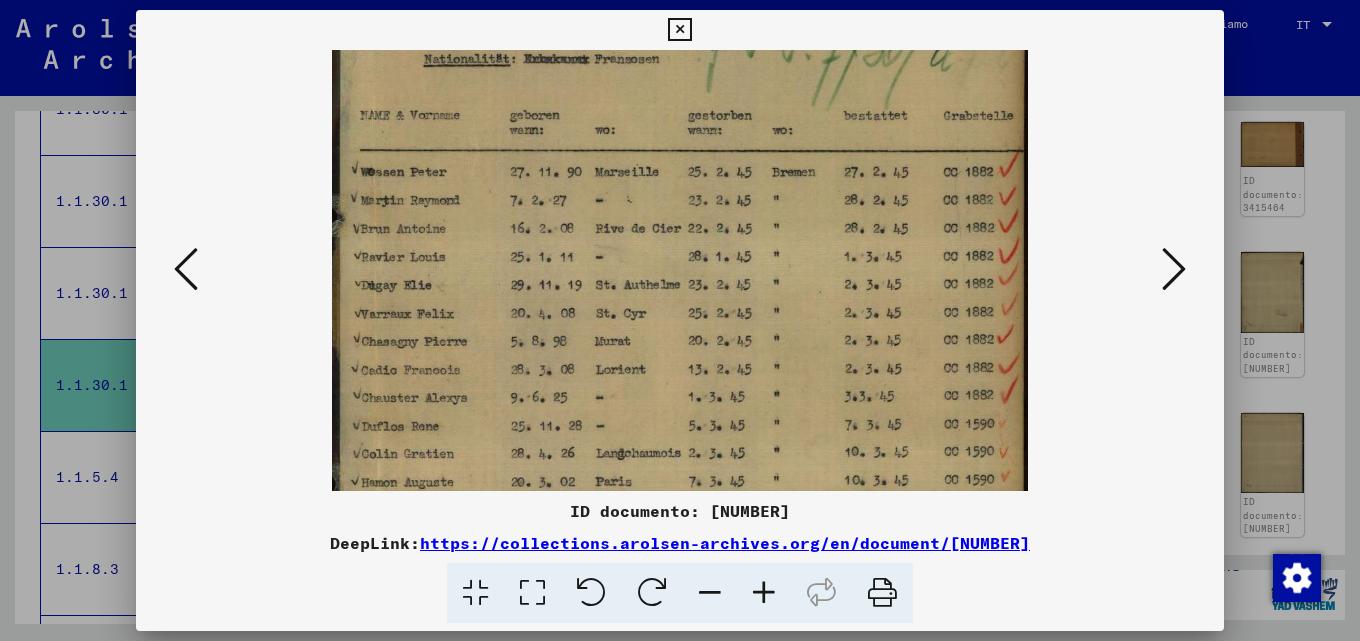 drag, startPoint x: 601, startPoint y: 380, endPoint x: 620, endPoint y: 206, distance: 175.03429 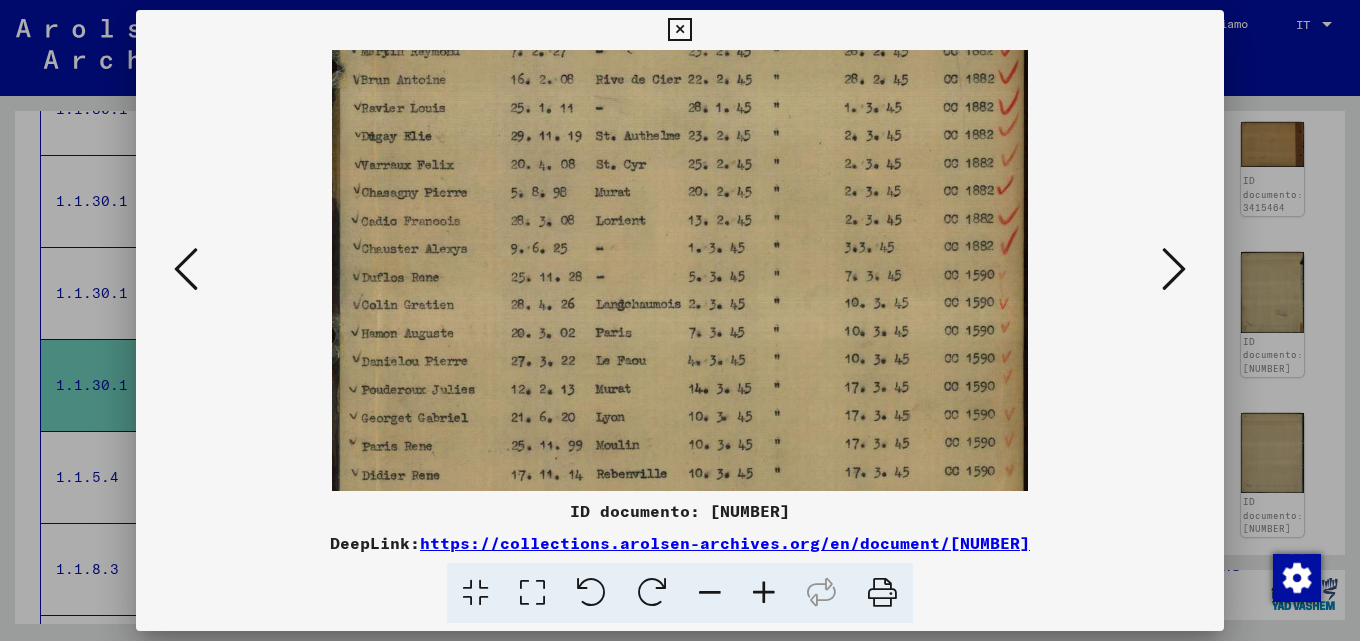 click at bounding box center (680, 207) 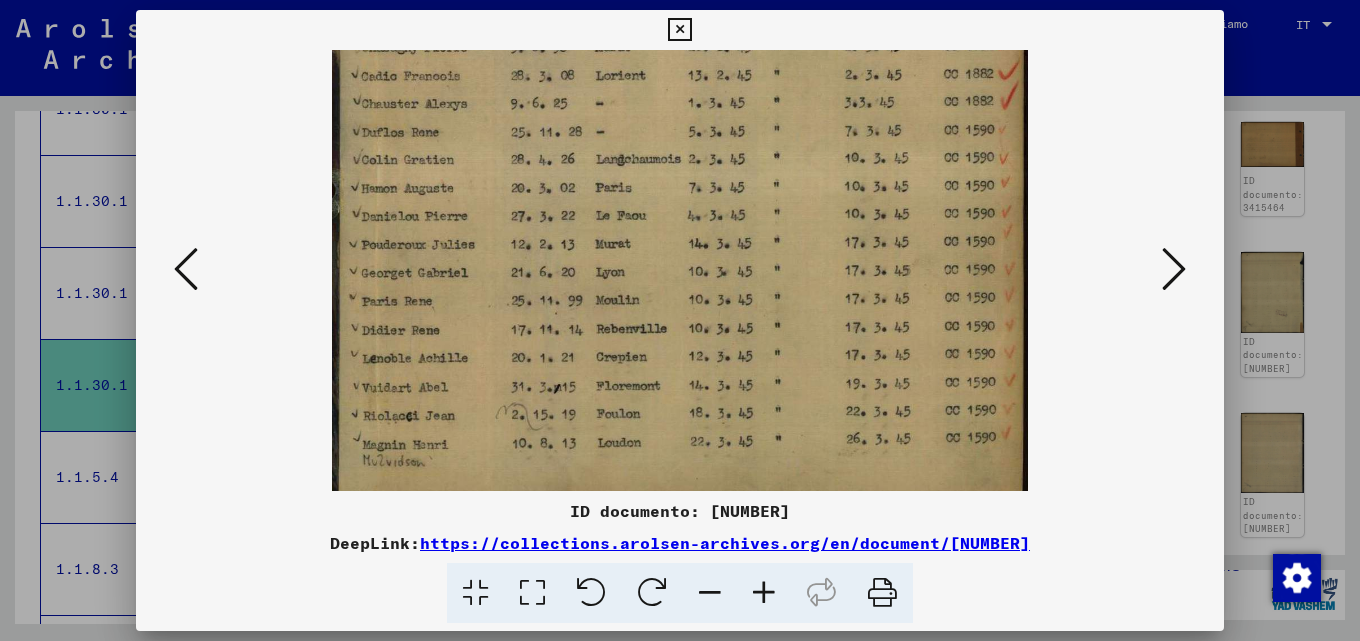 drag, startPoint x: 652, startPoint y: 335, endPoint x: 675, endPoint y: 186, distance: 150.76472 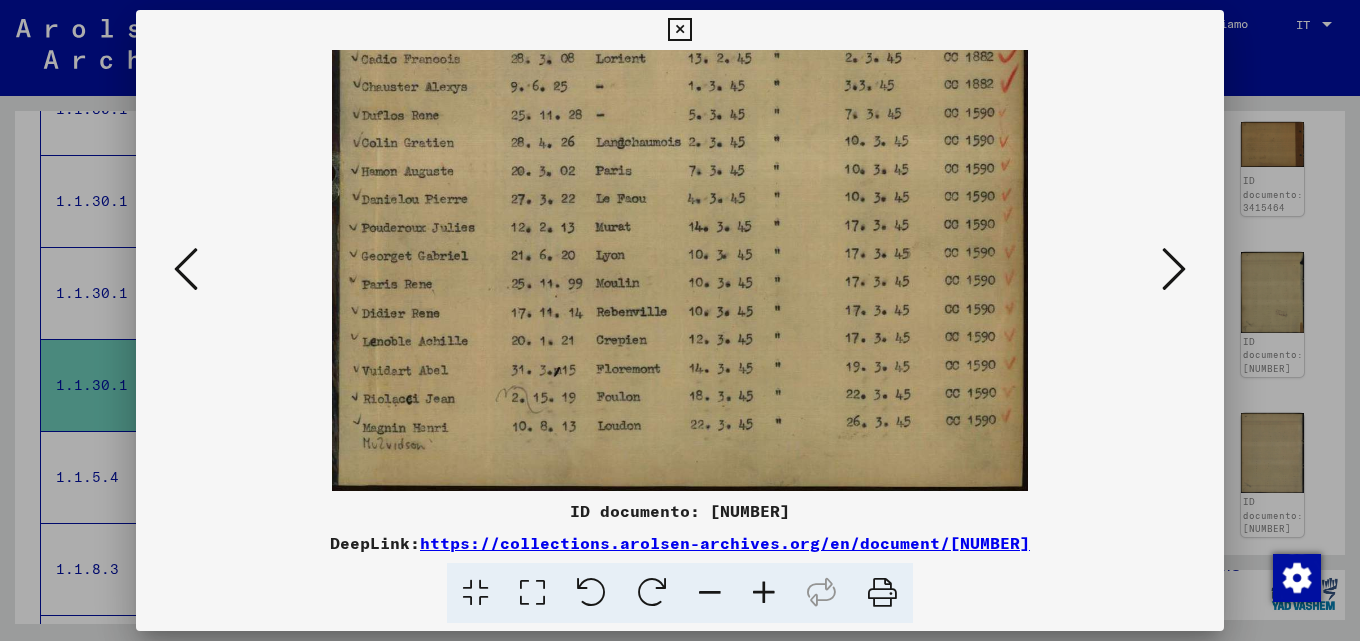 click at bounding box center (1174, 269) 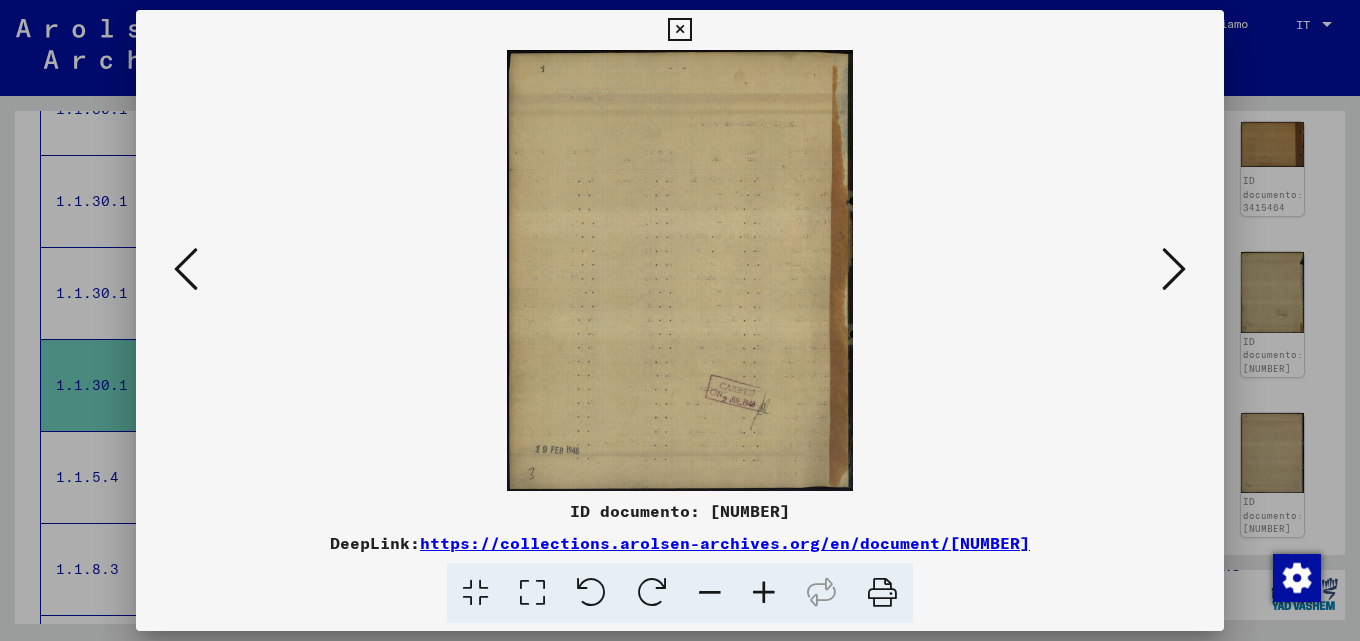 click at bounding box center [1174, 269] 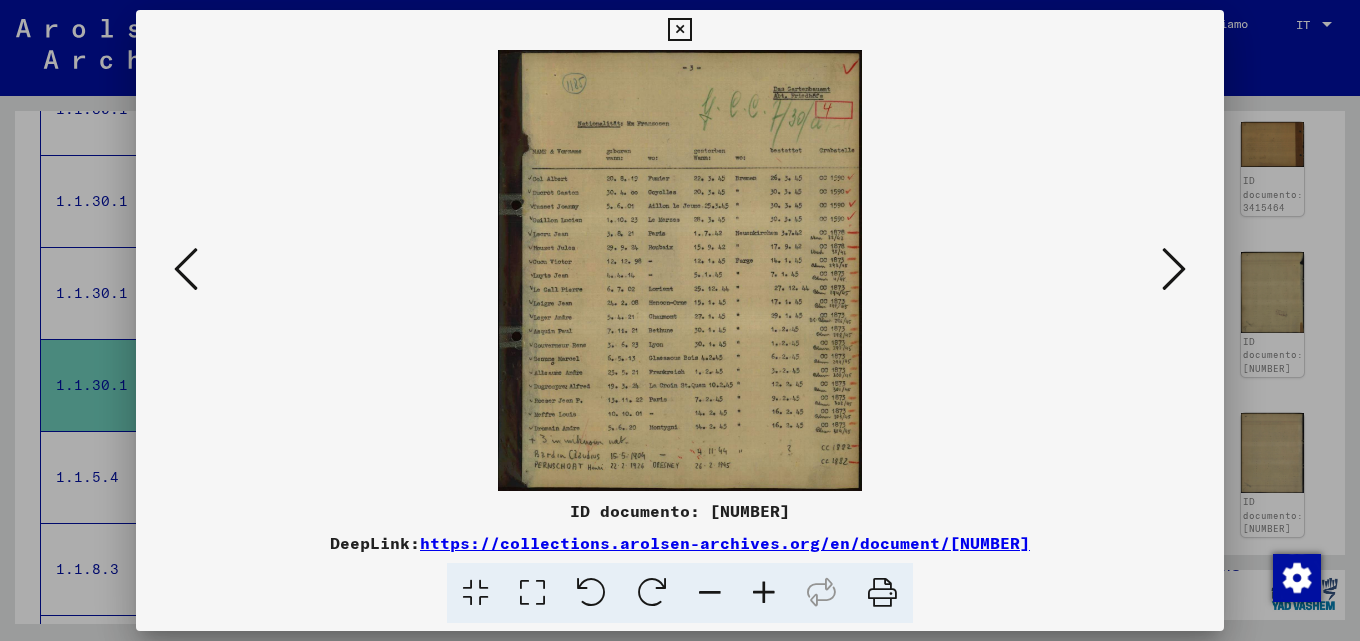 click at bounding box center (764, 593) 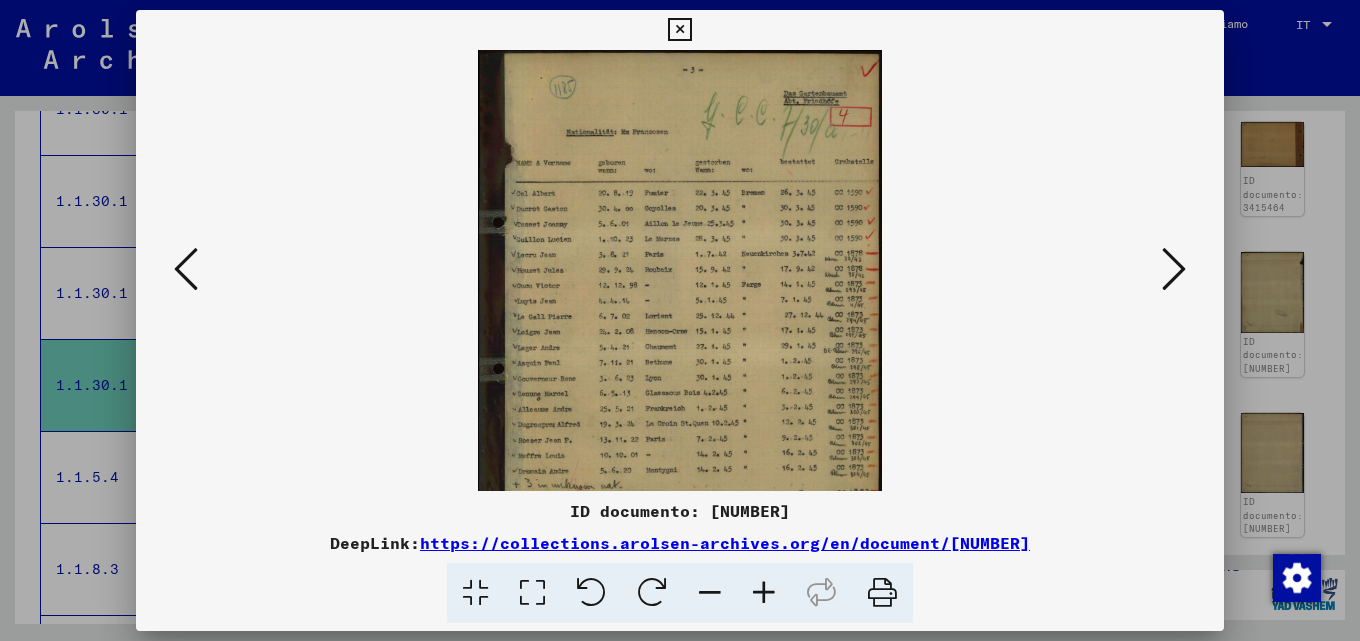 click at bounding box center [764, 593] 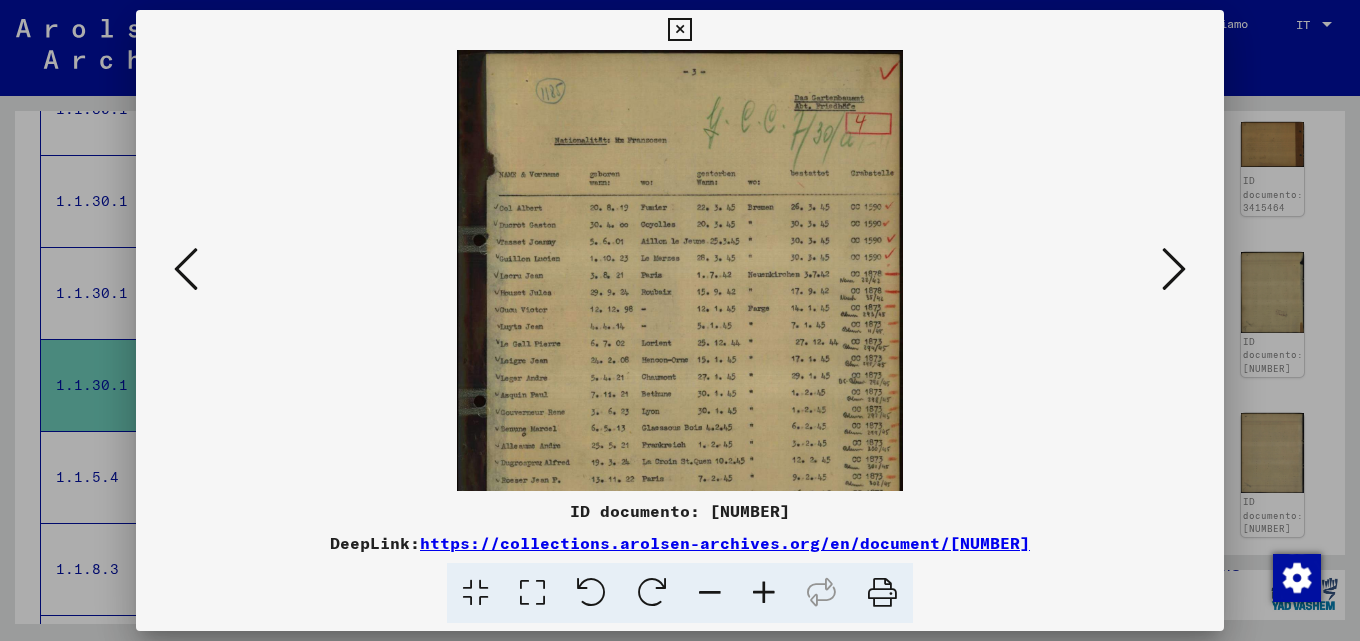 click at bounding box center [764, 593] 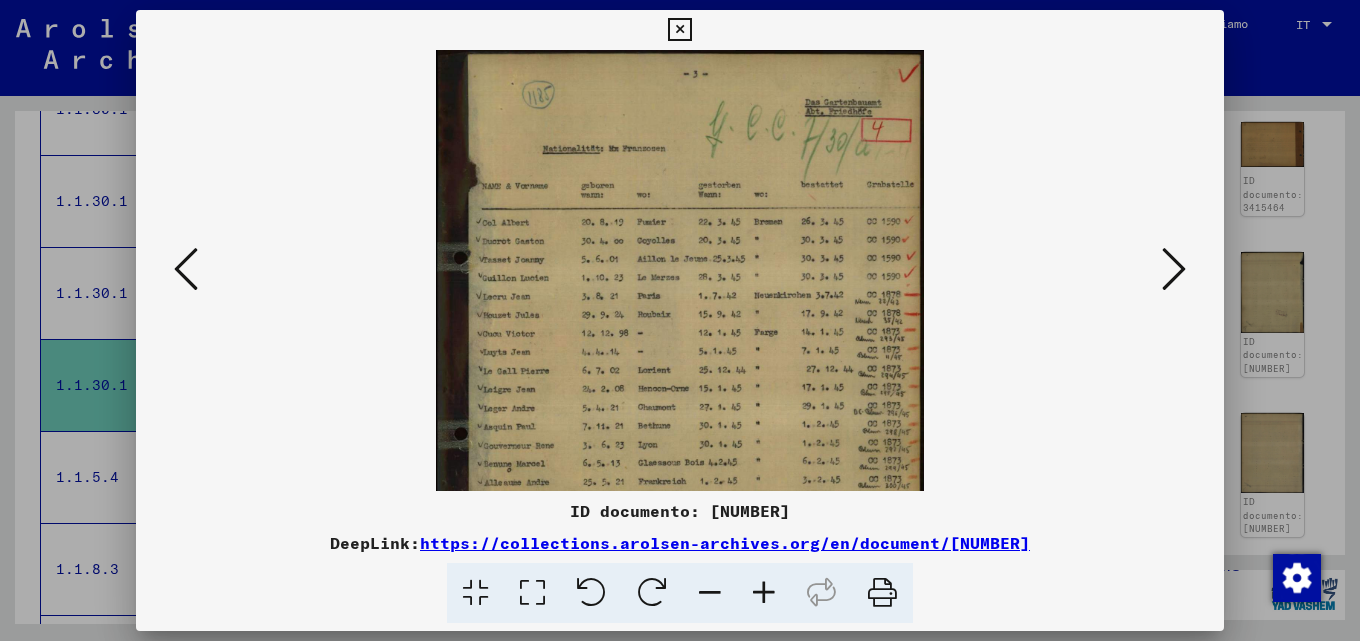 click at bounding box center [764, 593] 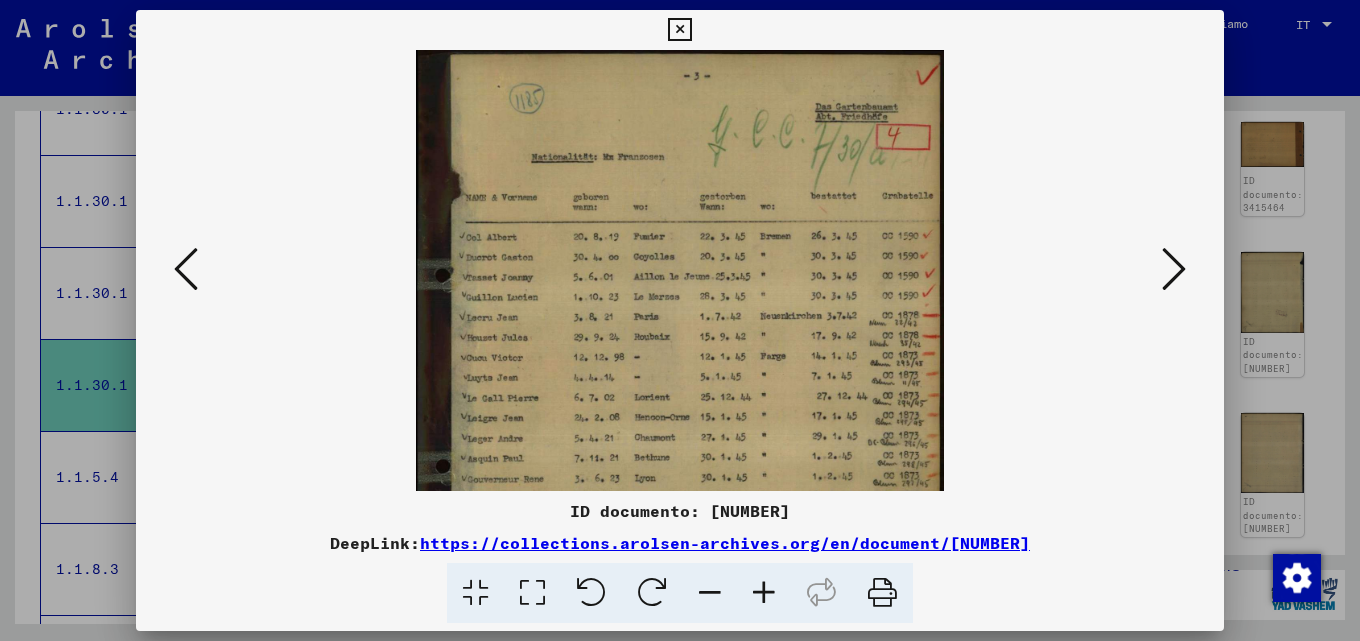 click at bounding box center (764, 593) 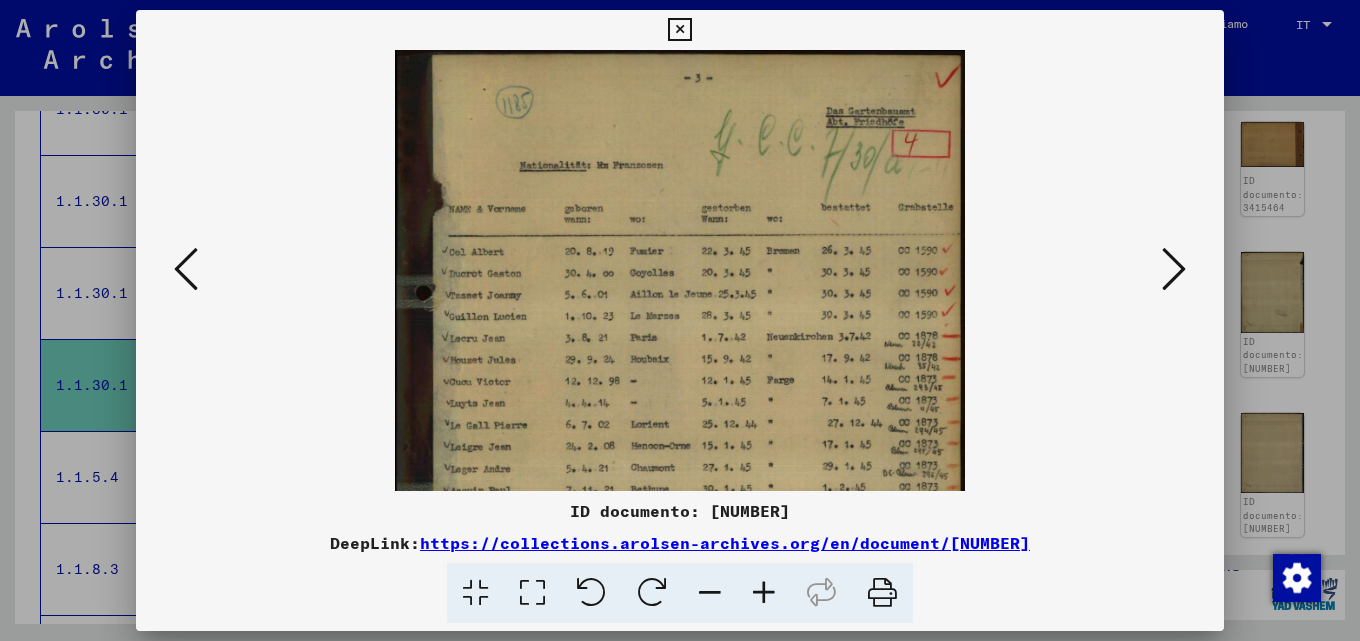 click at bounding box center (764, 593) 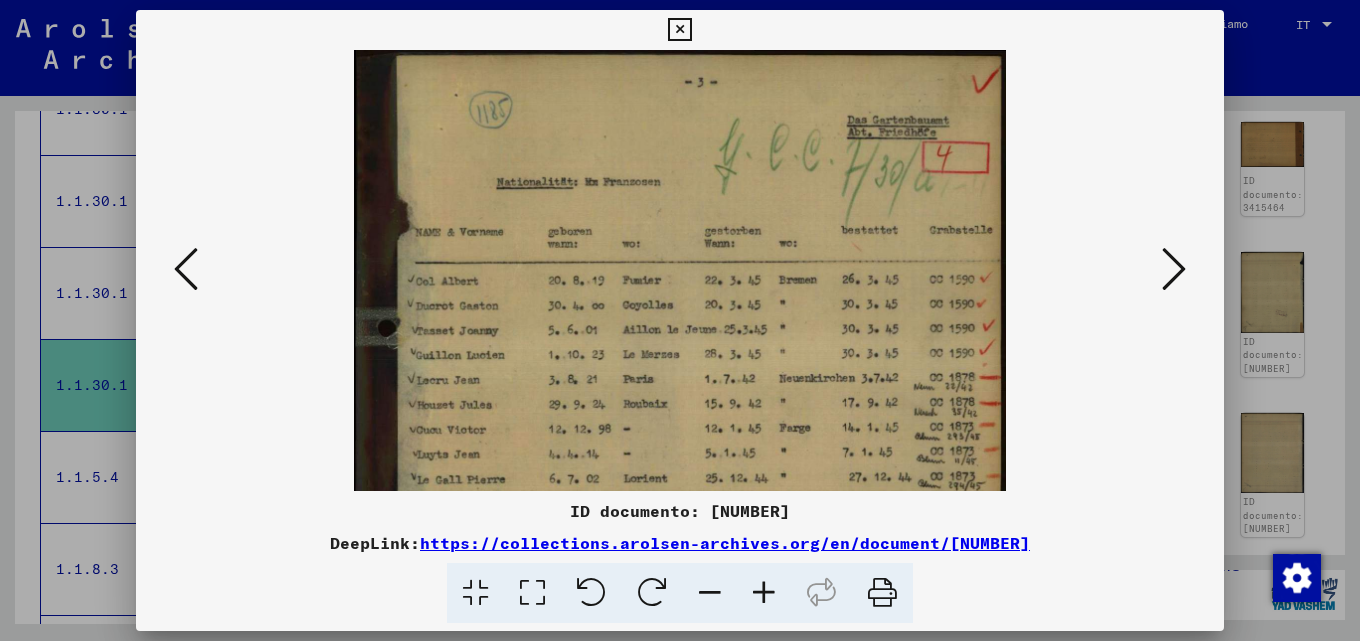 click at bounding box center (764, 593) 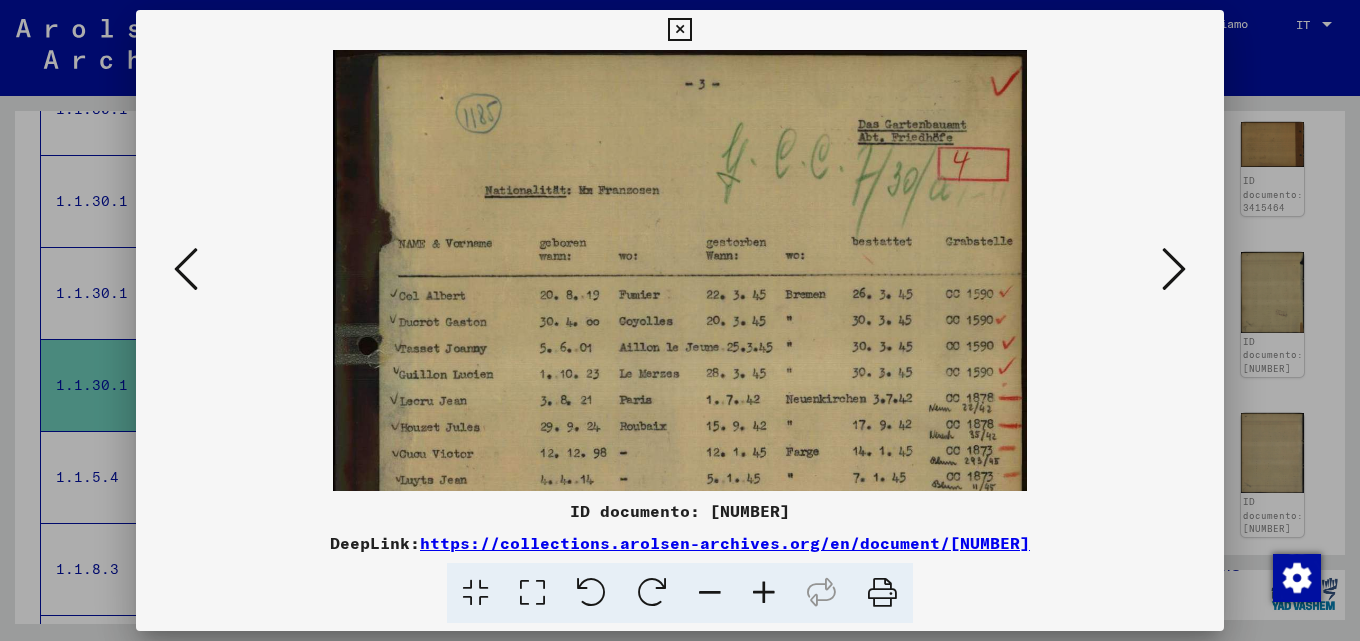 click at bounding box center [764, 593] 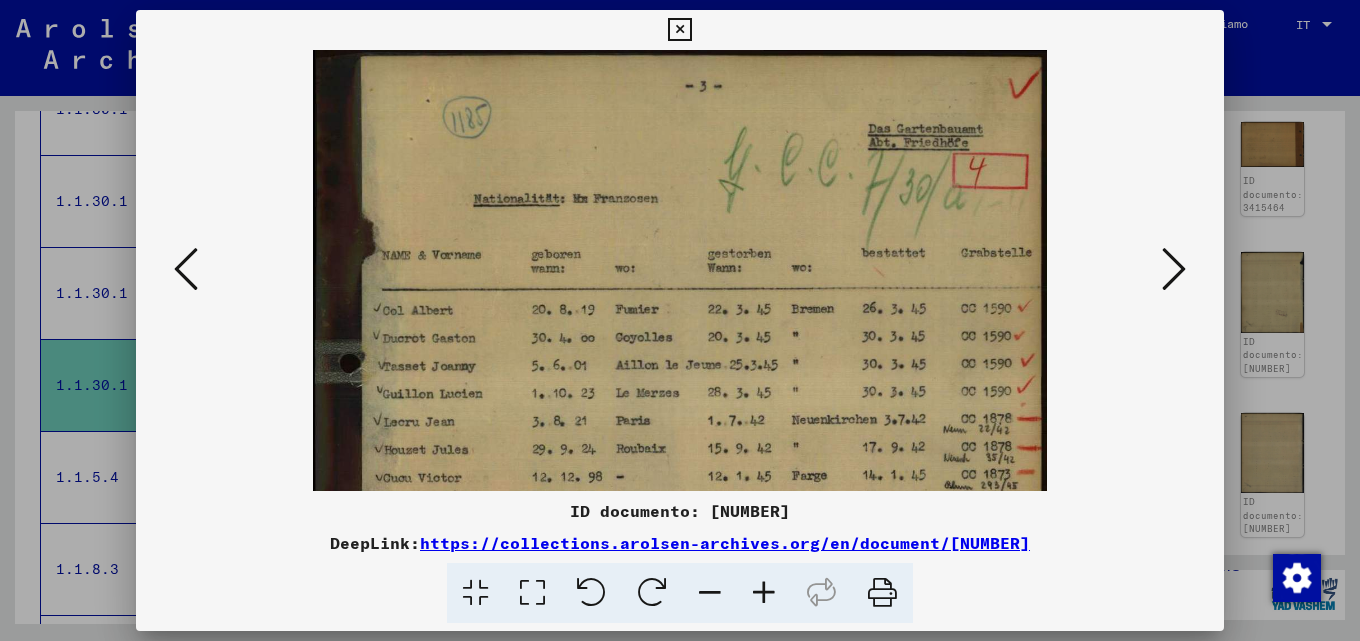 click at bounding box center (764, 593) 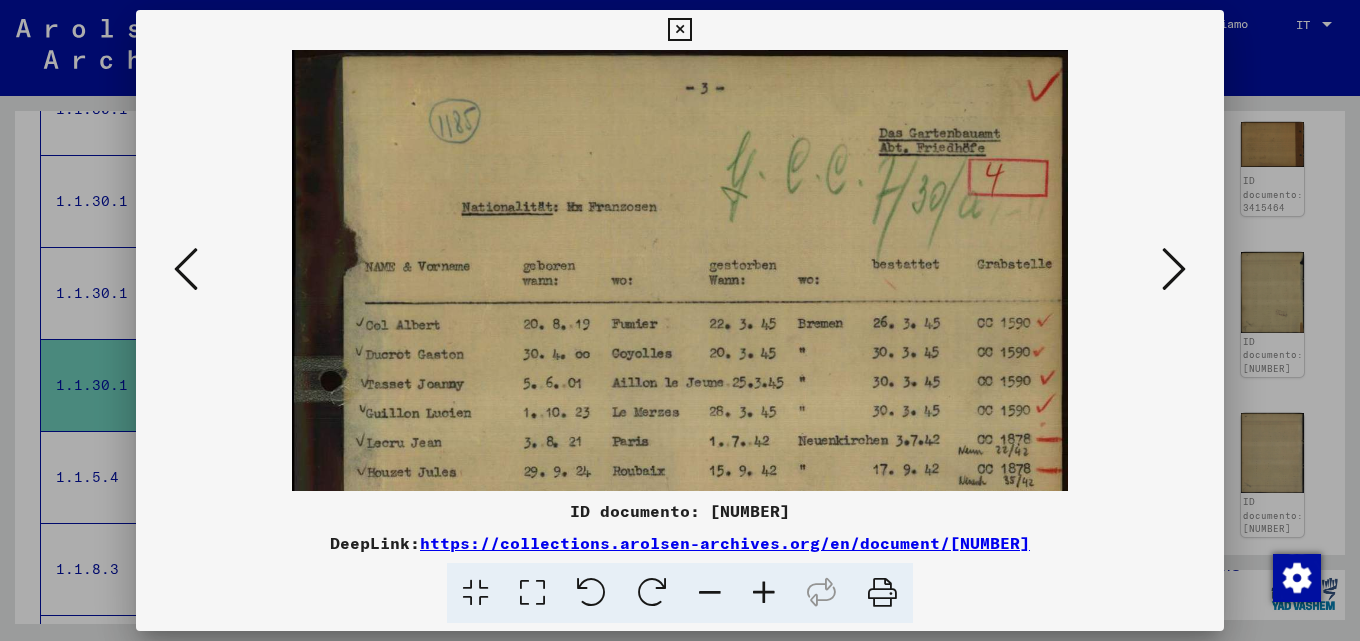 click at bounding box center [764, 593] 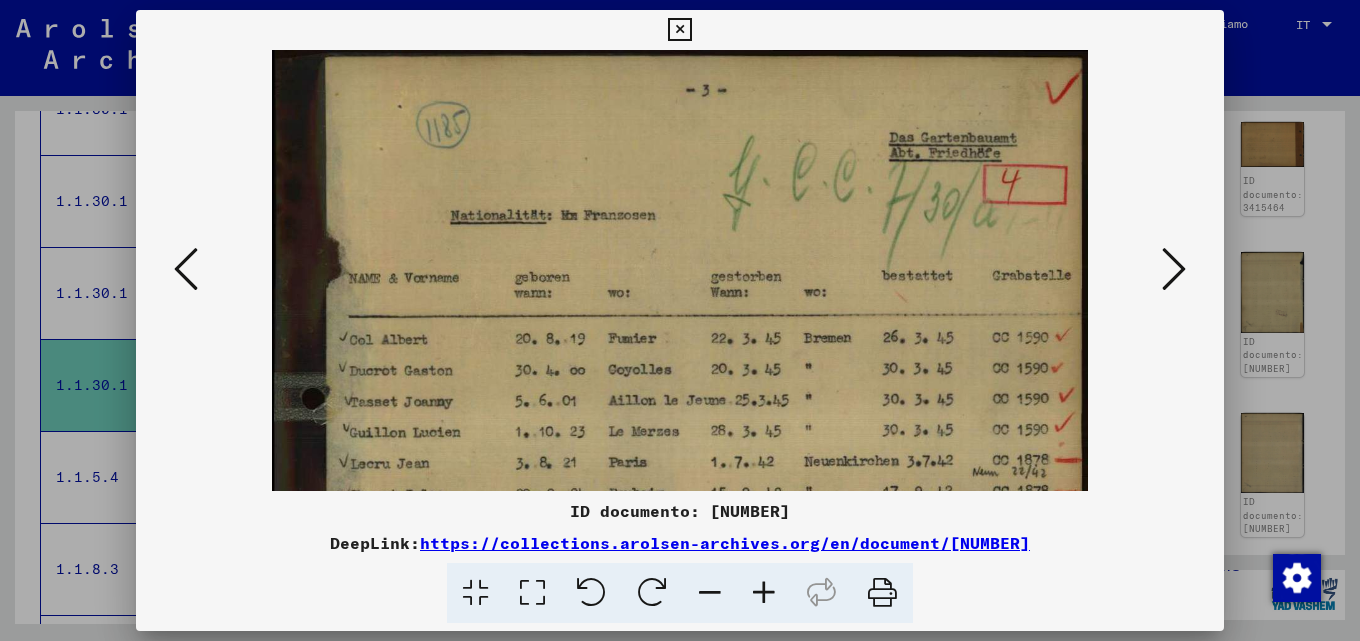 click at bounding box center [764, 593] 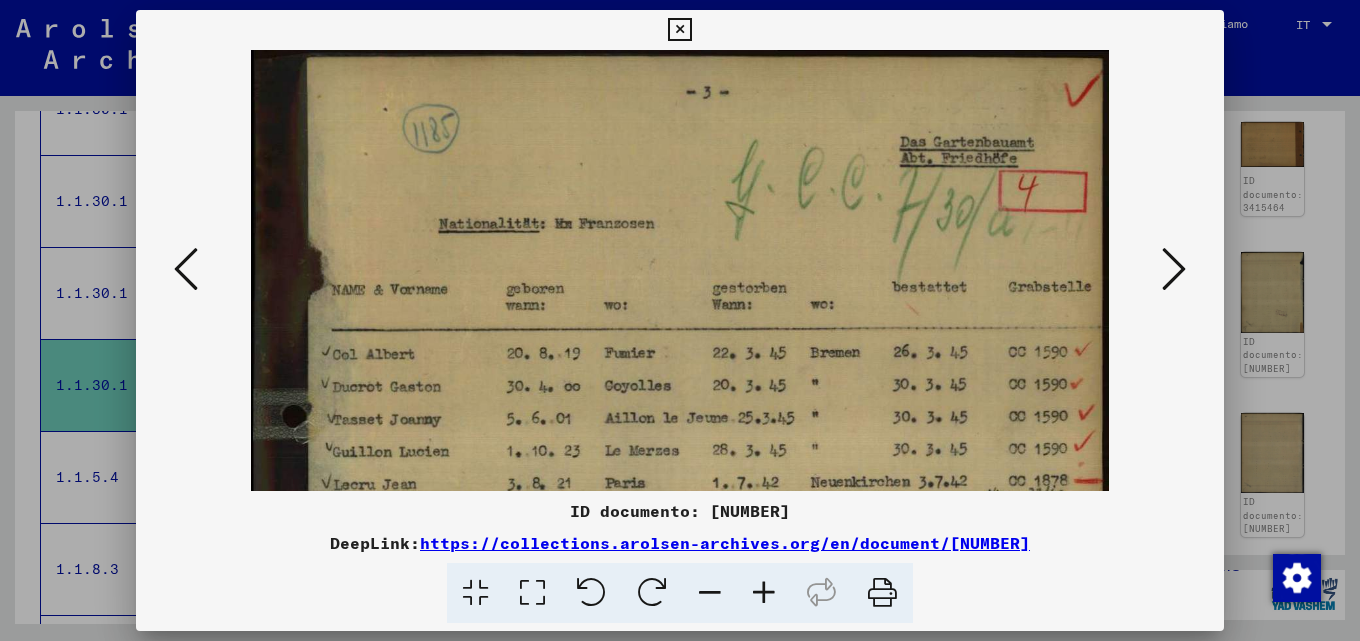 click at bounding box center [680, 570] 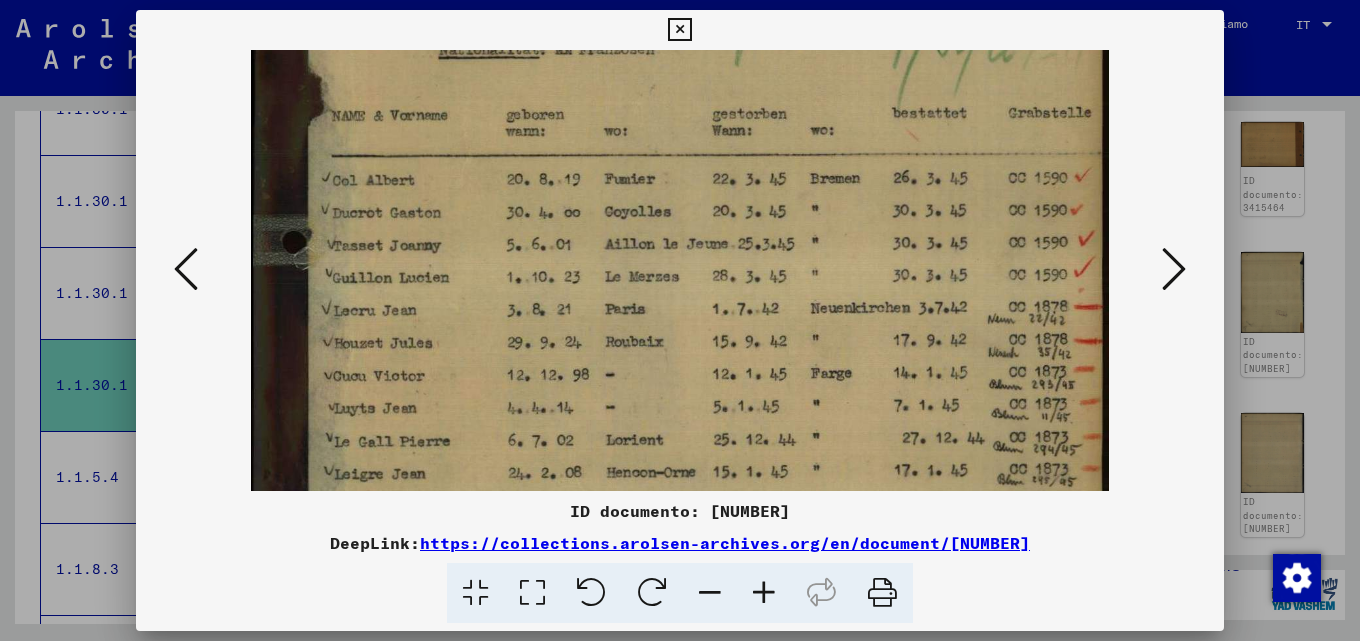 drag, startPoint x: 509, startPoint y: 405, endPoint x: 521, endPoint y: 286, distance: 119.60351 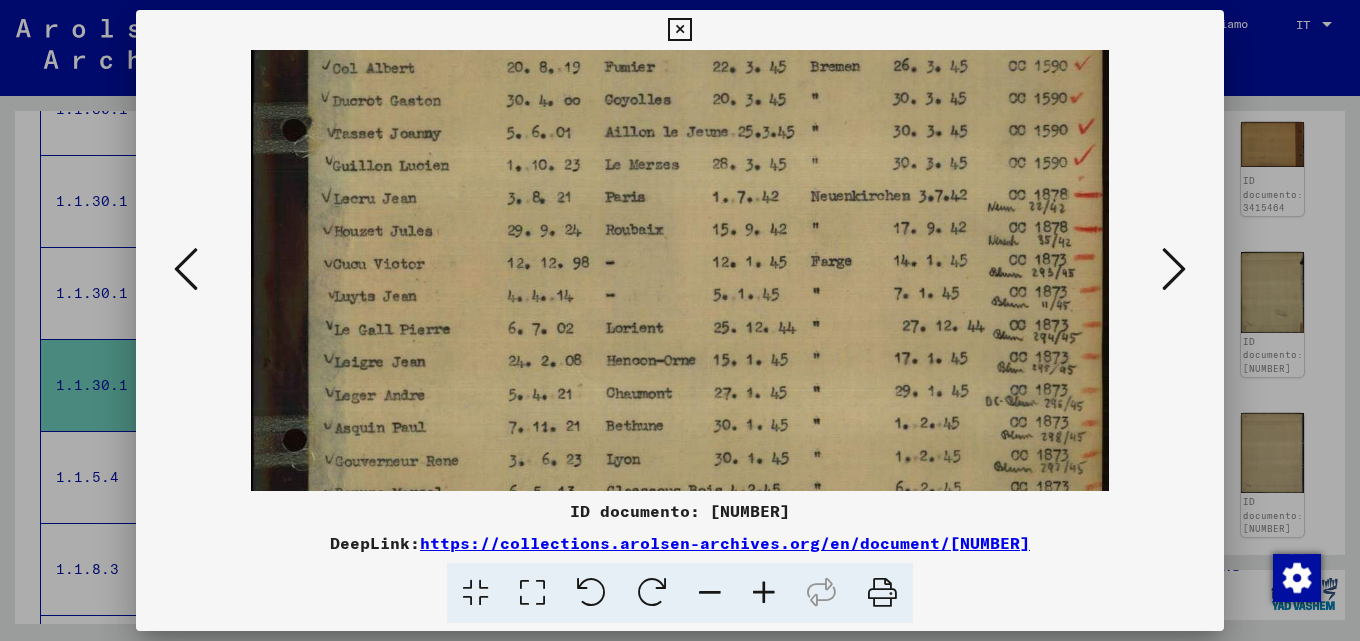 click at bounding box center (680, 284) 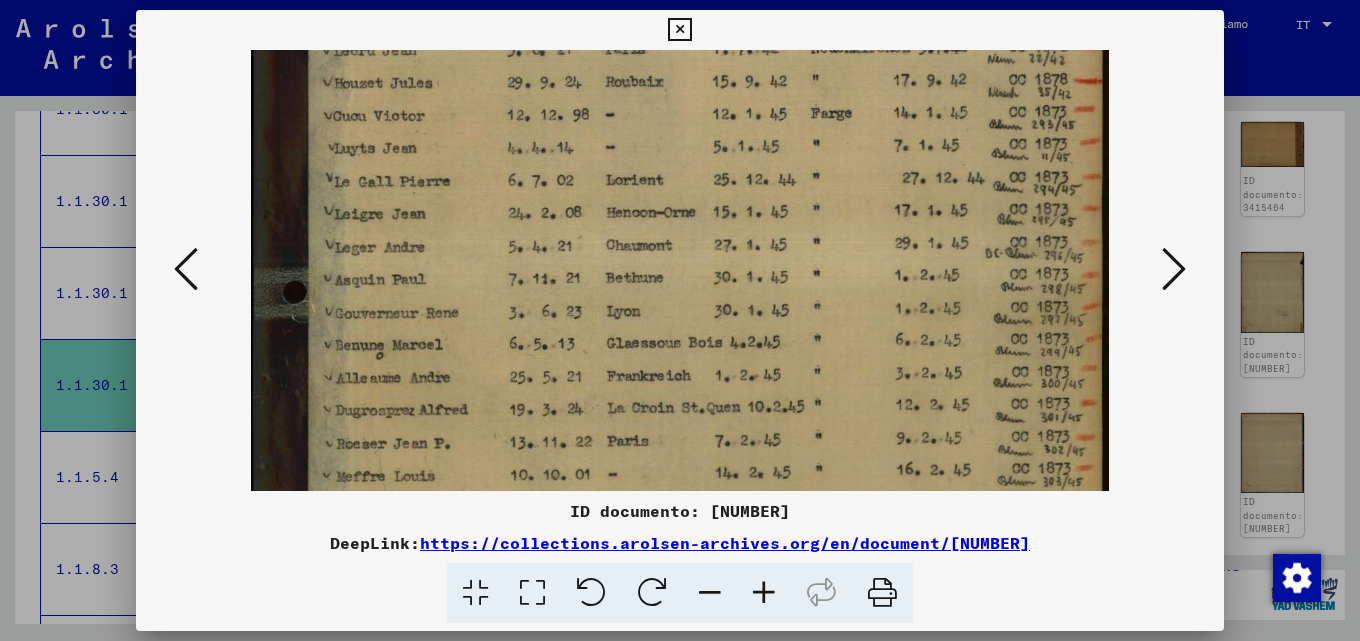 drag, startPoint x: 551, startPoint y: 365, endPoint x: 566, endPoint y: 208, distance: 157.71494 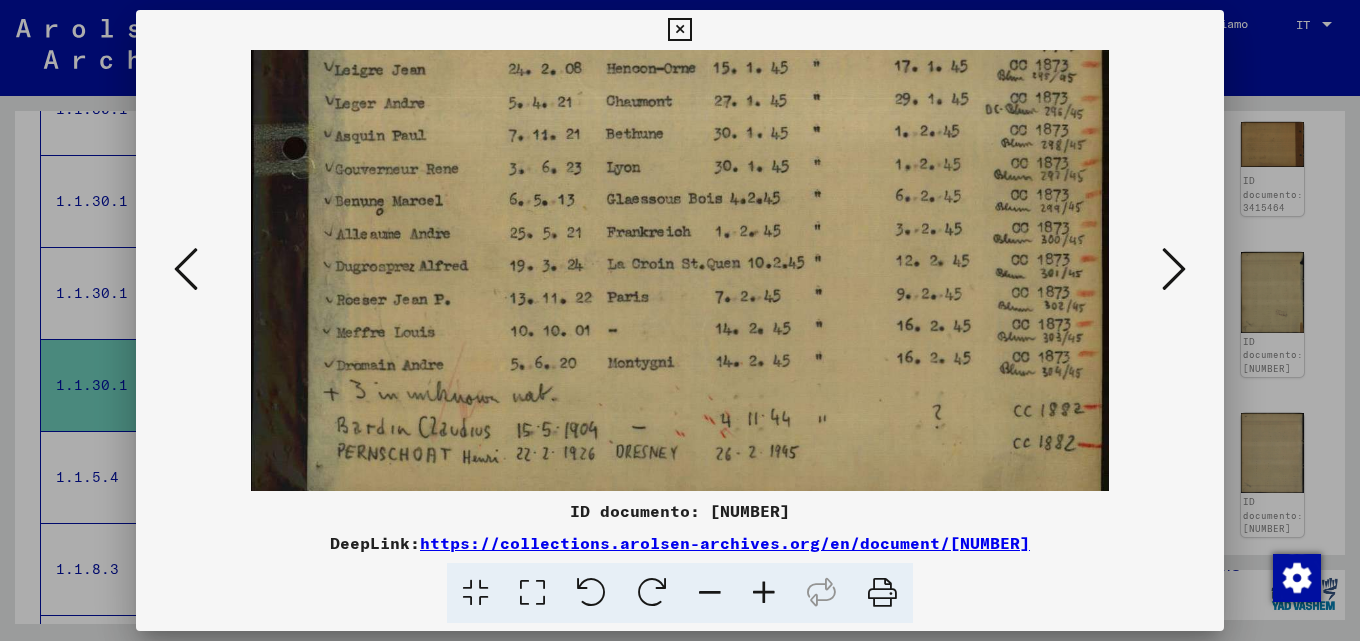 drag, startPoint x: 574, startPoint y: 355, endPoint x: 595, endPoint y: 221, distance: 135.63554 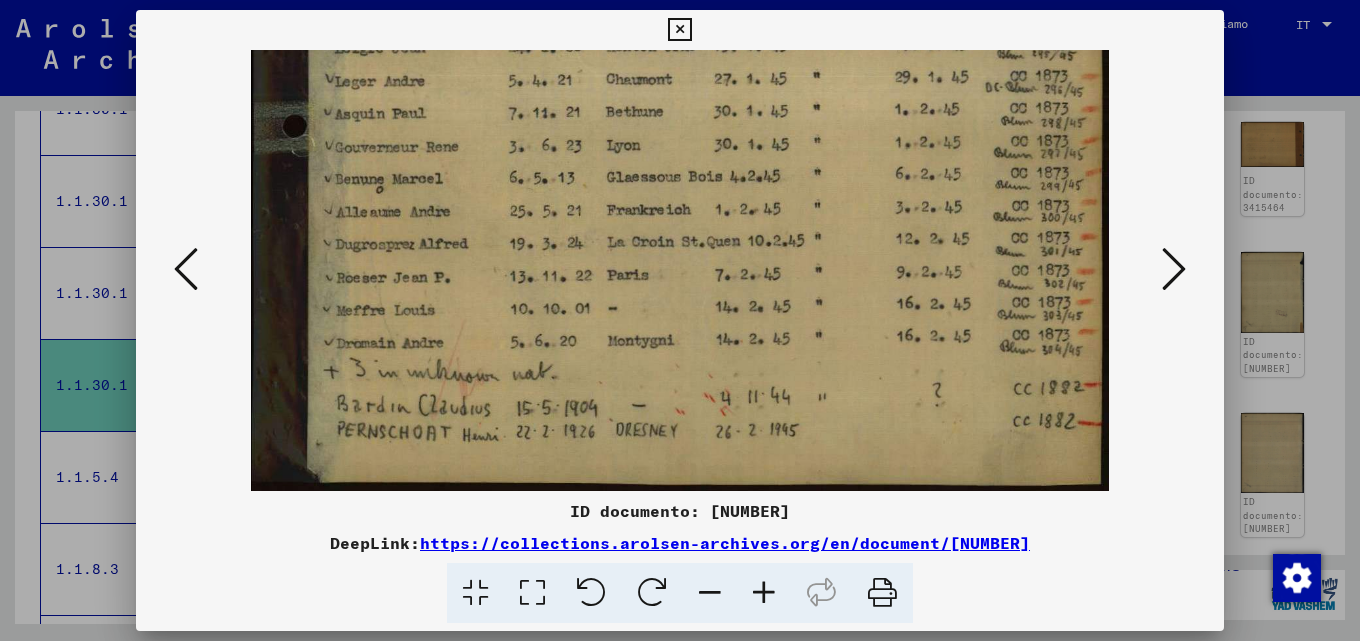 click at bounding box center (1174, 269) 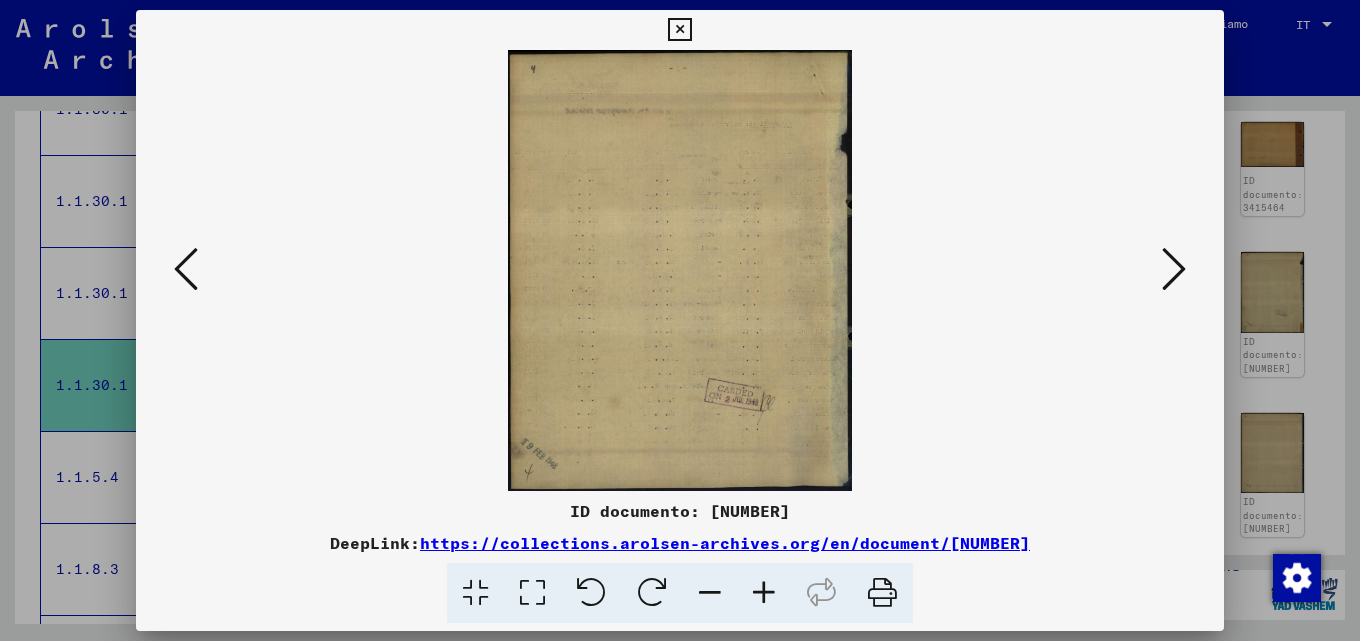 click at bounding box center (1174, 269) 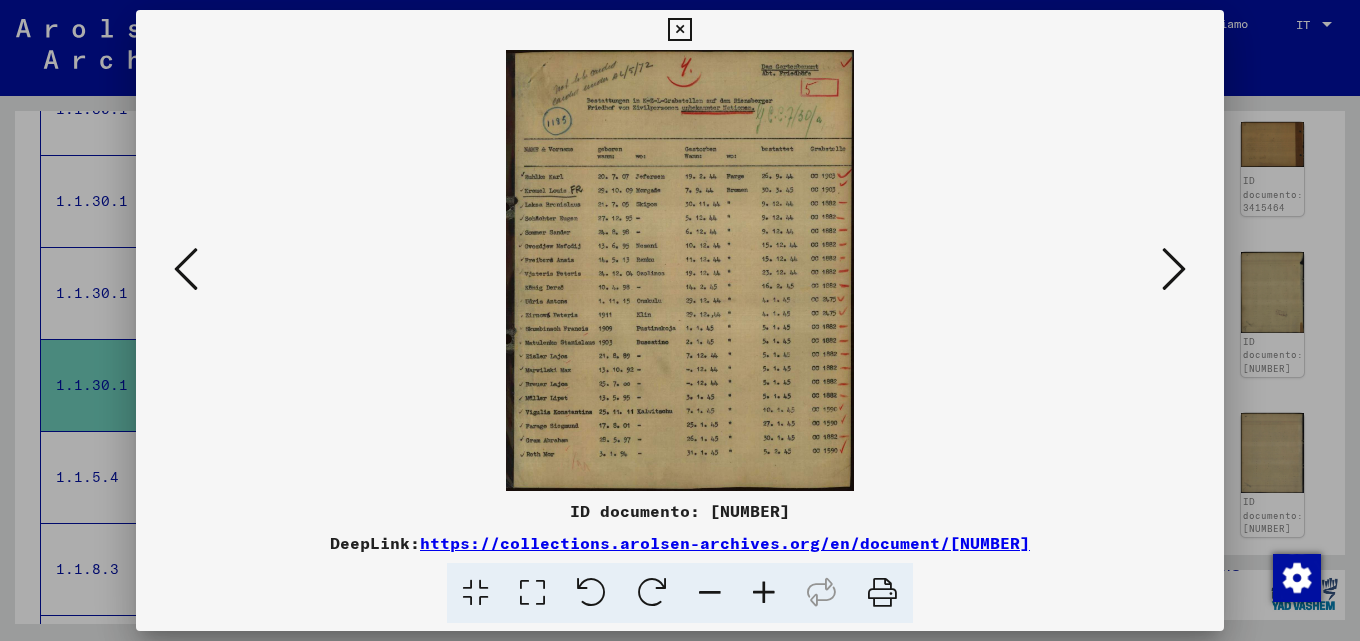 click at bounding box center (764, 593) 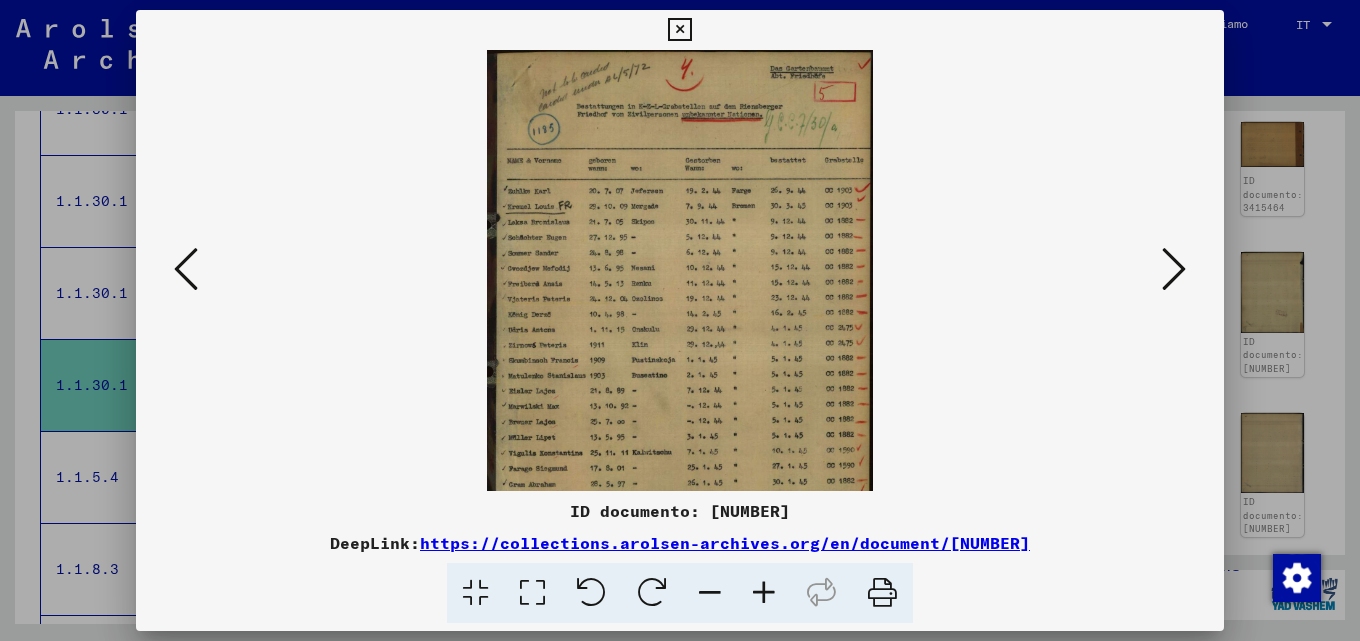 click at bounding box center [764, 593] 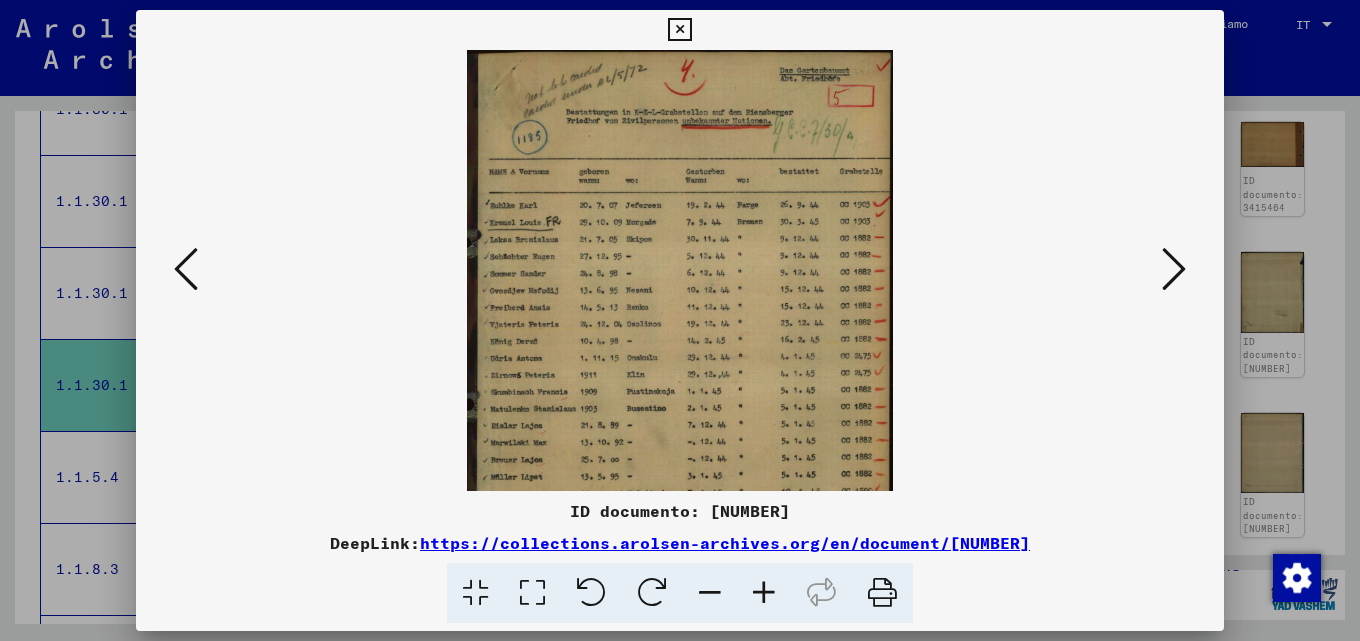 click at bounding box center [764, 593] 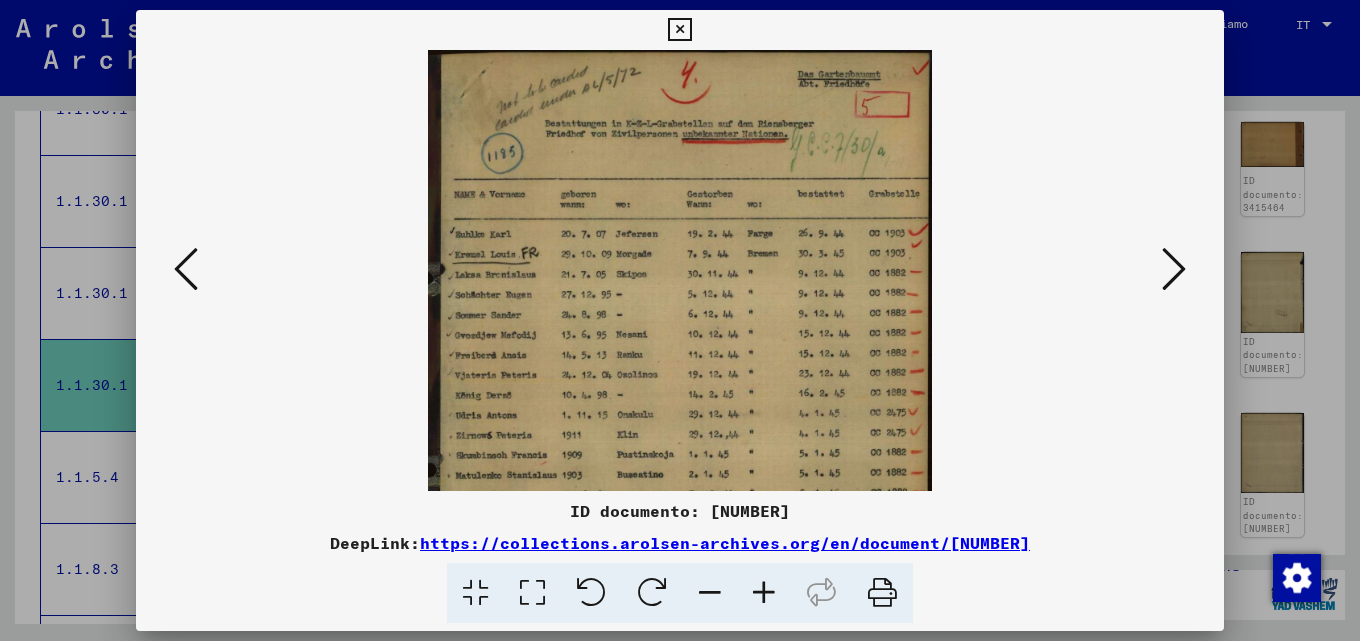 click at bounding box center [764, 593] 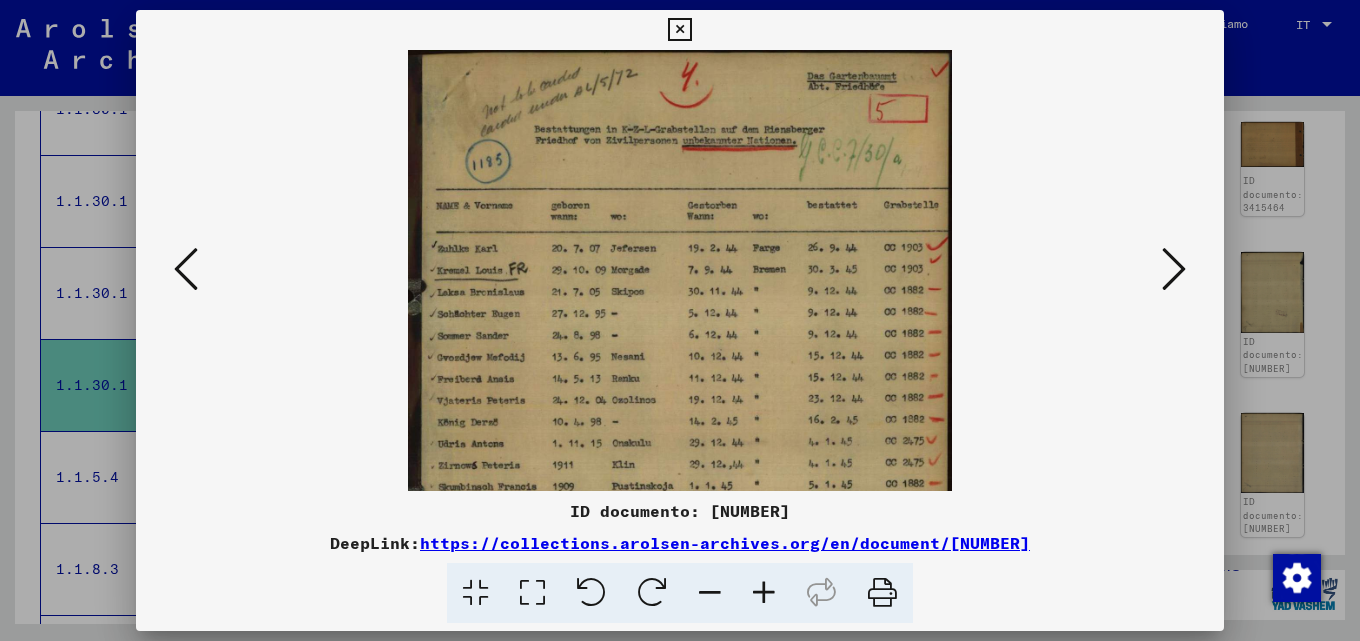 click at bounding box center (764, 593) 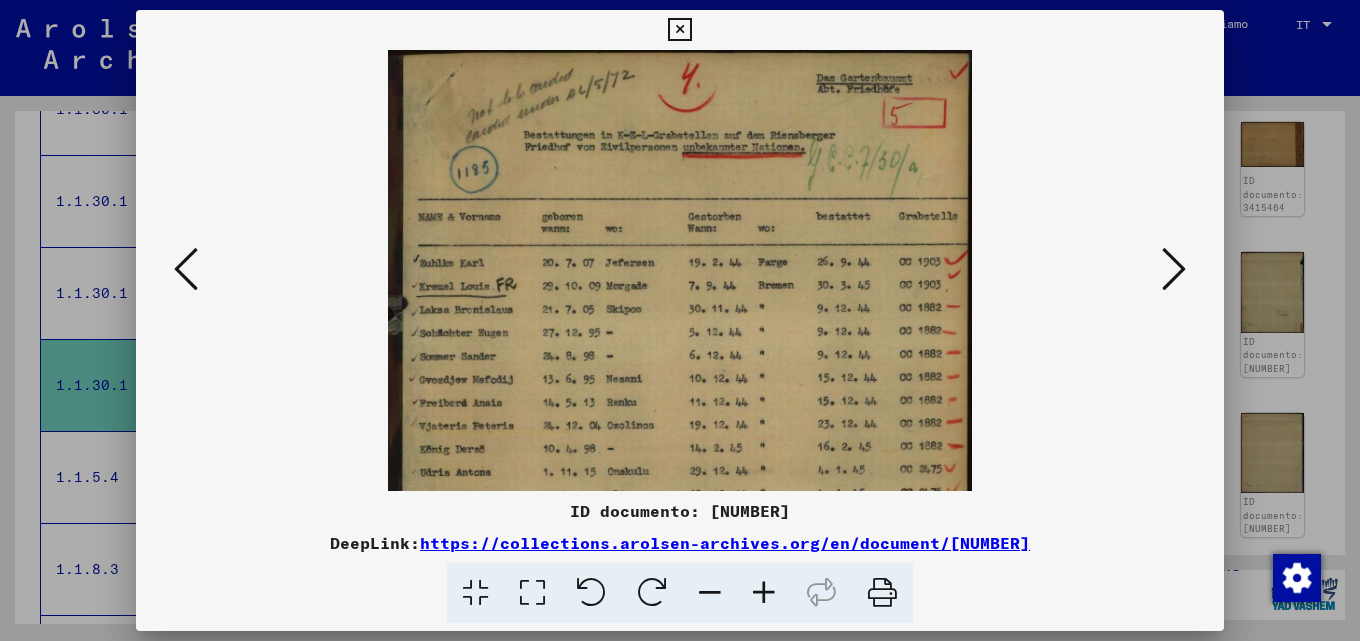 click at bounding box center [764, 593] 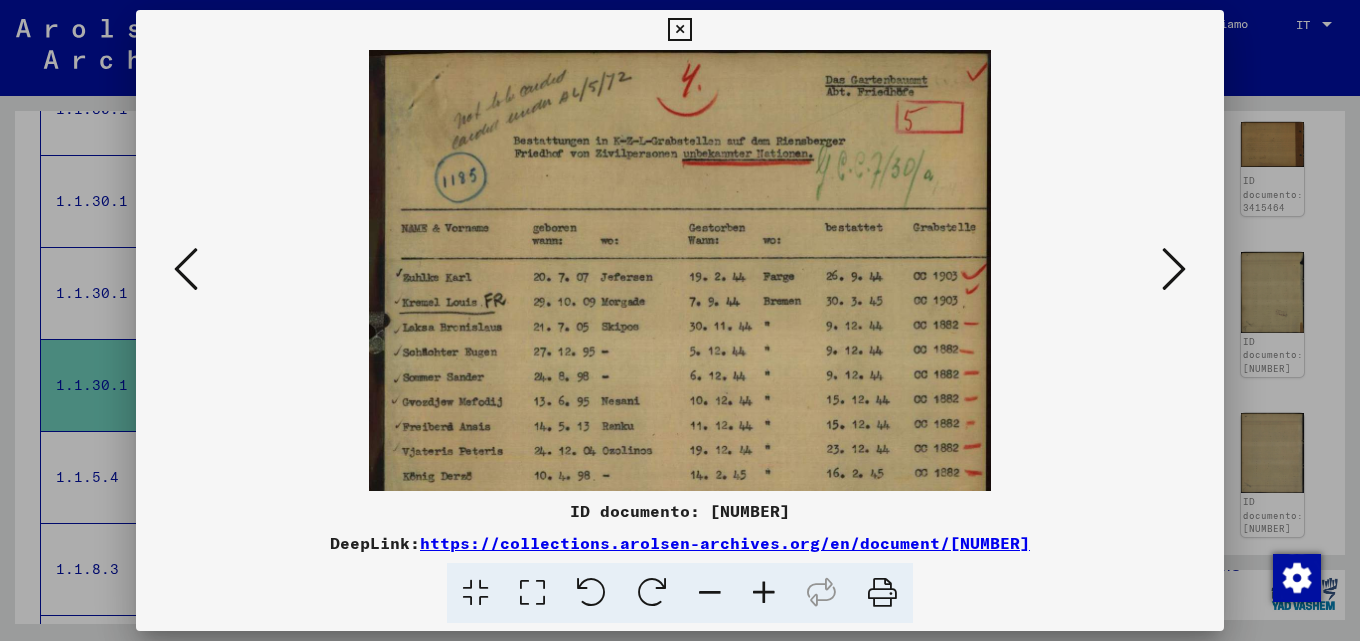 click at bounding box center (764, 593) 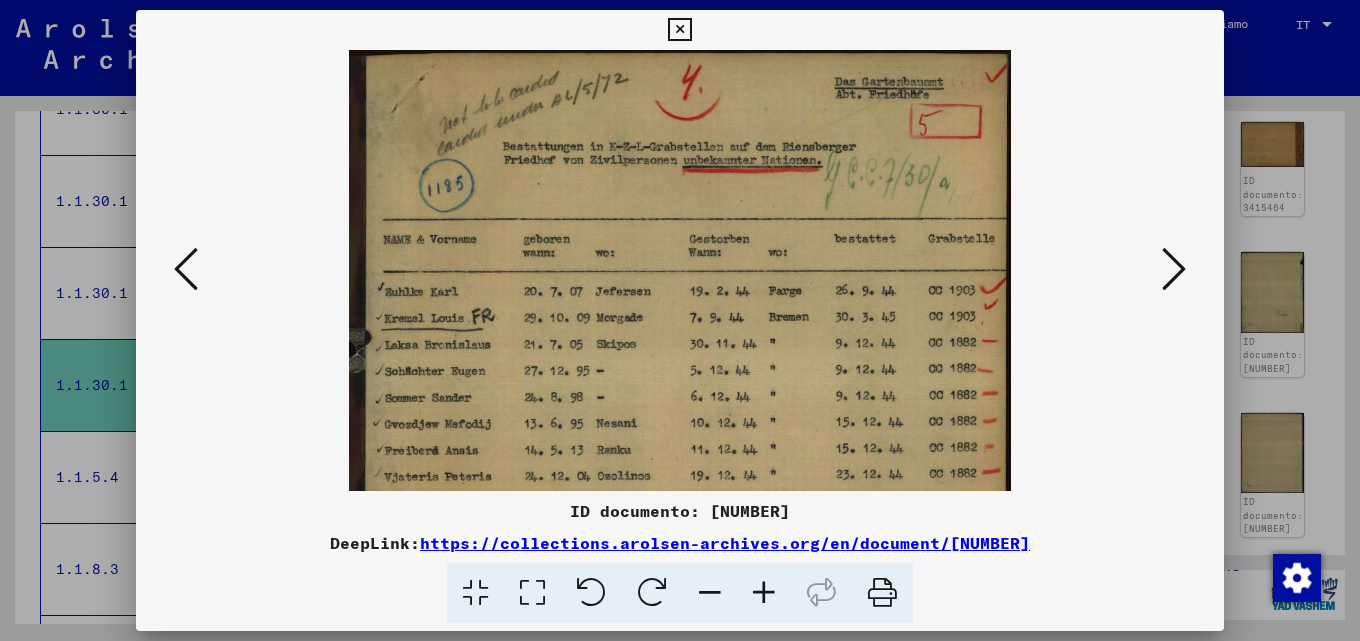 click at bounding box center [764, 593] 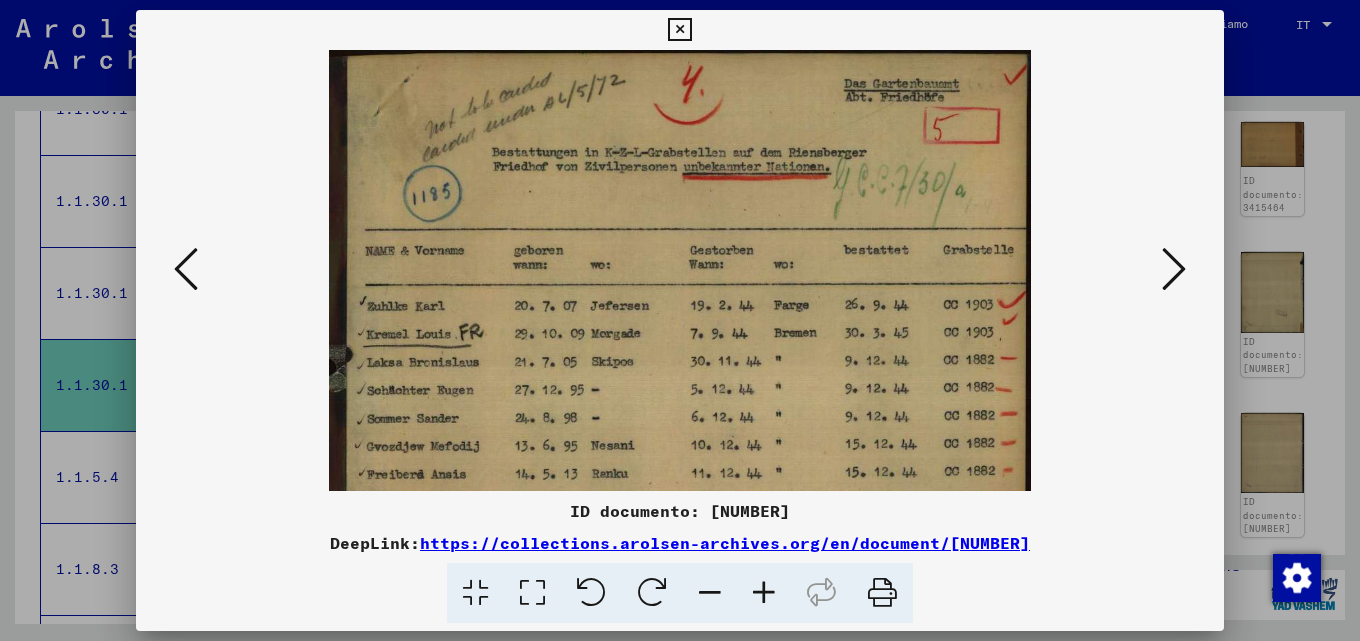 drag, startPoint x: 550, startPoint y: 263, endPoint x: 592, endPoint y: 236, distance: 49.92995 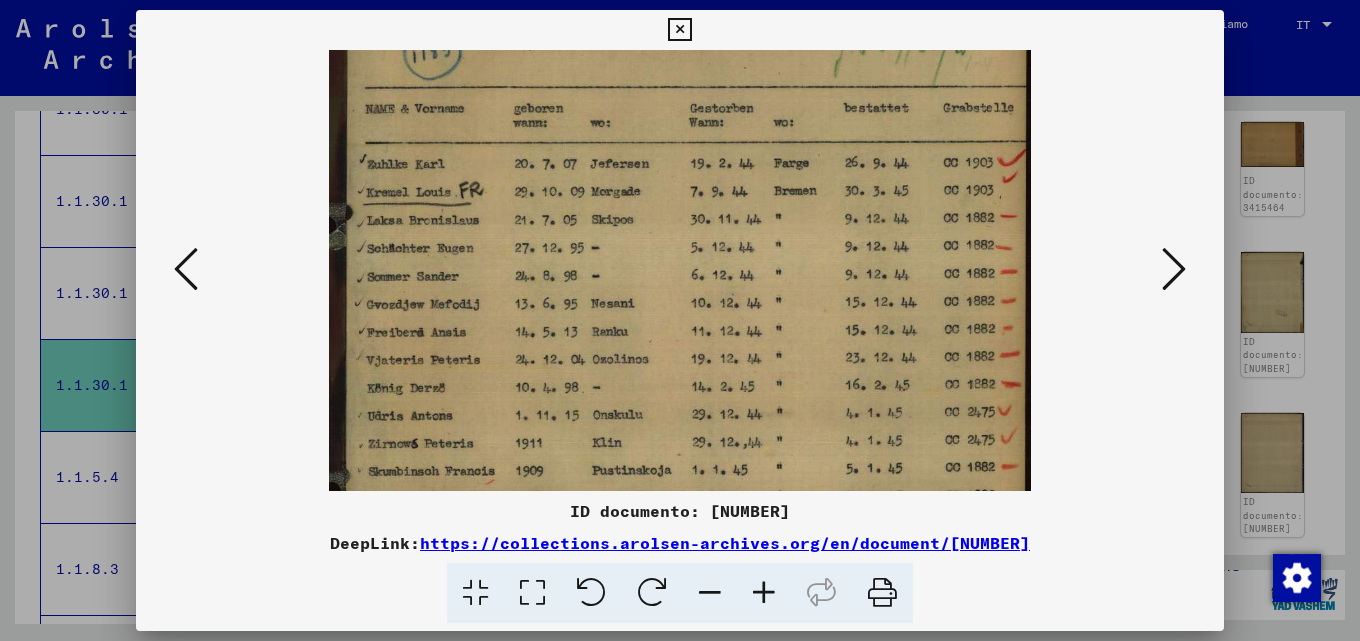drag, startPoint x: 585, startPoint y: 373, endPoint x: 611, endPoint y: 258, distance: 117.902504 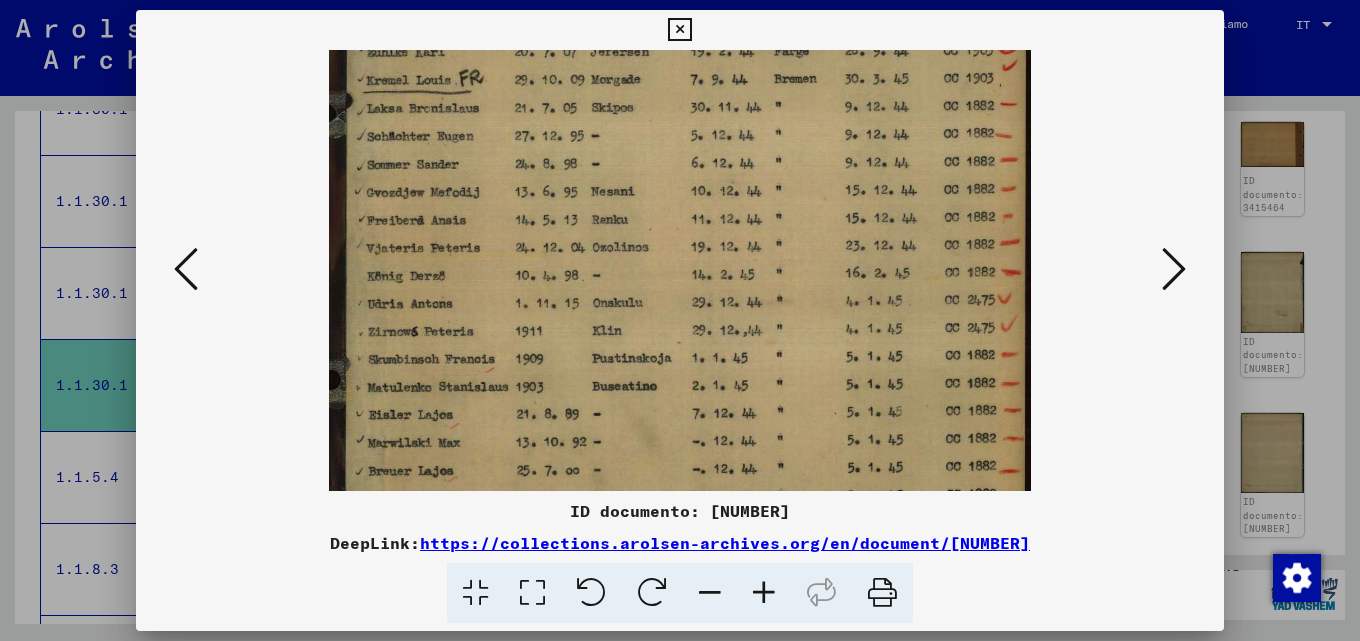 drag, startPoint x: 586, startPoint y: 412, endPoint x: 603, endPoint y: 277, distance: 136.06616 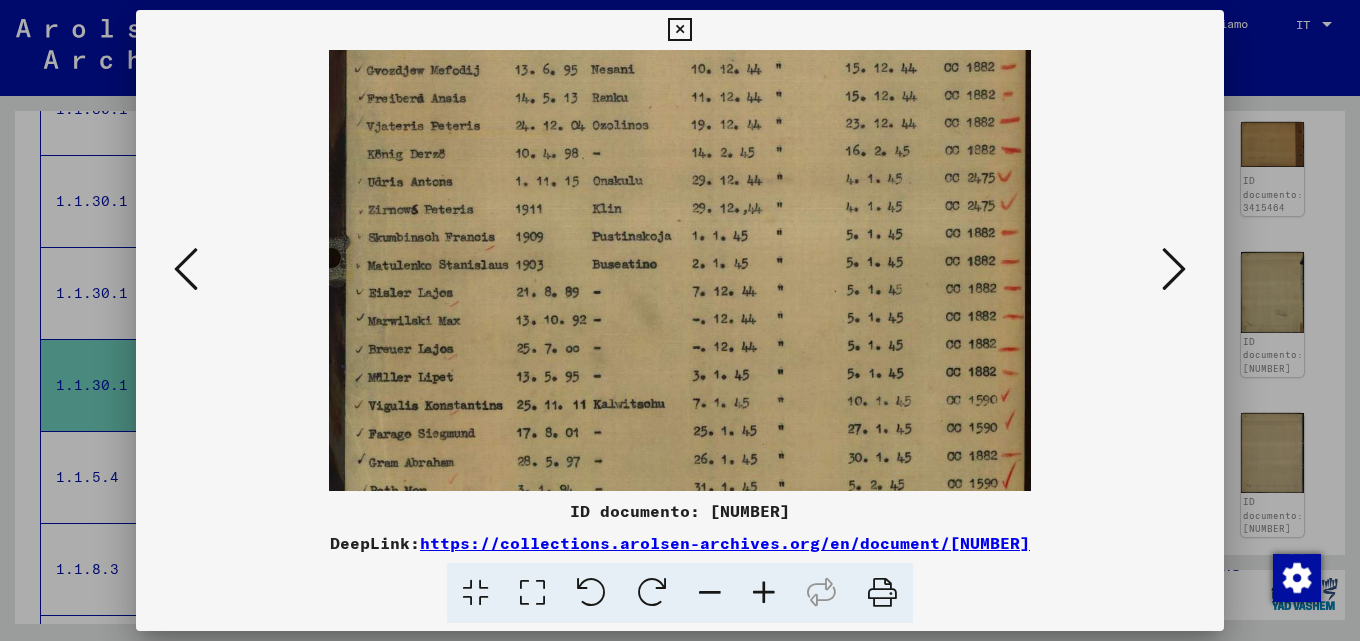 drag, startPoint x: 537, startPoint y: 404, endPoint x: 557, endPoint y: 270, distance: 135.48431 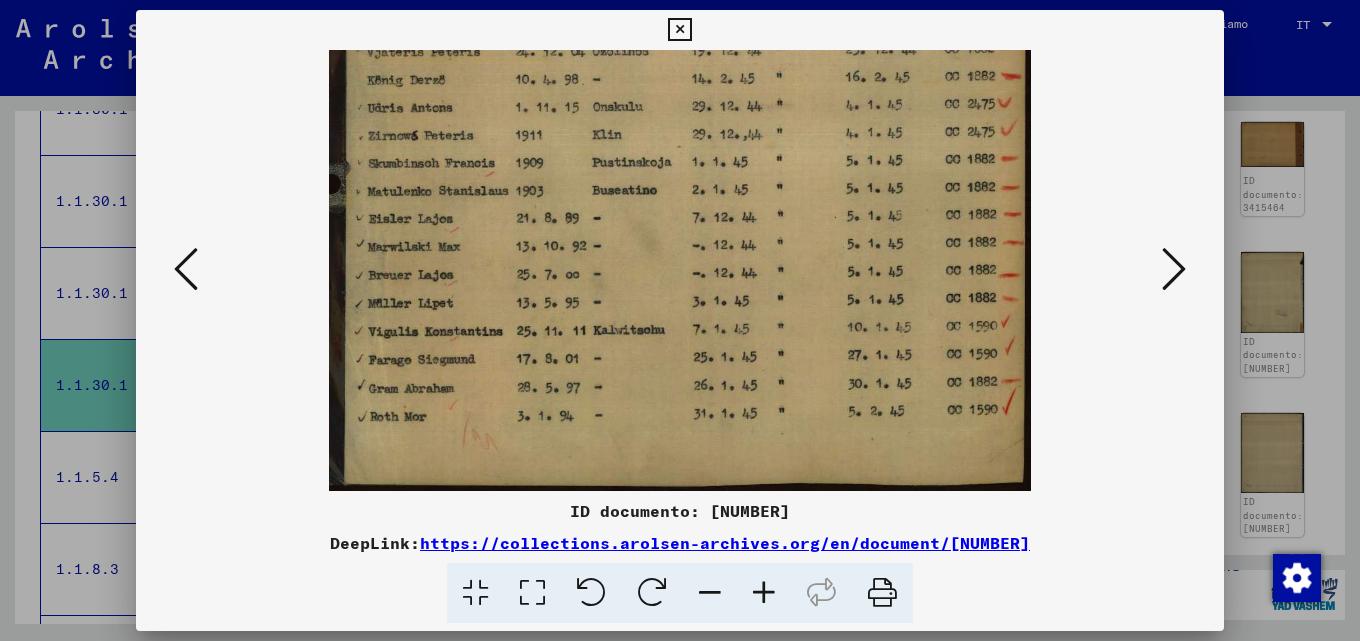 click at bounding box center [1174, 269] 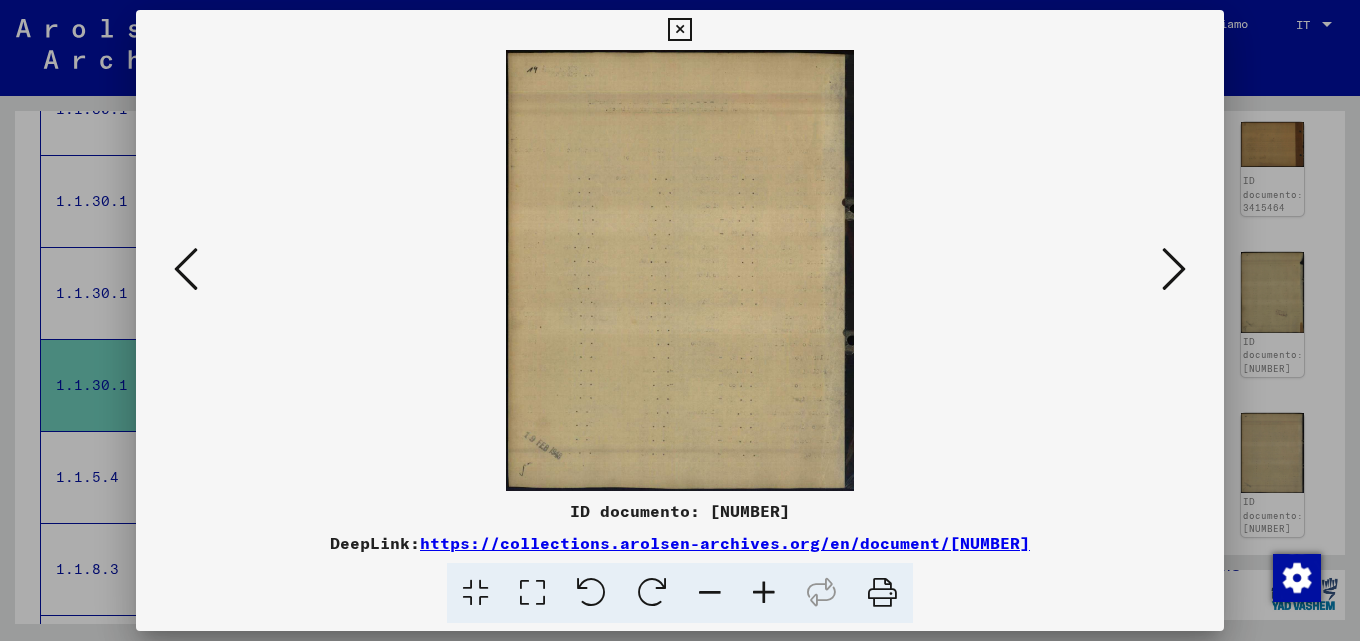 click at bounding box center (1174, 269) 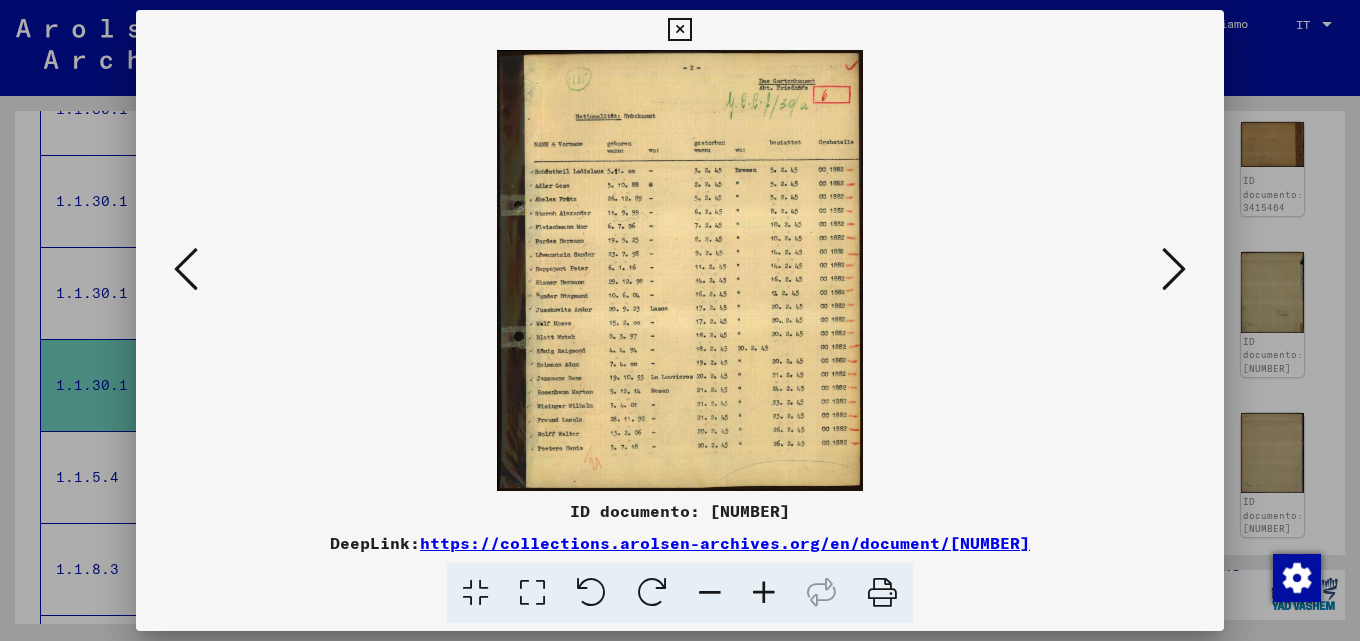 click at bounding box center (764, 593) 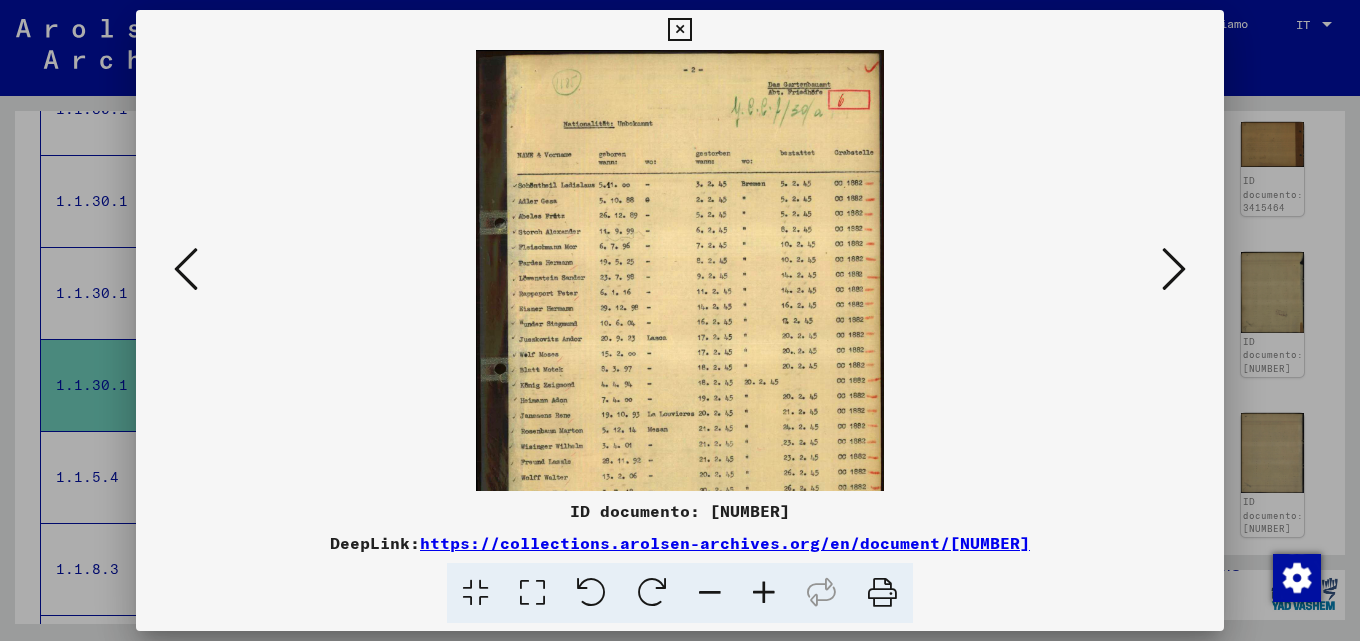click at bounding box center (764, 593) 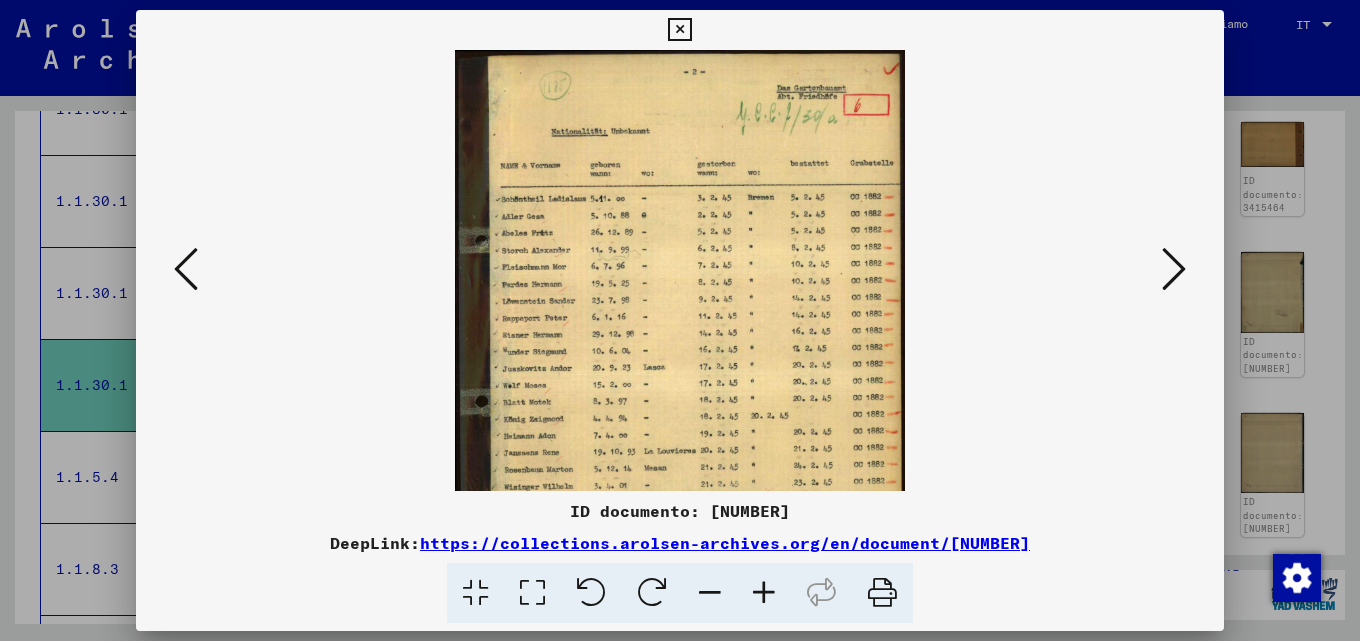 click at bounding box center [764, 593] 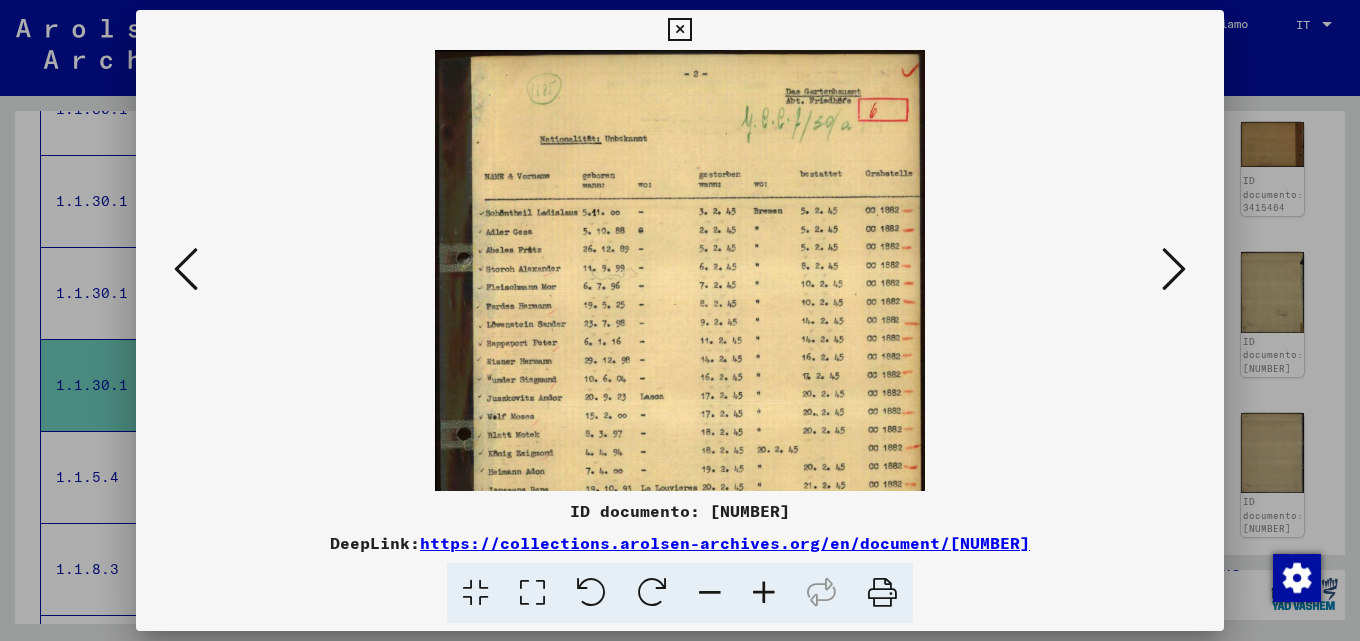 click at bounding box center [764, 593] 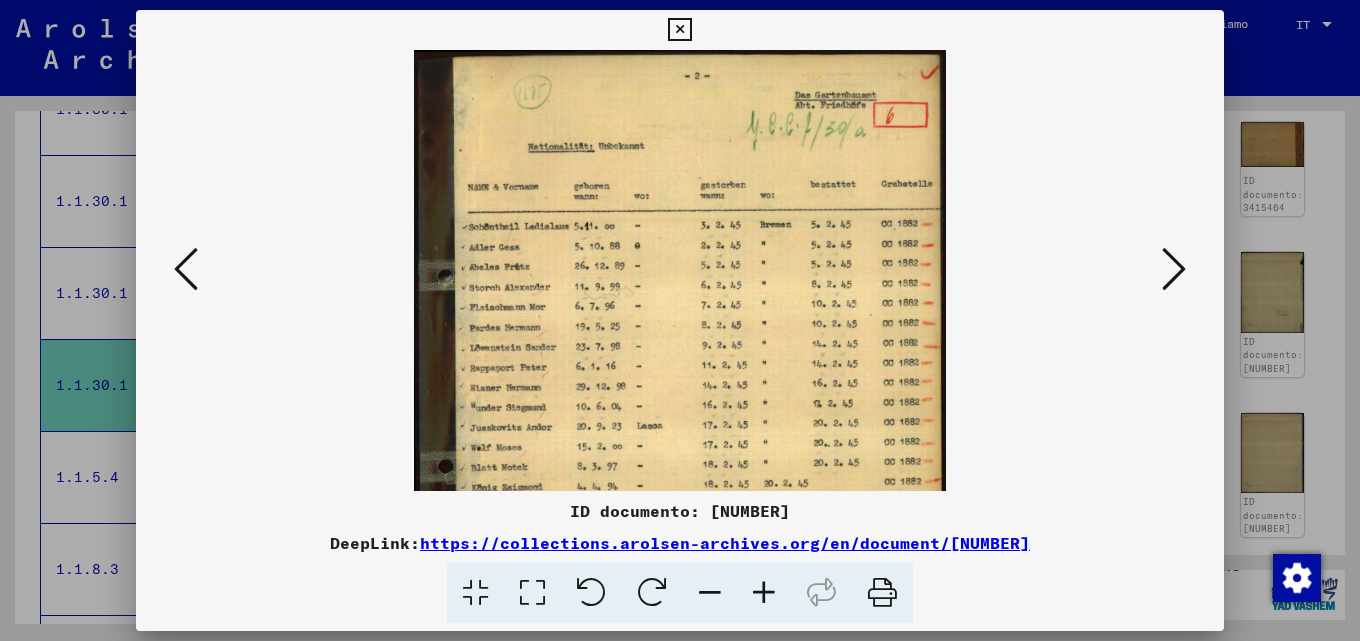 click at bounding box center [764, 593] 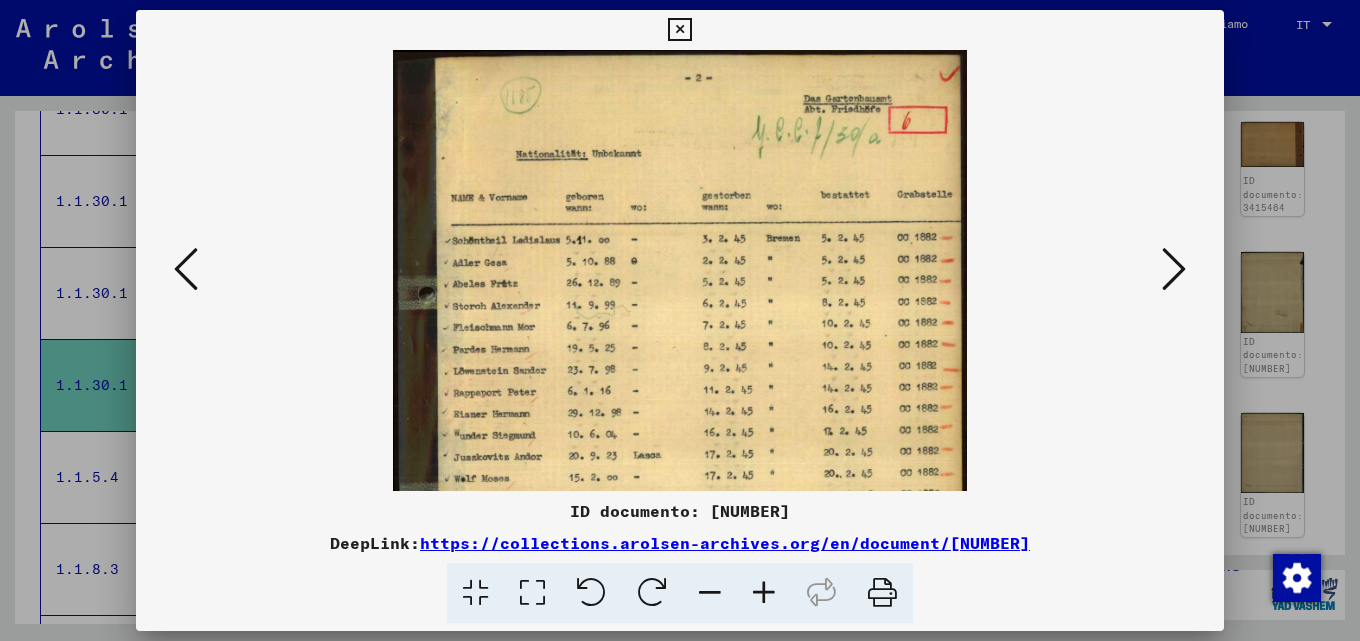 click at bounding box center [764, 593] 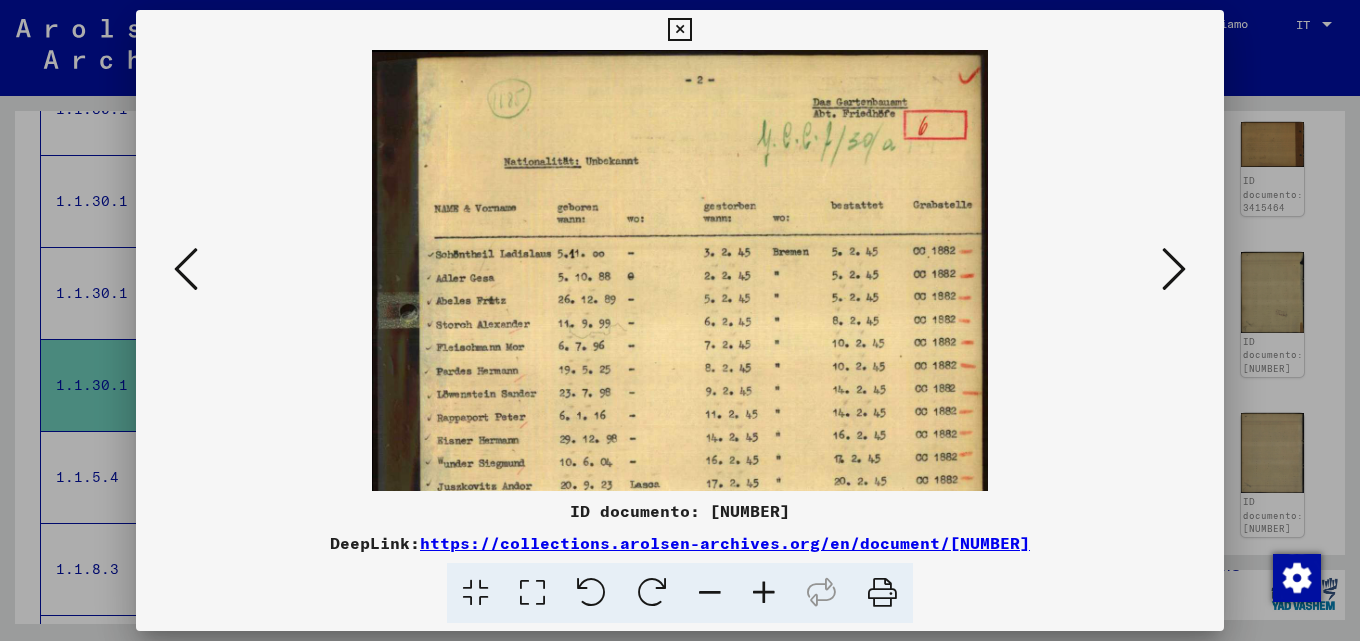 click at bounding box center (764, 593) 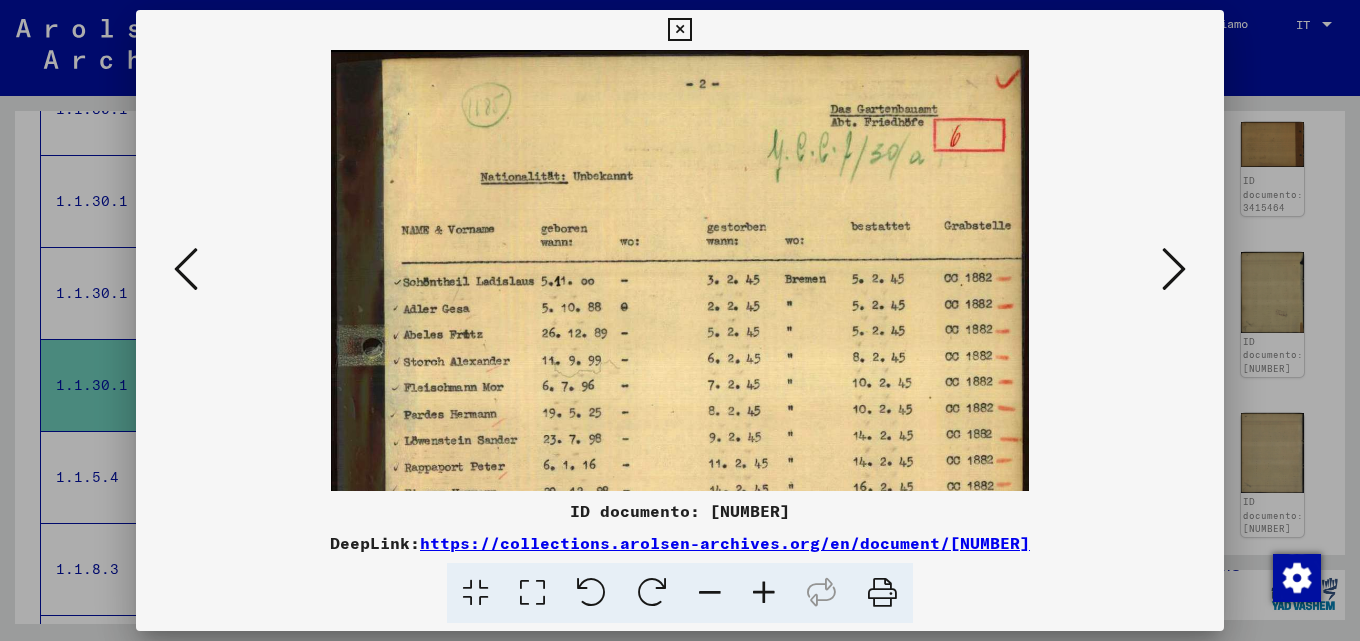 click at bounding box center [764, 593] 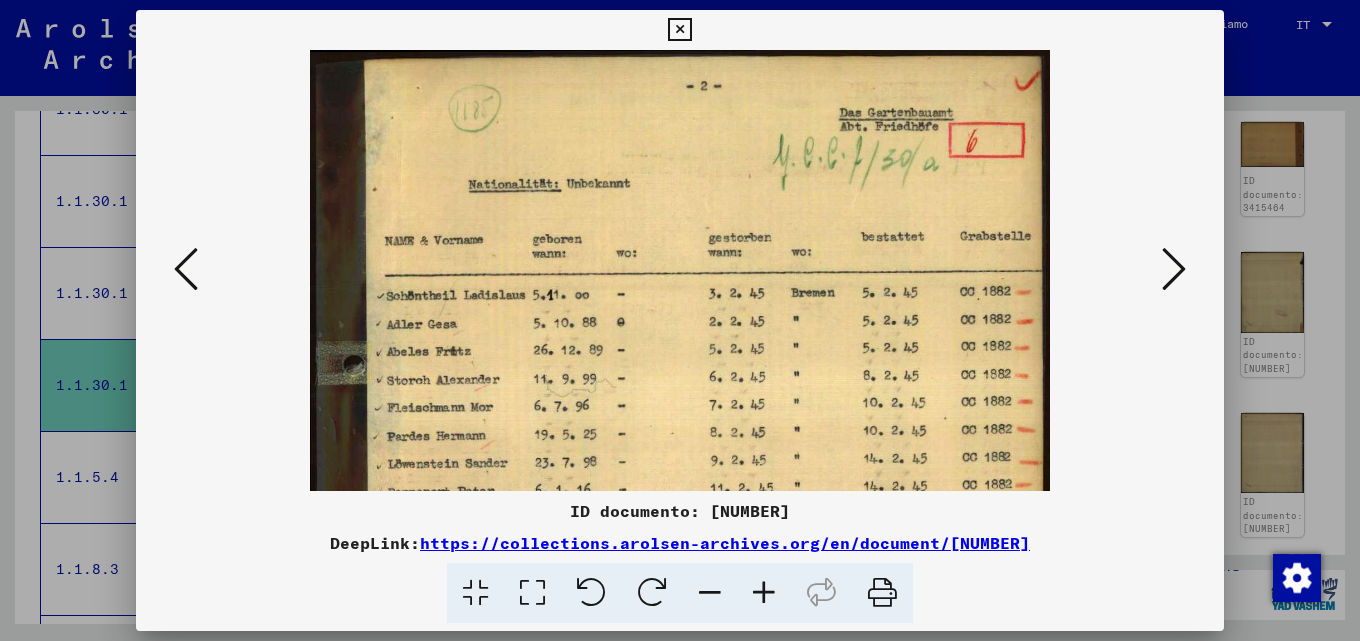 click at bounding box center (764, 593) 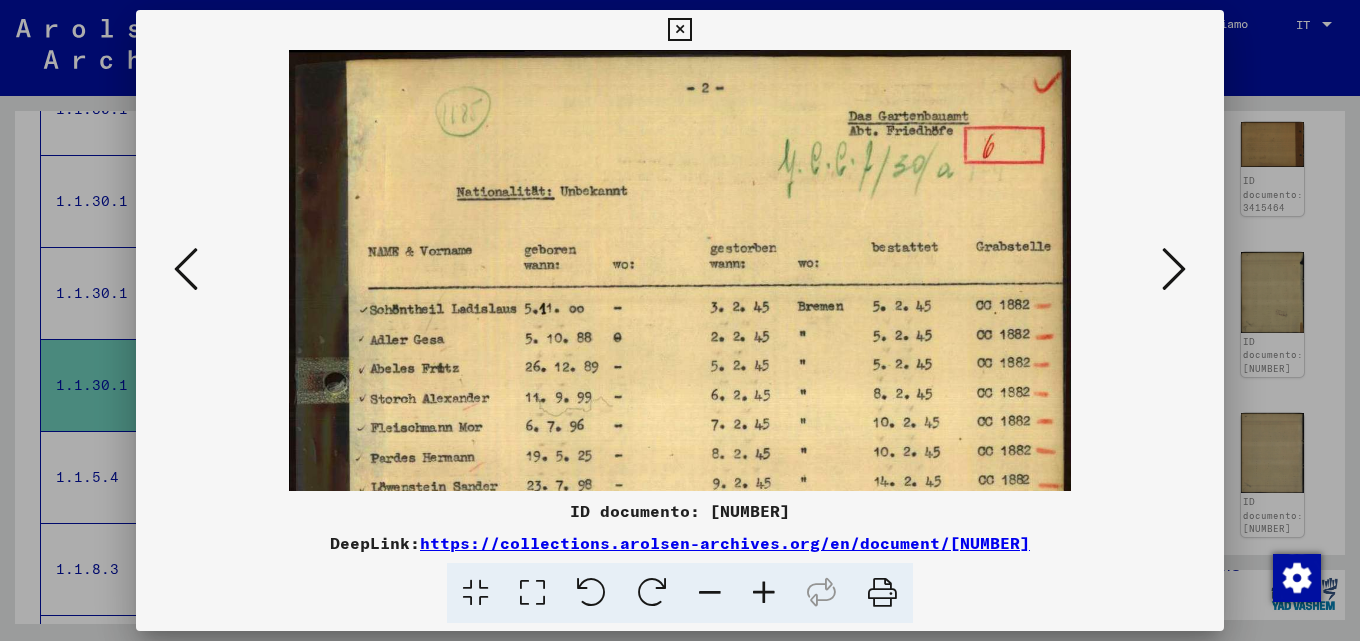 drag, startPoint x: 630, startPoint y: 367, endPoint x: 627, endPoint y: 277, distance: 90.04999 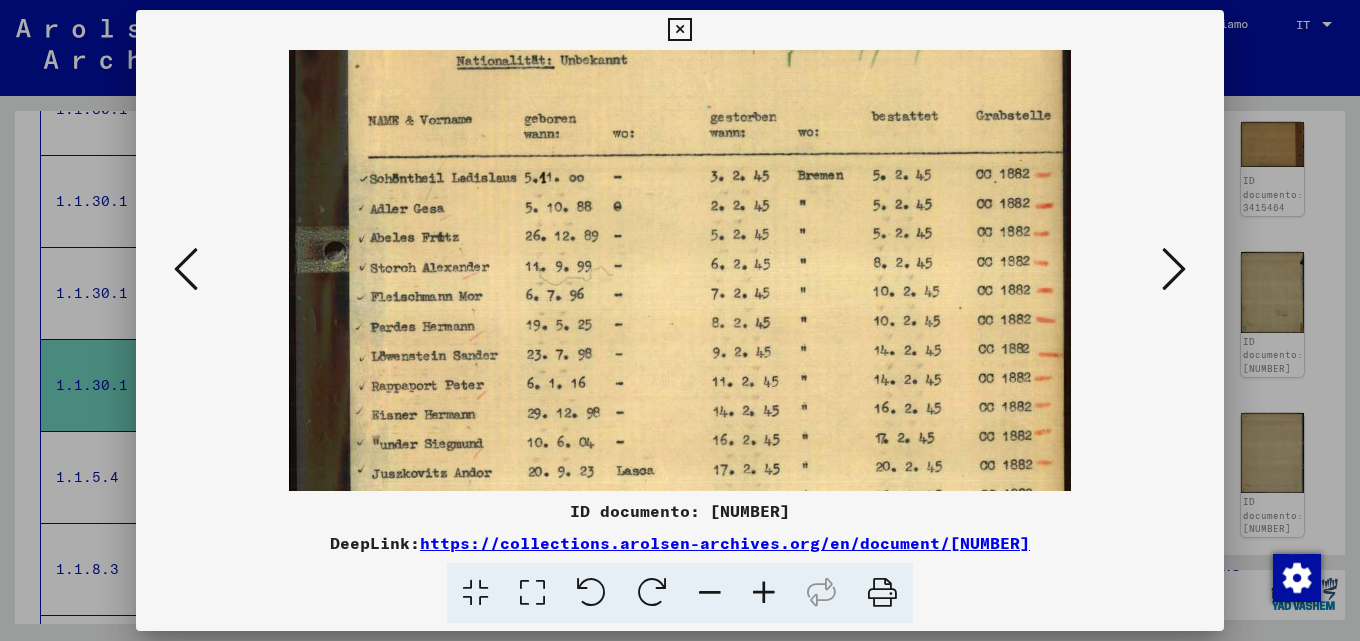 click at bounding box center [679, 389] 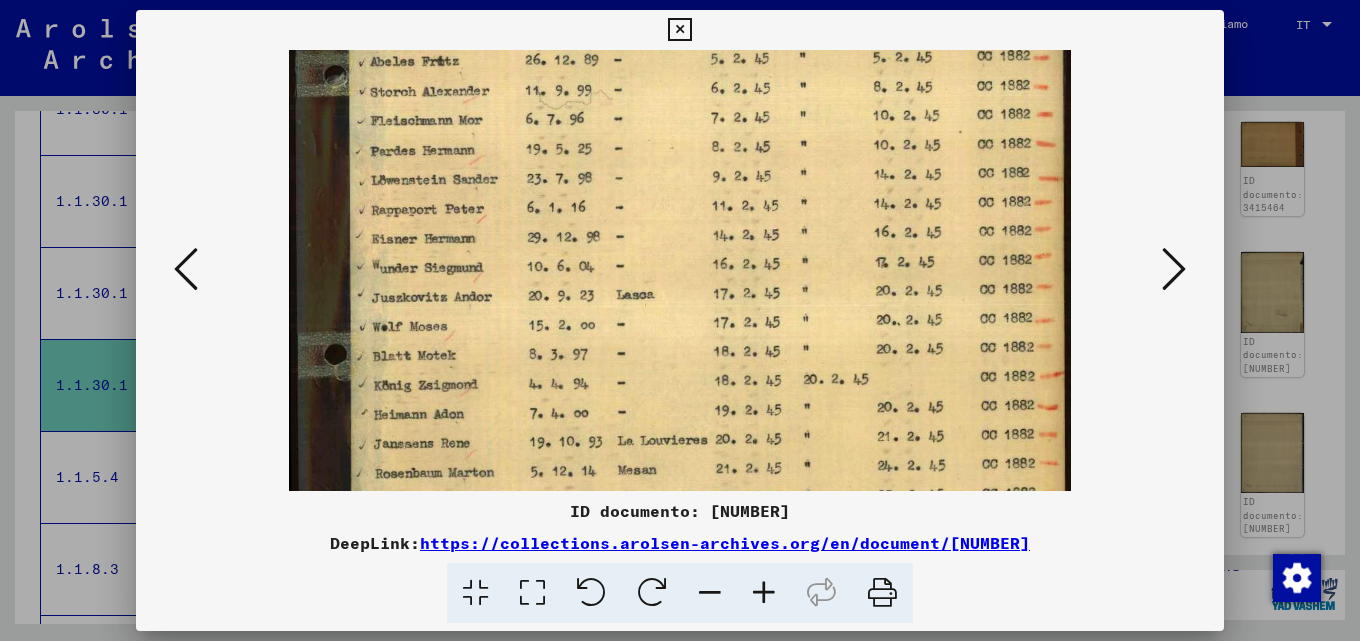 click at bounding box center (679, 213) 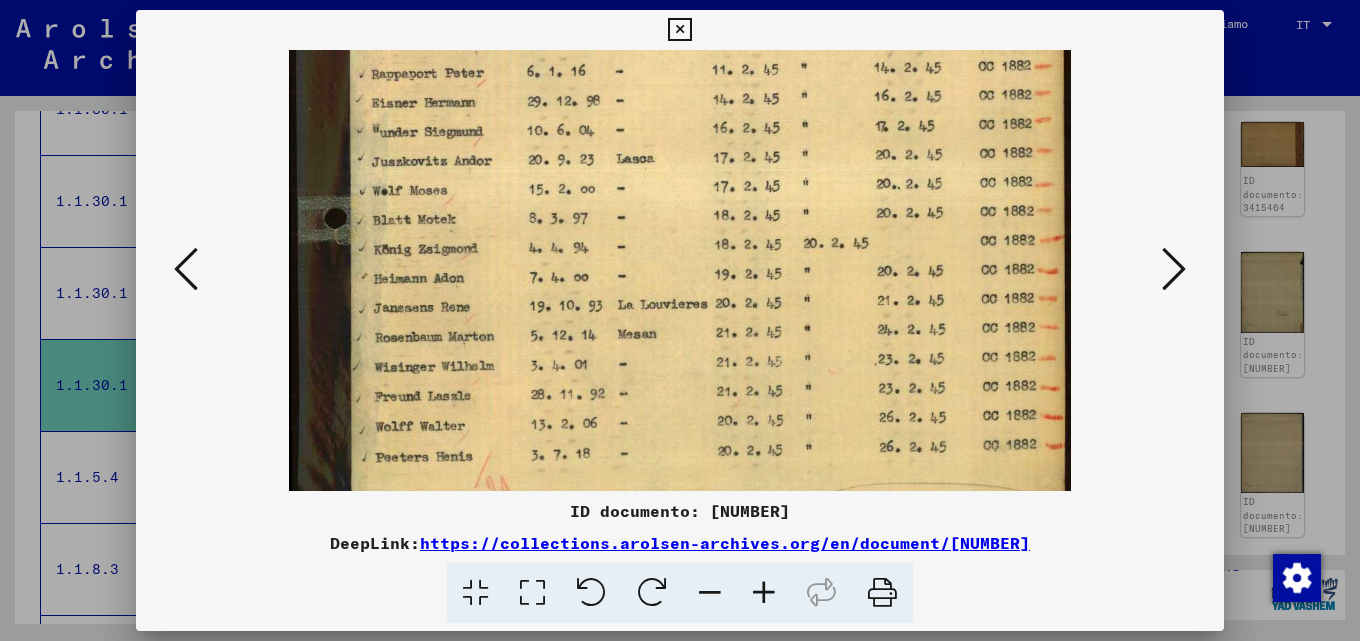drag, startPoint x: 671, startPoint y: 334, endPoint x: 697, endPoint y: 166, distance: 170 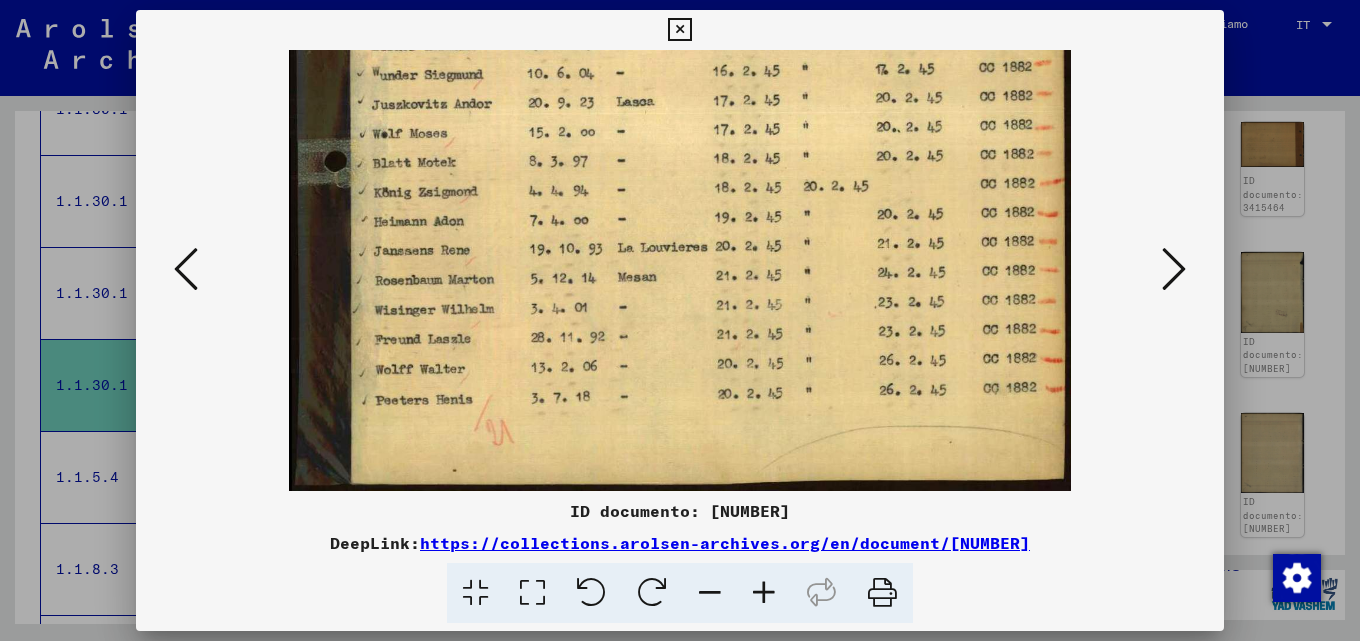 click at bounding box center (1174, 269) 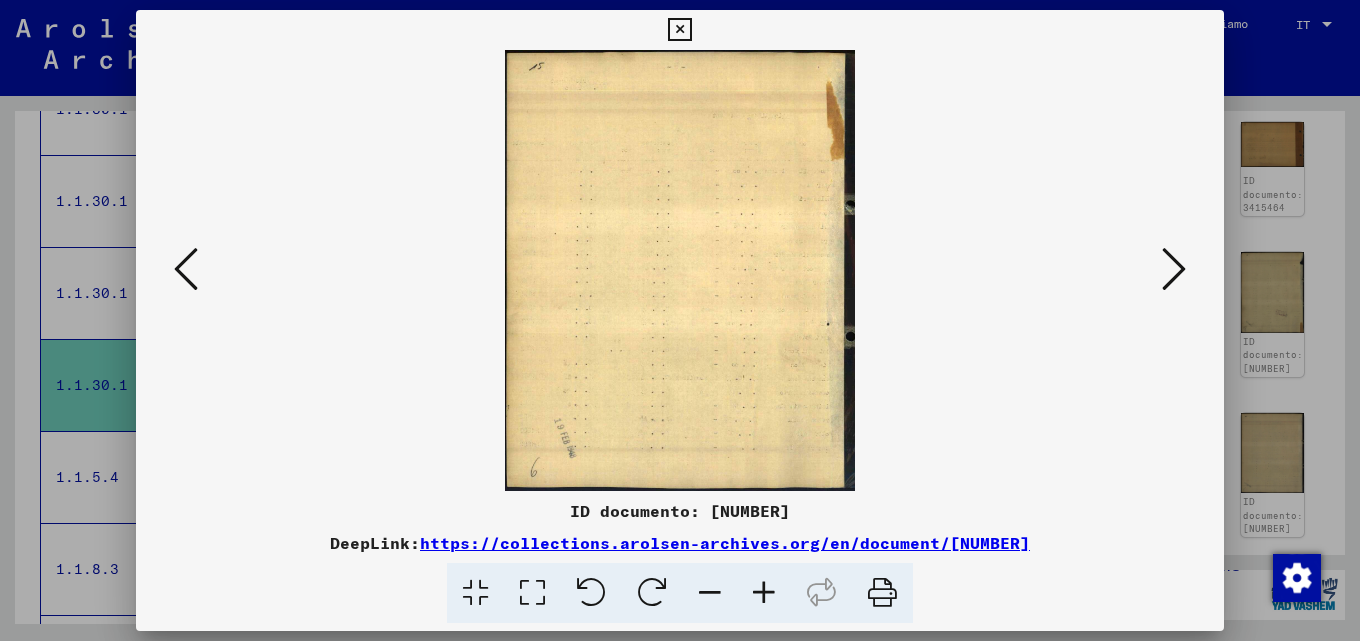 click at bounding box center [1174, 269] 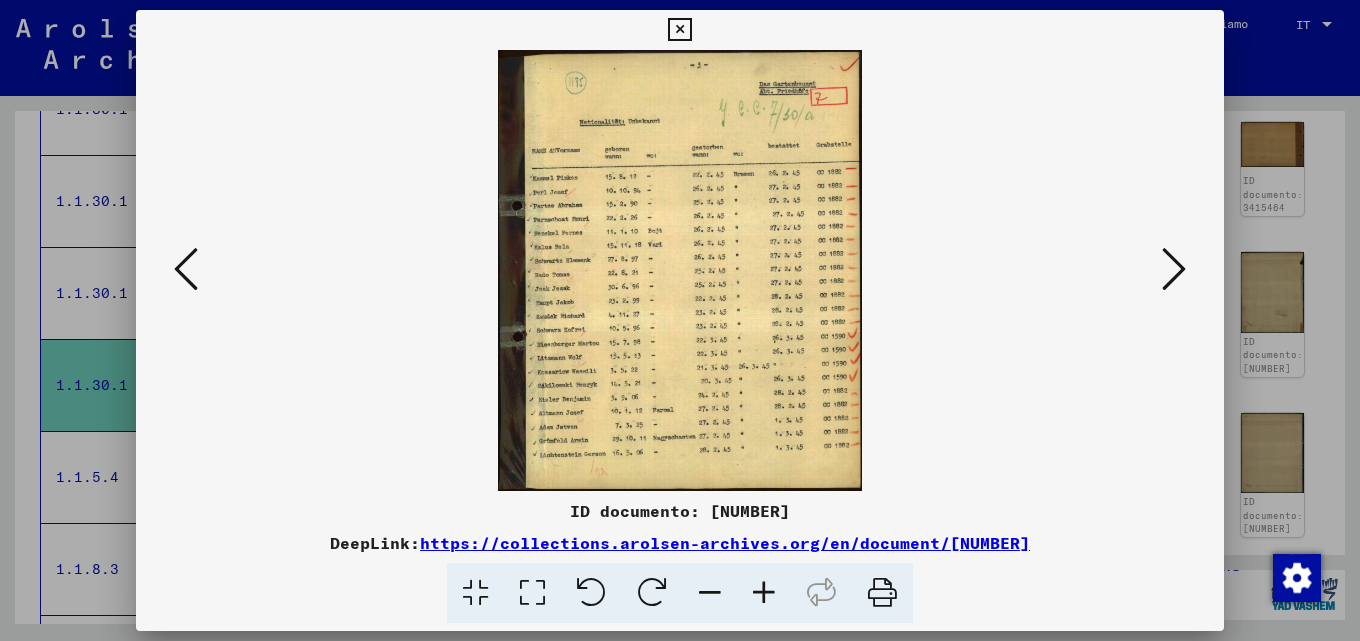 click at bounding box center (764, 593) 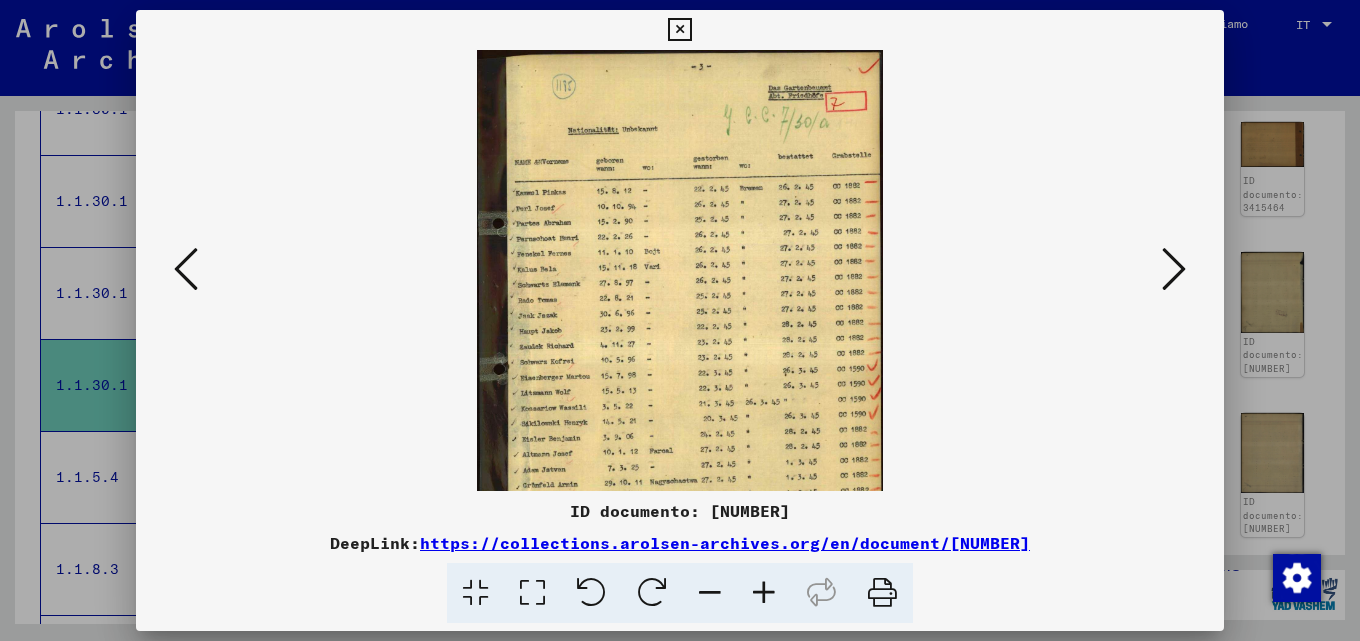 click at bounding box center (764, 593) 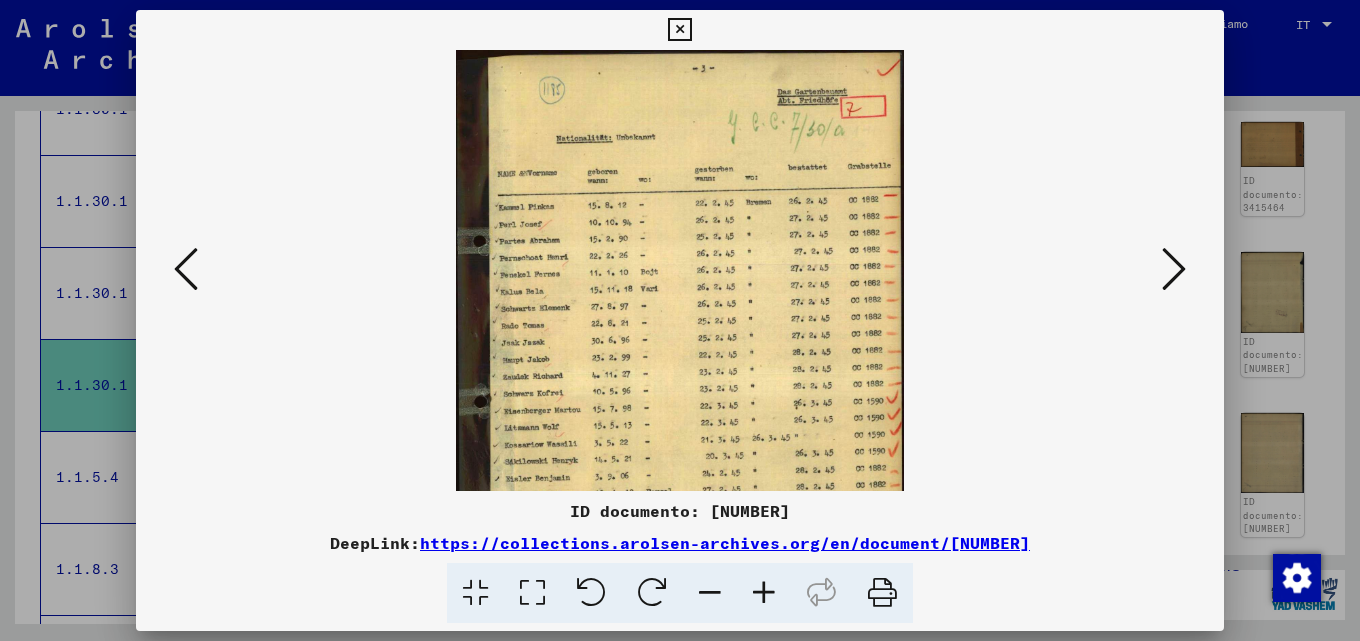 click at bounding box center [764, 593] 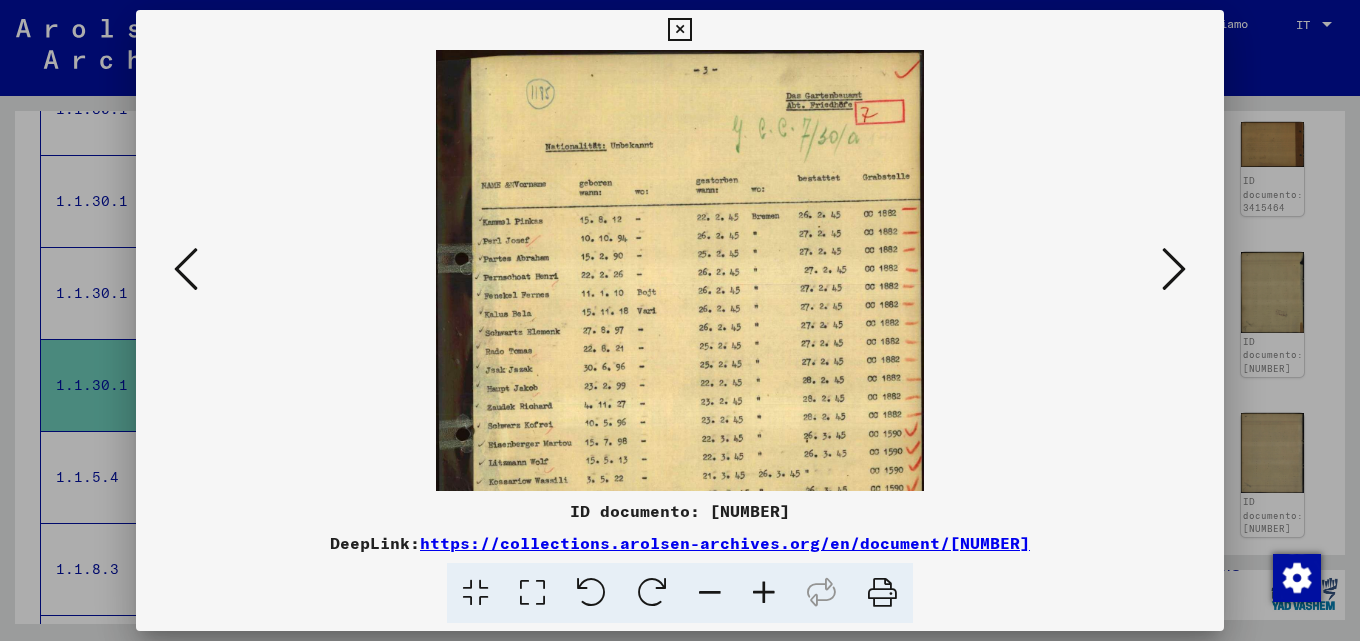 click at bounding box center [764, 593] 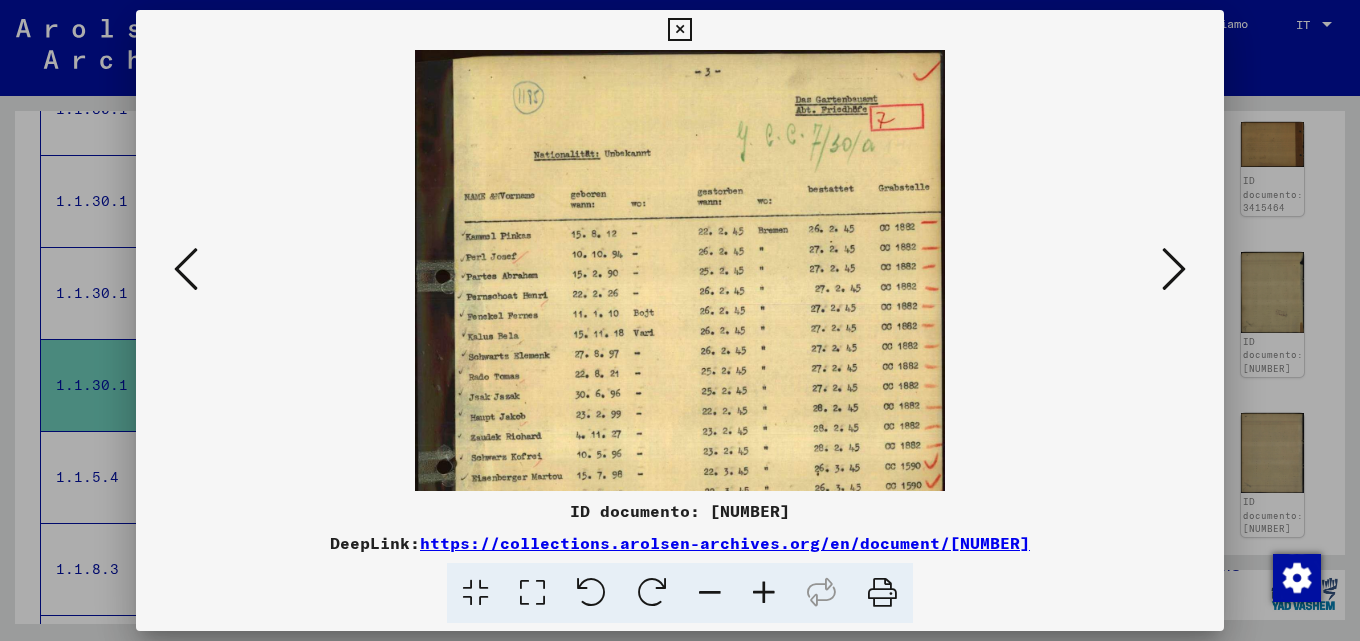 click at bounding box center [764, 593] 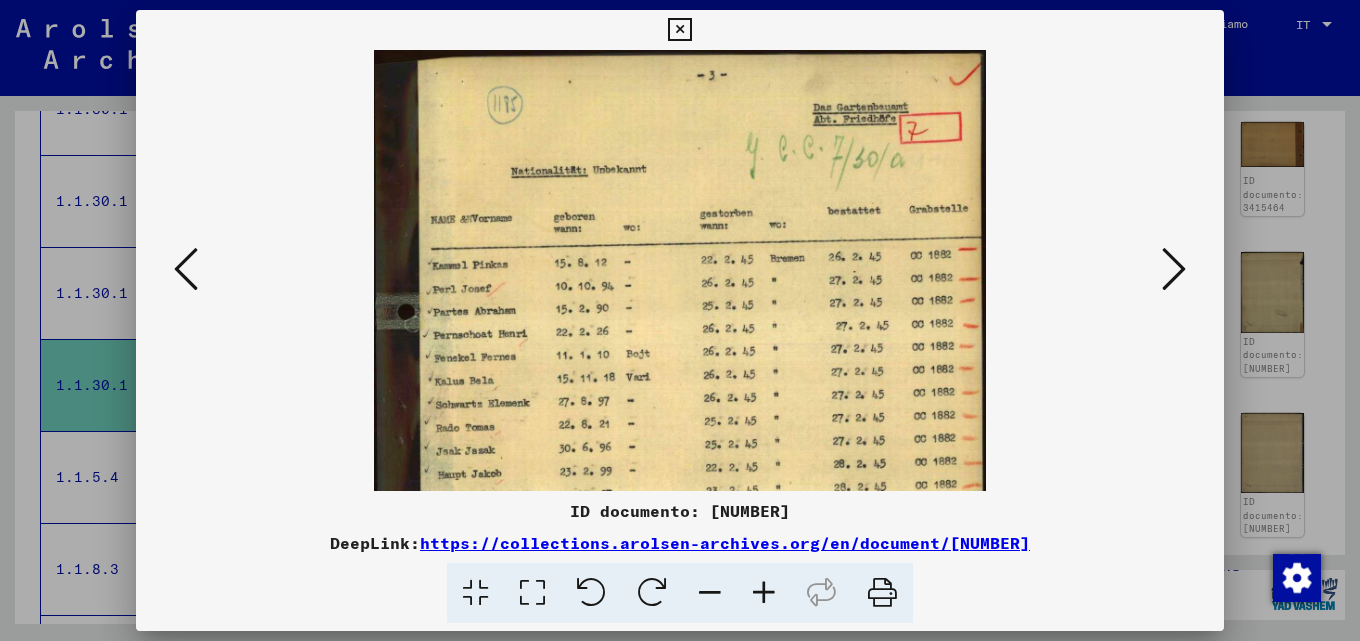 click at bounding box center [764, 593] 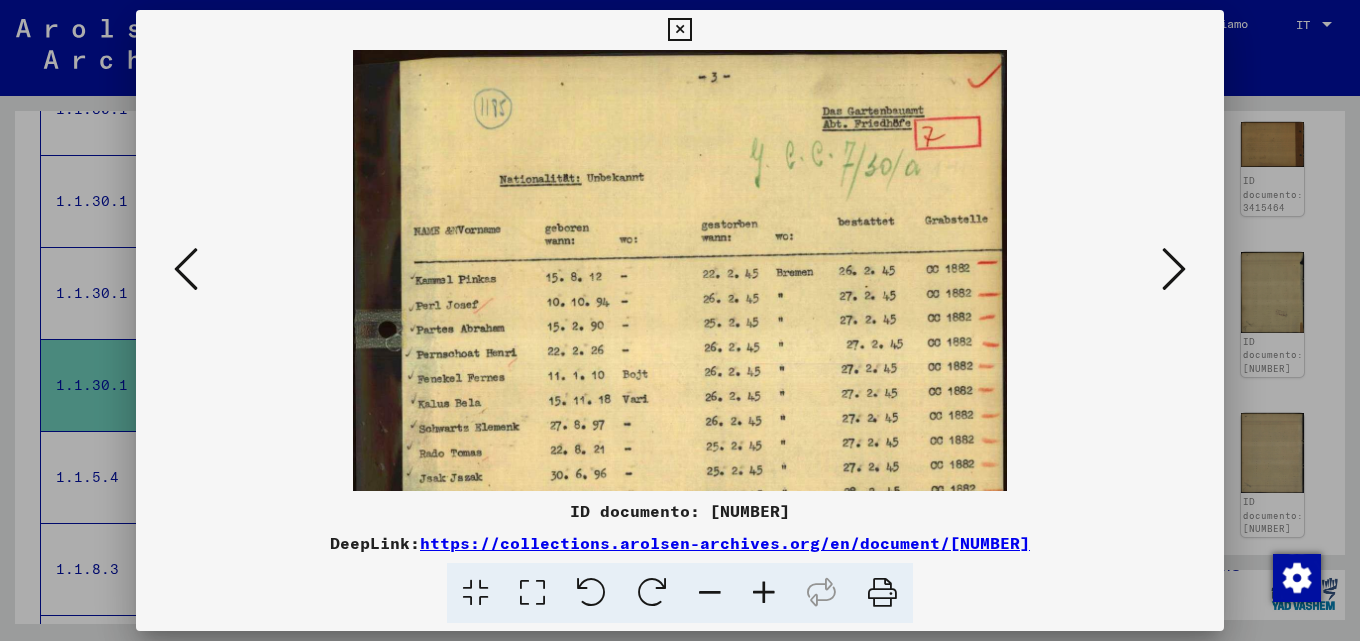 click at bounding box center [764, 593] 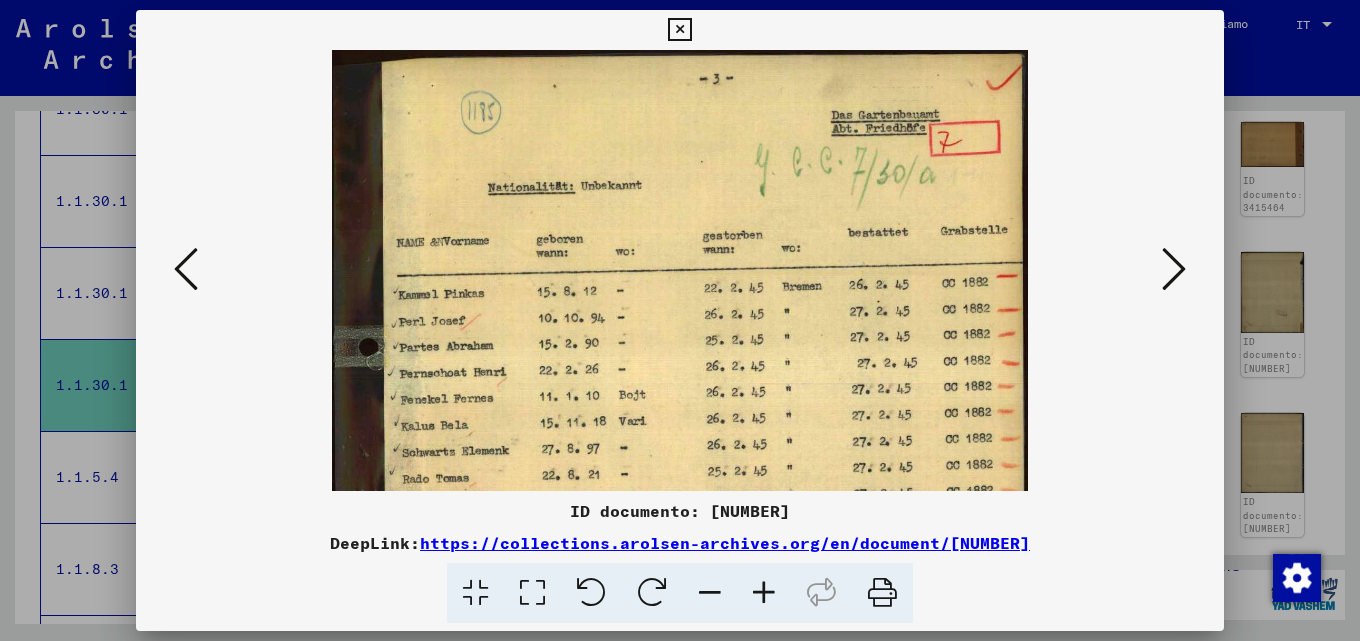 click at bounding box center [764, 593] 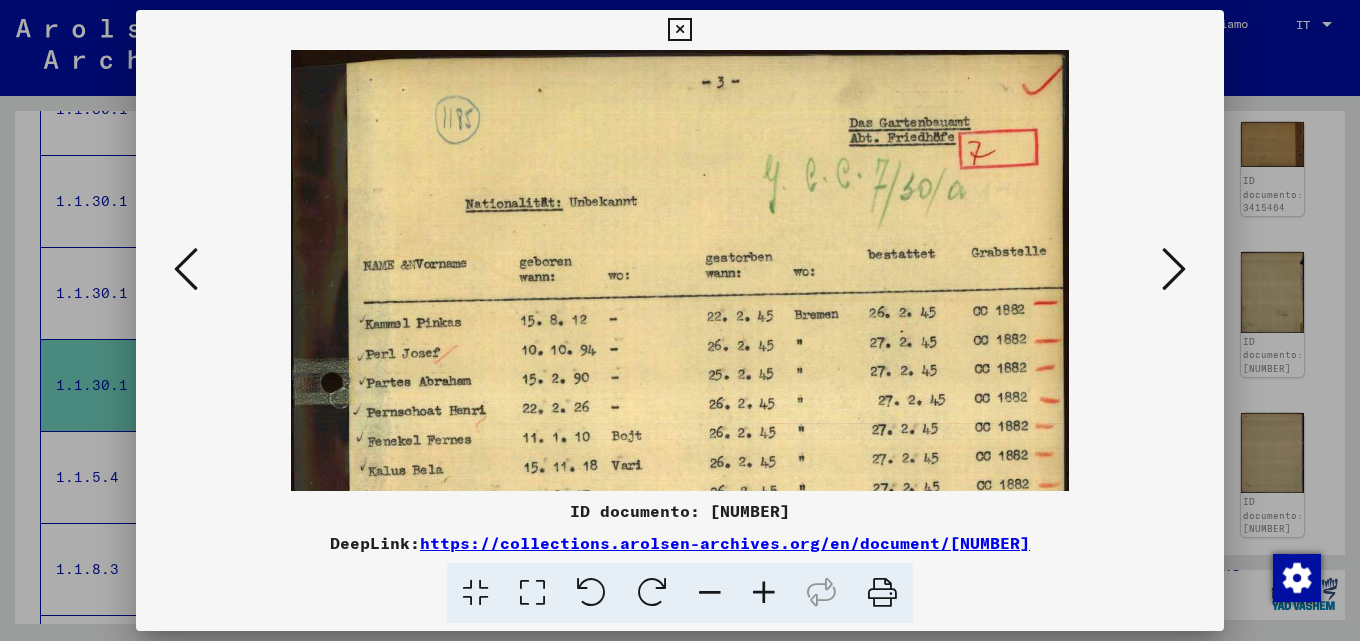 click at bounding box center [680, 520] 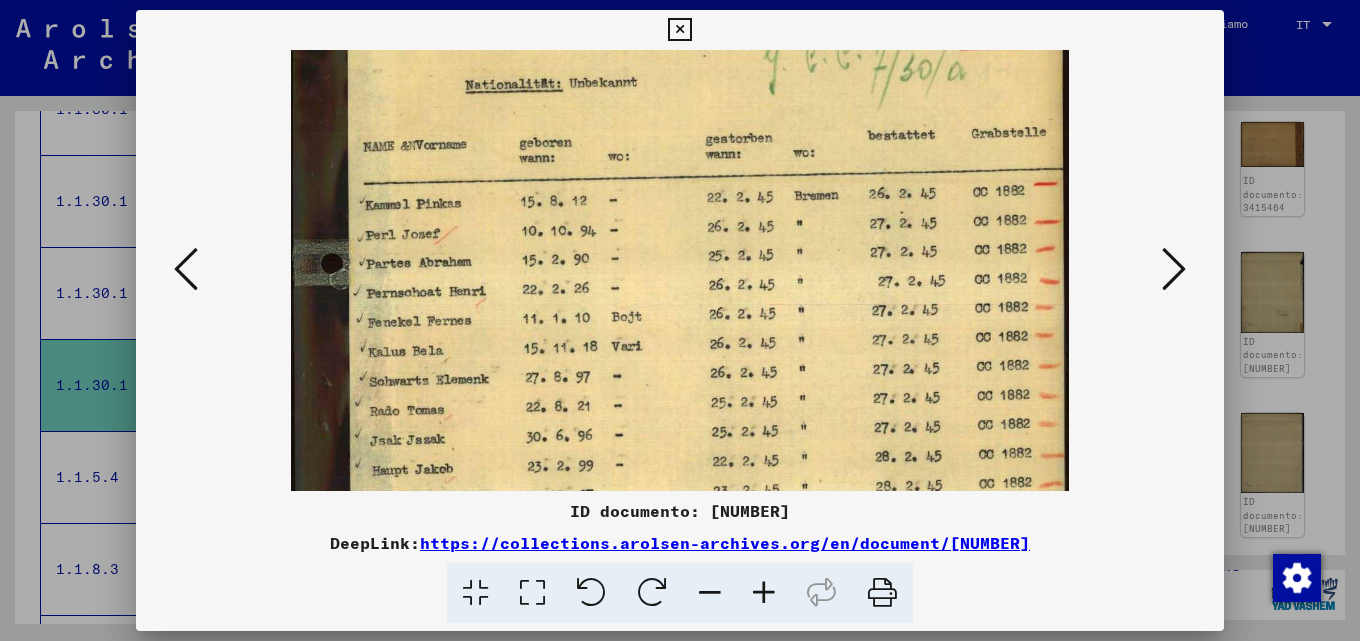 drag, startPoint x: 686, startPoint y: 345, endPoint x: 694, endPoint y: 337, distance: 11.313708 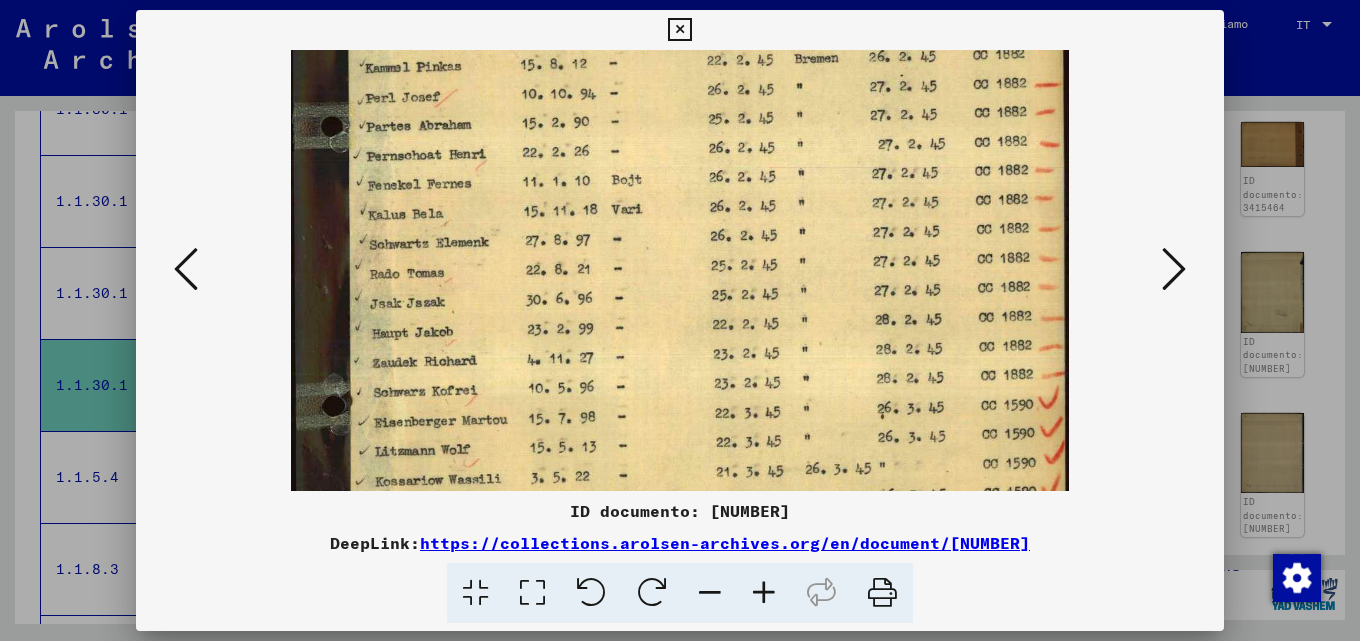 drag, startPoint x: 691, startPoint y: 358, endPoint x: 691, endPoint y: 258, distance: 100 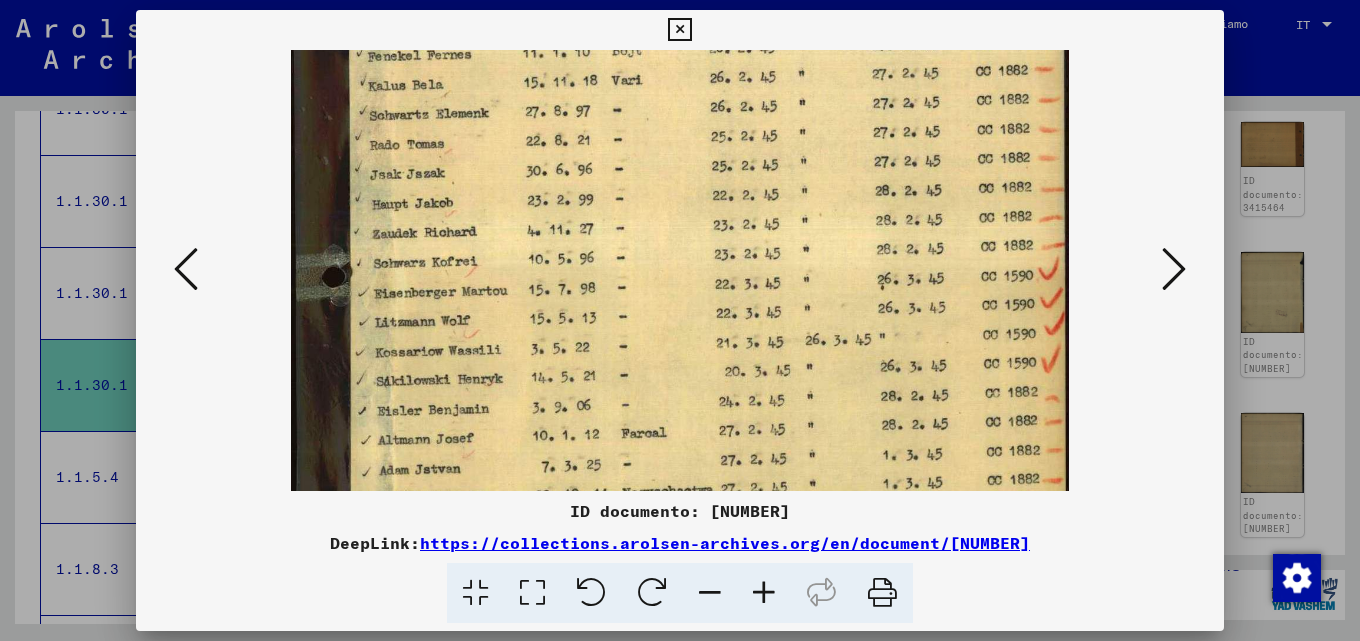 click at bounding box center [680, 135] 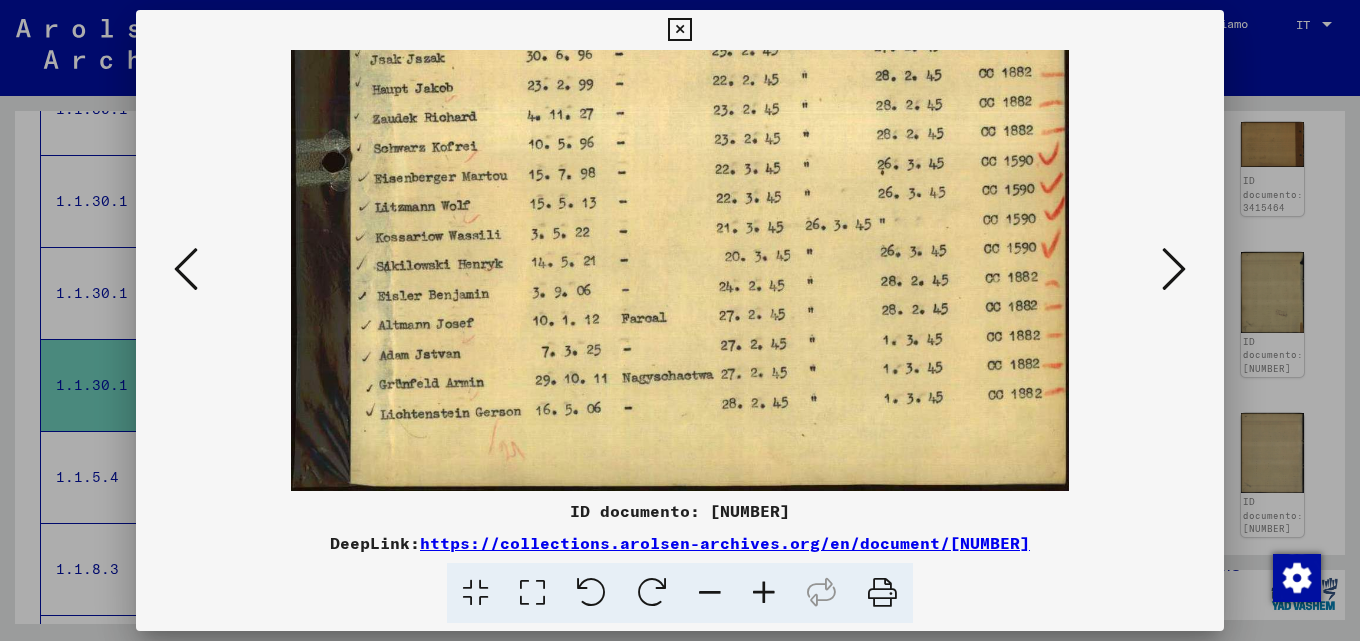 click at bounding box center (1174, 269) 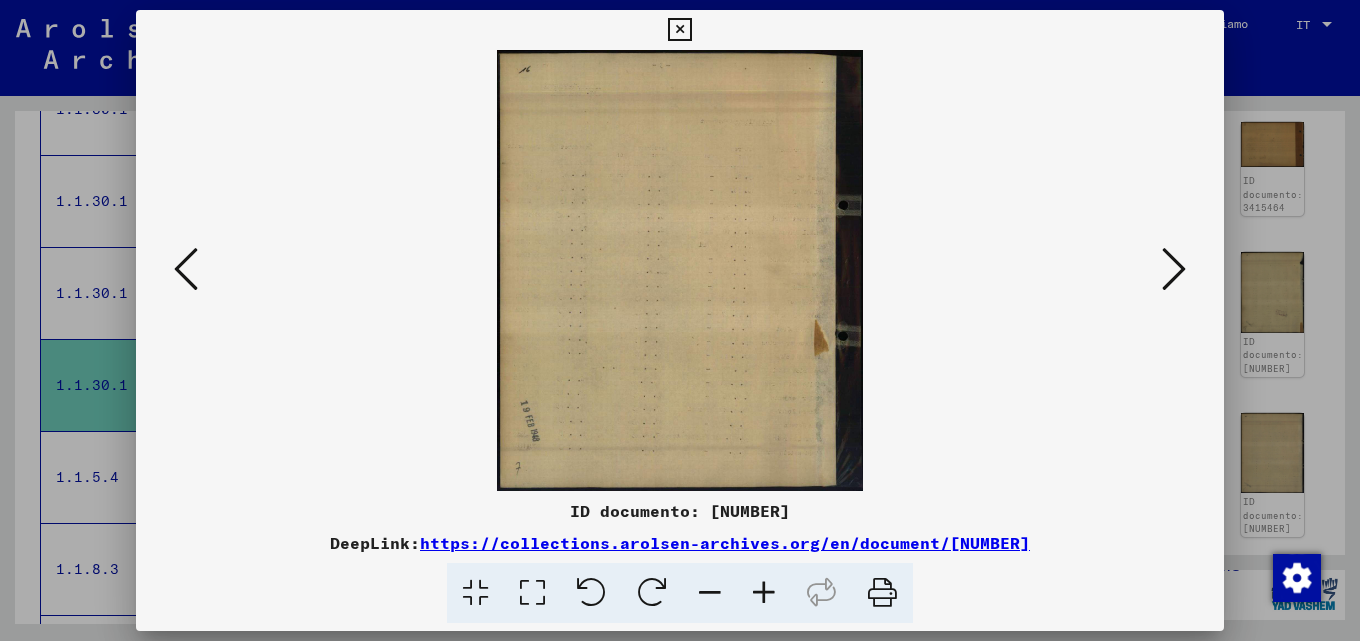 scroll, scrollTop: 0, scrollLeft: 0, axis: both 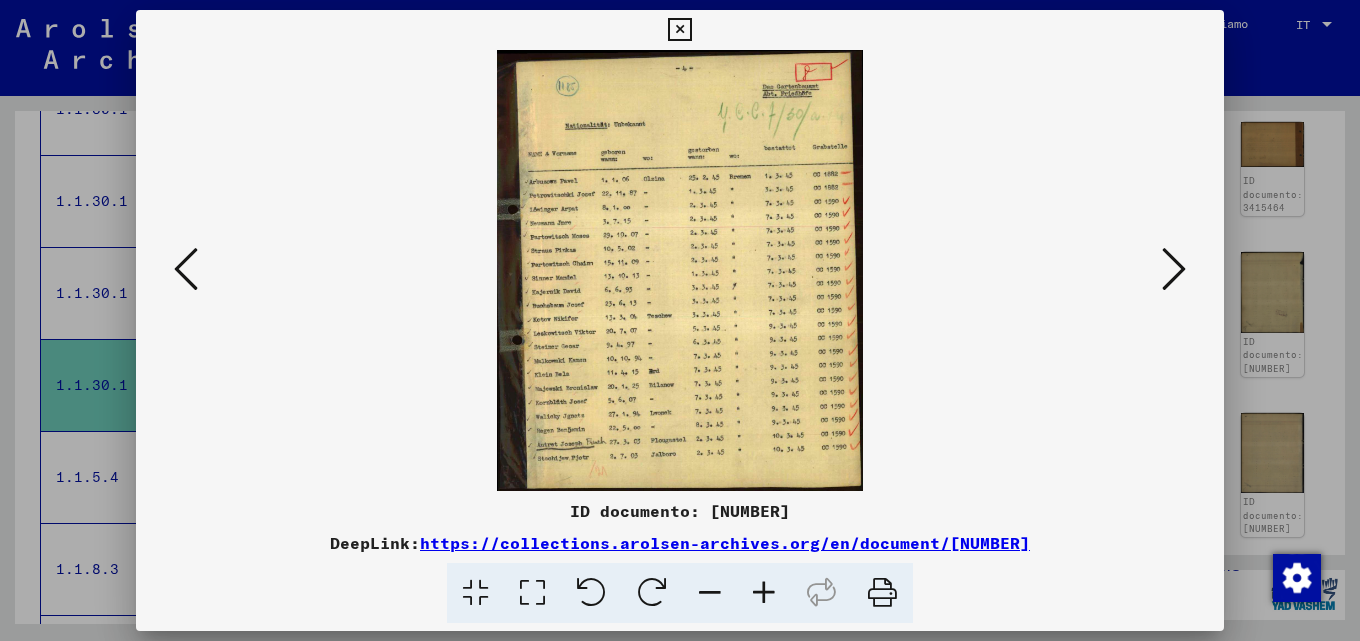 click at bounding box center [764, 593] 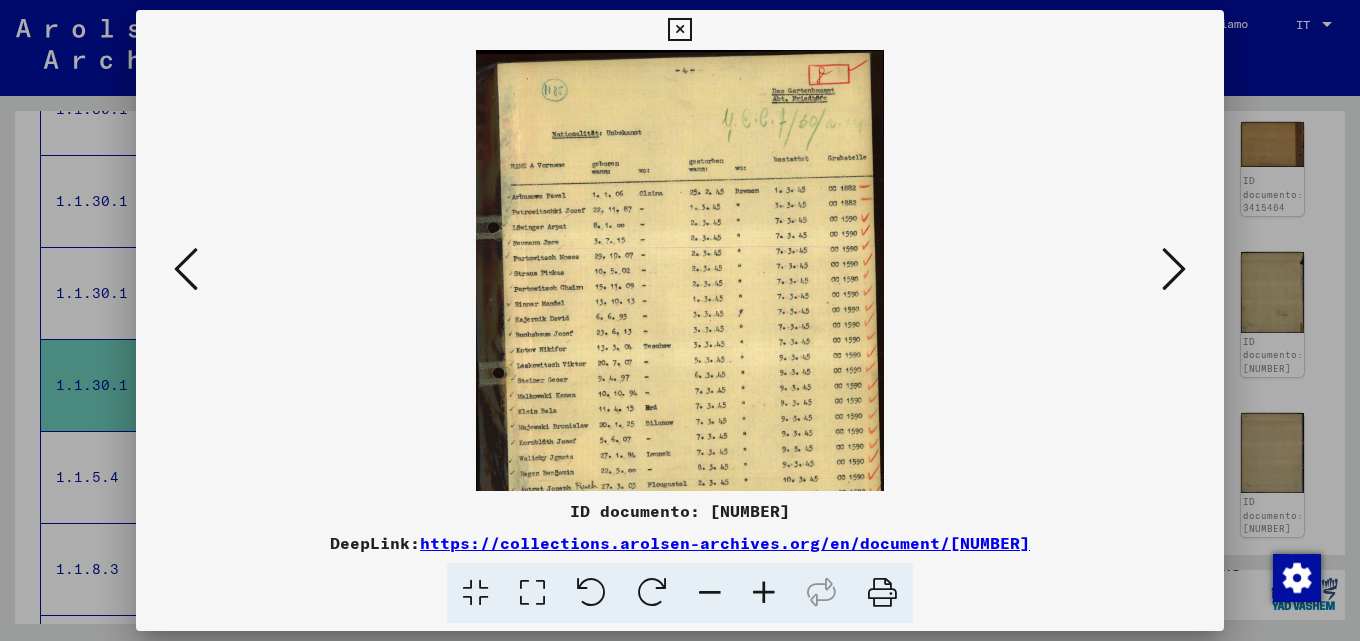 click at bounding box center [764, 593] 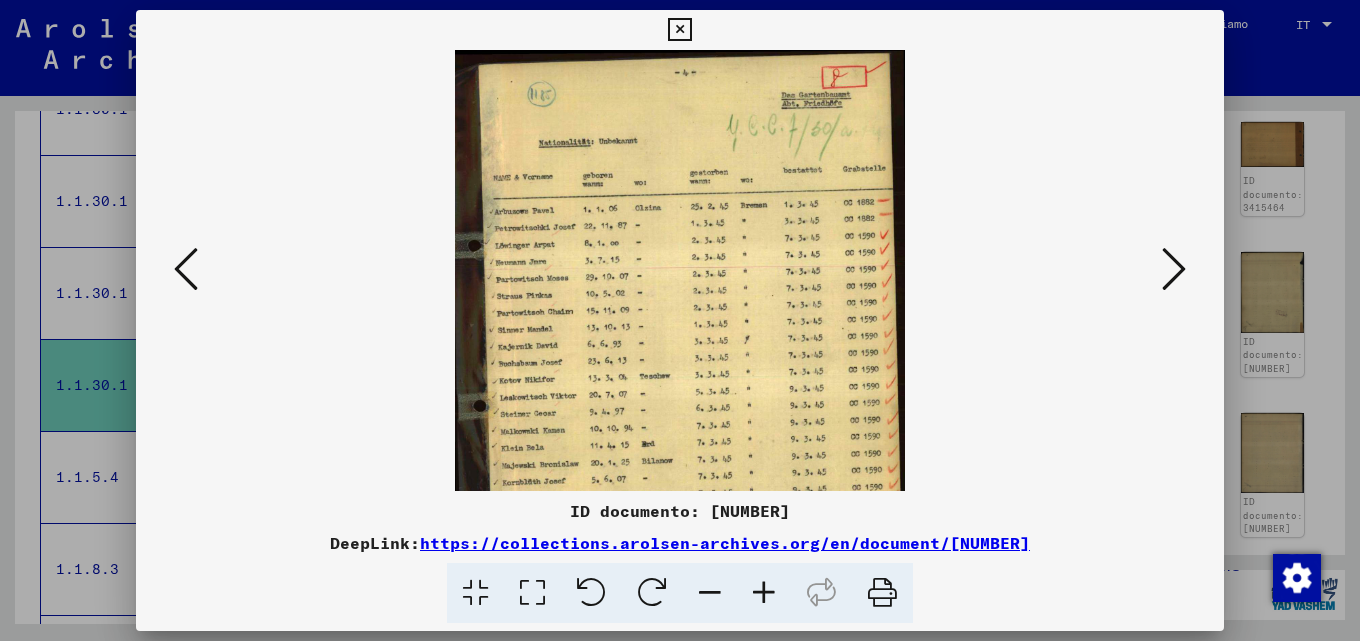 click at bounding box center (764, 593) 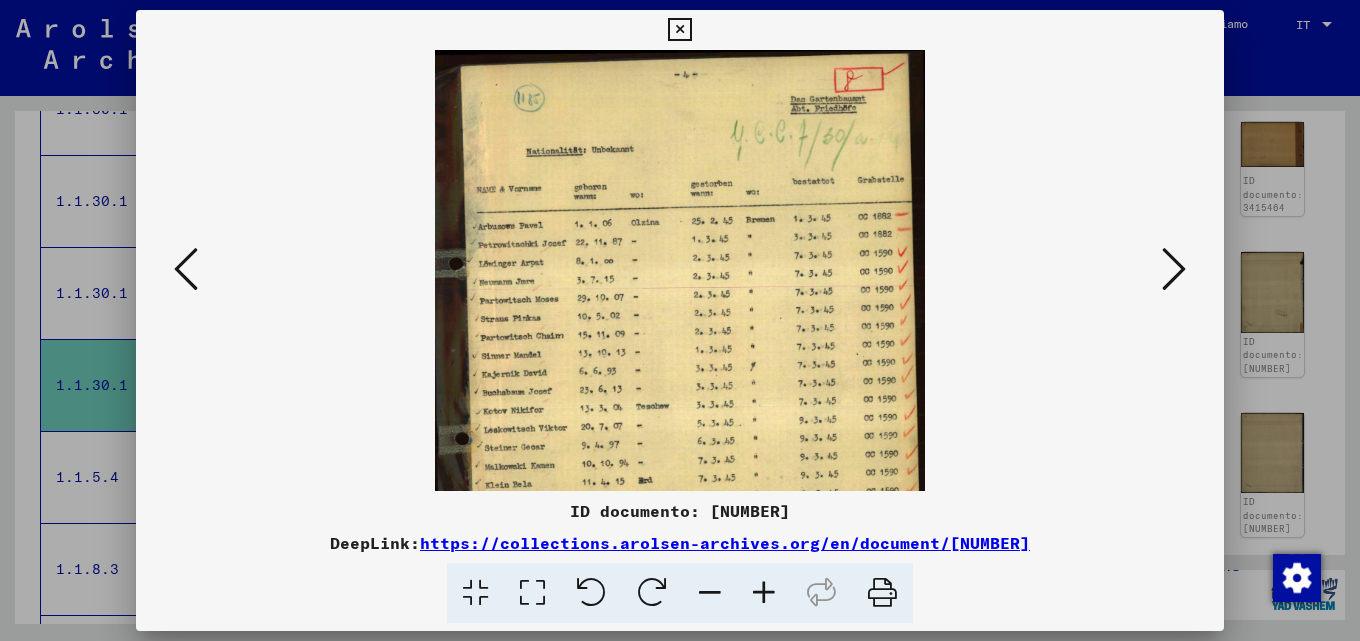 click at bounding box center (764, 593) 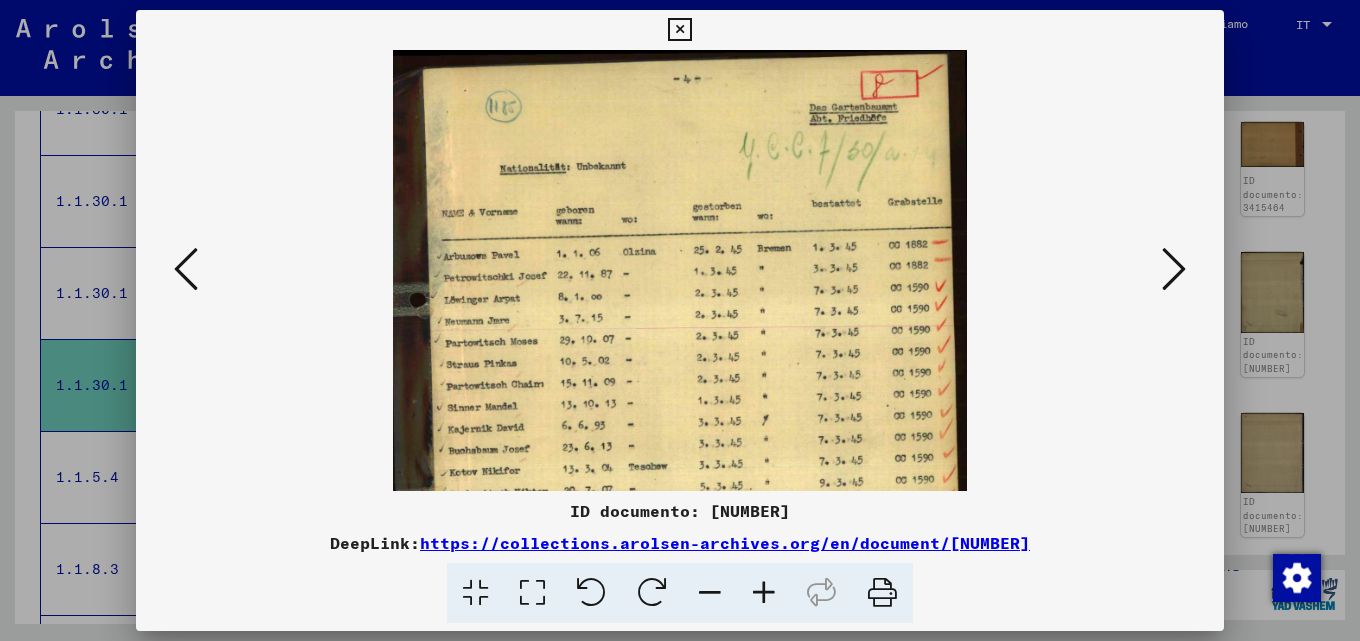 click at bounding box center [764, 593] 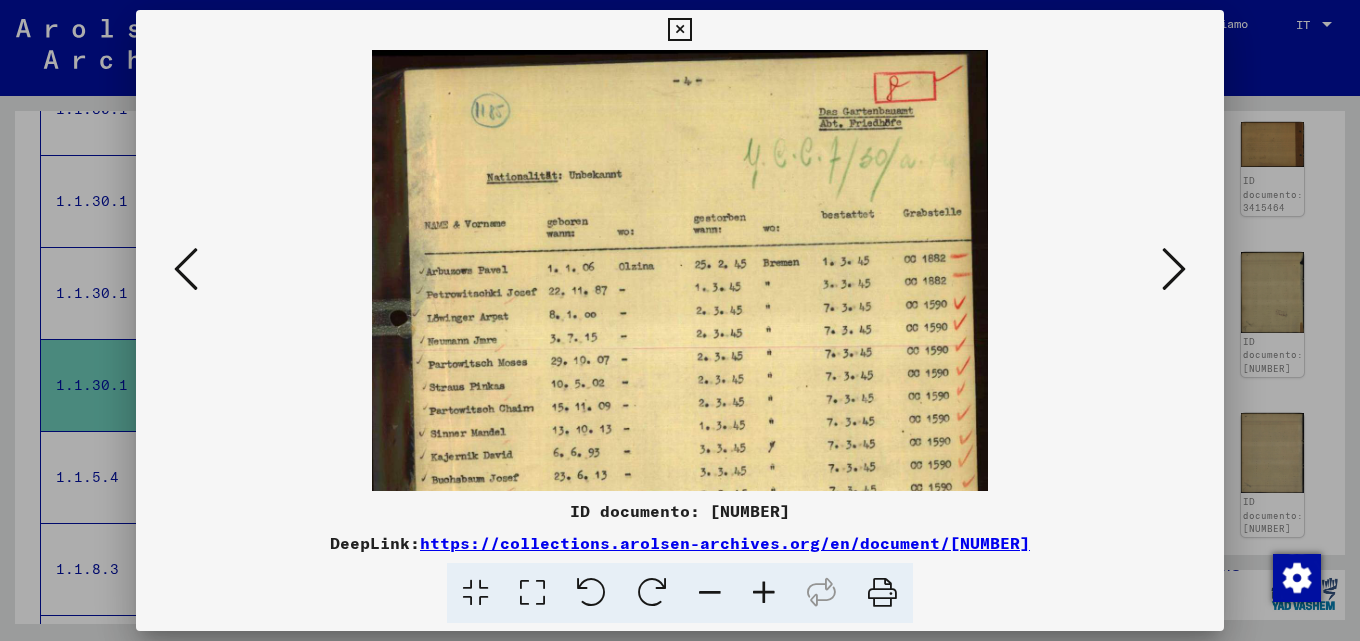click at bounding box center (764, 593) 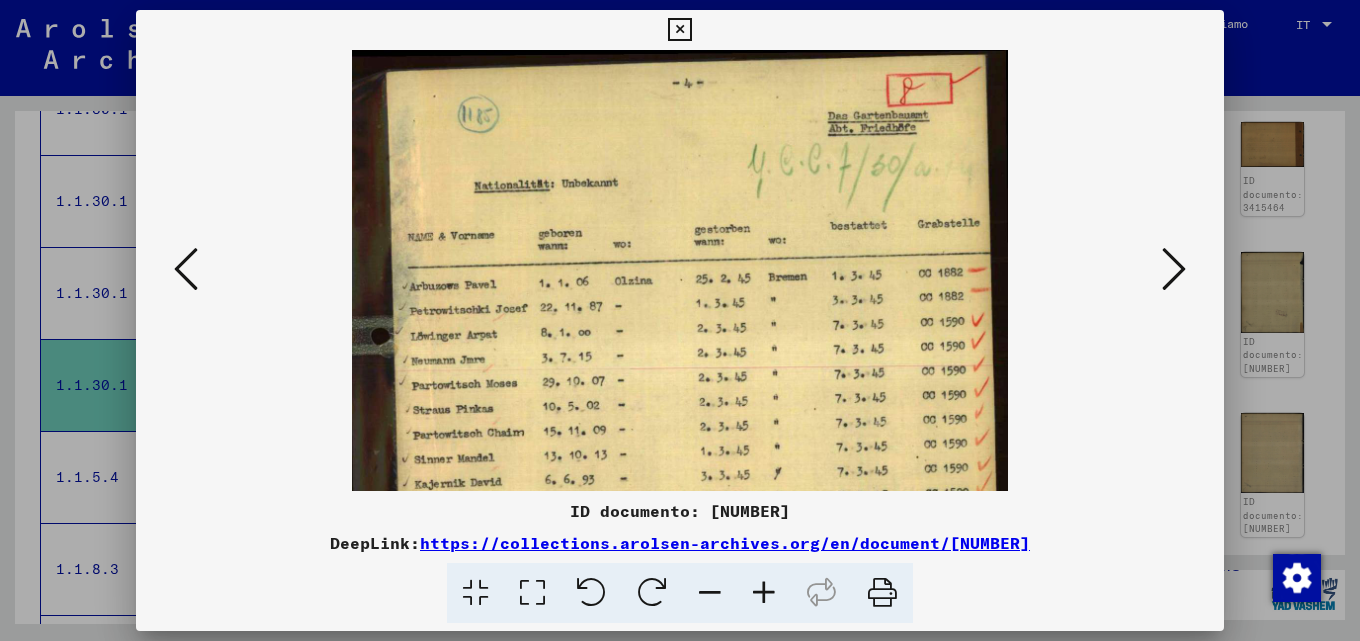 click at bounding box center (764, 593) 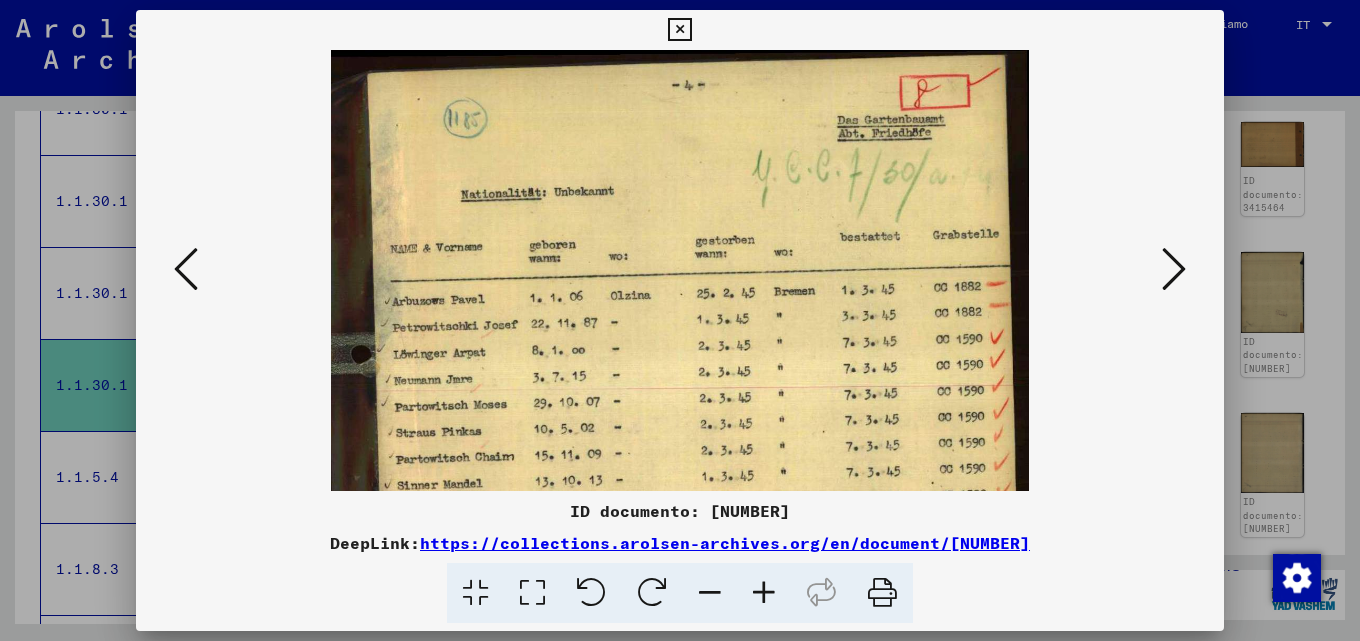 click at bounding box center (764, 593) 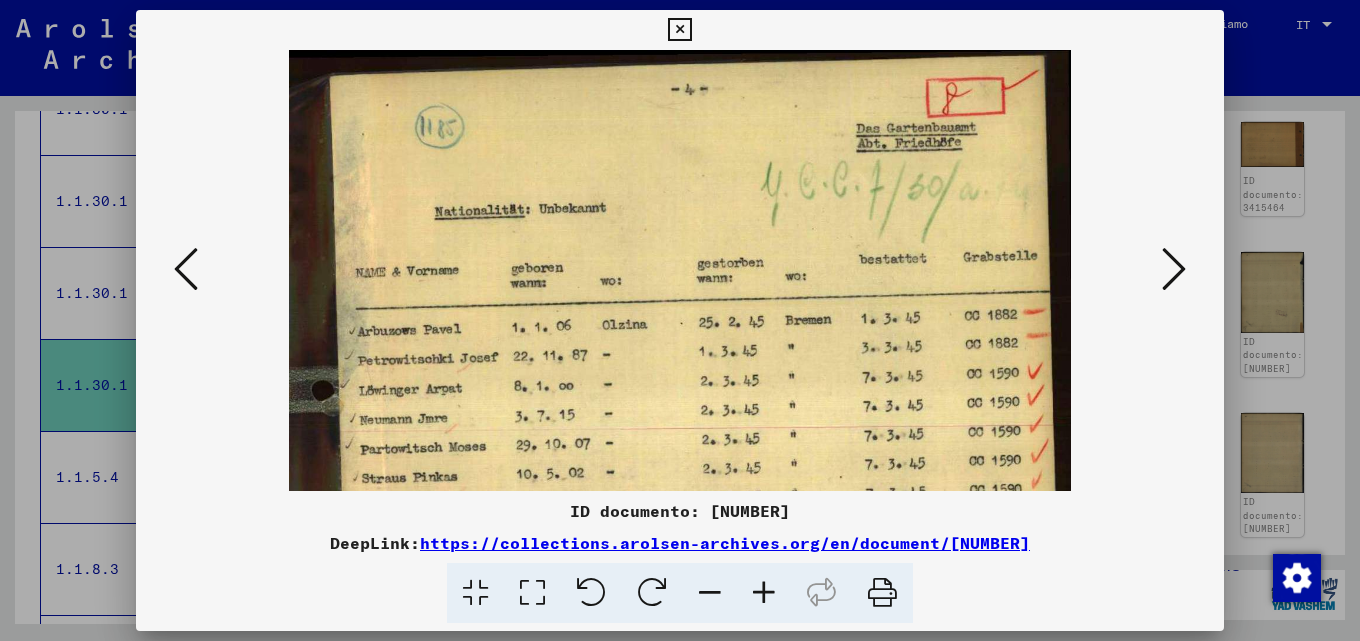 drag, startPoint x: 670, startPoint y: 339, endPoint x: 681, endPoint y: 264, distance: 75.802376 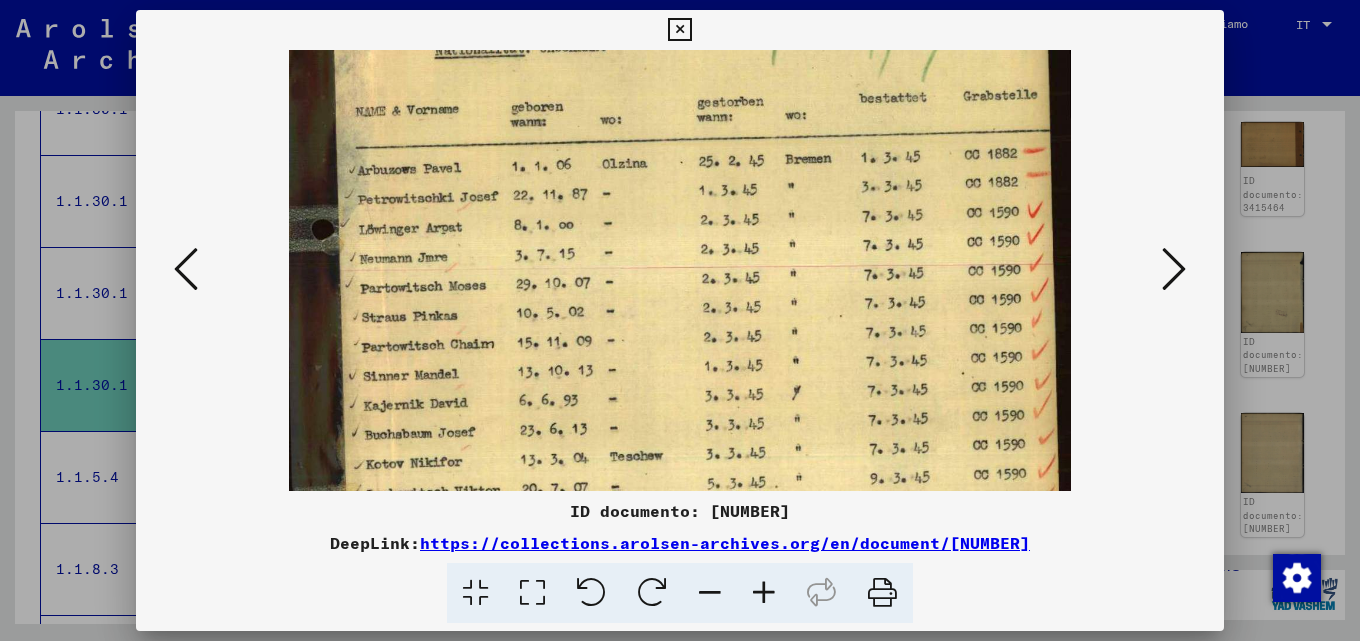 click at bounding box center (679, 359) 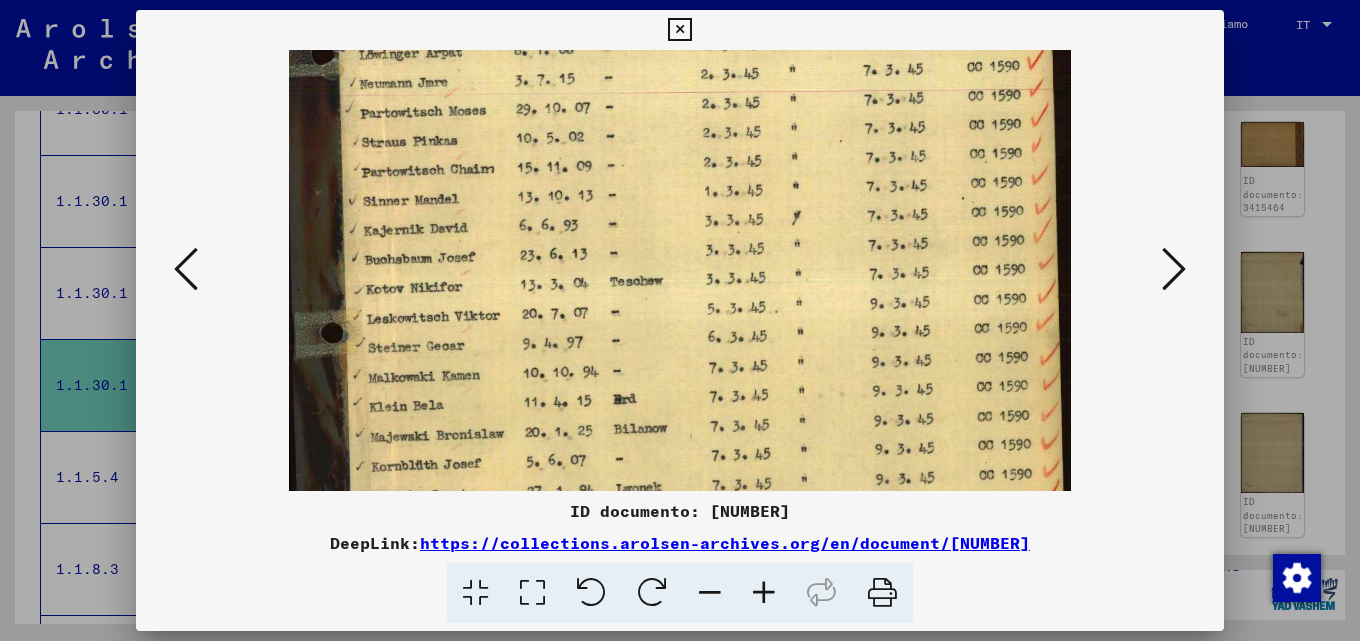 click at bounding box center [679, 184] 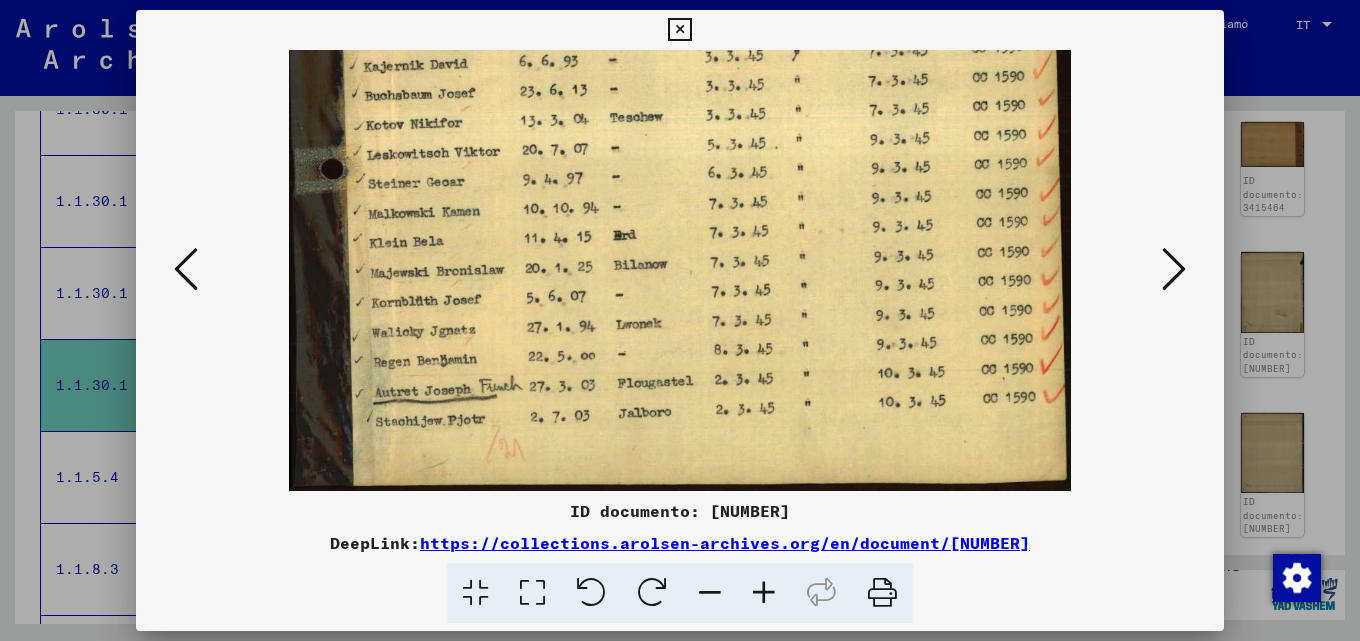 click at bounding box center (1174, 269) 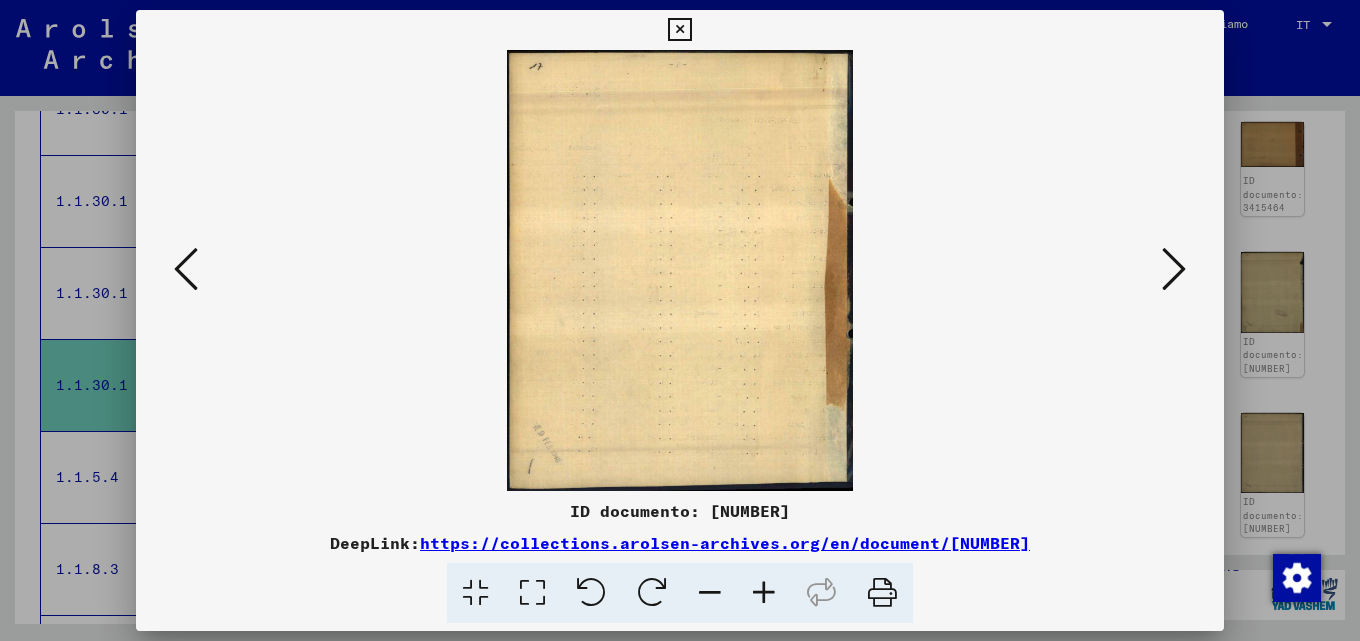 scroll, scrollTop: 0, scrollLeft: 0, axis: both 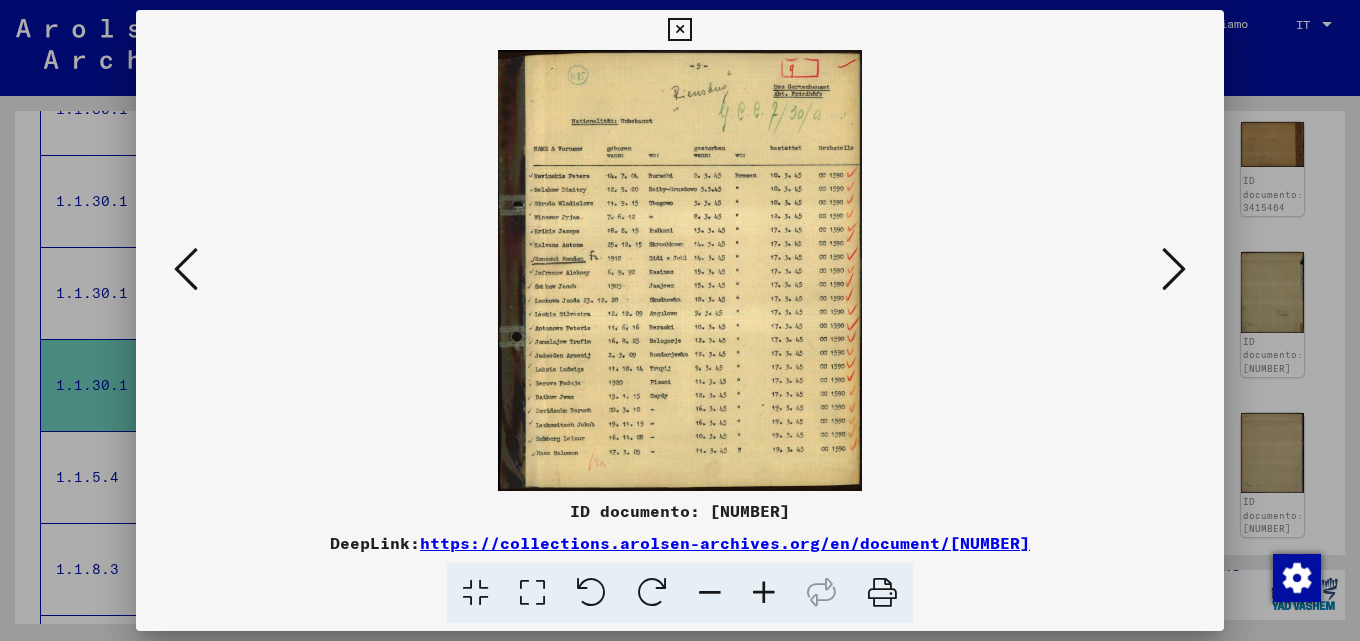 click at bounding box center [764, 593] 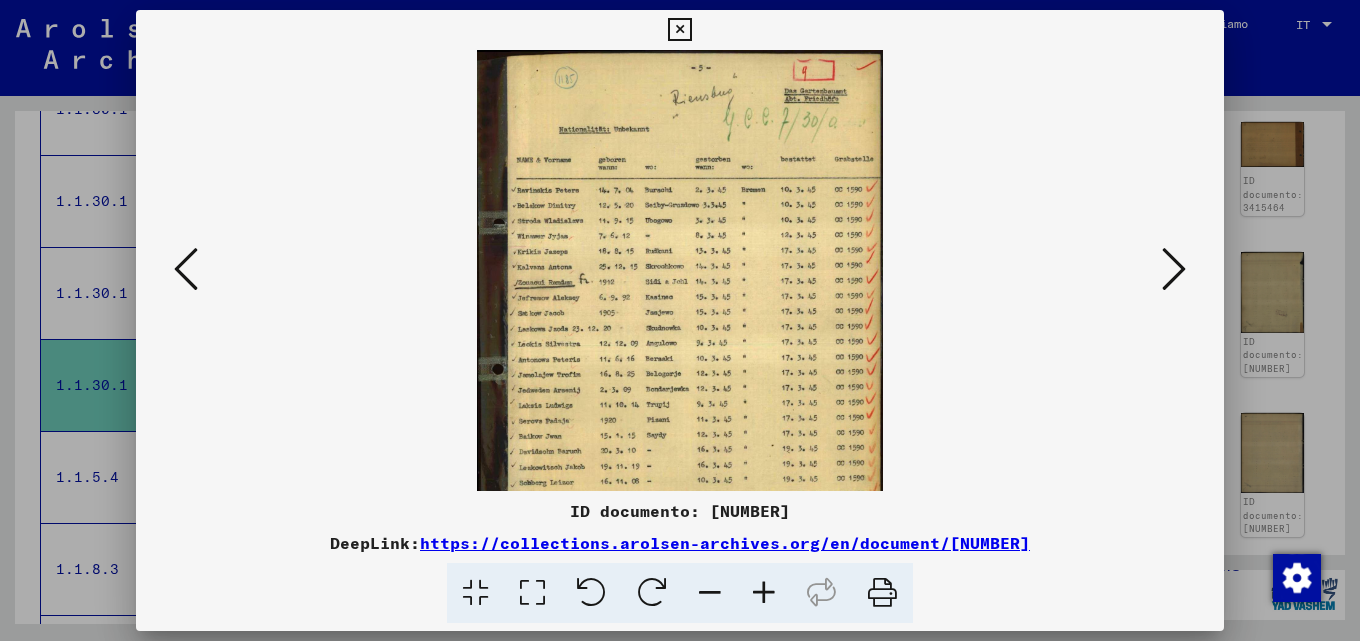 click at bounding box center [764, 593] 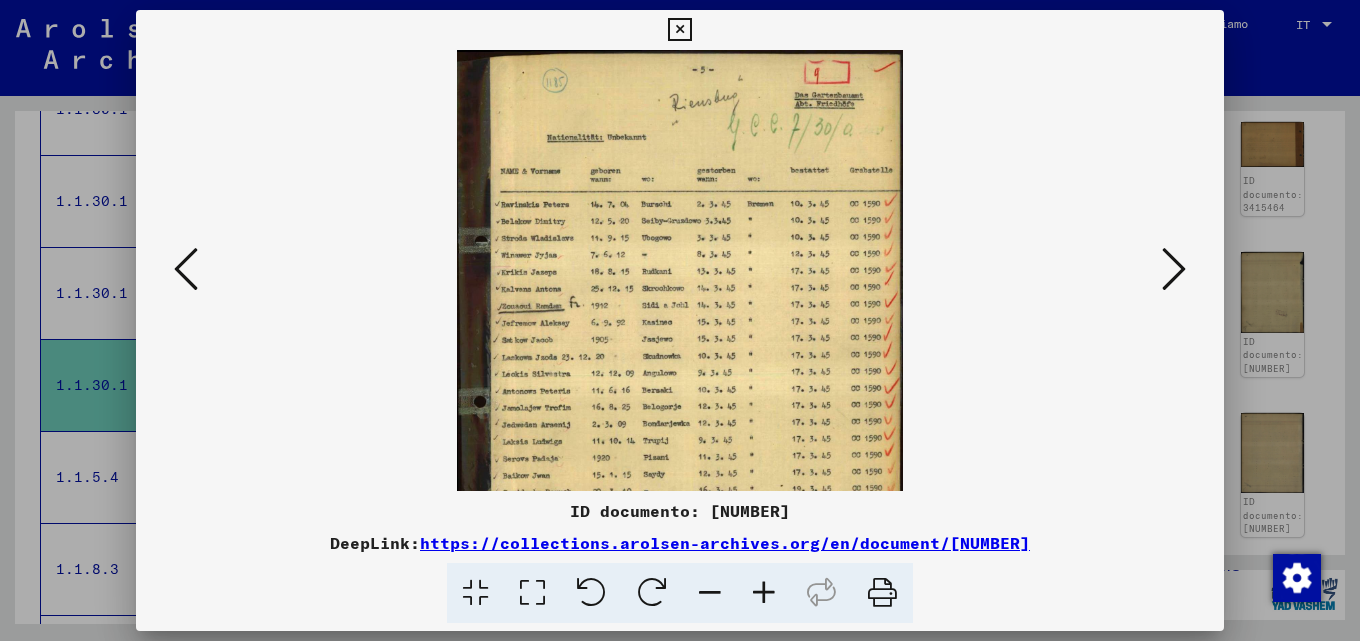click at bounding box center (764, 593) 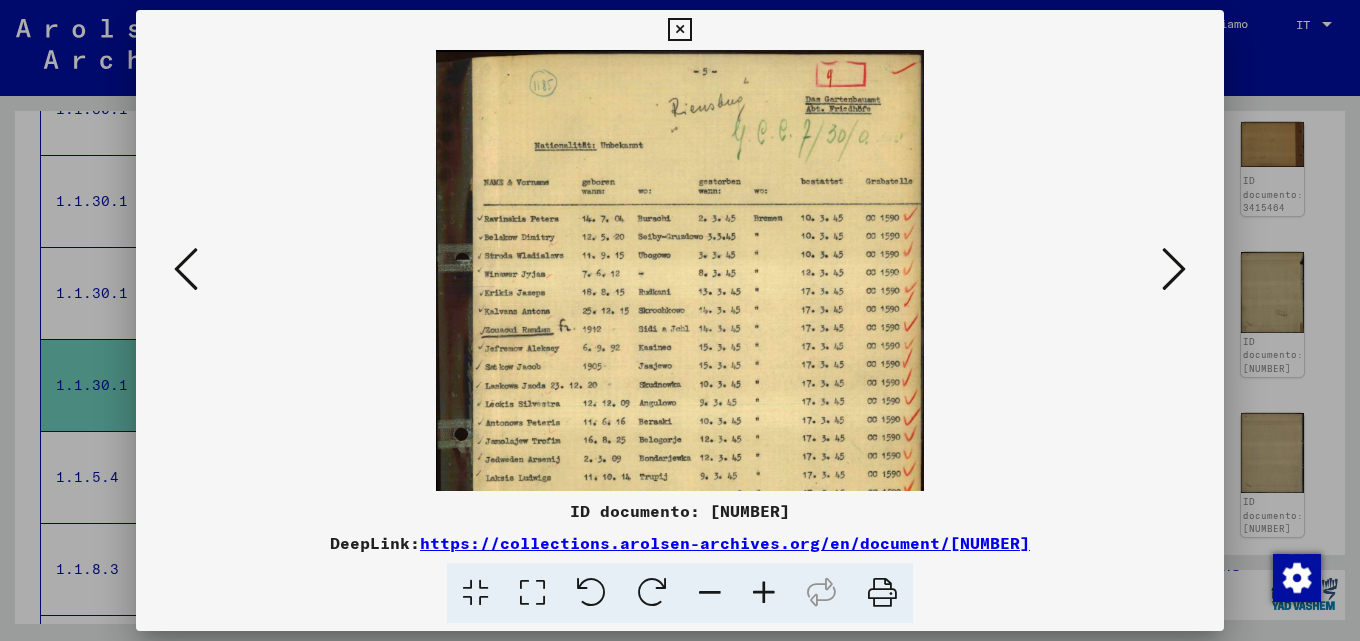 click at bounding box center (764, 593) 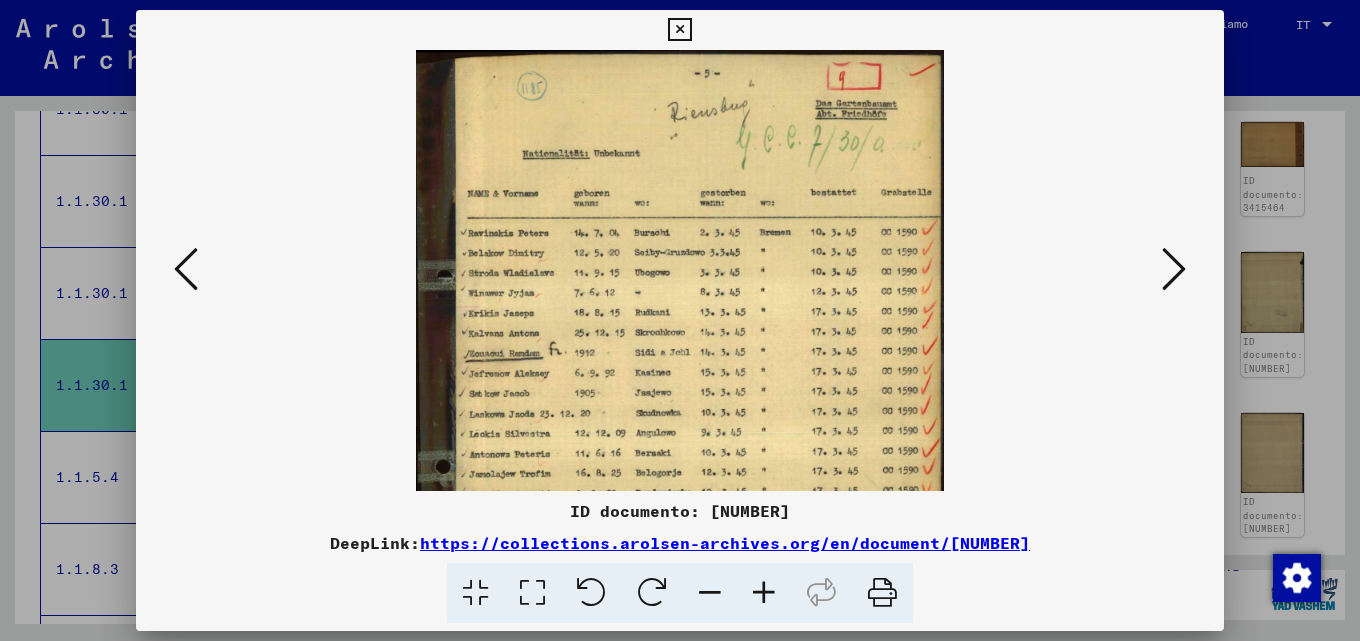 click at bounding box center (764, 593) 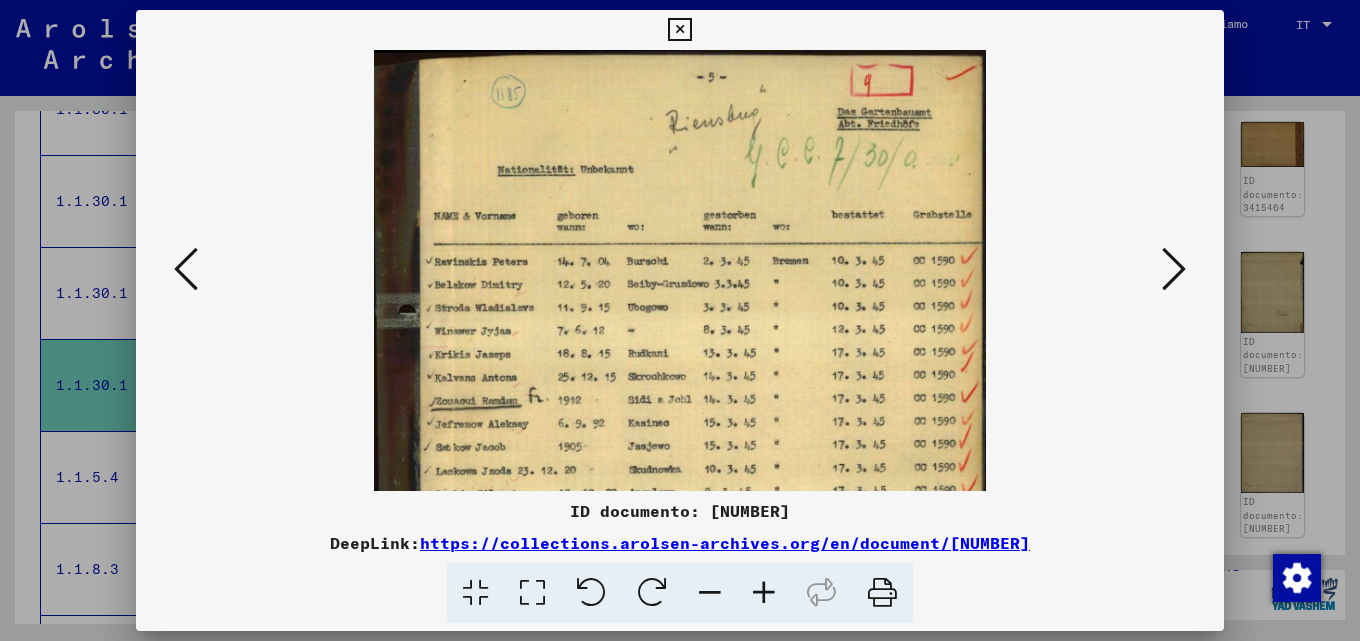 click at bounding box center (764, 593) 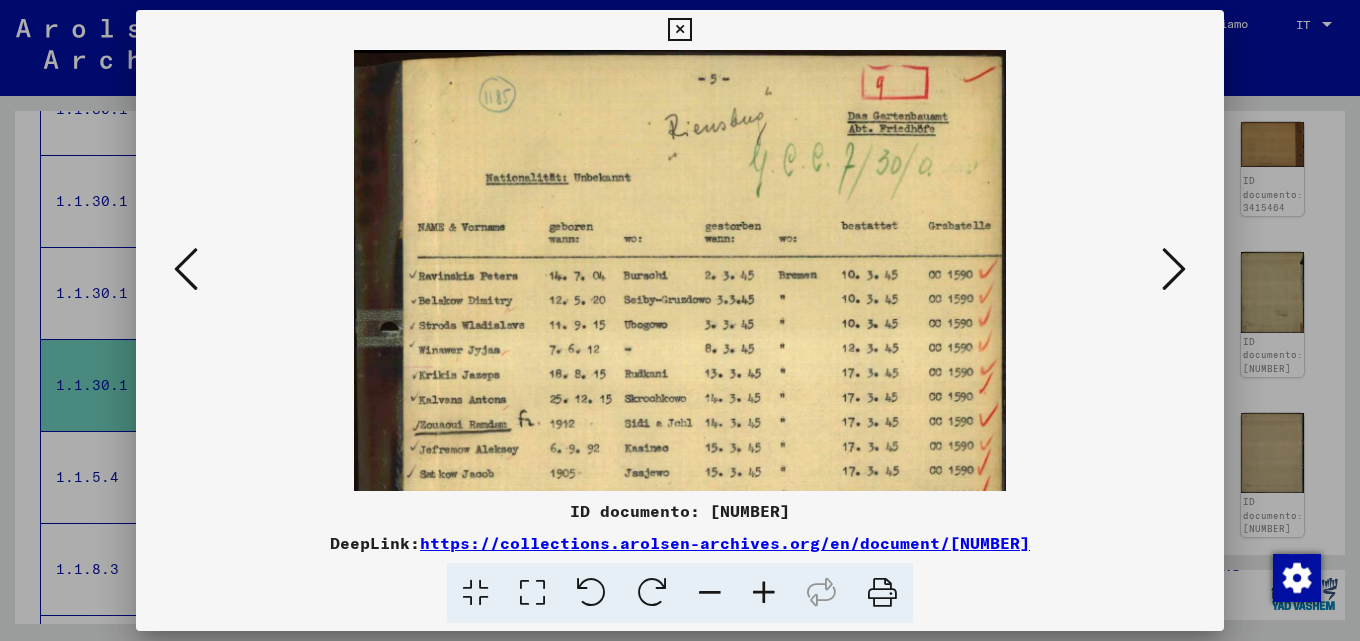 click at bounding box center (764, 593) 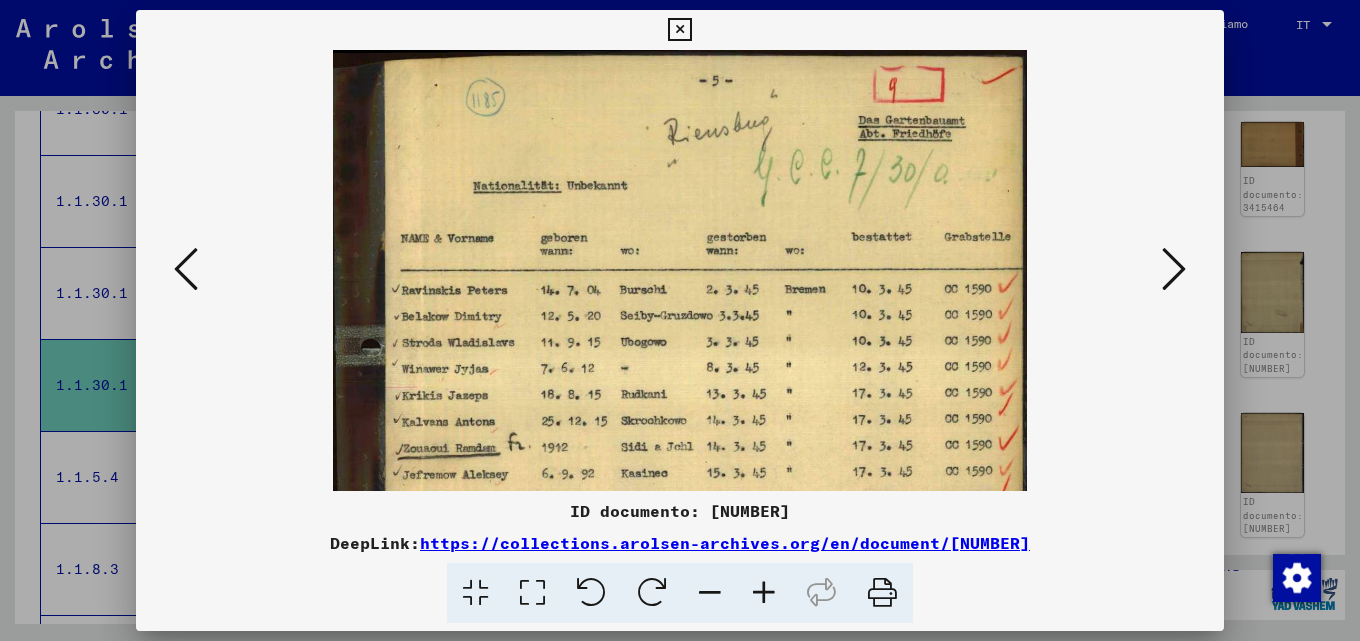click at bounding box center [764, 593] 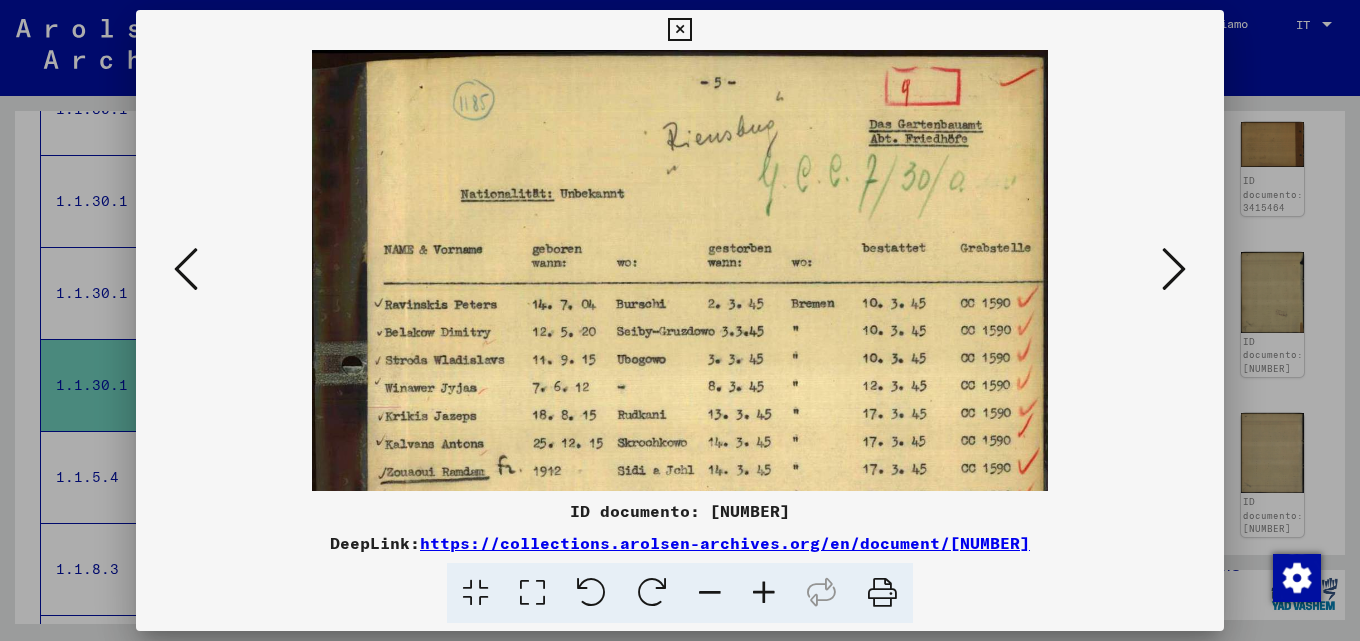 drag, startPoint x: 585, startPoint y: 436, endPoint x: 618, endPoint y: 271, distance: 168.26764 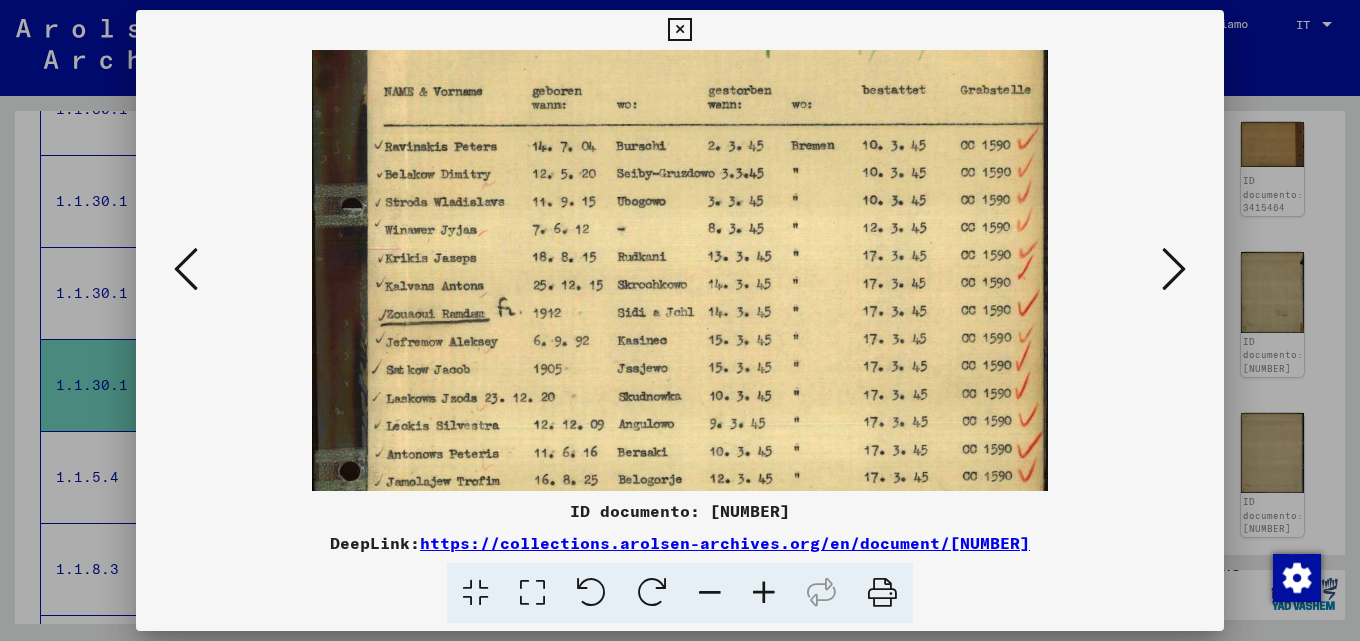 drag, startPoint x: 734, startPoint y: 371, endPoint x: 742, endPoint y: 259, distance: 112.28535 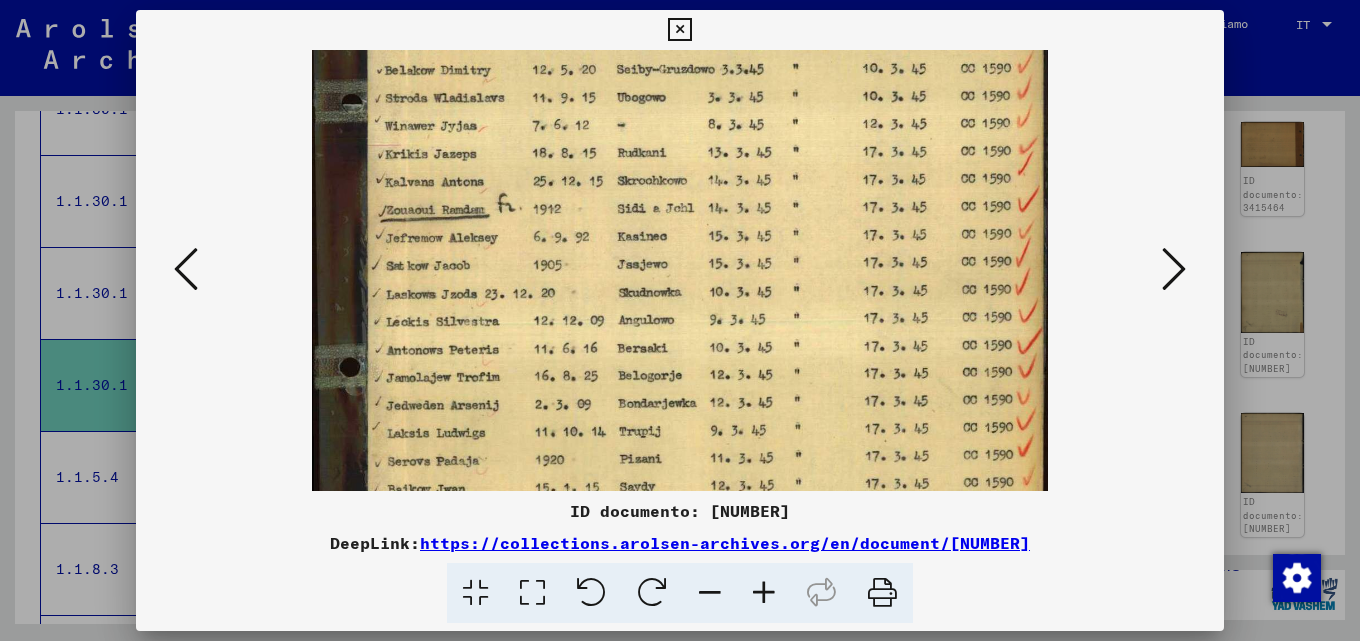 click at bounding box center [679, 233] 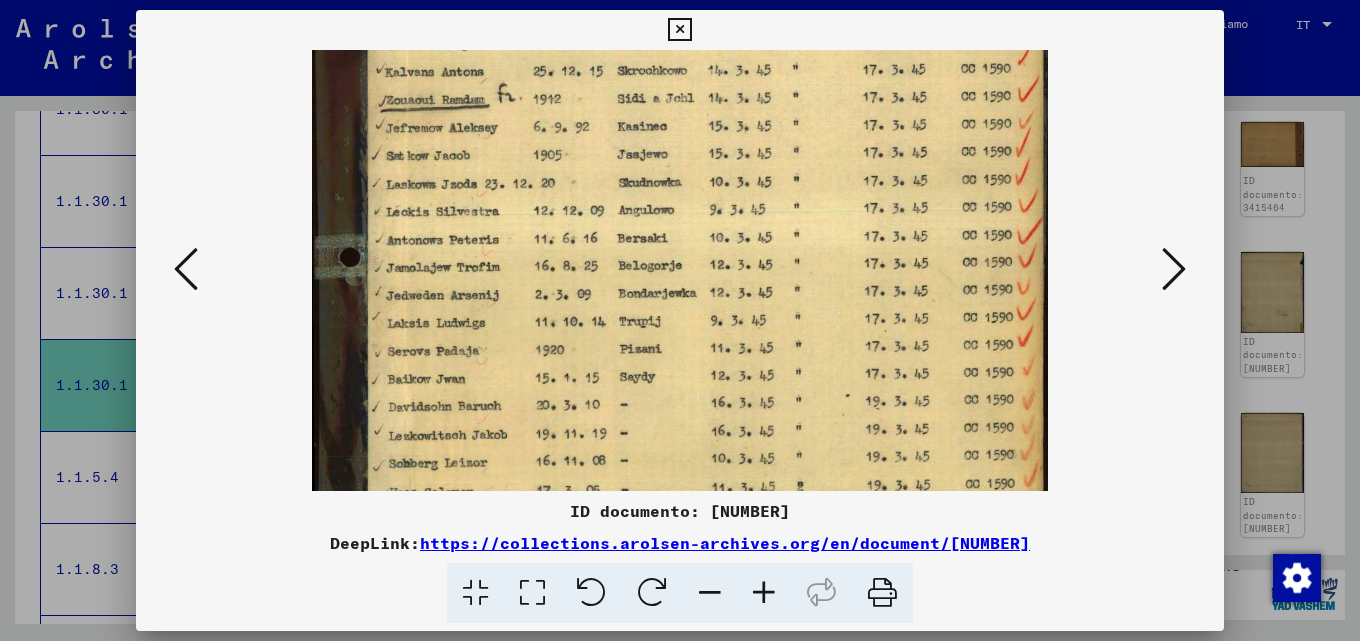 drag, startPoint x: 762, startPoint y: 330, endPoint x: 773, endPoint y: 211, distance: 119.507324 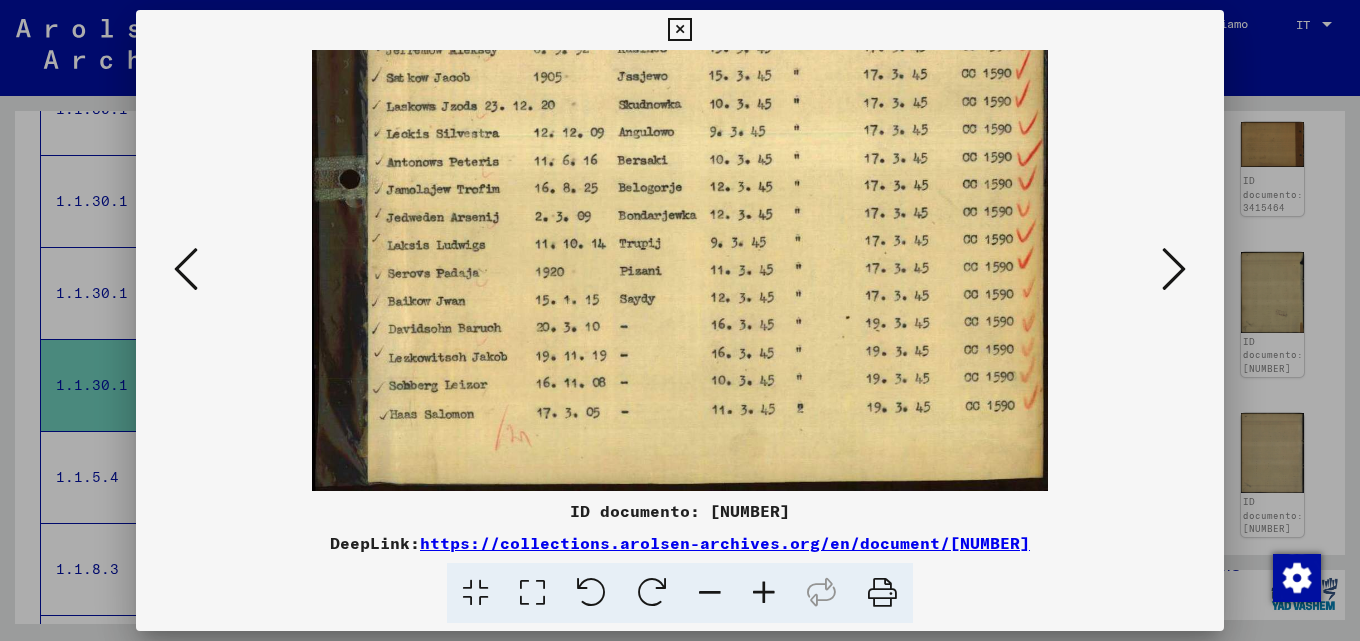 click at bounding box center (1174, 270) 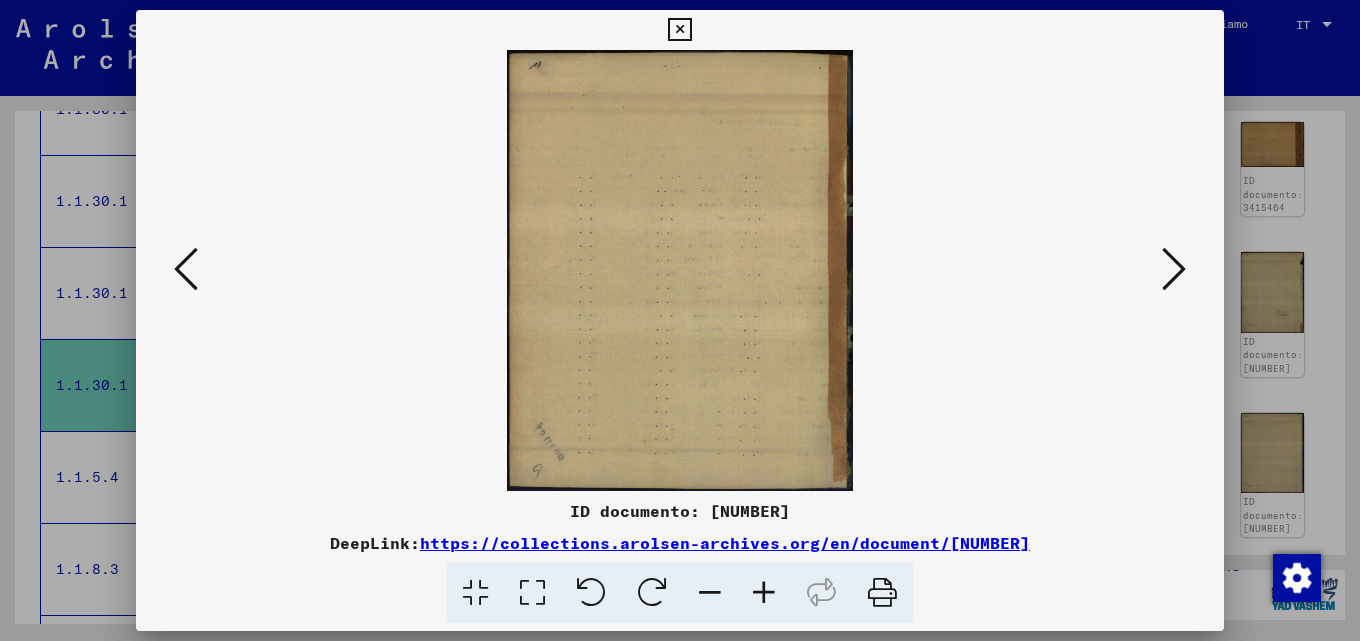 click at bounding box center [1174, 270] 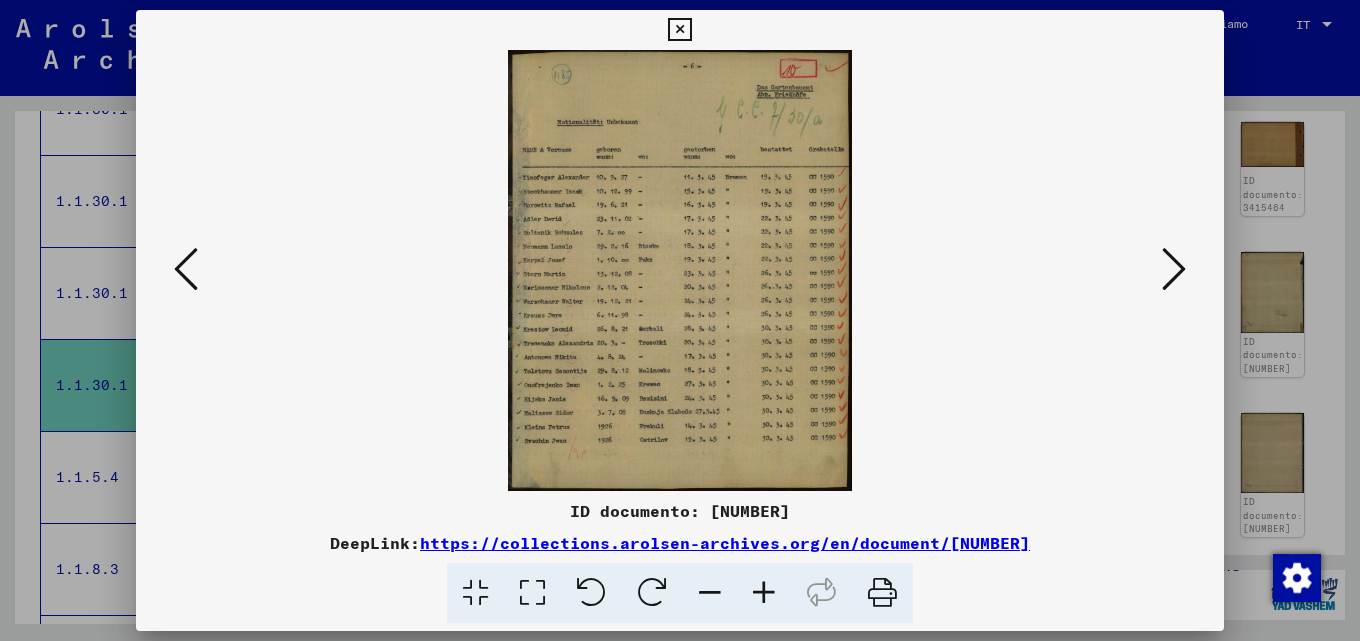 click at bounding box center (764, 593) 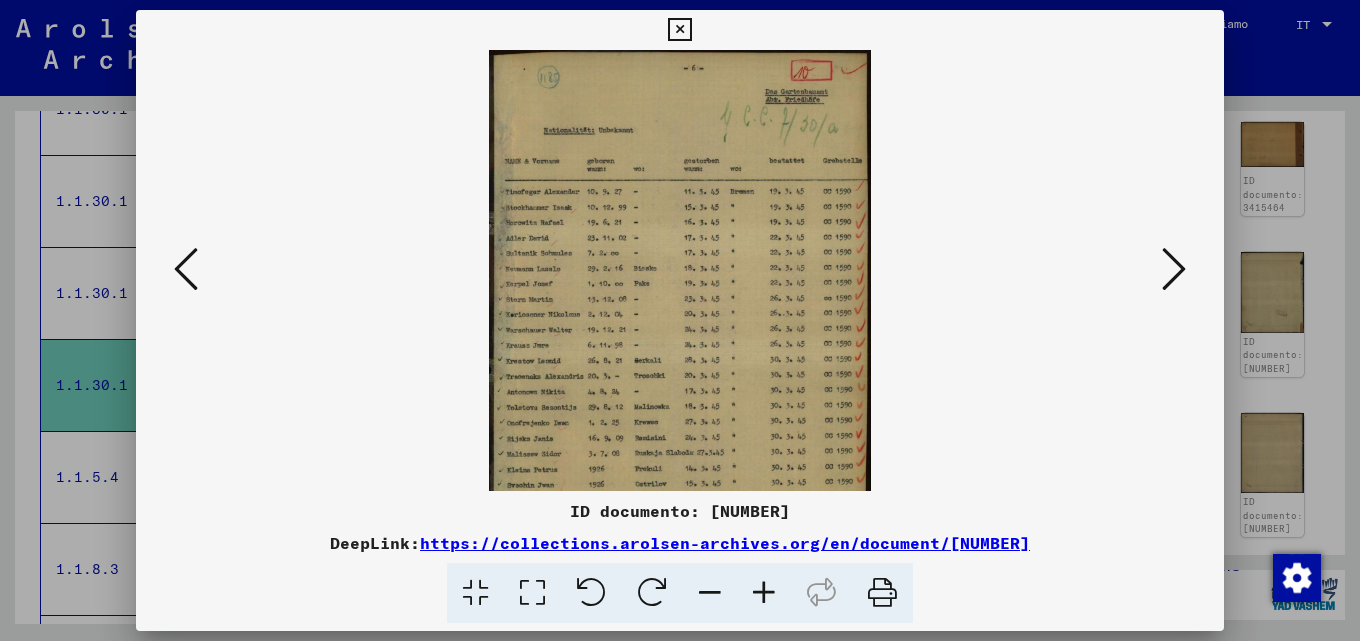 click at bounding box center [764, 593] 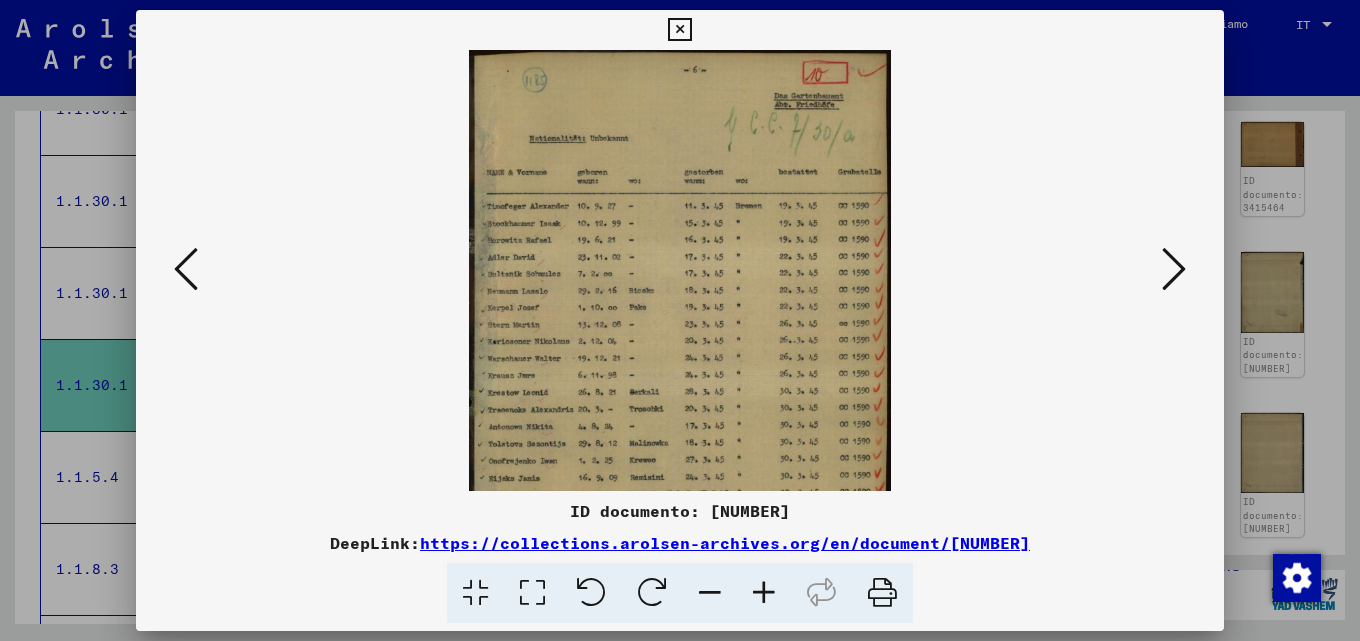 click at bounding box center (764, 593) 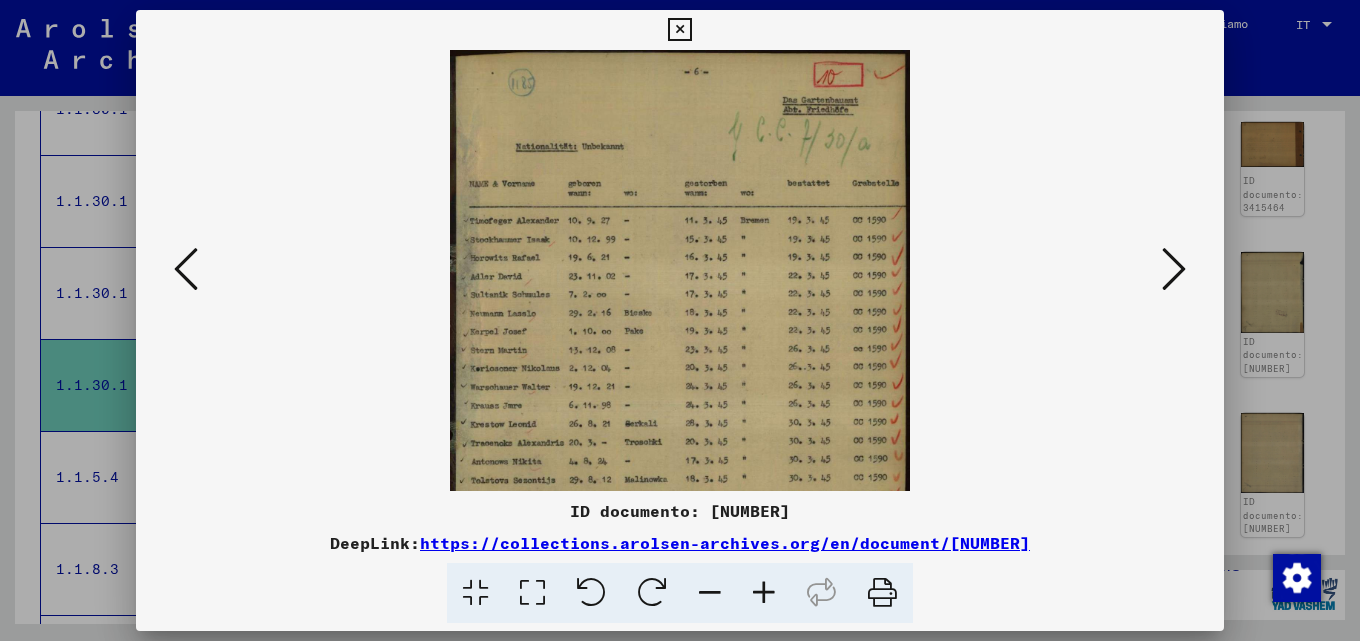click at bounding box center (764, 593) 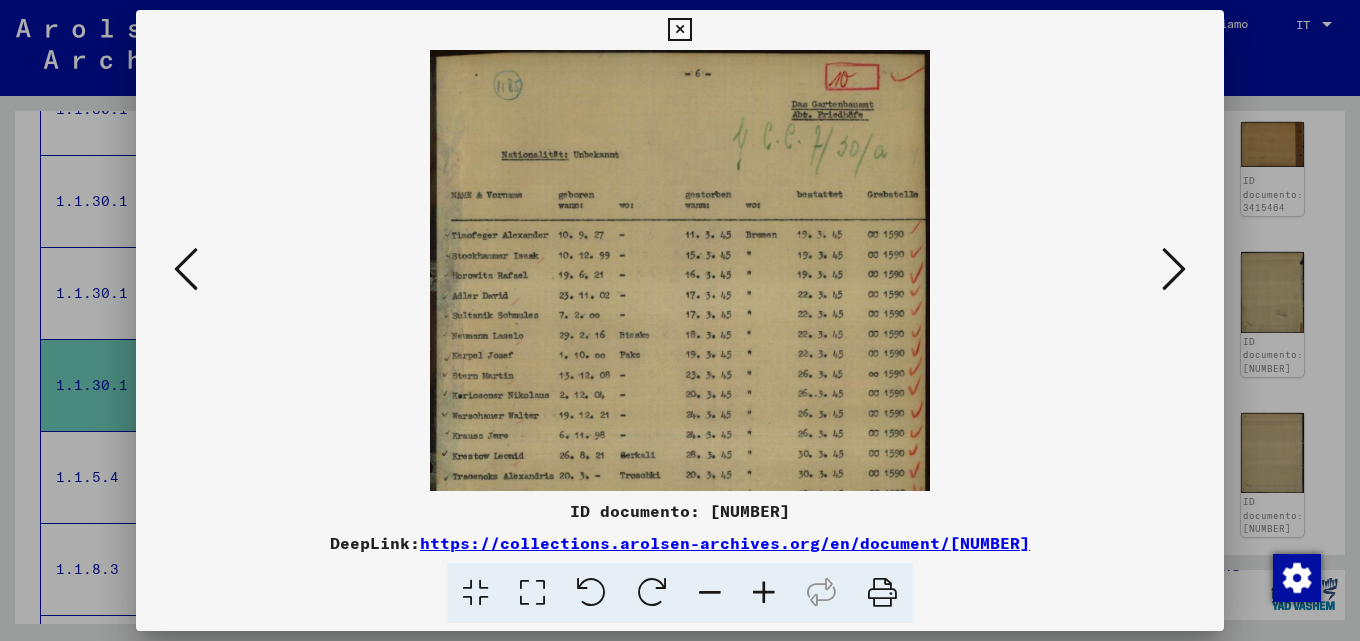 click at bounding box center (764, 593) 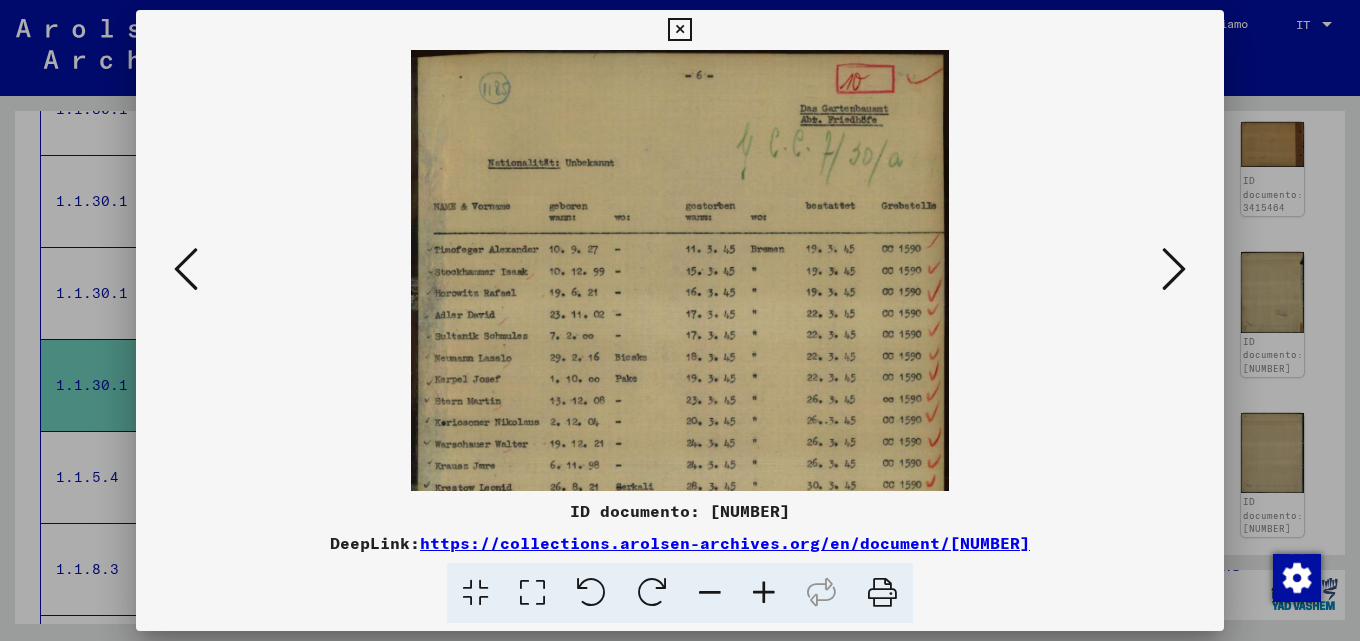 click at bounding box center [764, 593] 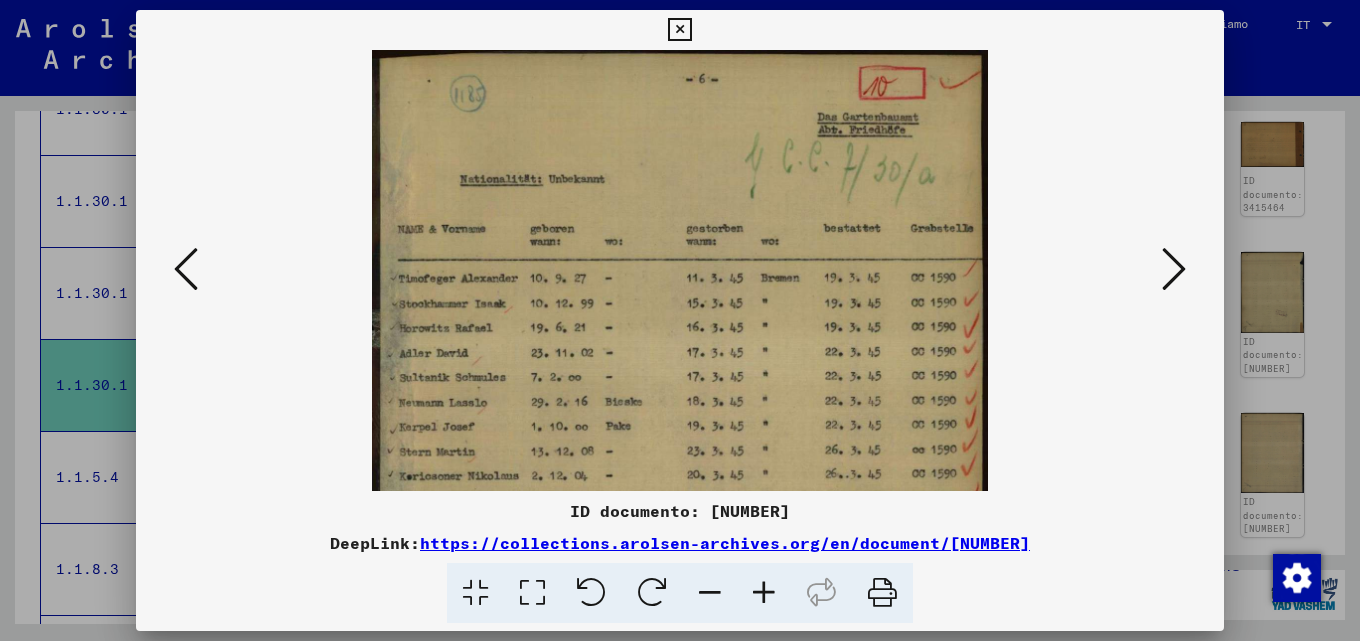 click at bounding box center (764, 593) 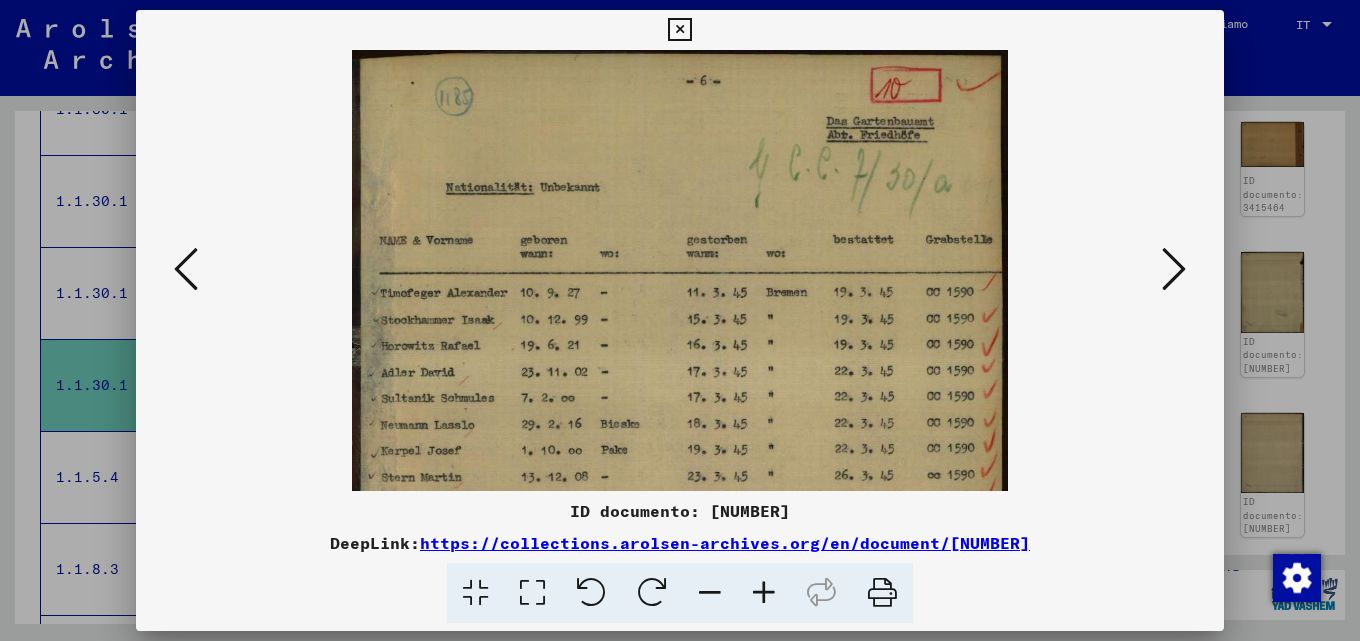 click at bounding box center [764, 593] 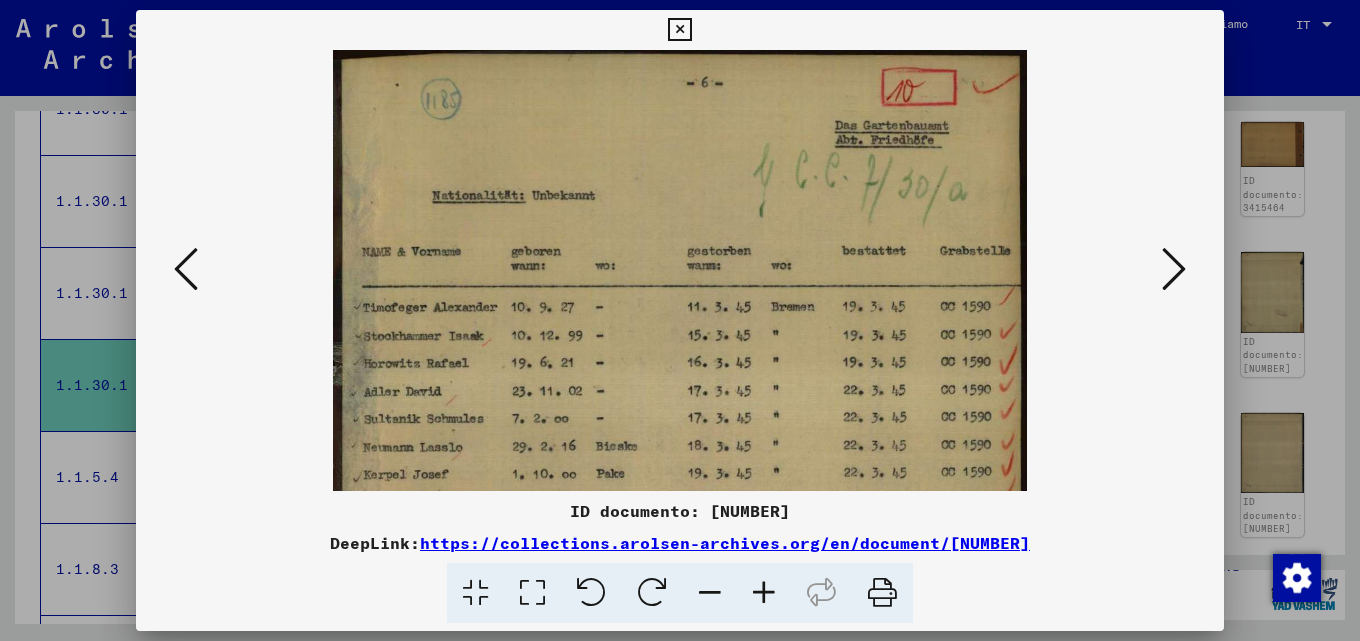 click at bounding box center [764, 593] 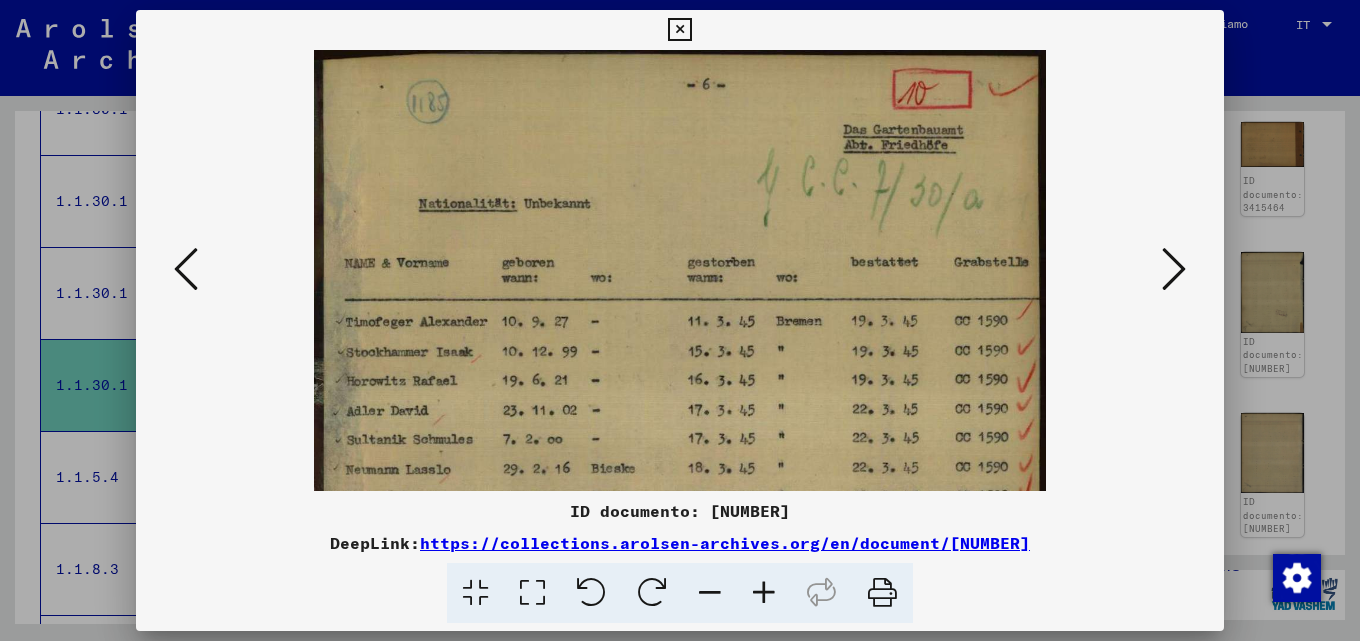 drag, startPoint x: 673, startPoint y: 374, endPoint x: 678, endPoint y: 241, distance: 133.09395 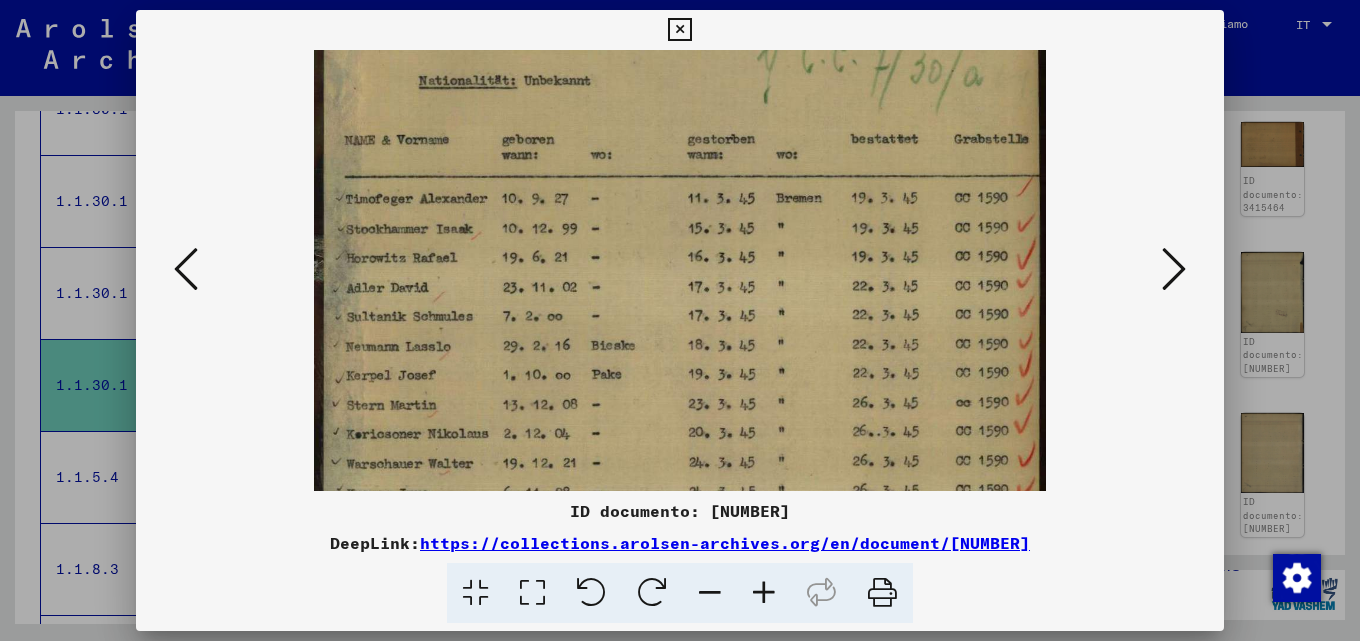 drag, startPoint x: 705, startPoint y: 420, endPoint x: 711, endPoint y: 238, distance: 182.09888 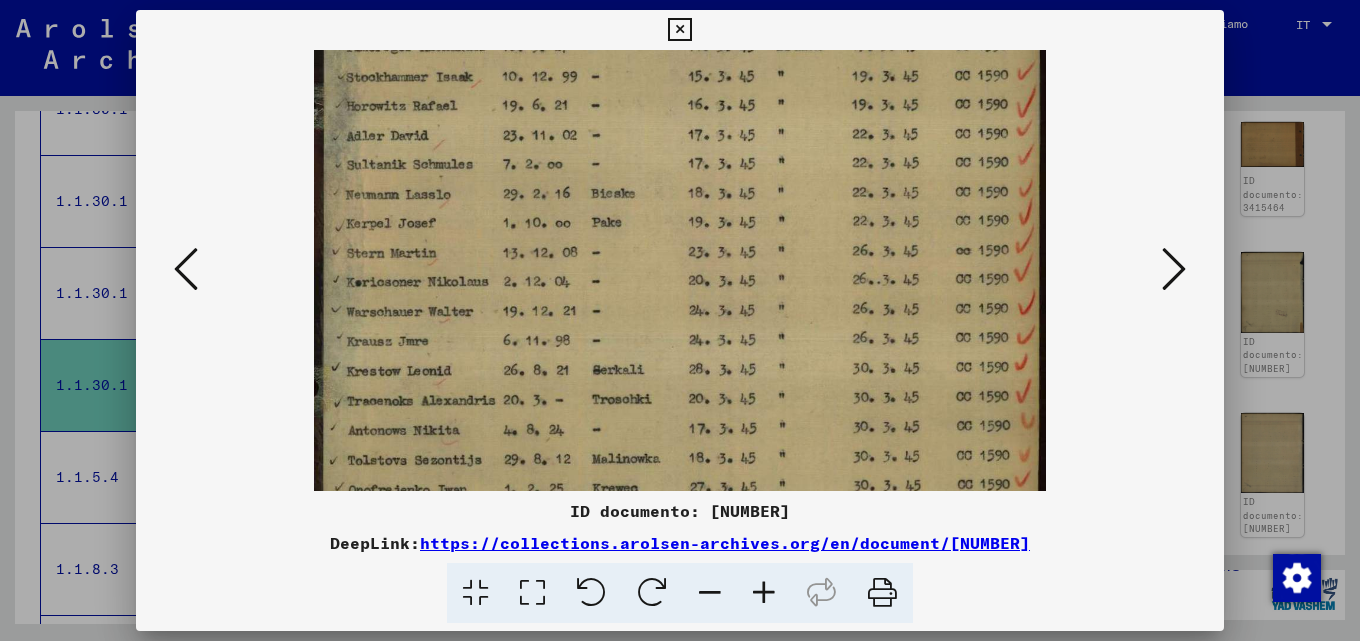 click at bounding box center (680, 245) 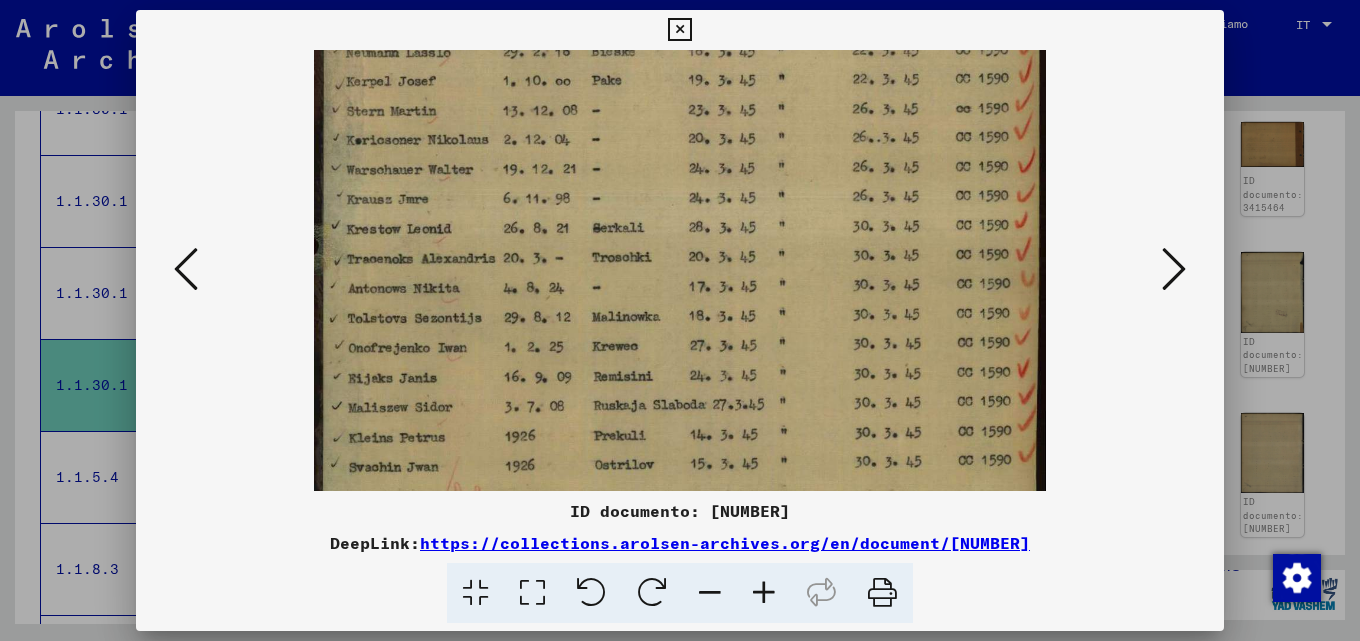 drag, startPoint x: 816, startPoint y: 183, endPoint x: 822, endPoint y: 166, distance: 18.027756 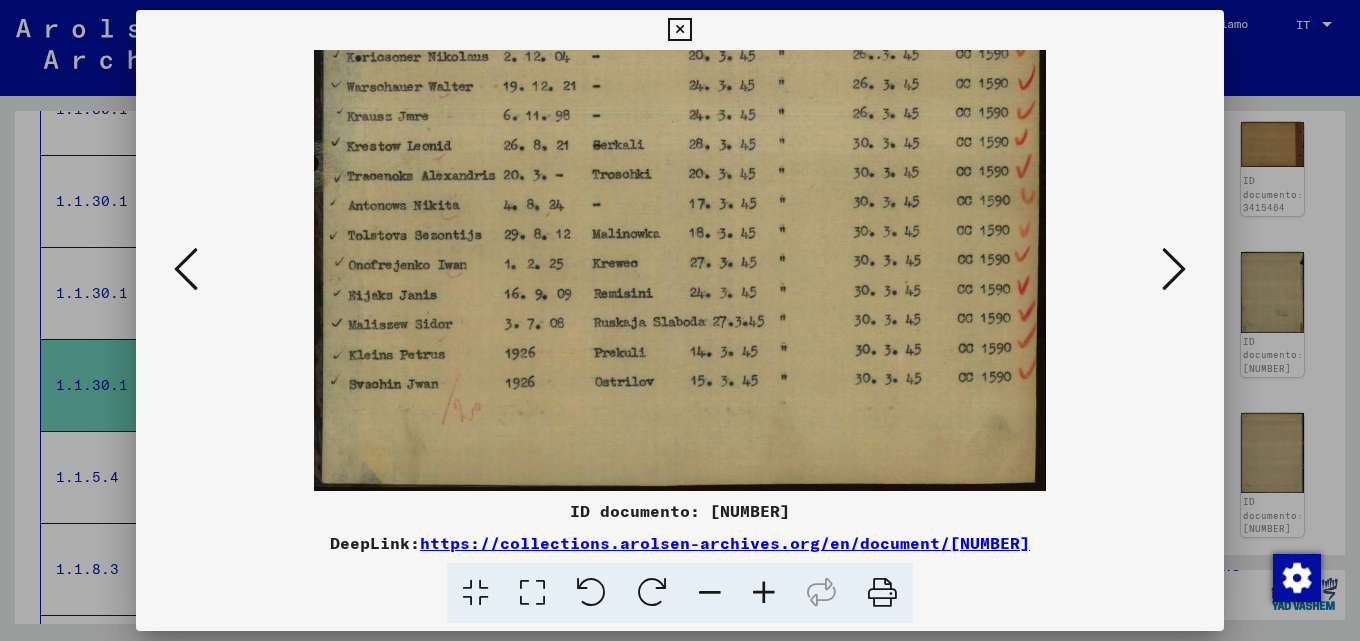 click at bounding box center [1174, 269] 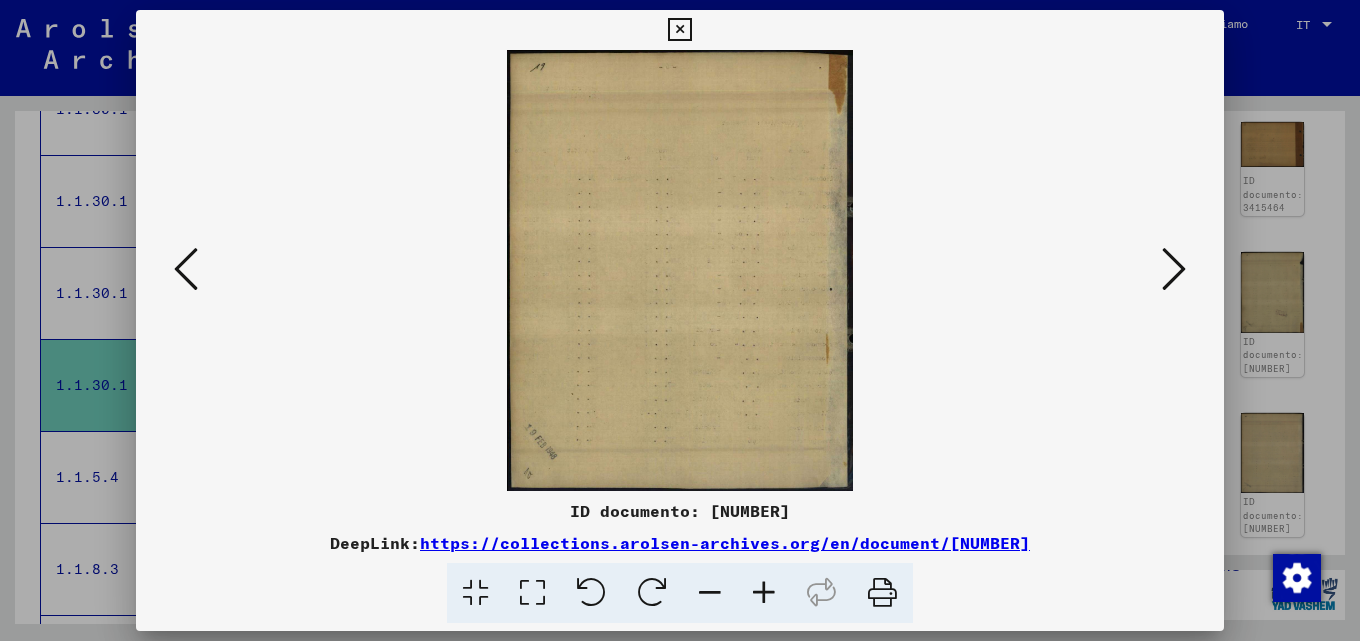 click at bounding box center [1174, 269] 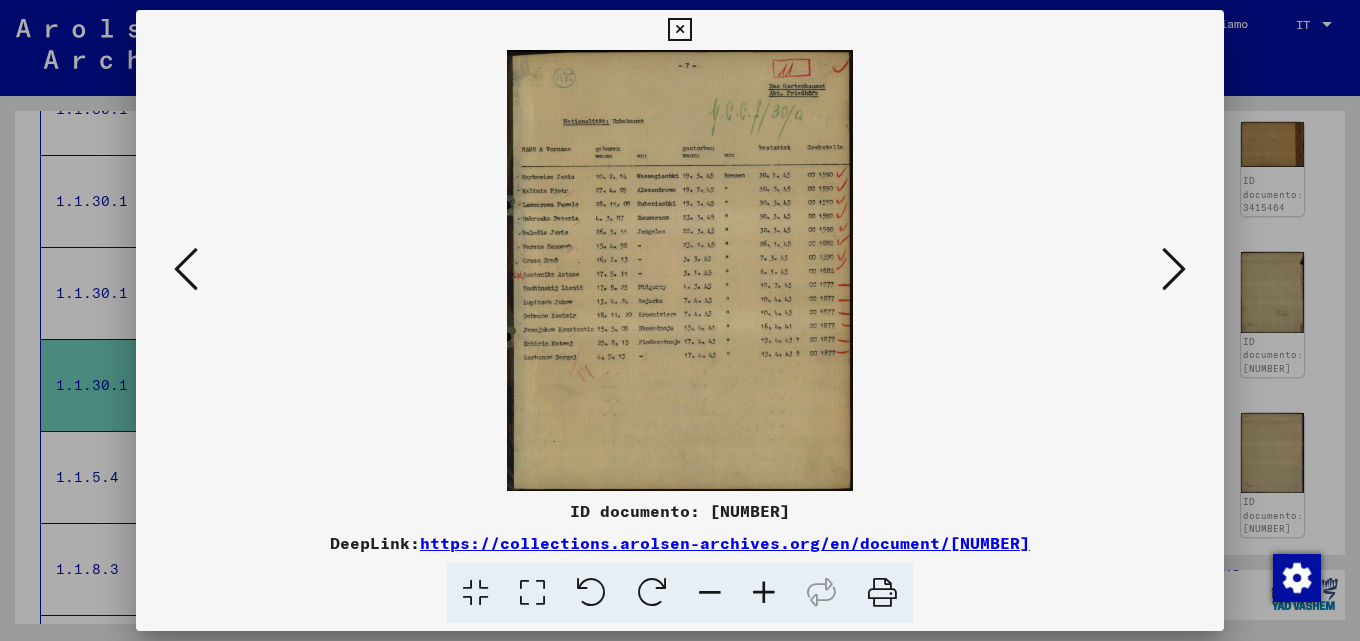 click at bounding box center (764, 593) 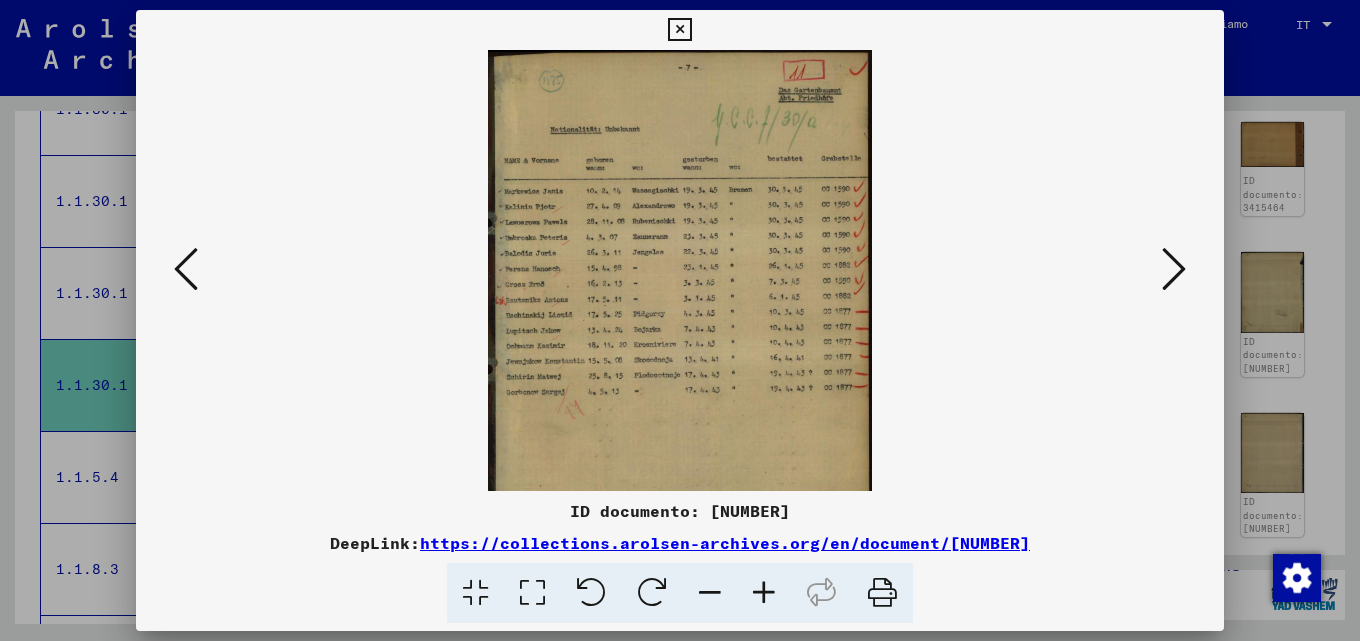 click at bounding box center [764, 593] 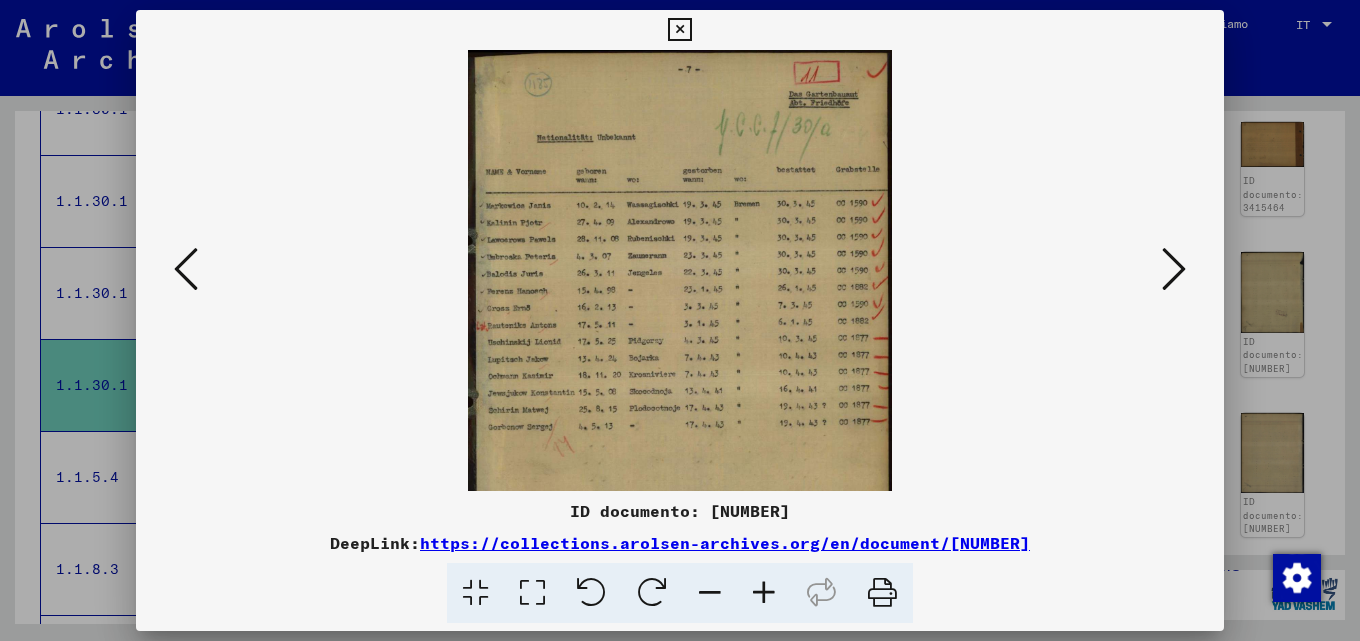 click at bounding box center (764, 593) 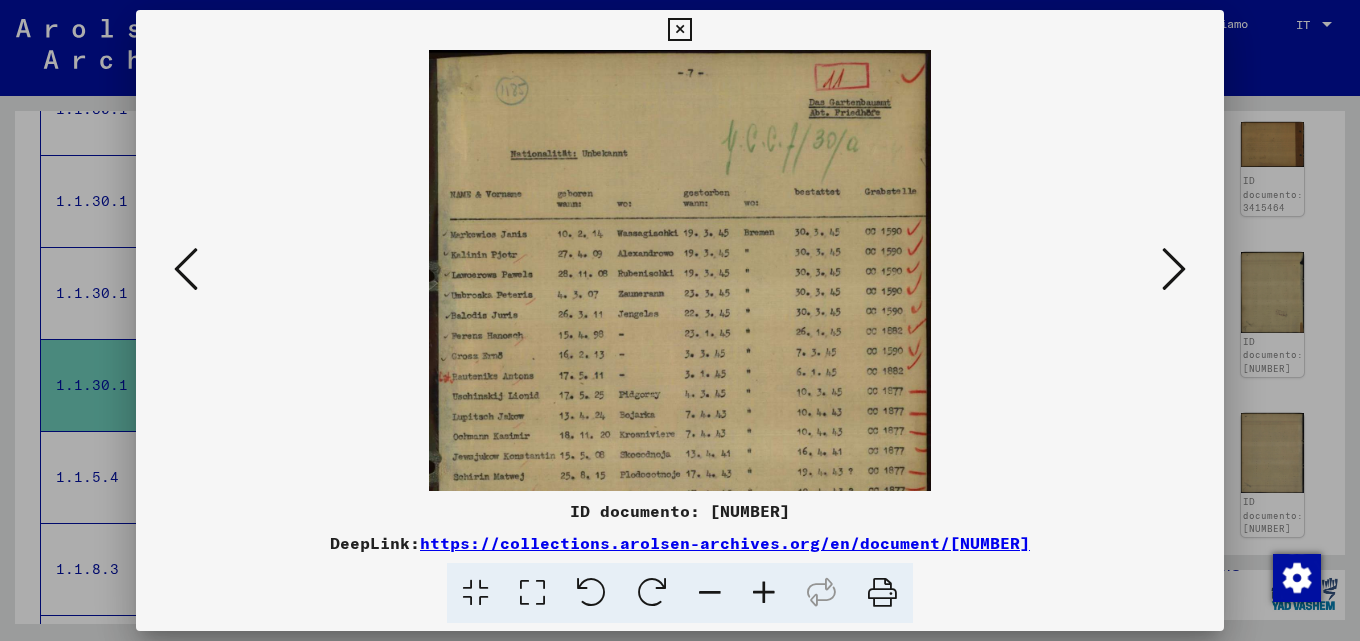 click at bounding box center [764, 593] 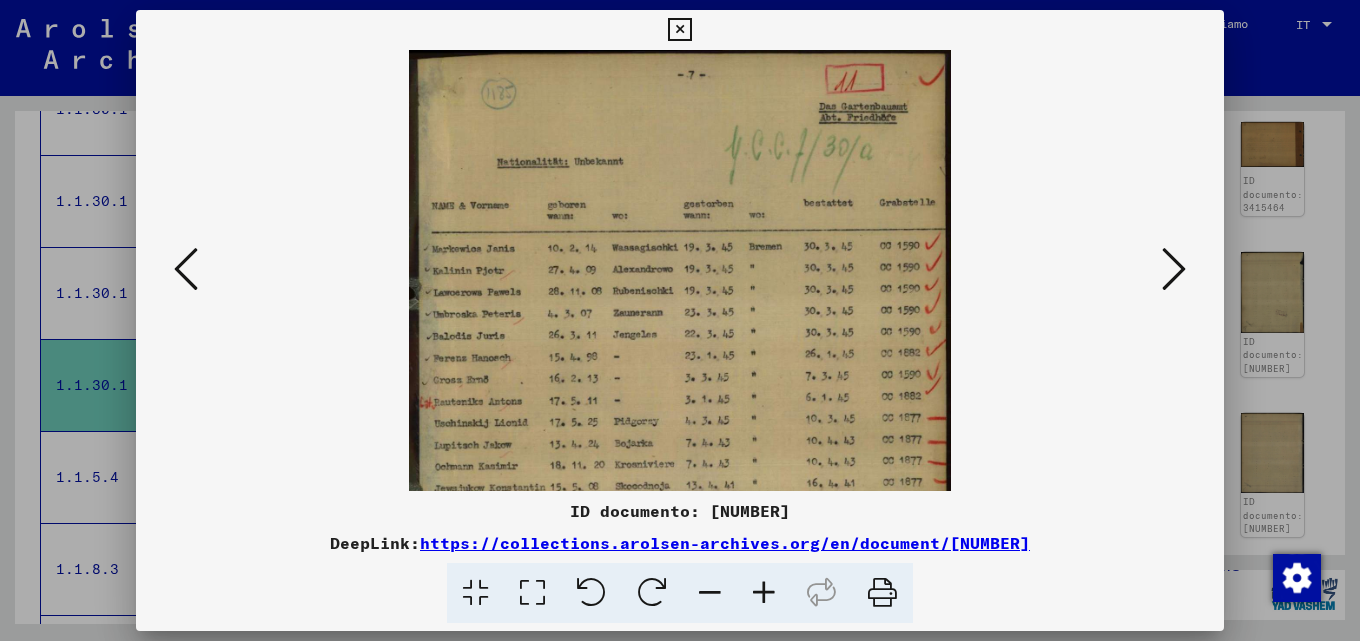 click at bounding box center [764, 593] 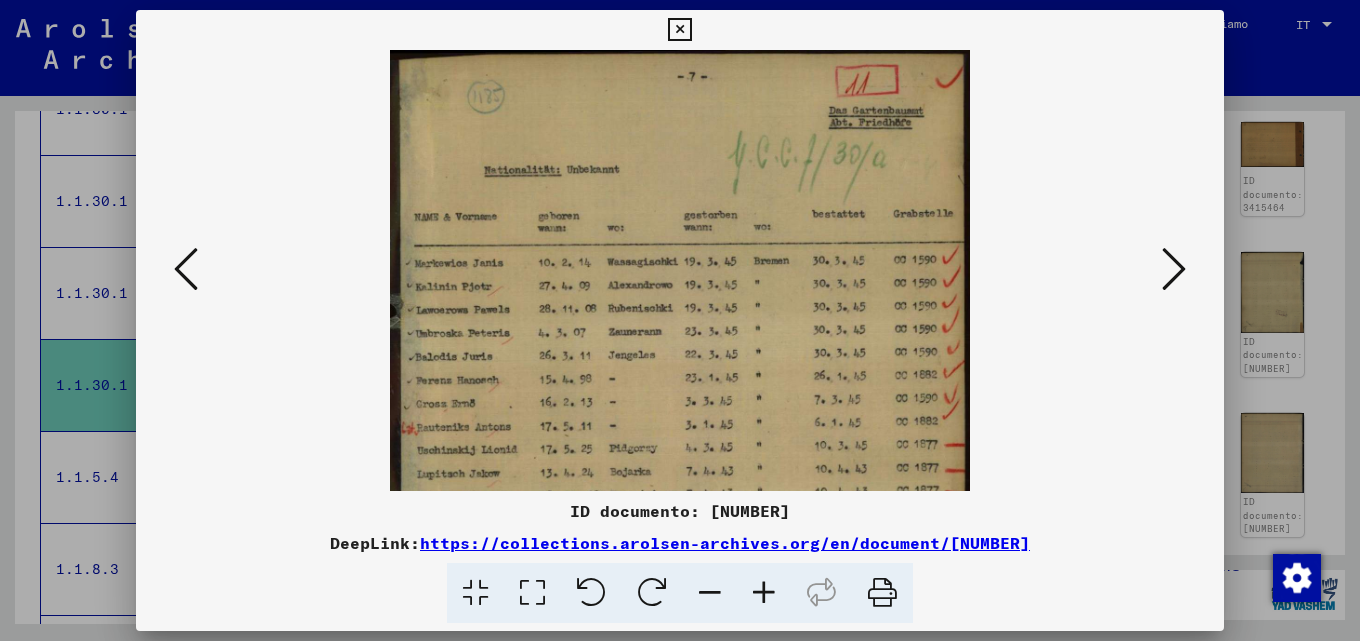 click at bounding box center (764, 593) 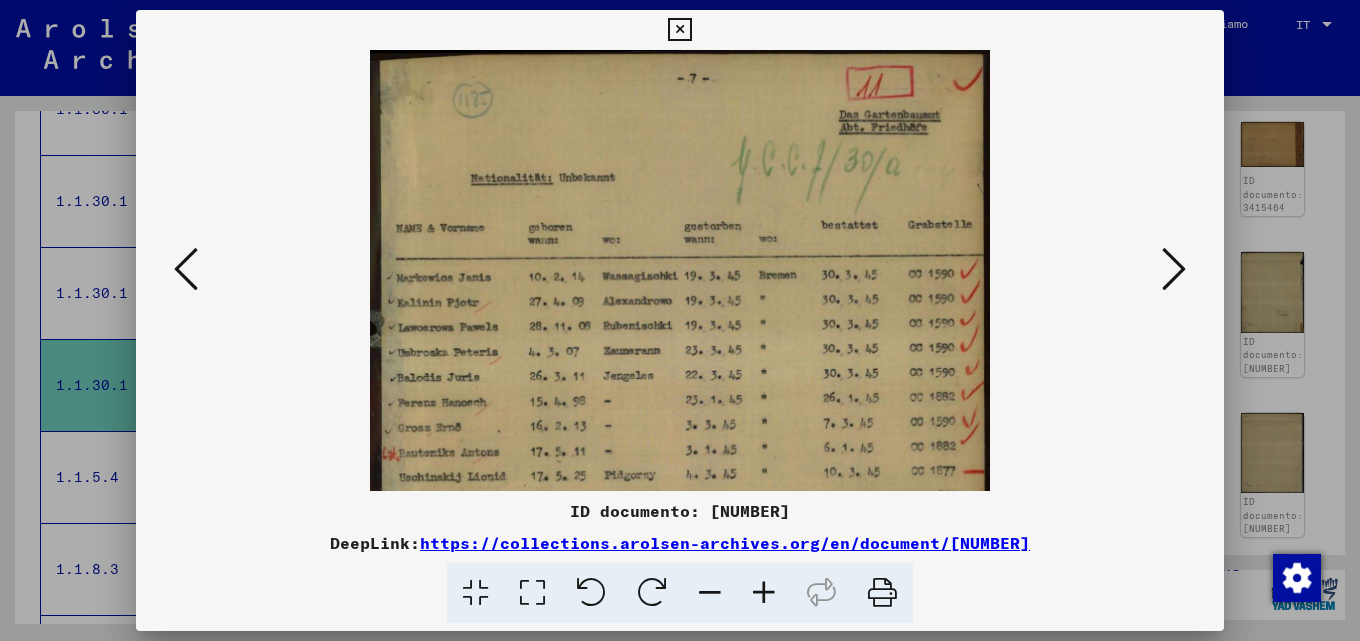 click at bounding box center [764, 593] 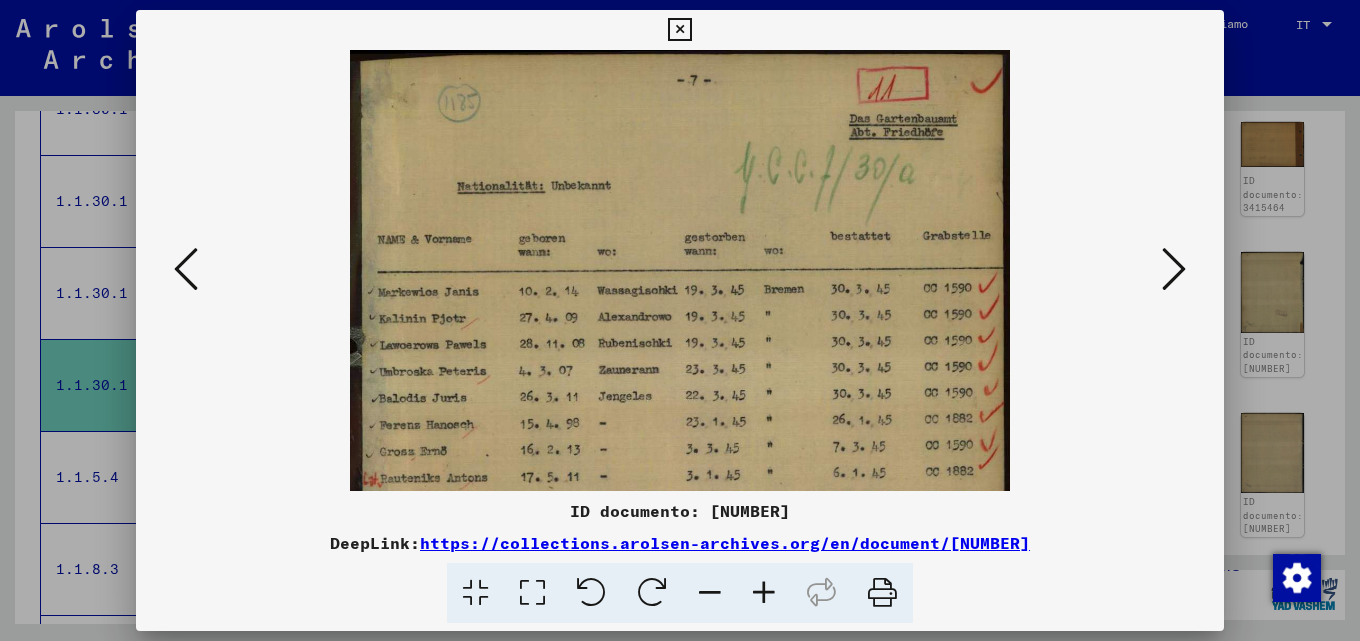 click at bounding box center [764, 593] 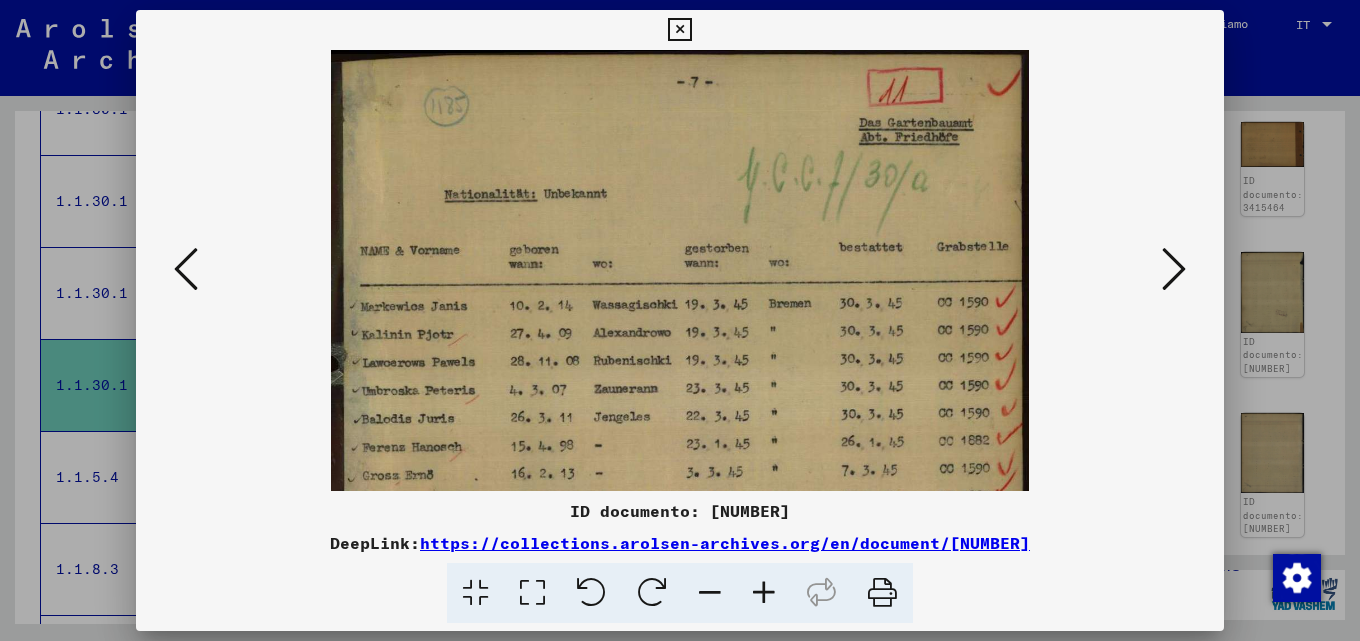 click at bounding box center (764, 593) 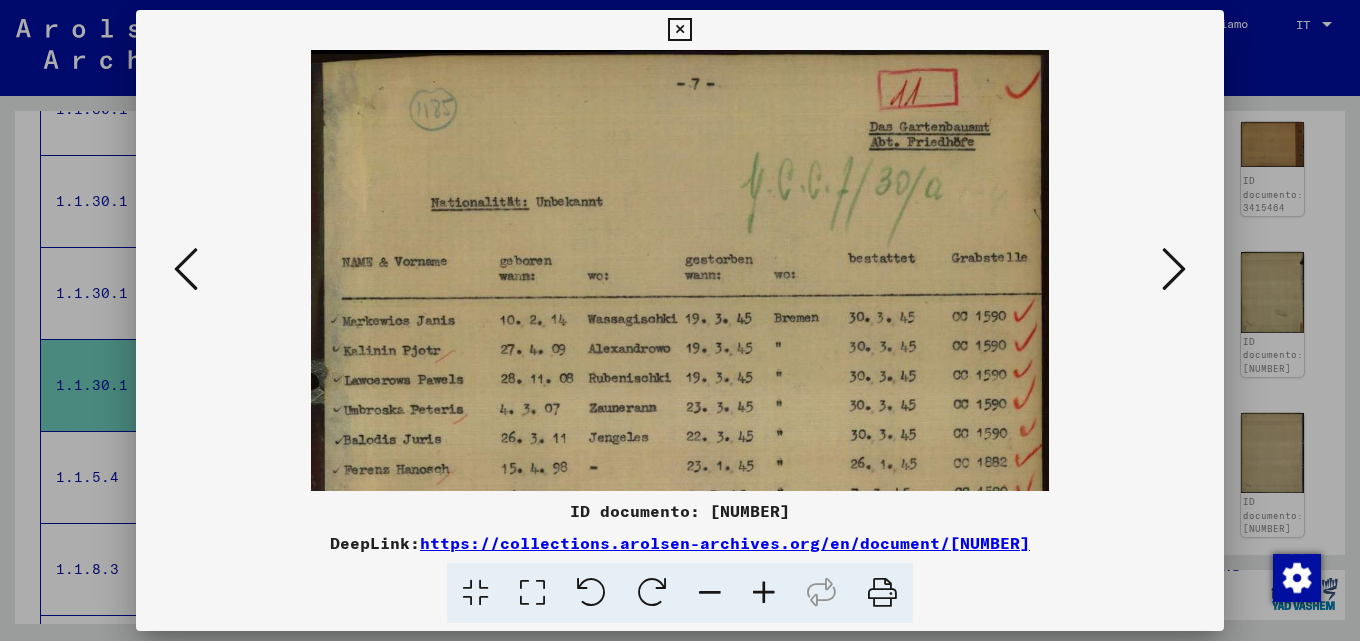 drag, startPoint x: 522, startPoint y: 327, endPoint x: 579, endPoint y: 247, distance: 98.229324 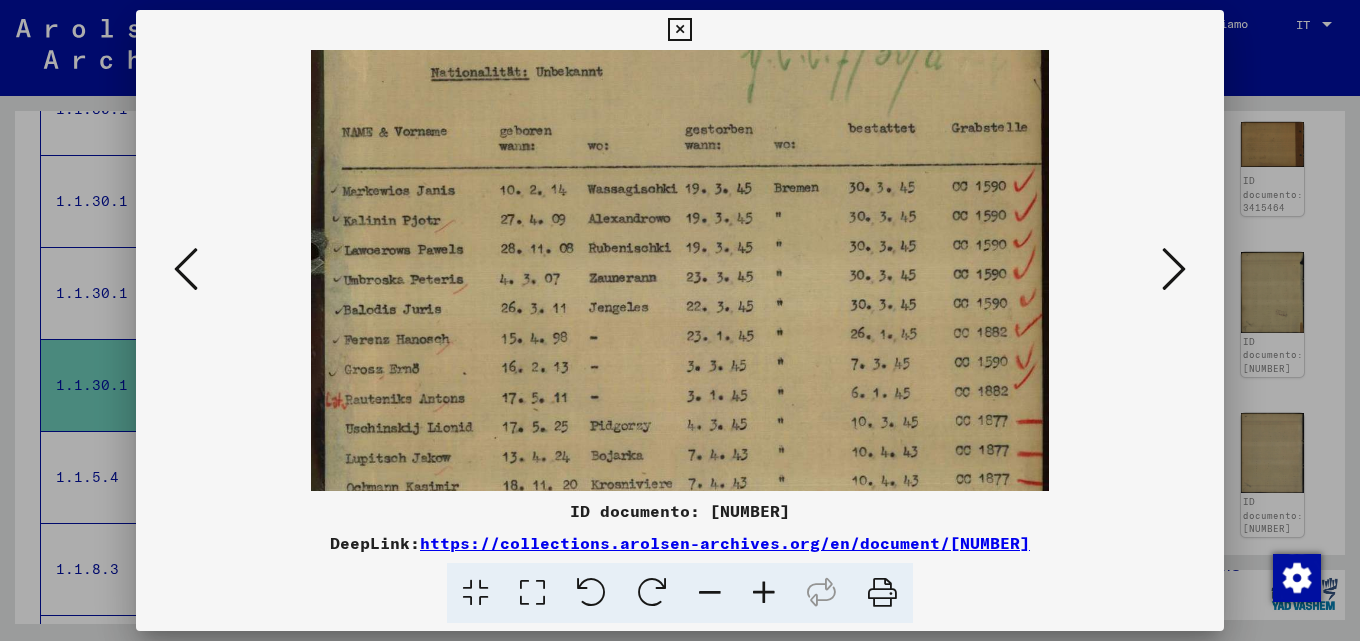 click at bounding box center (680, 390) 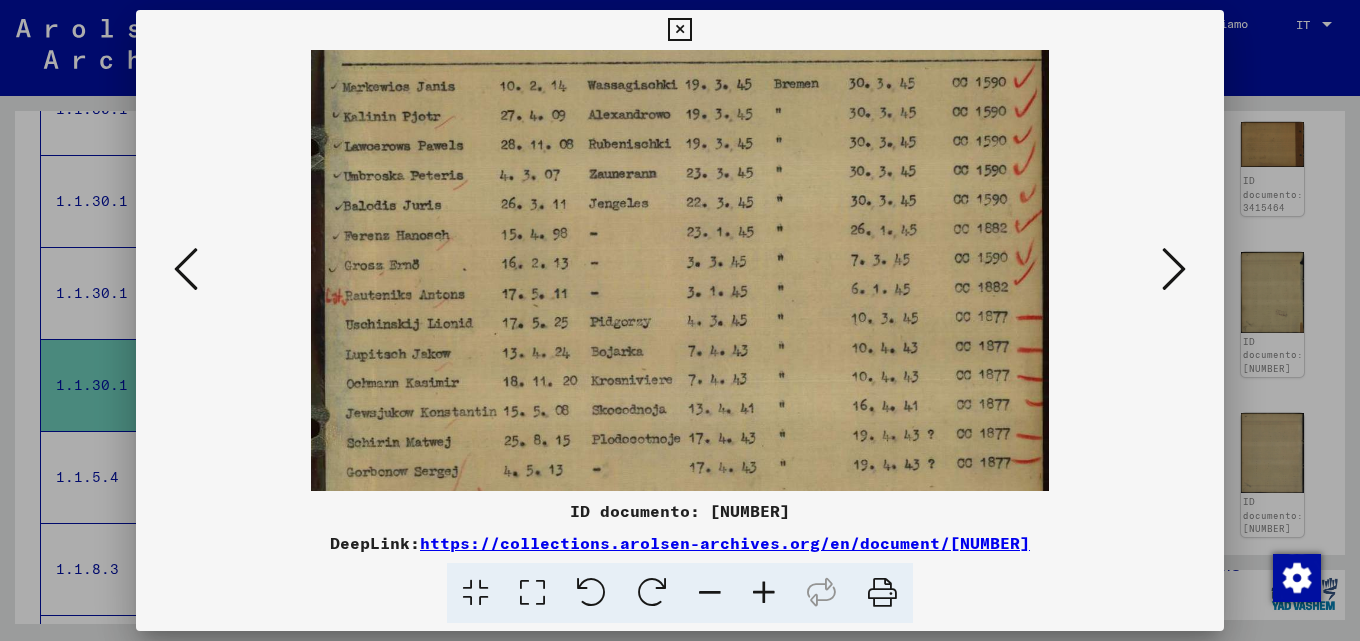 drag, startPoint x: 637, startPoint y: 312, endPoint x: 668, endPoint y: 268, distance: 53.823788 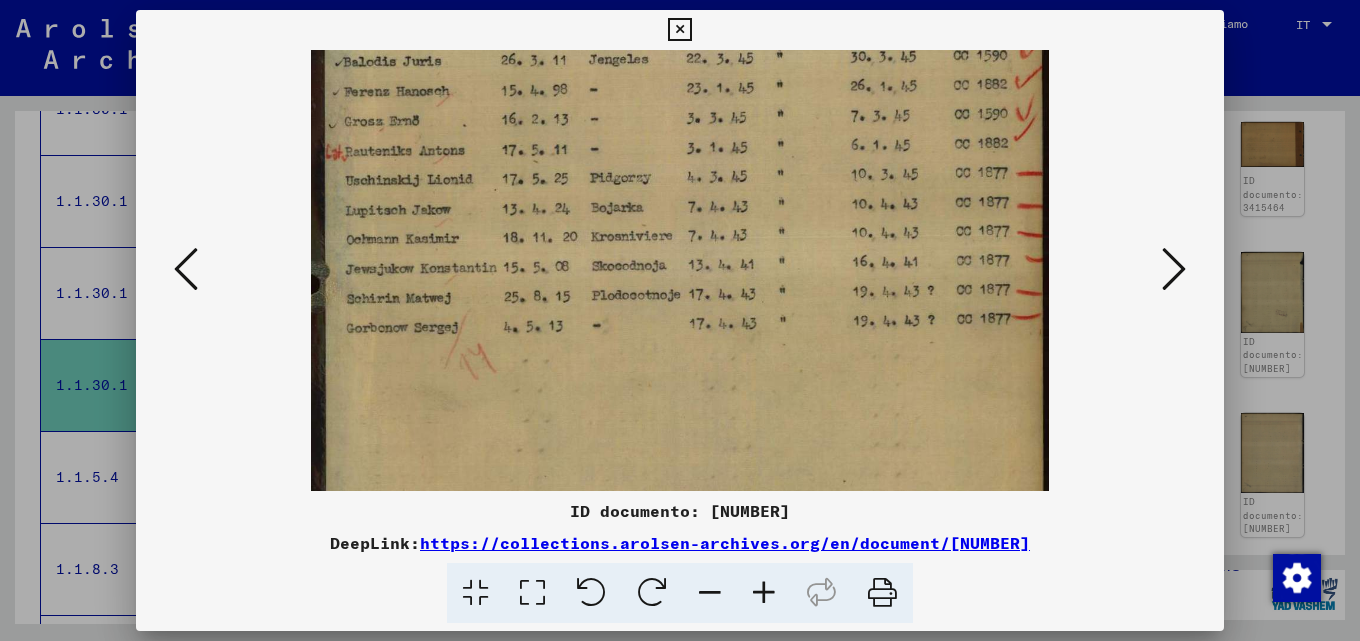 click at bounding box center [680, 320] 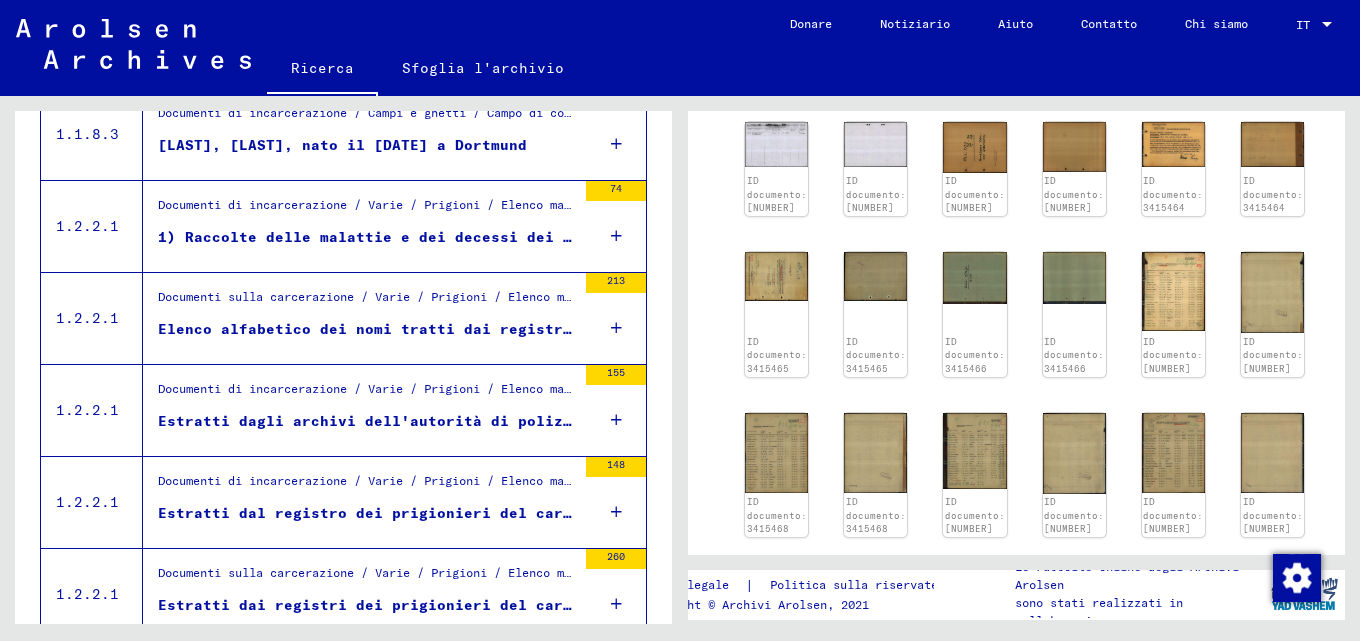 scroll, scrollTop: 1063, scrollLeft: 0, axis: vertical 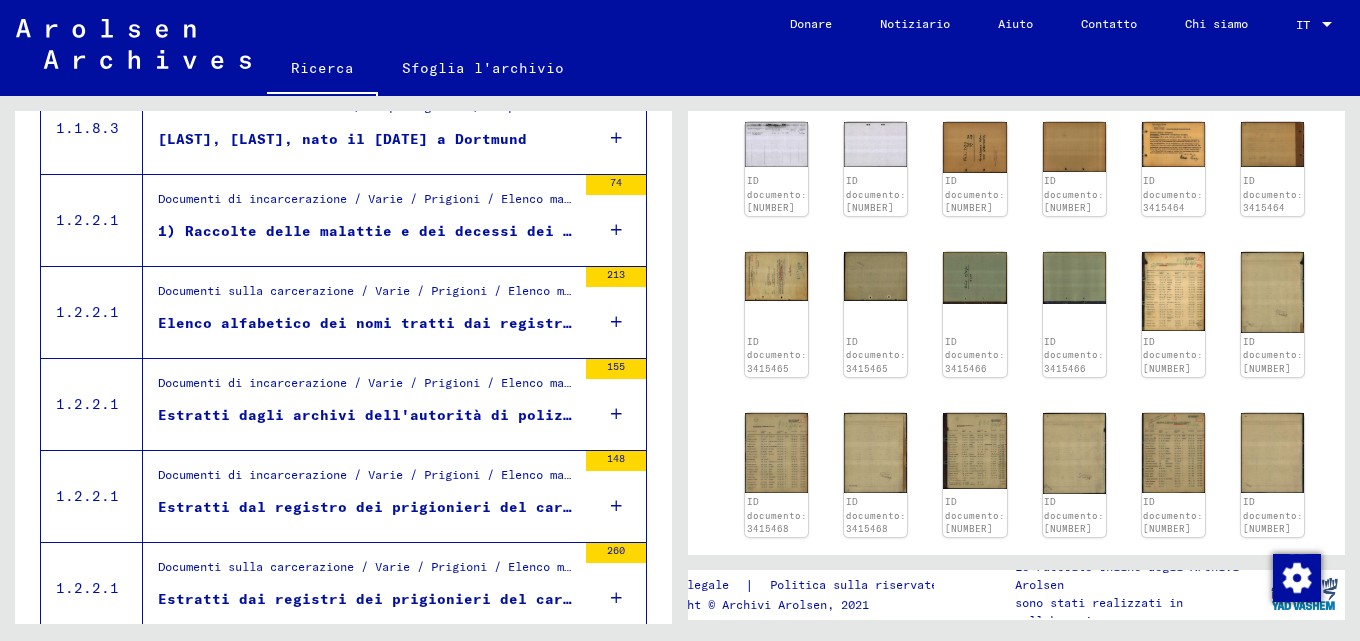 click on "Elenco alfabetico dei nomi tratti dai registri dei prigionieri del carcere giudiziario di [CITY], date: [DAY].[MONTH]/[YEAR] - [DAY].[MONTH]/[YEAR]" at bounding box center [819, 323] 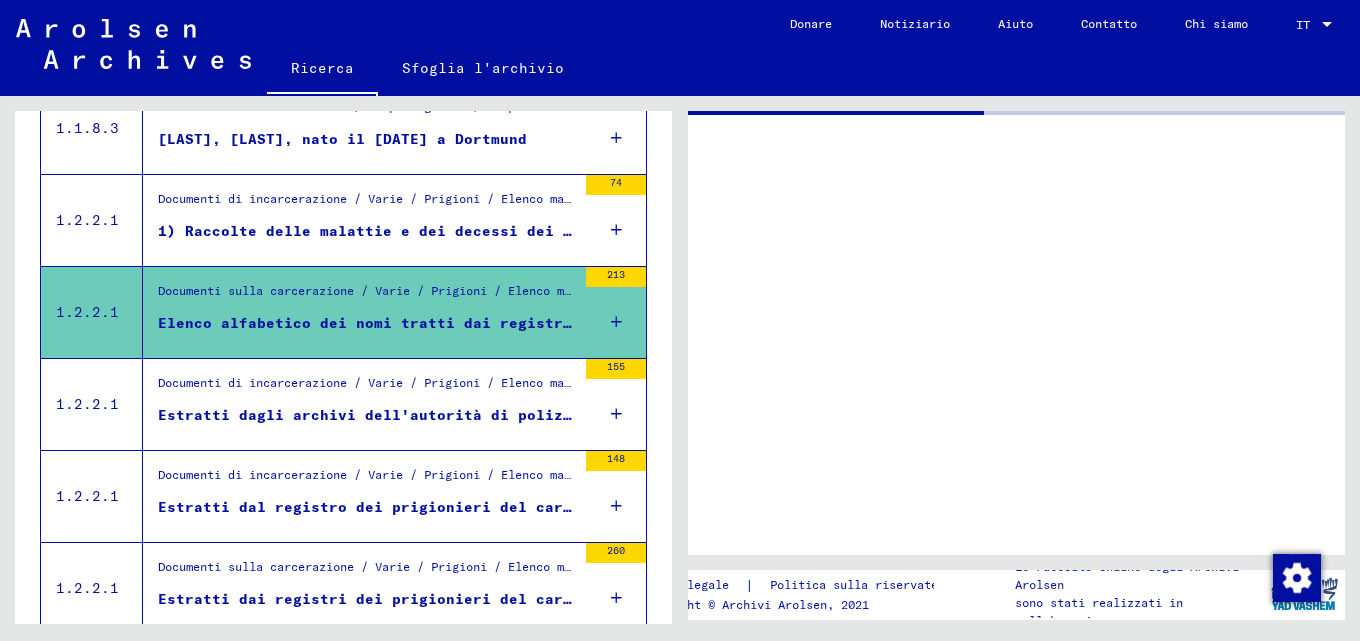 scroll, scrollTop: 0, scrollLeft: 0, axis: both 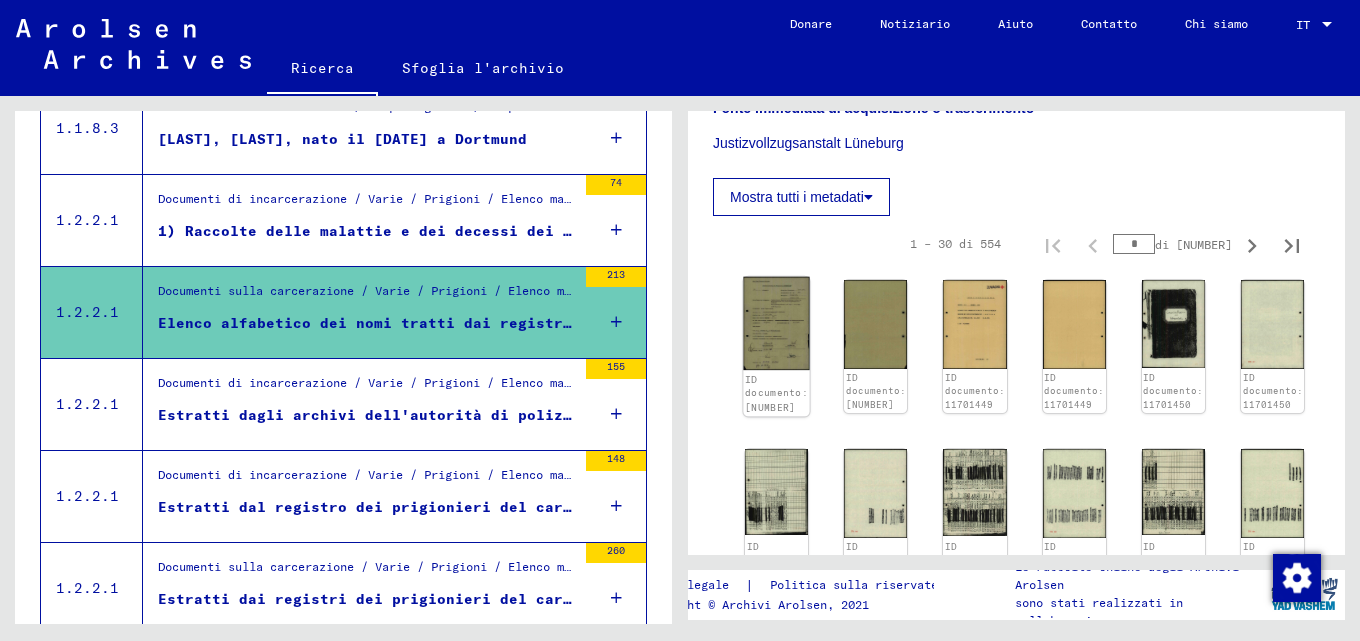 click 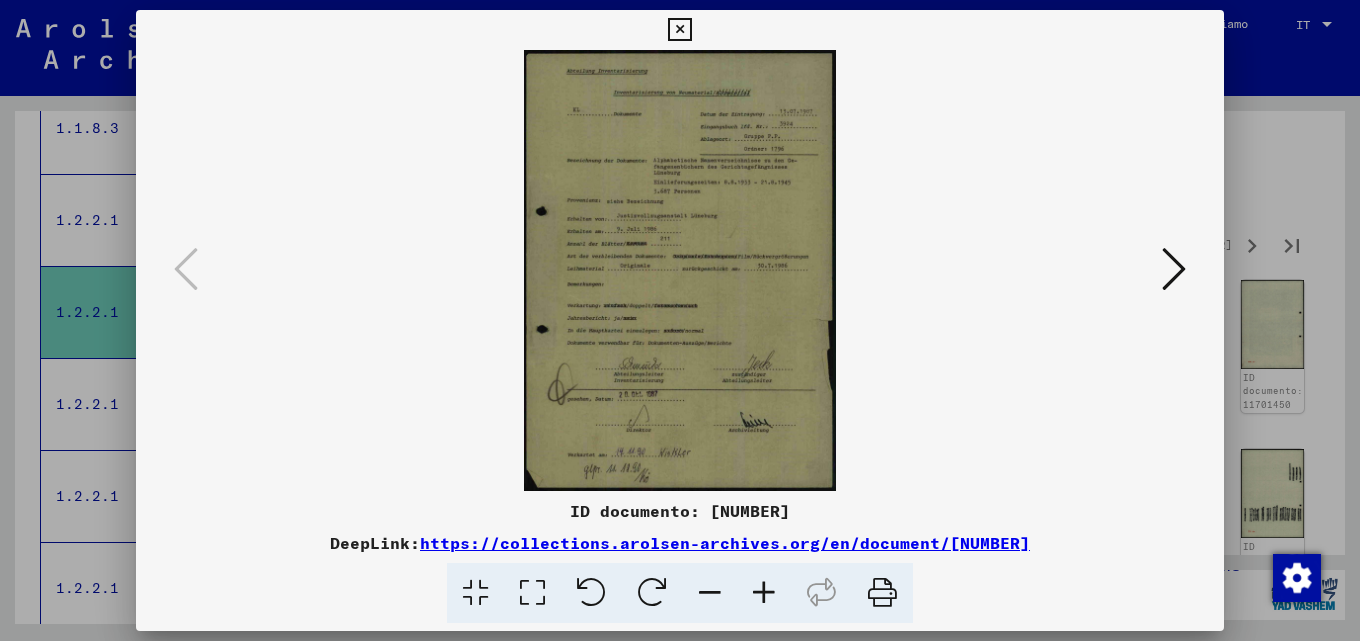 click at bounding box center [1174, 269] 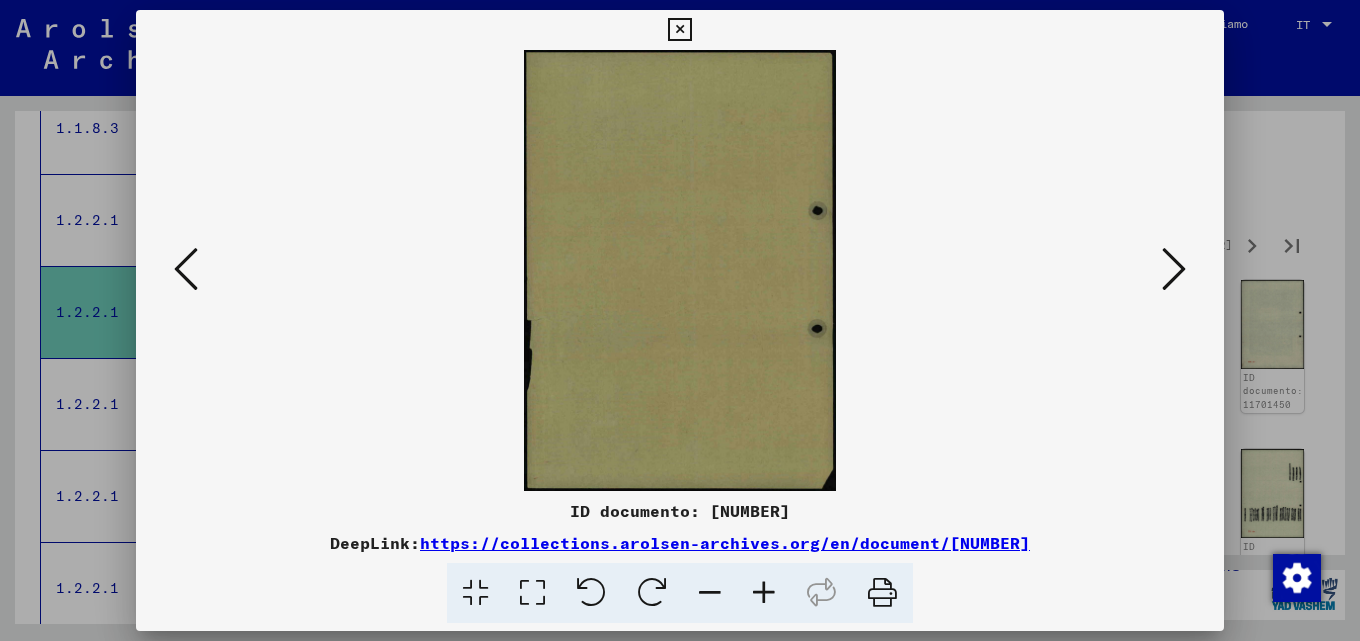 click at bounding box center (1174, 269) 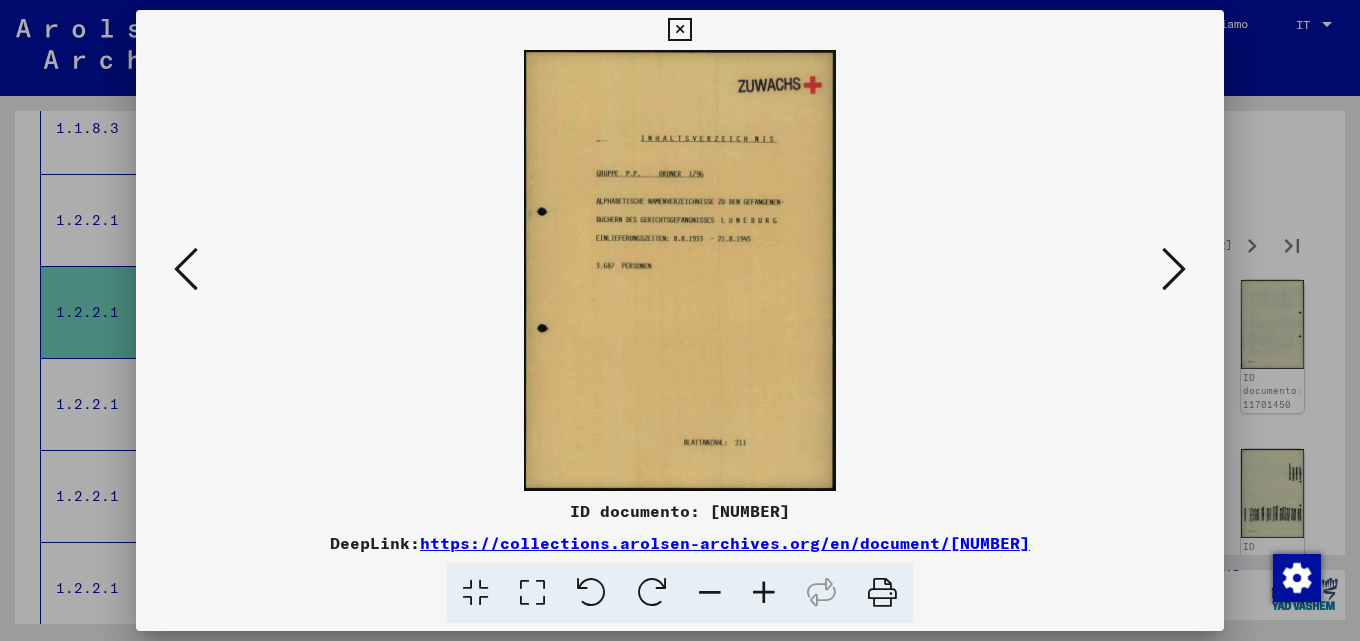 click at bounding box center (1174, 269) 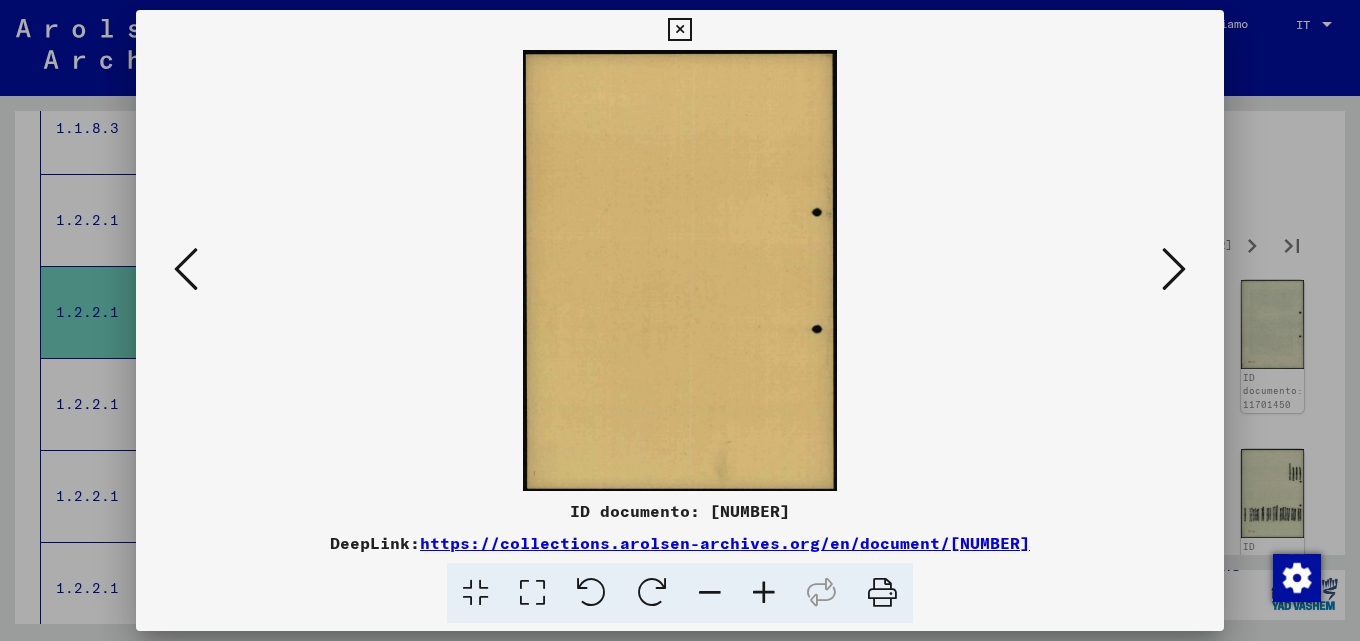click at bounding box center (1174, 269) 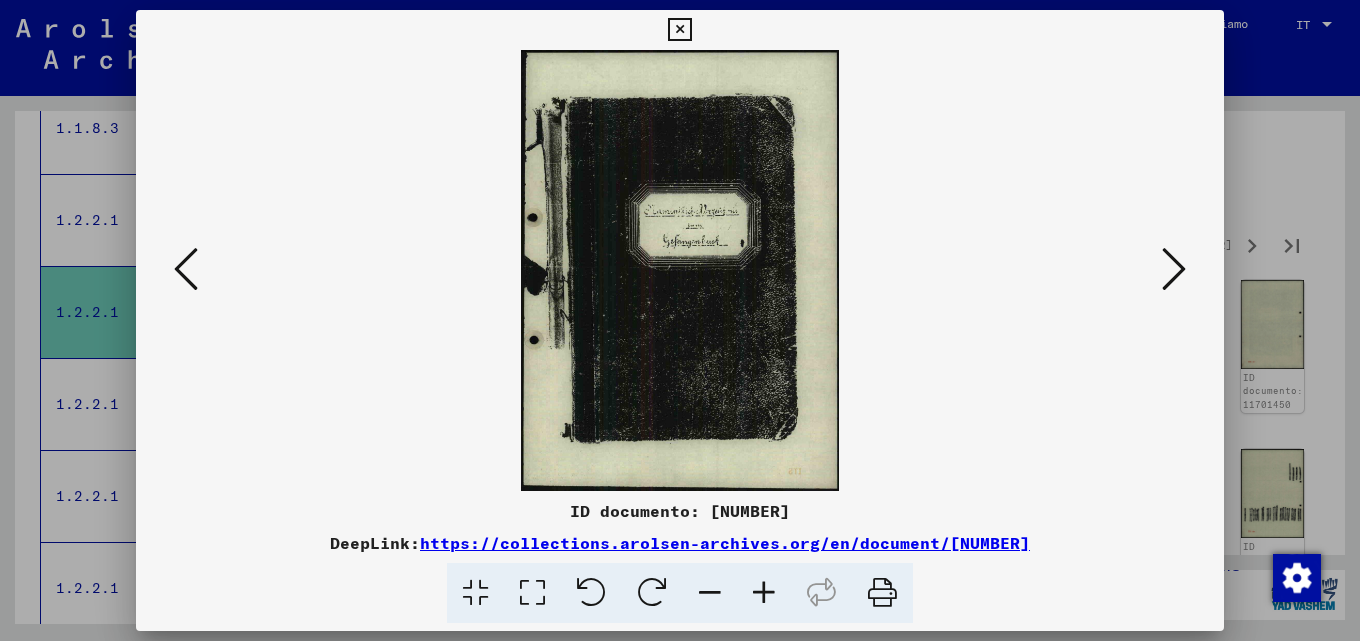 click at bounding box center (1174, 269) 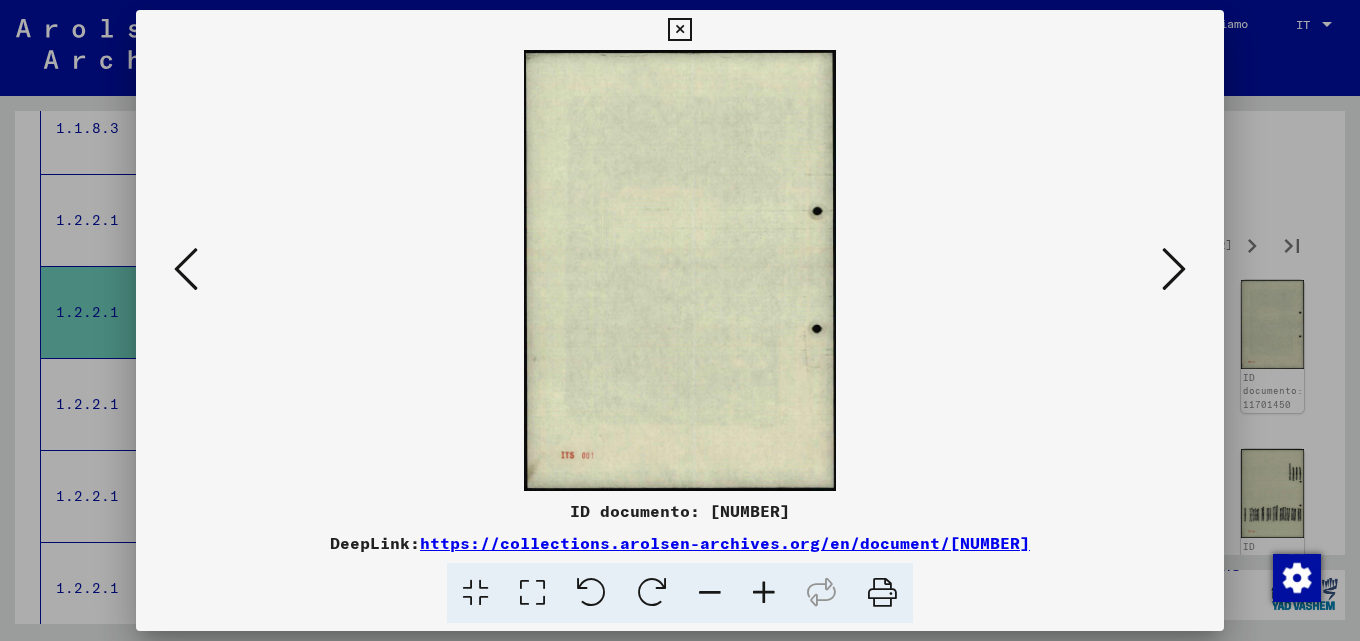 click at bounding box center [1174, 269] 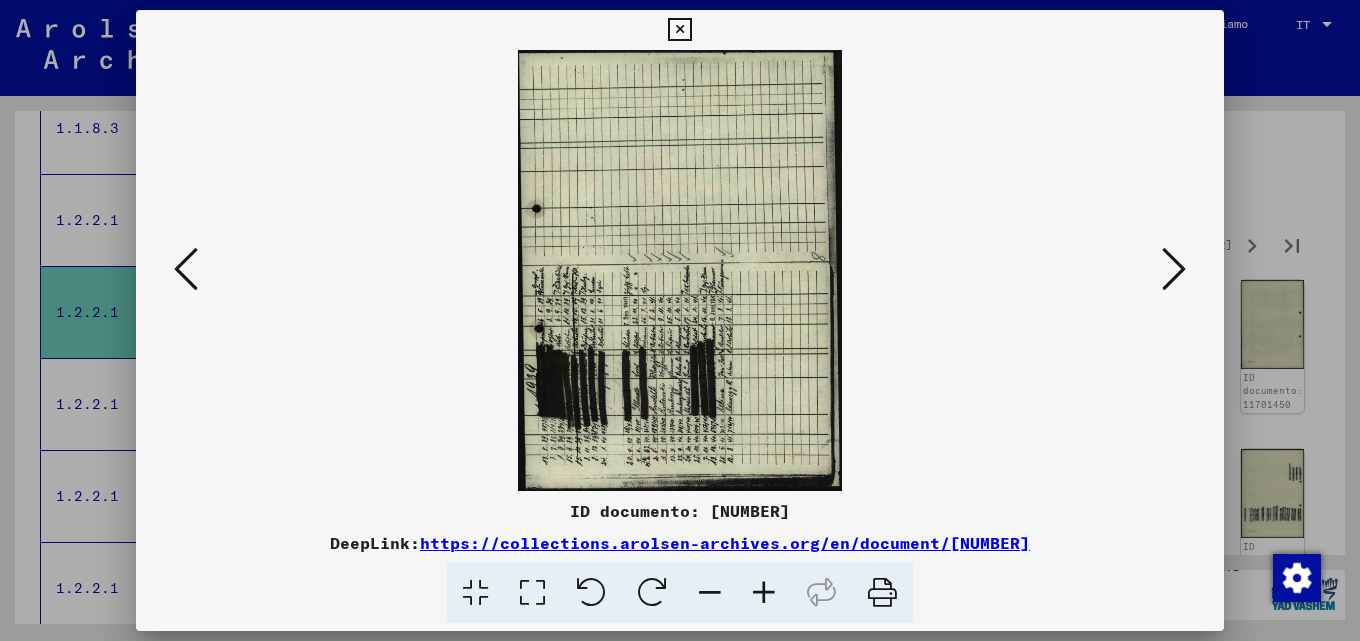 click at bounding box center (1174, 269) 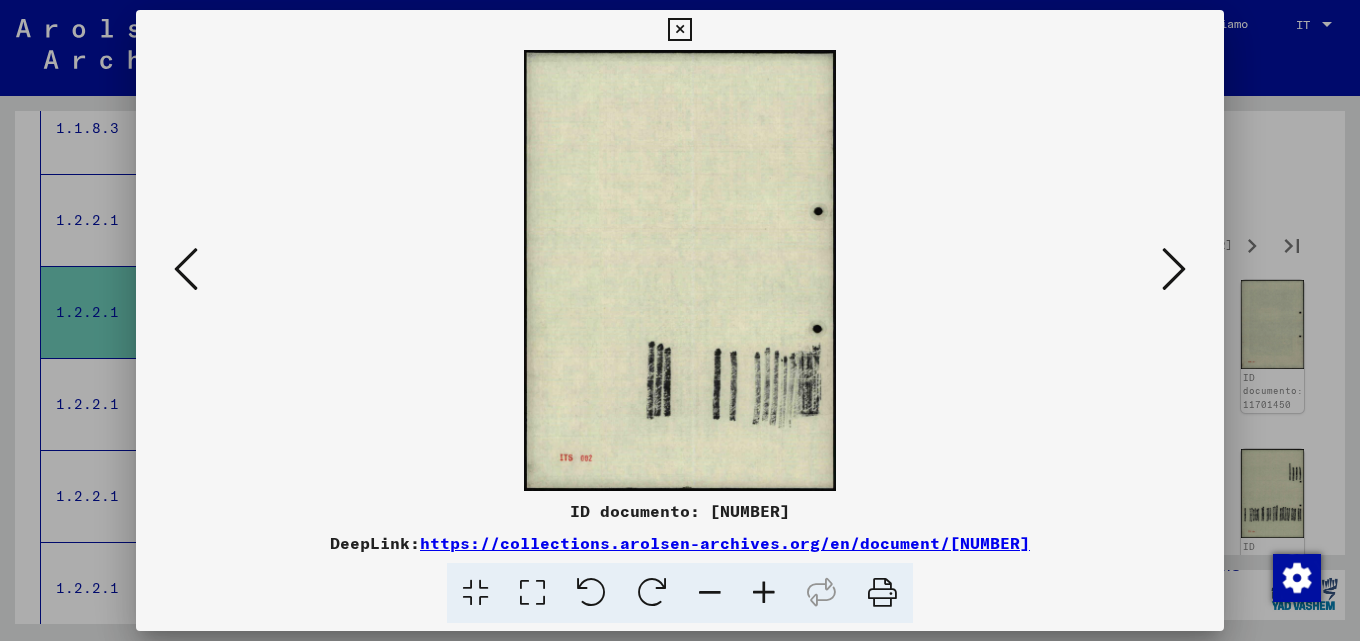 click at bounding box center (1174, 269) 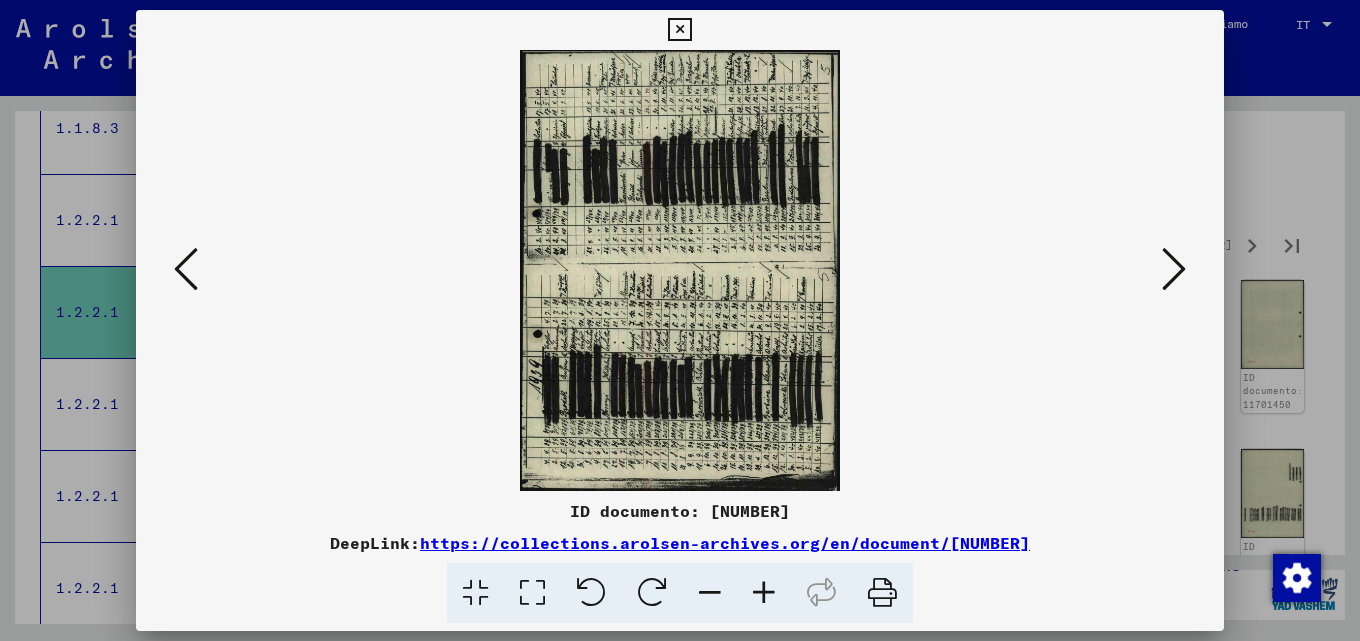 click at bounding box center (680, 320) 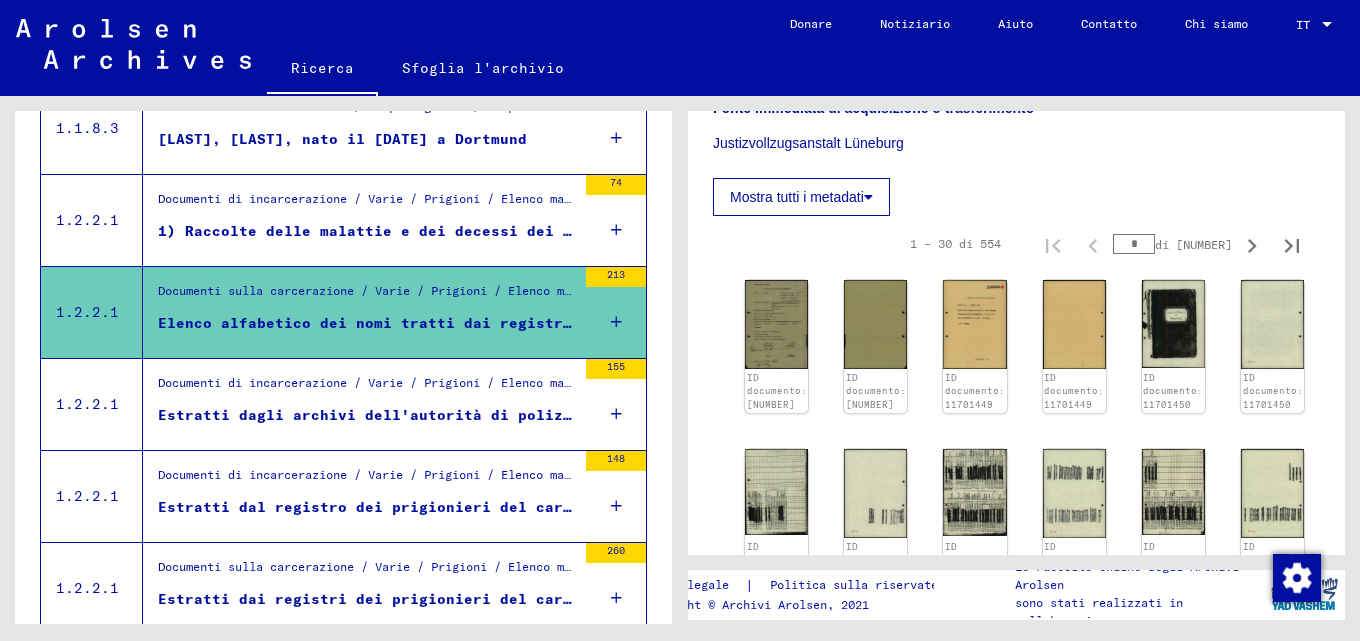 click on "Estratti dagli archivi dell'autorità di polizia locale di [CITY] [DATE] - [DATE]" at bounding box center (518, 415) 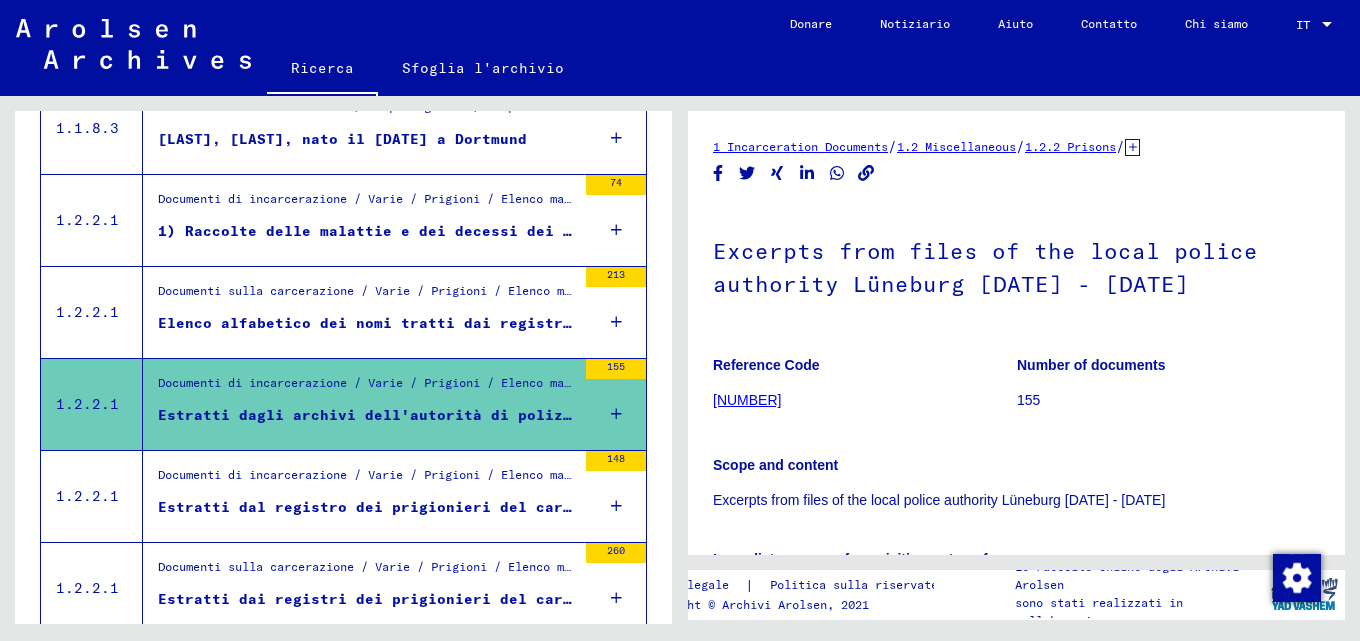 scroll, scrollTop: 0, scrollLeft: 0, axis: both 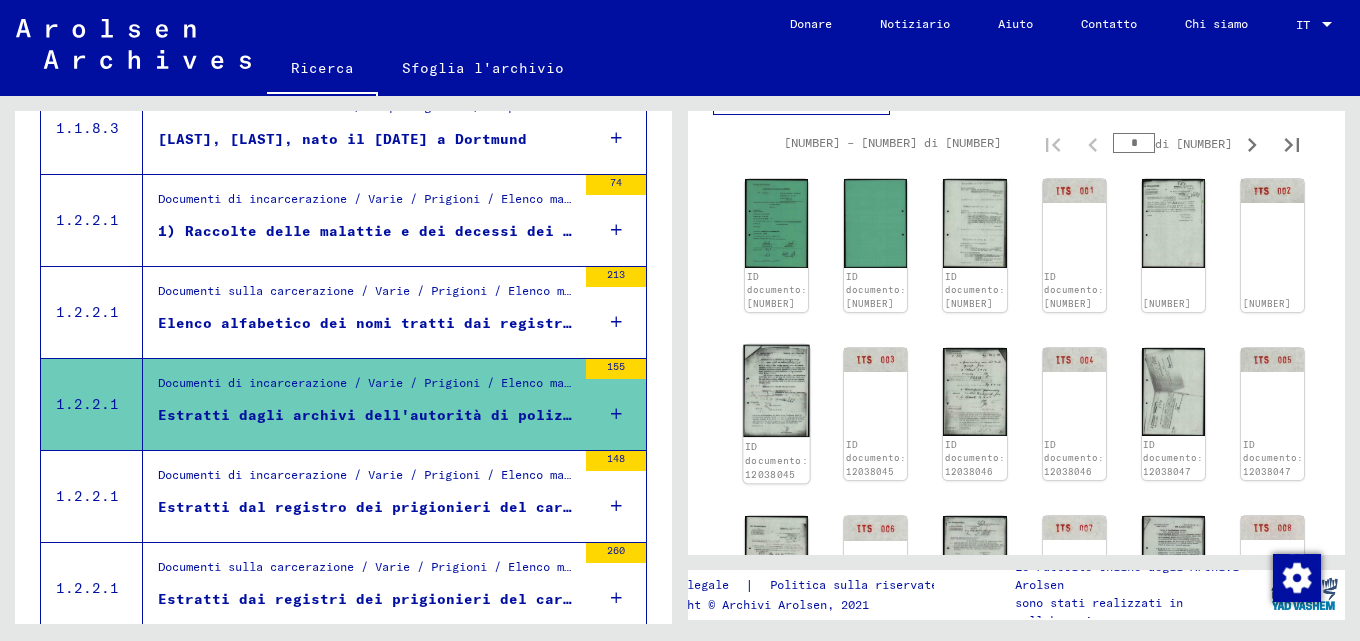 click 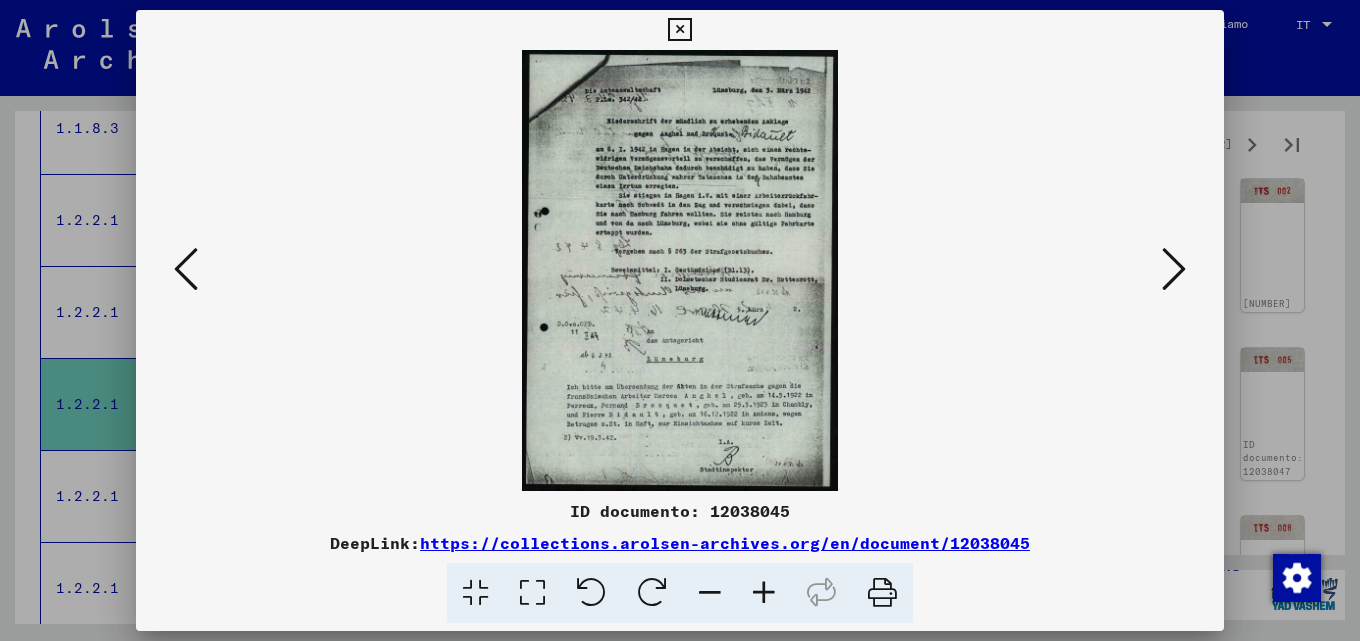 click at bounding box center [1174, 269] 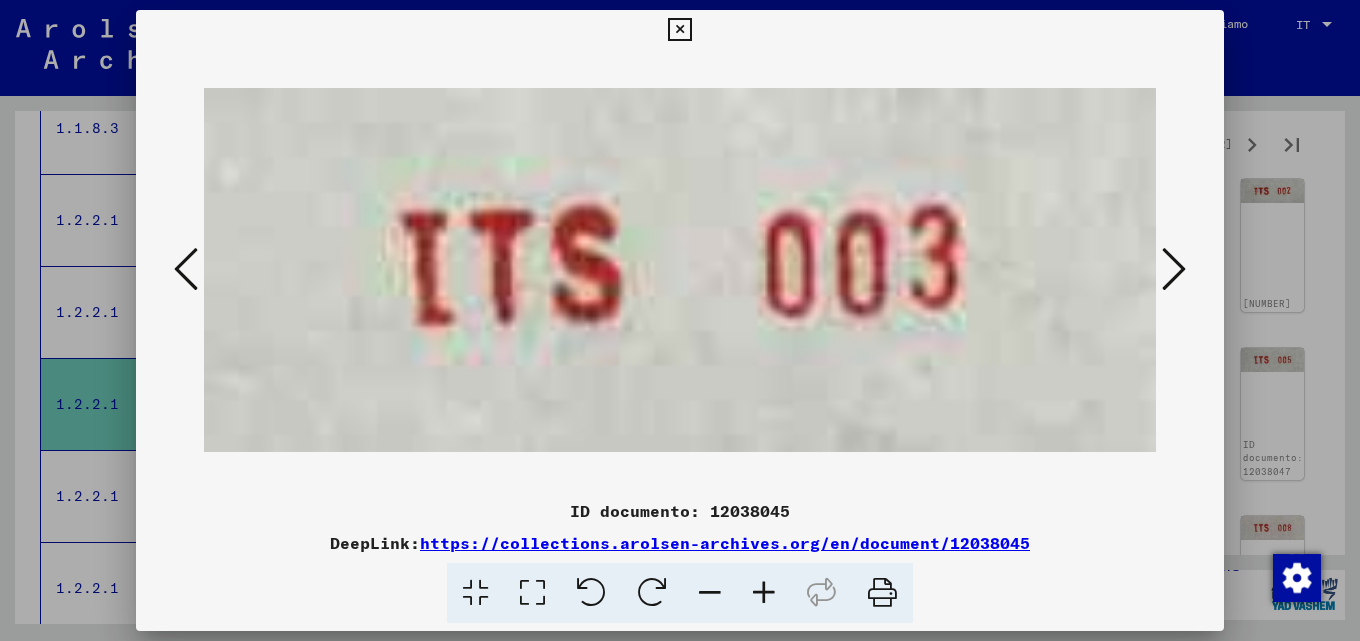 click at bounding box center [1174, 269] 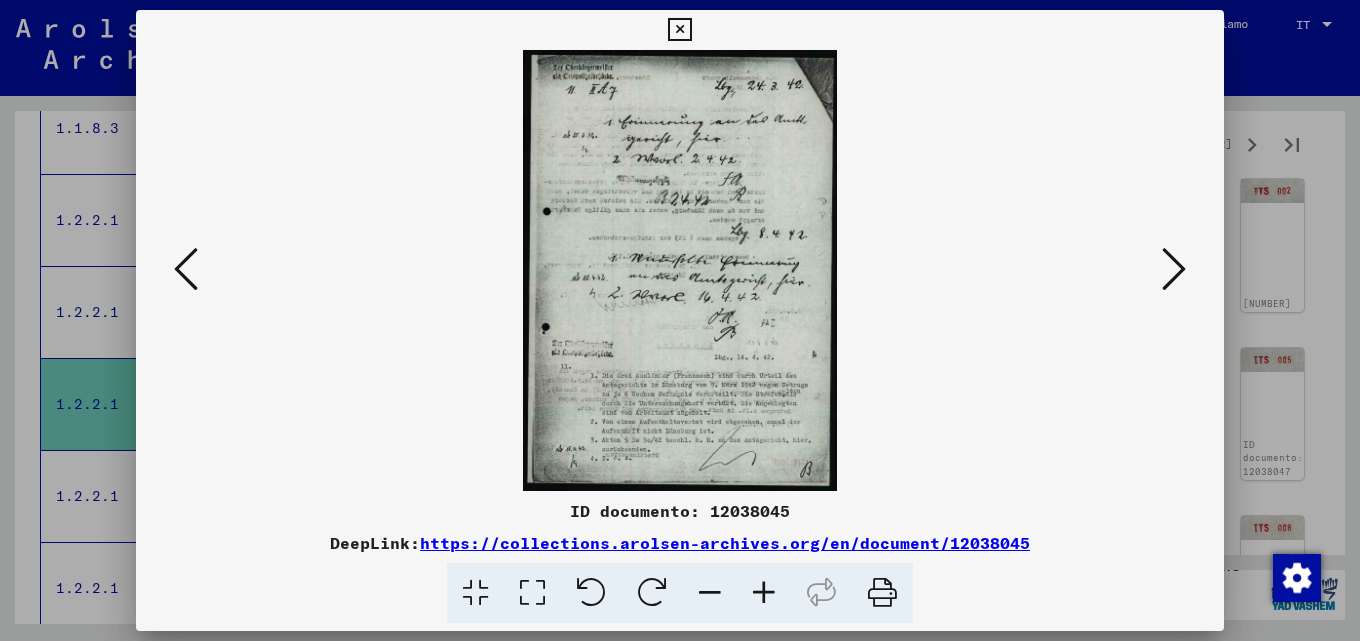 click at bounding box center (1174, 269) 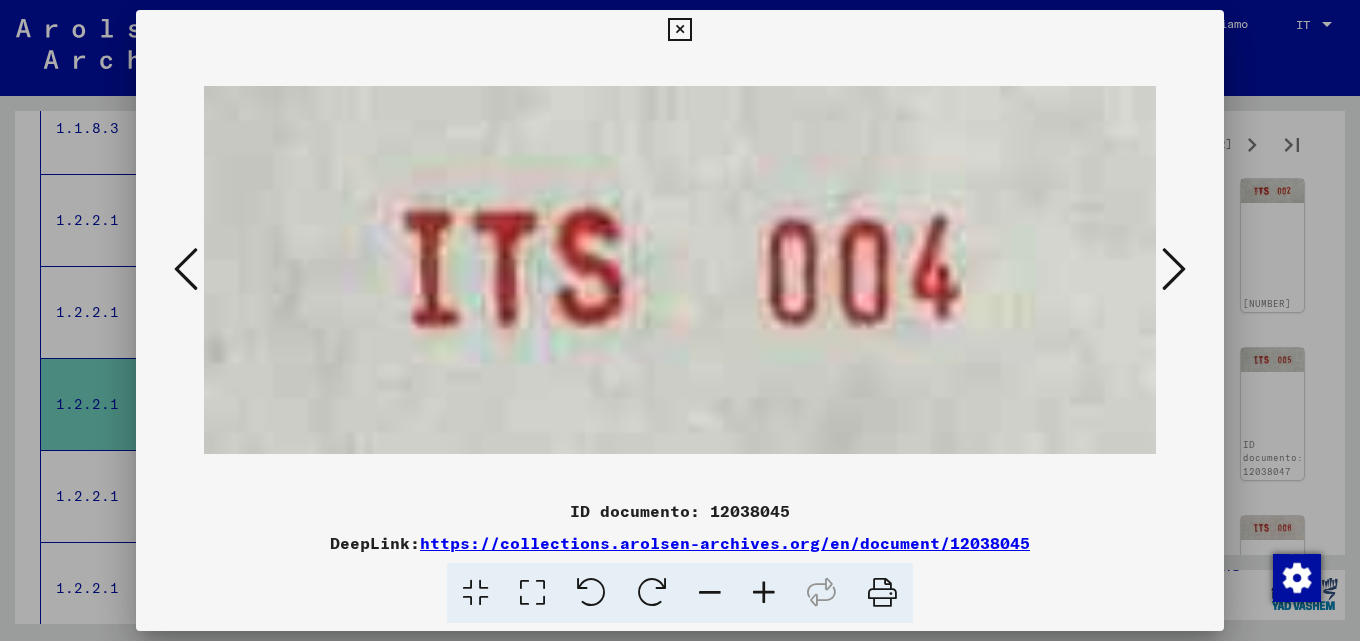 click at bounding box center [1174, 269] 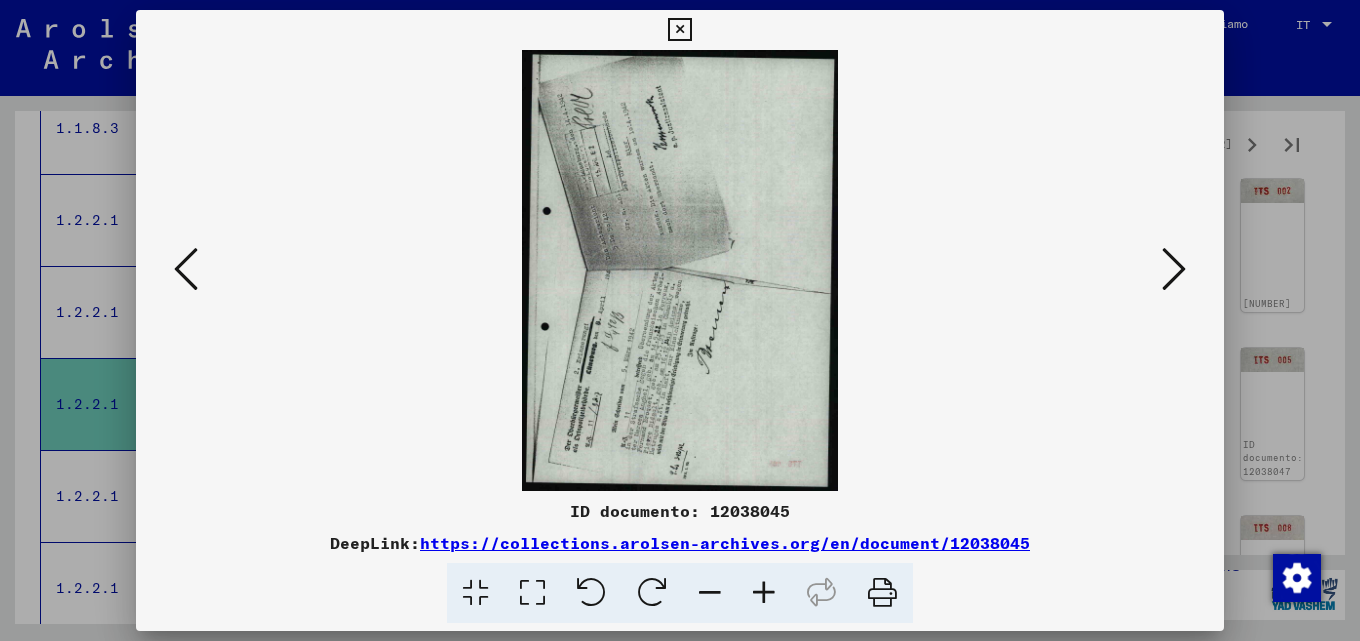 click at bounding box center (1174, 269) 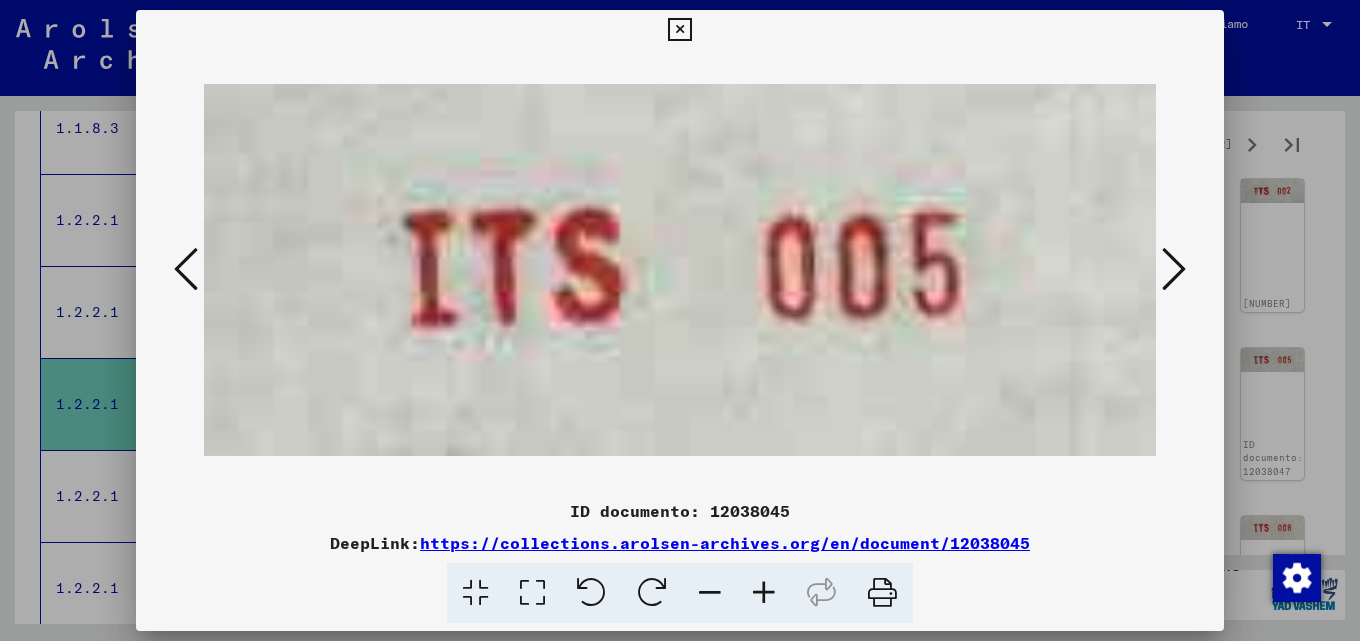 click at bounding box center (1174, 269) 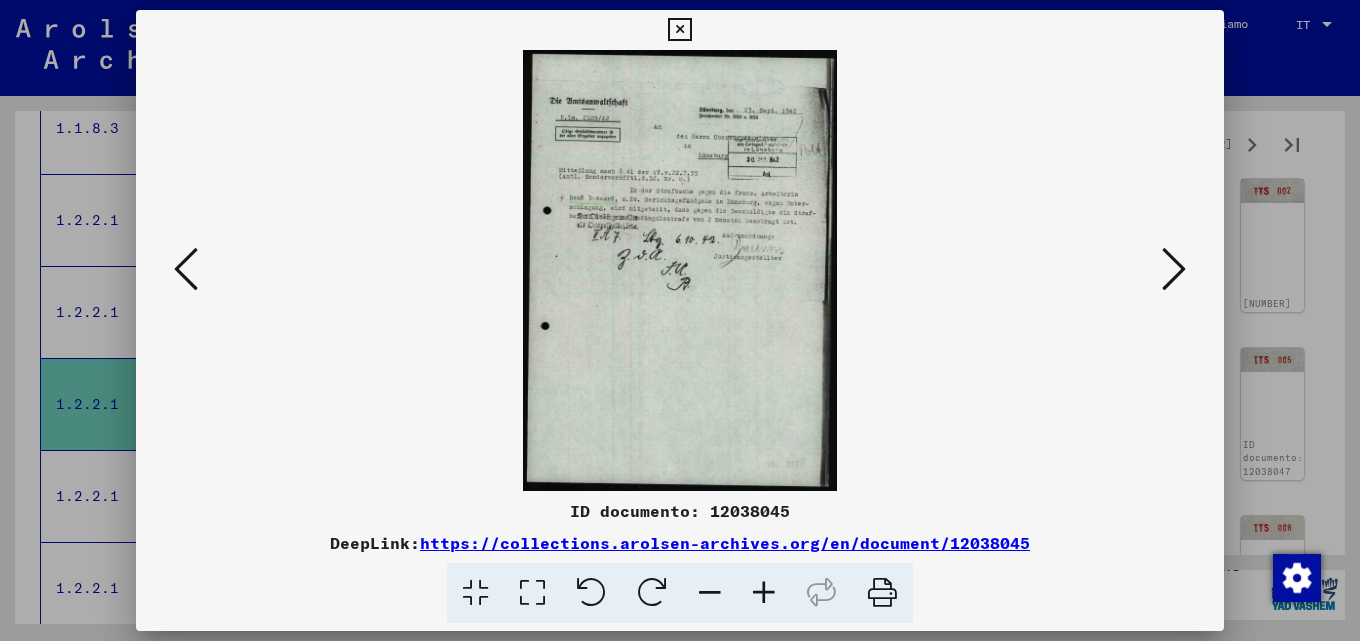 click at bounding box center (1174, 269) 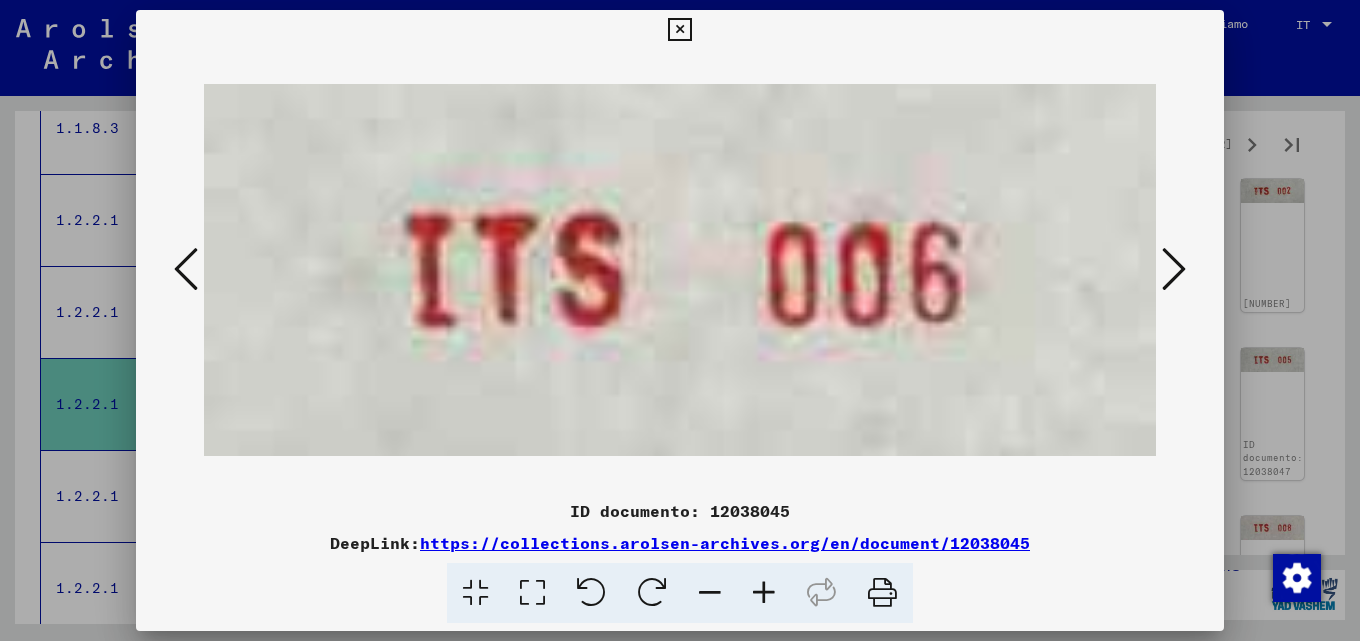 click at bounding box center (1174, 269) 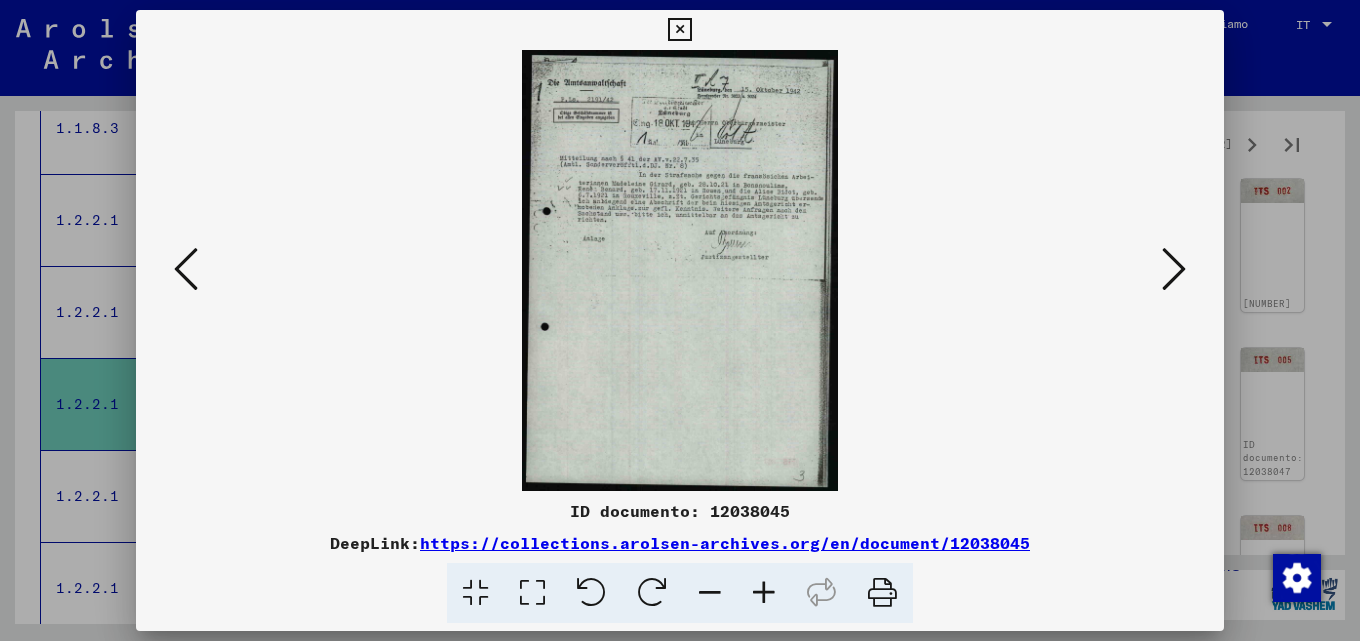click at bounding box center (1174, 269) 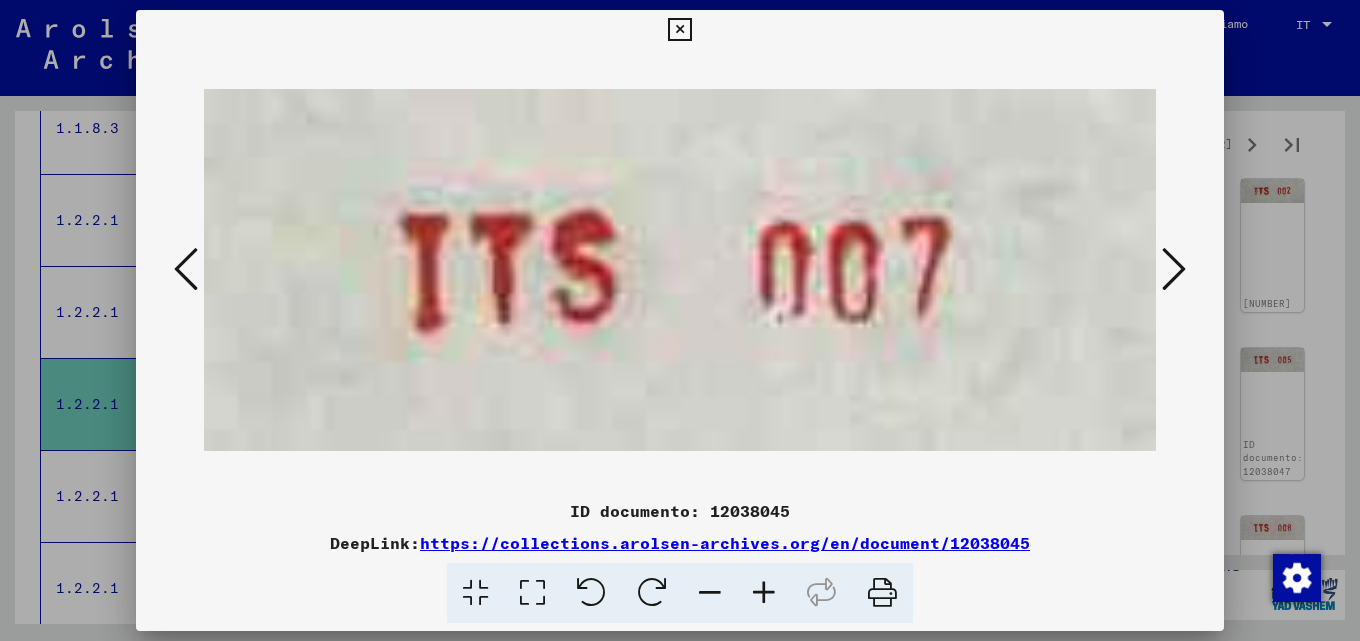 click at bounding box center [1174, 269] 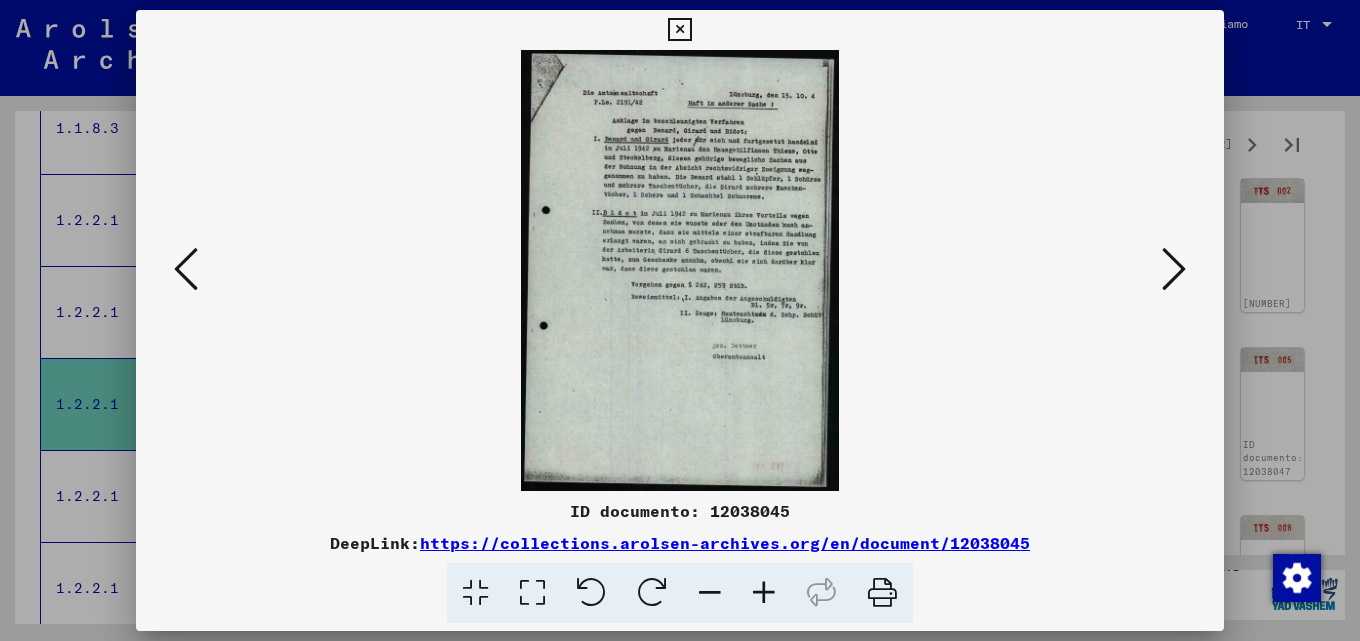 click at bounding box center [1174, 269] 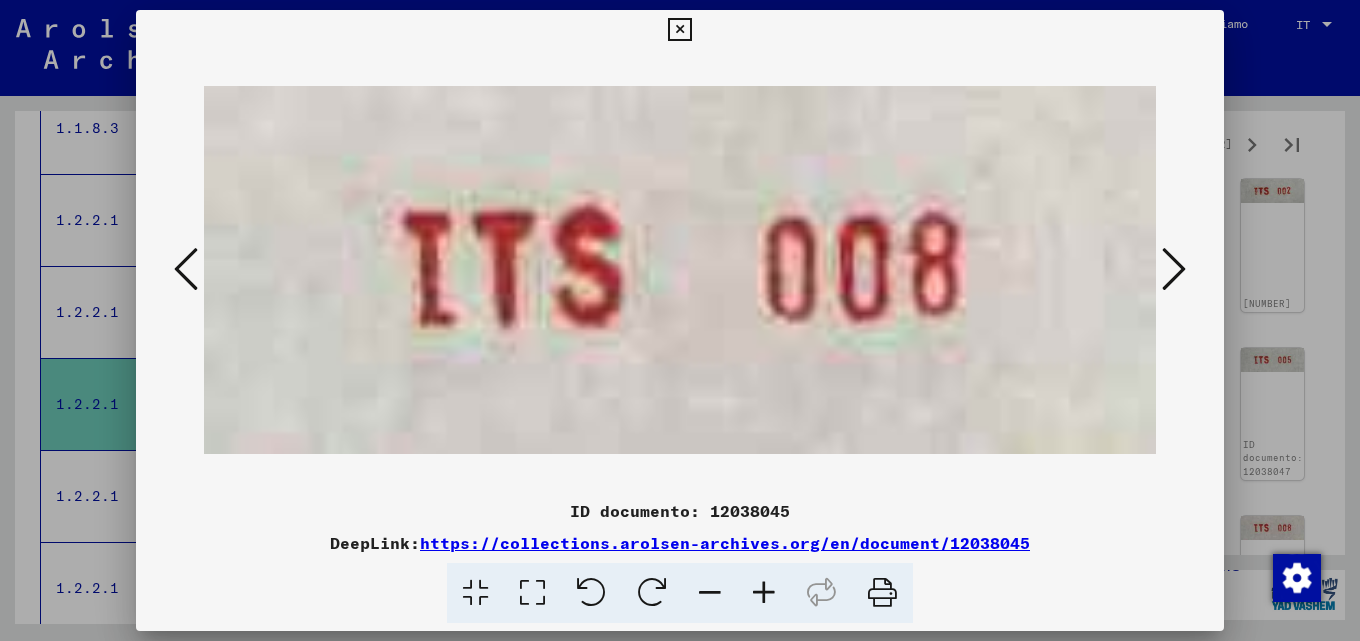 click at bounding box center [1174, 269] 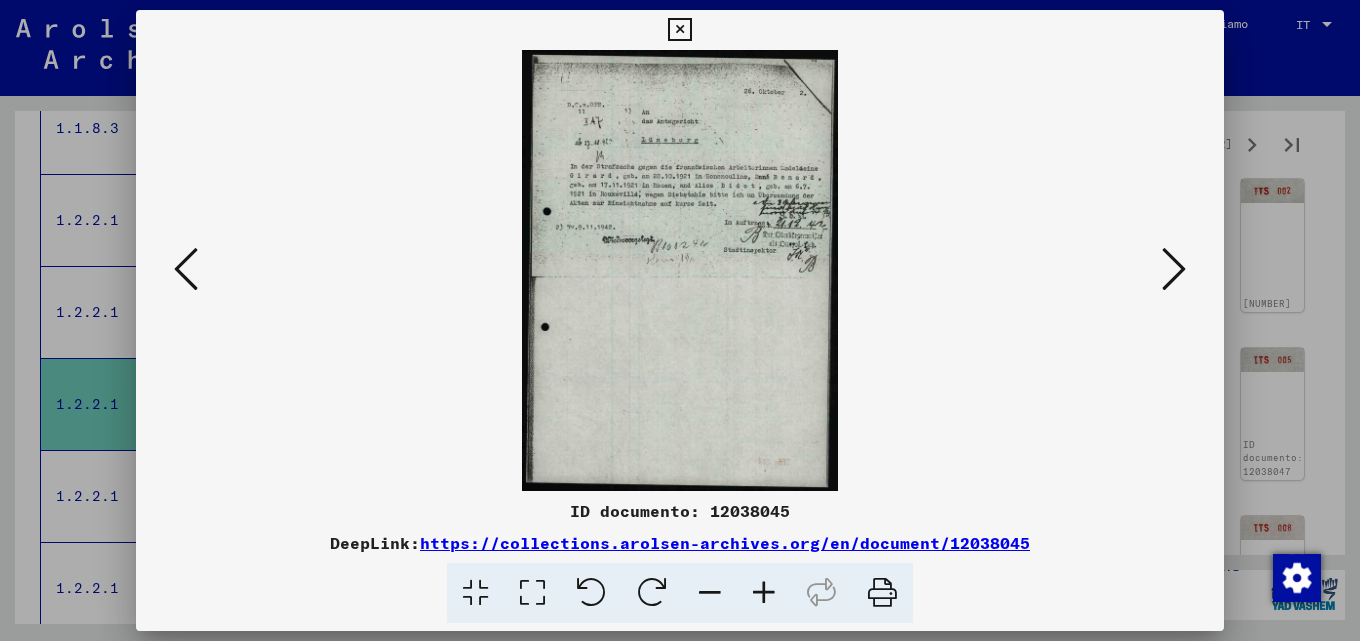 click at bounding box center [1174, 269] 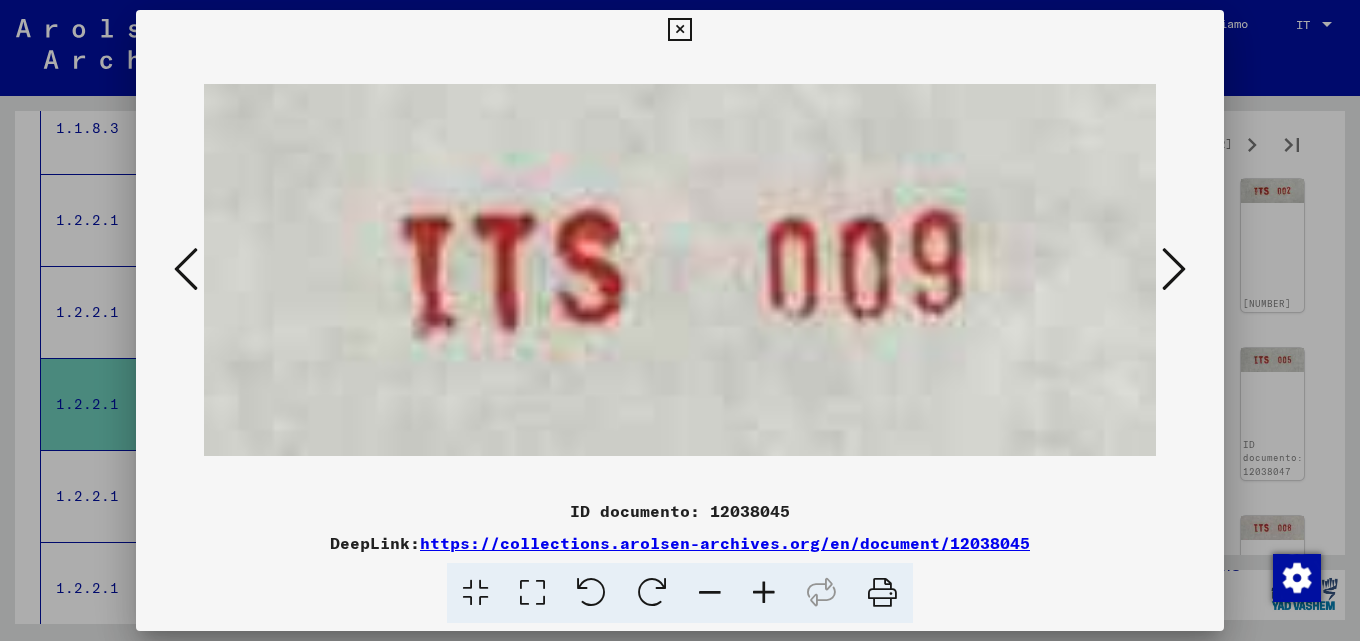click at bounding box center (1174, 269) 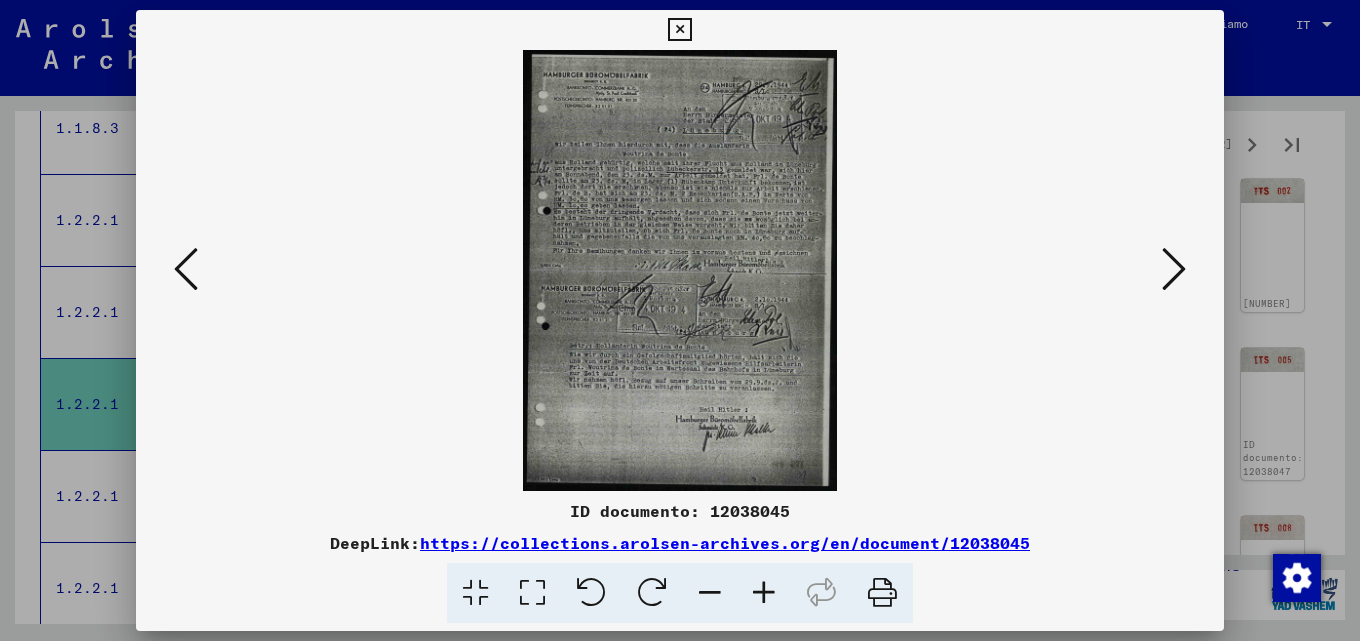 click at bounding box center (1174, 269) 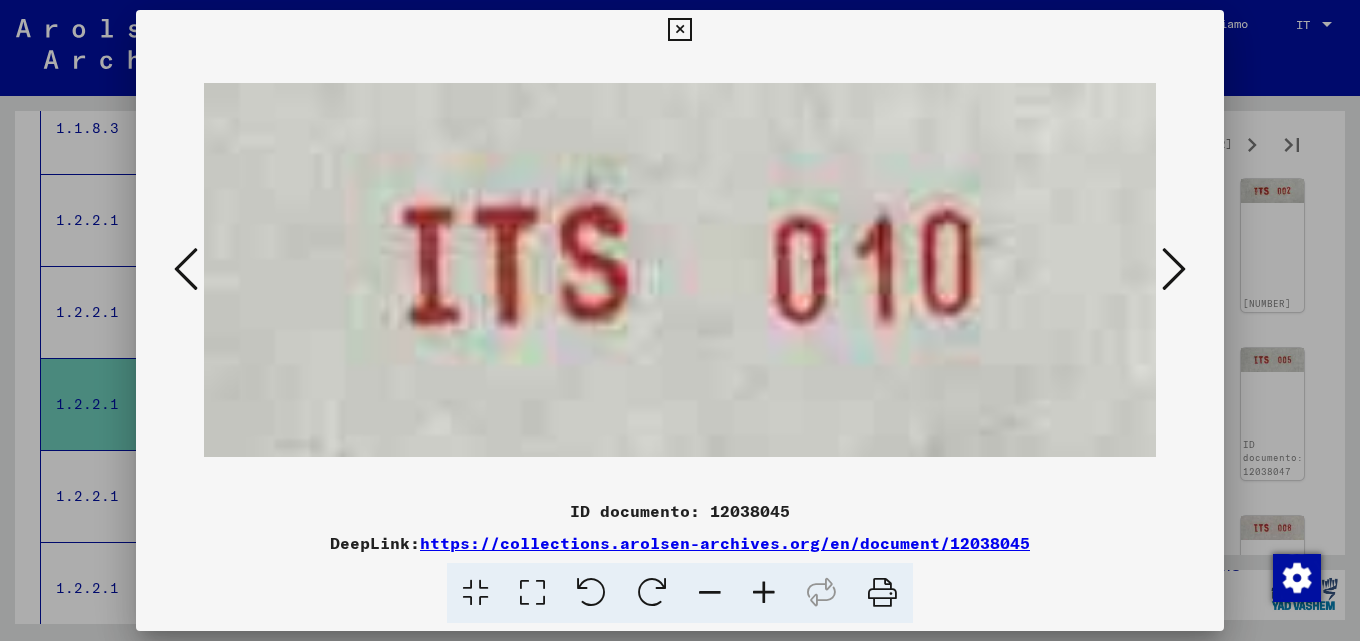 click at bounding box center [1174, 269] 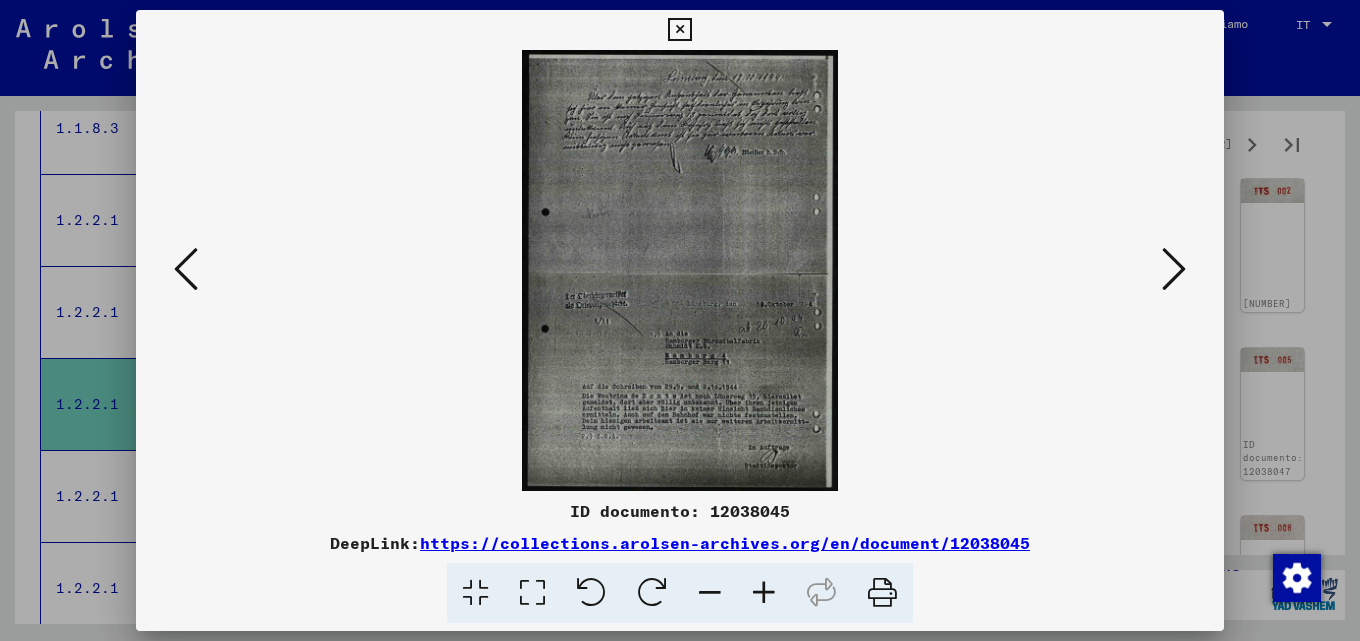 click at bounding box center (1174, 269) 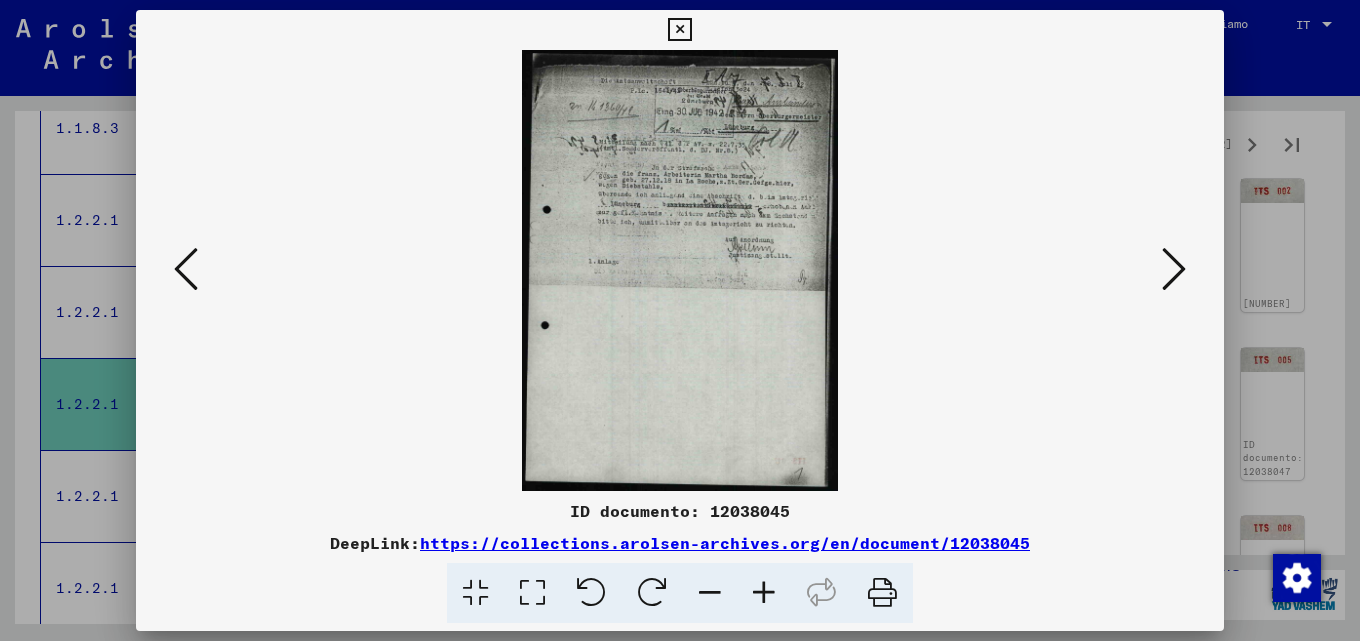 click at bounding box center (1174, 269) 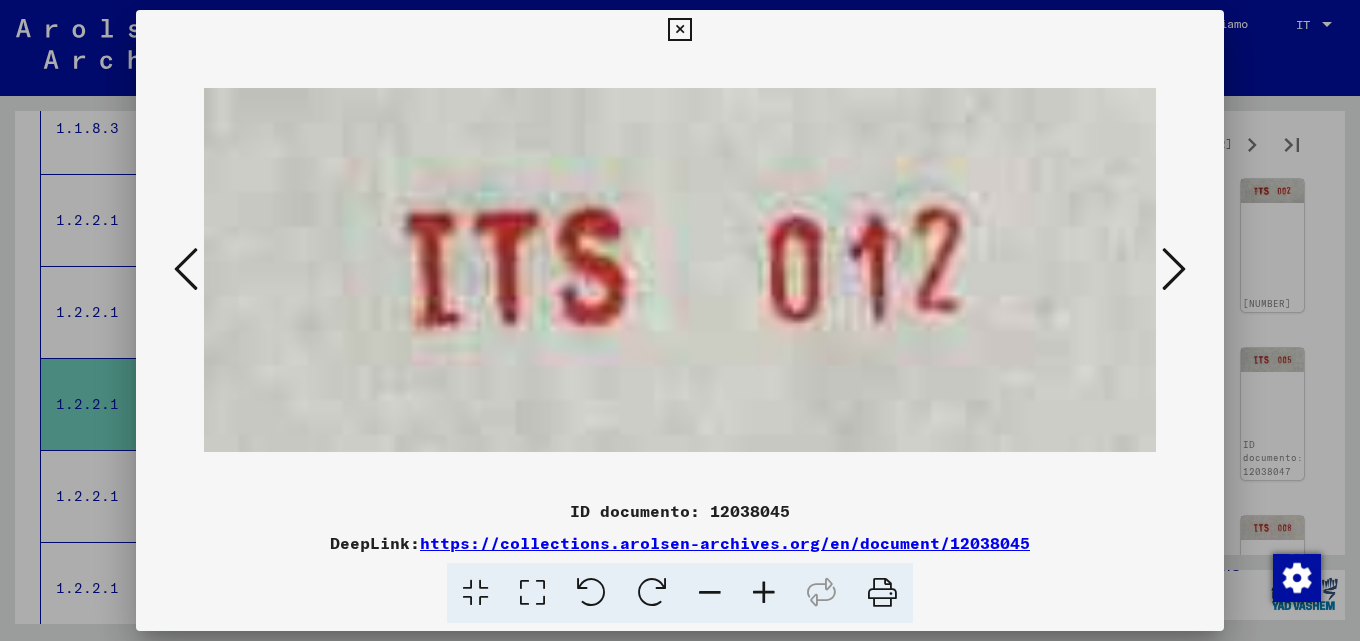 click at bounding box center [1174, 269] 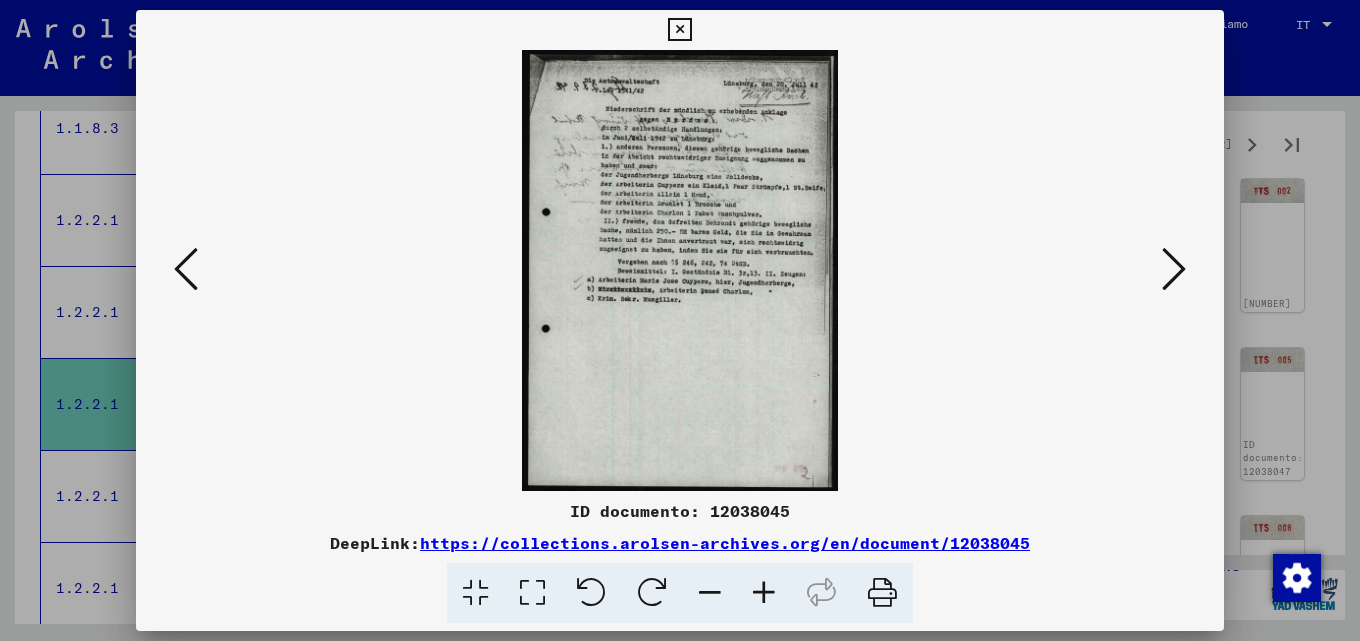 click at bounding box center (1174, 269) 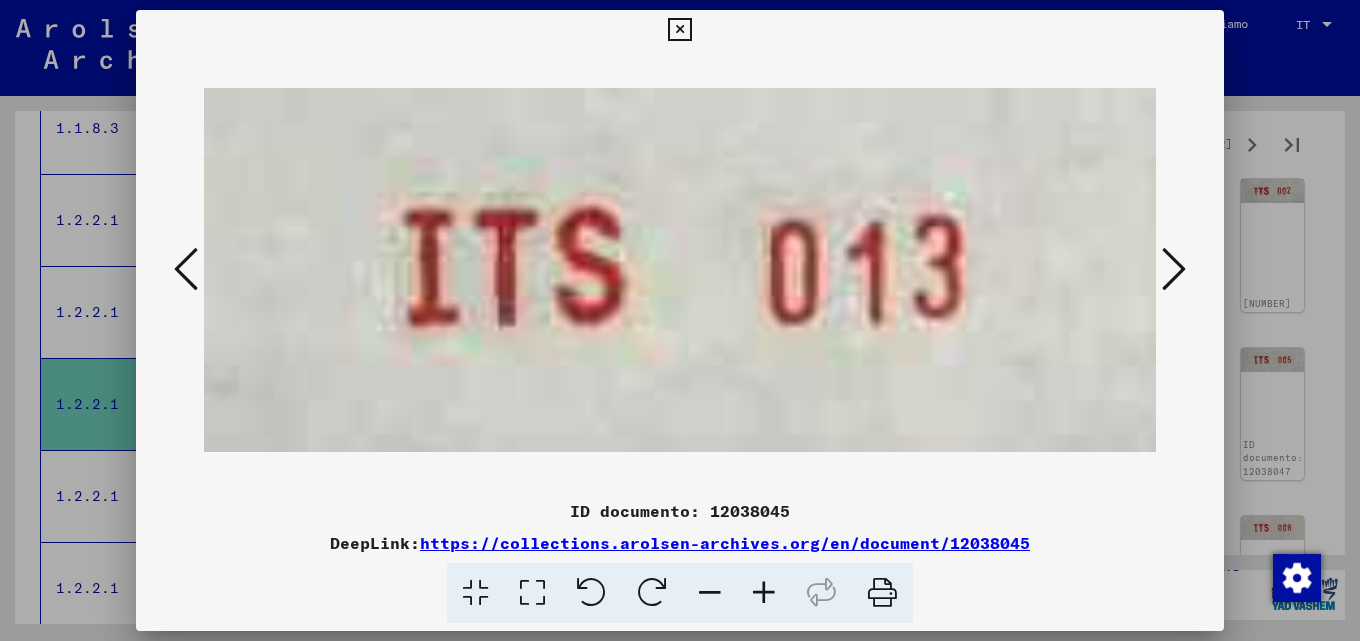 click at bounding box center (1174, 269) 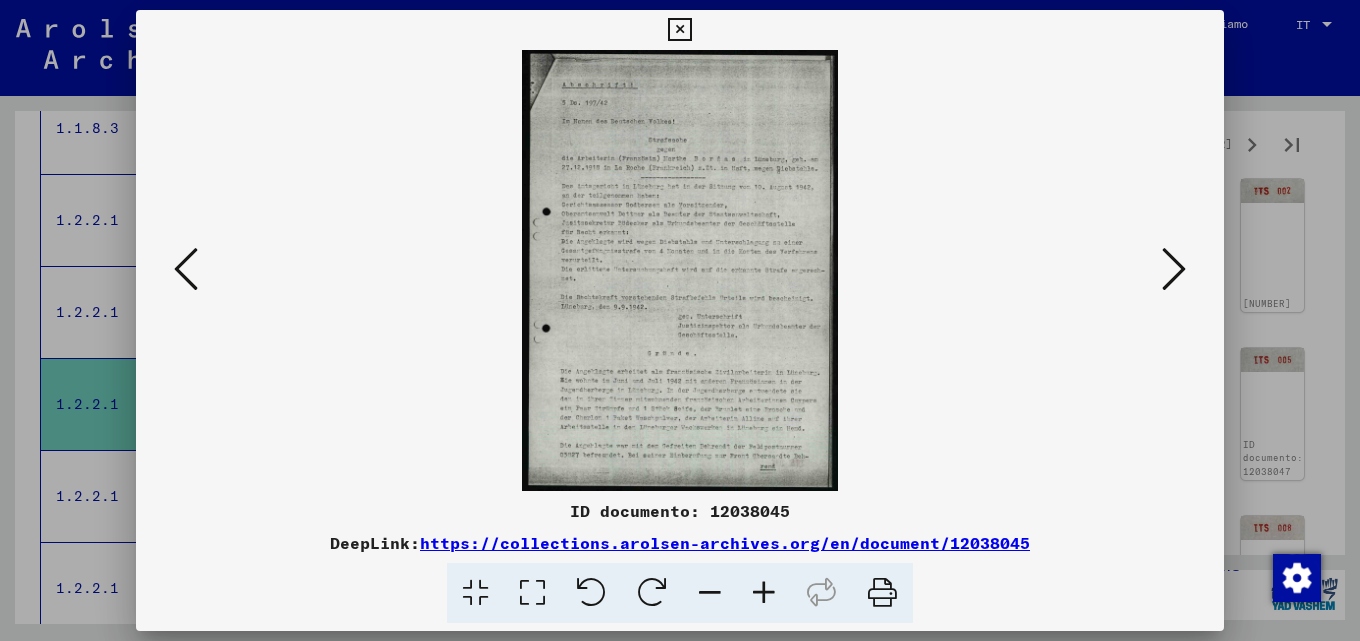 click at bounding box center [1174, 269] 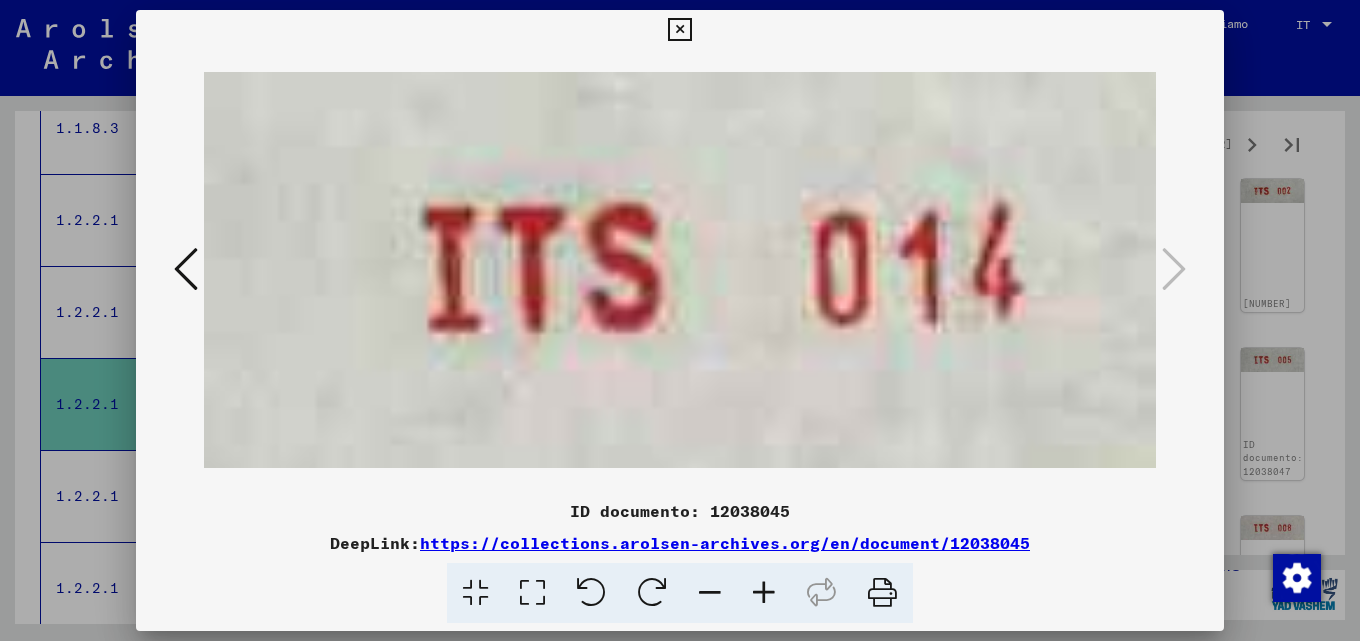click at bounding box center [680, 320] 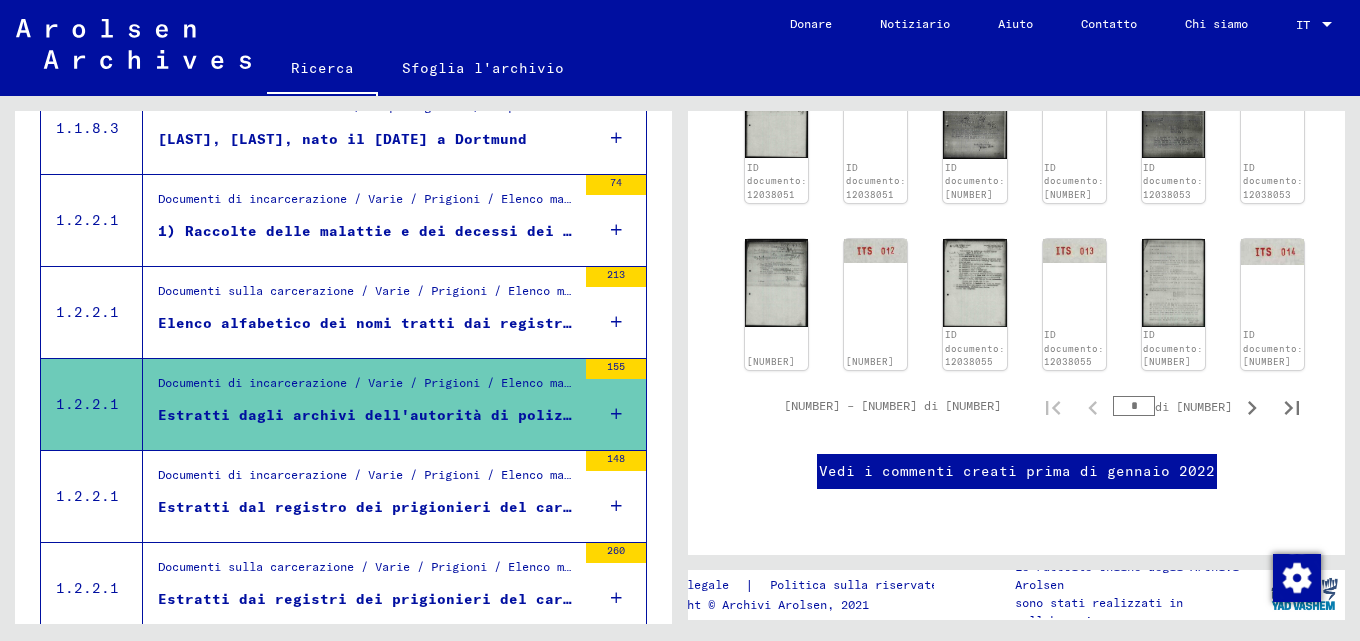scroll, scrollTop: 1199, scrollLeft: 0, axis: vertical 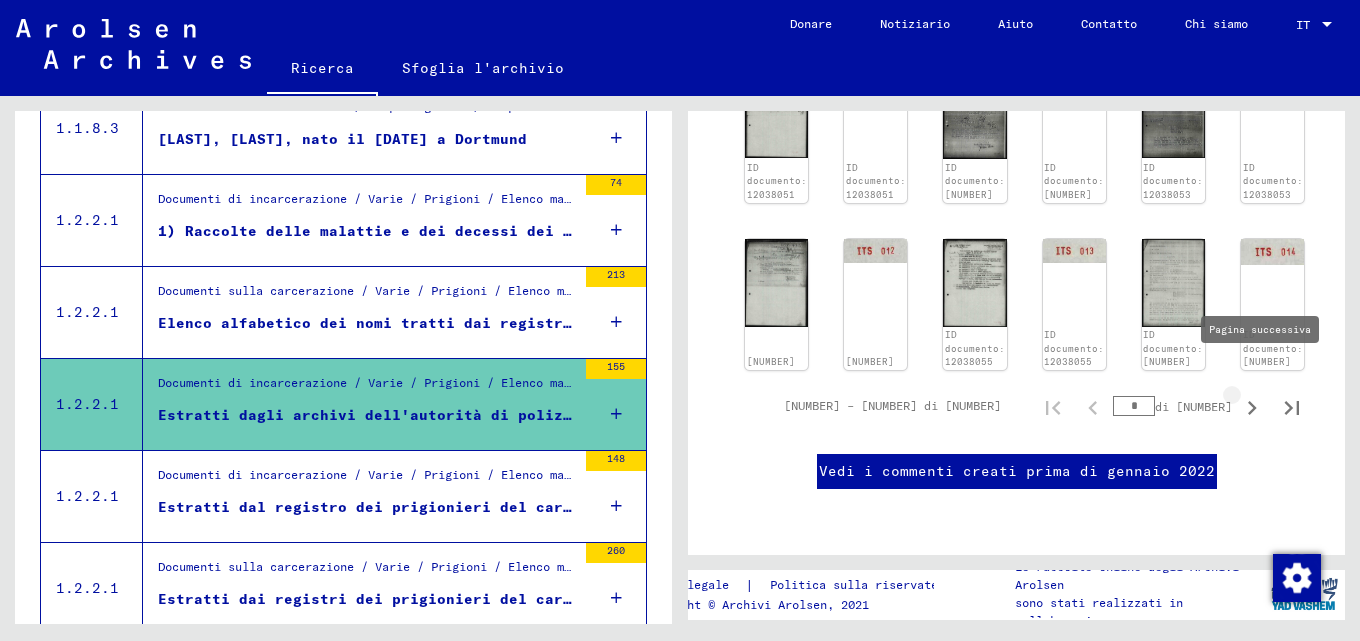click 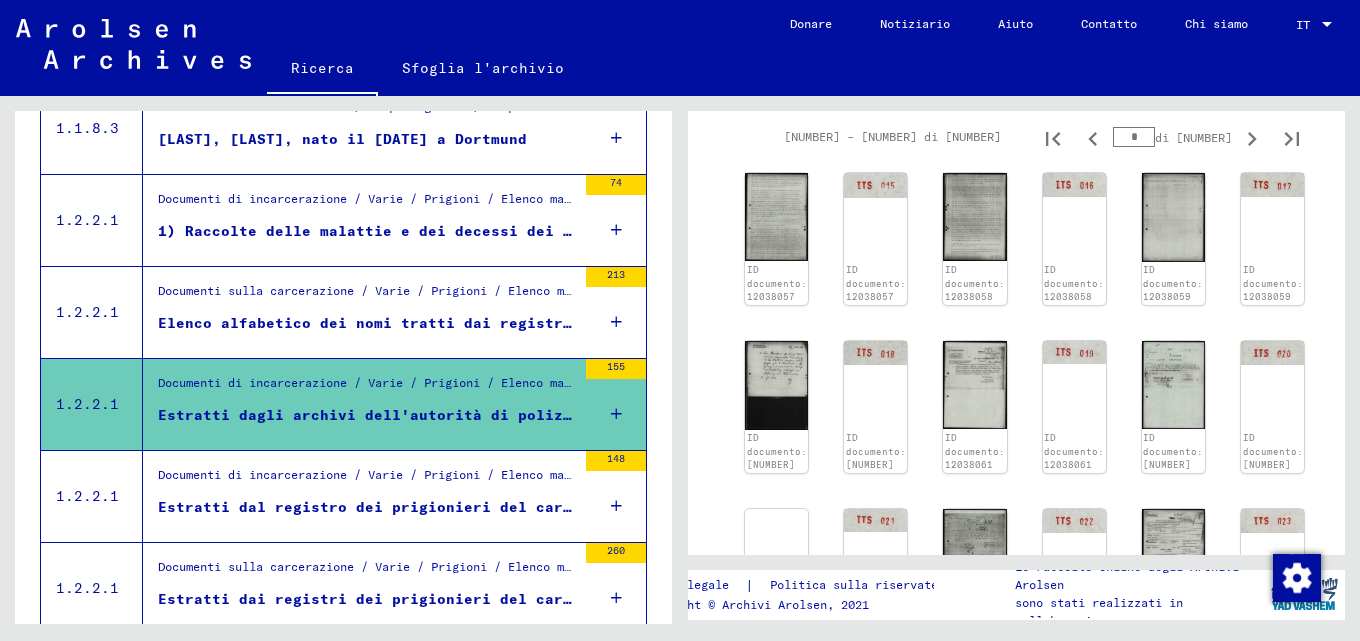 scroll, scrollTop: 569, scrollLeft: 0, axis: vertical 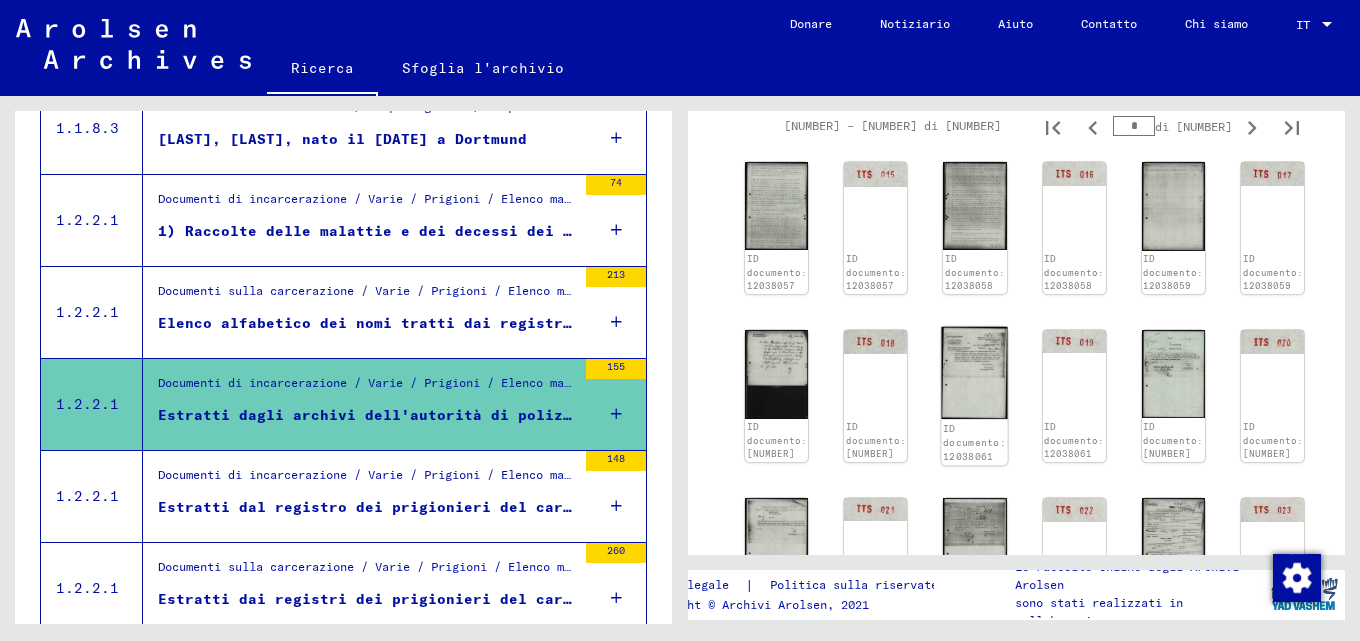click 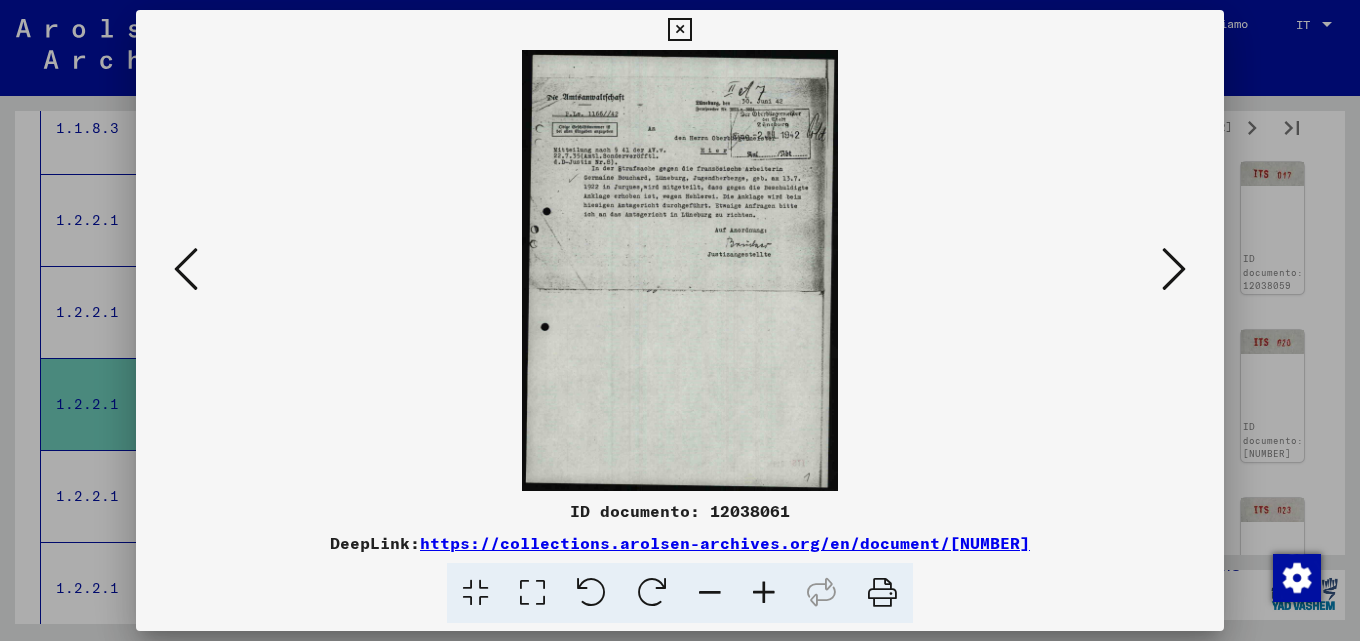 click at bounding box center (1174, 269) 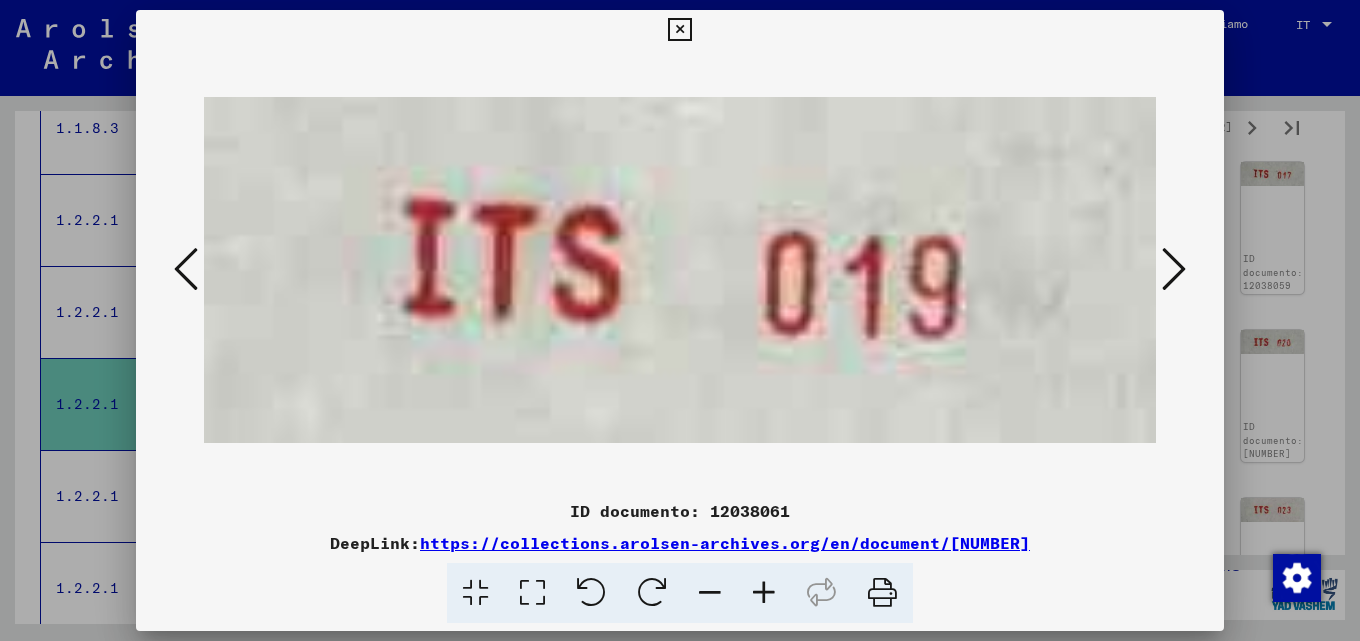 click at bounding box center [1174, 269] 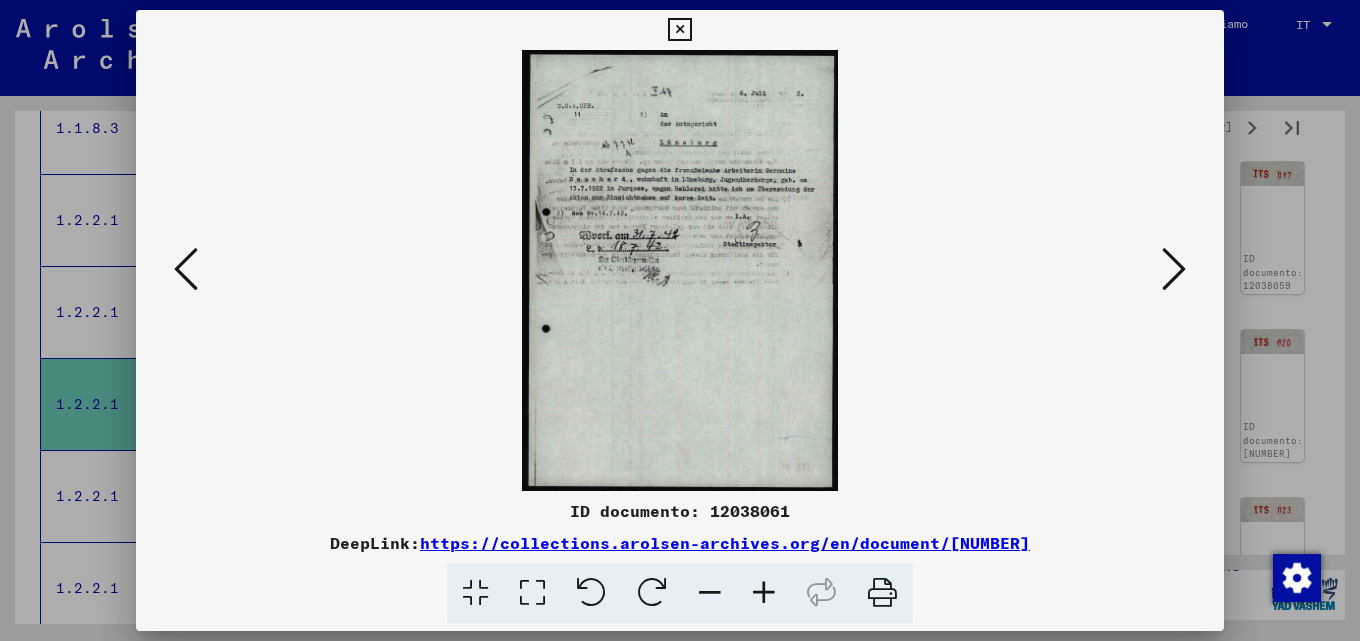 click at bounding box center [1174, 269] 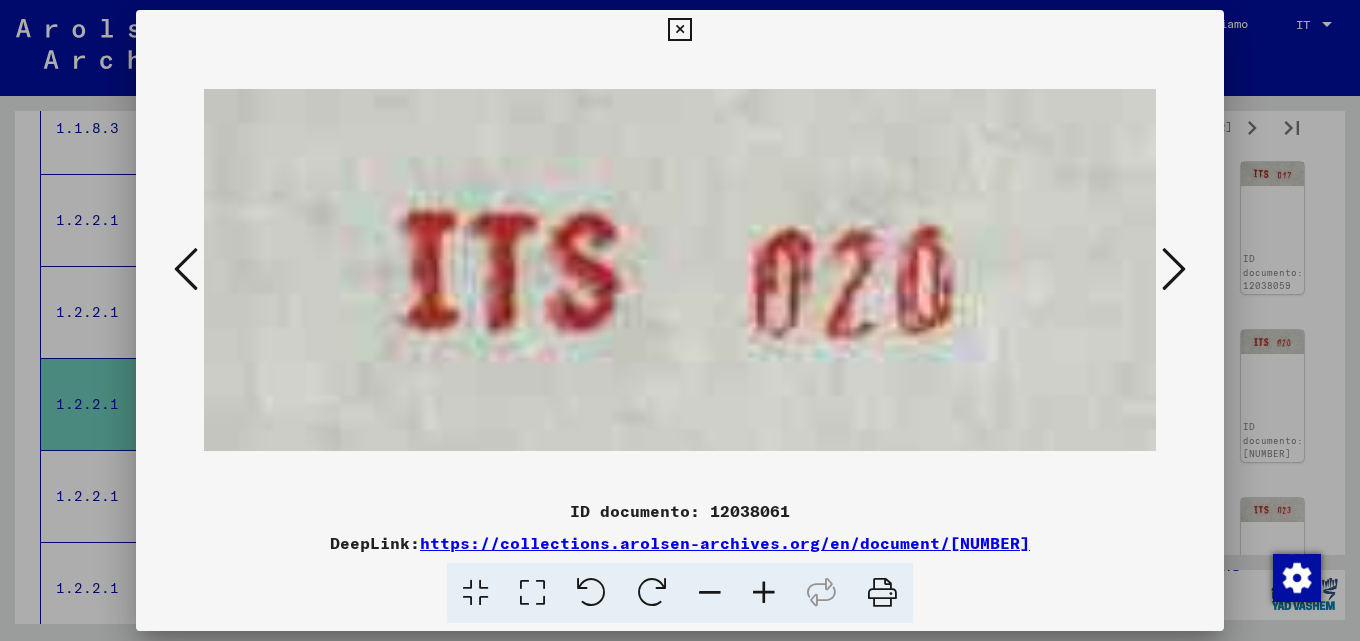 click at bounding box center [1174, 269] 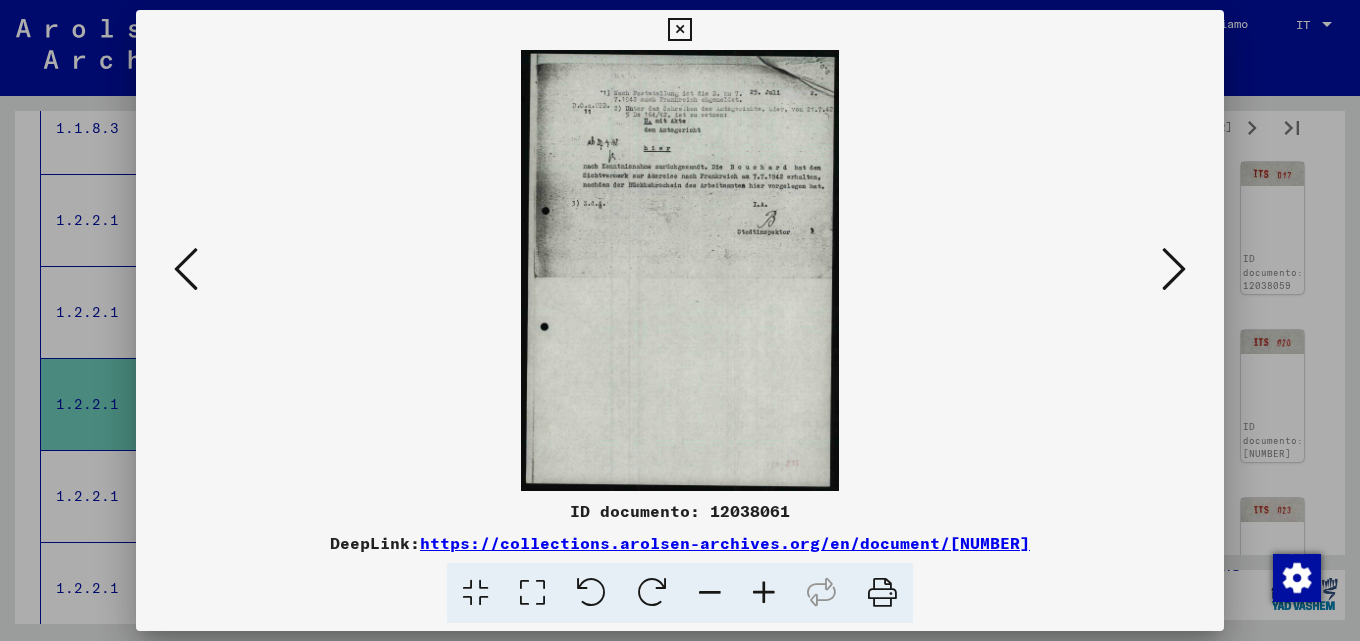 click at bounding box center (1174, 269) 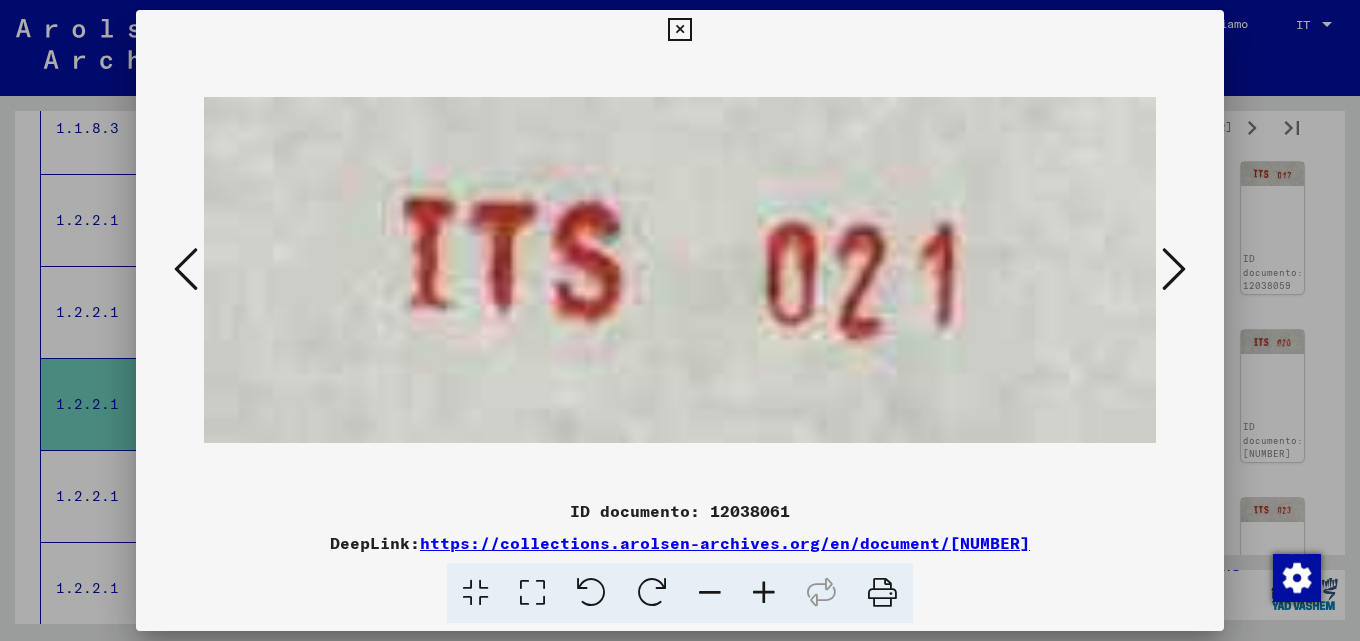 click at bounding box center (1174, 269) 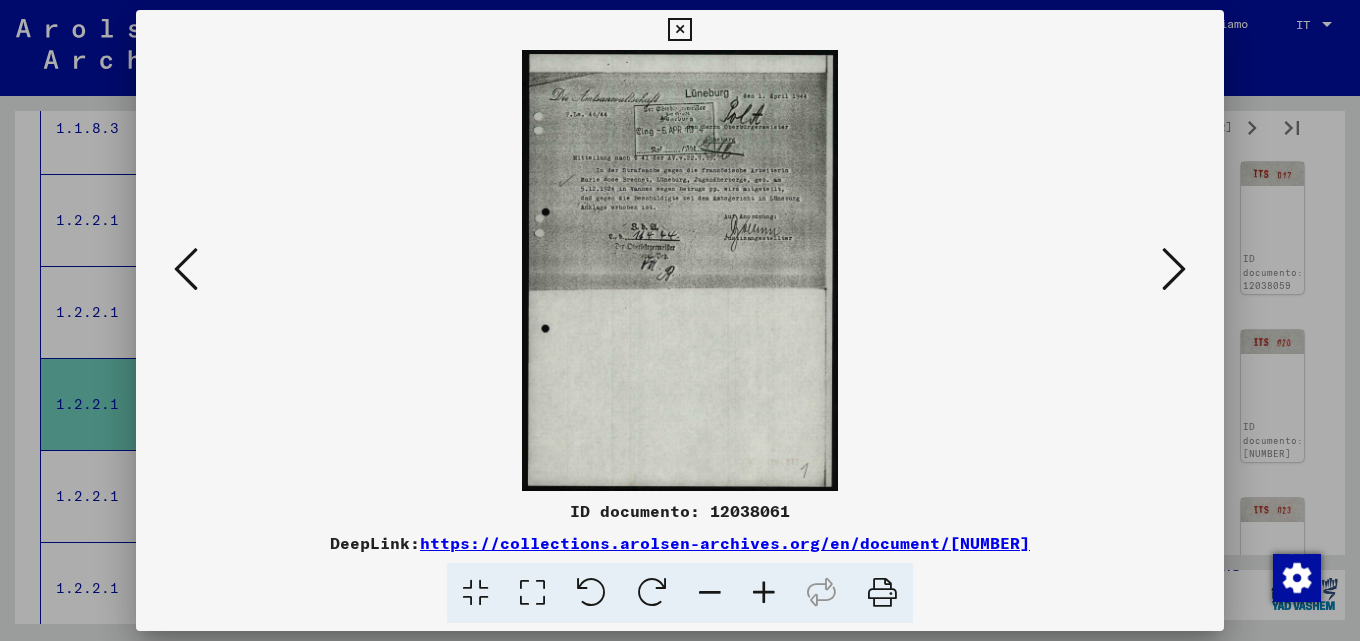 click at bounding box center [1174, 269] 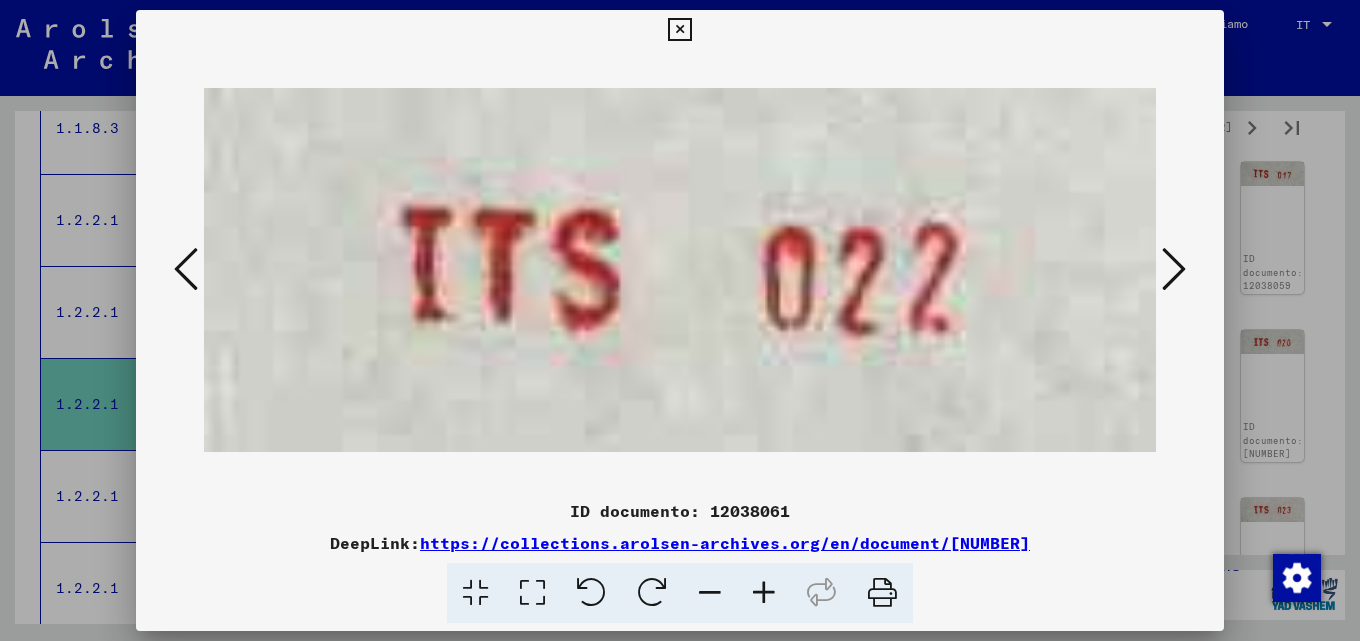 click at bounding box center [1174, 269] 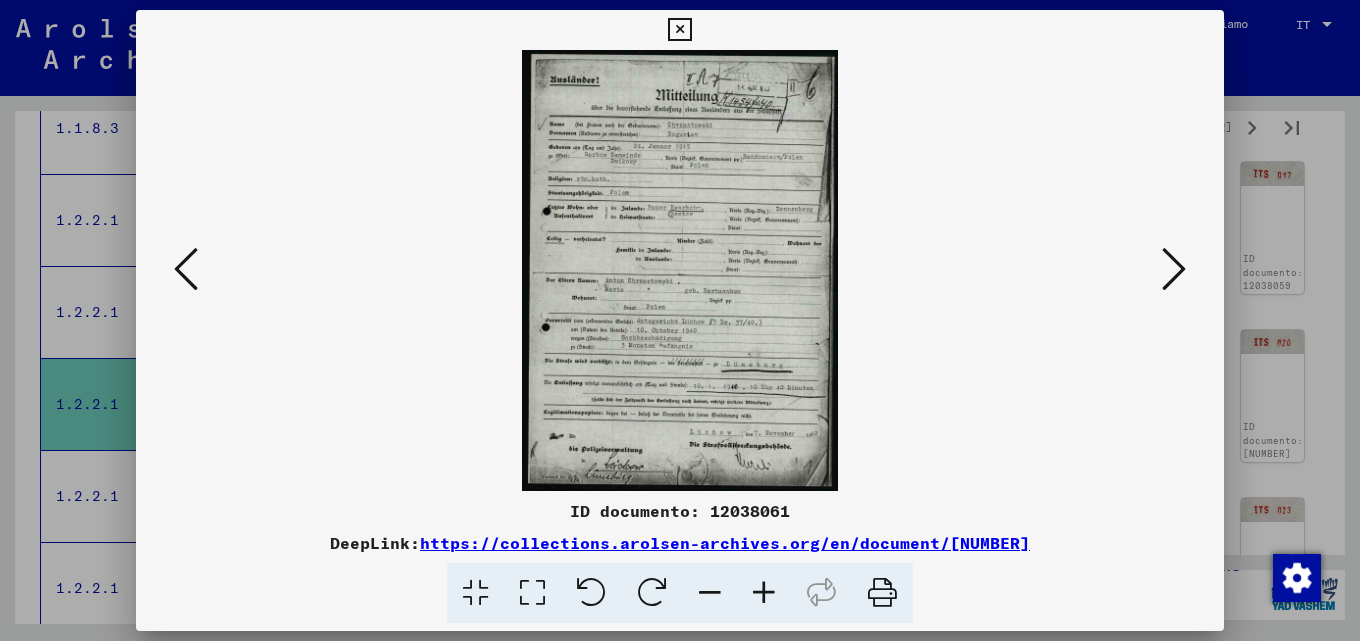 click at bounding box center (1174, 269) 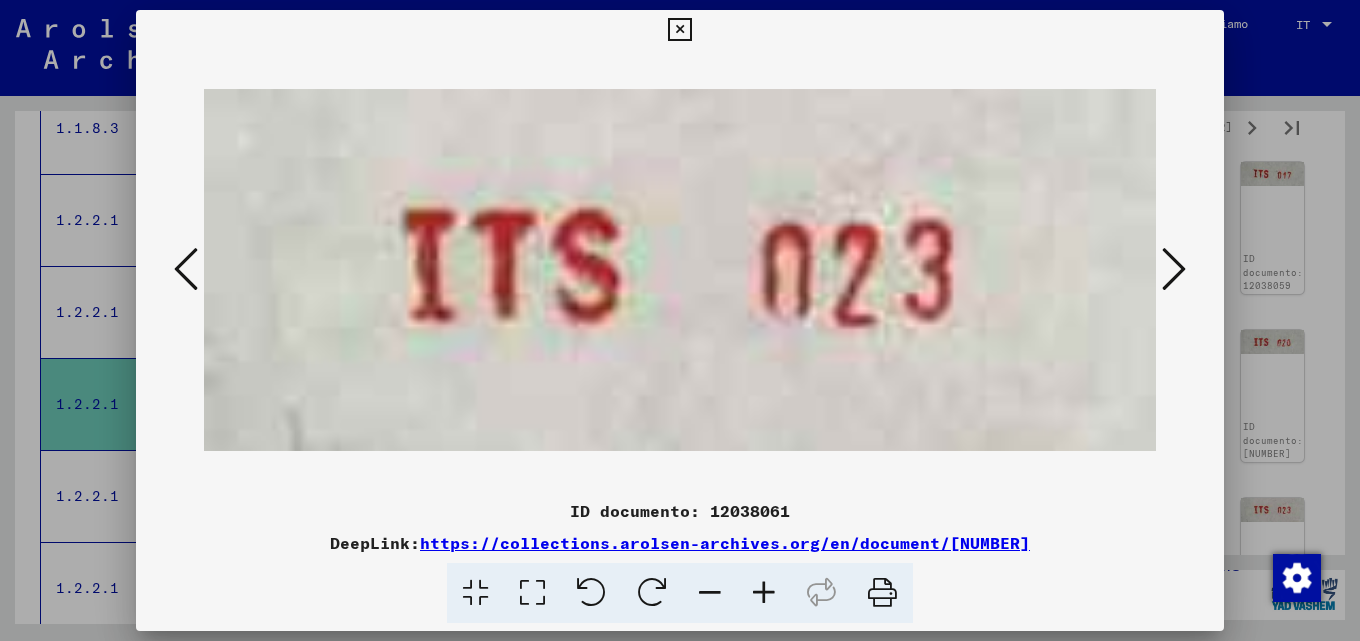 click at bounding box center (1174, 269) 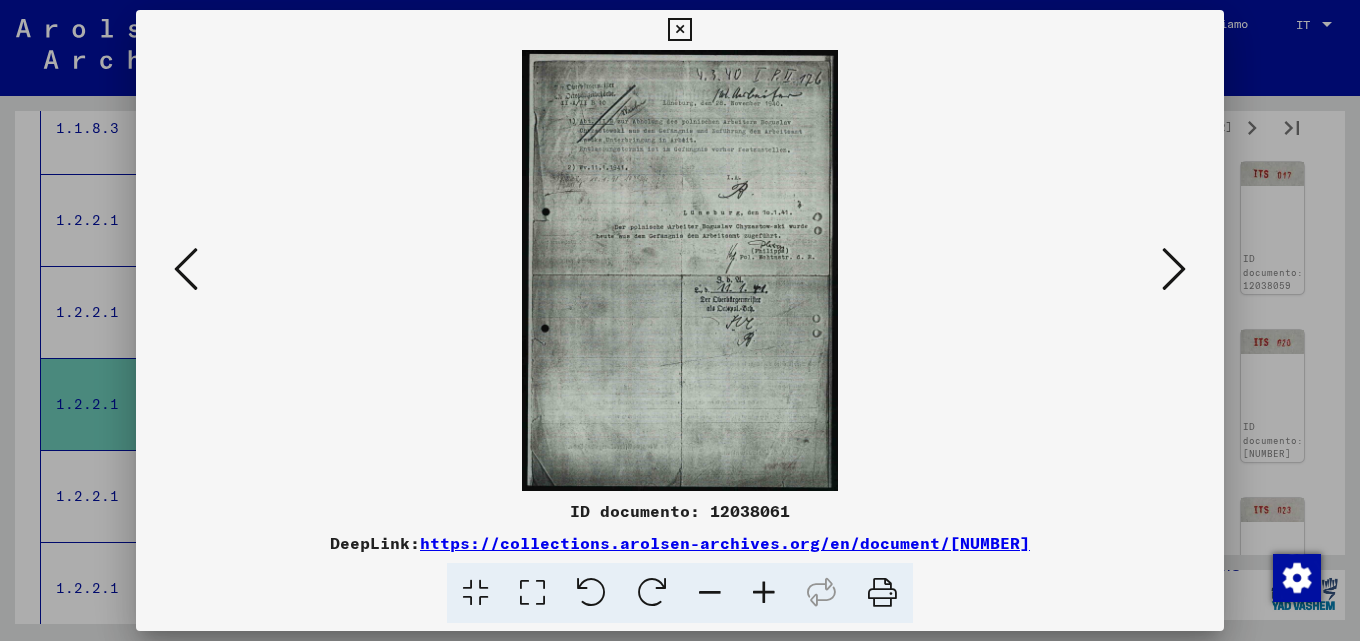 click at bounding box center (1174, 269) 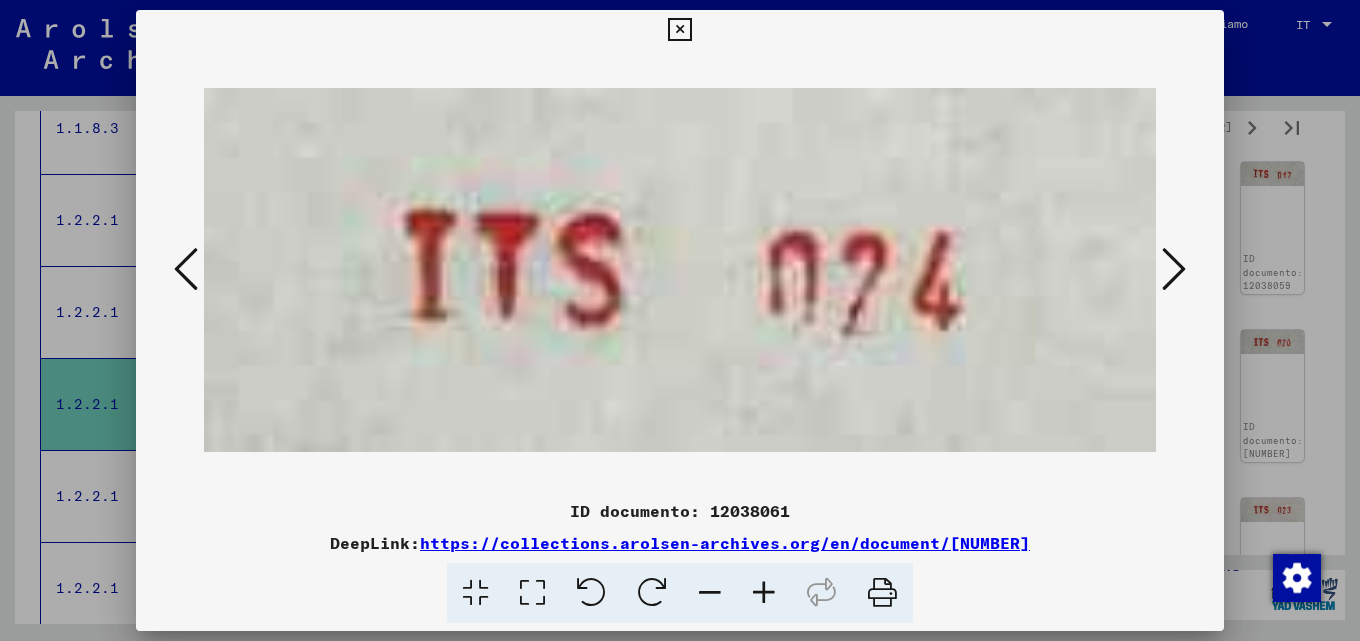 click at bounding box center [1174, 269] 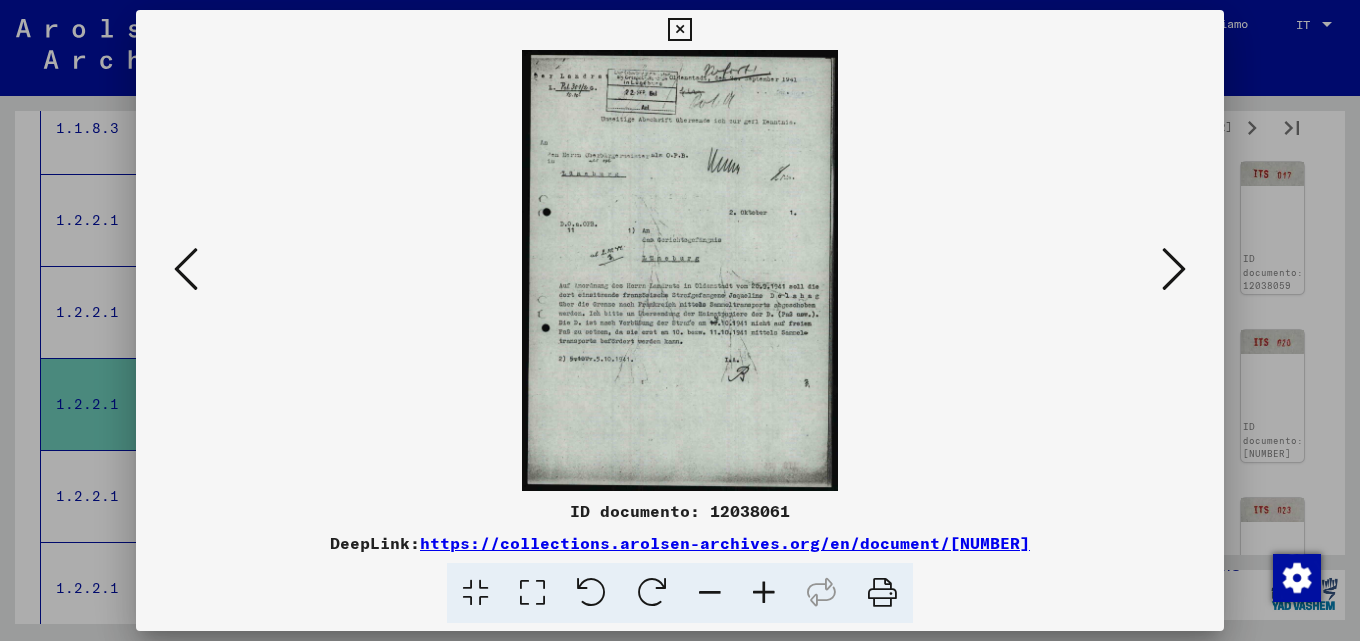 click at bounding box center (1174, 269) 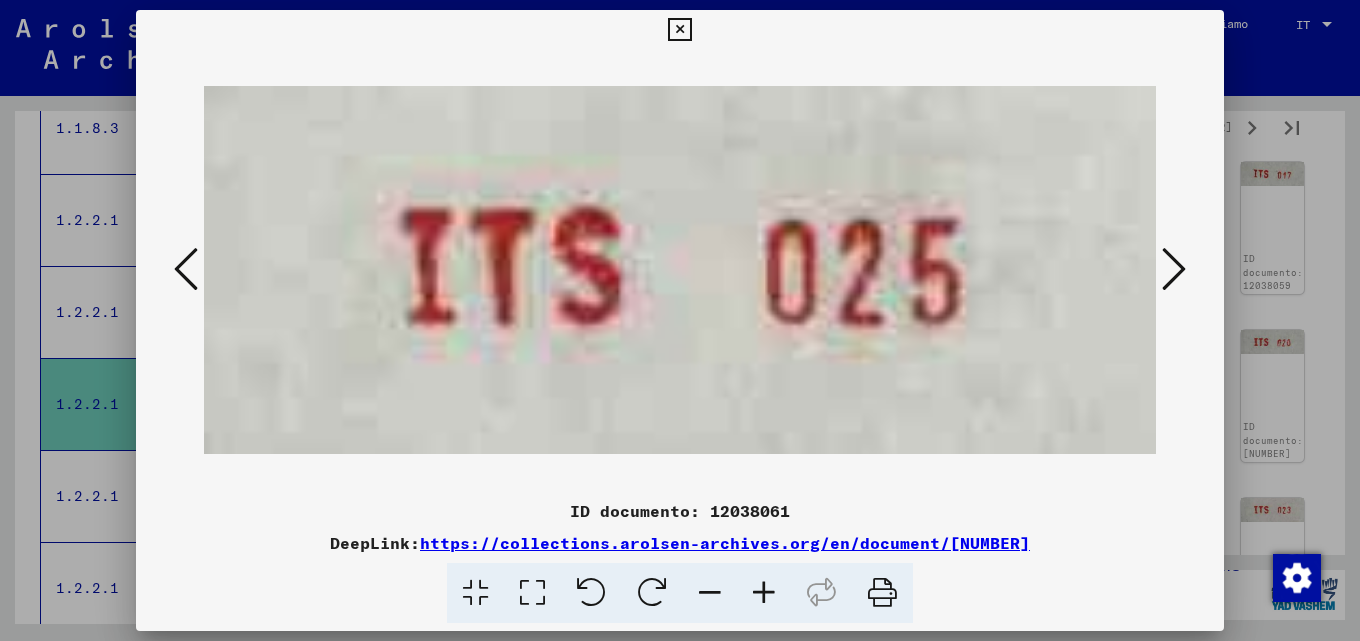 click at bounding box center (1174, 269) 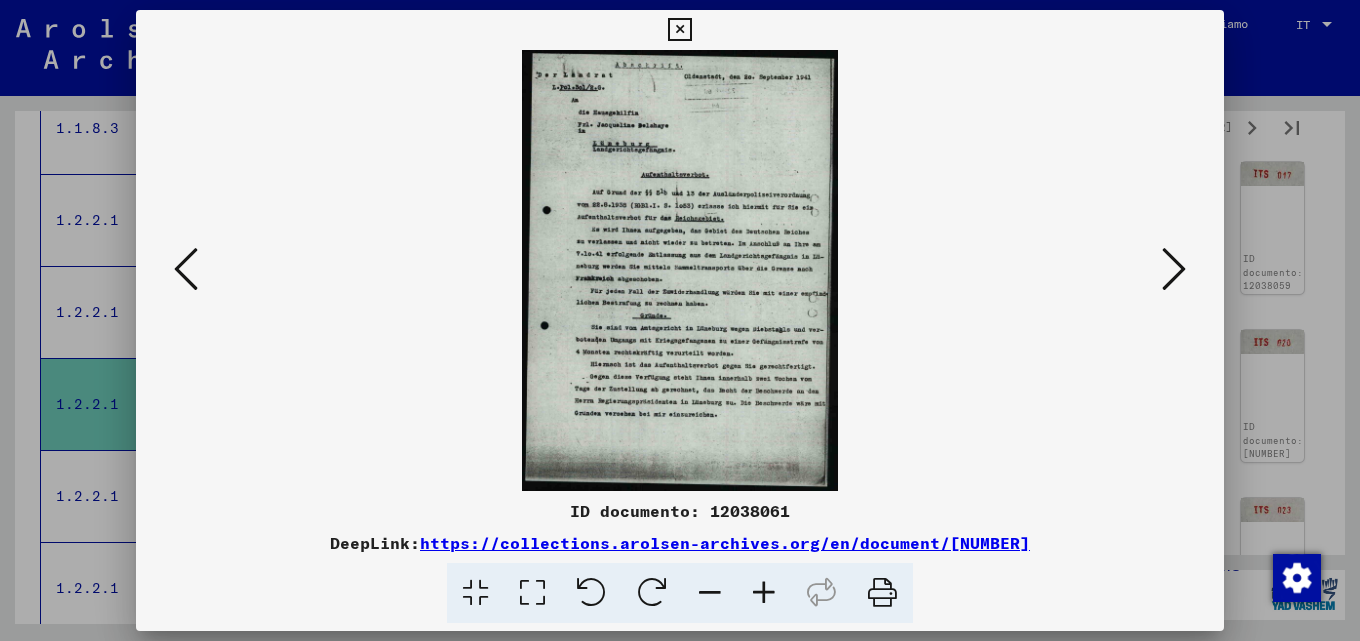click at bounding box center [1174, 269] 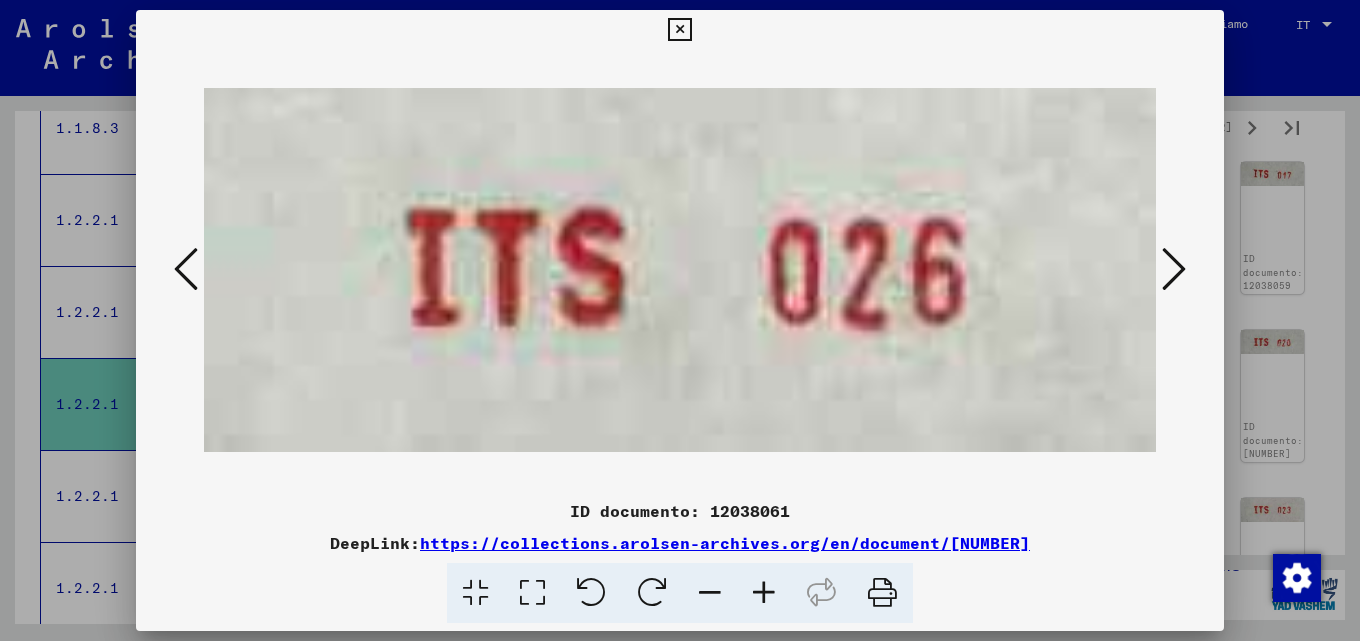 click at bounding box center [1174, 269] 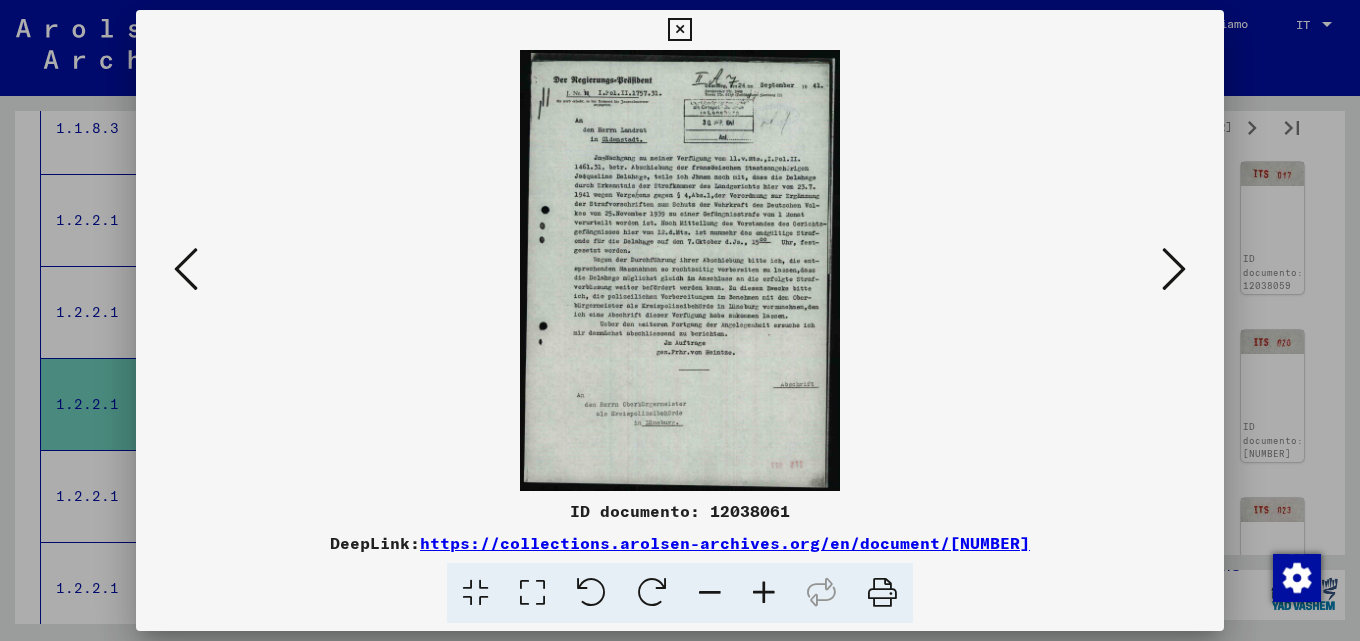 click at bounding box center [1174, 269] 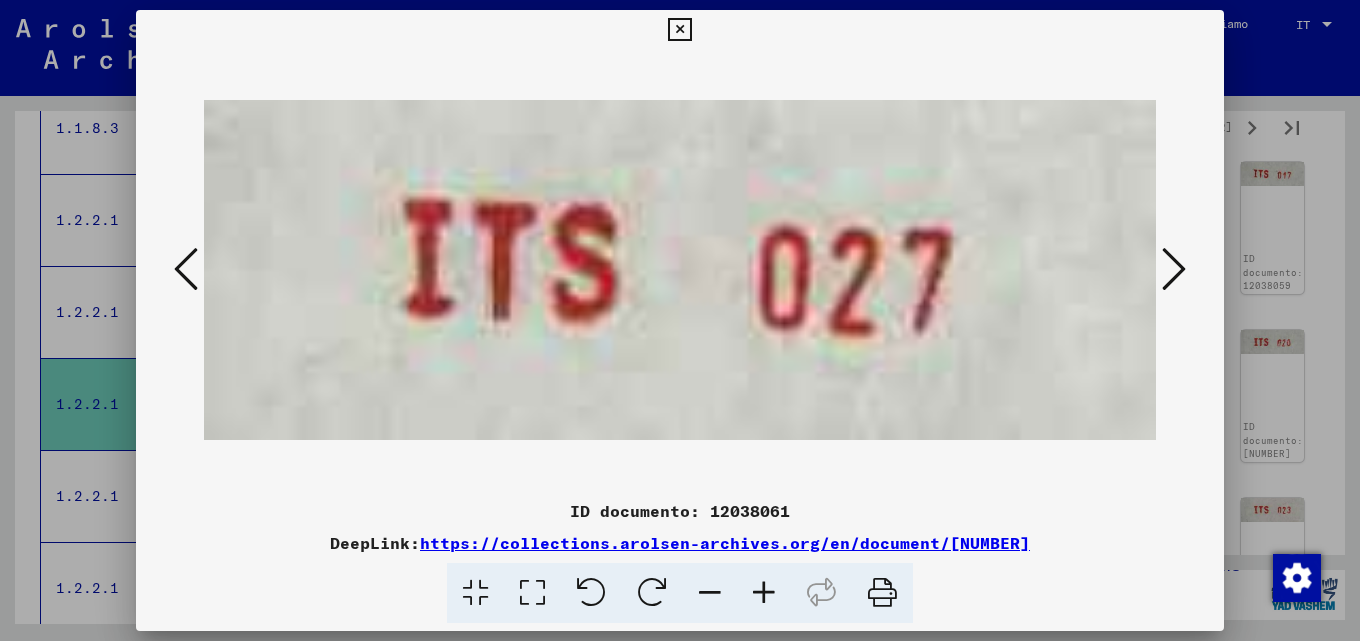 click at bounding box center [1174, 269] 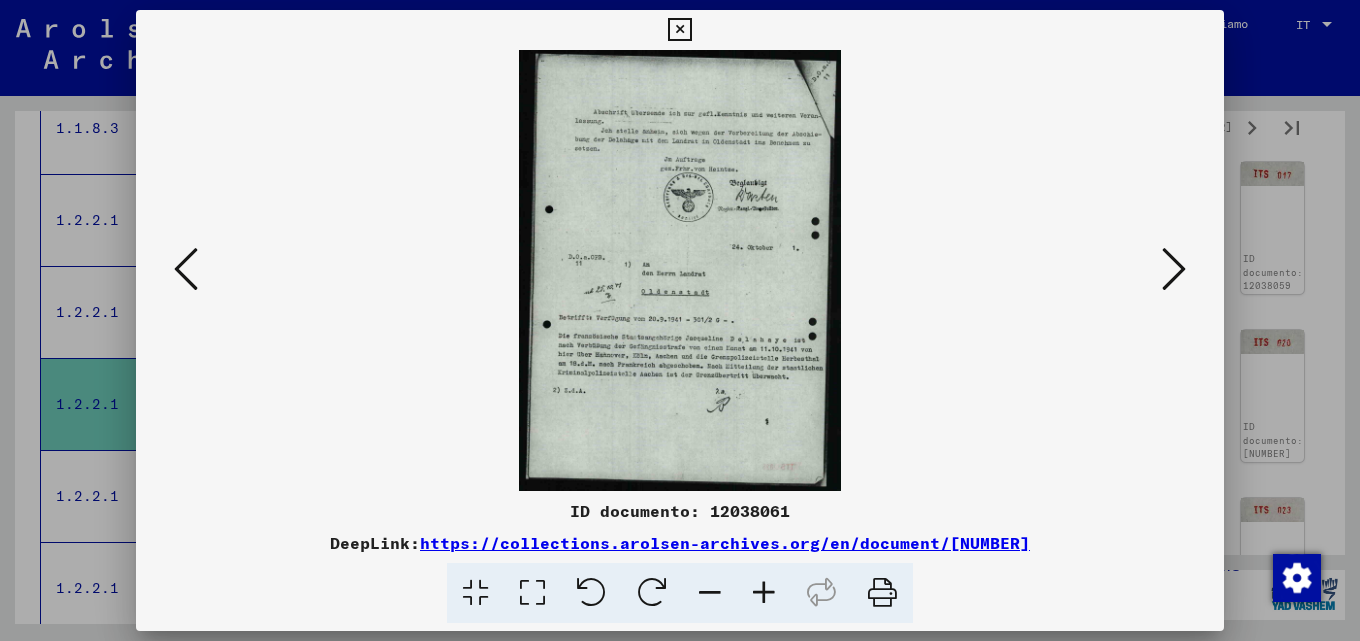 click at bounding box center (1174, 269) 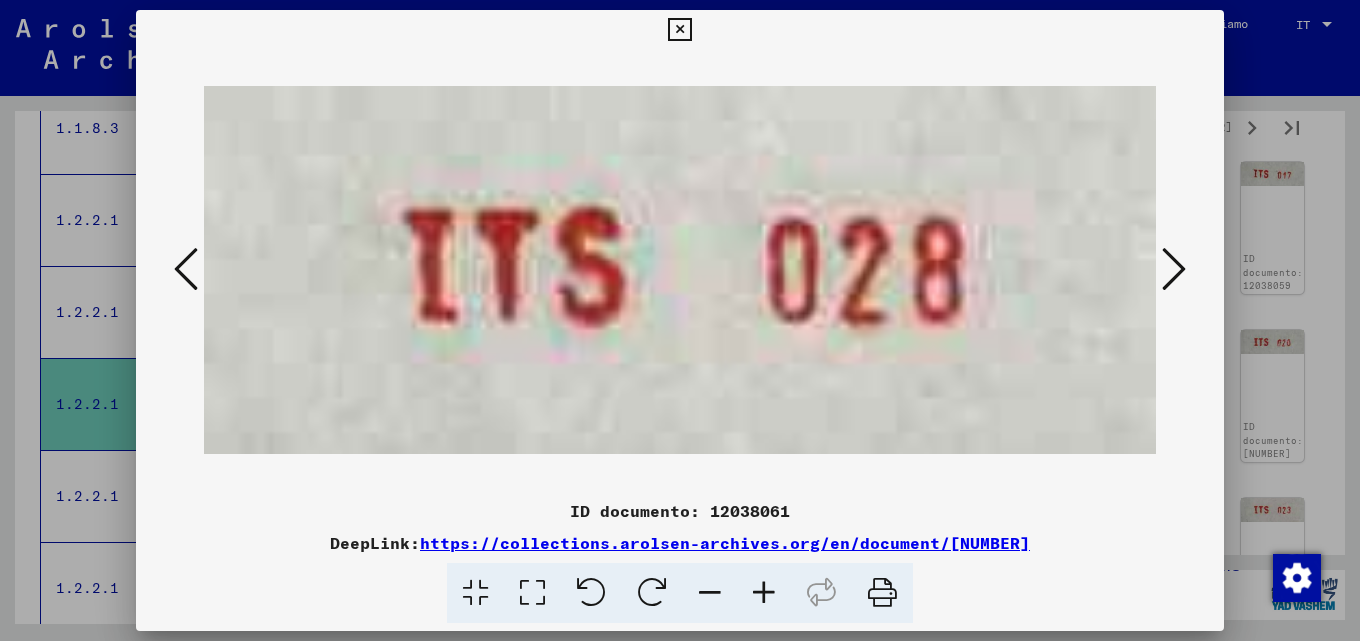 click at bounding box center [1174, 269] 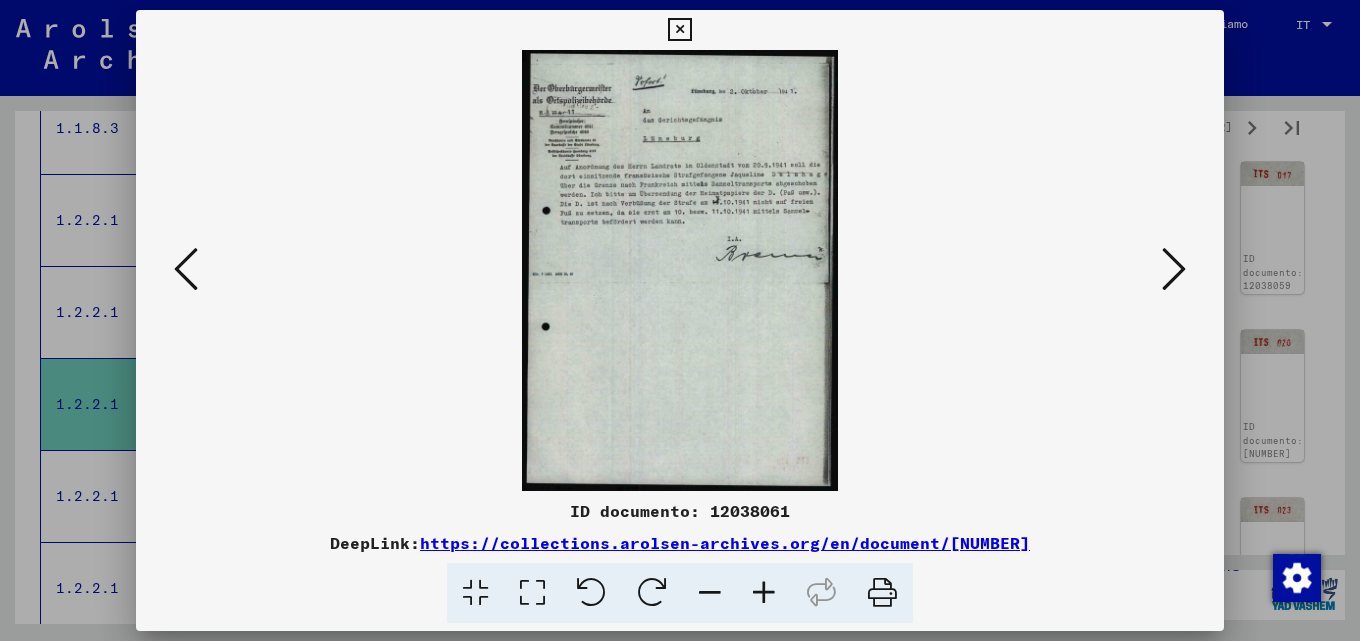 click at bounding box center [1174, 269] 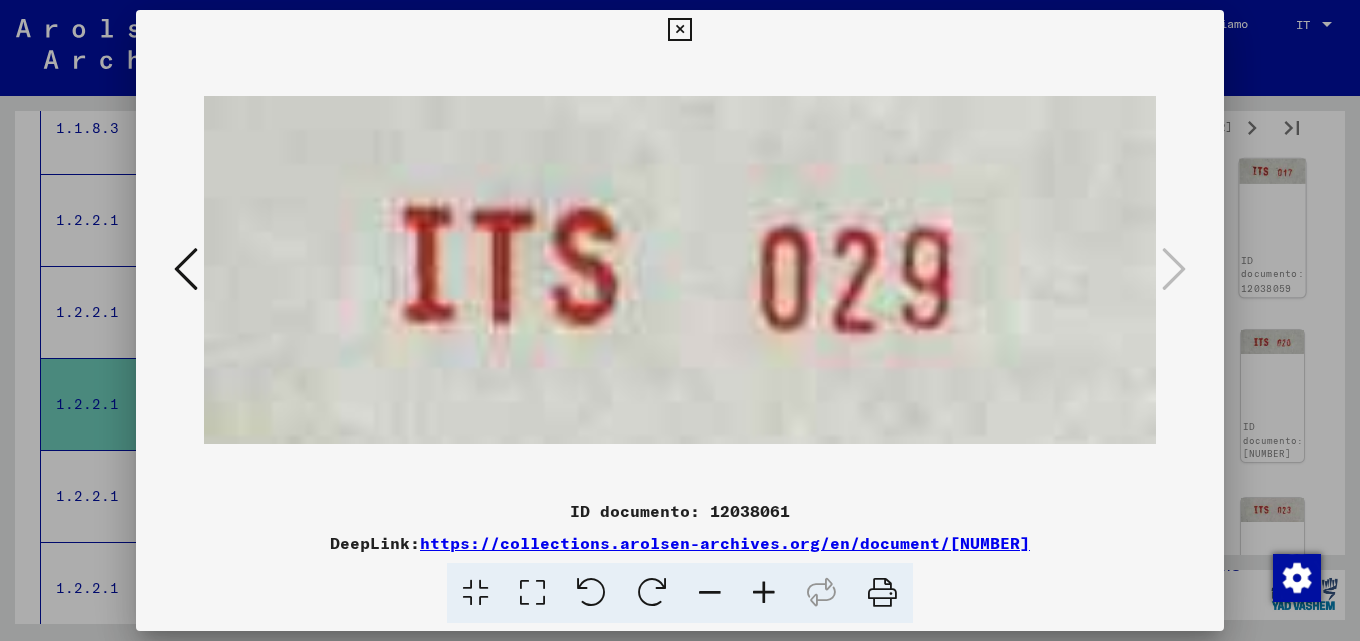 click at bounding box center (680, 320) 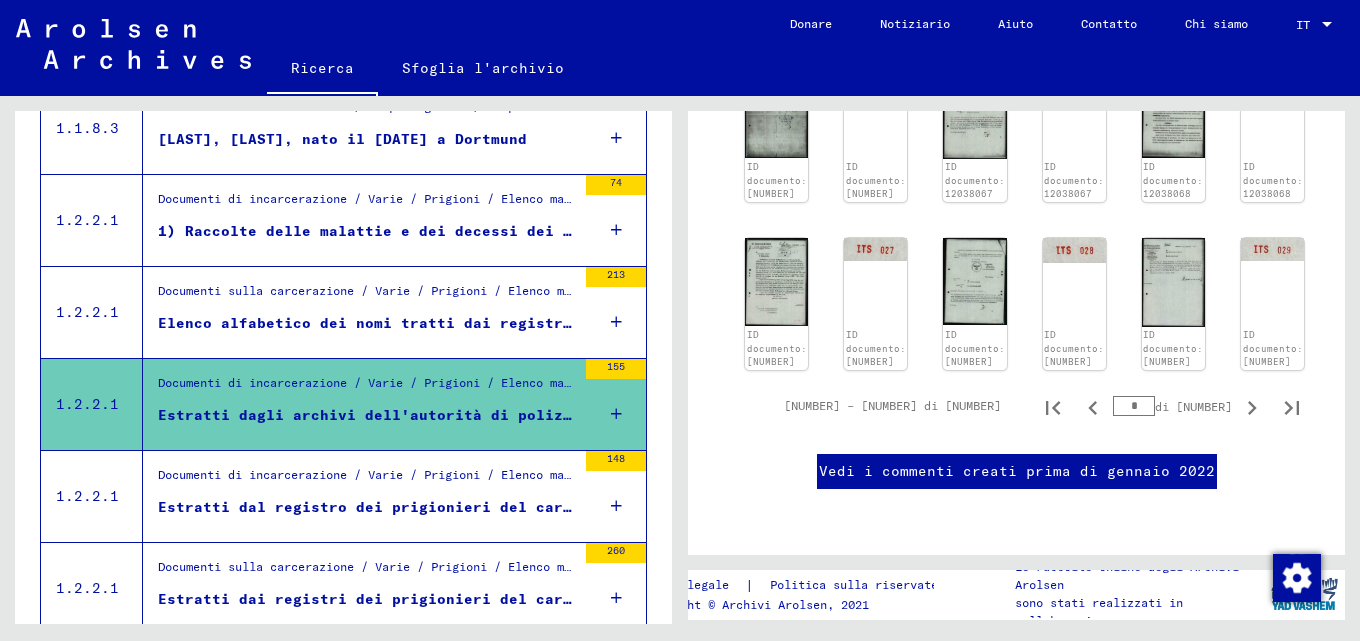 scroll, scrollTop: 1276, scrollLeft: 0, axis: vertical 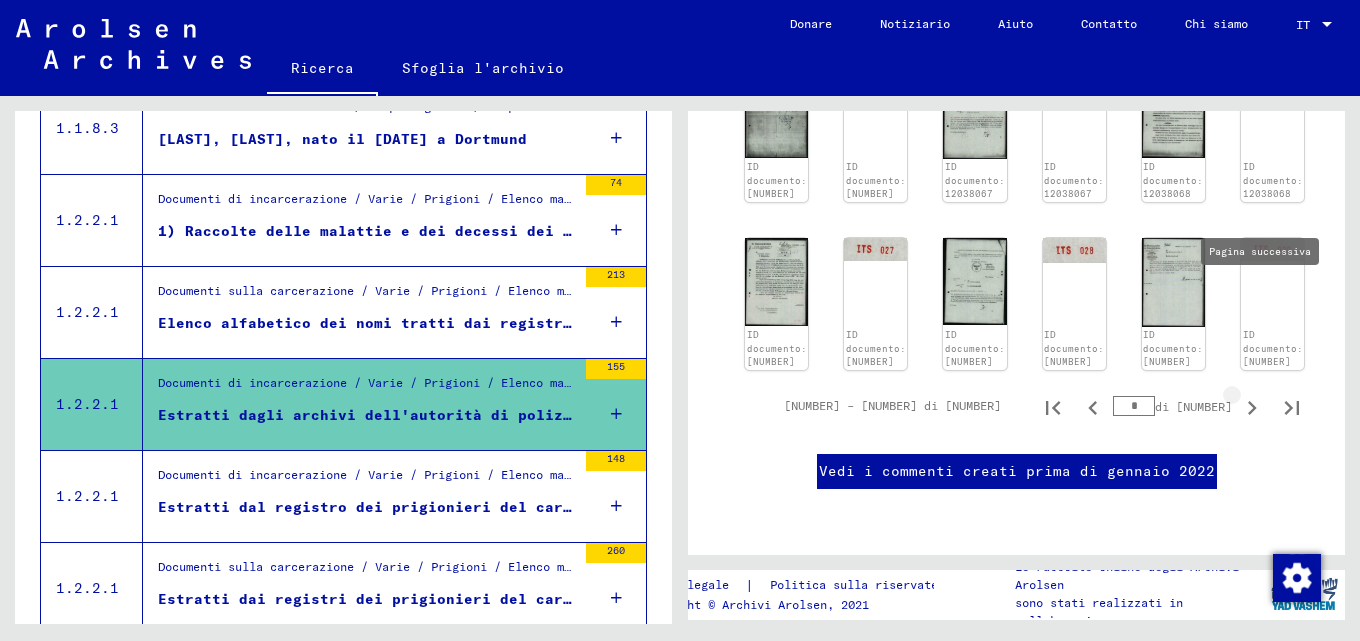 click 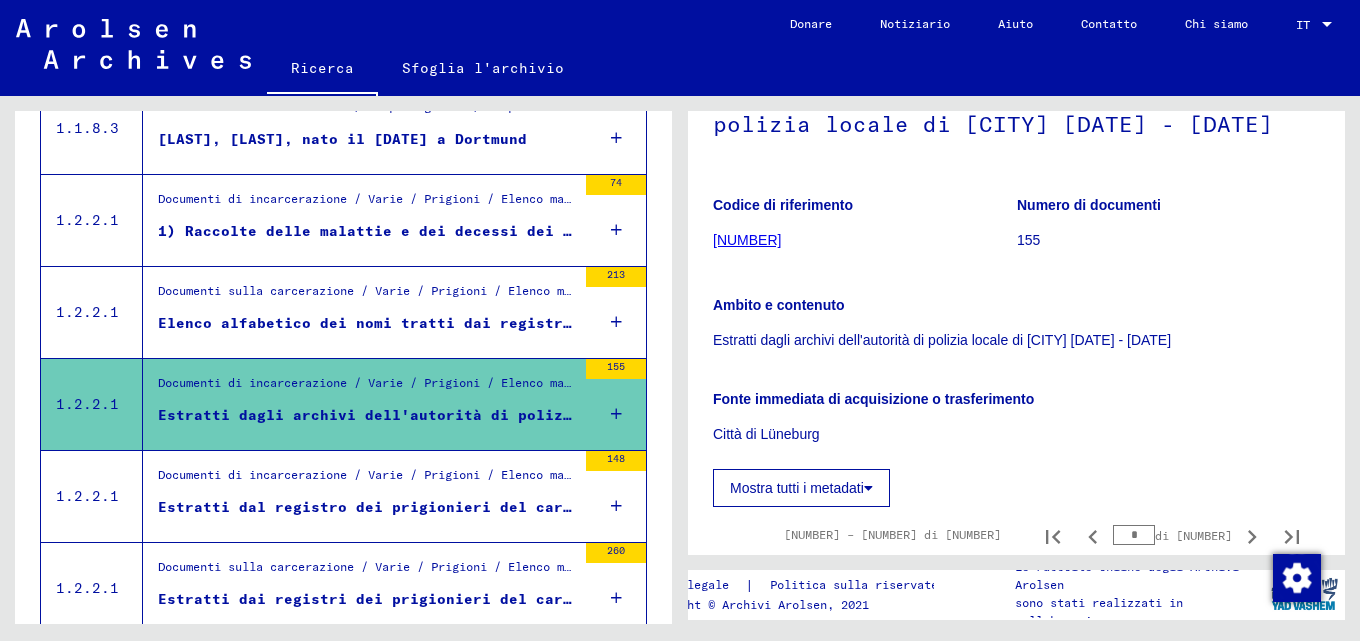 scroll, scrollTop: 447, scrollLeft: 0, axis: vertical 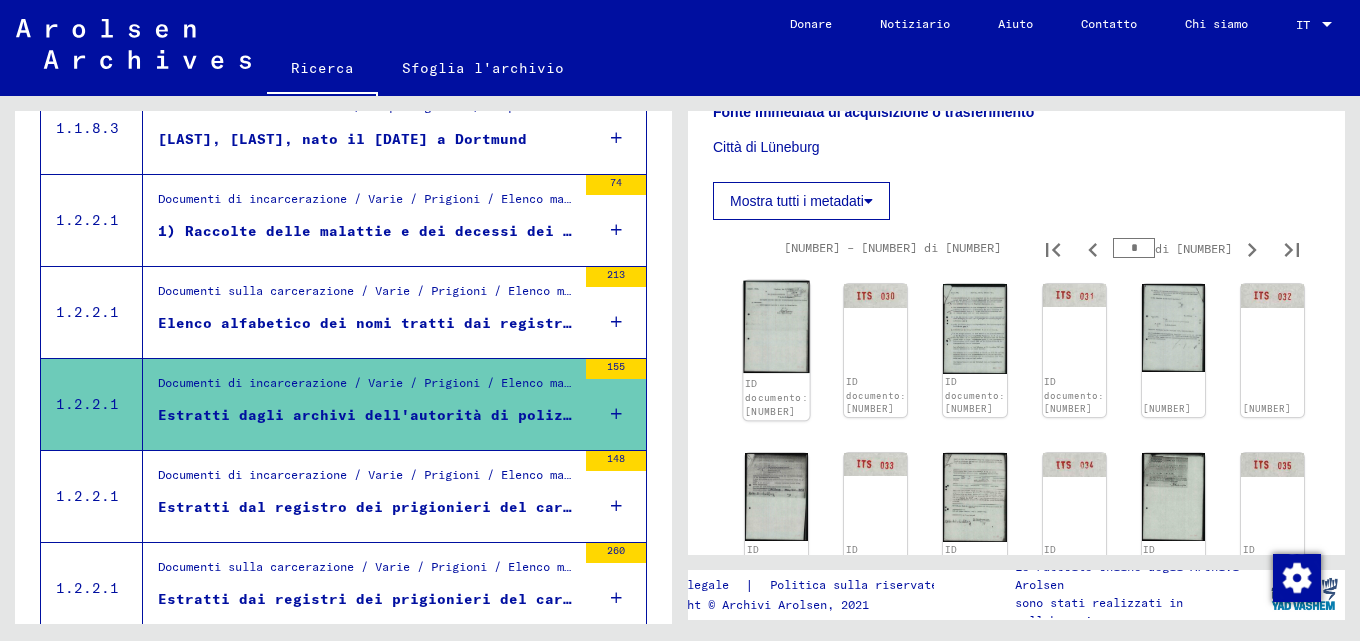 click 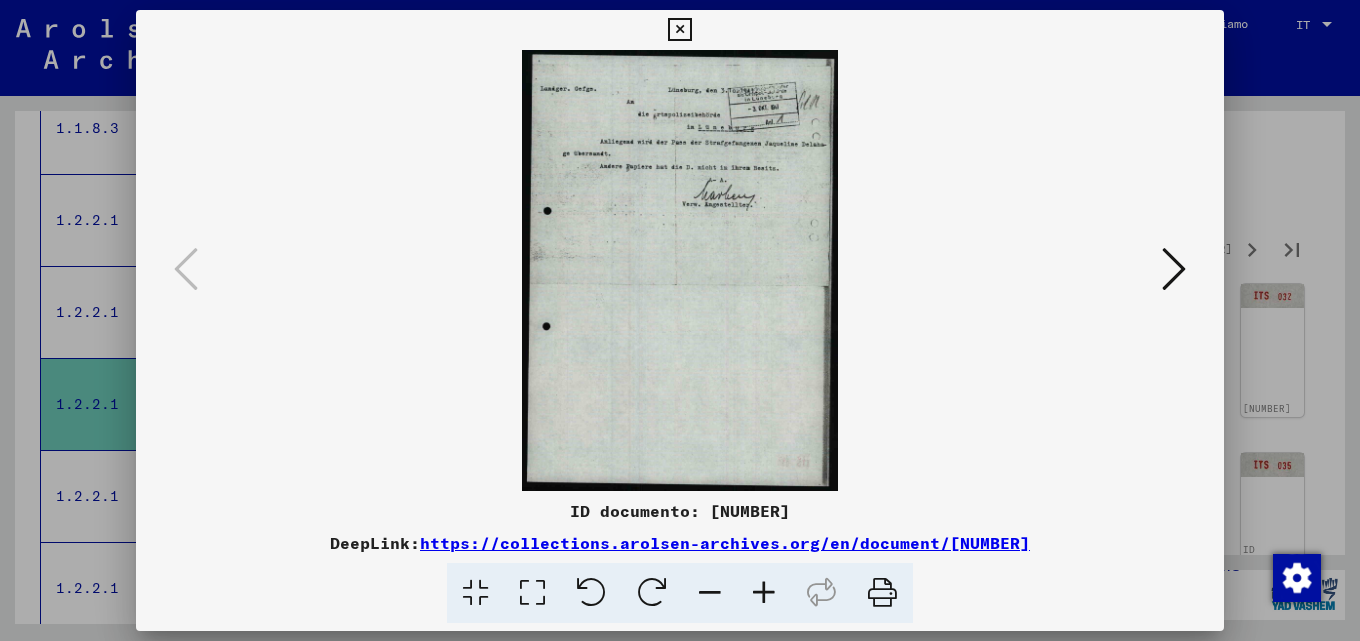 click at bounding box center (1174, 269) 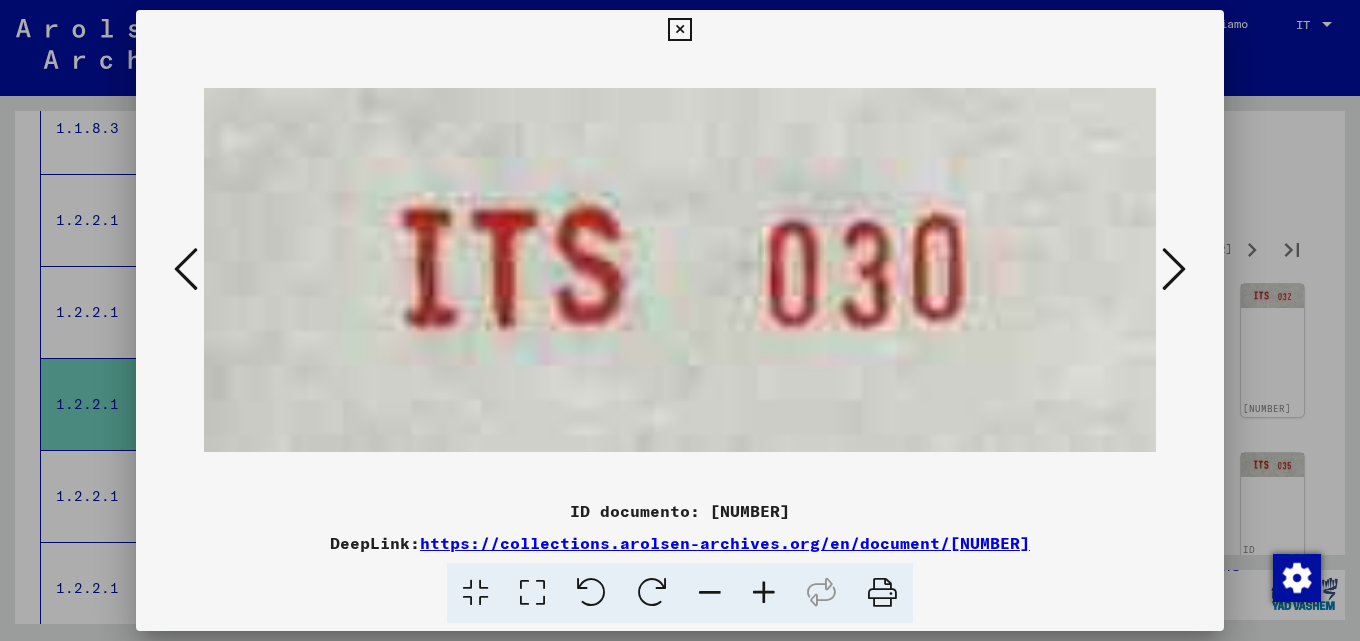 click at bounding box center (1174, 269) 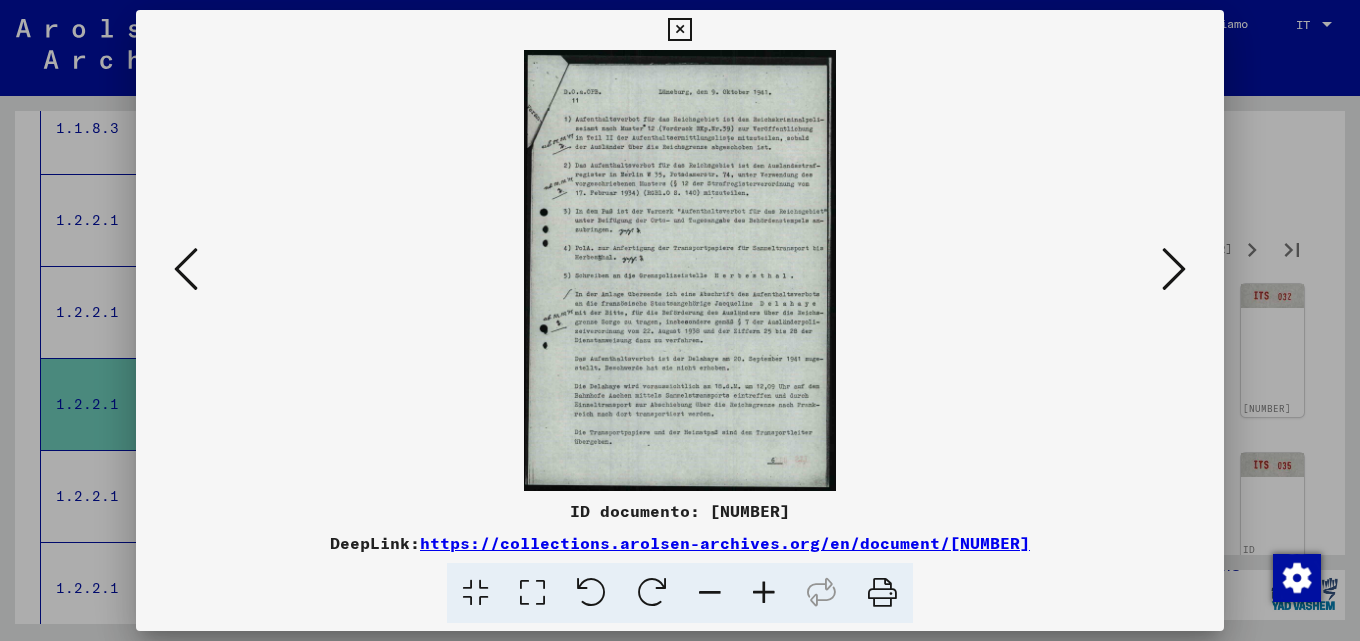click at bounding box center [764, 593] 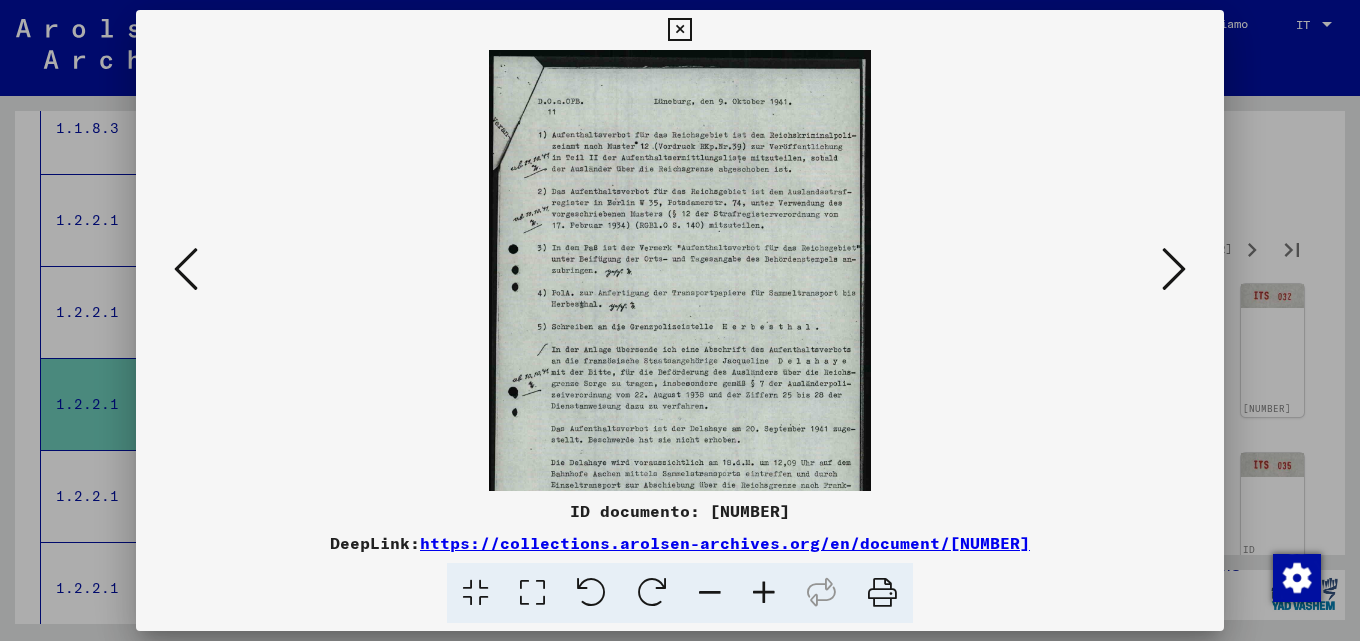 click at bounding box center (764, 593) 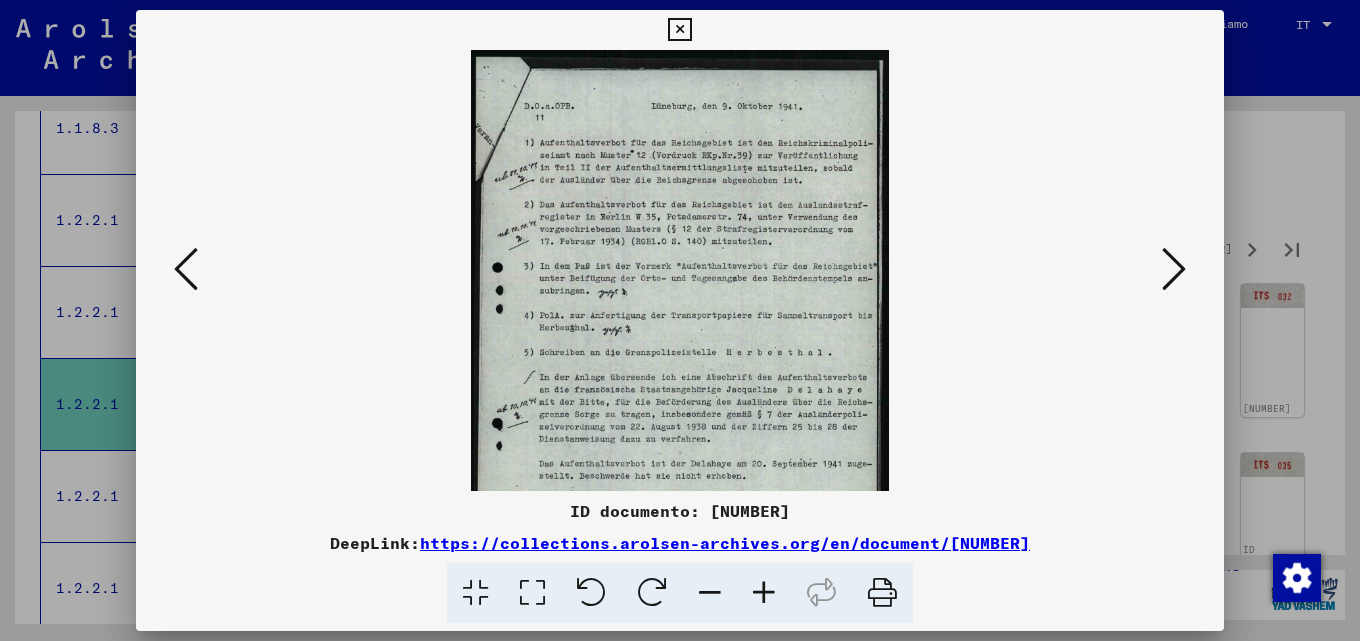click at bounding box center [764, 593] 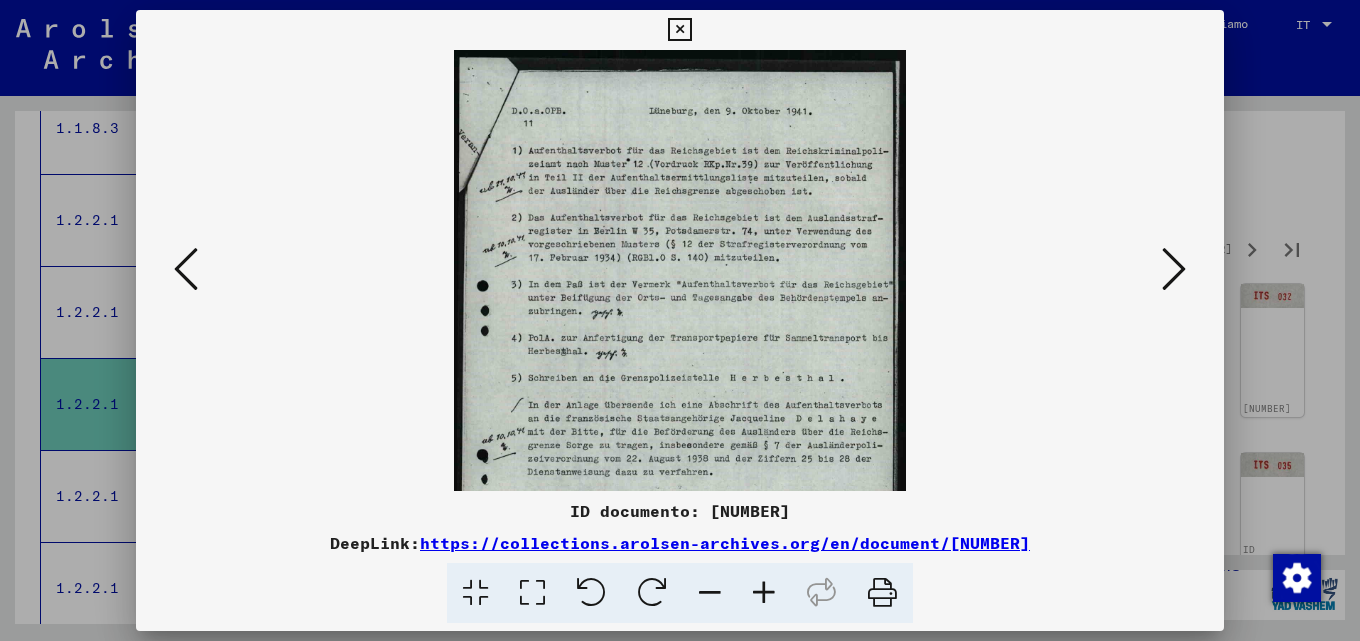 click at bounding box center (764, 593) 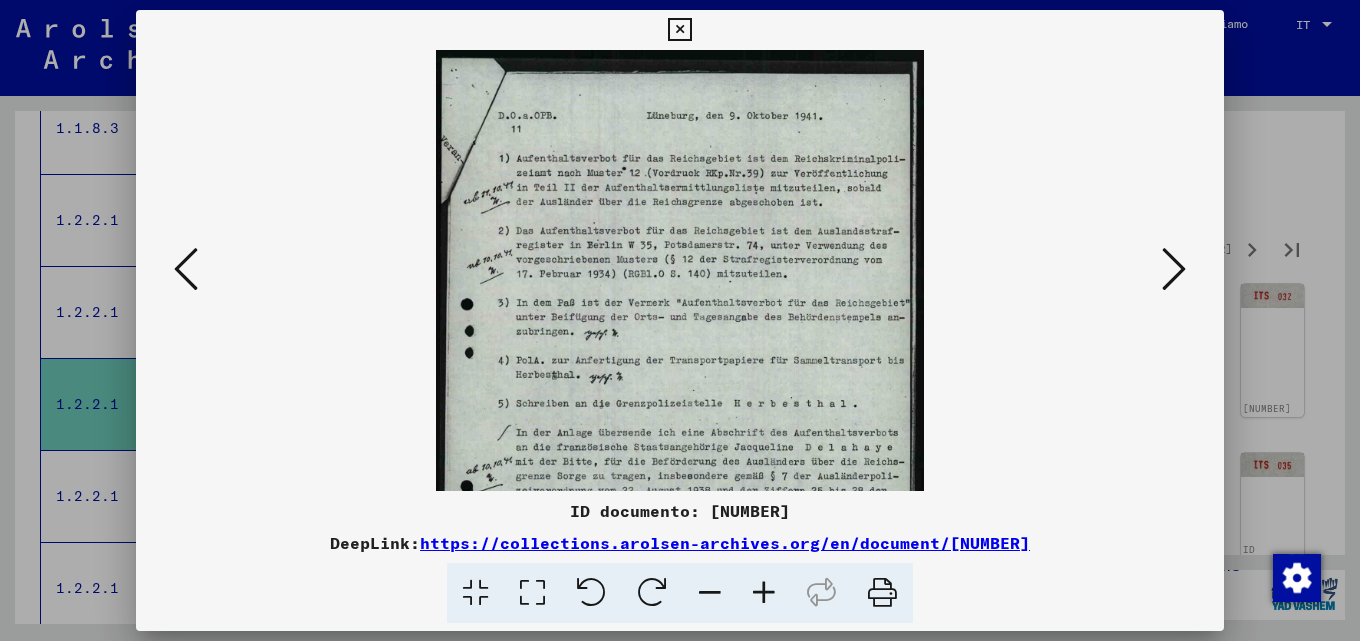 click at bounding box center (764, 593) 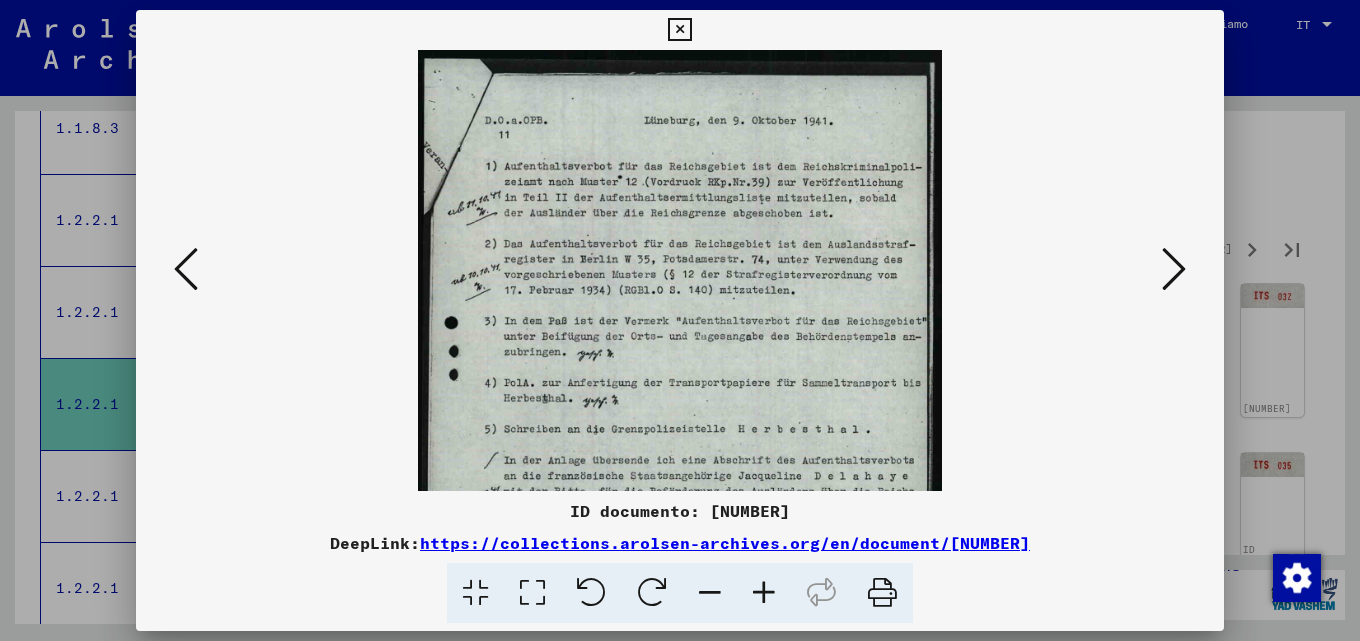 click at bounding box center (764, 593) 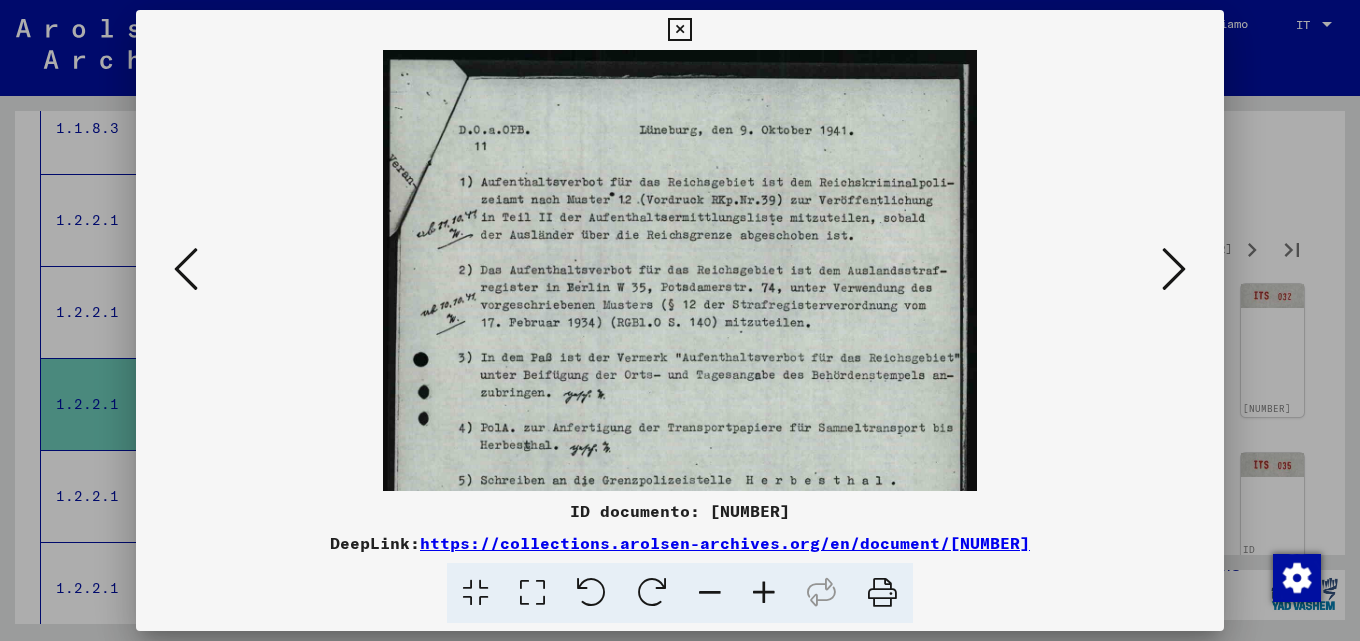 click at bounding box center [764, 593] 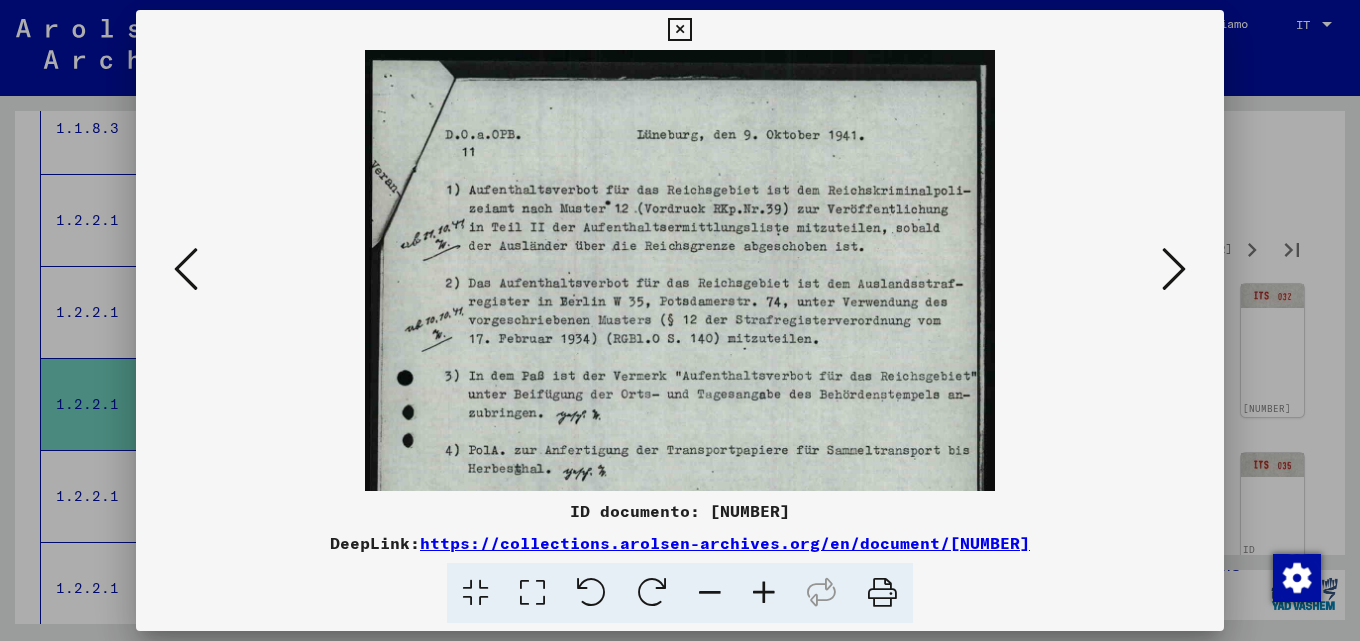 click at bounding box center [764, 593] 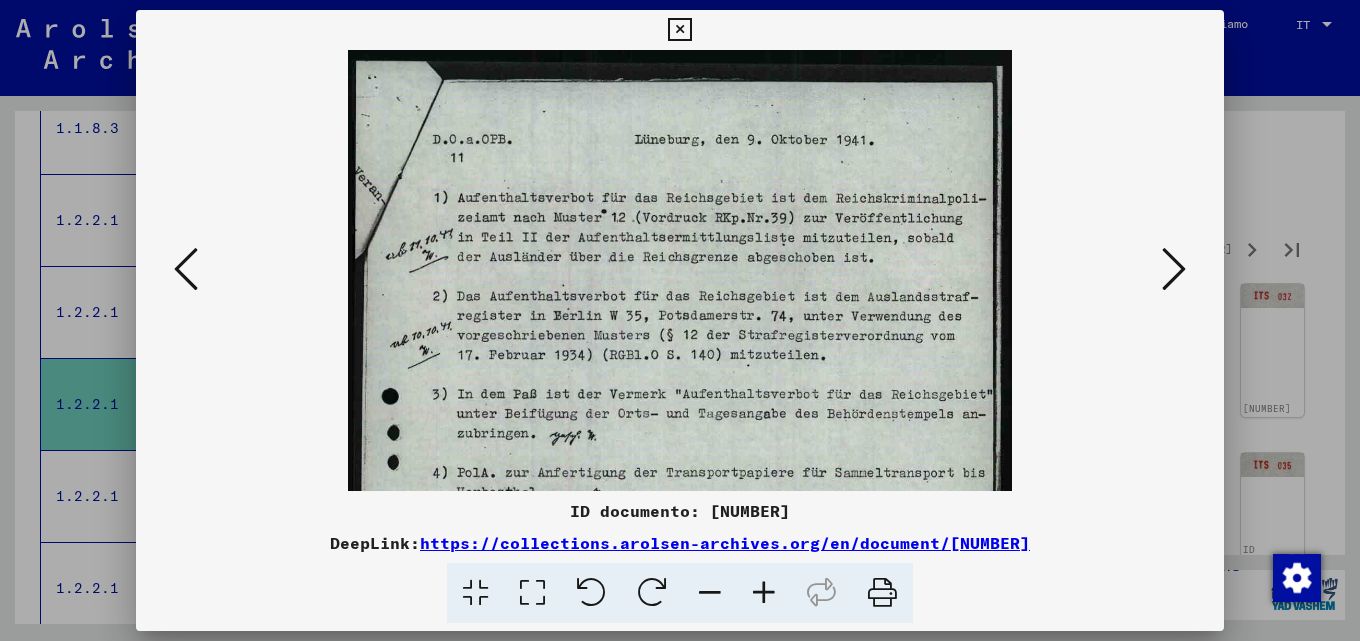 click at bounding box center [764, 593] 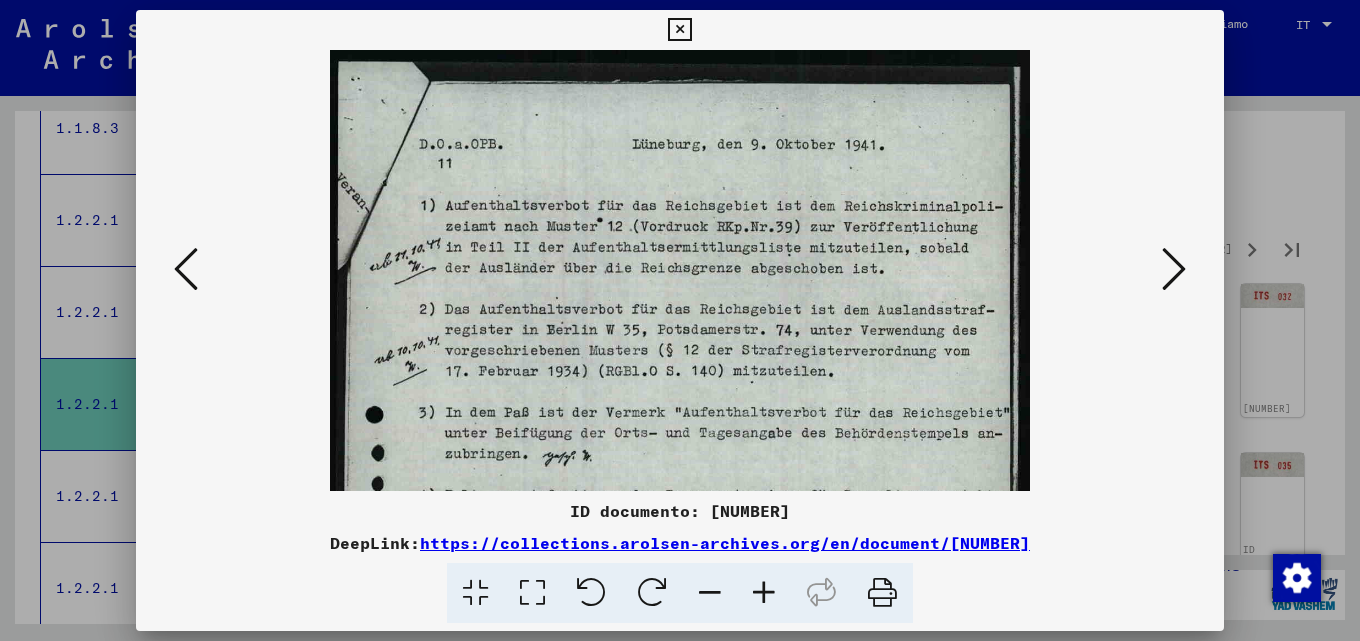 click at bounding box center (764, 593) 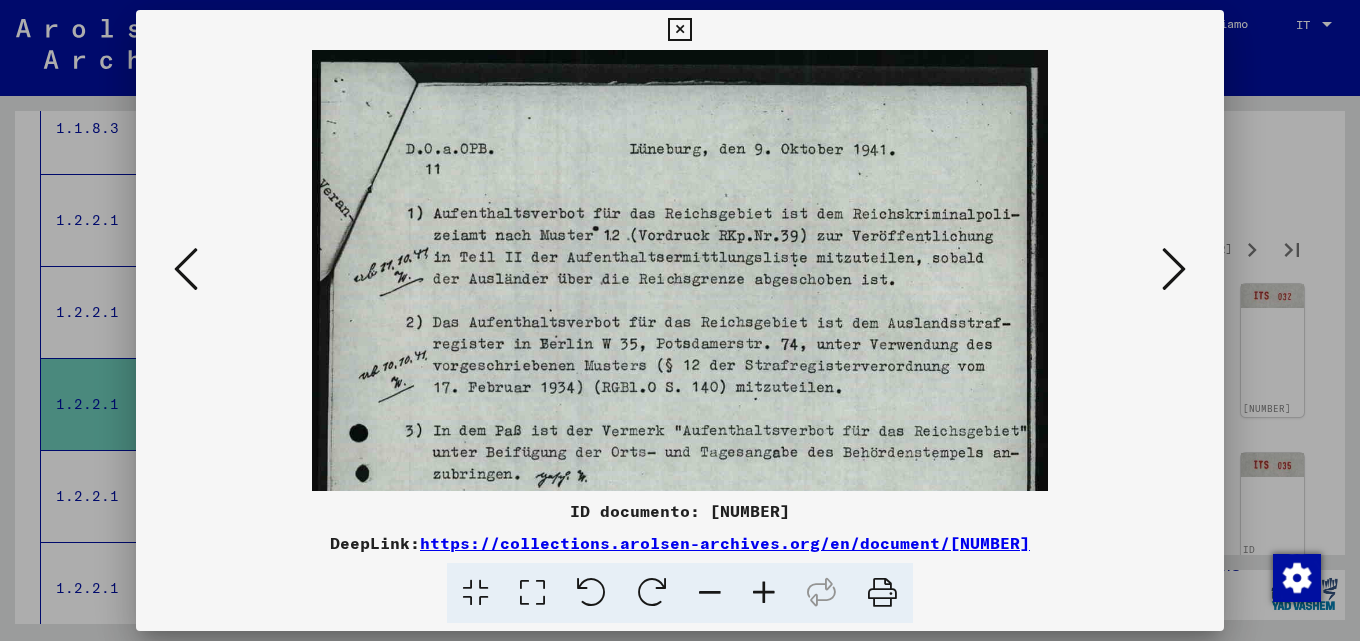 click at bounding box center (764, 593) 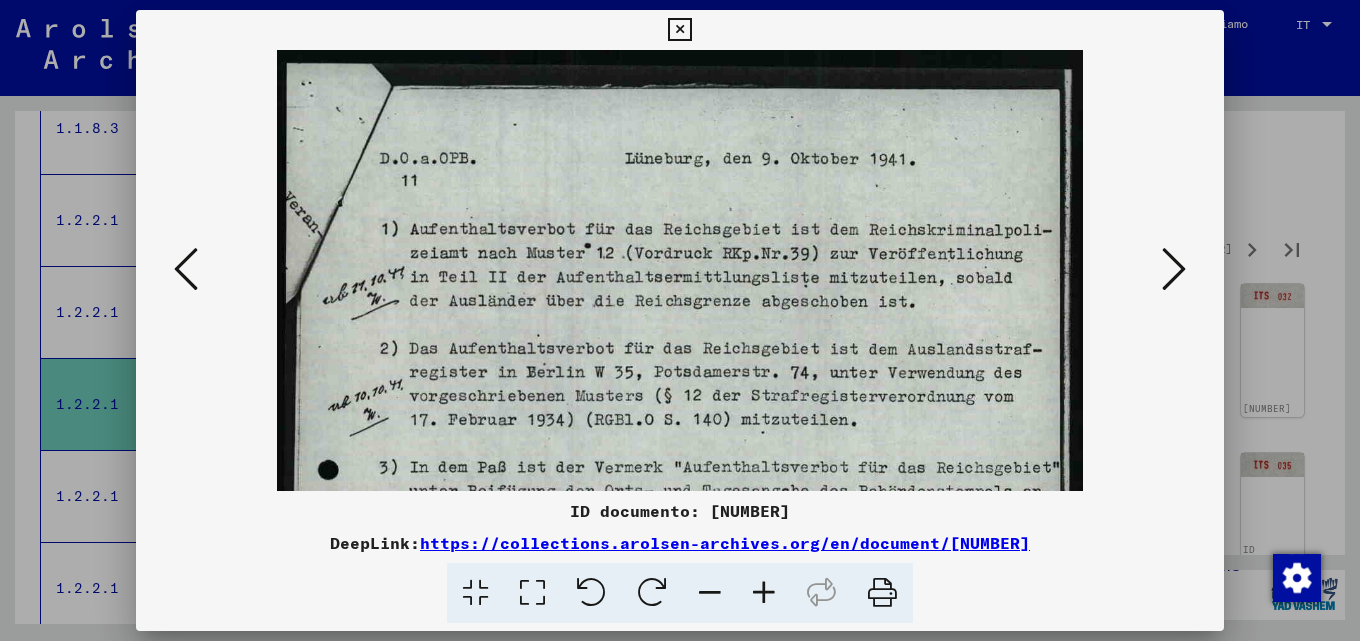 click at bounding box center (764, 593) 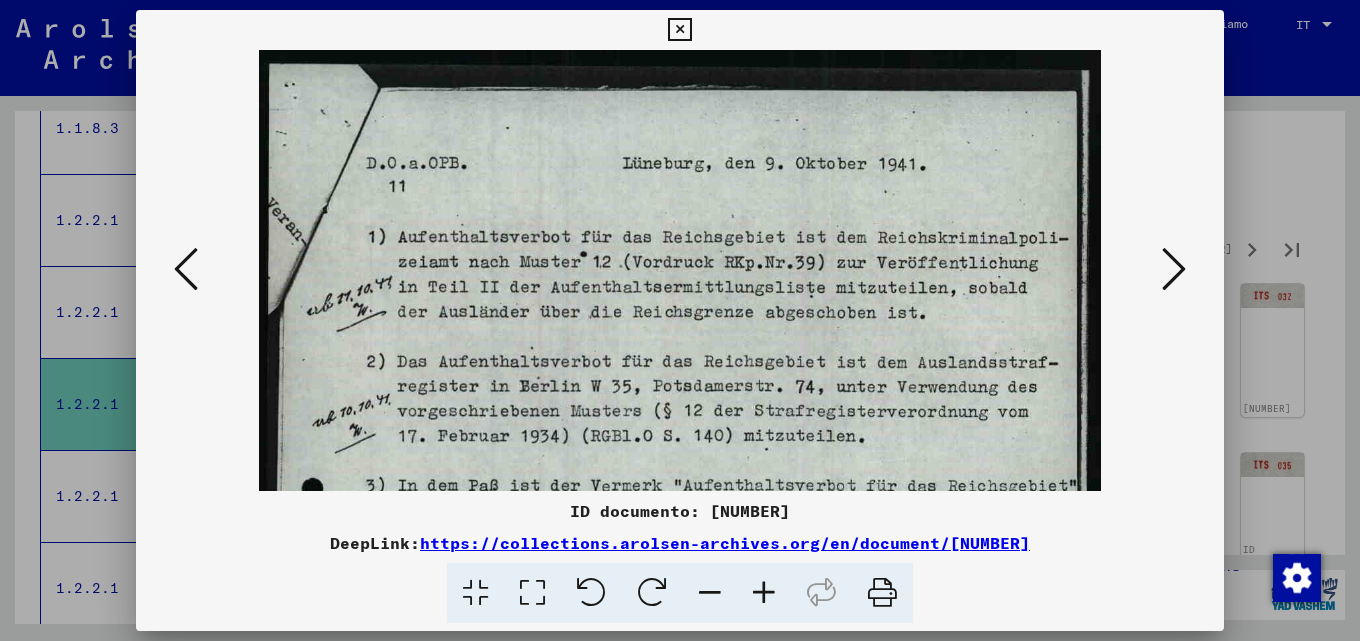 scroll, scrollTop: 91, scrollLeft: 0, axis: vertical 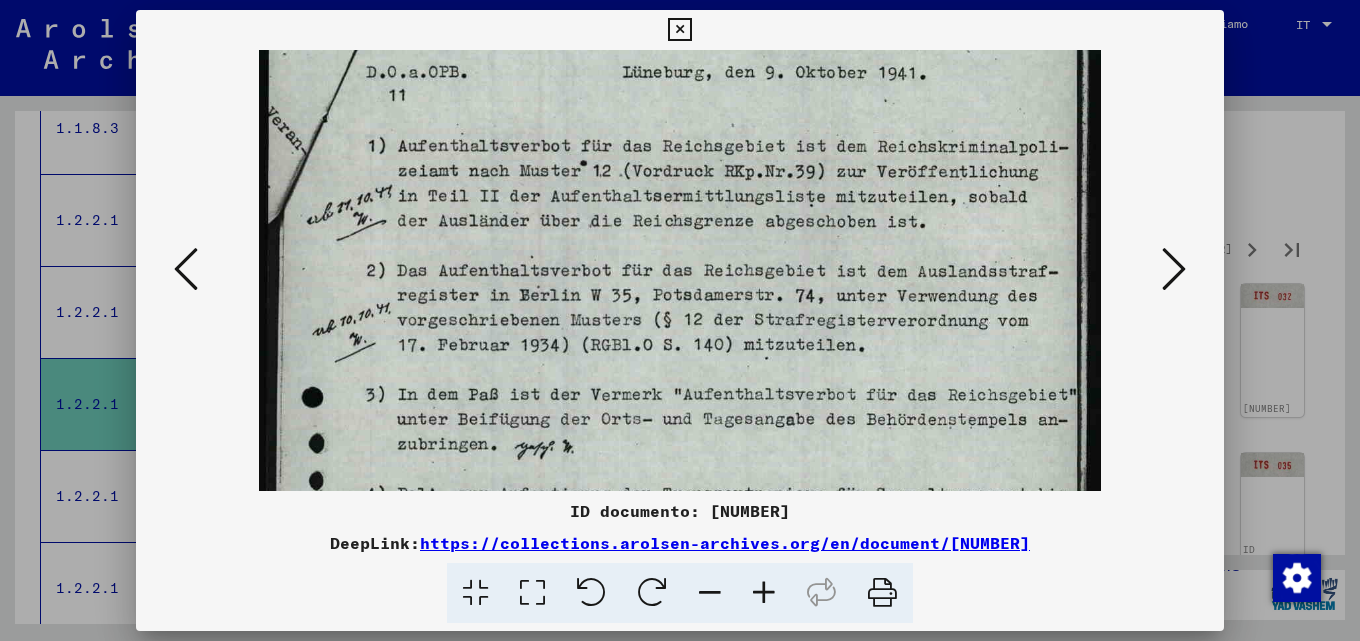 drag, startPoint x: 690, startPoint y: 328, endPoint x: 760, endPoint y: 242, distance: 110.88733 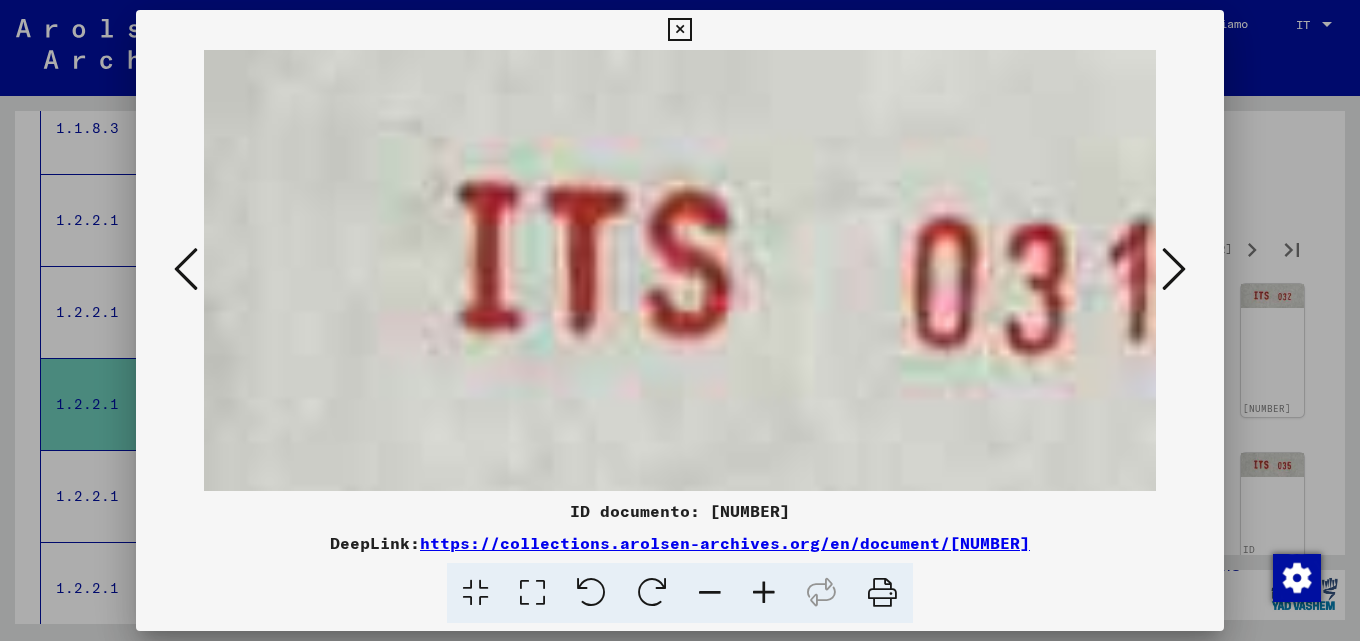 click at bounding box center [680, 320] 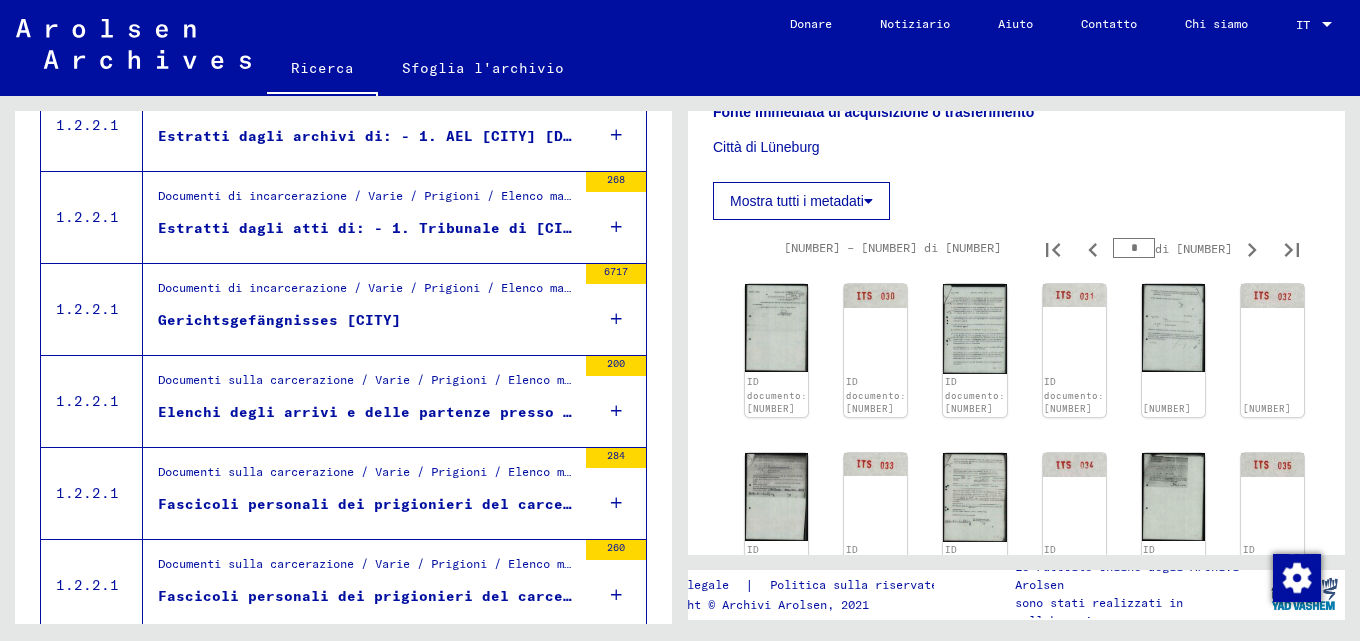scroll, scrollTop: 1911, scrollLeft: 0, axis: vertical 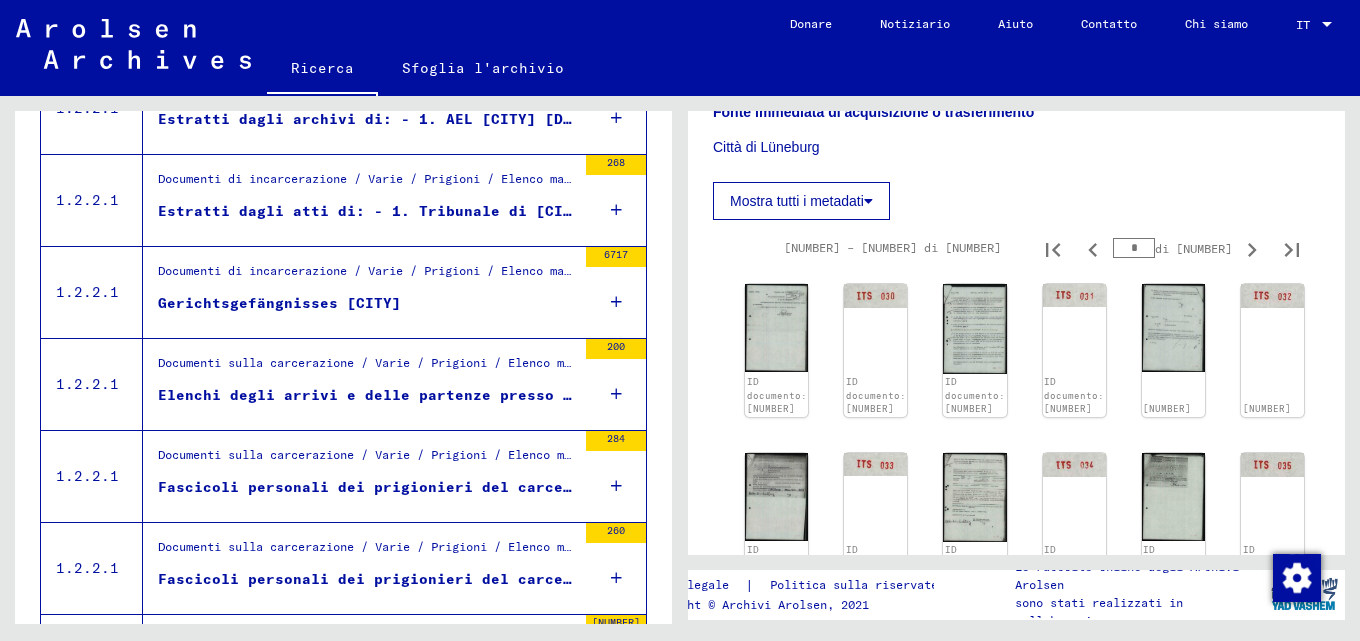 click on "Gerichtsgefängnisses [CITY]" at bounding box center [279, 303] 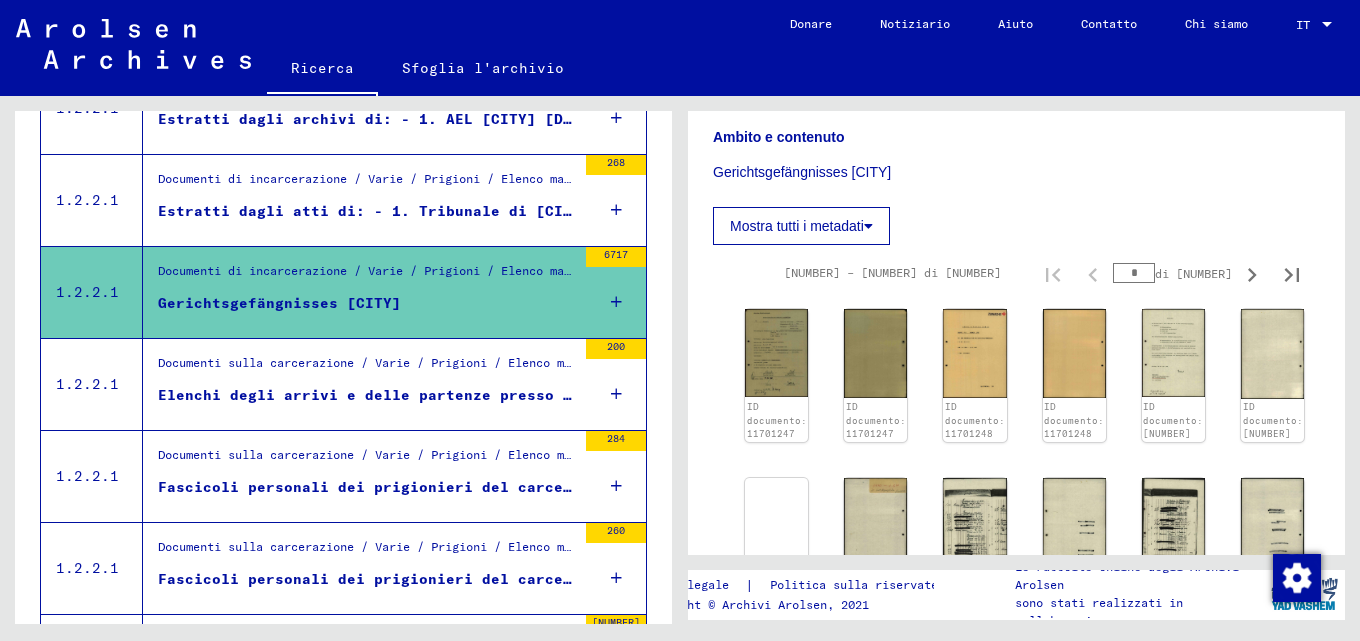 scroll, scrollTop: 352, scrollLeft: 0, axis: vertical 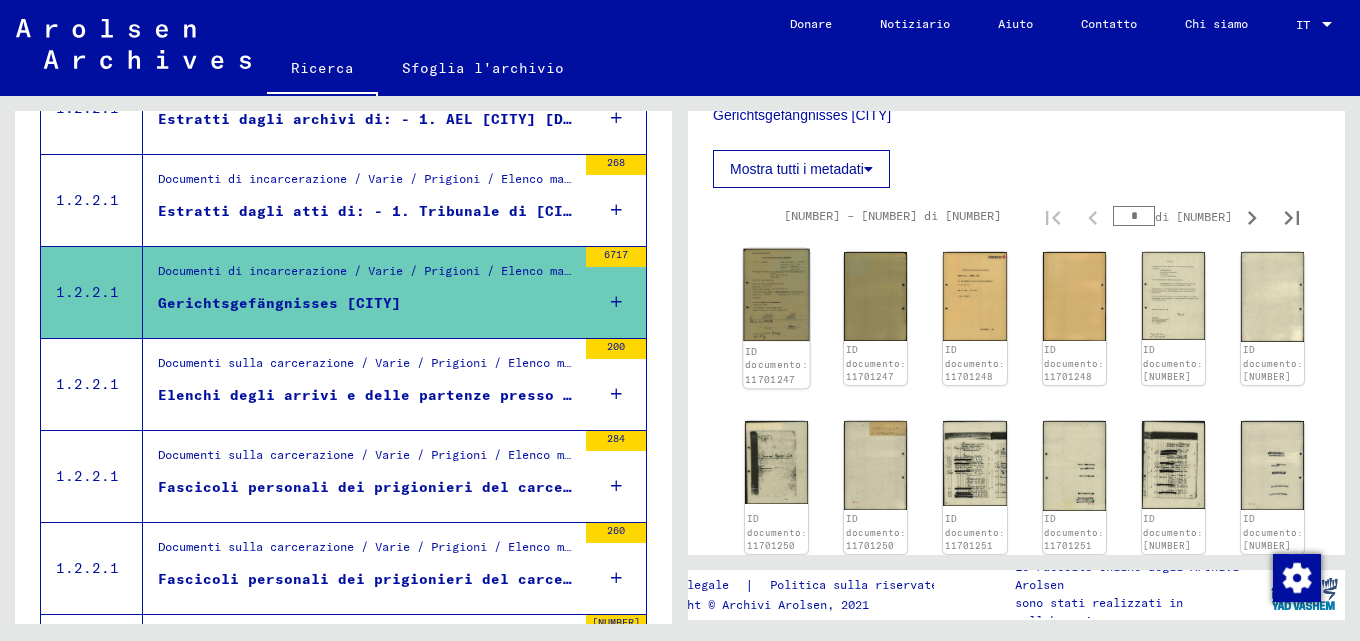 click 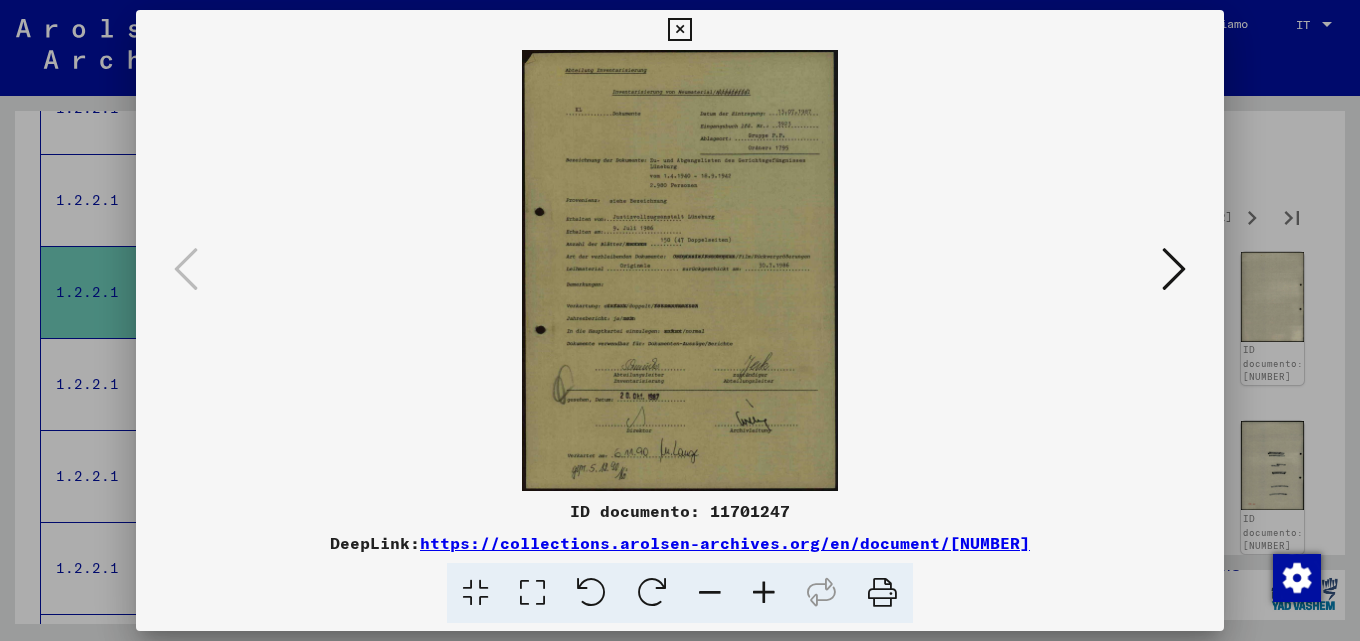 click at bounding box center [1174, 269] 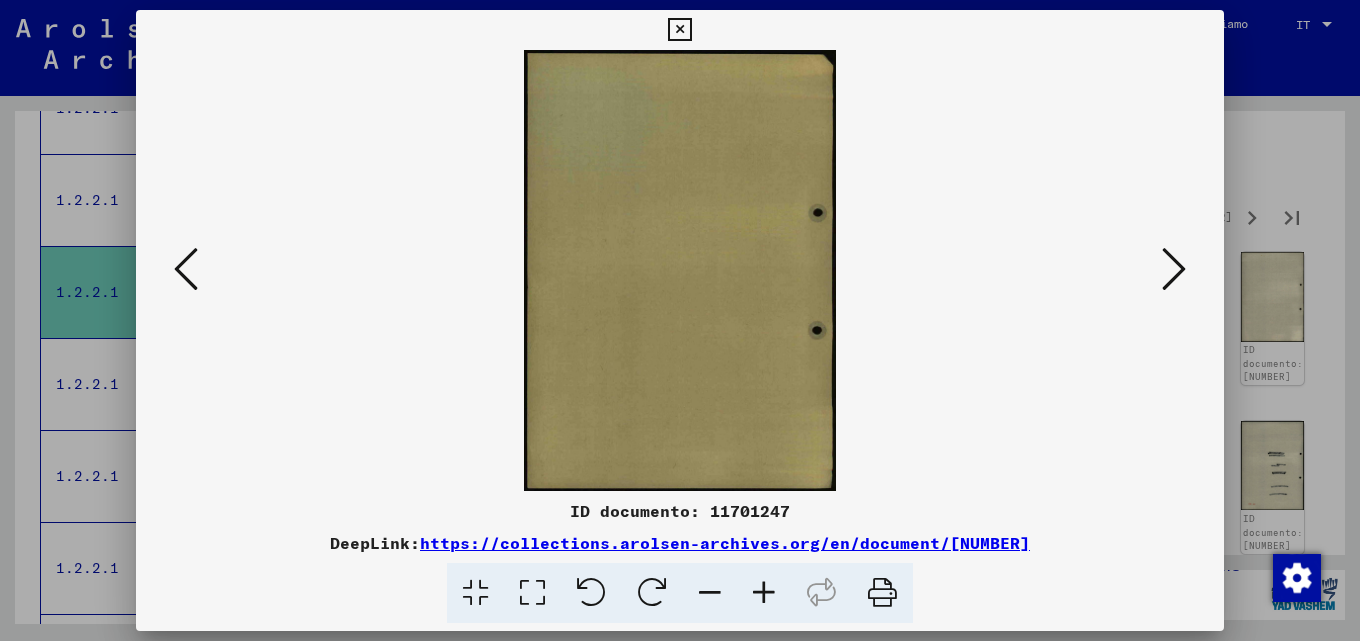click at bounding box center [1174, 269] 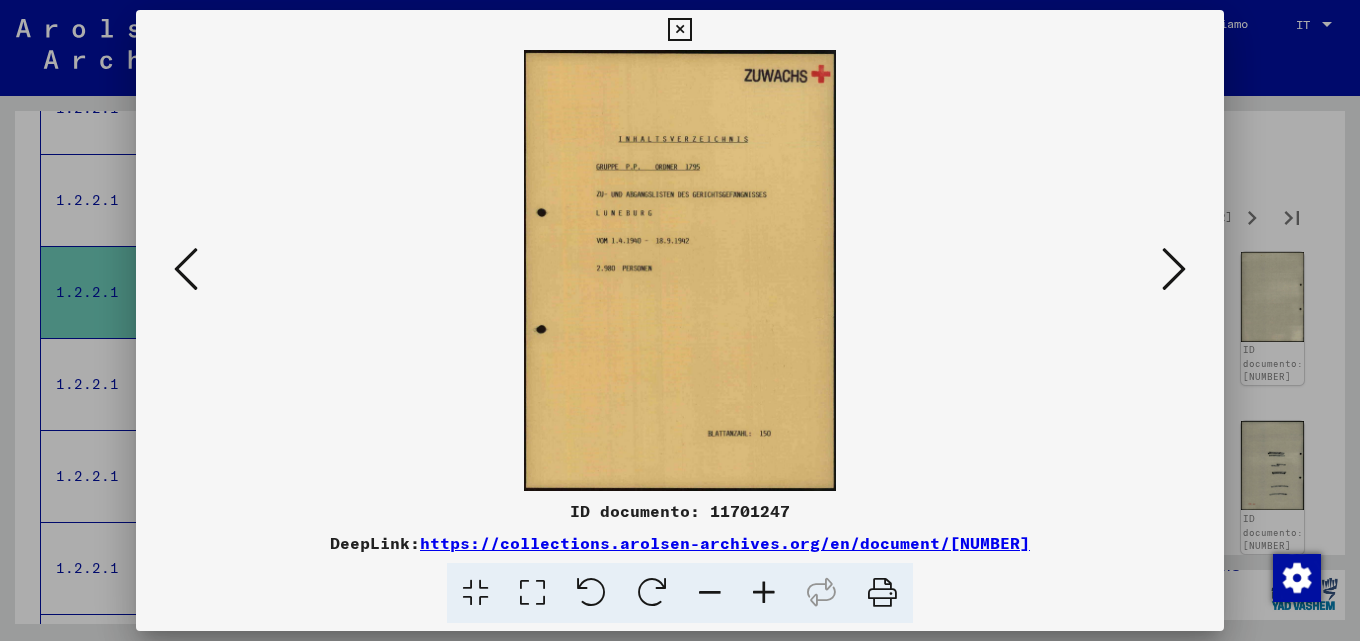 click at bounding box center (1174, 269) 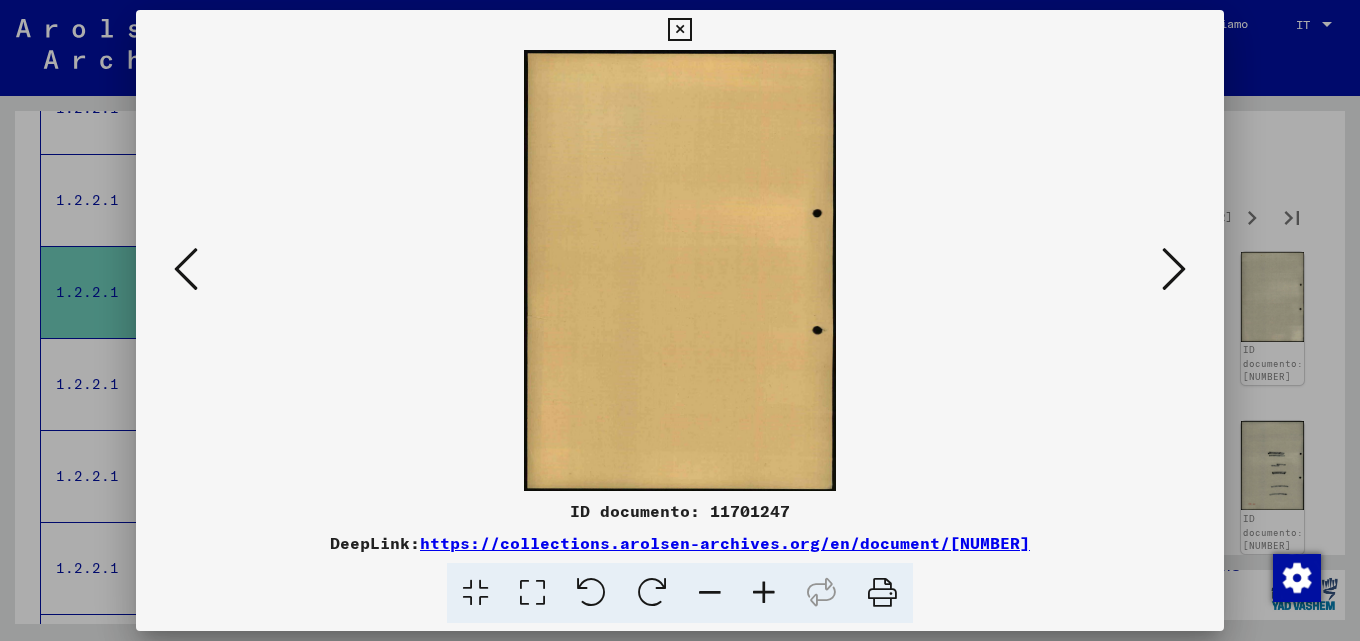 click at bounding box center (1174, 269) 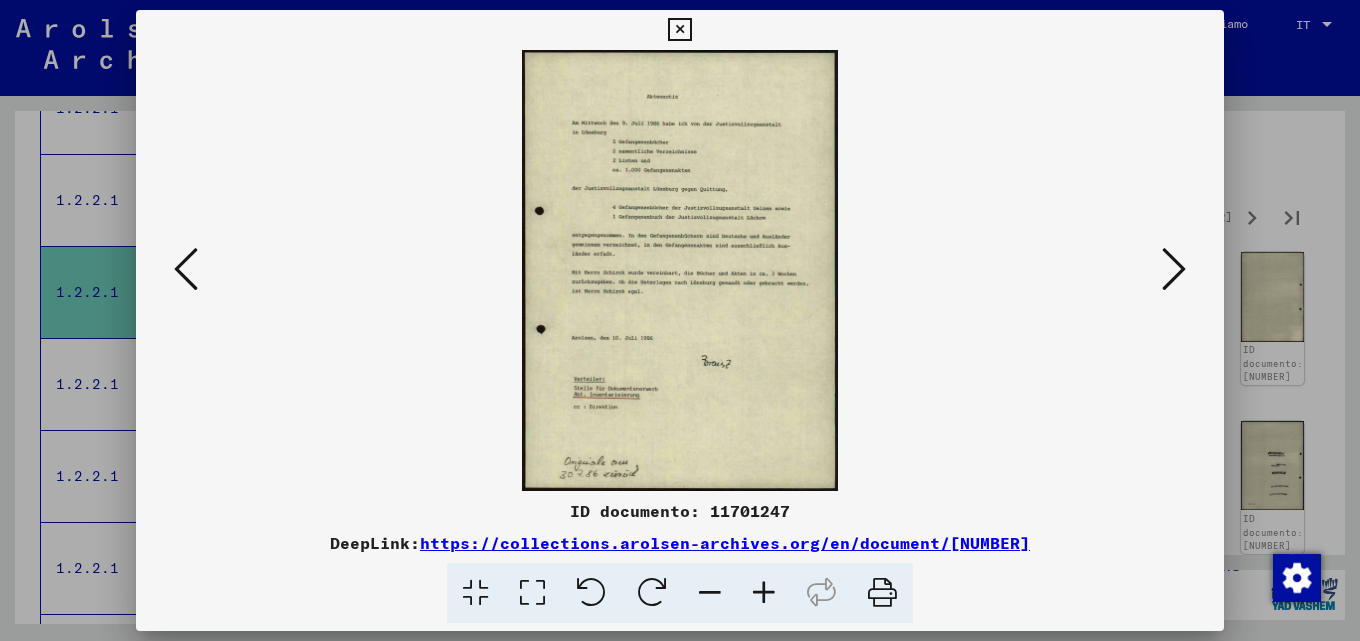 click at bounding box center (1174, 269) 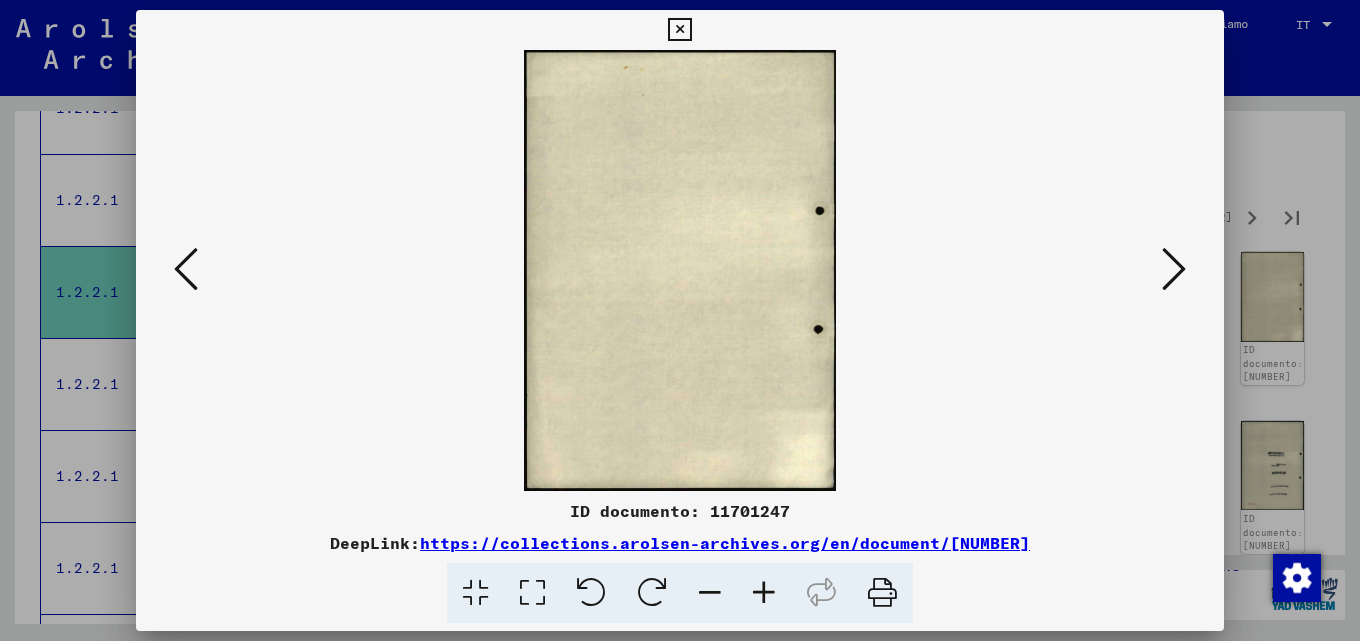 click at bounding box center [1174, 269] 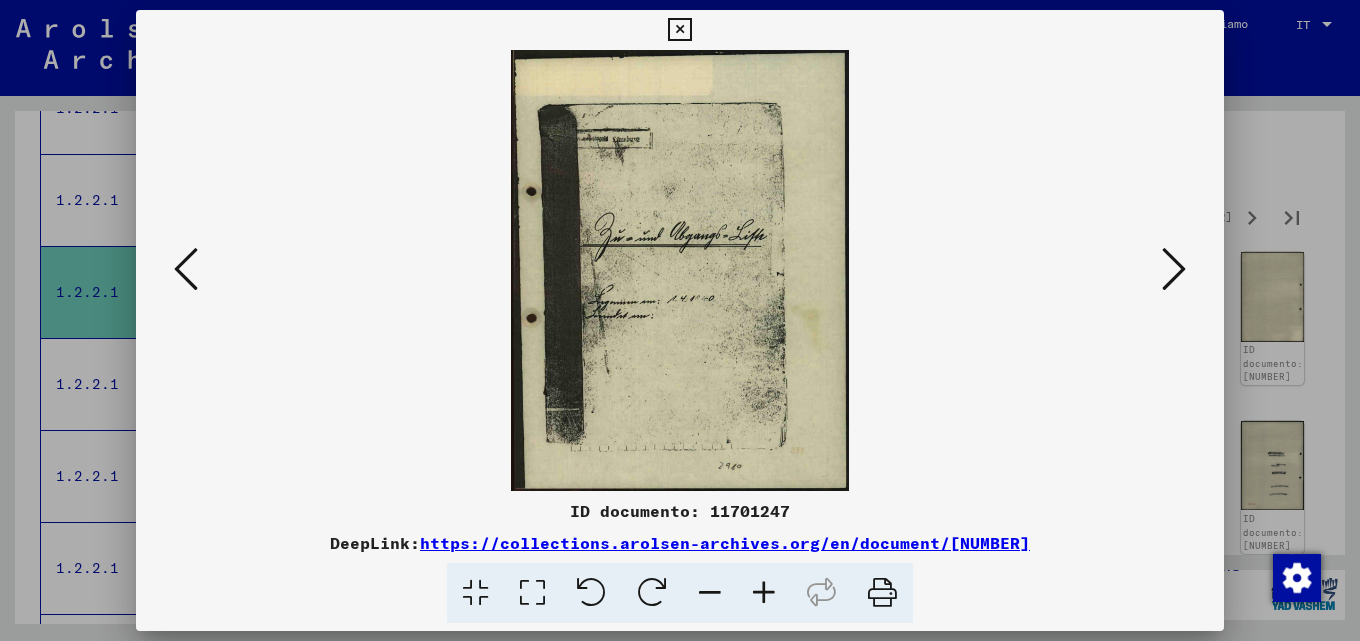 click at bounding box center (1174, 269) 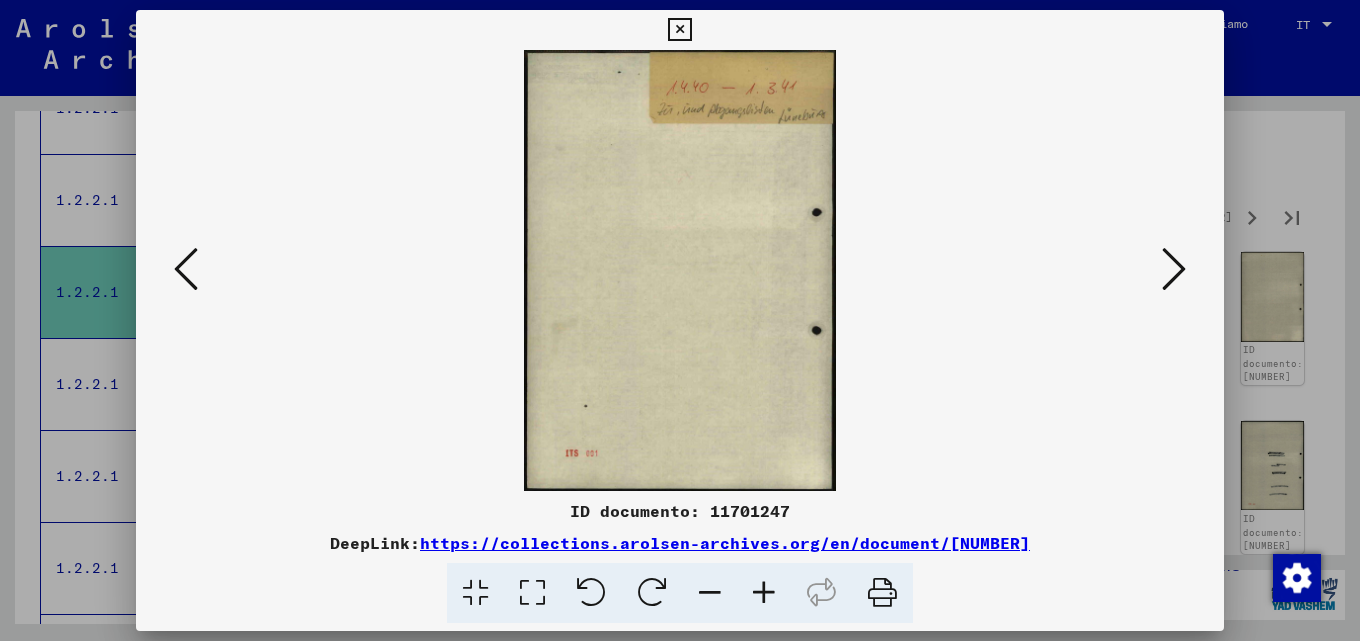 click at bounding box center [1174, 269] 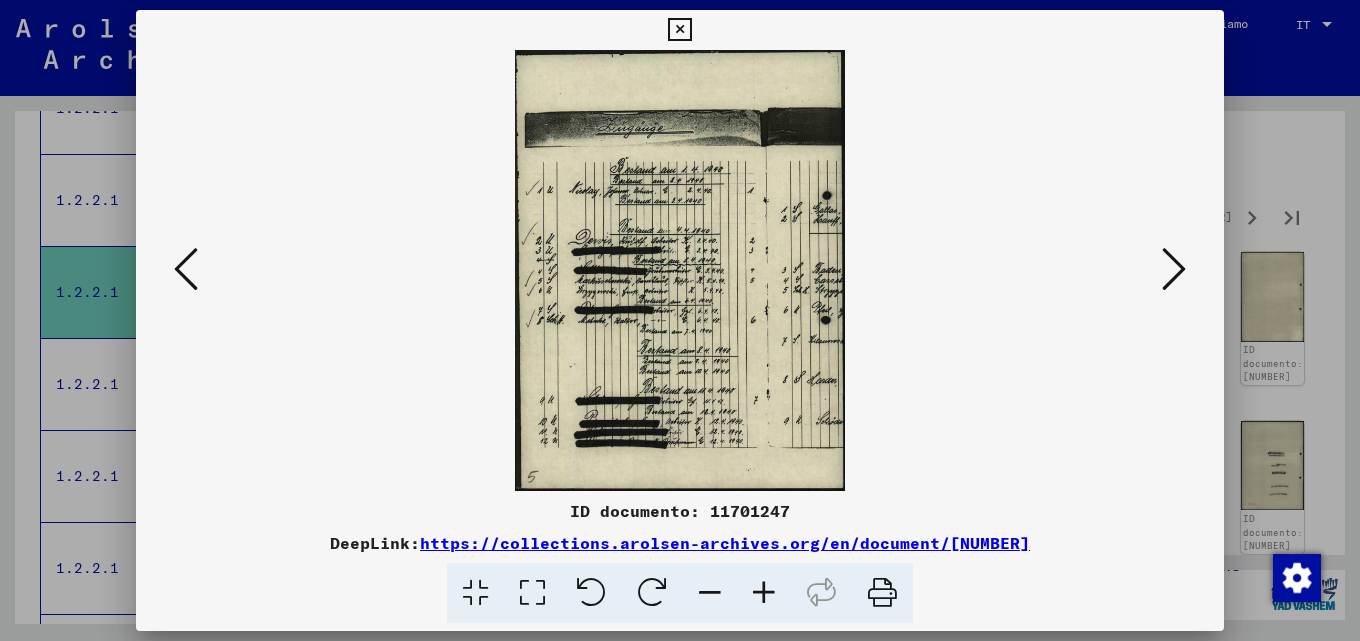 click at bounding box center [1174, 269] 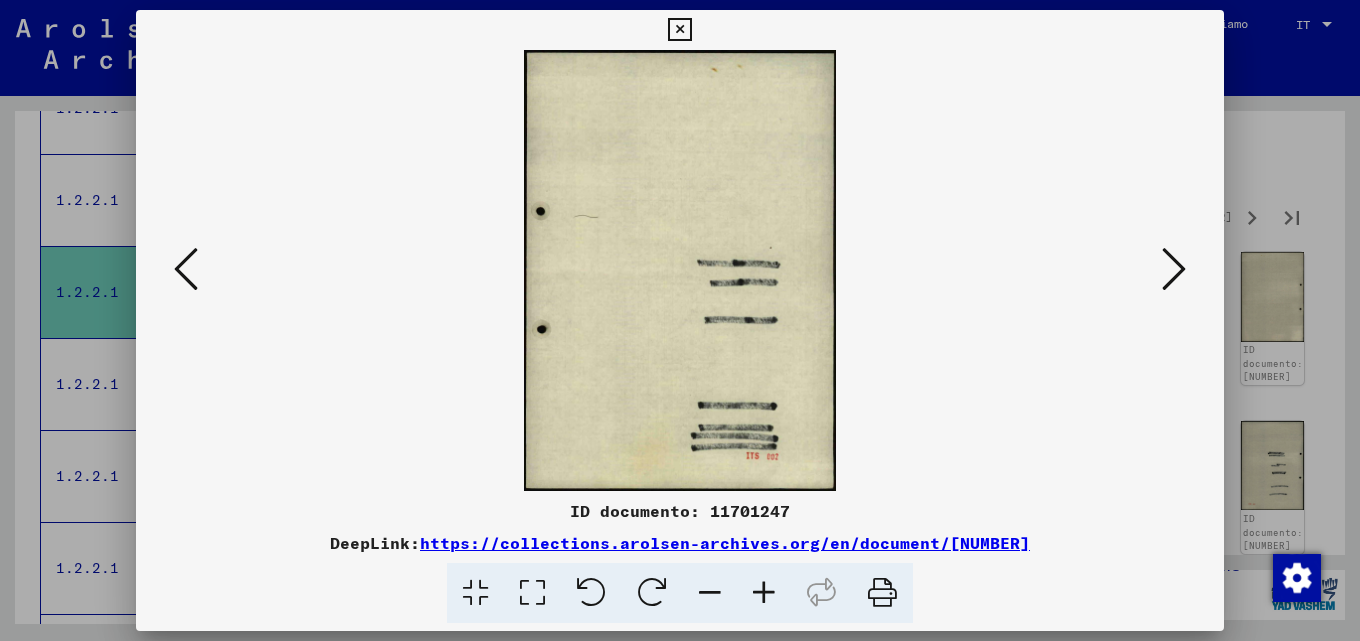 click at bounding box center [1174, 269] 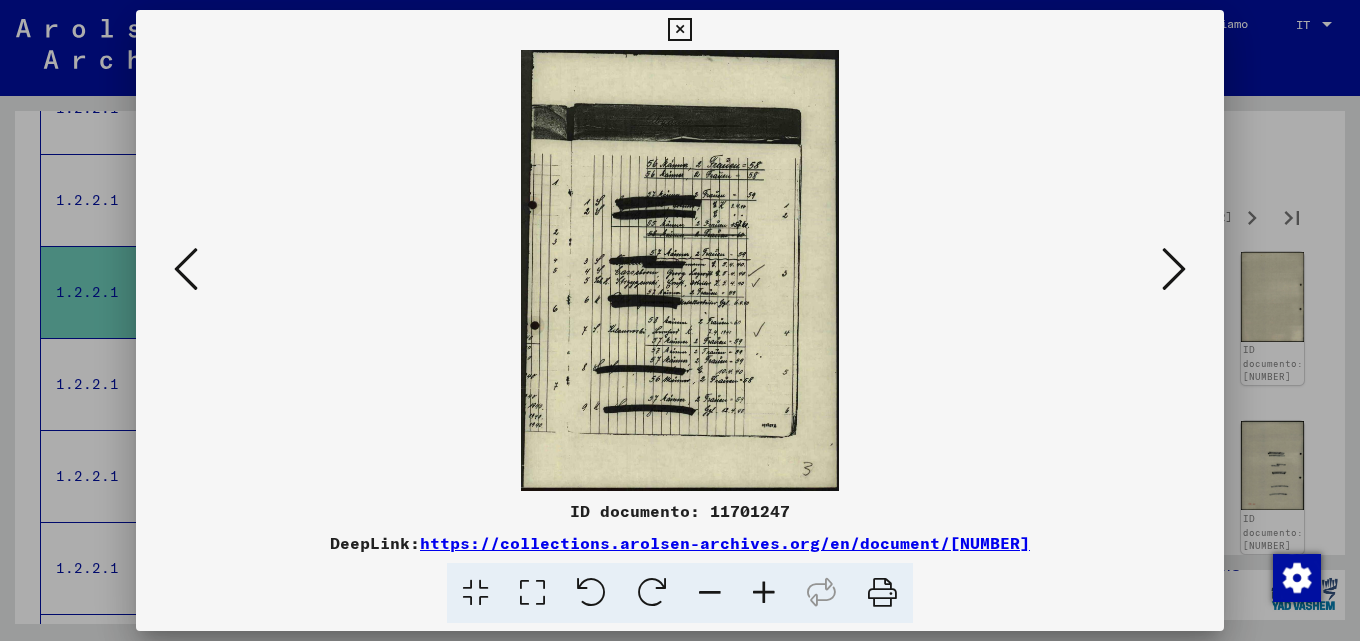 click at bounding box center (1174, 269) 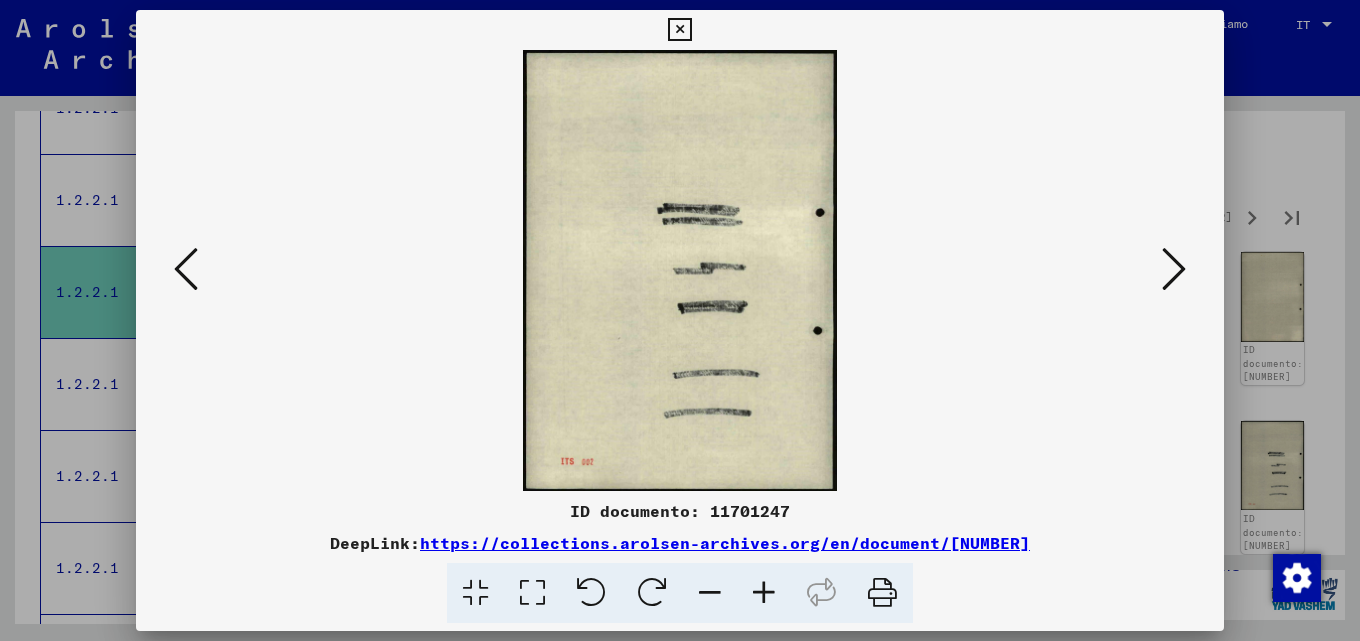 click at bounding box center (1174, 269) 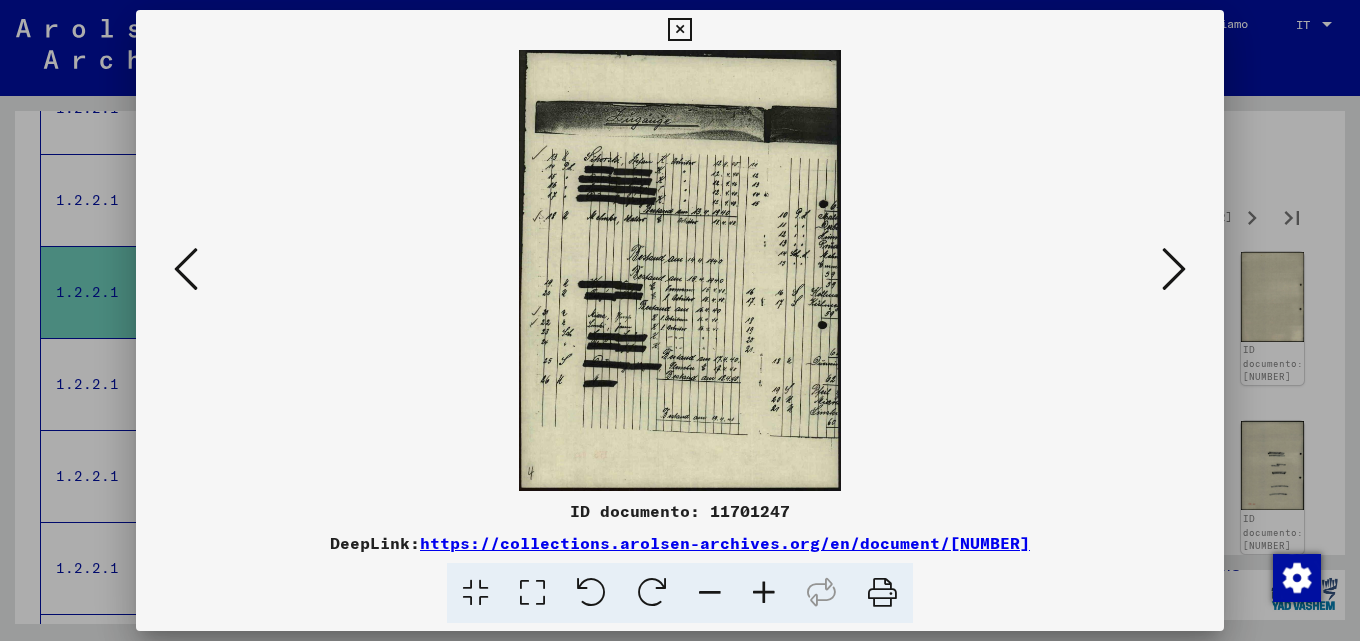 click at bounding box center [1174, 269] 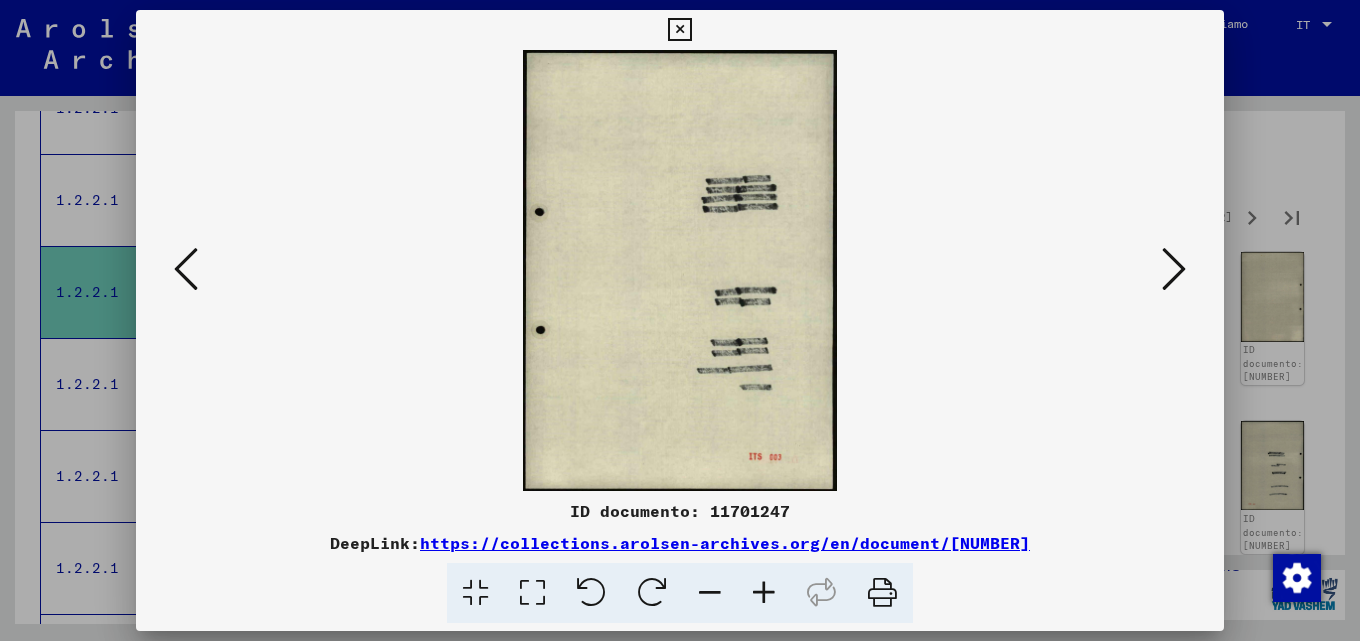 click at bounding box center [1174, 269] 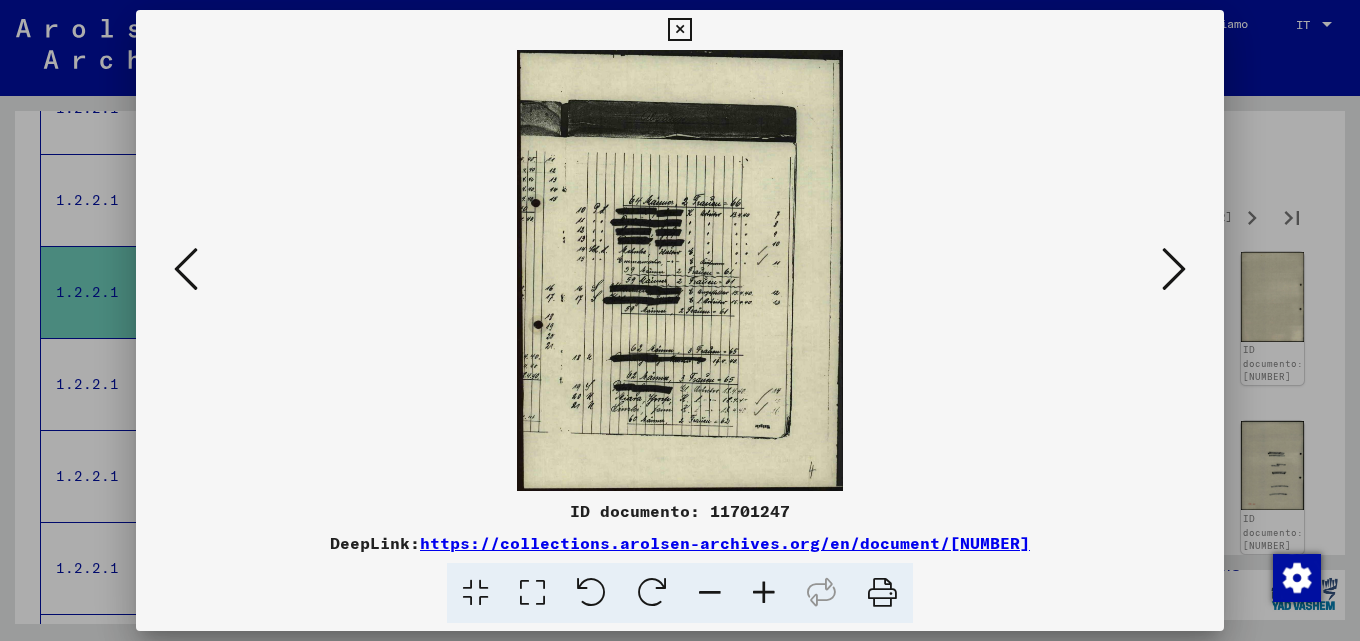 click at bounding box center (680, 320) 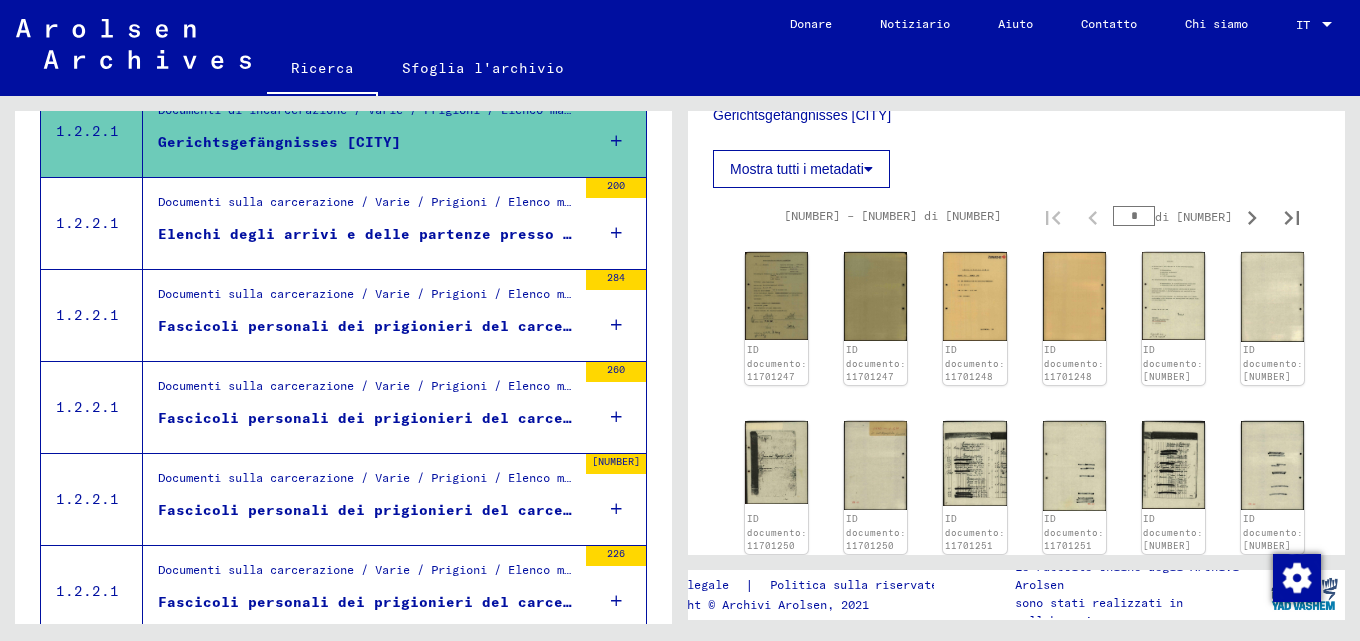 scroll, scrollTop: 2078, scrollLeft: 0, axis: vertical 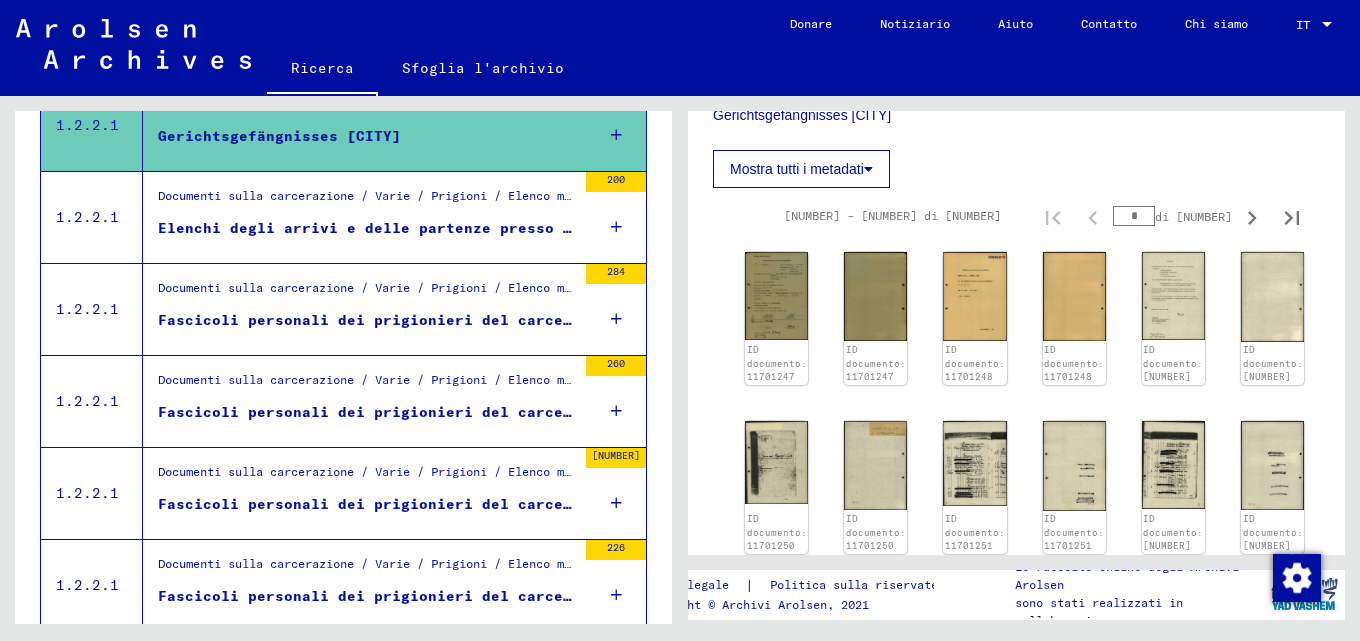 click on "Fascicoli personali dei prigionieri del carcere giudiziario di [CITY], date: [DATE] - [DATE]" at bounding box center [572, 320] 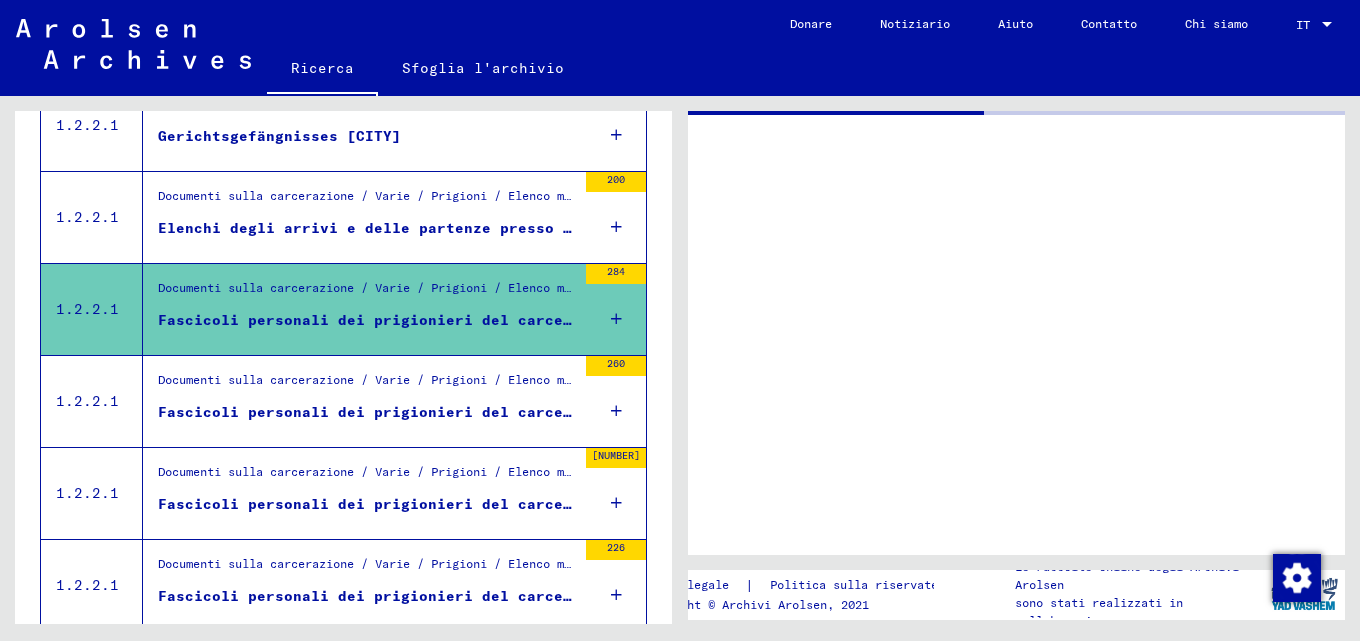 scroll, scrollTop: 0, scrollLeft: 0, axis: both 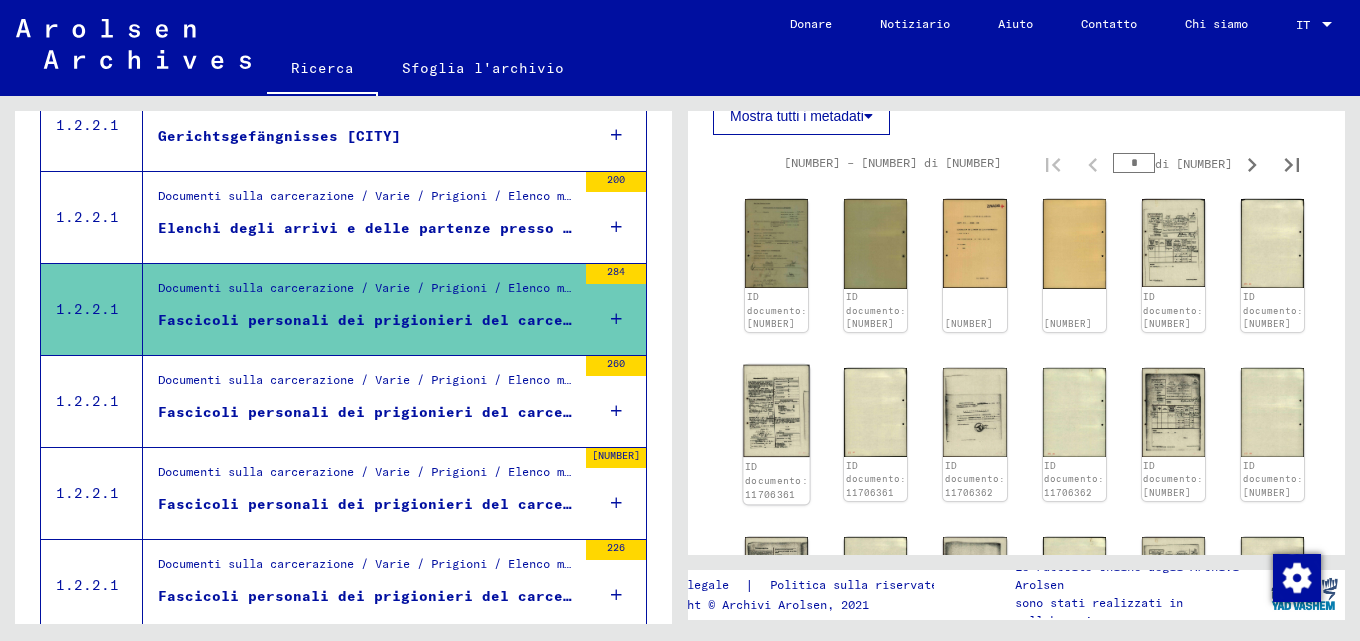 click 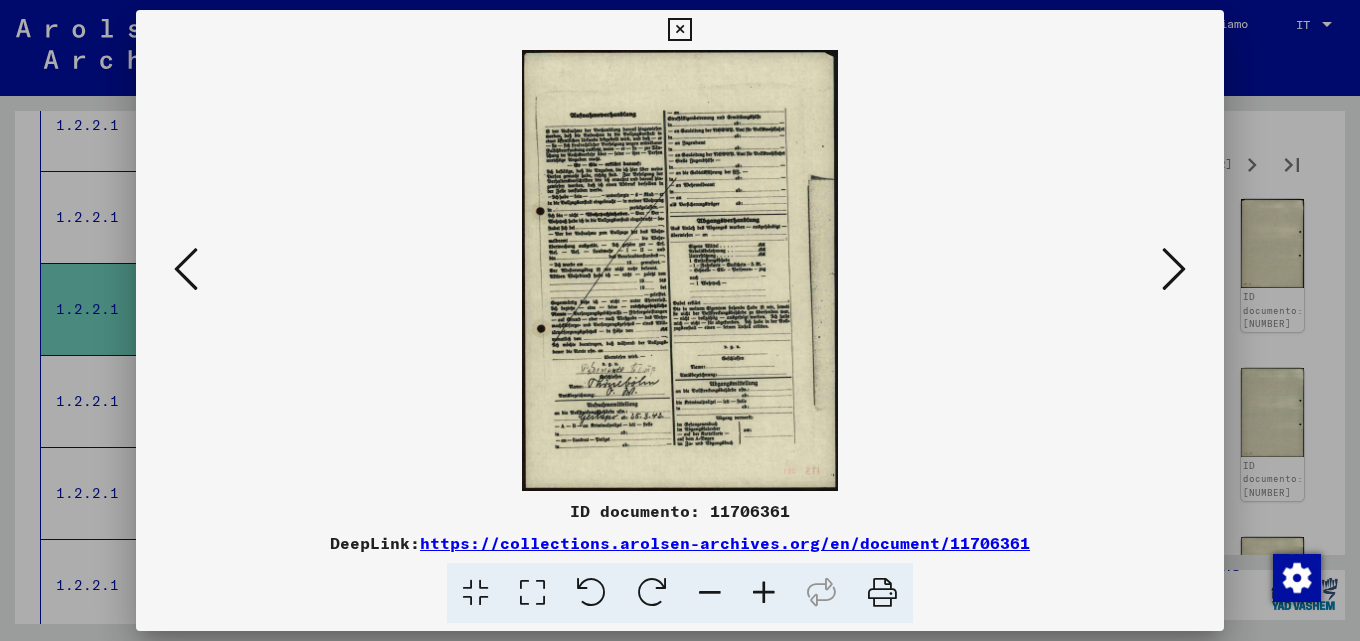 click at bounding box center [1174, 269] 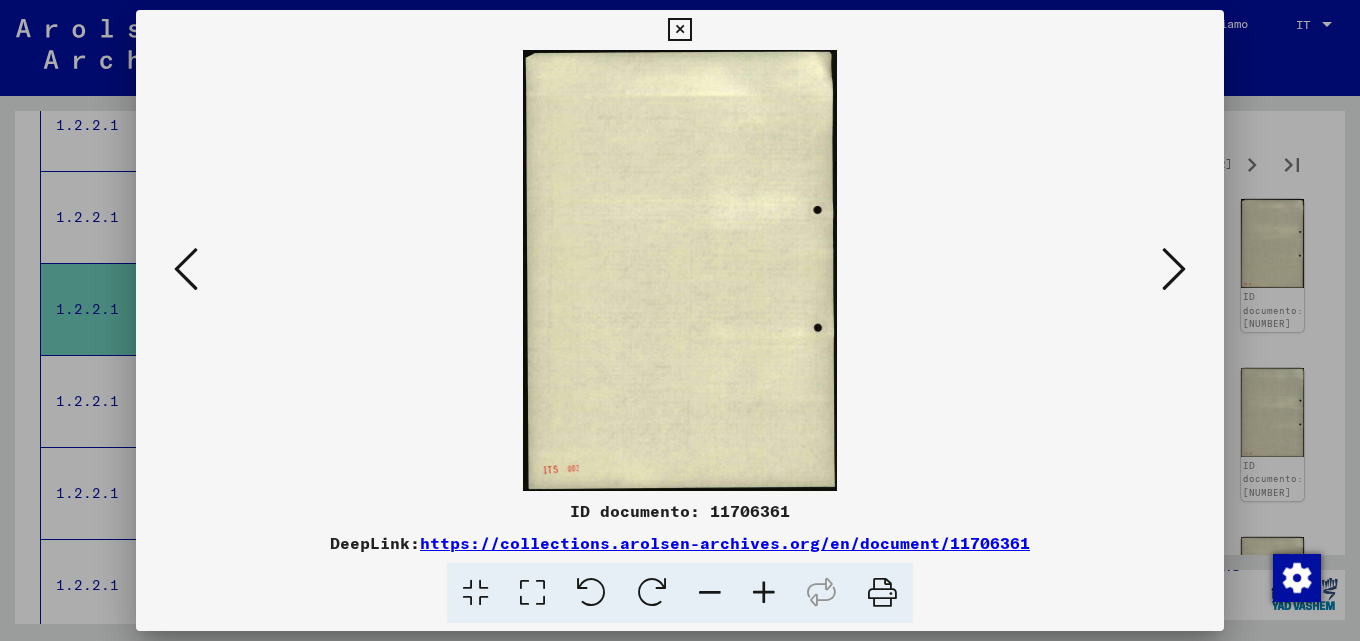 click at bounding box center (1174, 269) 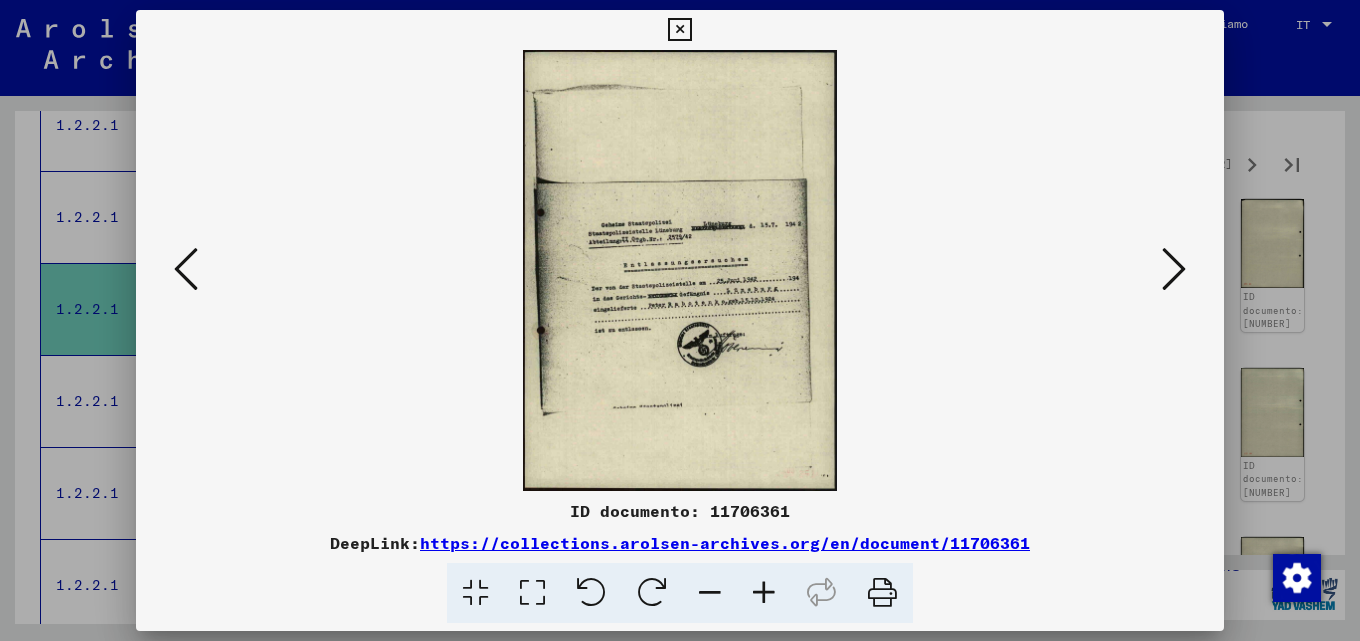 click at bounding box center [1174, 269] 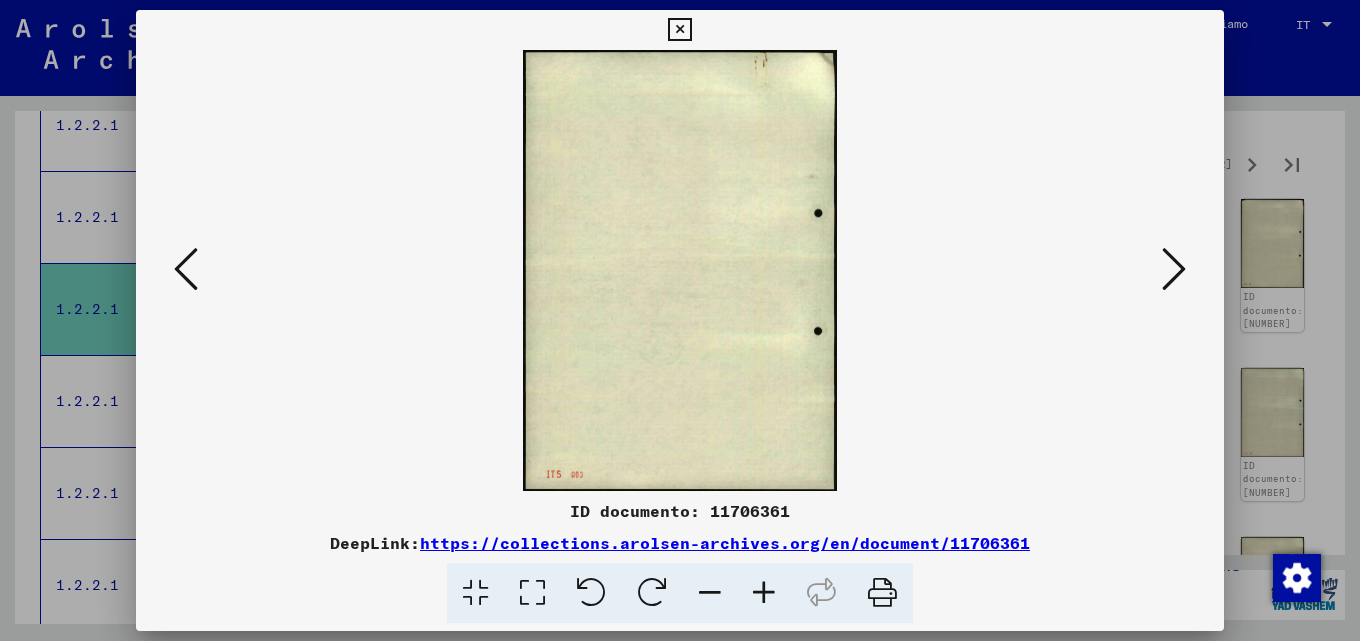 click at bounding box center [1174, 269] 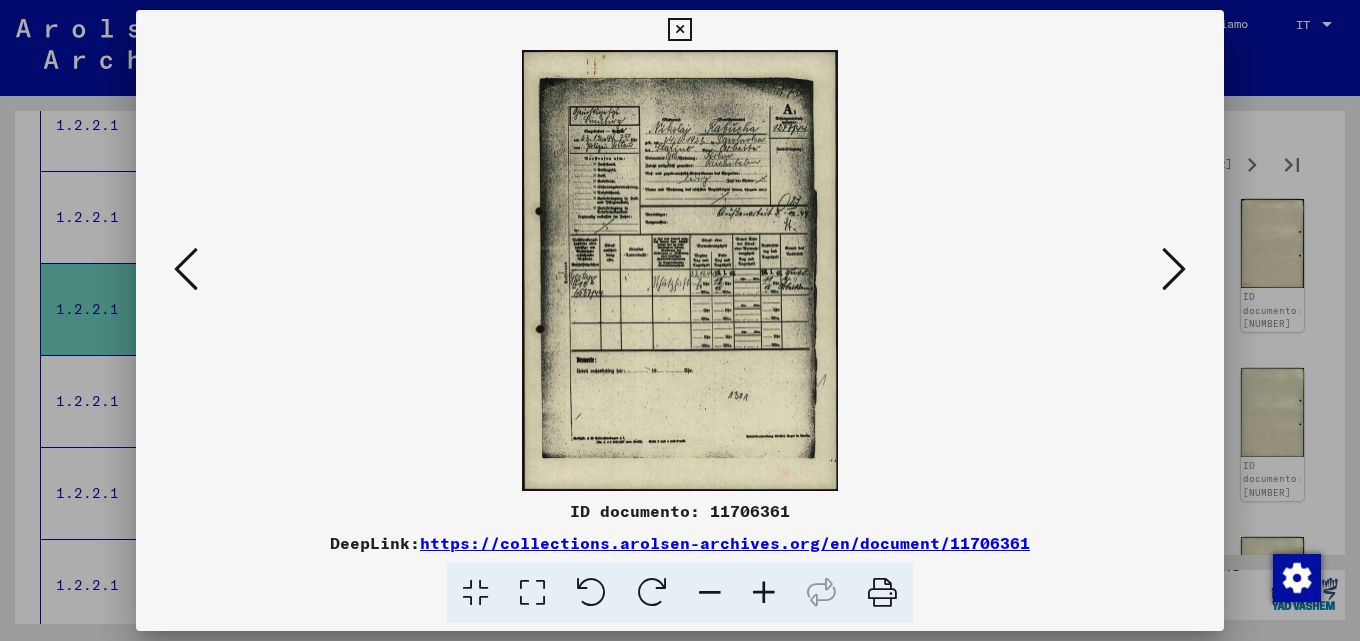 click at bounding box center (1174, 269) 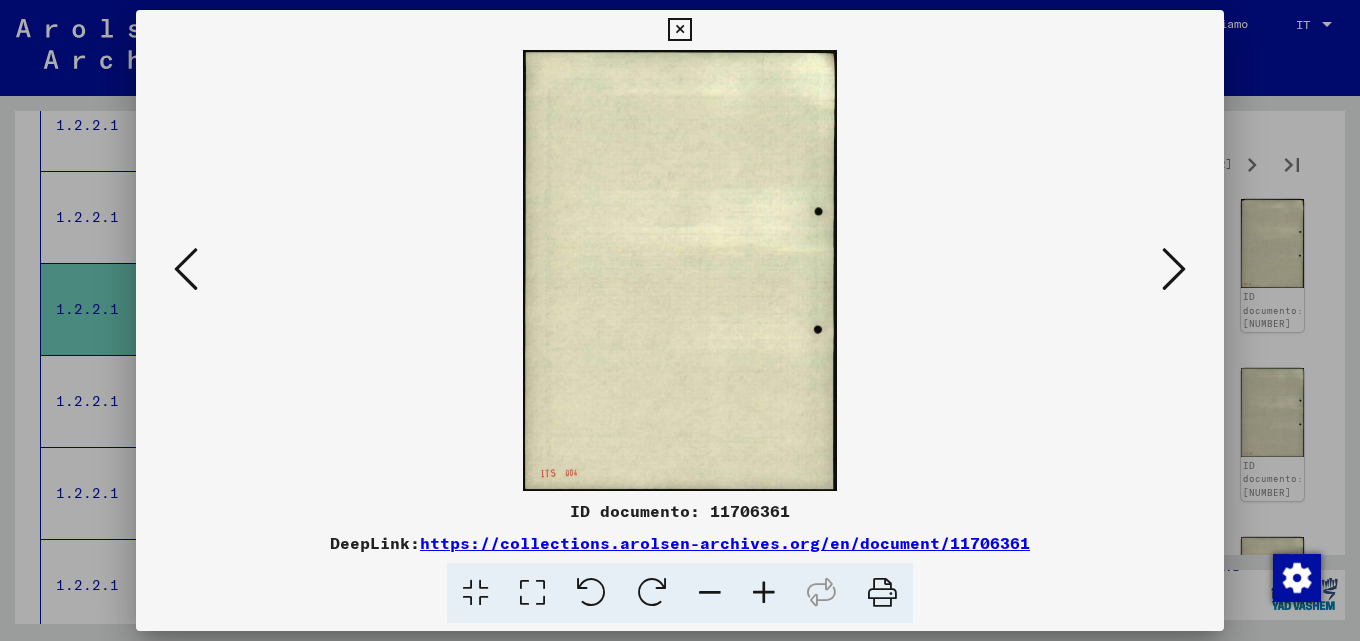 click at bounding box center (1174, 269) 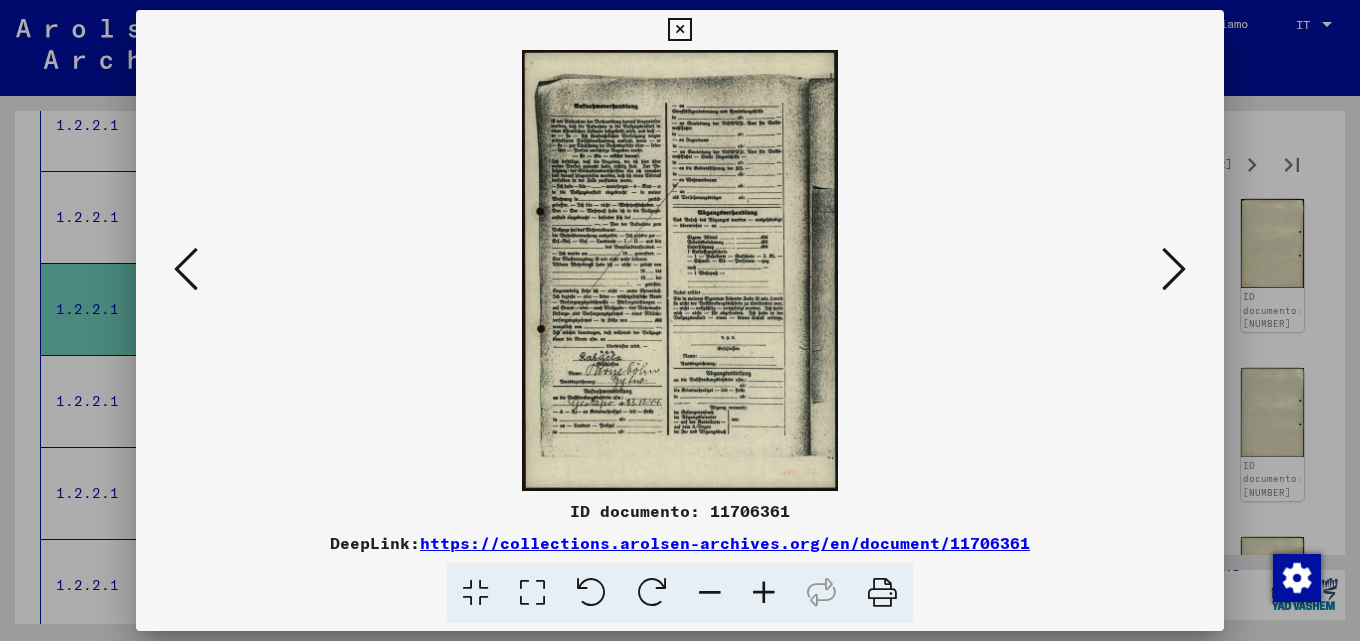 click at bounding box center [1174, 269] 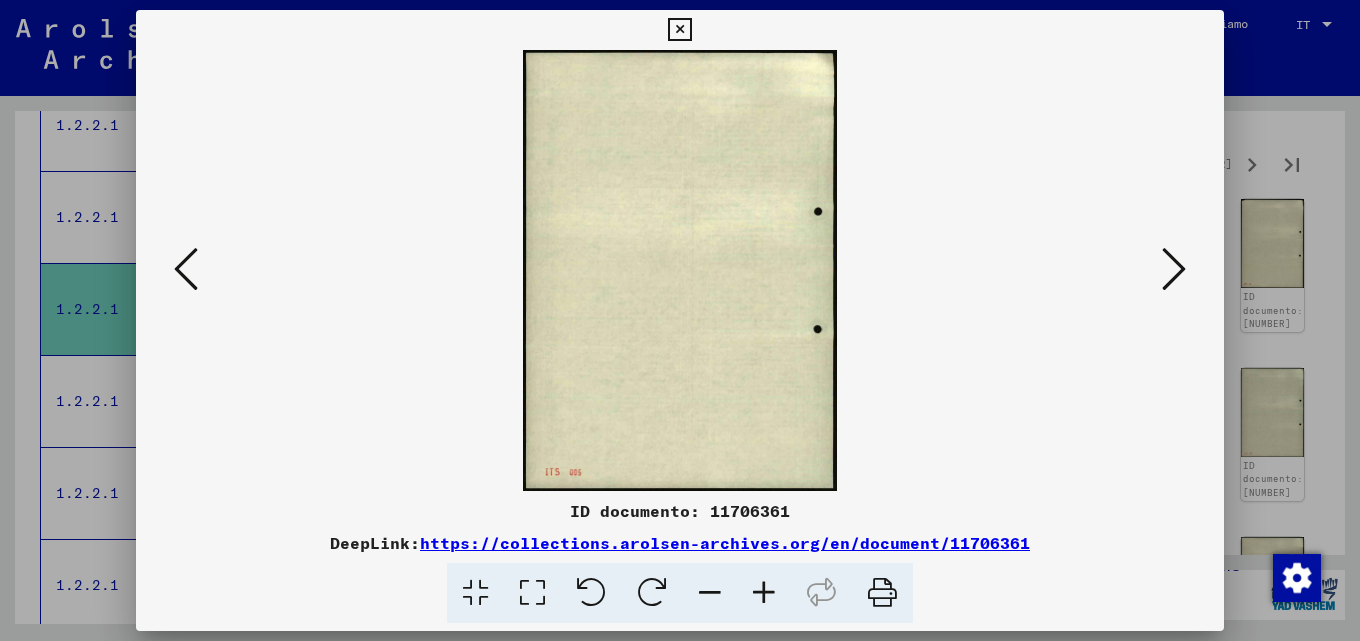 click at bounding box center [1174, 269] 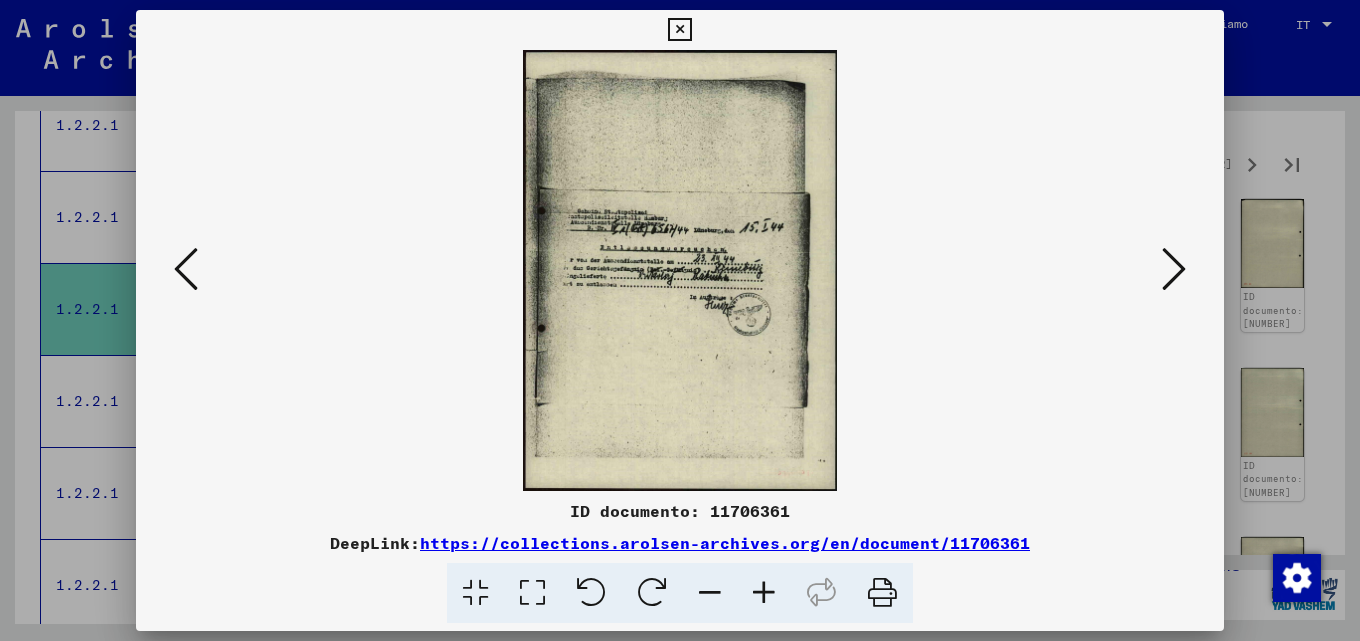 click at bounding box center [1174, 269] 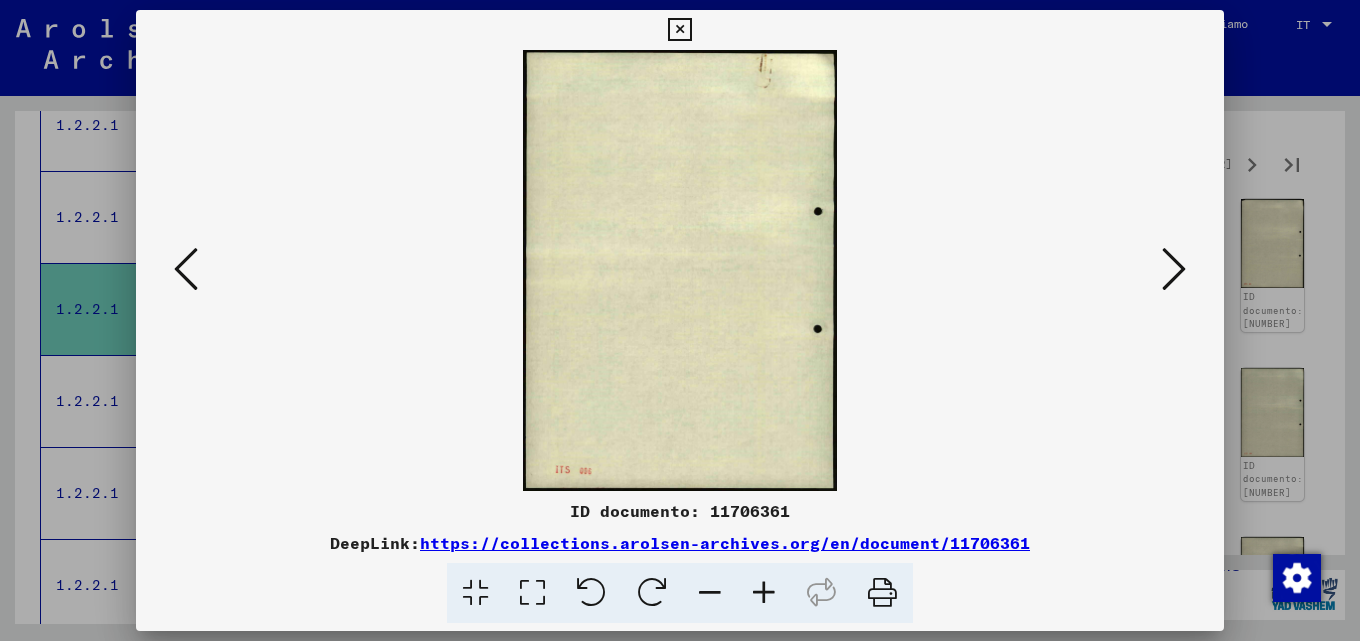 click at bounding box center (1174, 269) 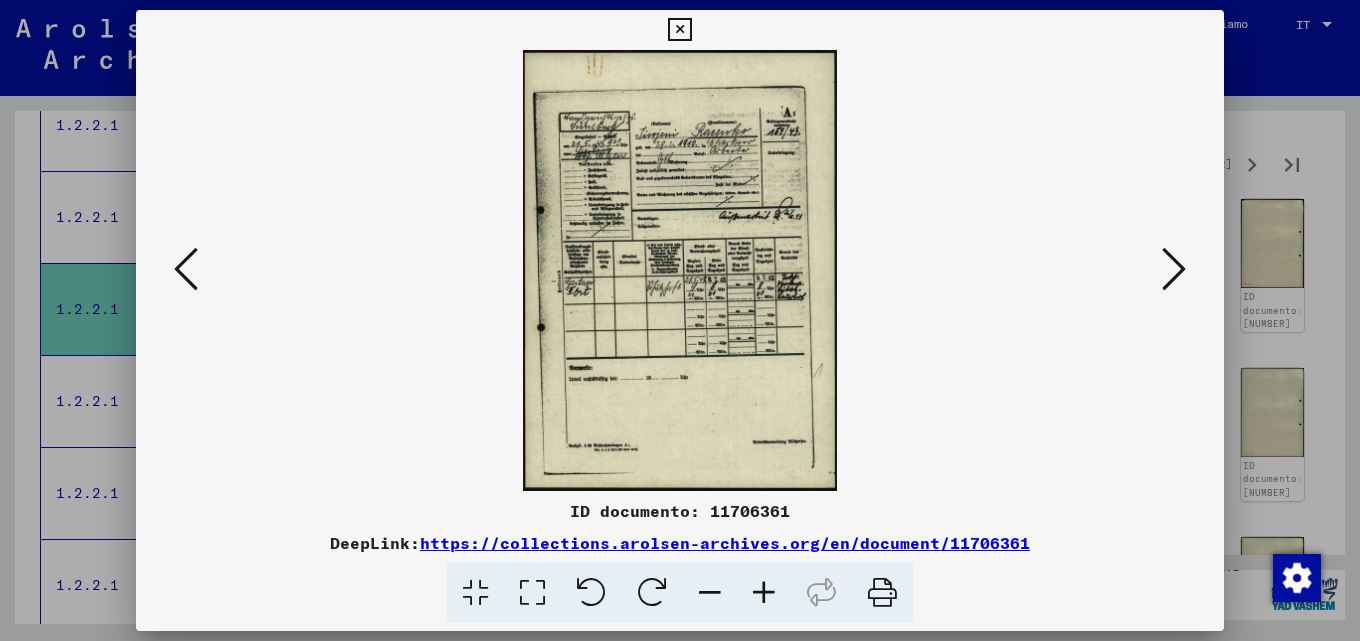 click at bounding box center (1174, 269) 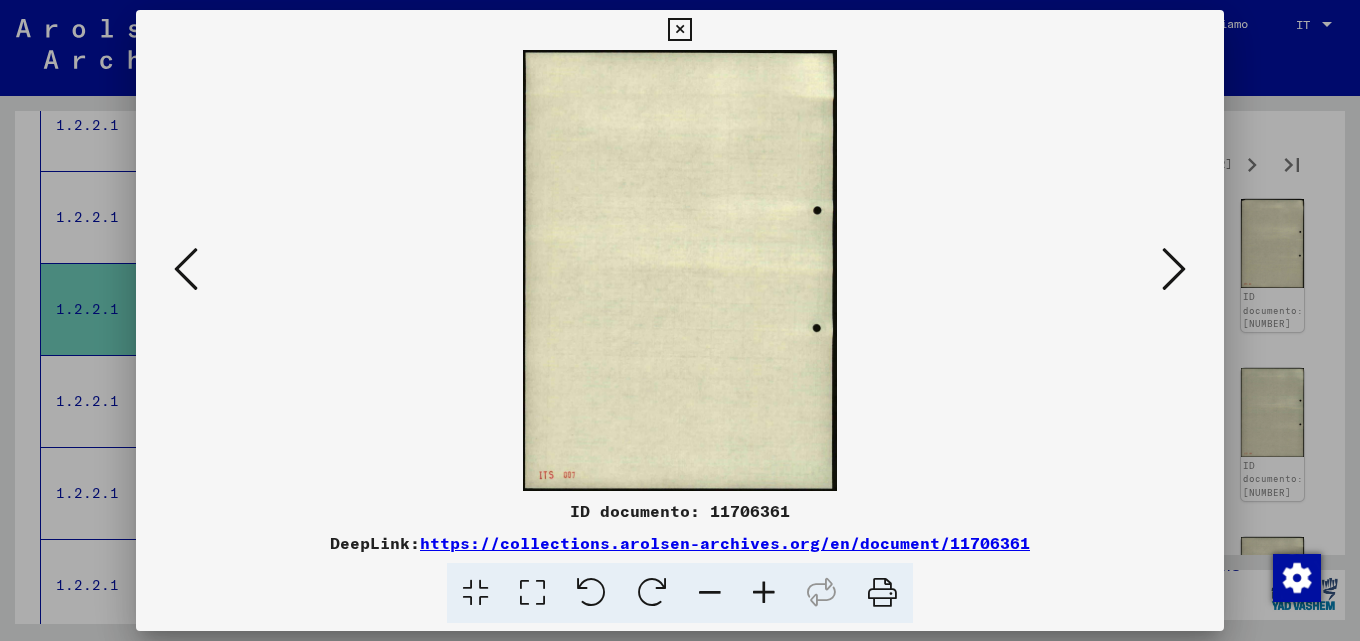click at bounding box center (1174, 269) 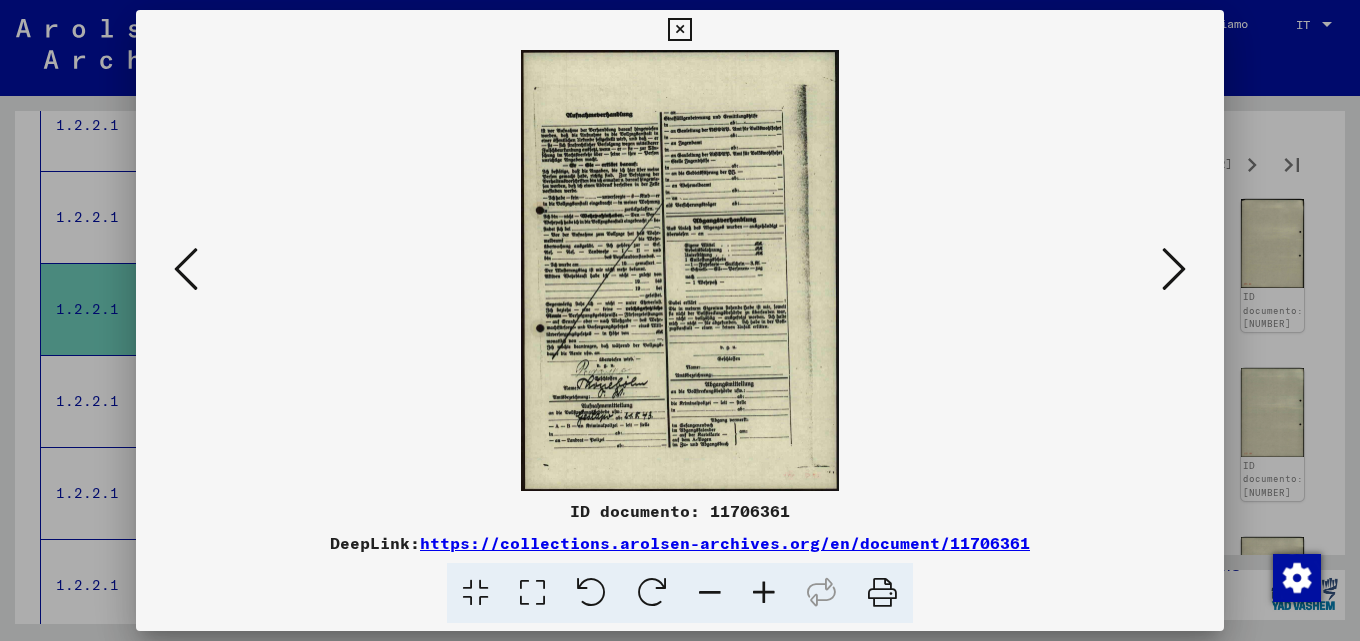 click at bounding box center [1174, 269] 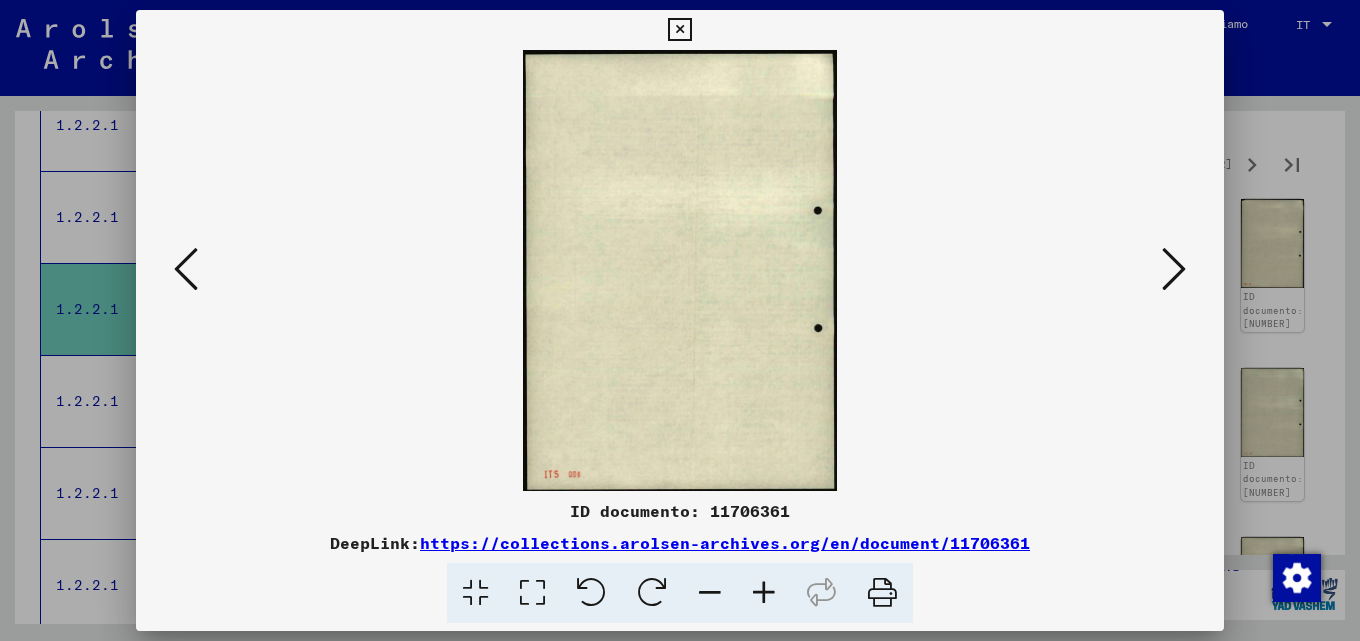 click at bounding box center (1174, 269) 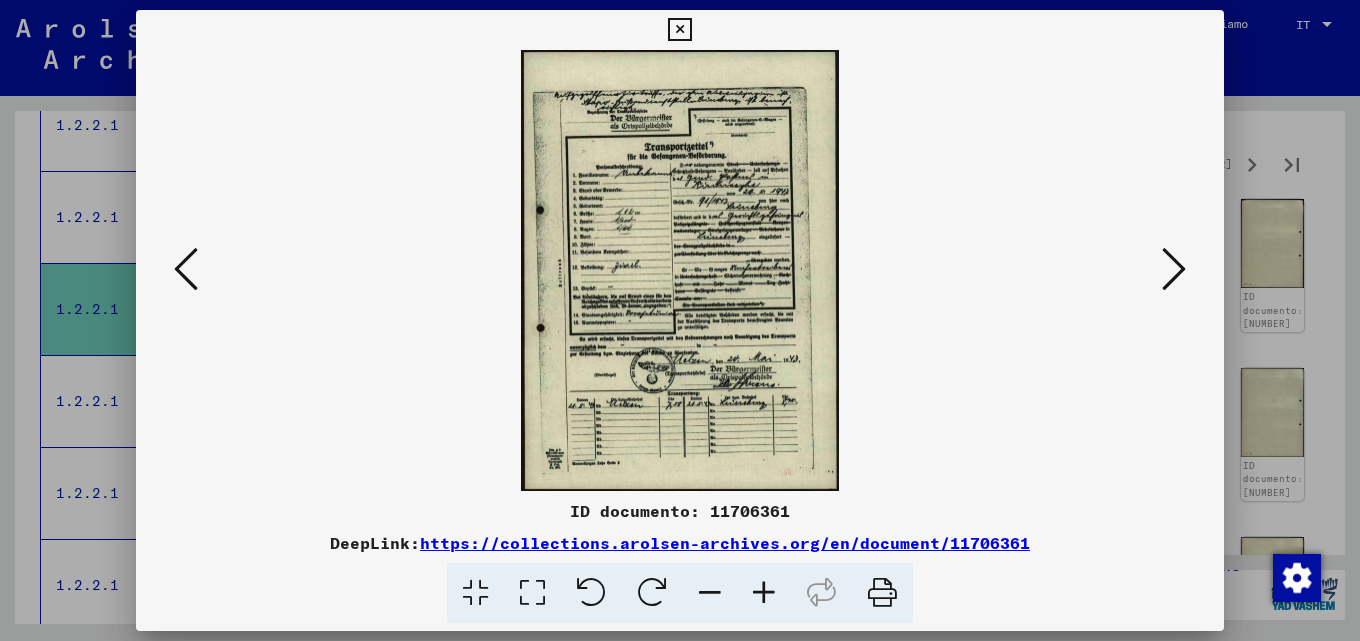 click at bounding box center [1174, 269] 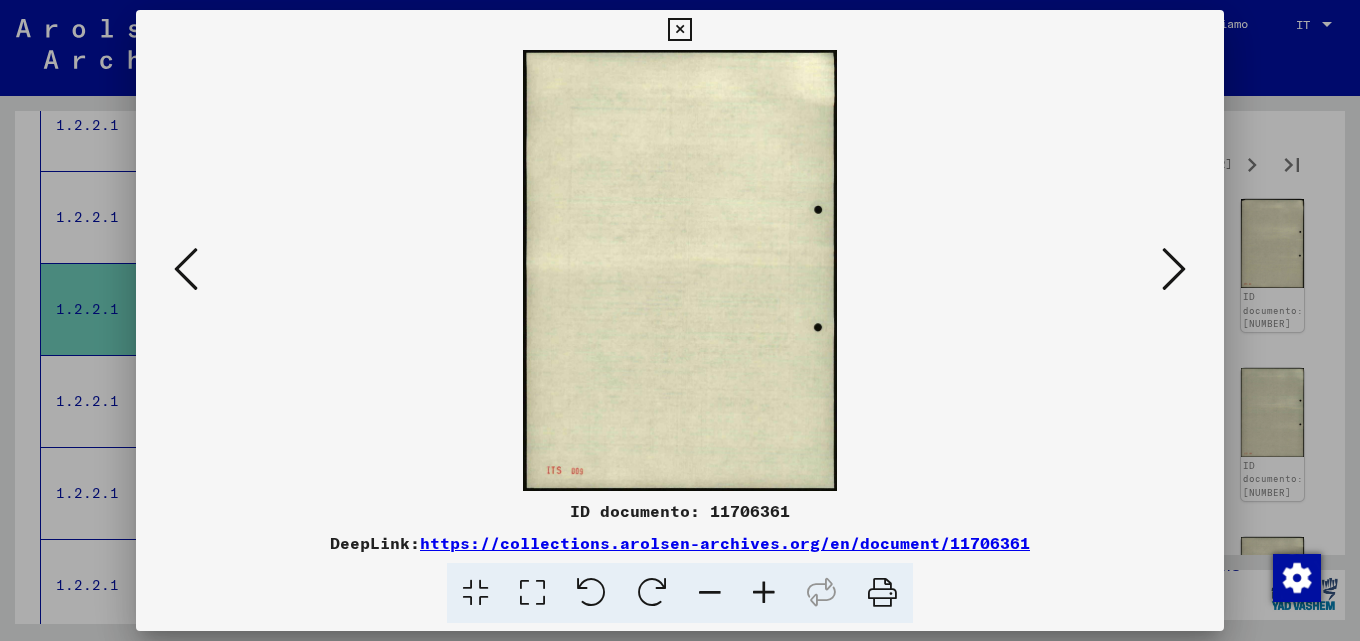 click at bounding box center (1174, 269) 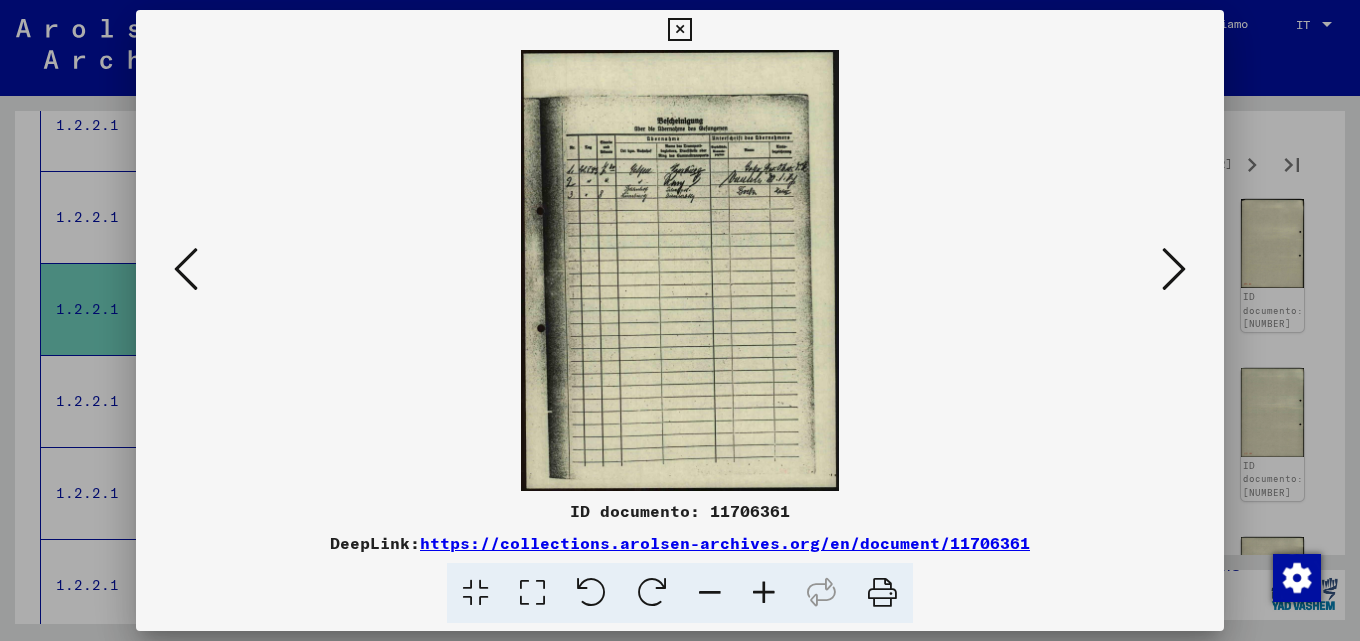 click at bounding box center (1174, 269) 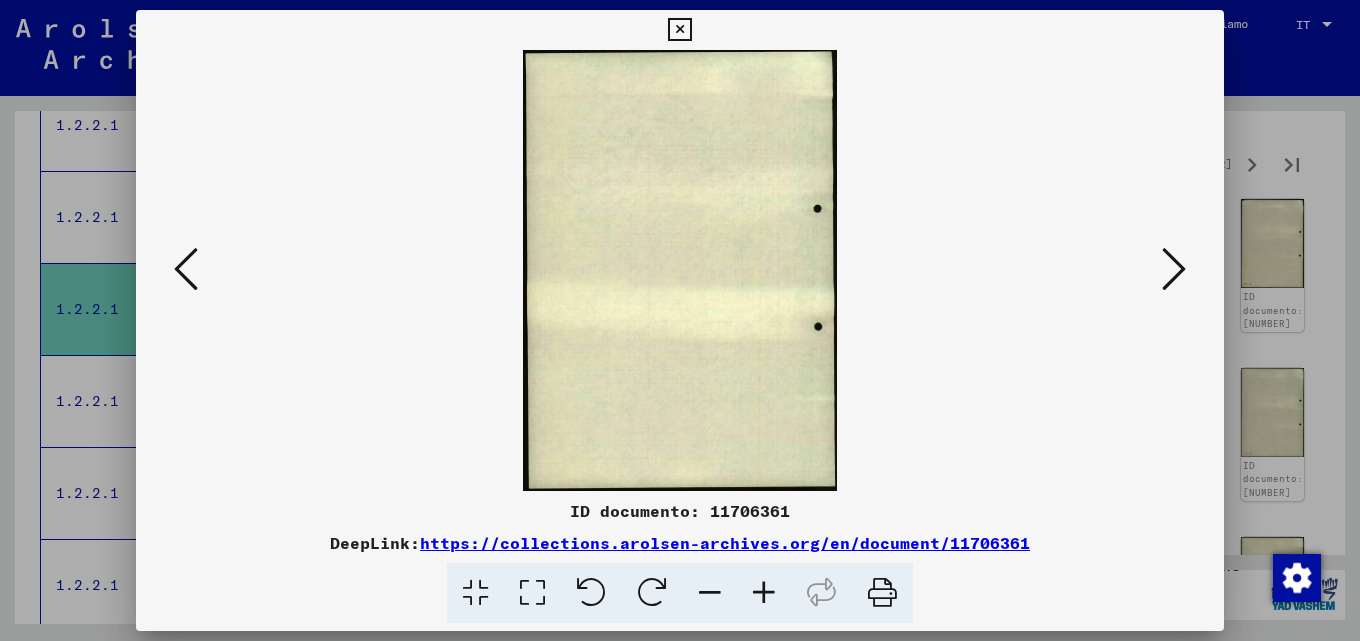 click at bounding box center [1174, 269] 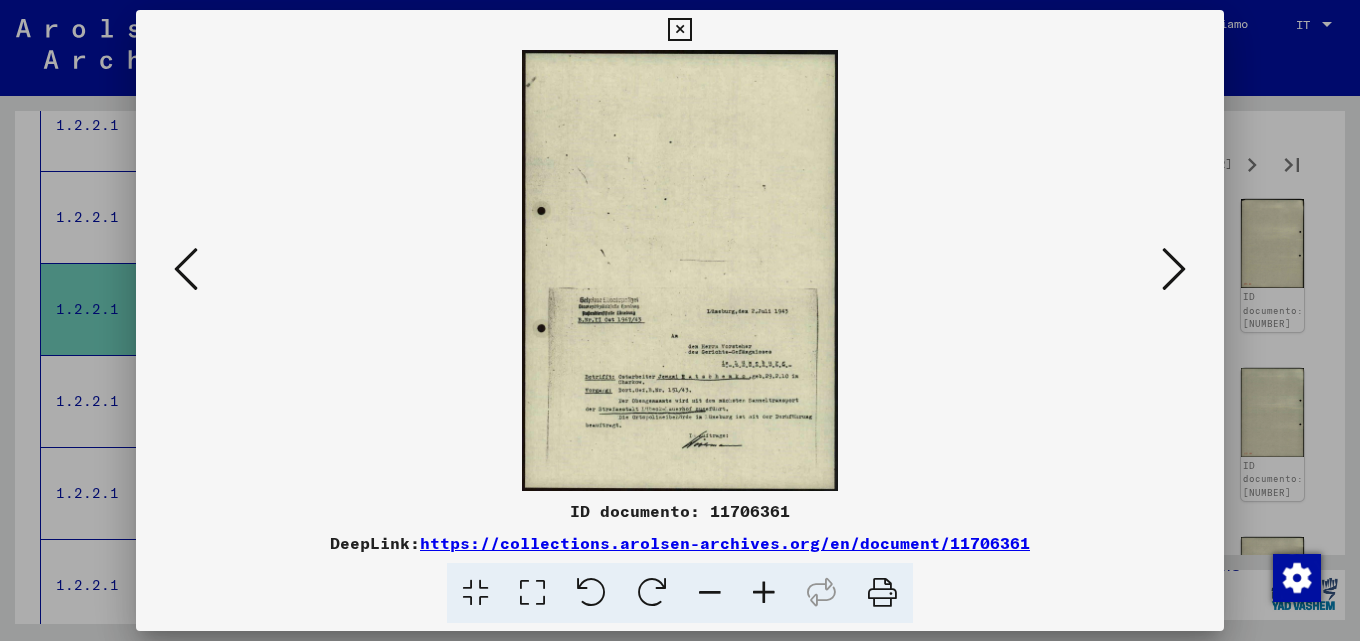 click at bounding box center [1174, 269] 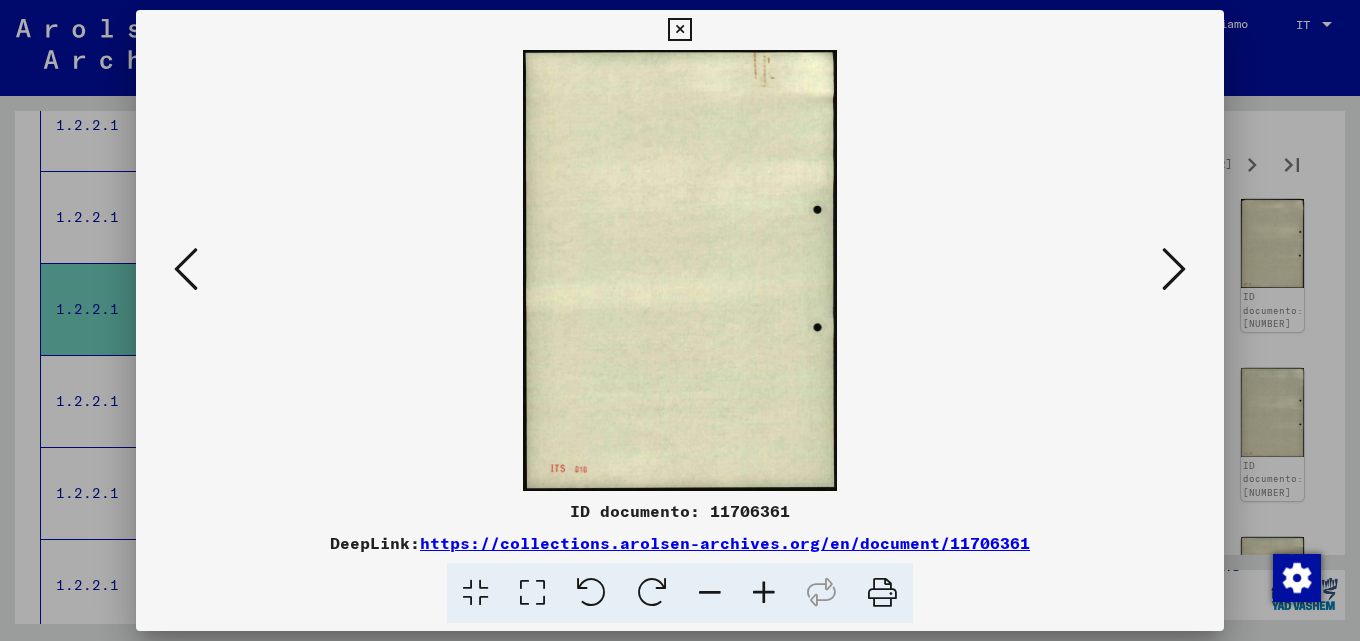 click at bounding box center [1174, 269] 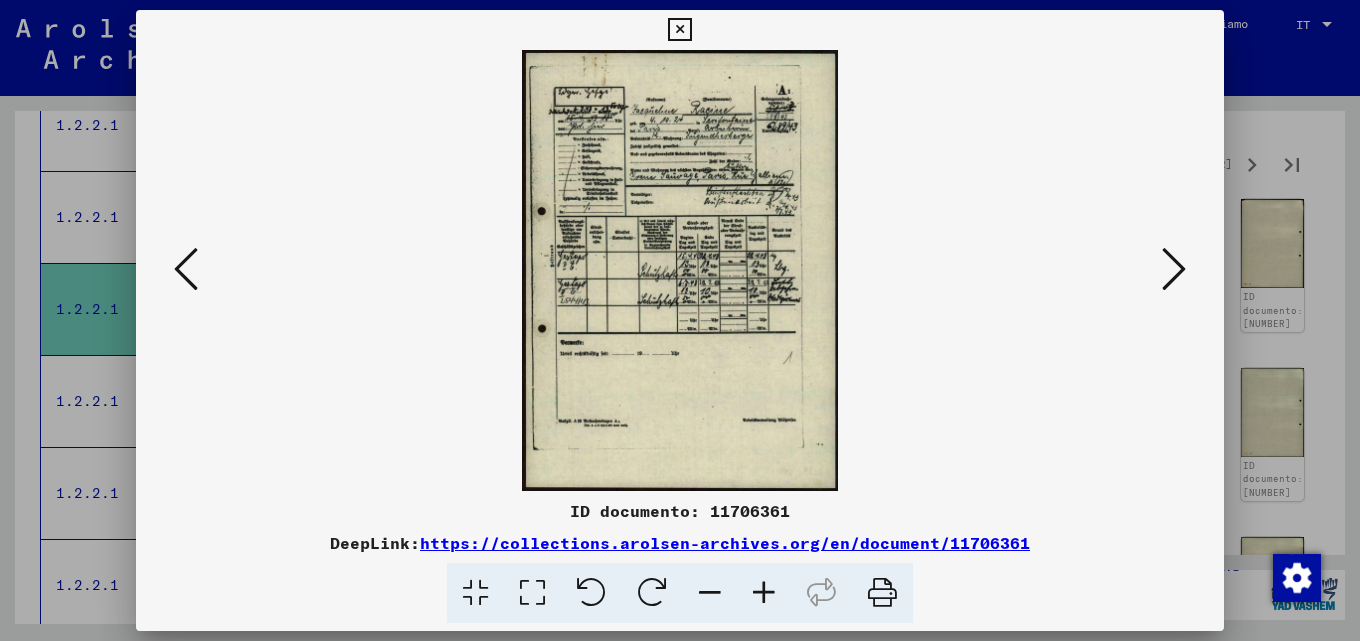drag, startPoint x: 1336, startPoint y: 267, endPoint x: 1325, endPoint y: 307, distance: 41.484936 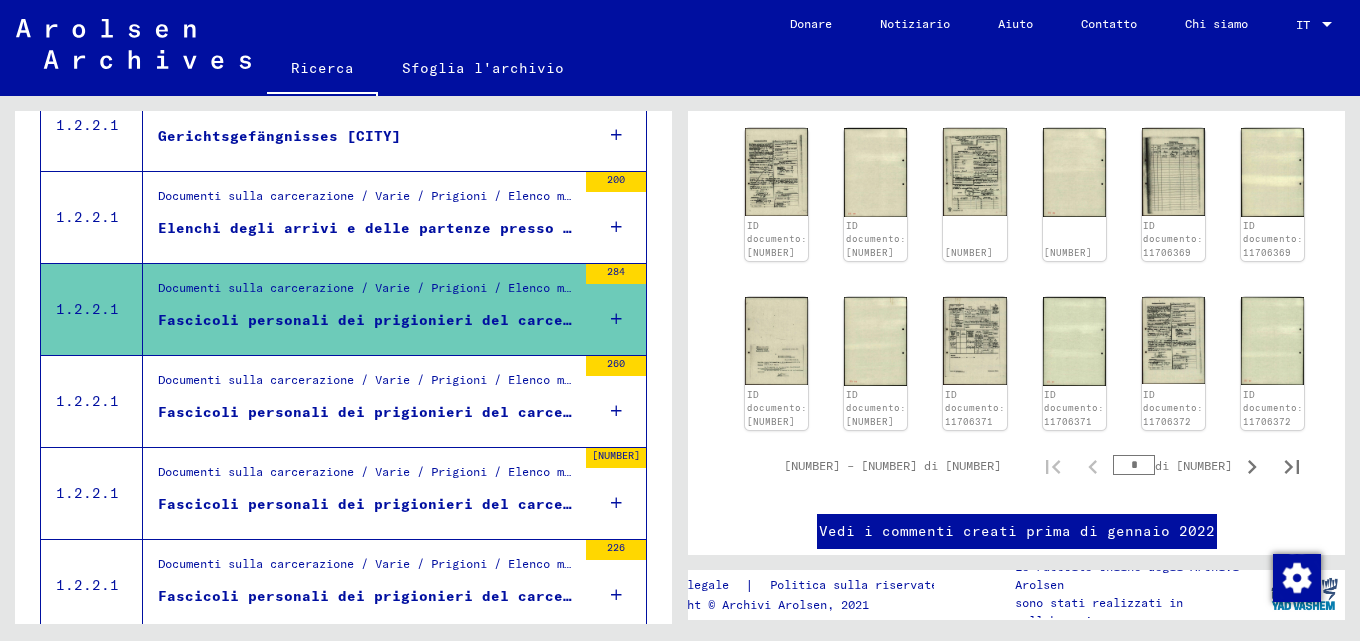 scroll, scrollTop: 1220, scrollLeft: 0, axis: vertical 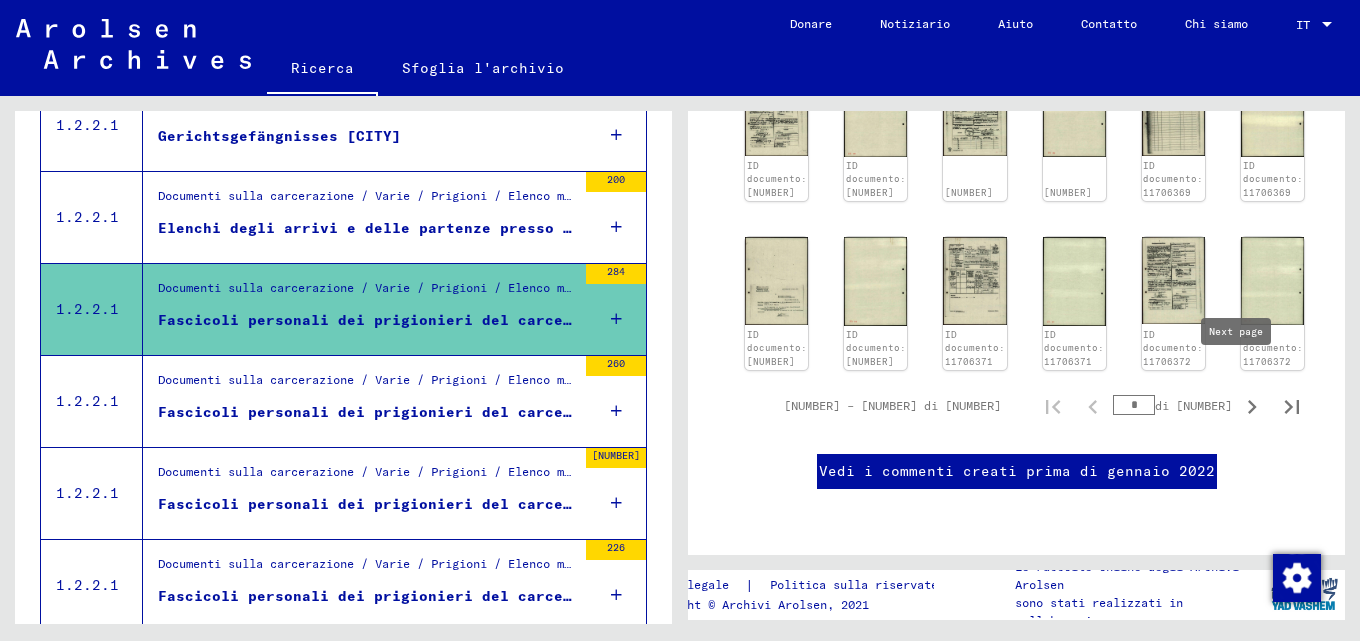 click 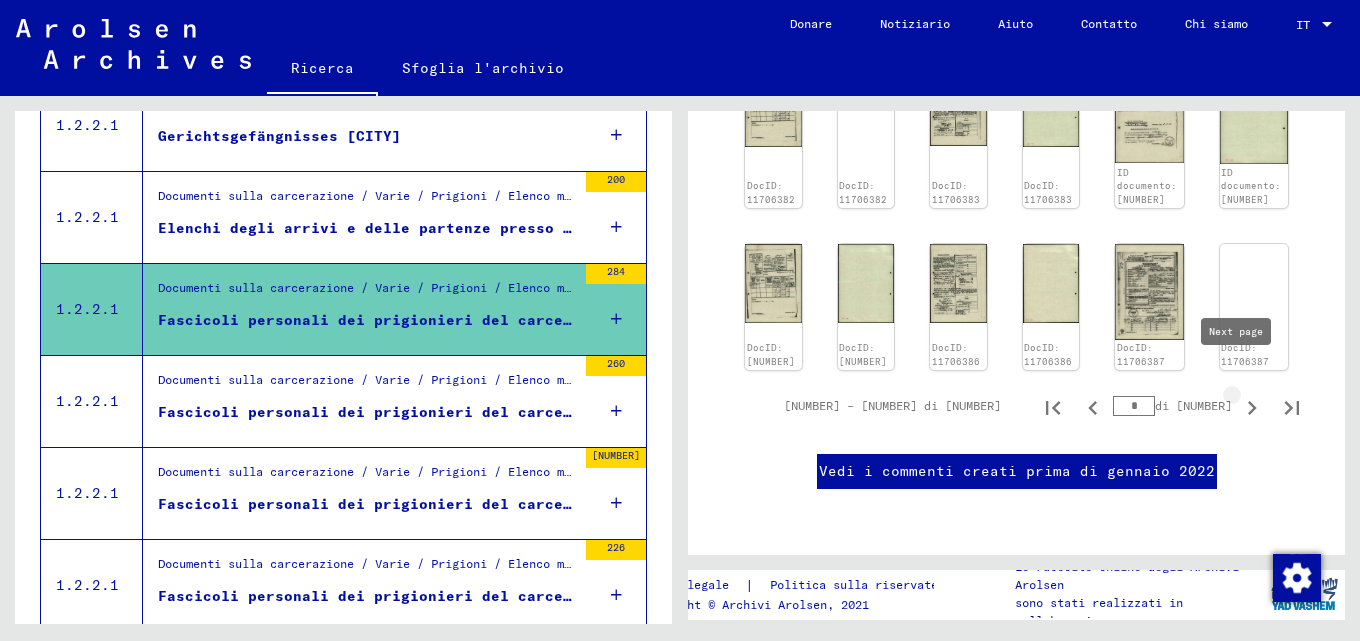 type on "*" 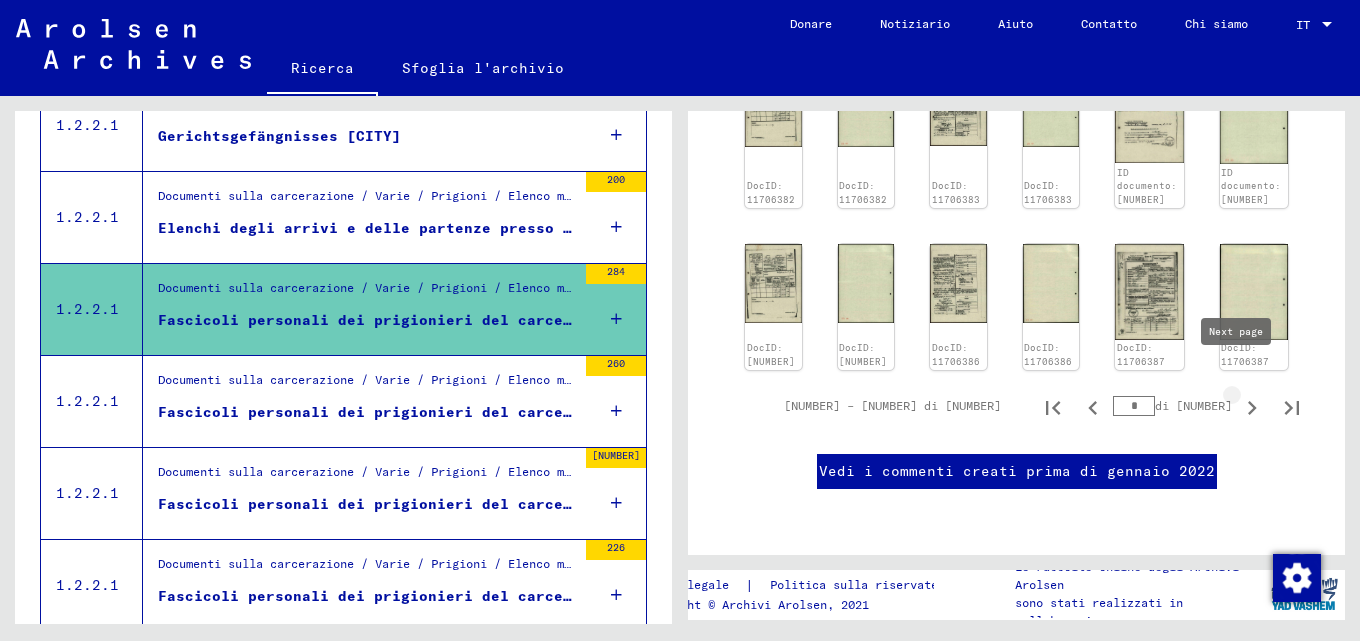 type on "*" 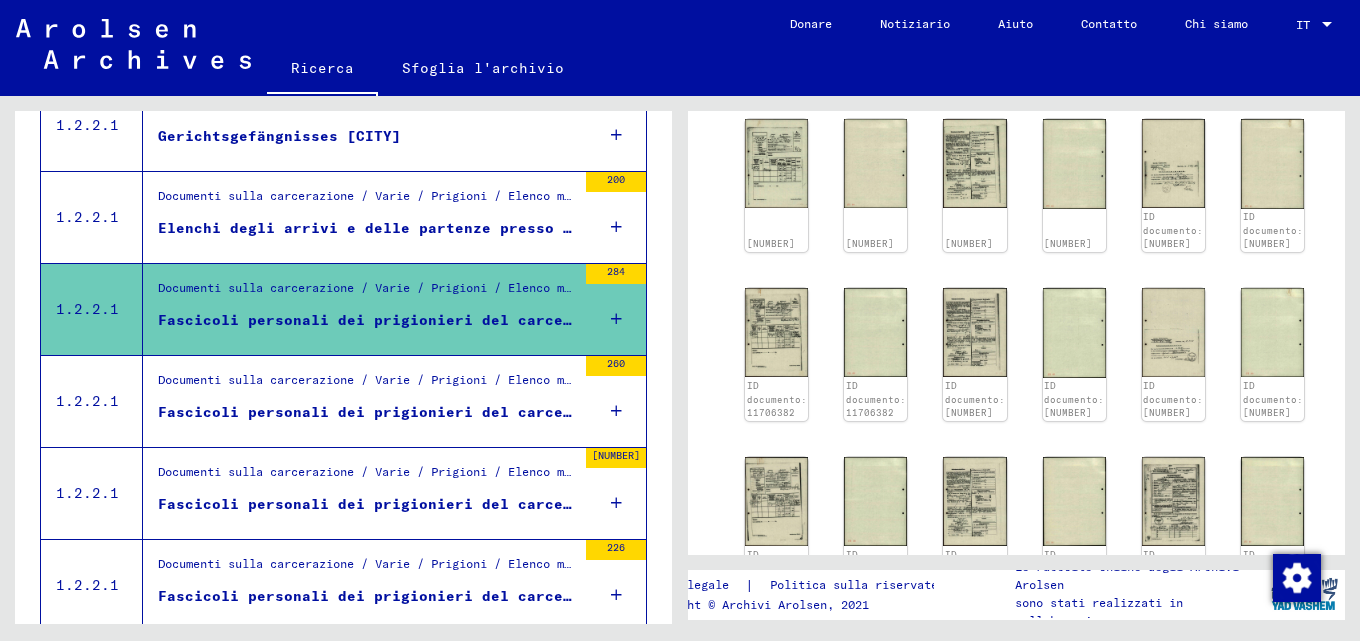 scroll, scrollTop: 988, scrollLeft: 0, axis: vertical 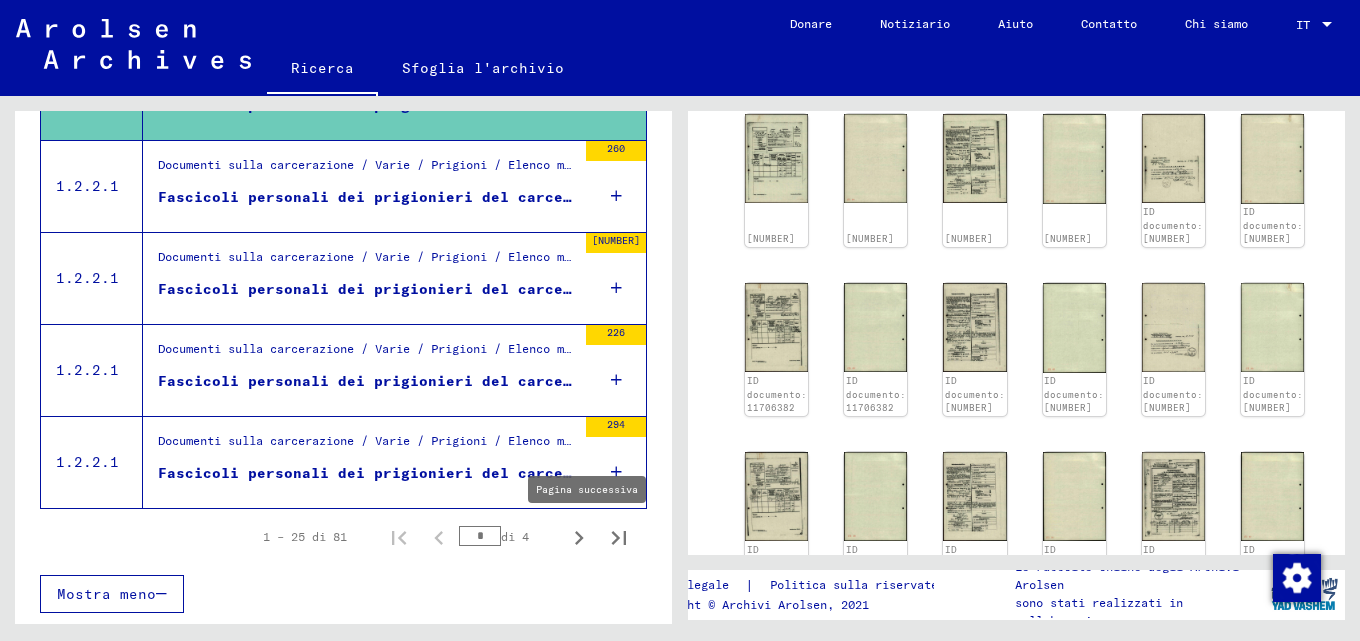 click 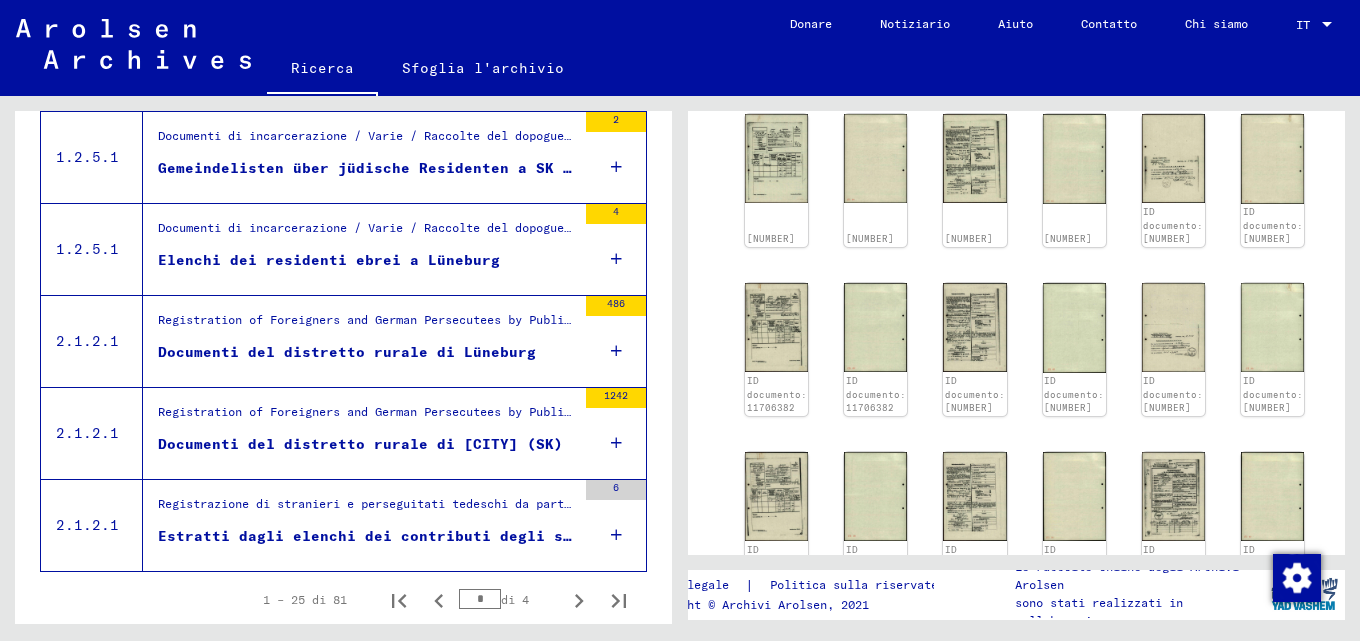 scroll, scrollTop: 2236, scrollLeft: 0, axis: vertical 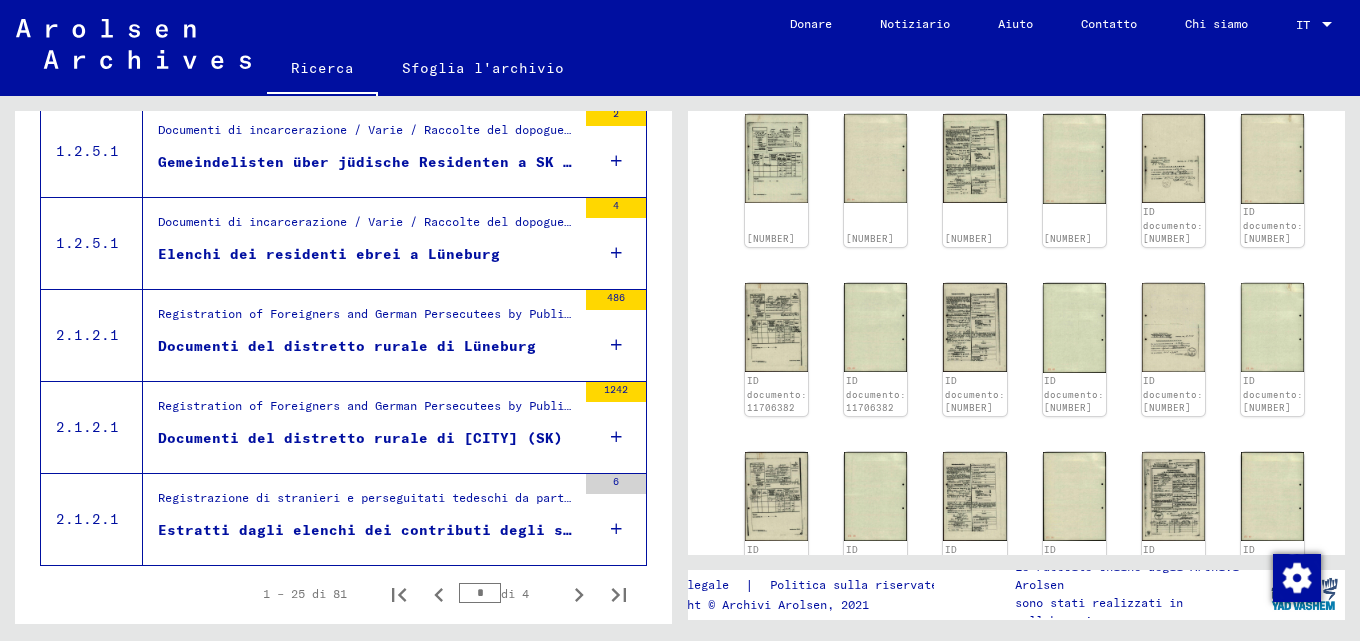 click on "Elenchi dei residenti ebrei a Lüneburg" at bounding box center (329, 254) 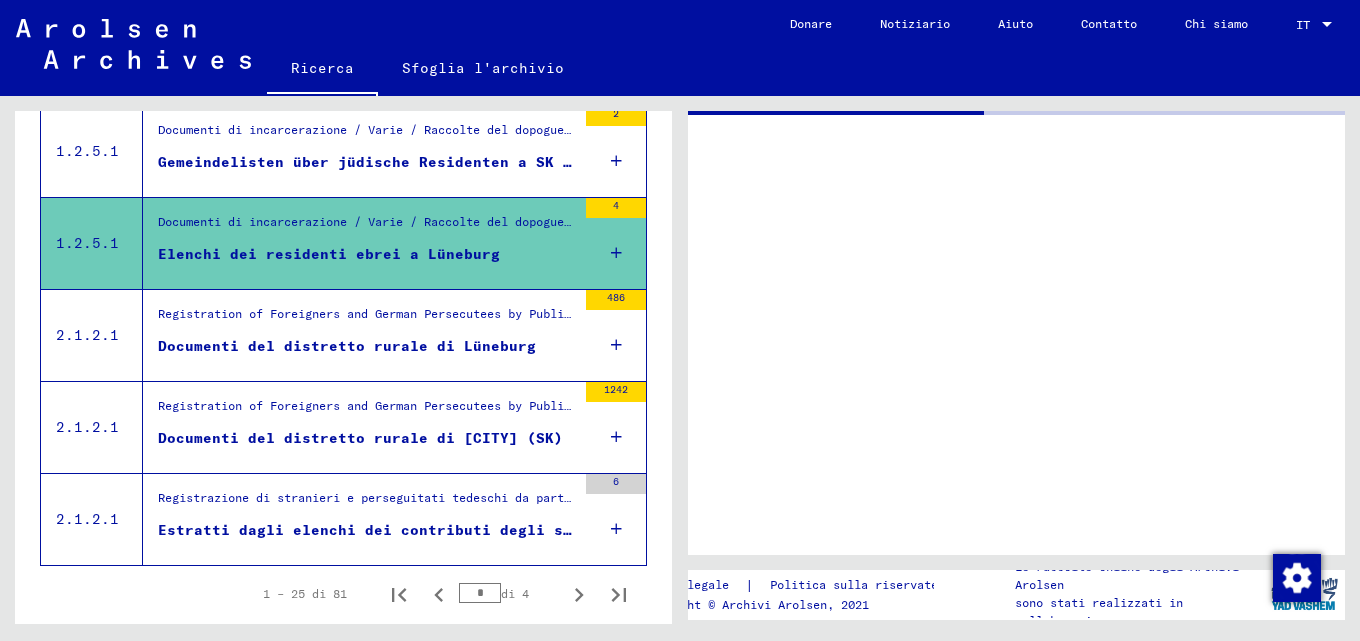 scroll, scrollTop: 0, scrollLeft: 0, axis: both 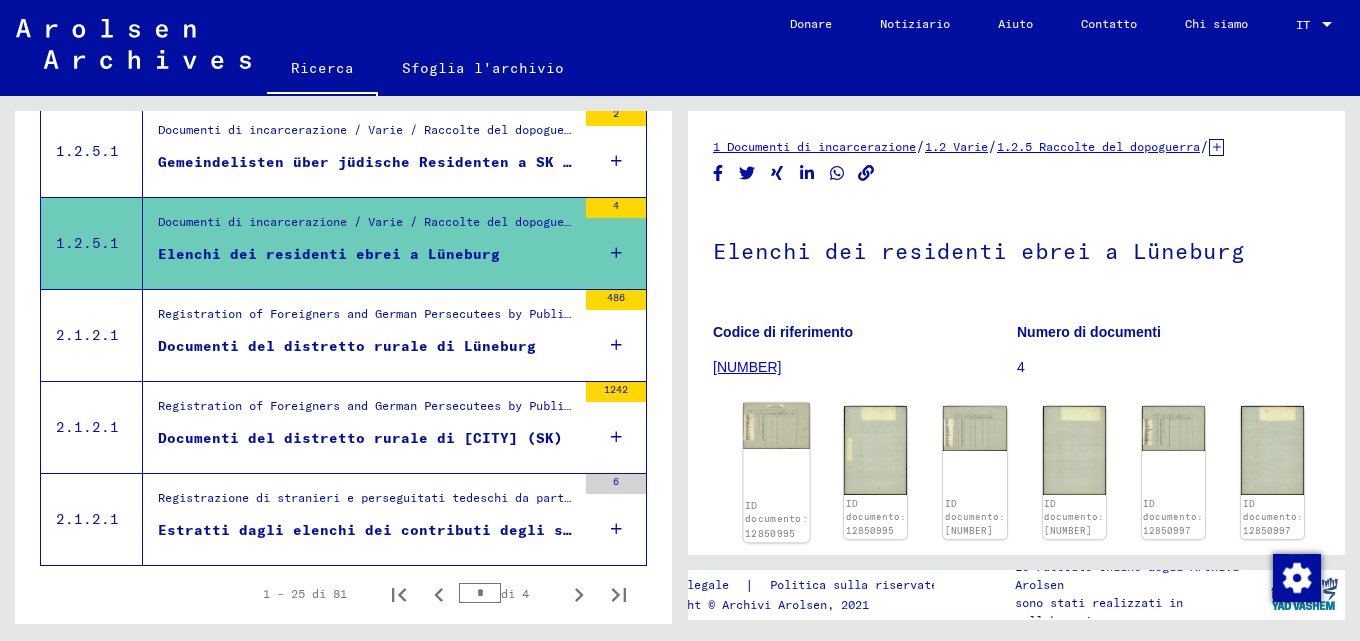 click 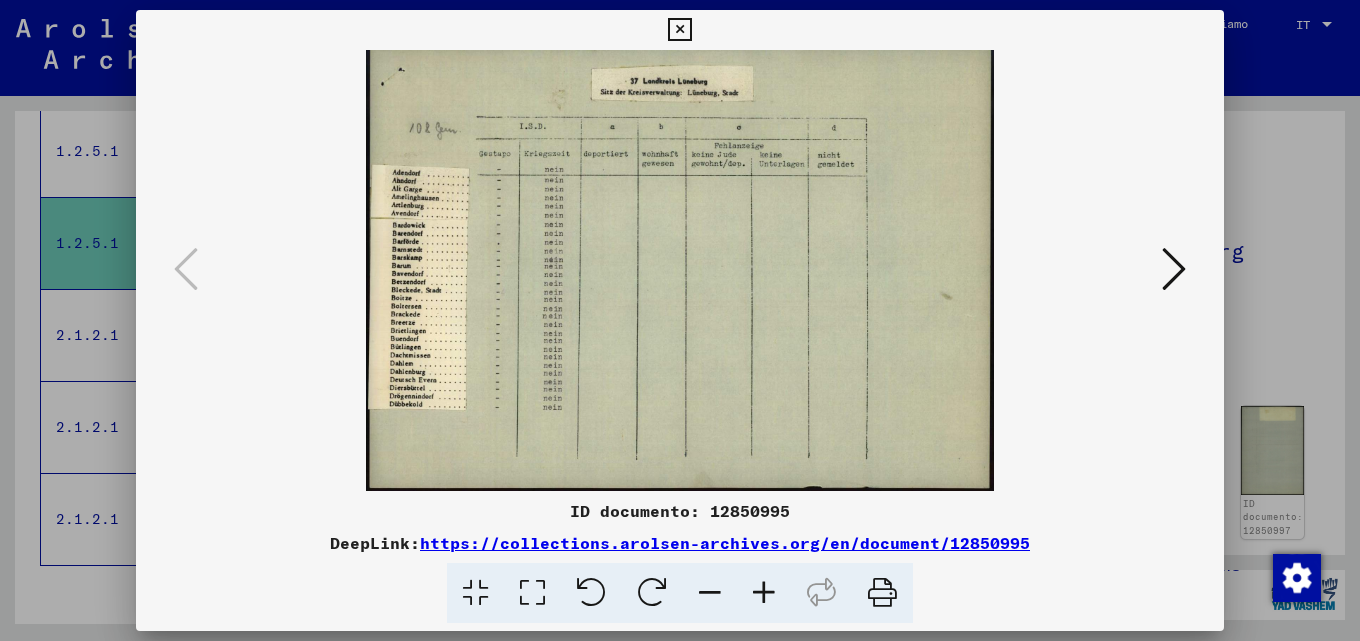 click at bounding box center [764, 593] 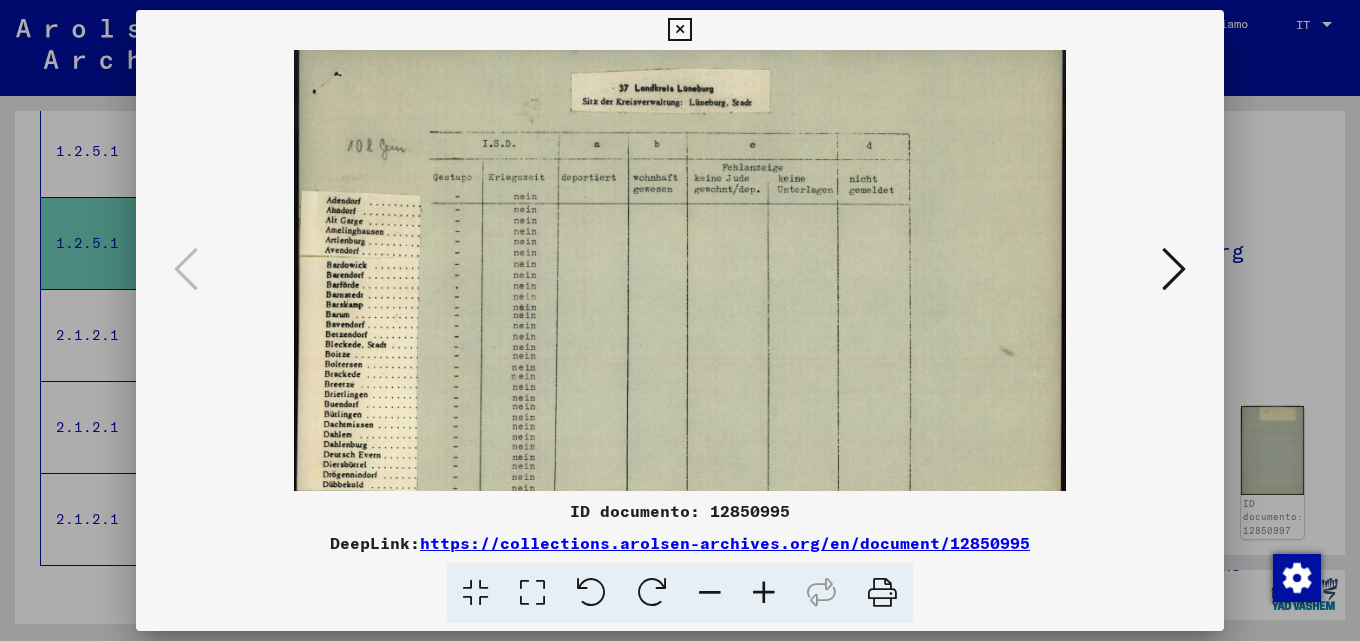 click at bounding box center (764, 593) 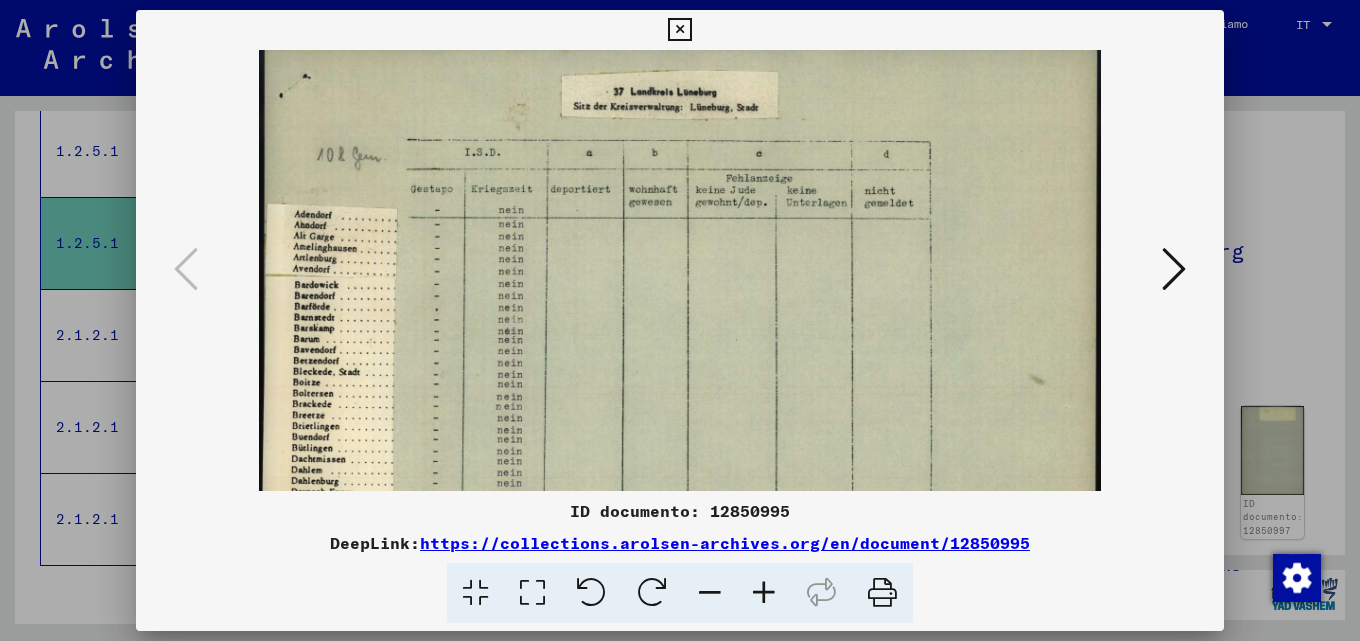 click at bounding box center (764, 593) 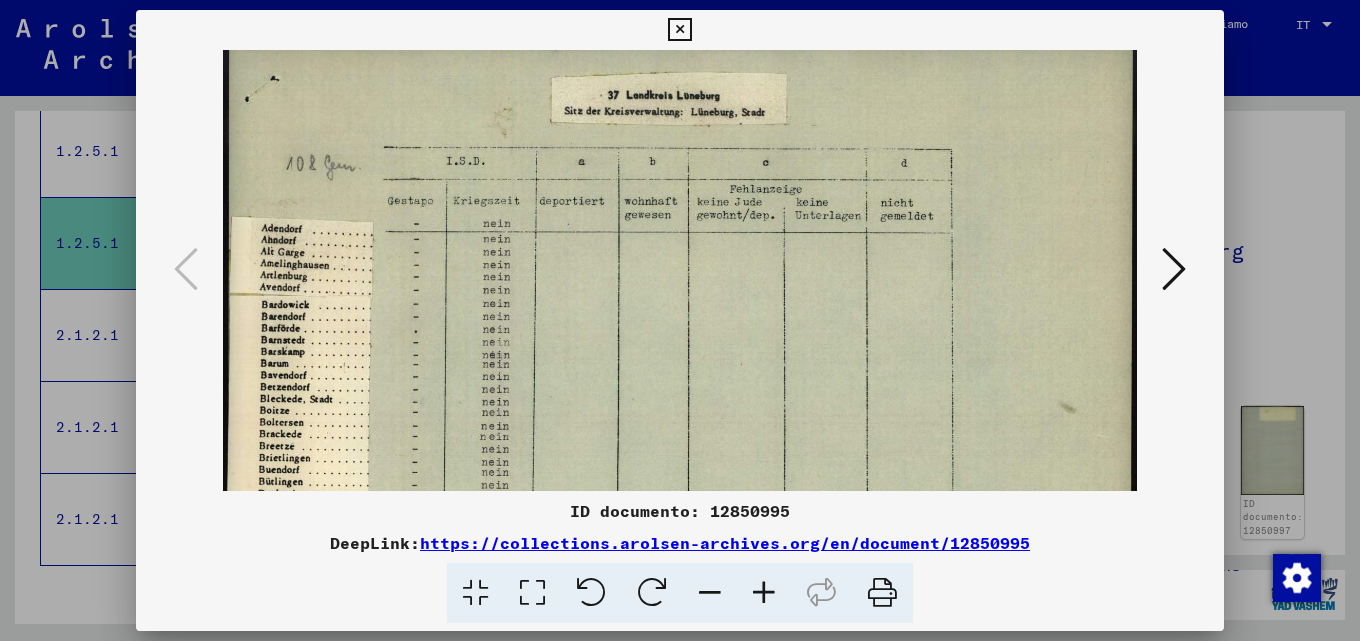 click at bounding box center [764, 593] 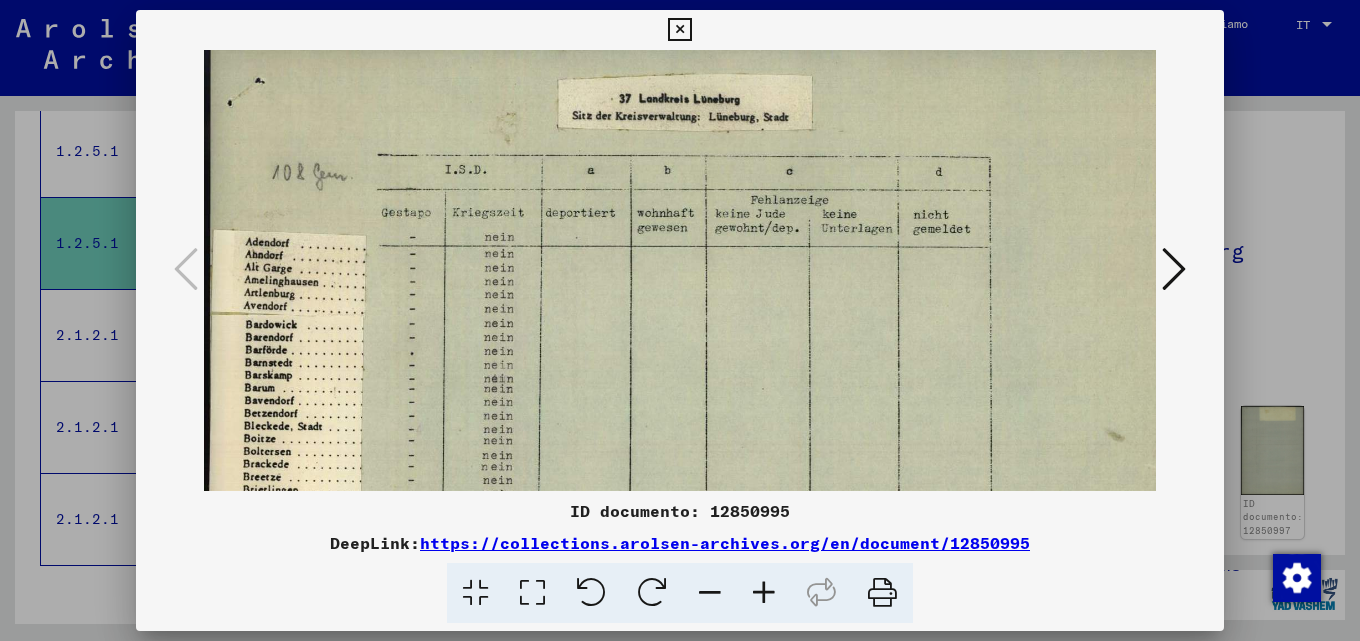 click at bounding box center [764, 593] 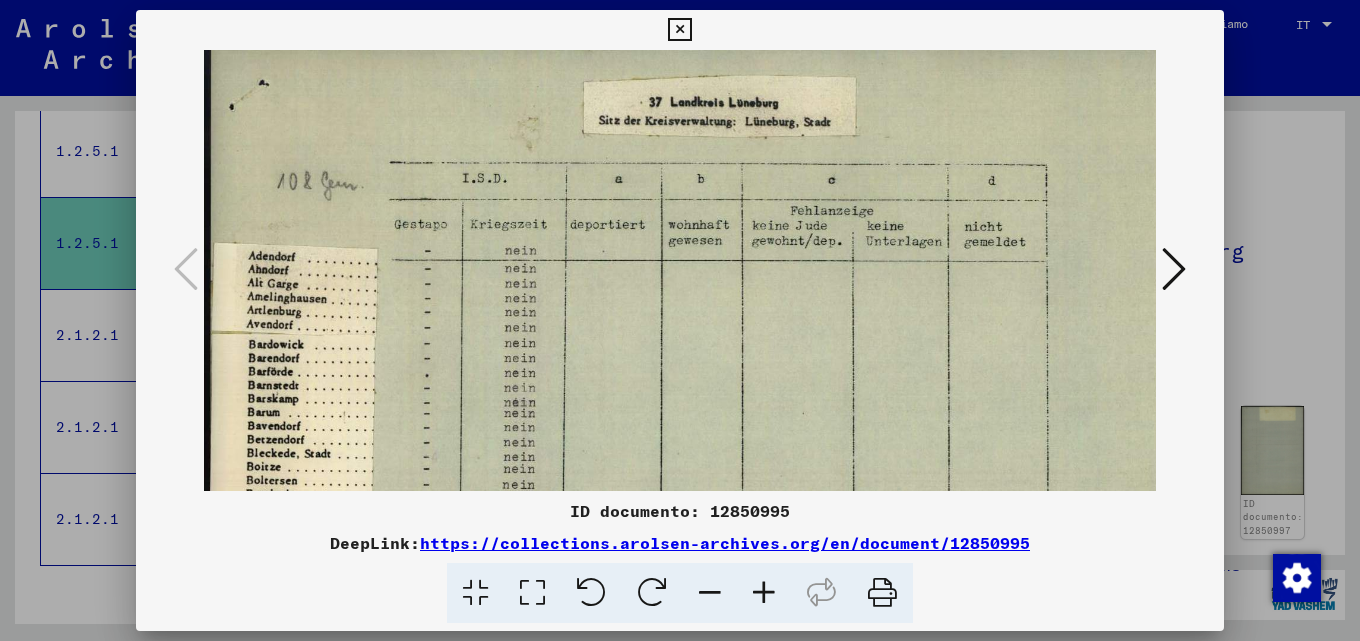 click at bounding box center (764, 593) 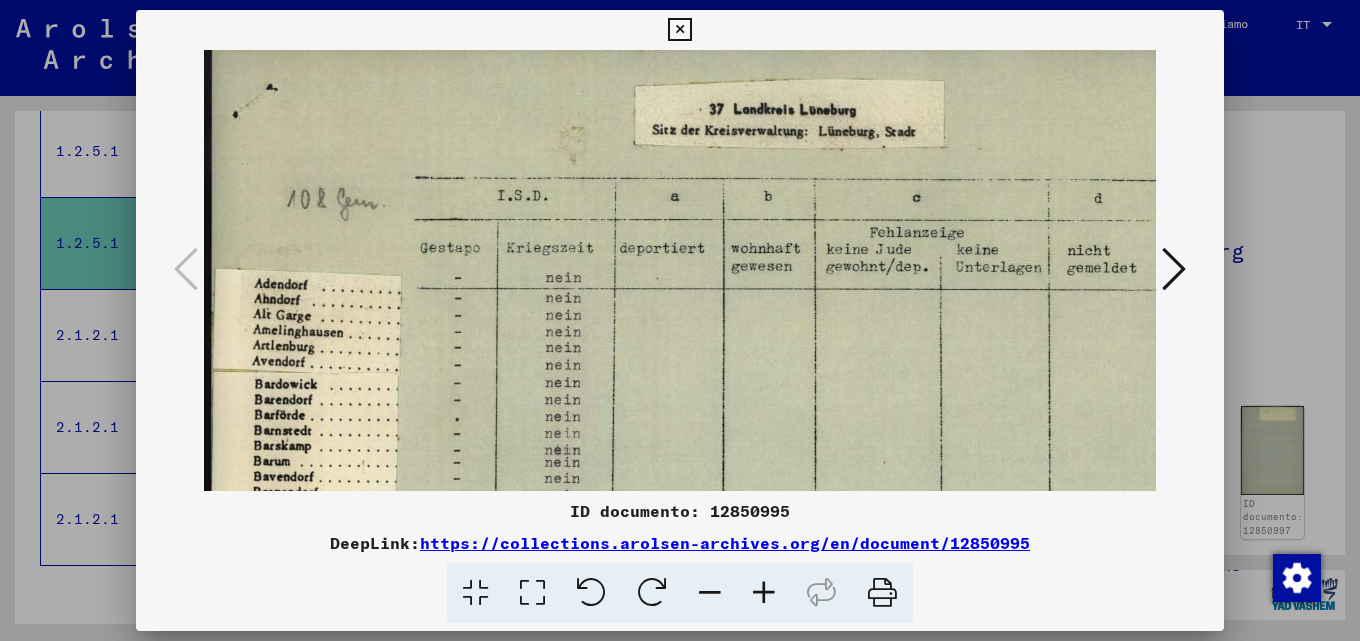 drag, startPoint x: 381, startPoint y: 412, endPoint x: 413, endPoint y: 306, distance: 110.724884 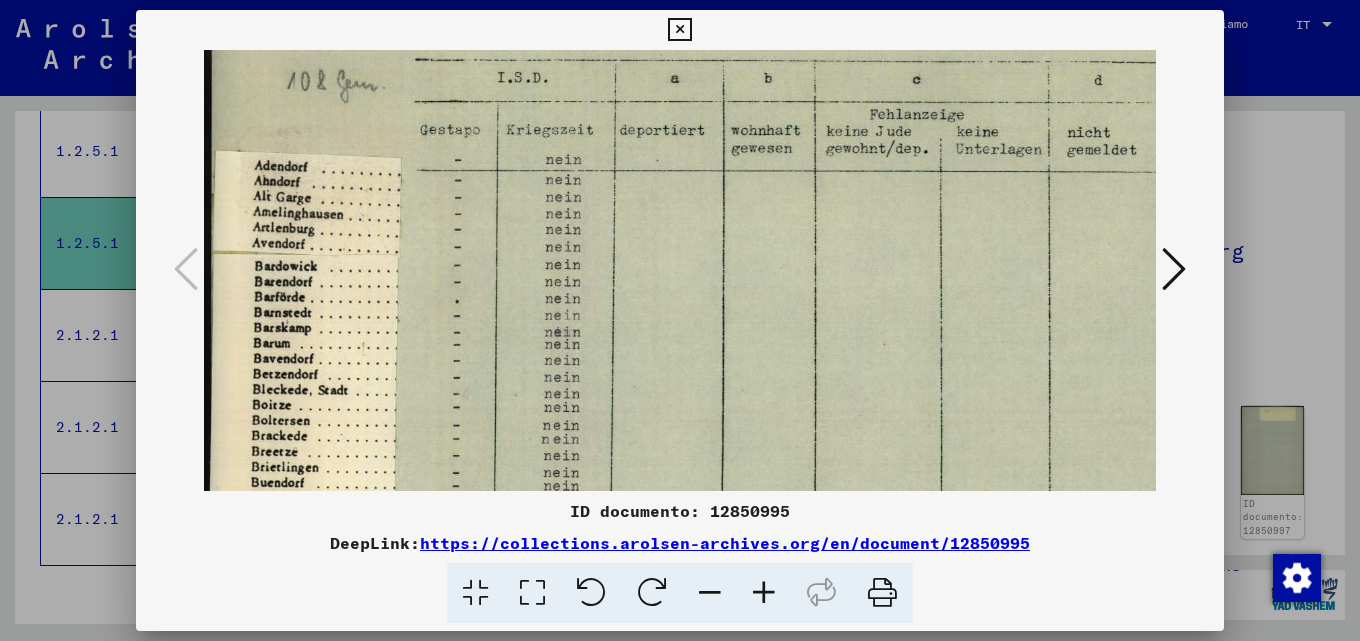 click at bounding box center [804, 352] 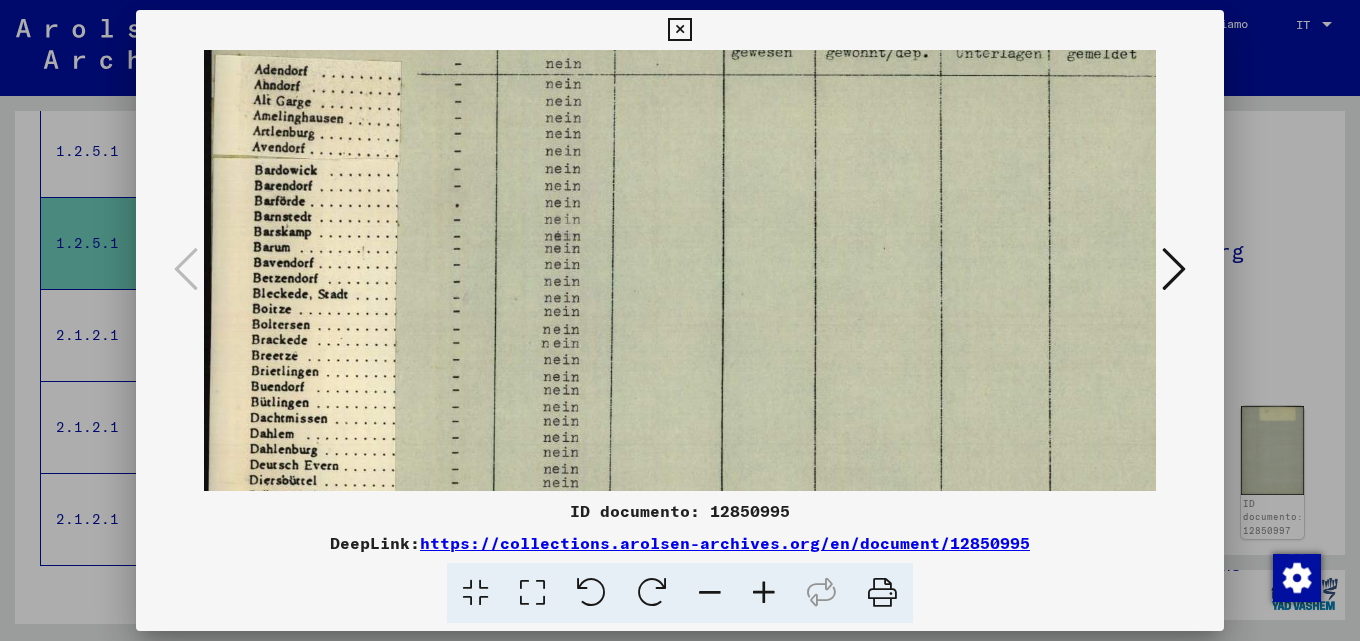 drag, startPoint x: 458, startPoint y: 383, endPoint x: 492, endPoint y: 242, distance: 145.04137 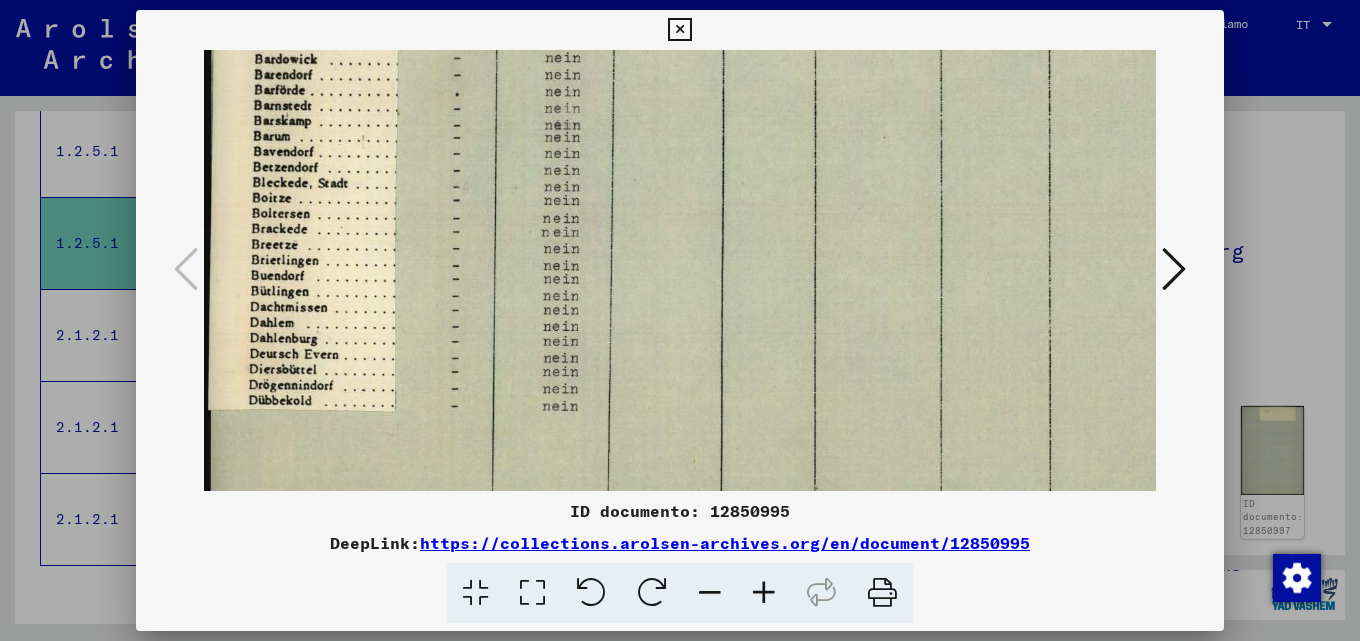 click at bounding box center (1174, 269) 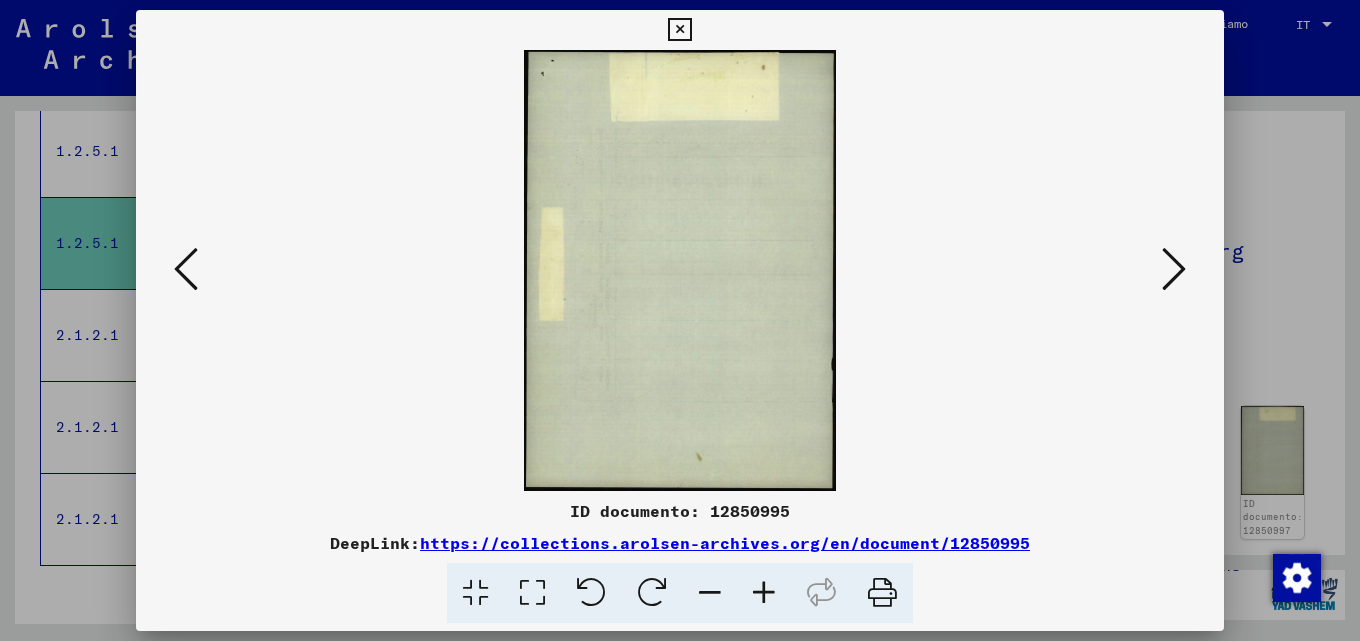 scroll, scrollTop: 0, scrollLeft: 0, axis: both 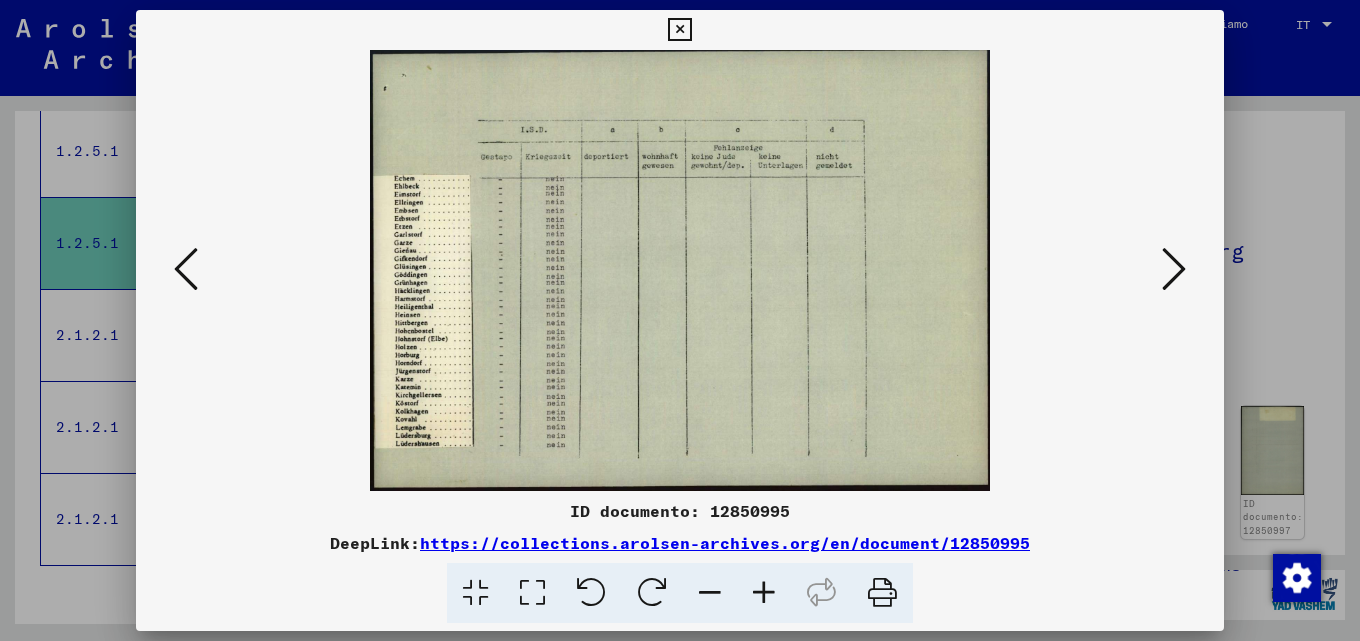 click at bounding box center (680, 320) 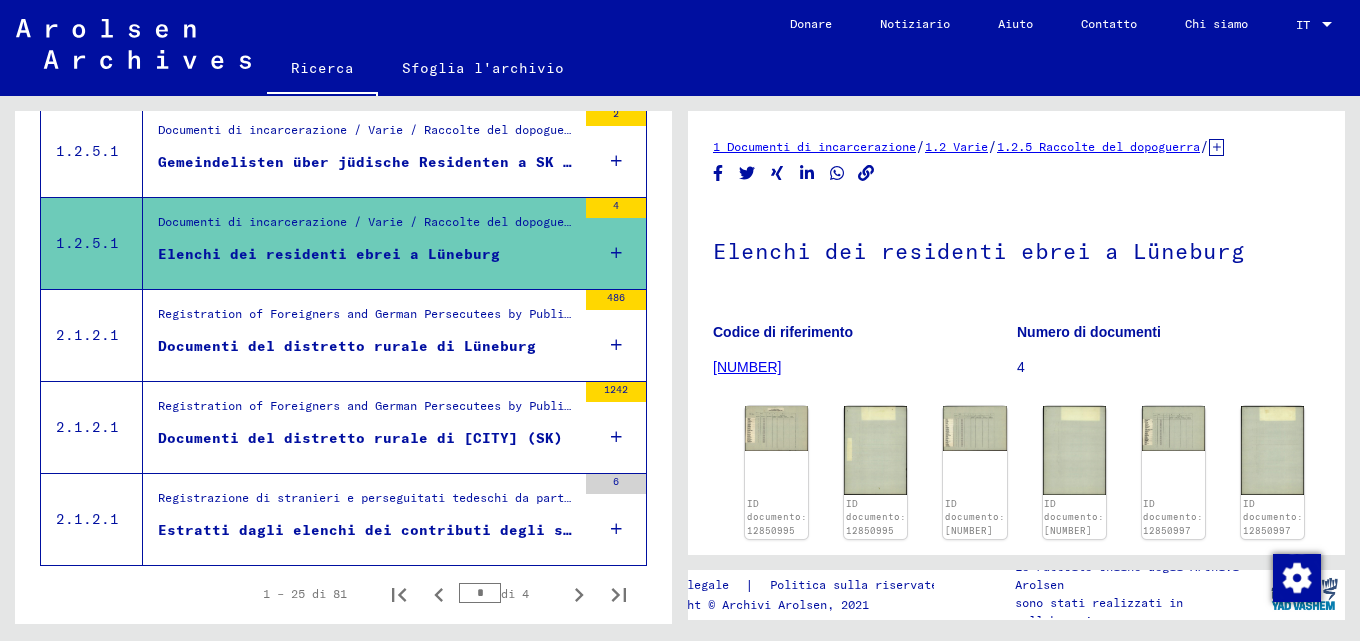 scroll, scrollTop: 2293, scrollLeft: 0, axis: vertical 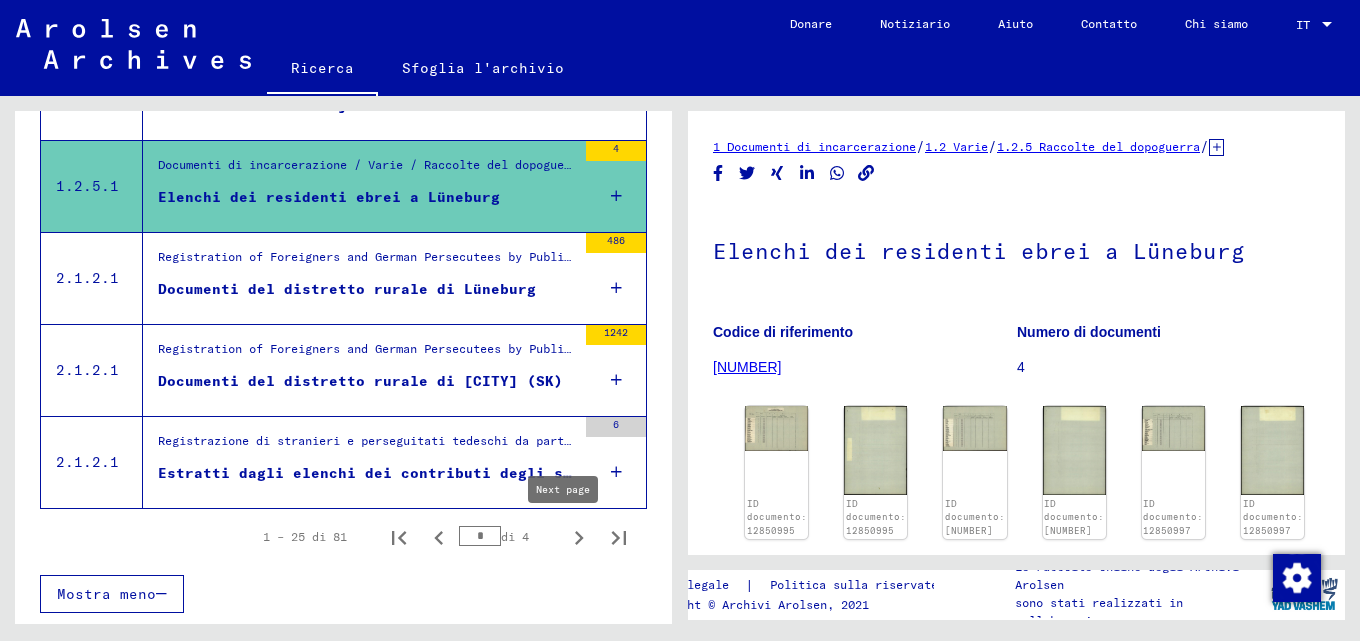 click 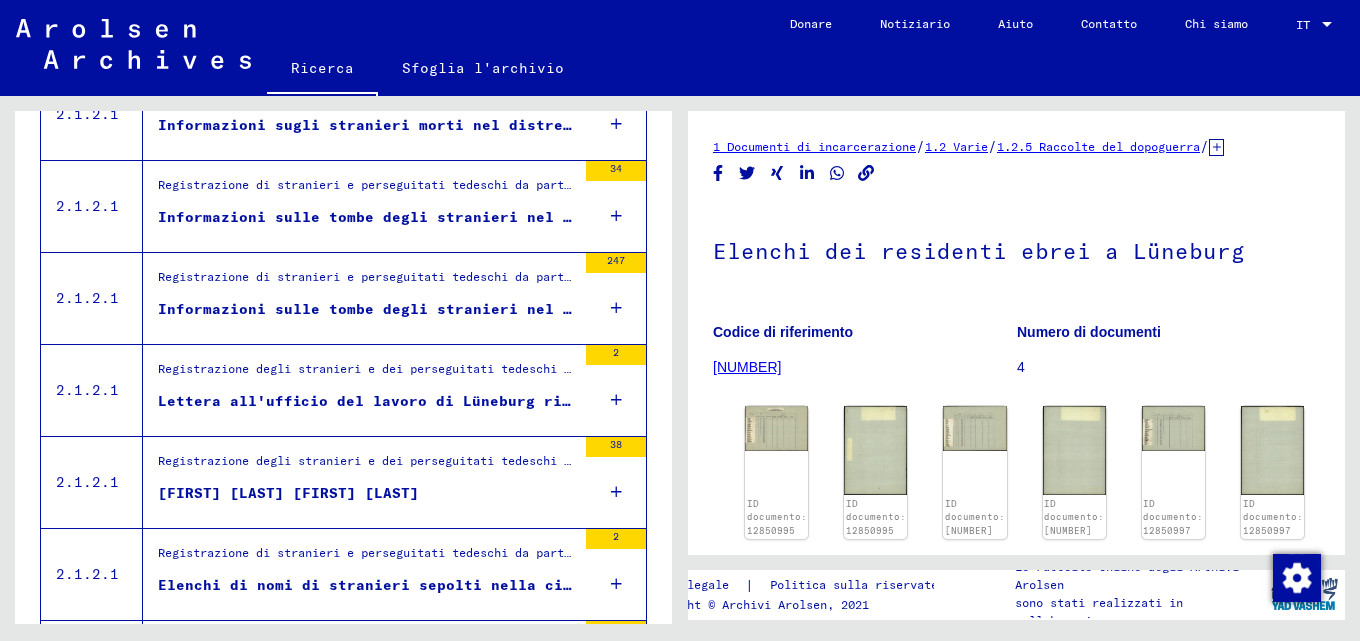 scroll, scrollTop: 1273, scrollLeft: 0, axis: vertical 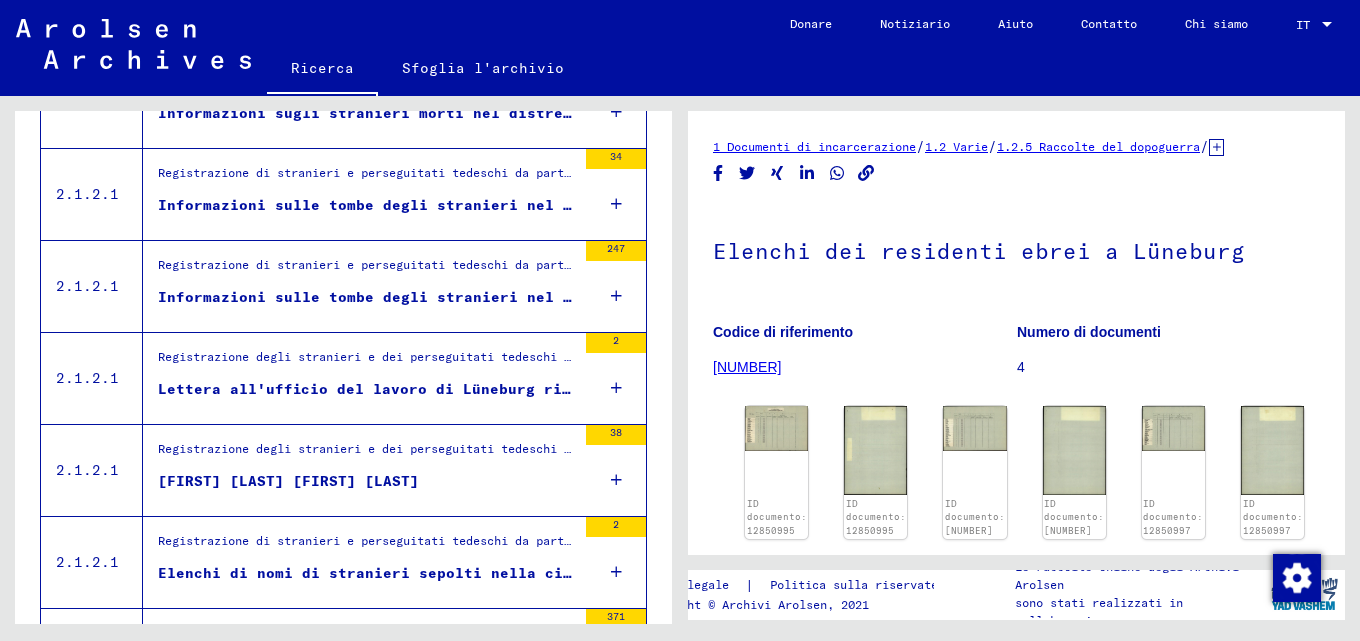 click on "Informazioni sulle tombe degli stranieri nel distretto di Lüneburg" at bounding box center [455, 205] 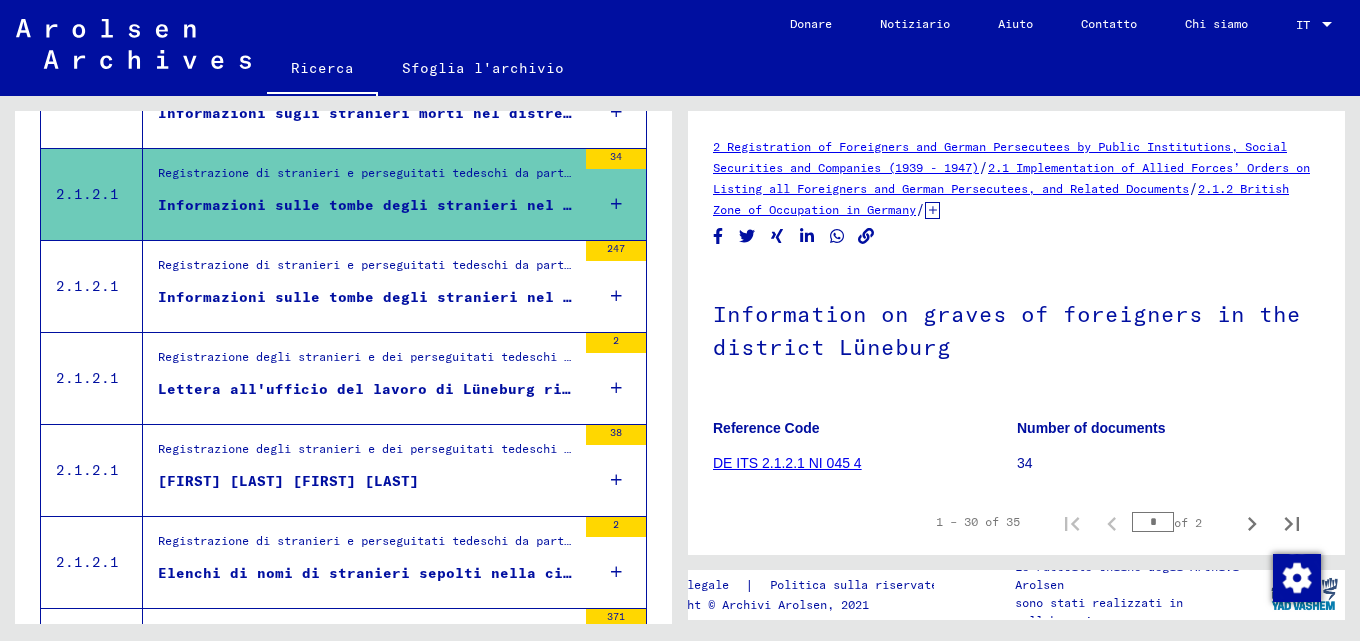 scroll, scrollTop: 0, scrollLeft: 0, axis: both 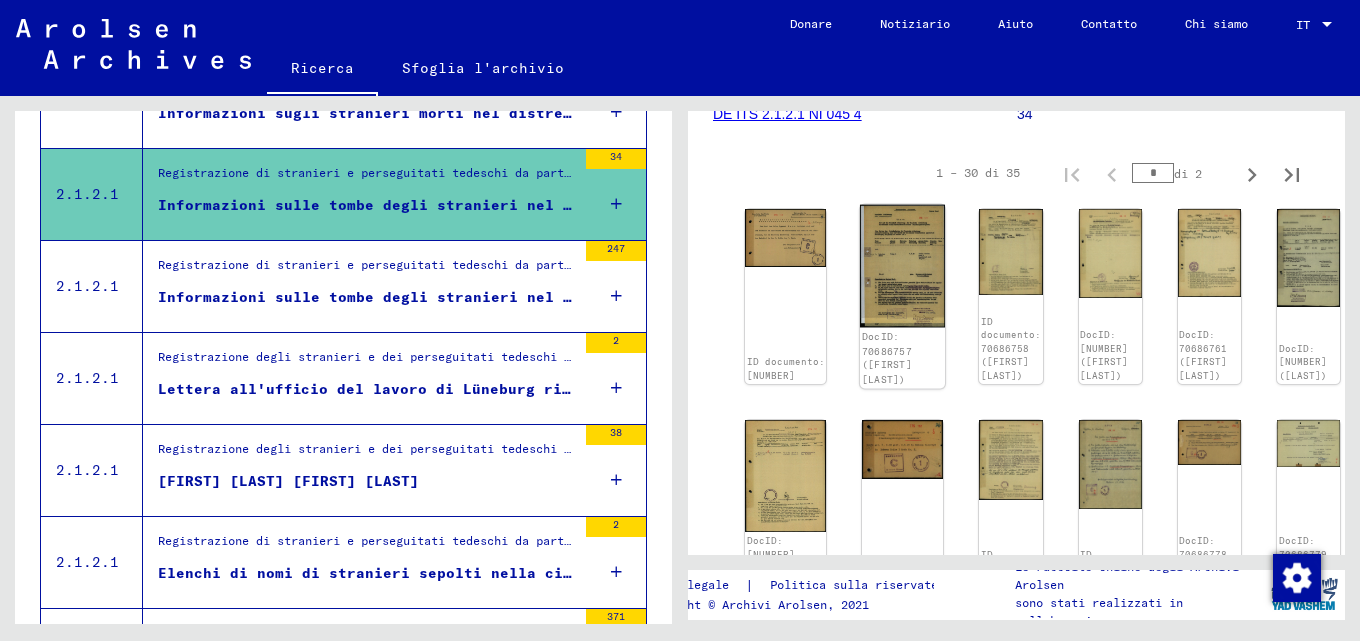 click 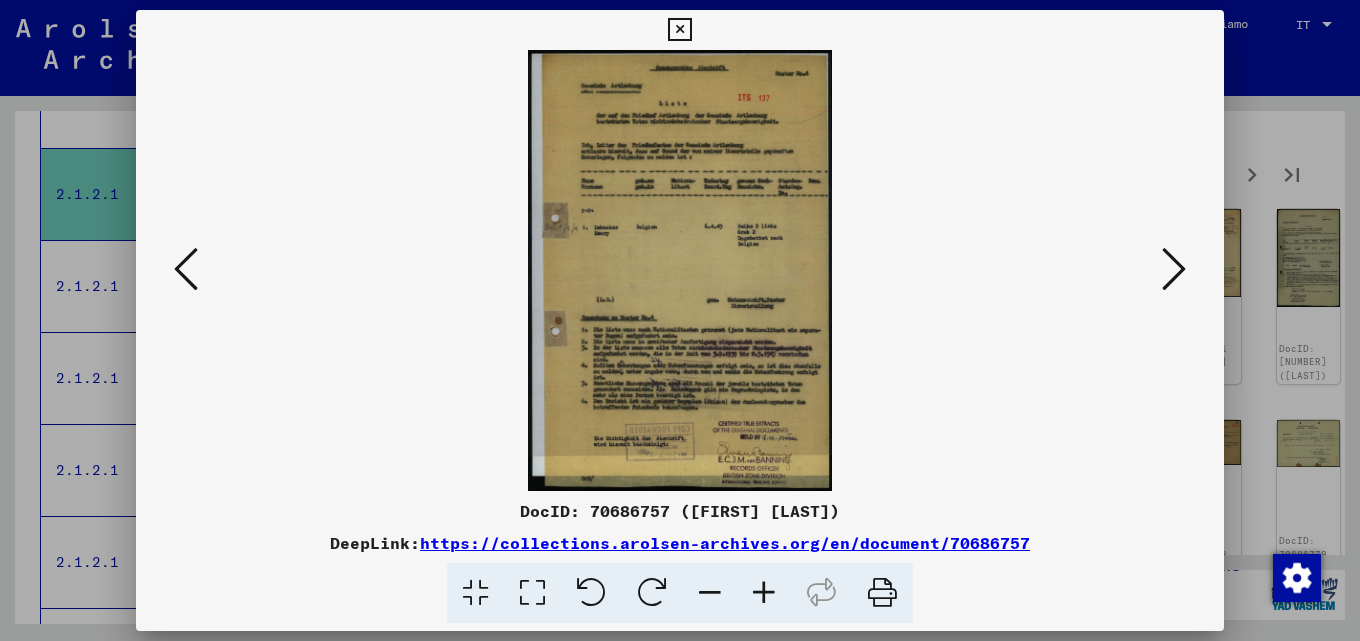 click at bounding box center (1174, 269) 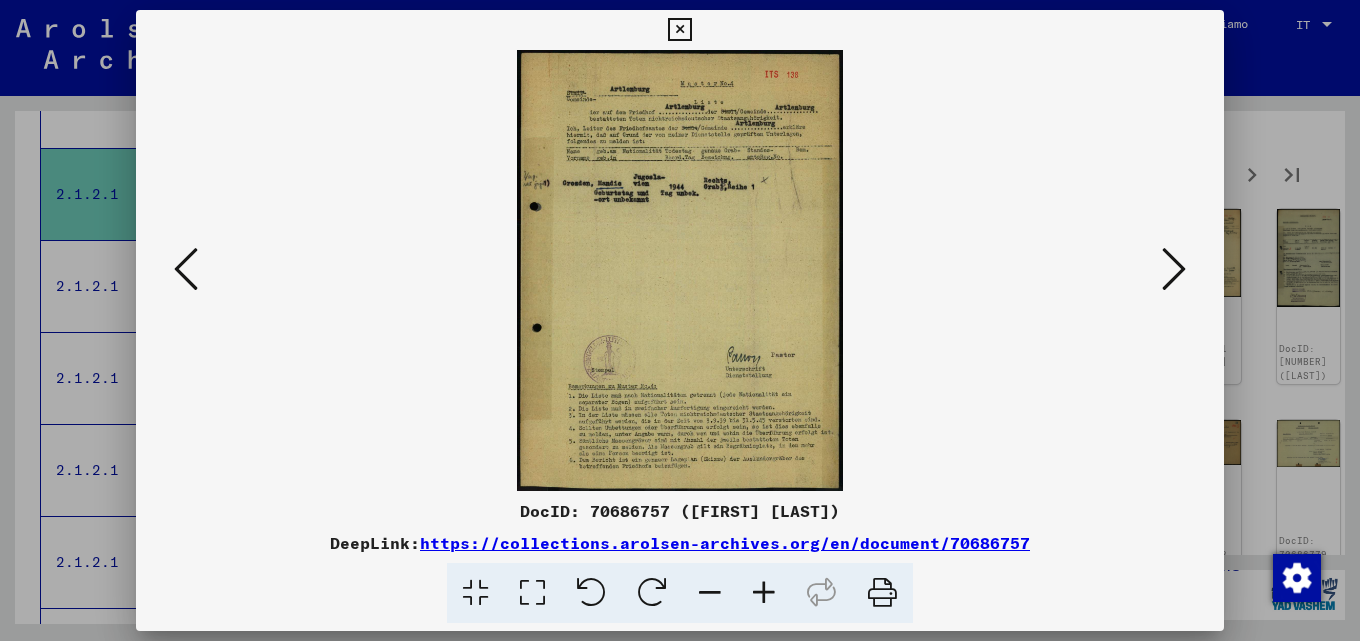 click at bounding box center [1174, 269] 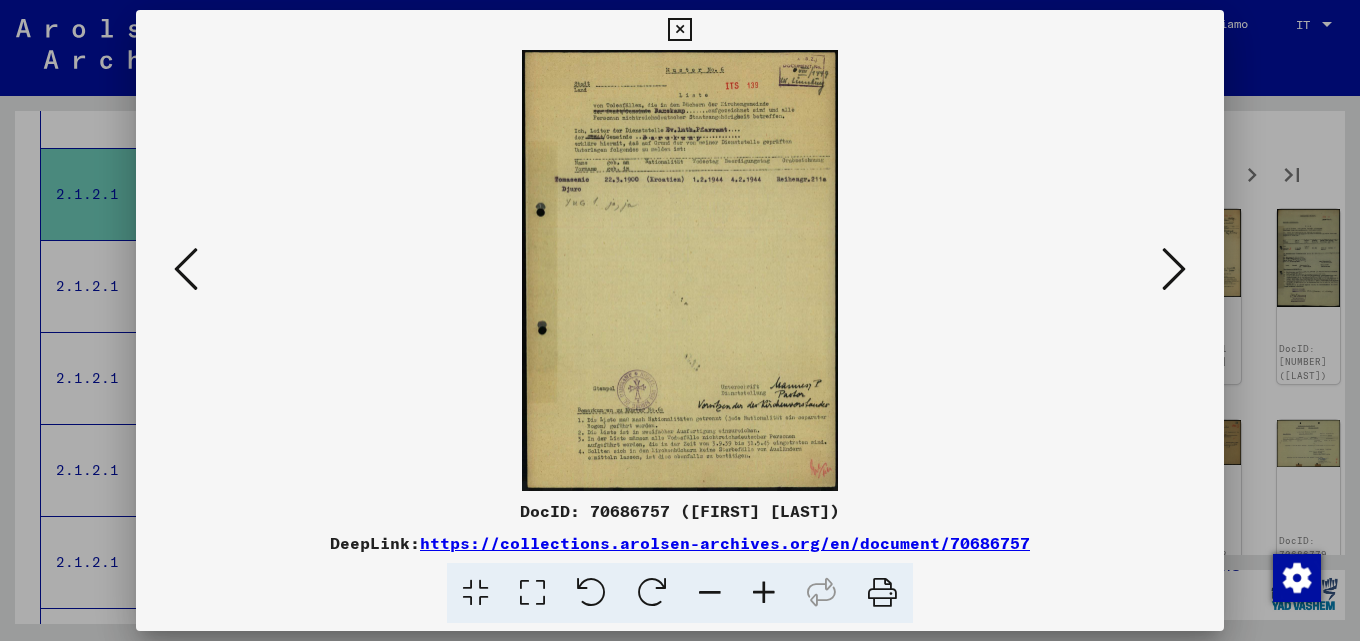 click at bounding box center (1174, 269) 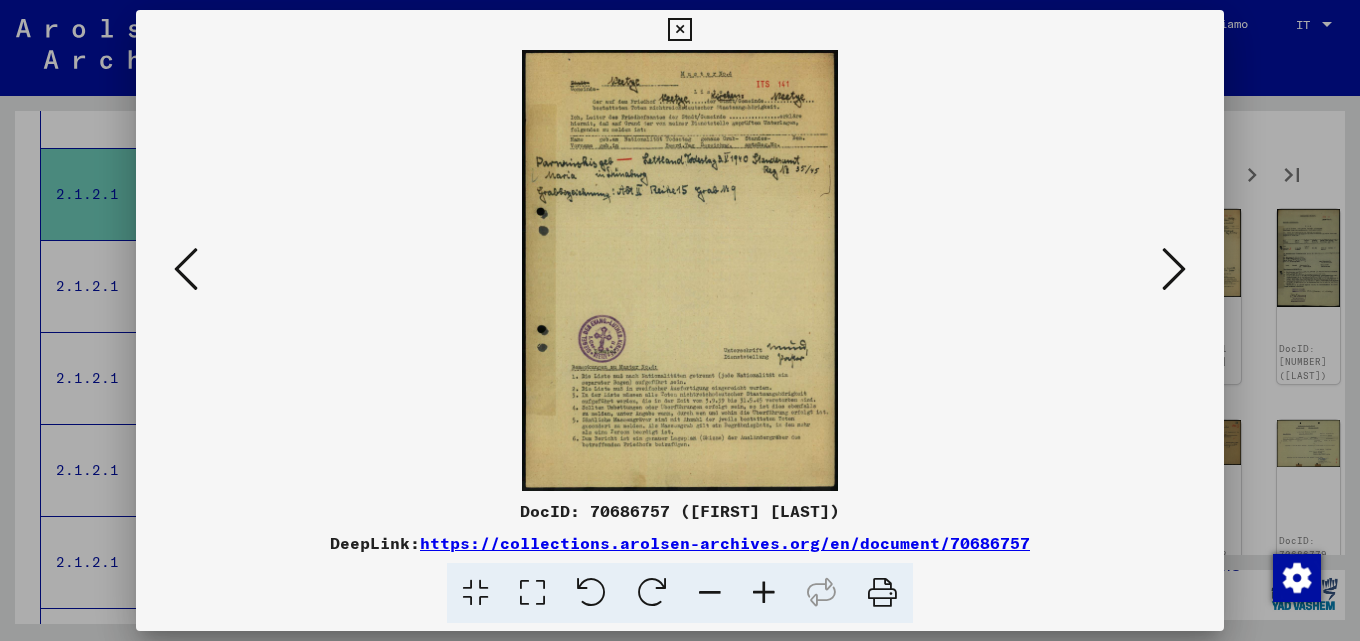 click at bounding box center [1174, 269] 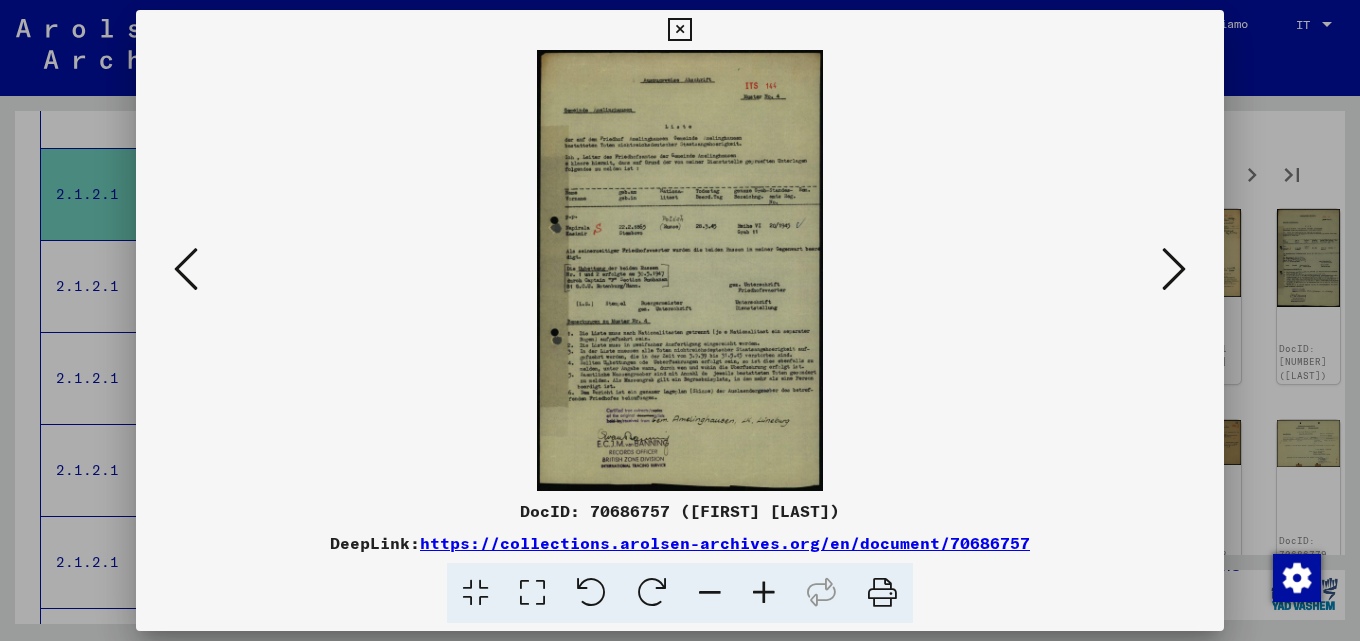 click at bounding box center [1174, 269] 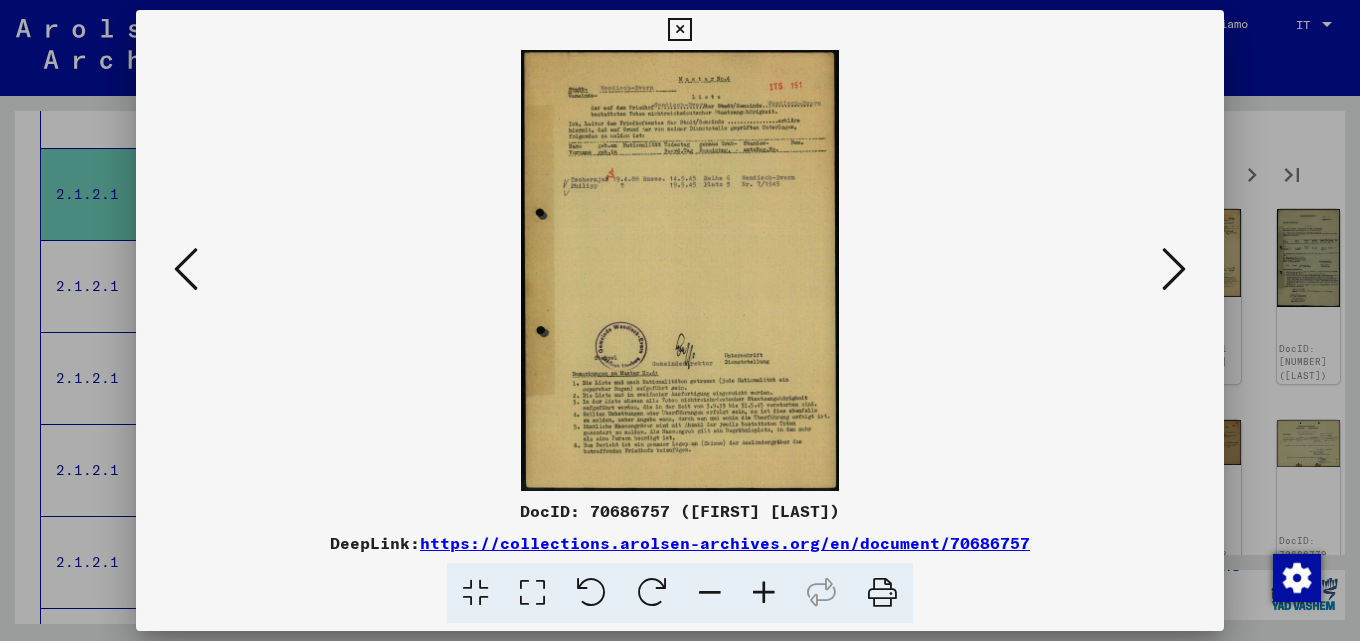 click at bounding box center [680, 320] 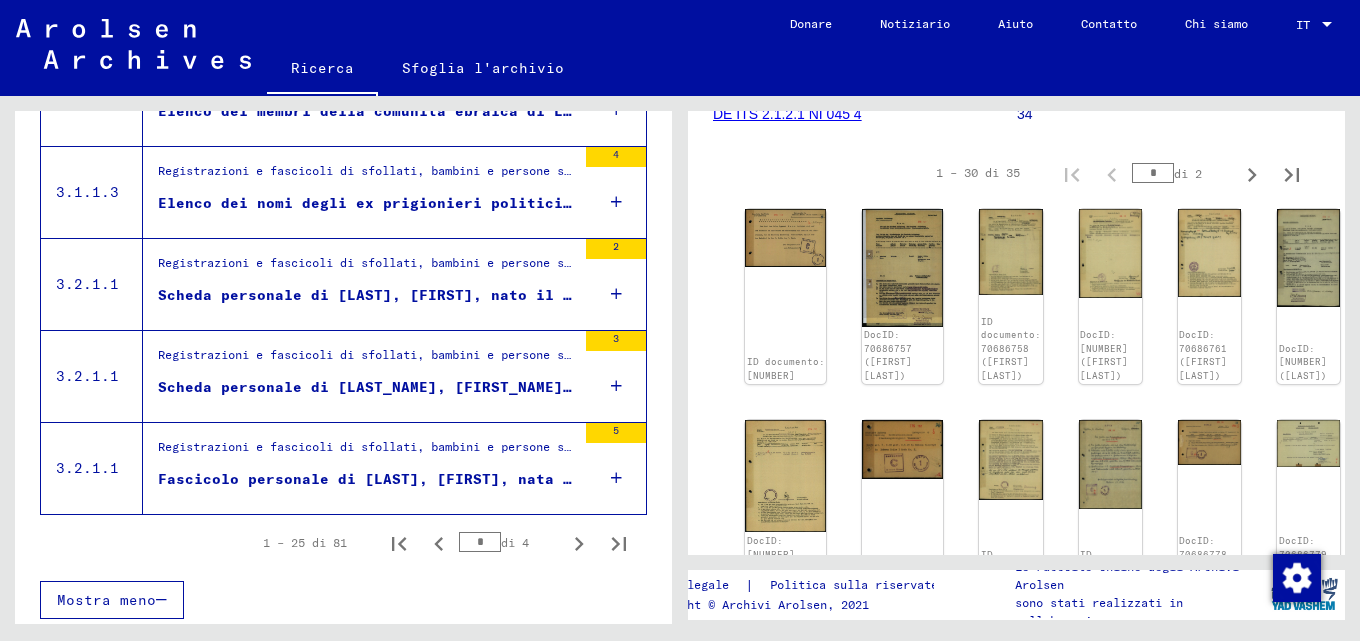 scroll, scrollTop: 2293, scrollLeft: 0, axis: vertical 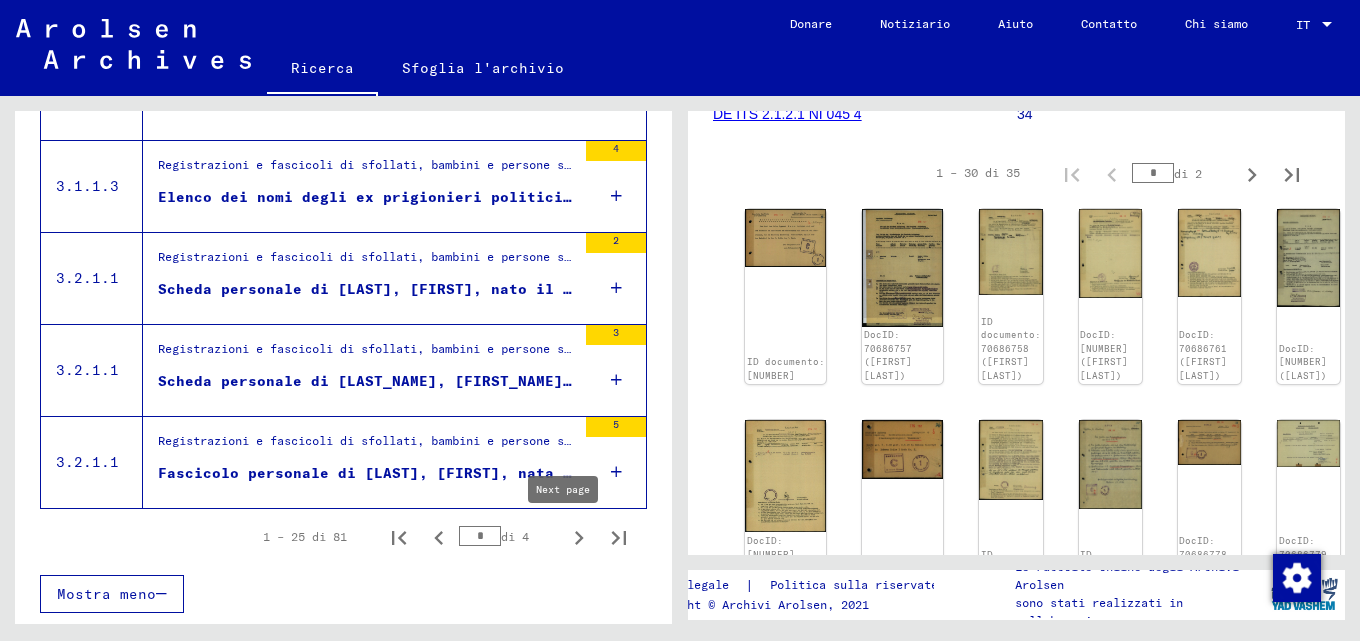 click 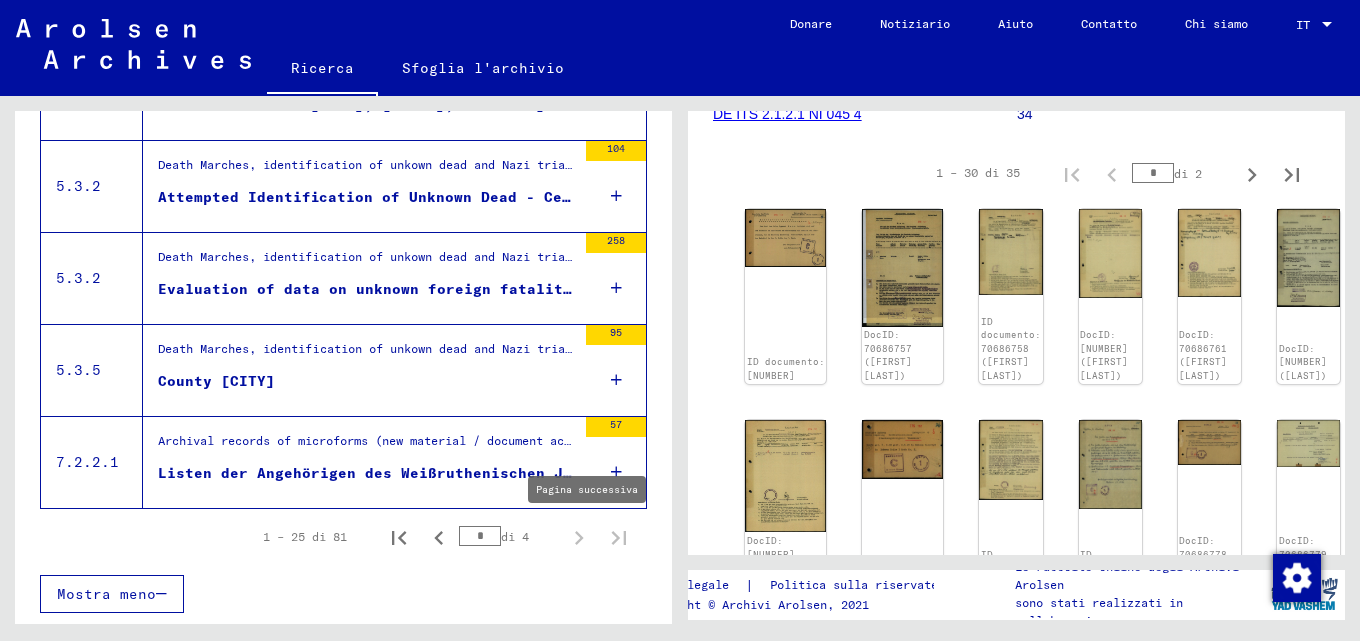 type on "*" 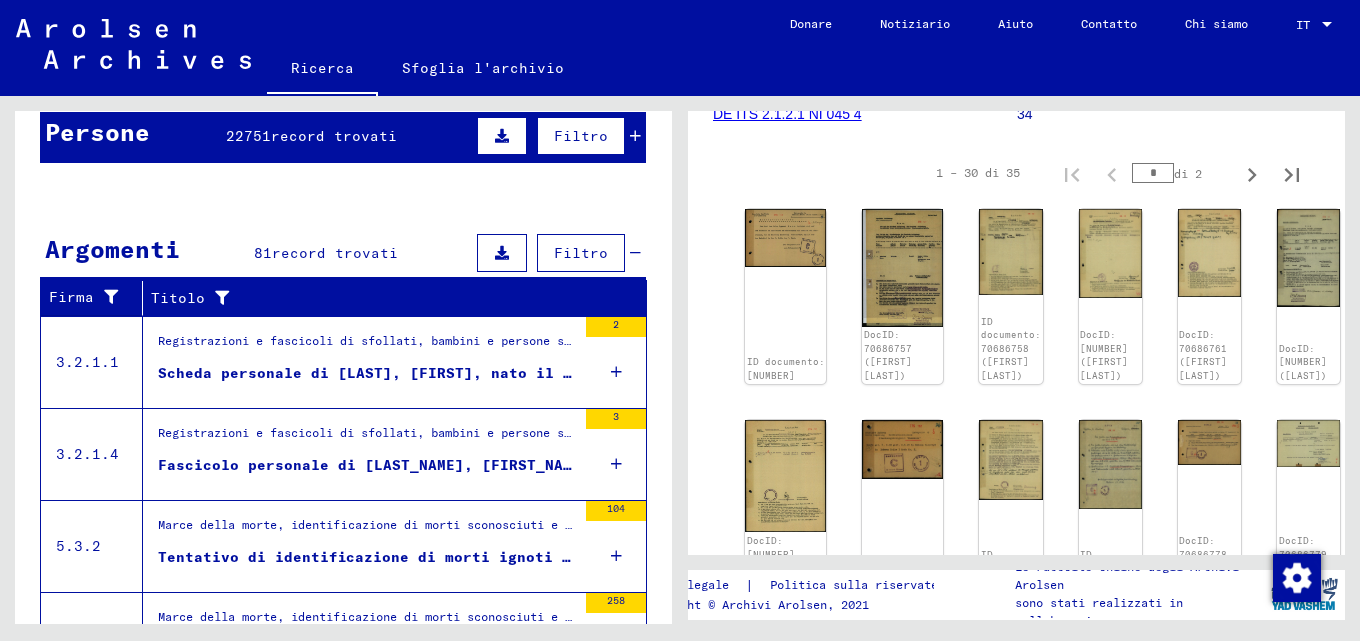 scroll, scrollTop: 183, scrollLeft: 0, axis: vertical 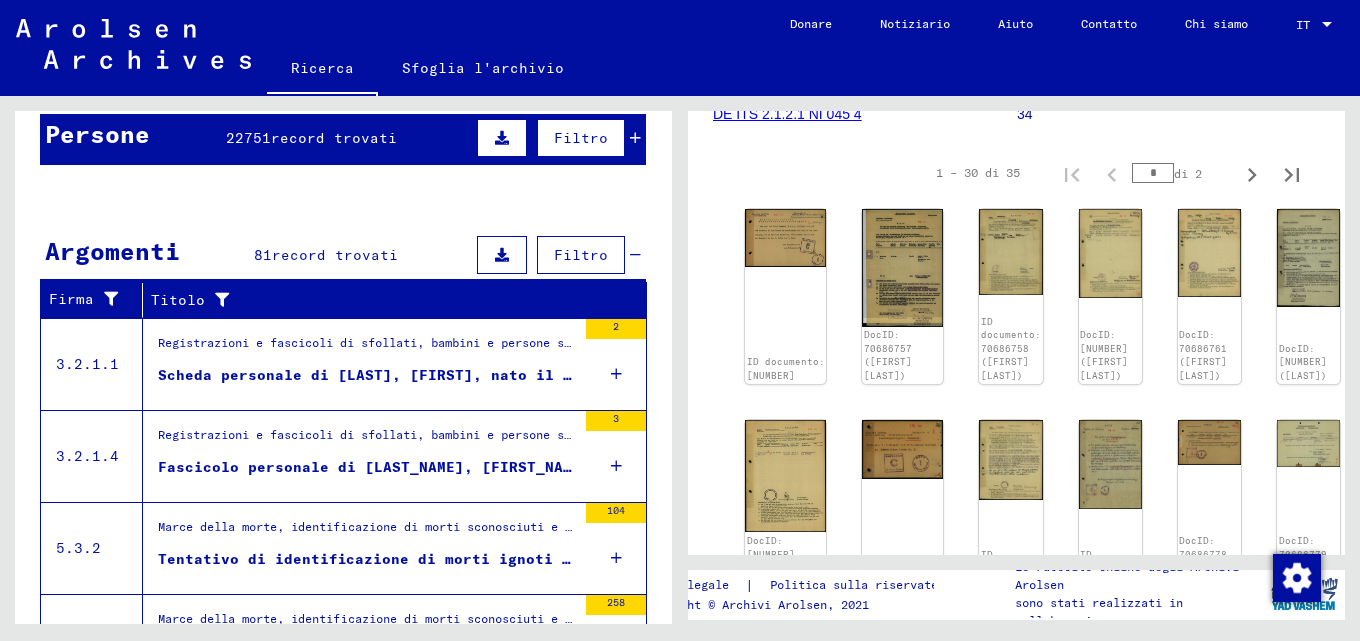 click on "Tentativo di identificazione di morti ignoti - Cimiteri: risultati dell'identificazione in base al numero di prigionieri: Schede di valutazione e risultati dell'ITS - Sezione Archivi - per i morti identificati in base ai cimiteri lungo le tappe delle marce della morte." at bounding box center (1367, 559) 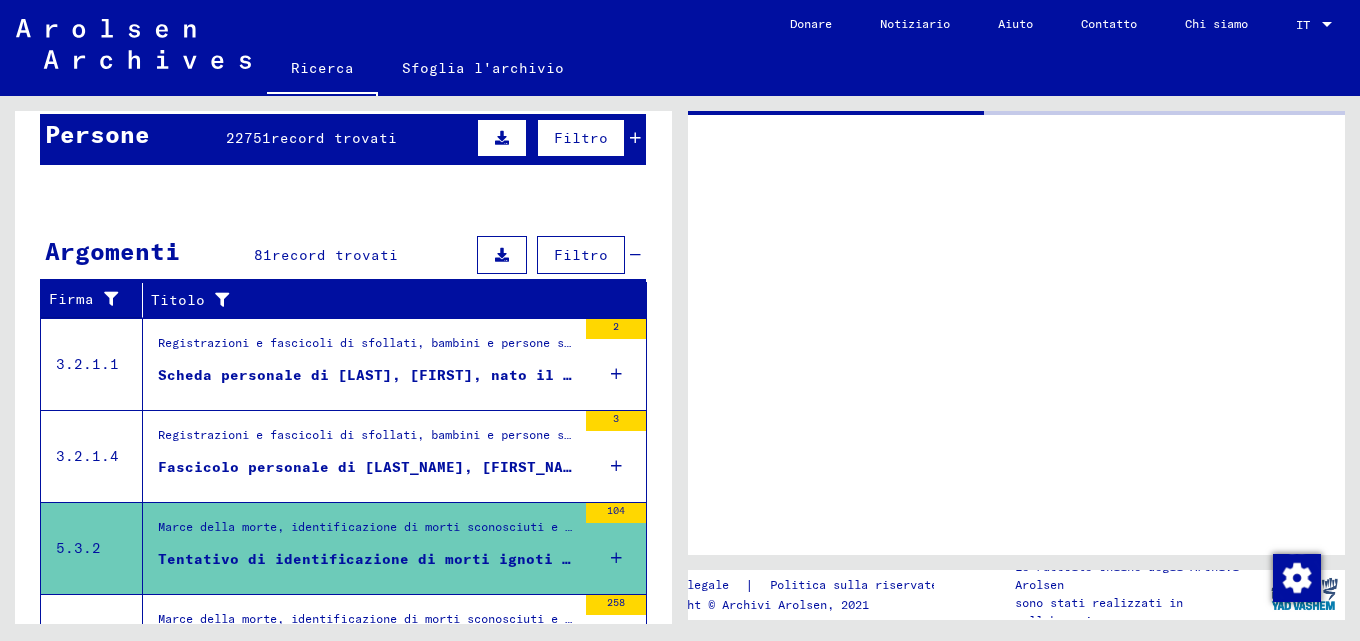 scroll, scrollTop: 0, scrollLeft: 0, axis: both 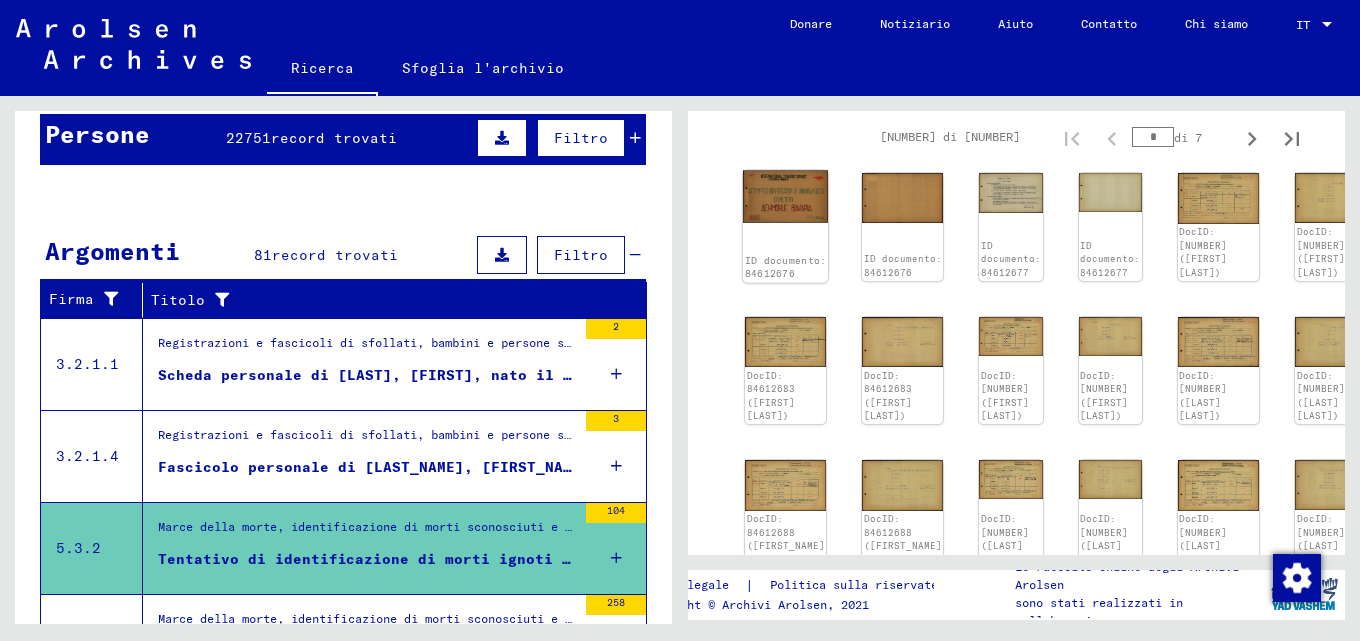 click 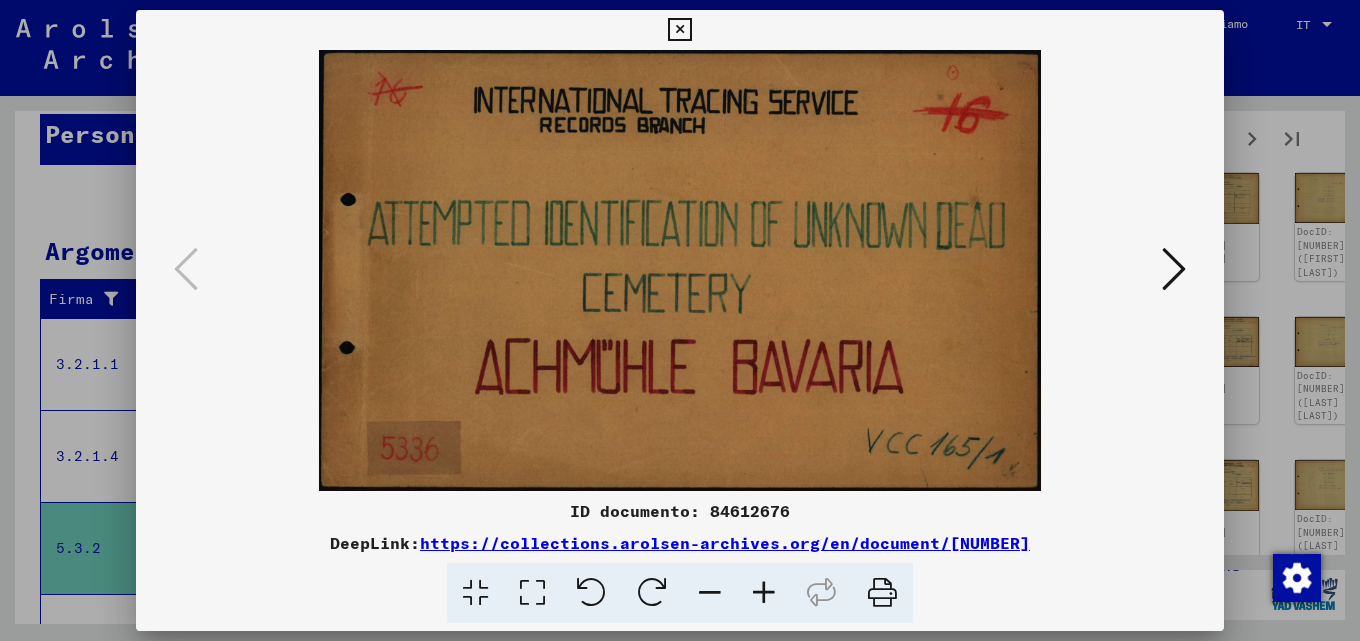 click at bounding box center (1174, 269) 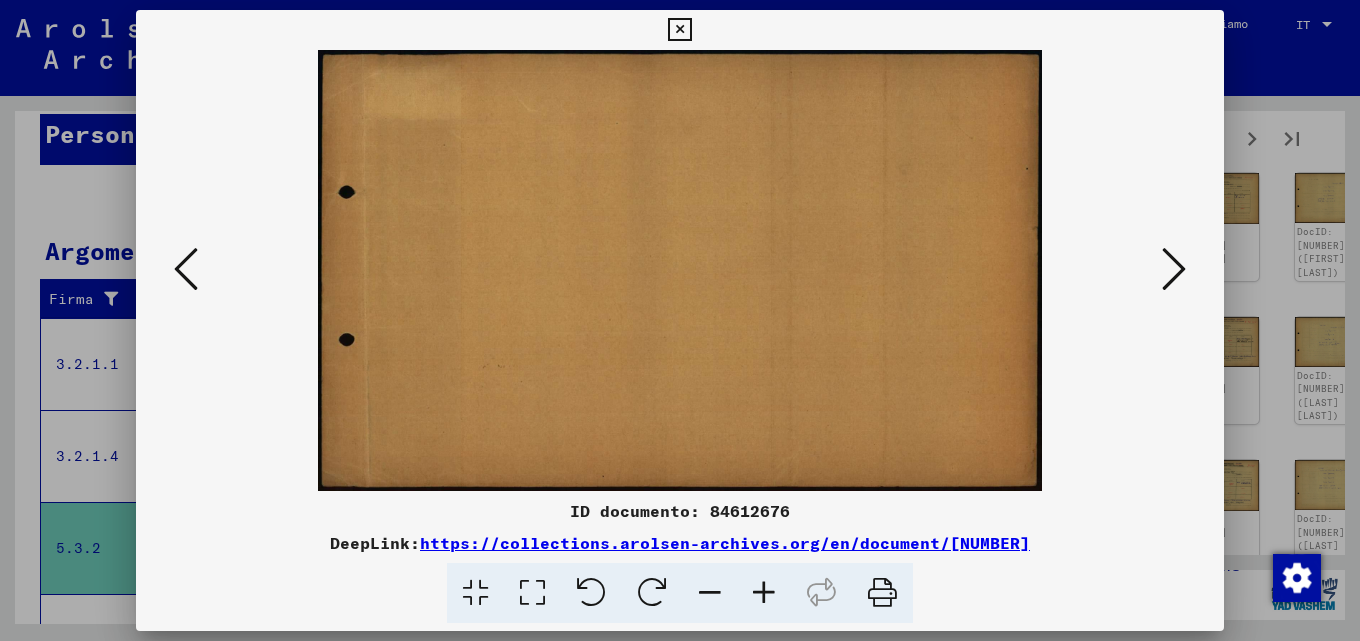 click at bounding box center (1174, 269) 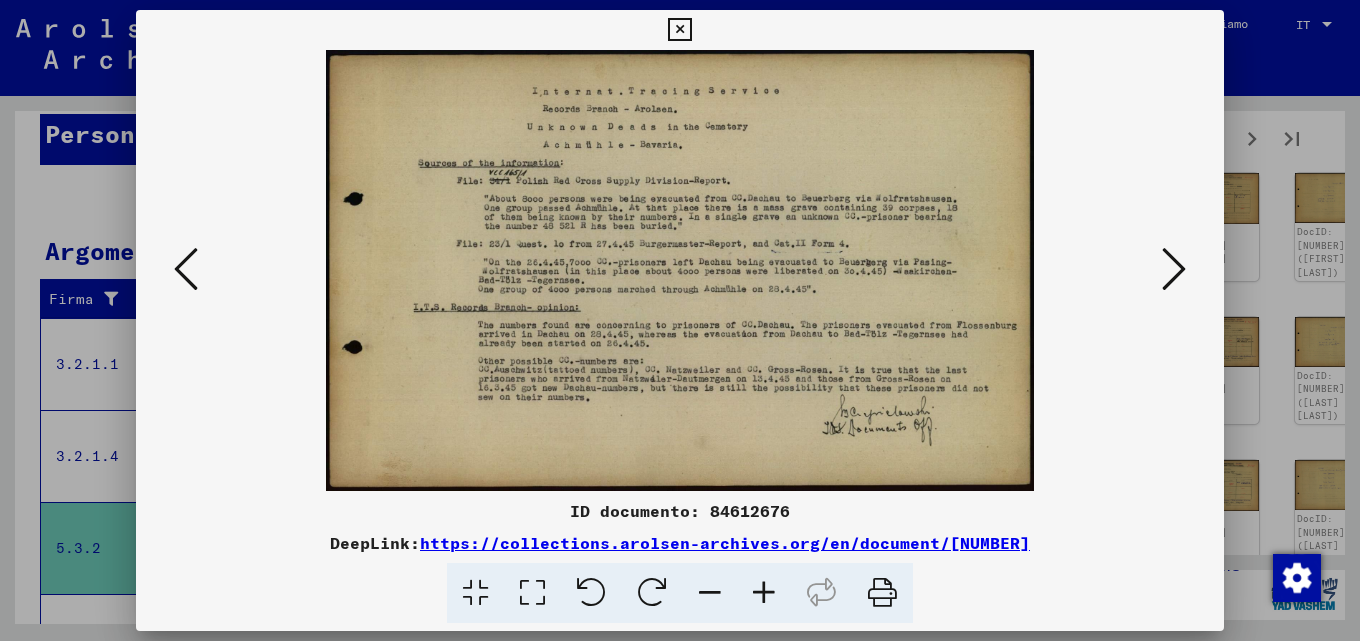 click at bounding box center (1174, 269) 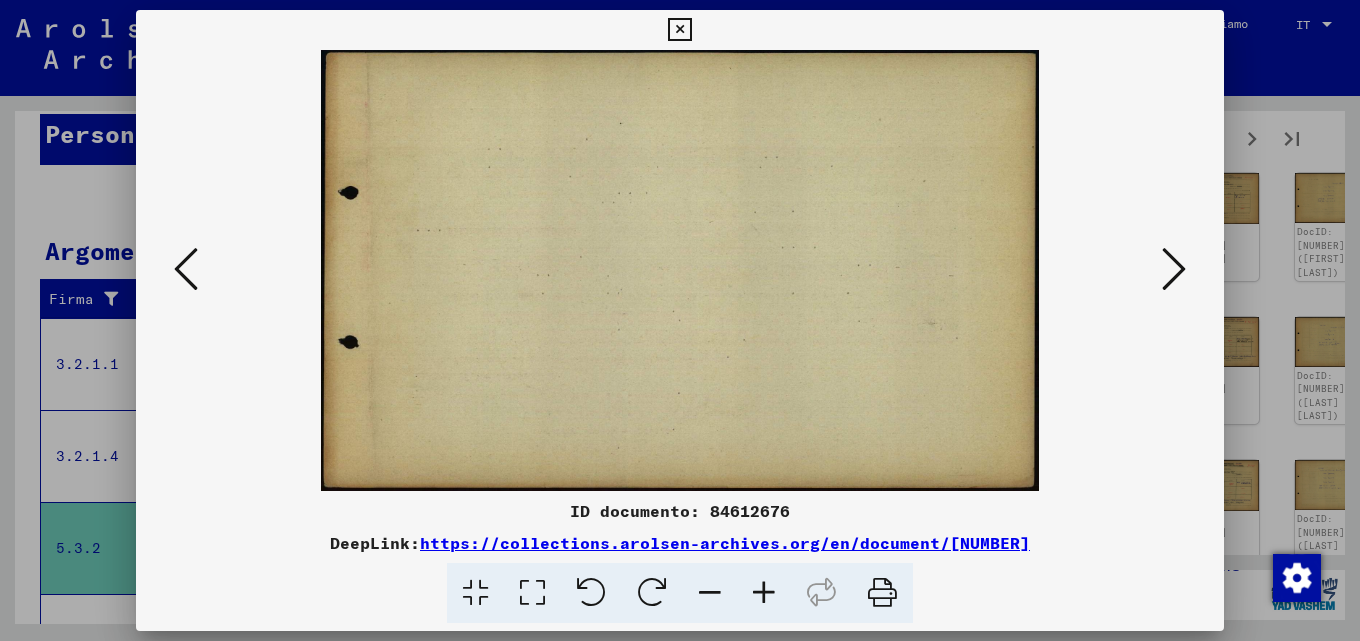 click at bounding box center (1174, 269) 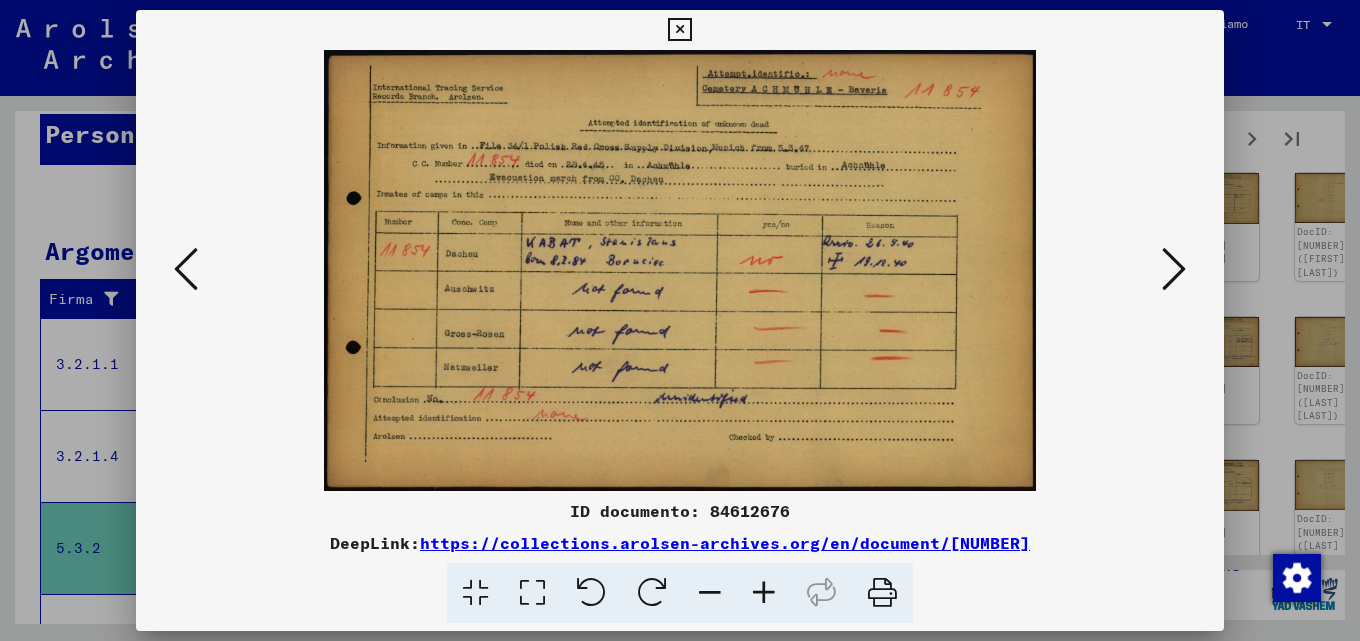 click at bounding box center (1174, 269) 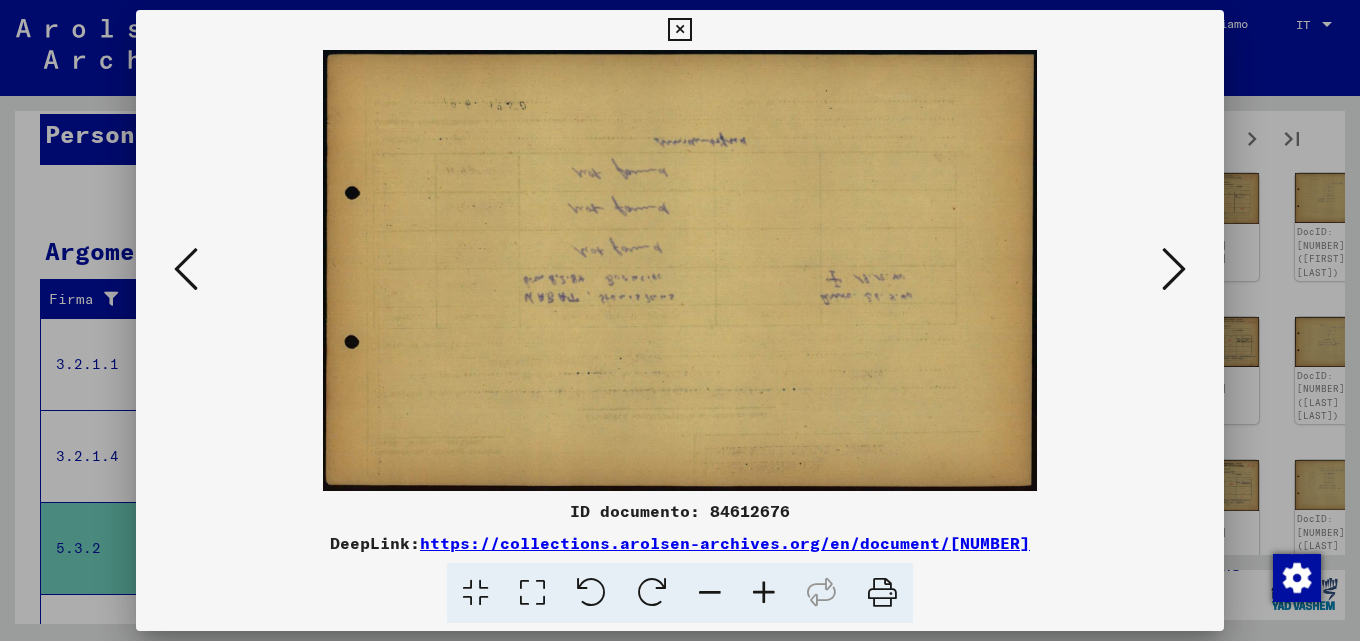 click at bounding box center [1174, 269] 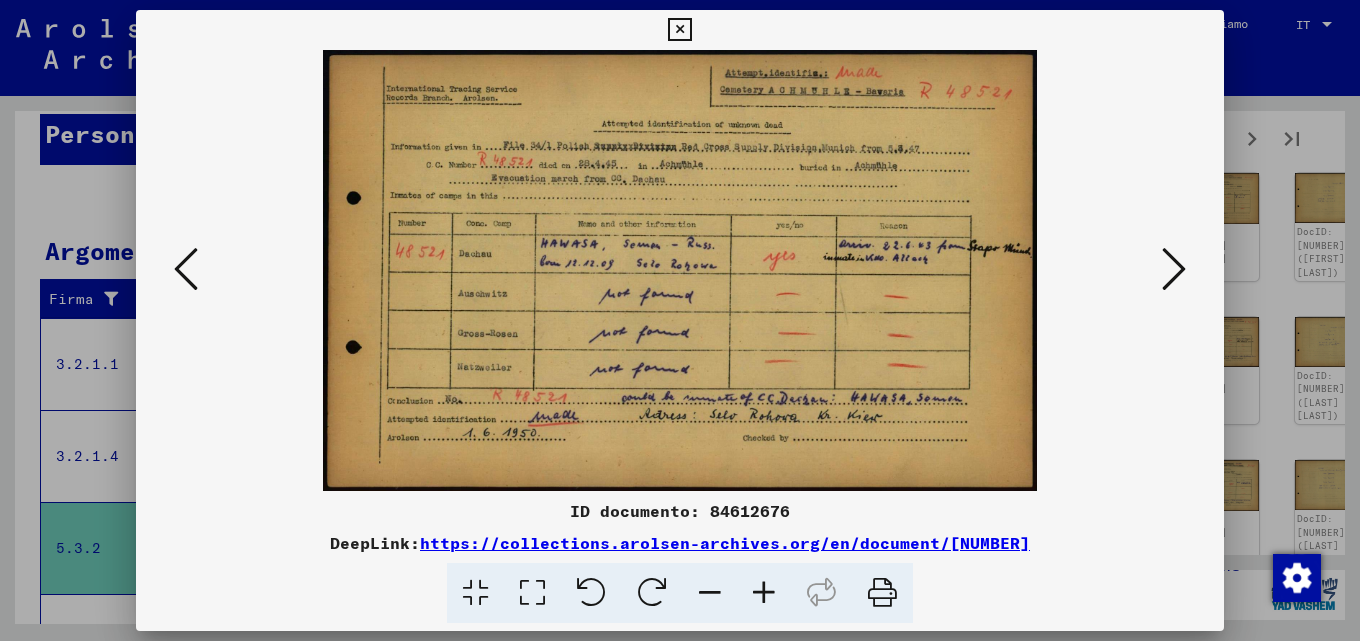 click at bounding box center [1174, 269] 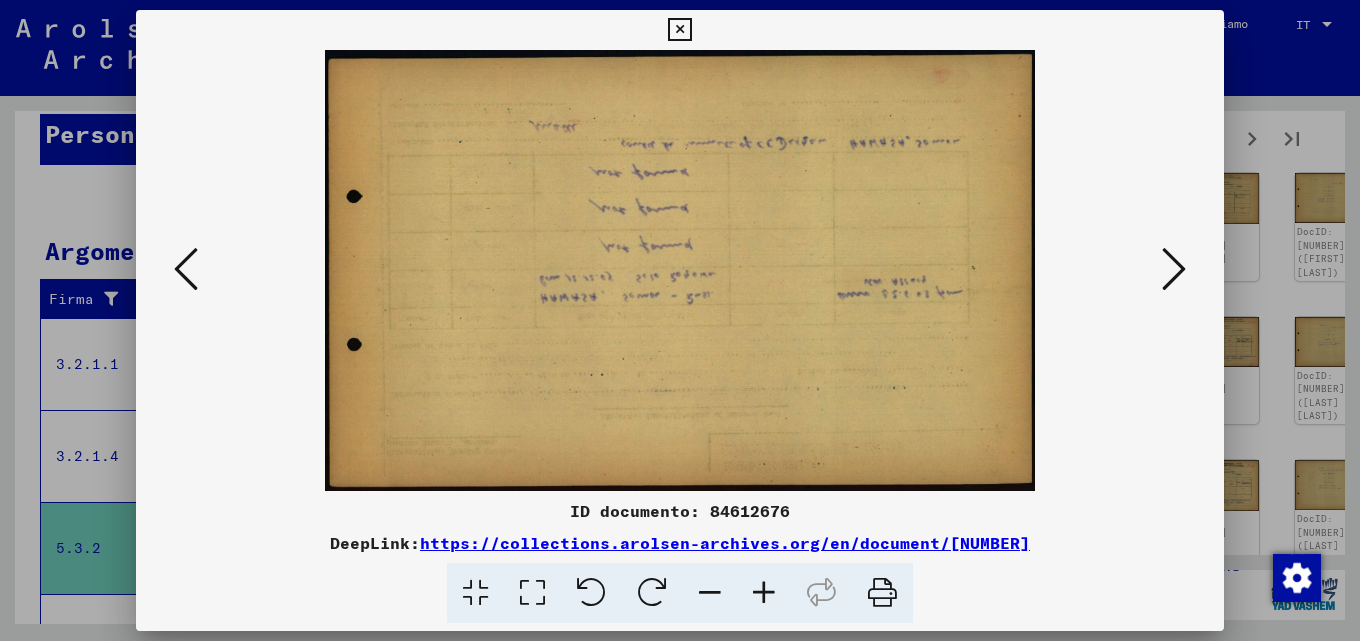 click at bounding box center (1174, 269) 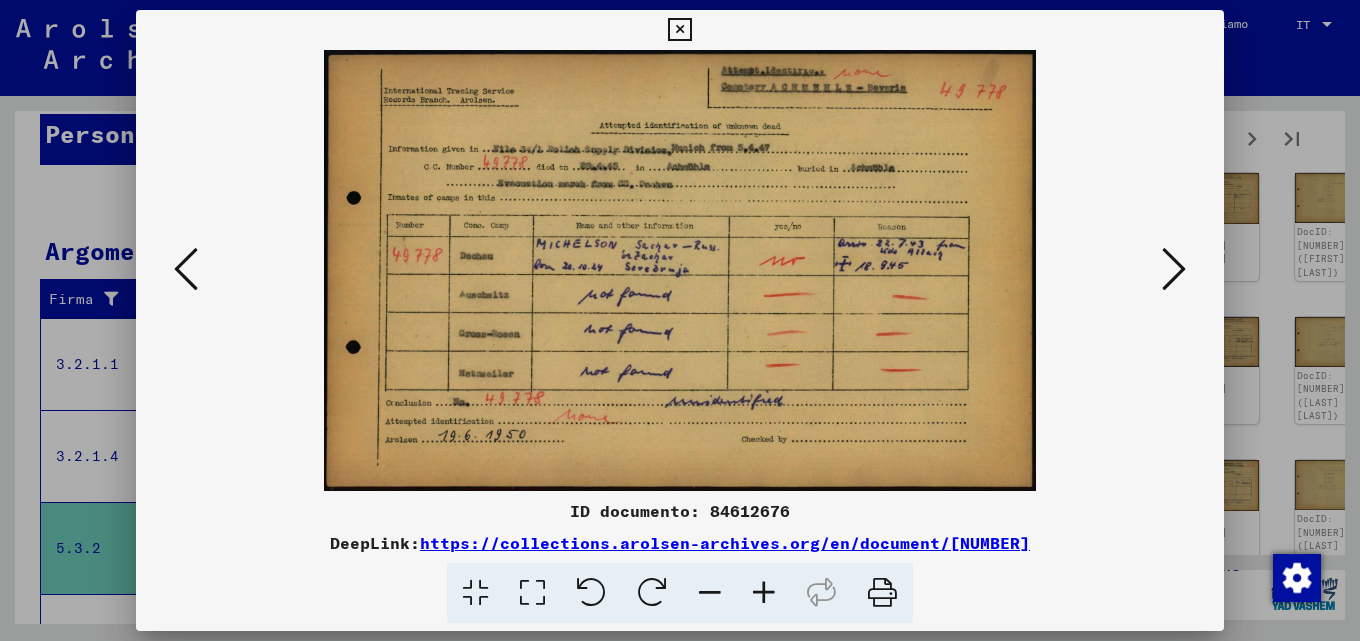 click at bounding box center [1174, 269] 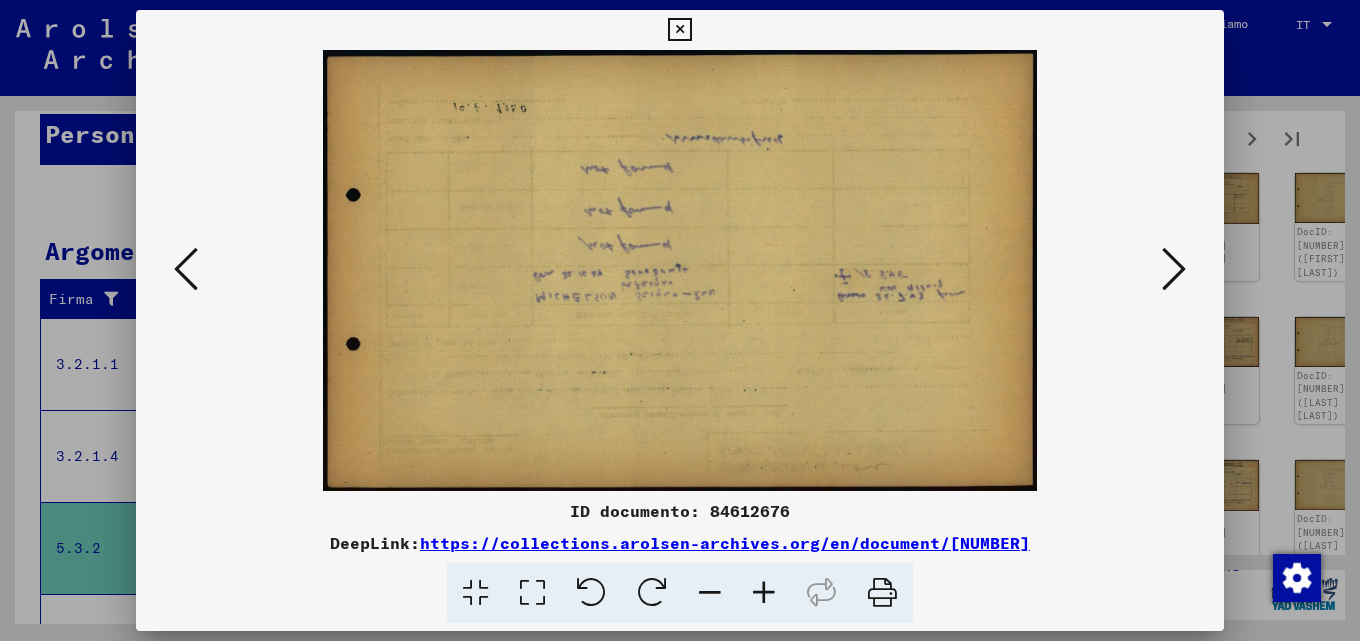 click at bounding box center [1174, 269] 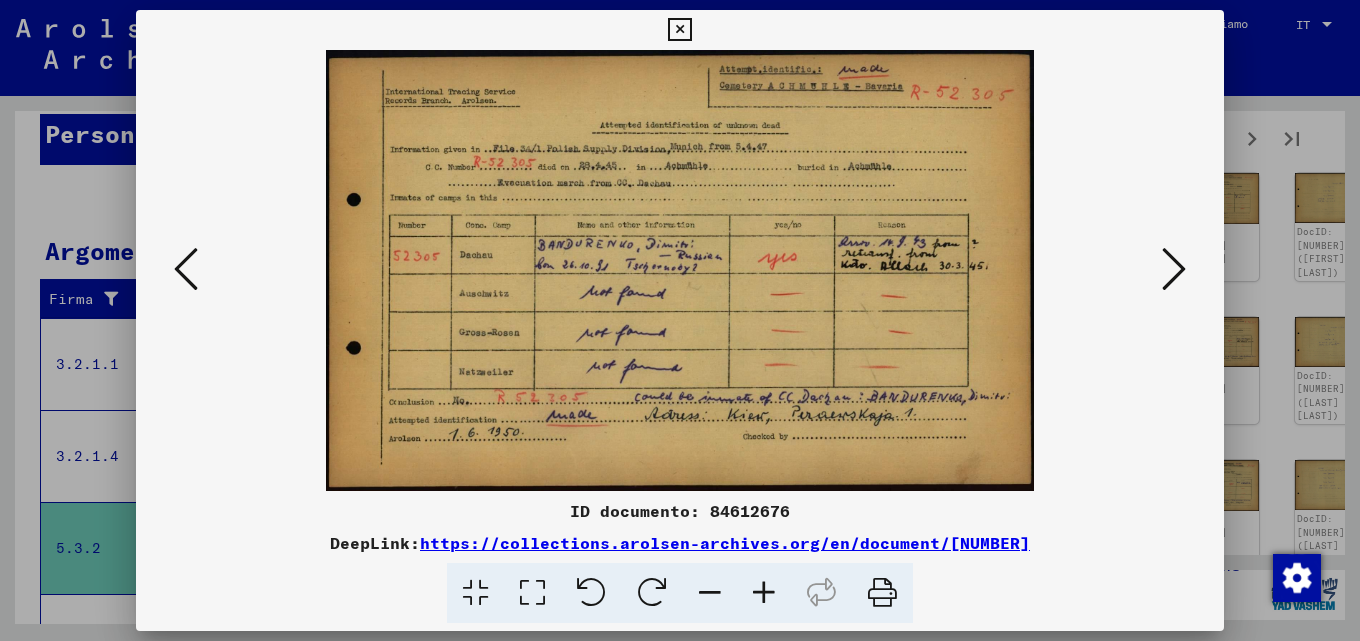 click at bounding box center (1174, 269) 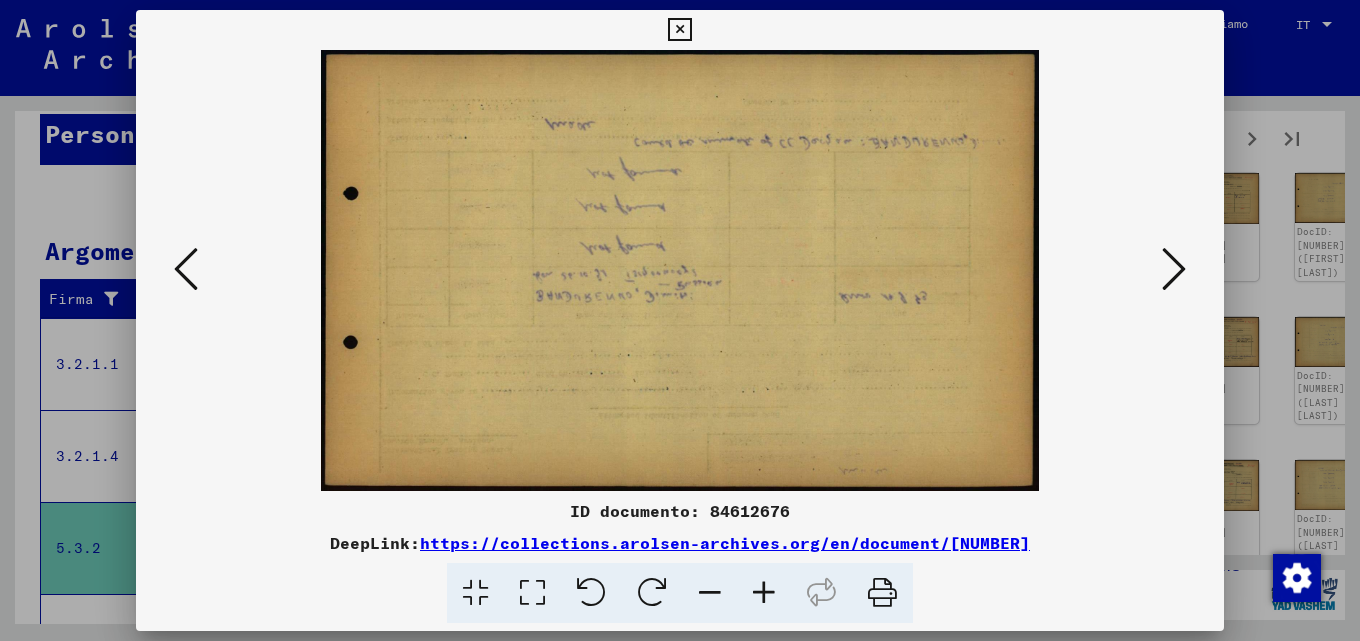 click at bounding box center [1174, 269] 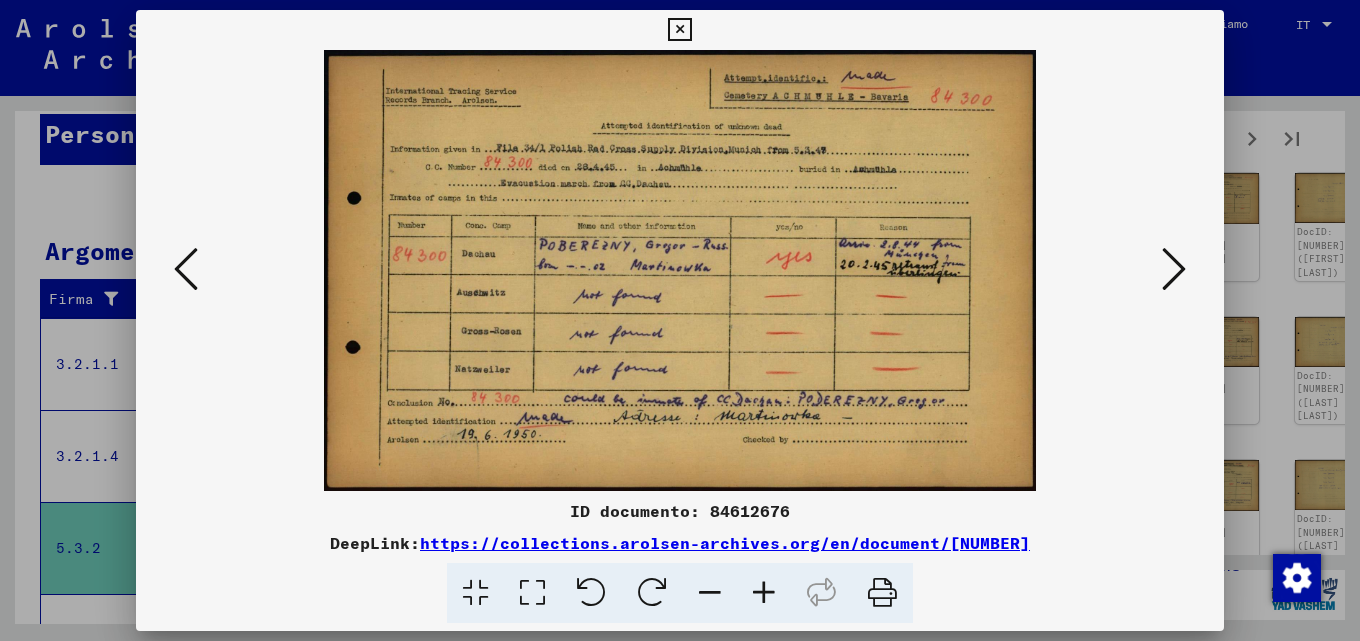 click at bounding box center [1174, 269] 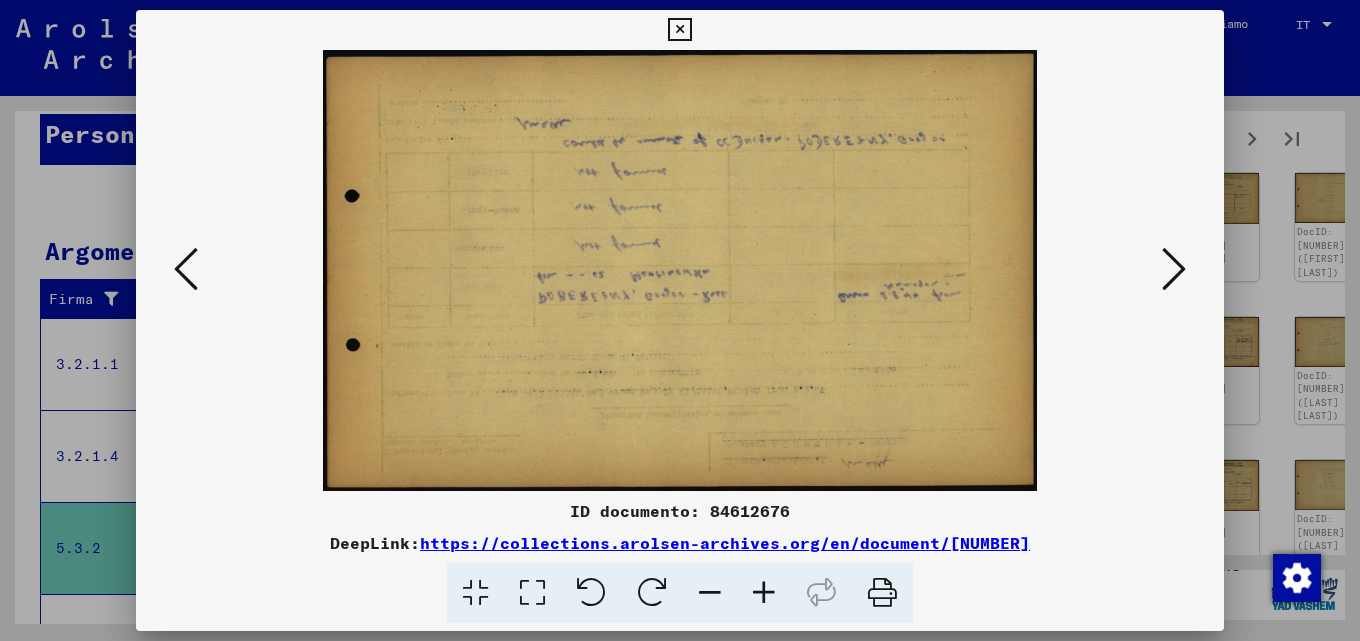 click at bounding box center [1174, 269] 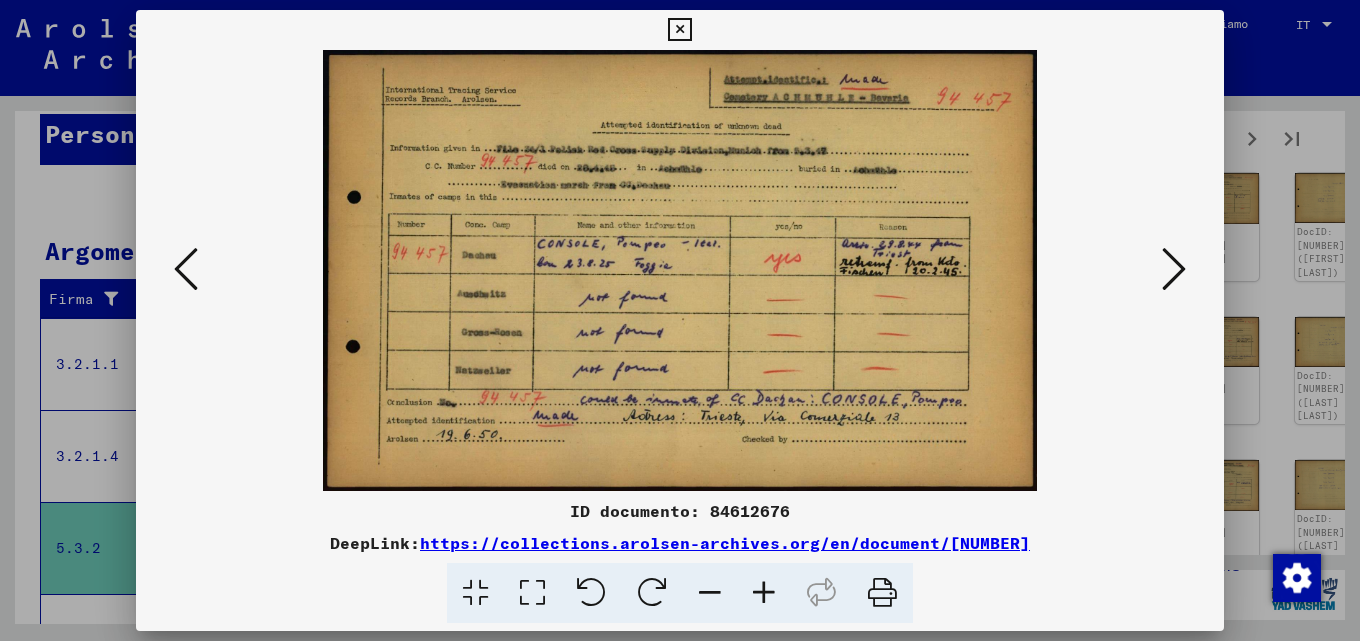 click at bounding box center (1174, 269) 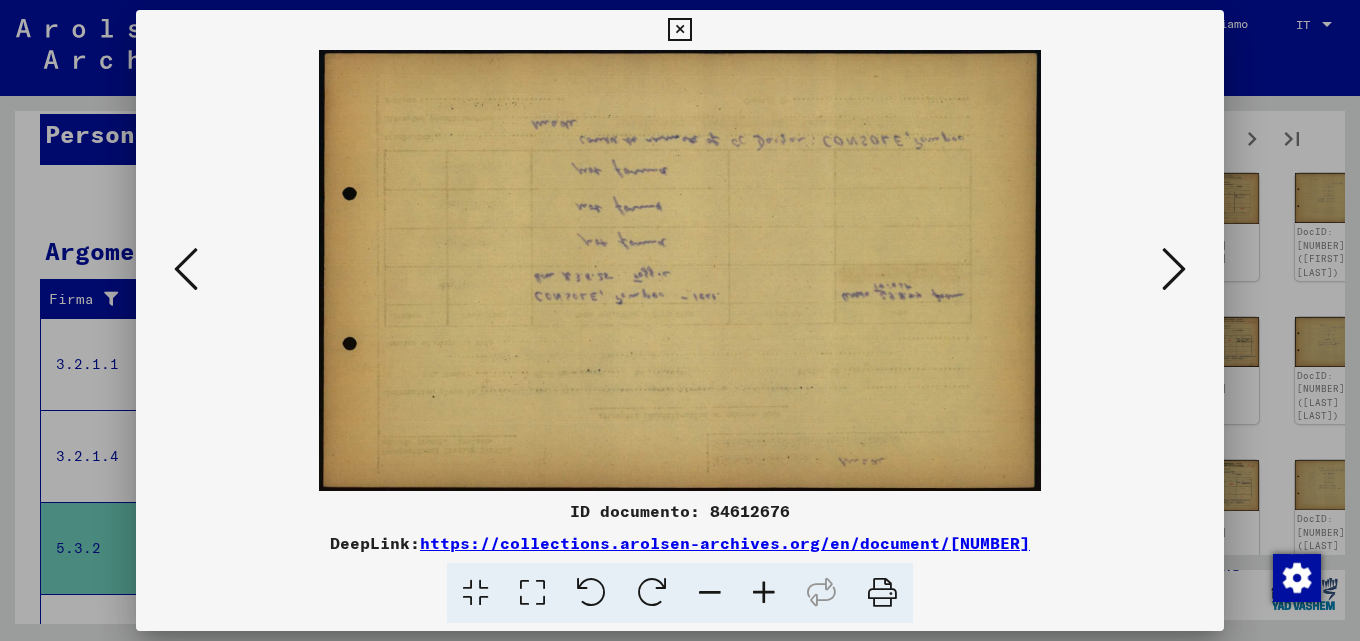 click at bounding box center (1174, 269) 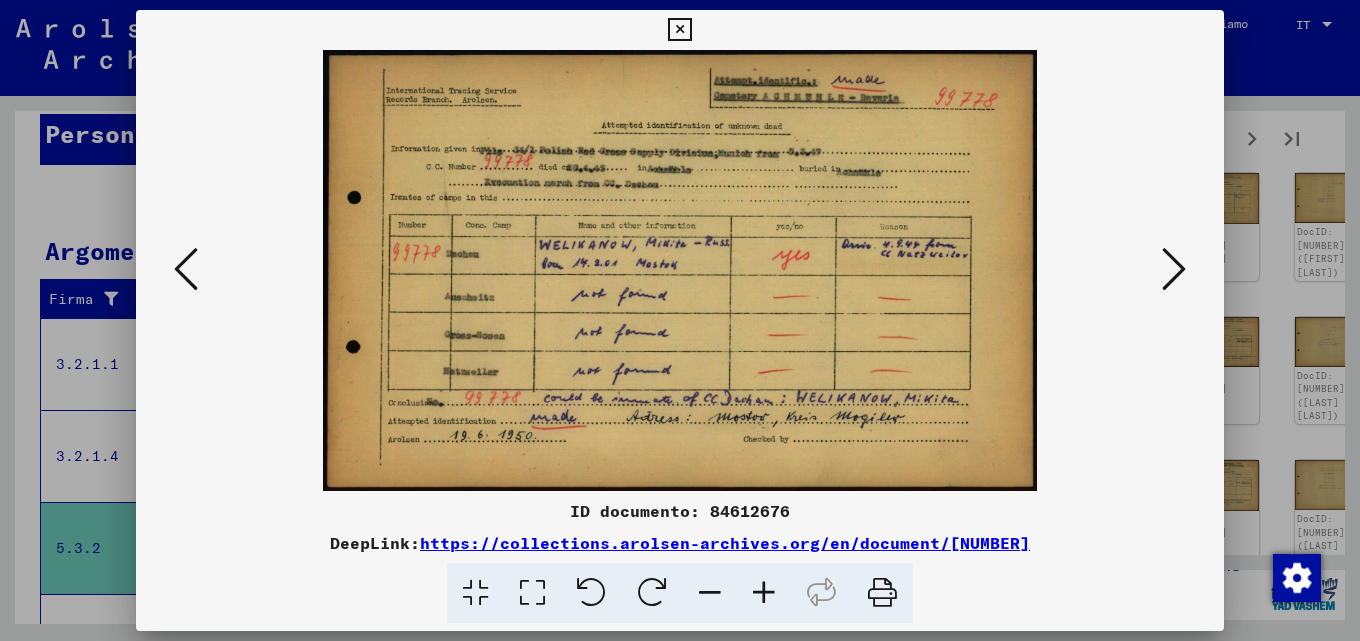 click at bounding box center [1174, 269] 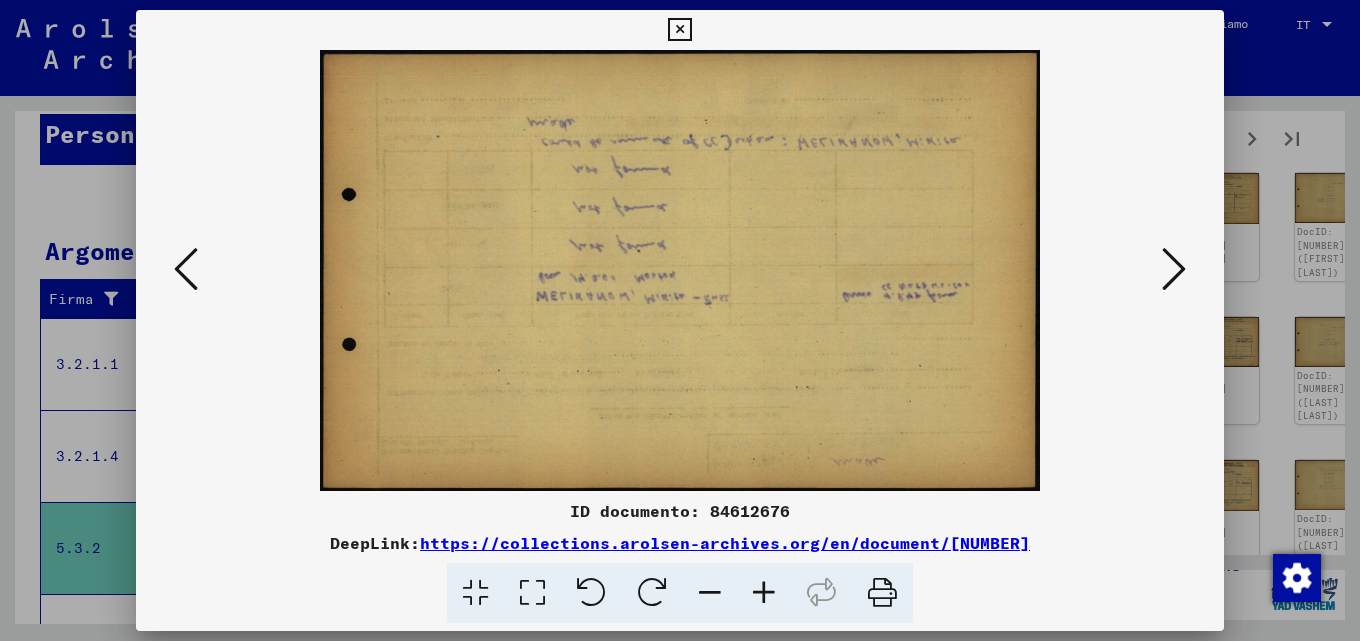 click at bounding box center [1174, 269] 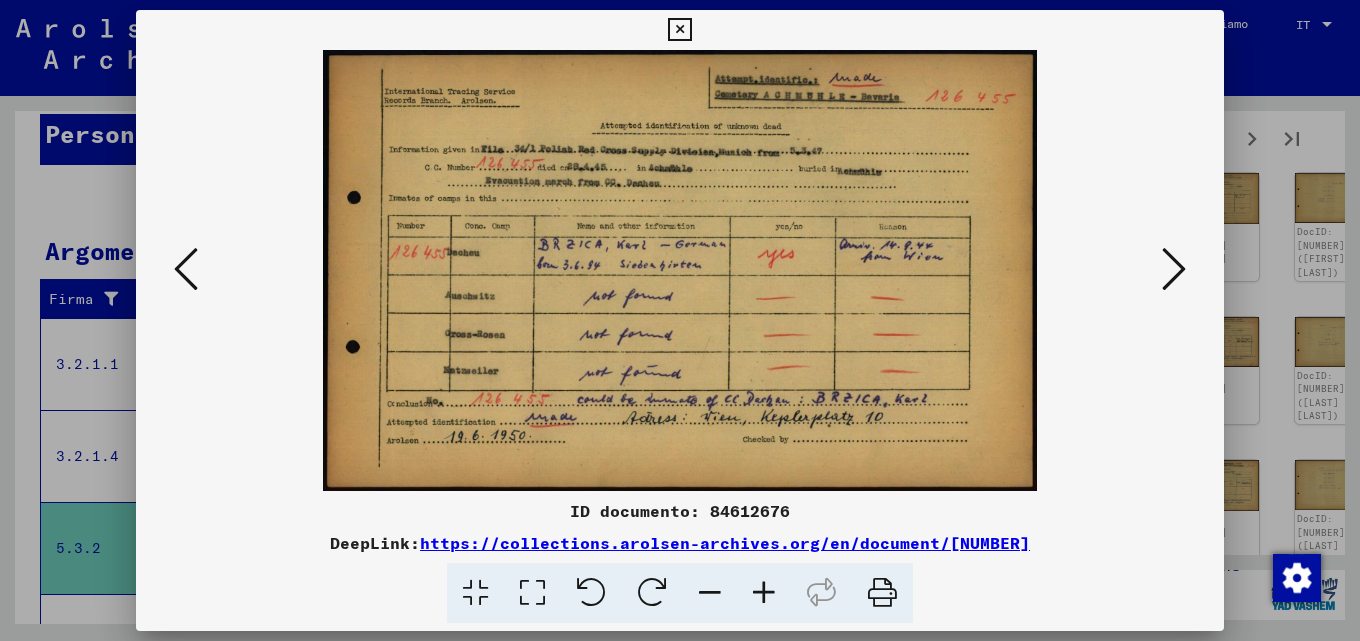 click at bounding box center [1174, 269] 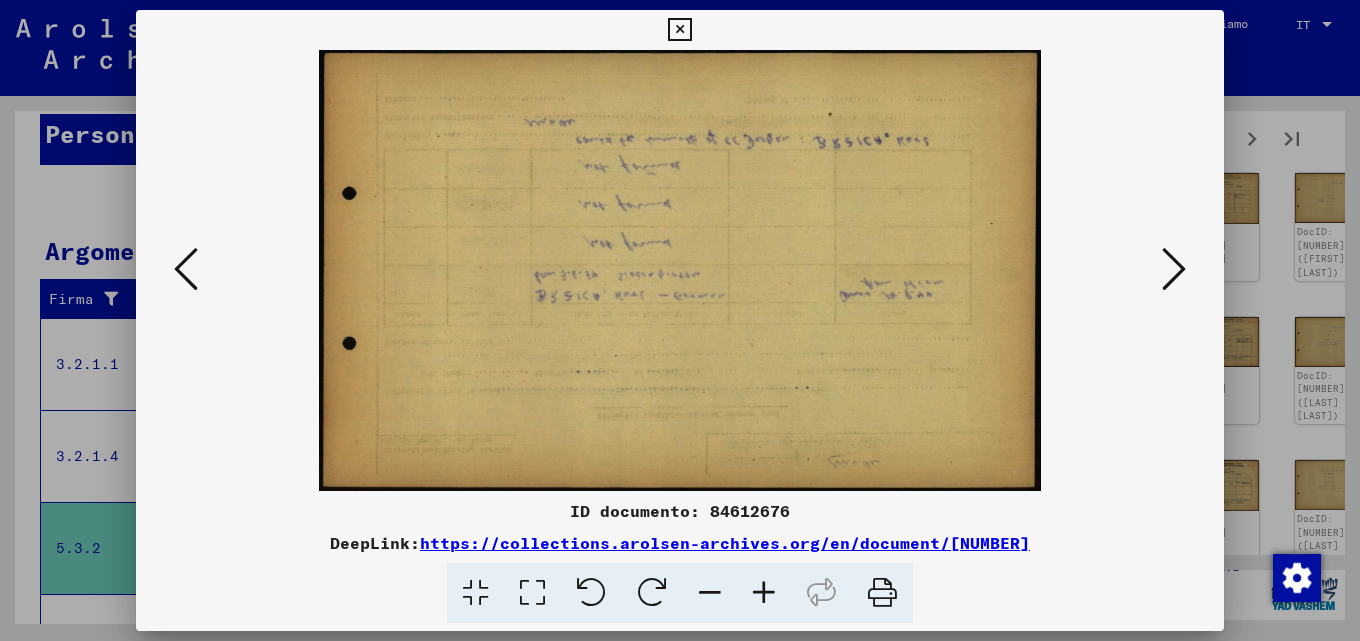 click at bounding box center [1174, 269] 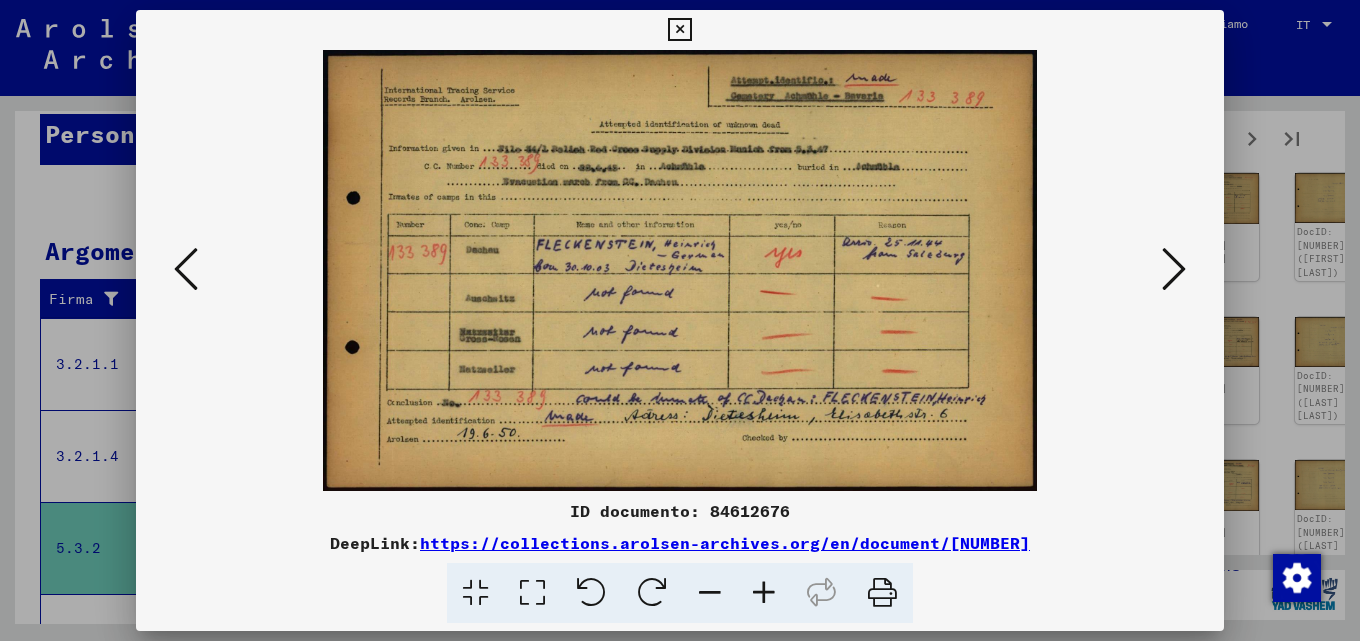 click at bounding box center (1174, 269) 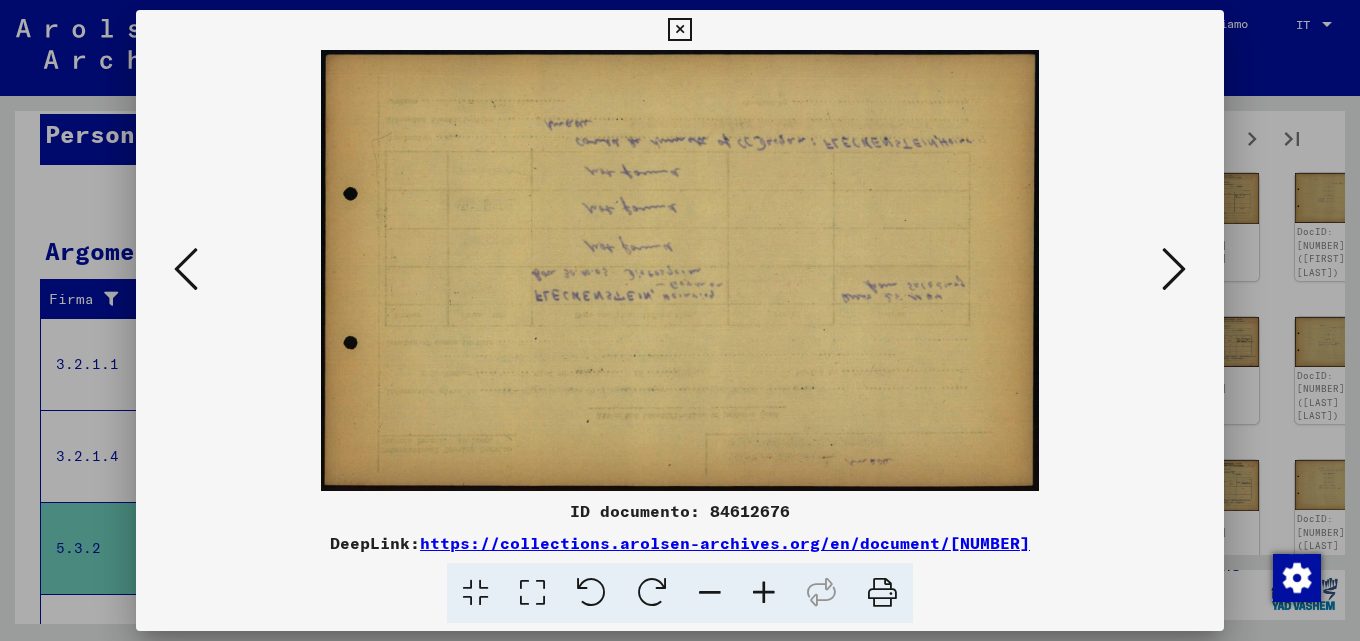 click at bounding box center [1174, 269] 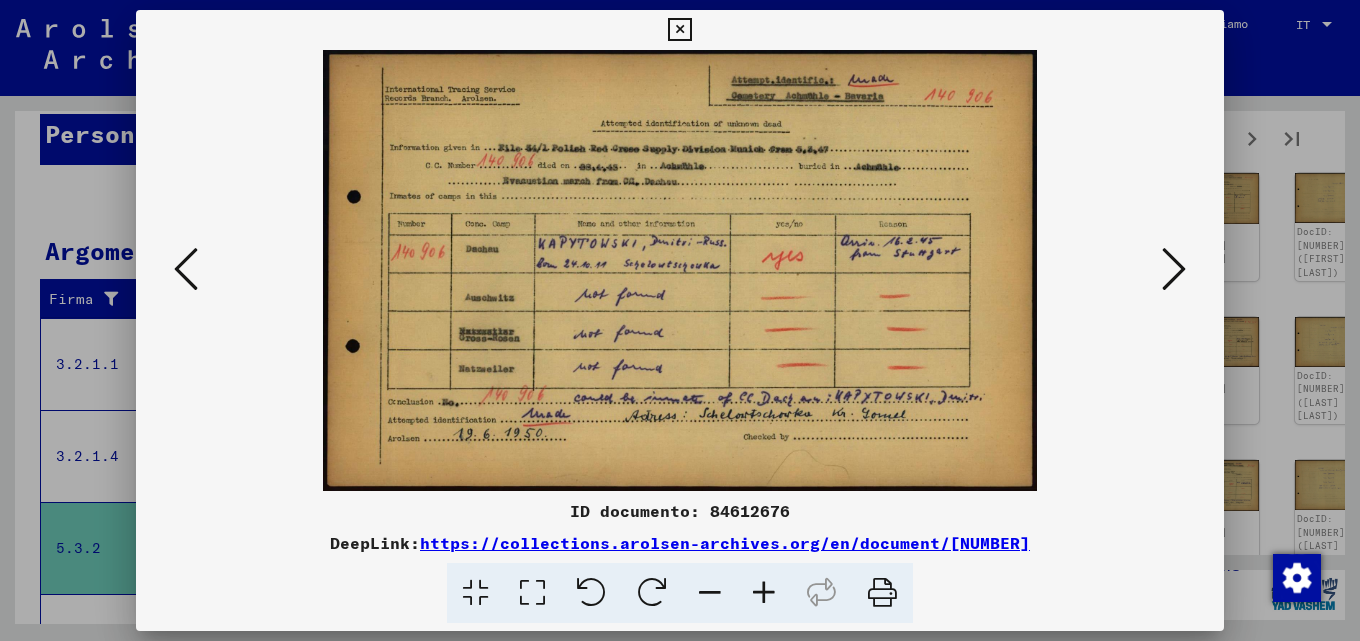 click at bounding box center [1174, 269] 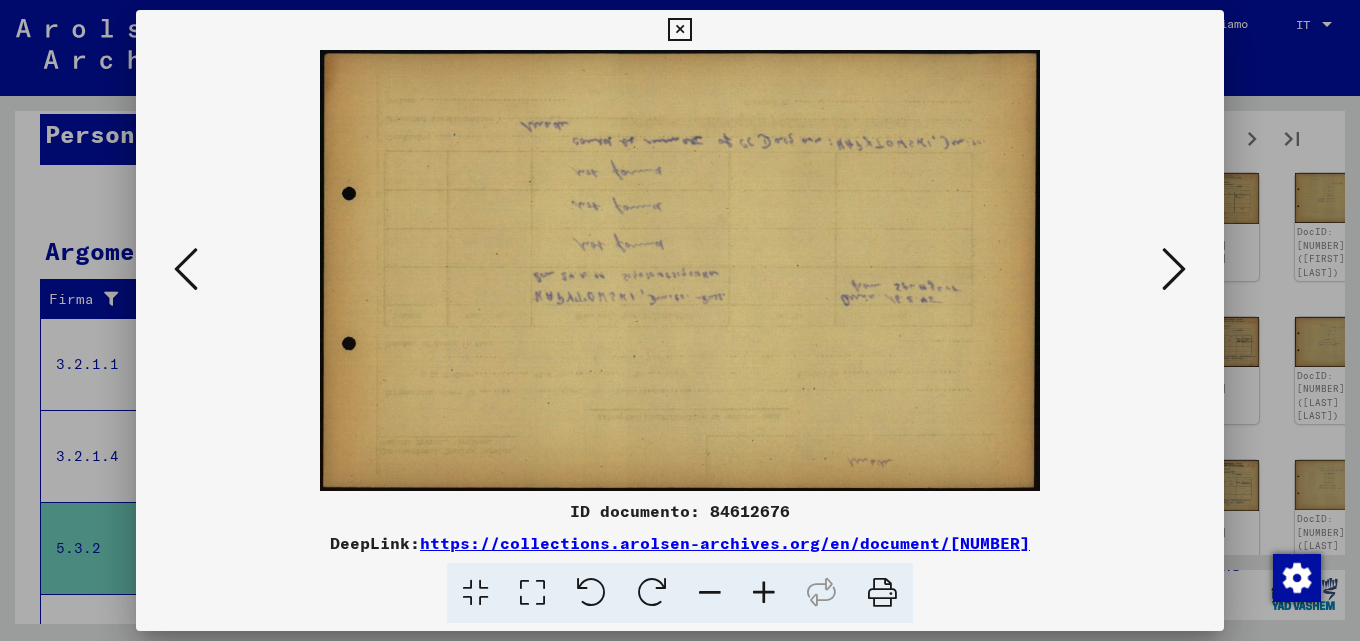 click at bounding box center (1174, 269) 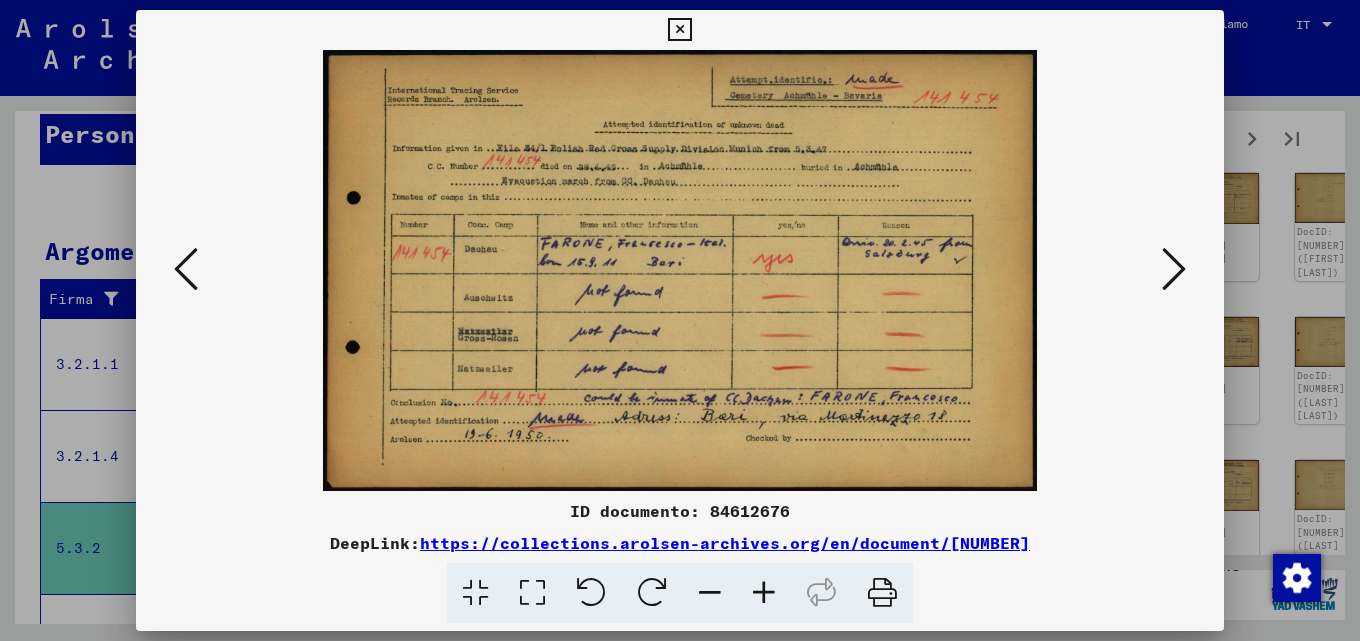 click at bounding box center (1174, 269) 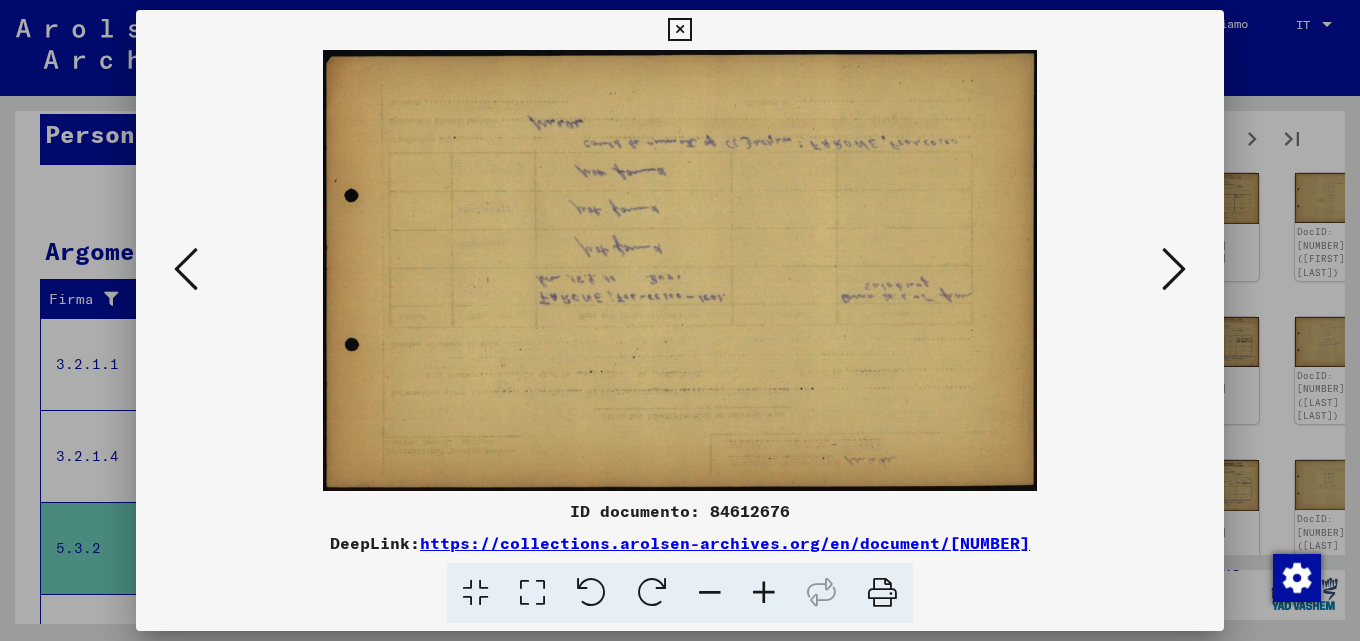 click at bounding box center [1174, 269] 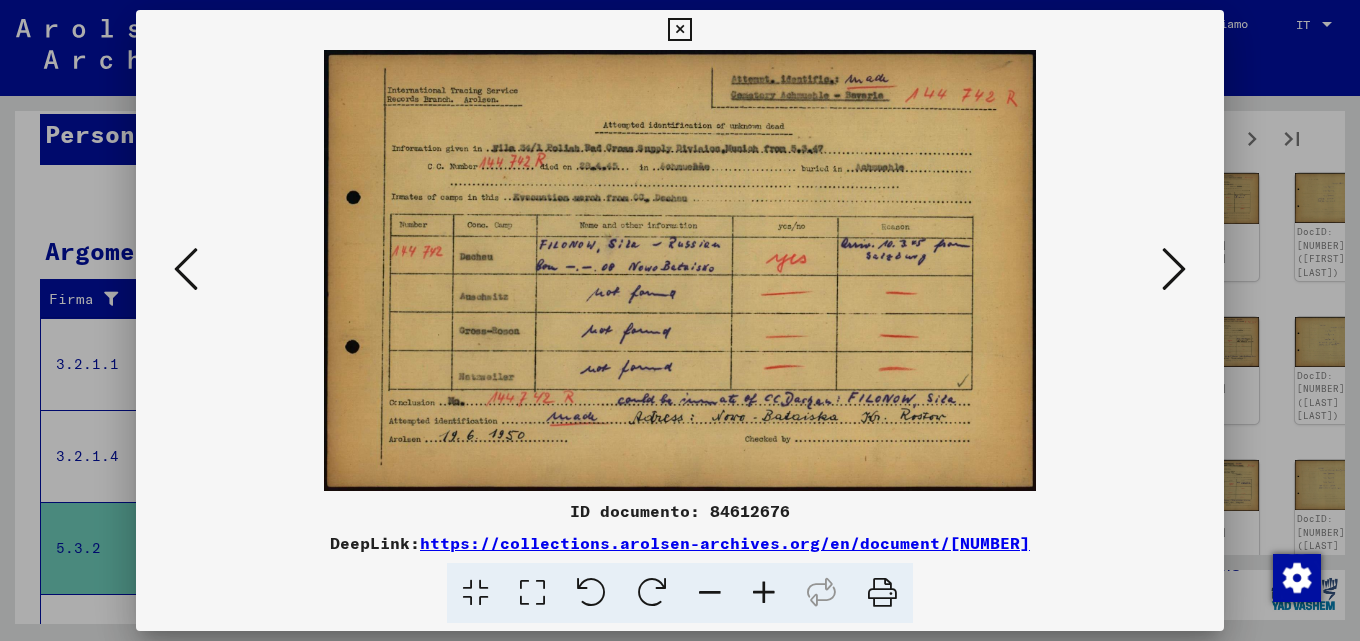 click at bounding box center (1174, 269) 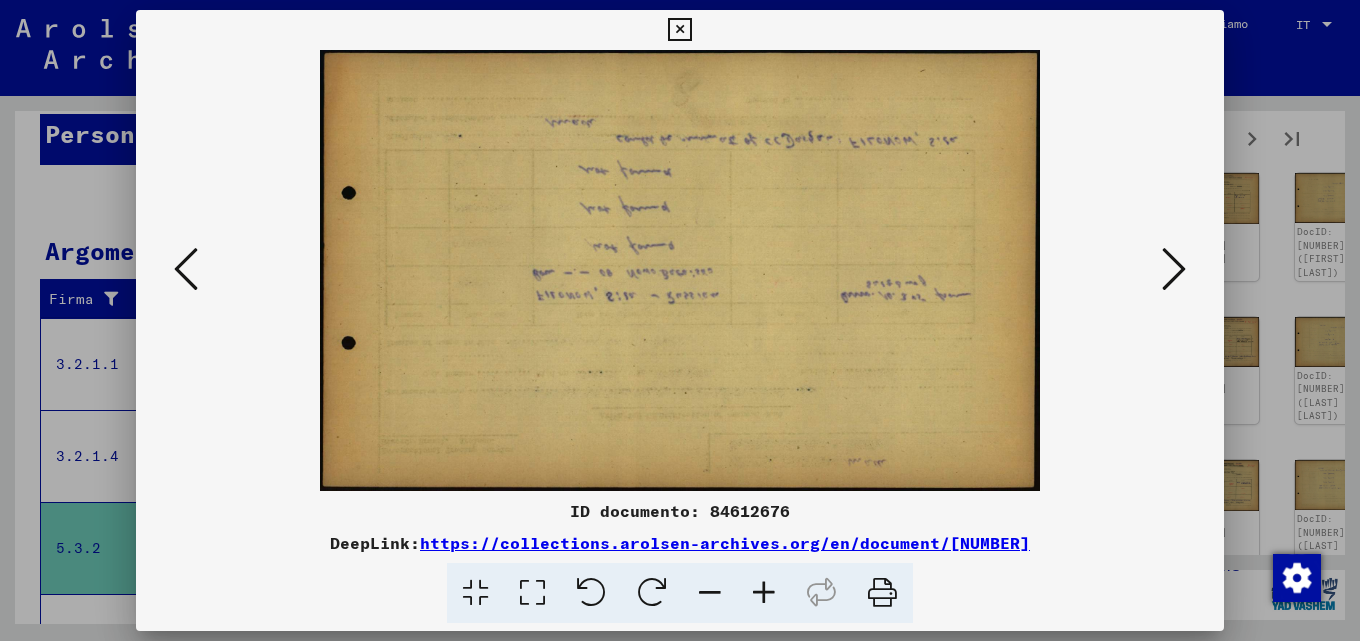 click at bounding box center (1174, 269) 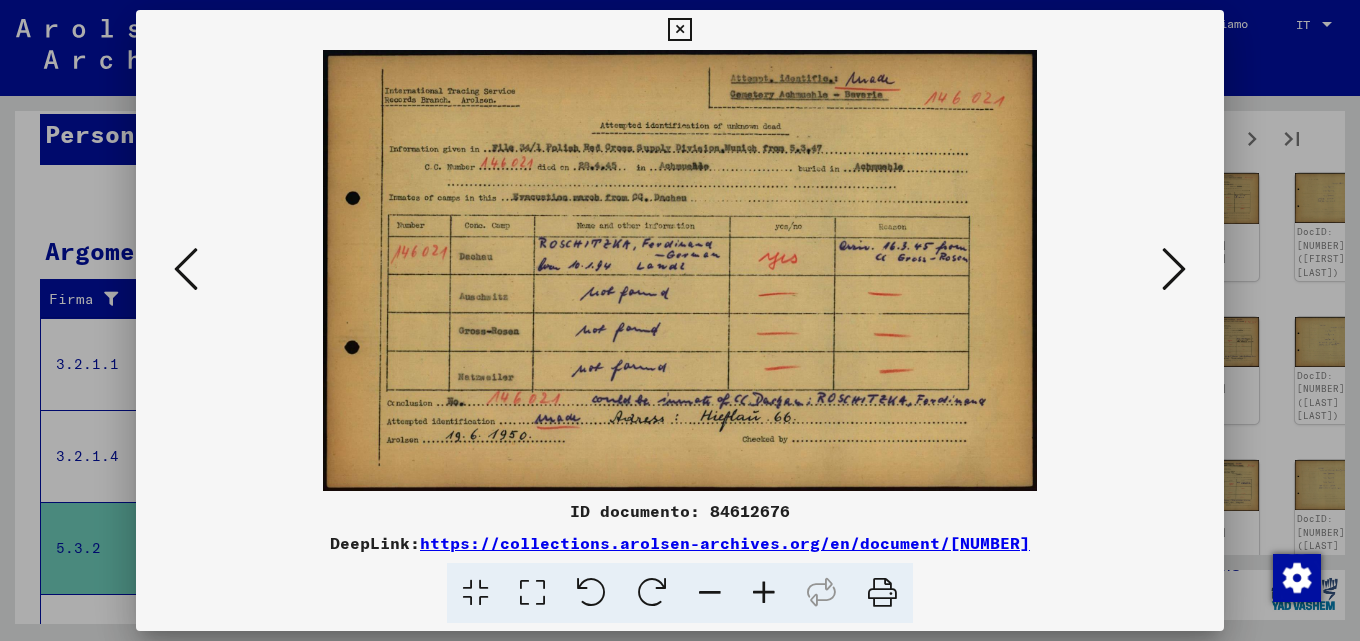 click at bounding box center (1174, 269) 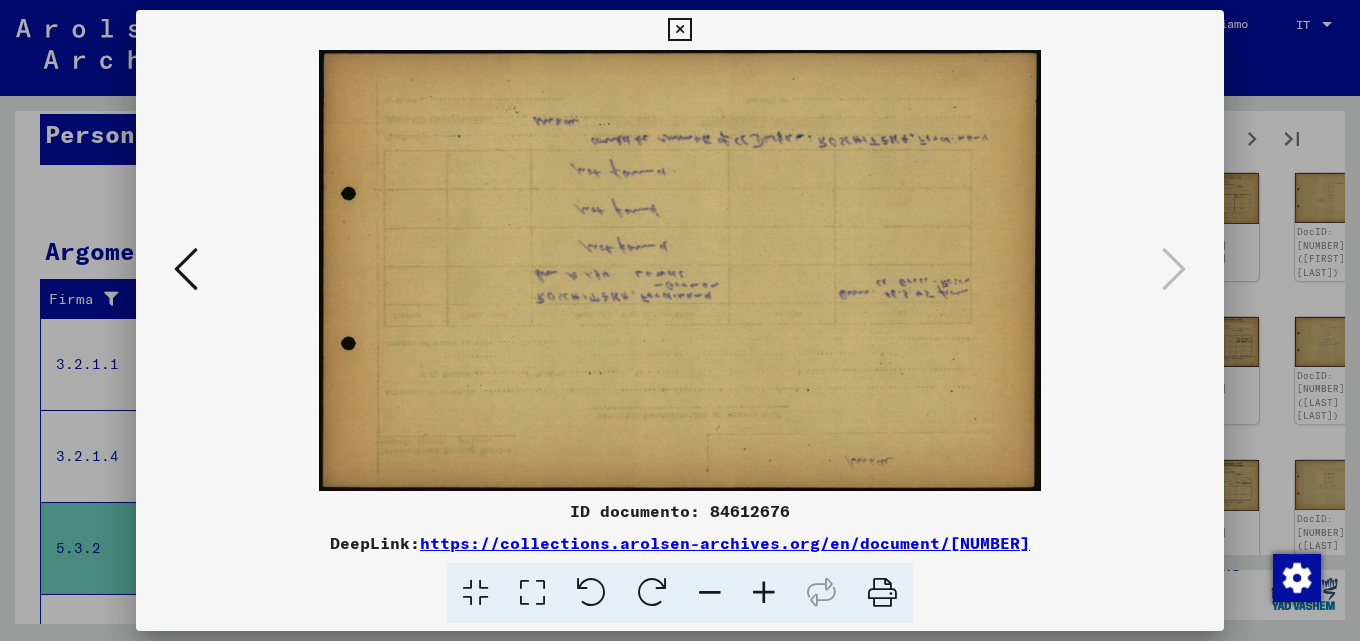 click at bounding box center [680, 320] 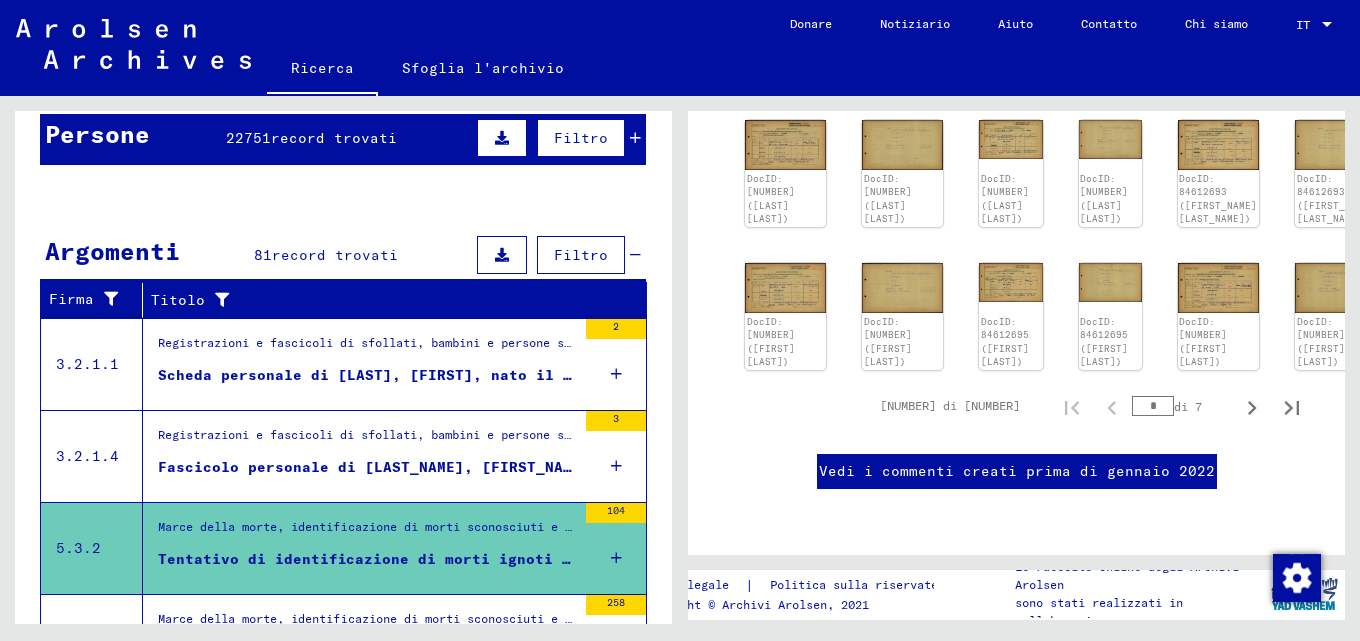 scroll, scrollTop: 1453, scrollLeft: 0, axis: vertical 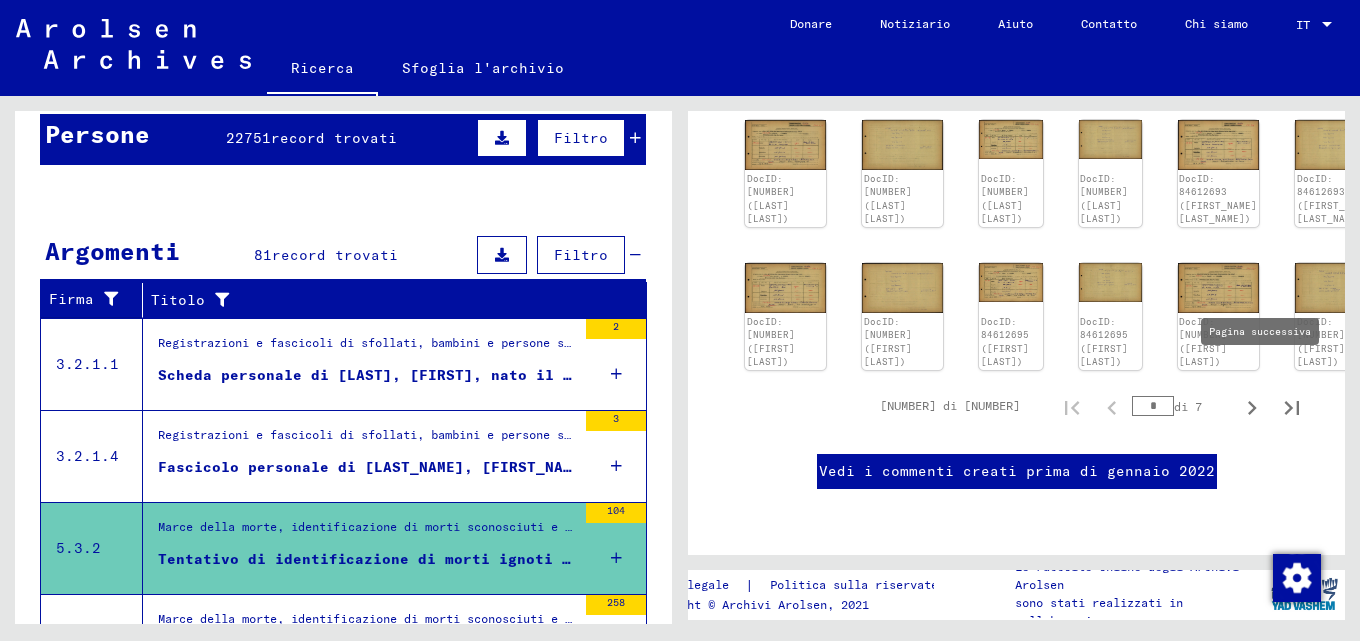click 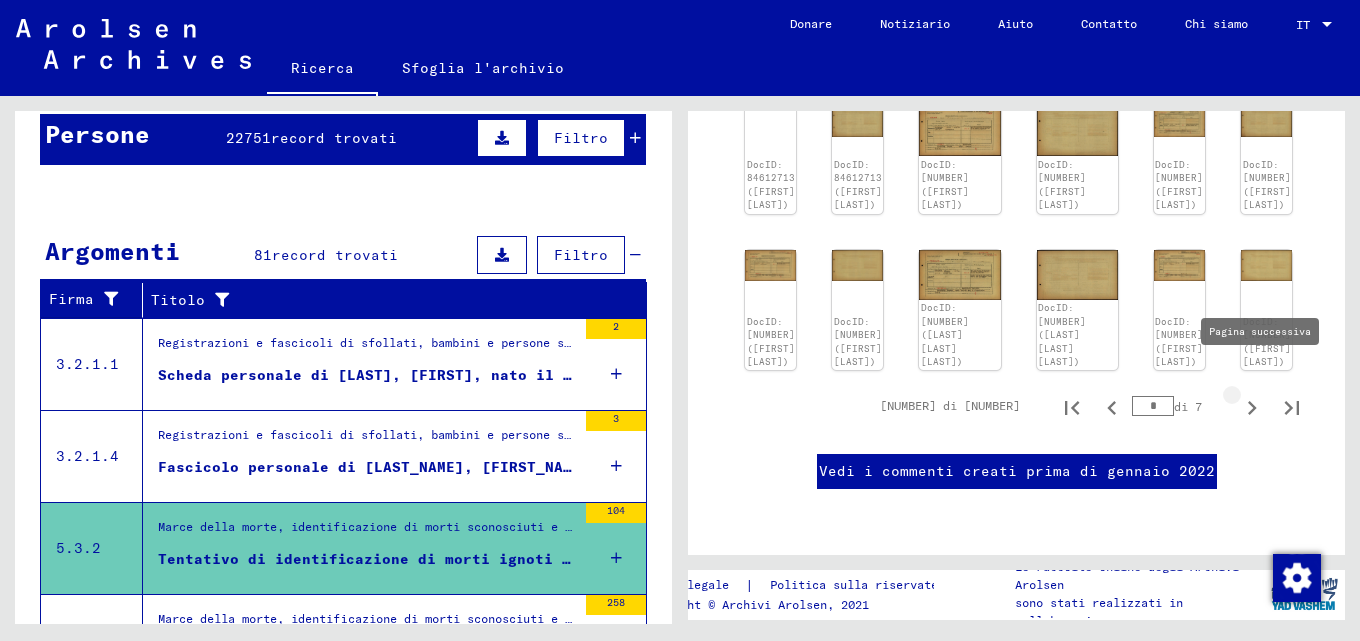 type on "*" 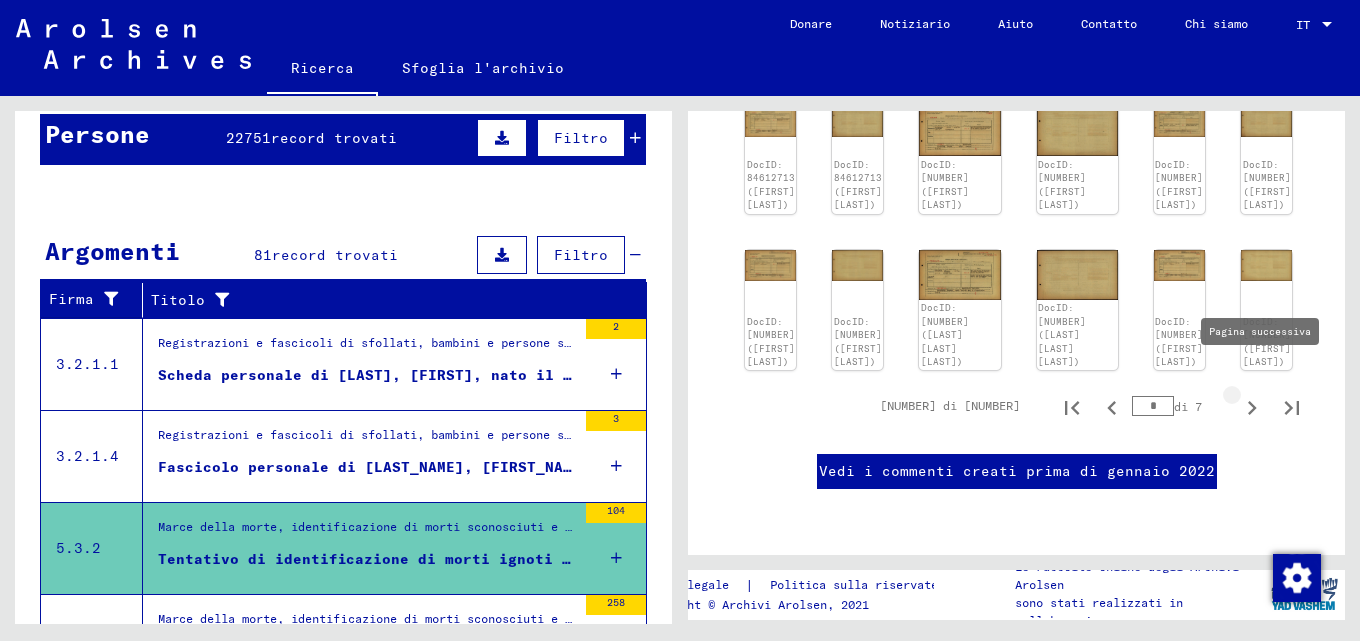 type on "*" 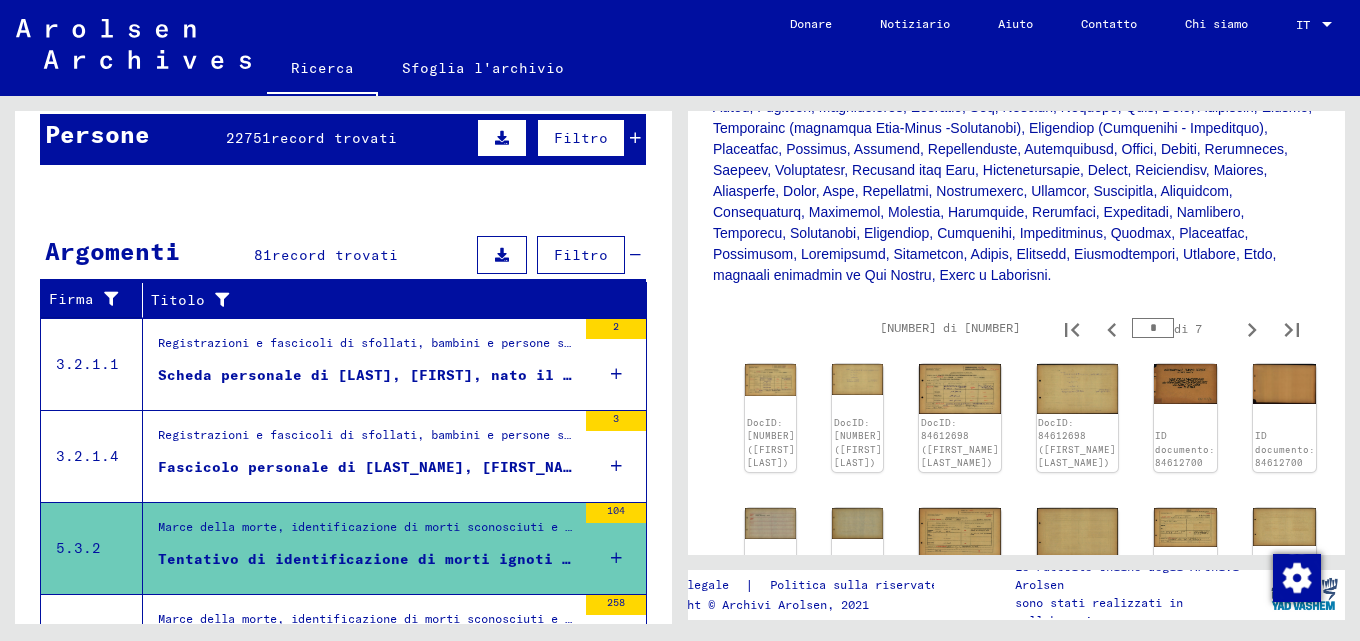 scroll, scrollTop: 783, scrollLeft: 0, axis: vertical 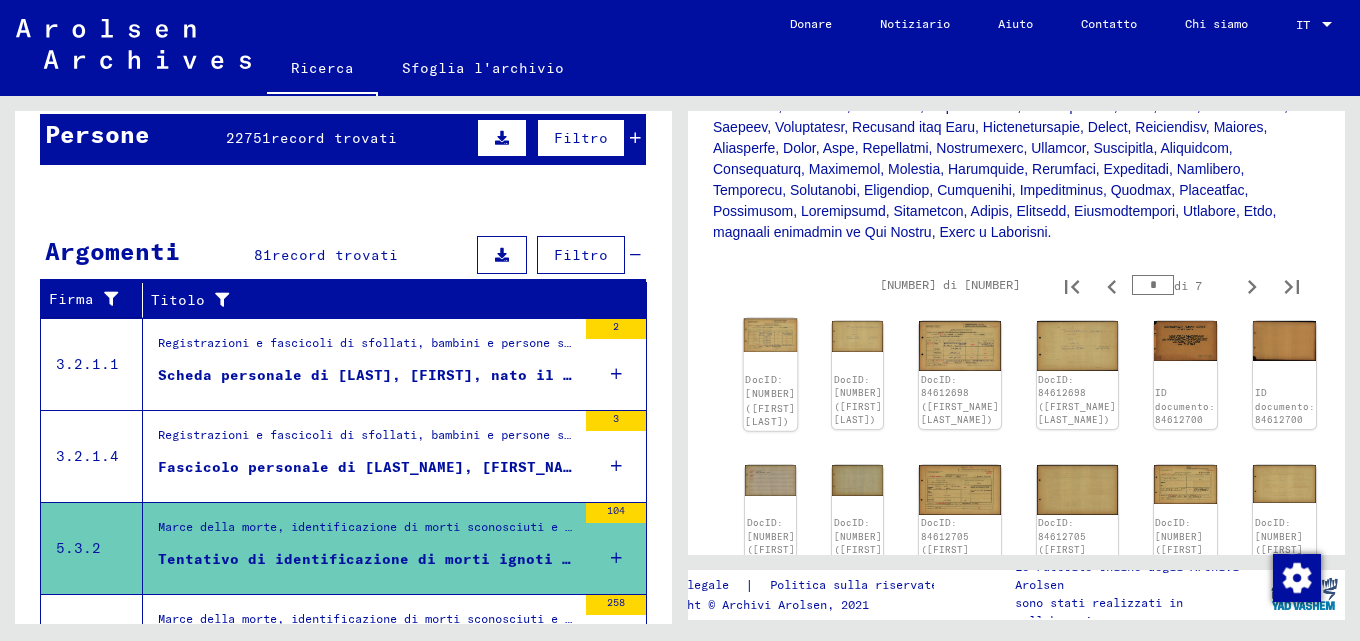 click 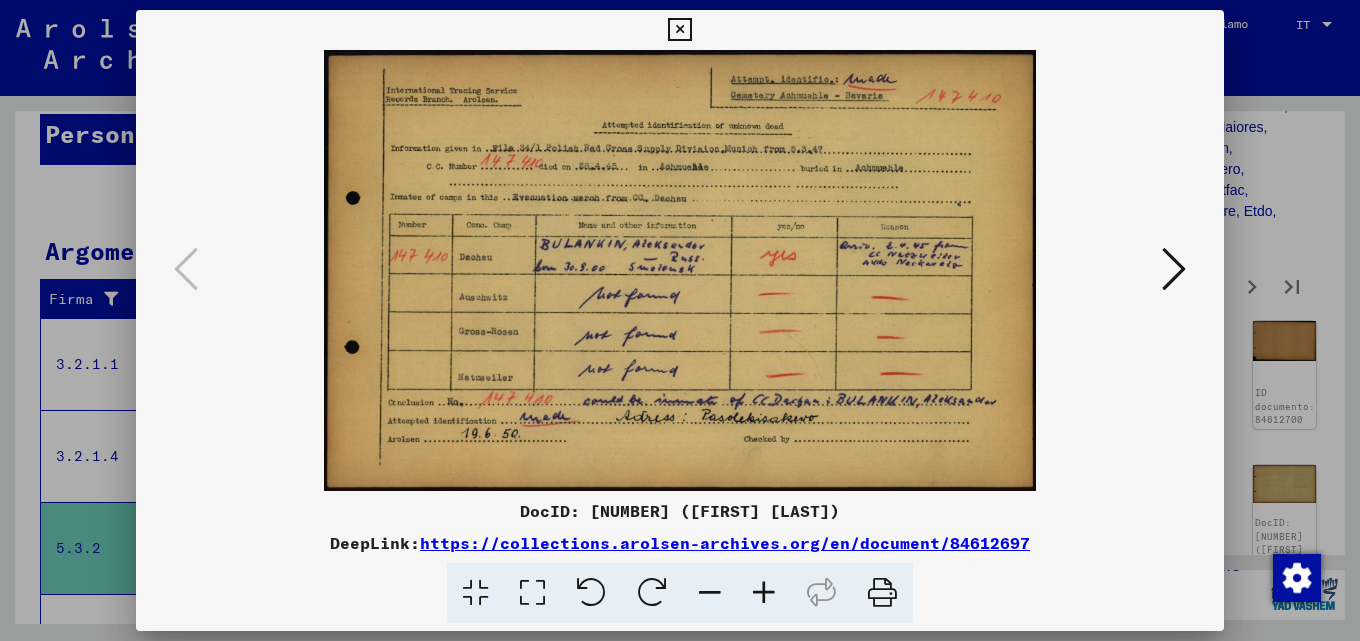 click at bounding box center [1174, 269] 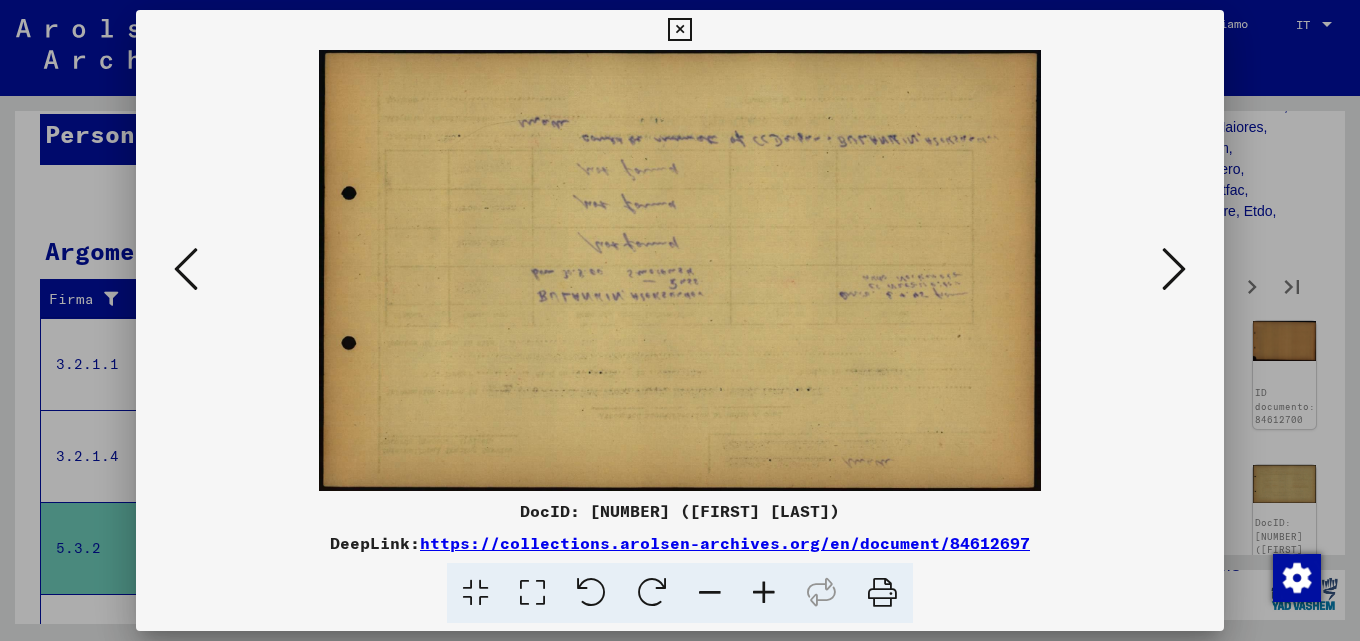 click at bounding box center [1174, 269] 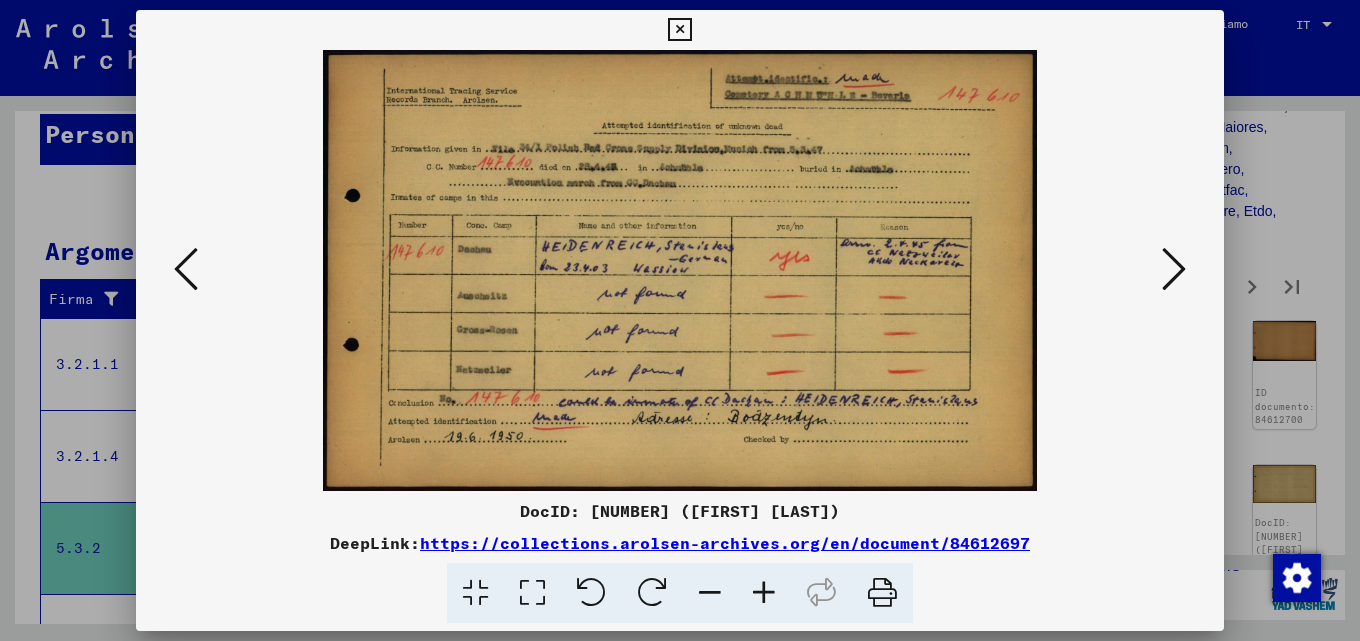 click at bounding box center (1174, 269) 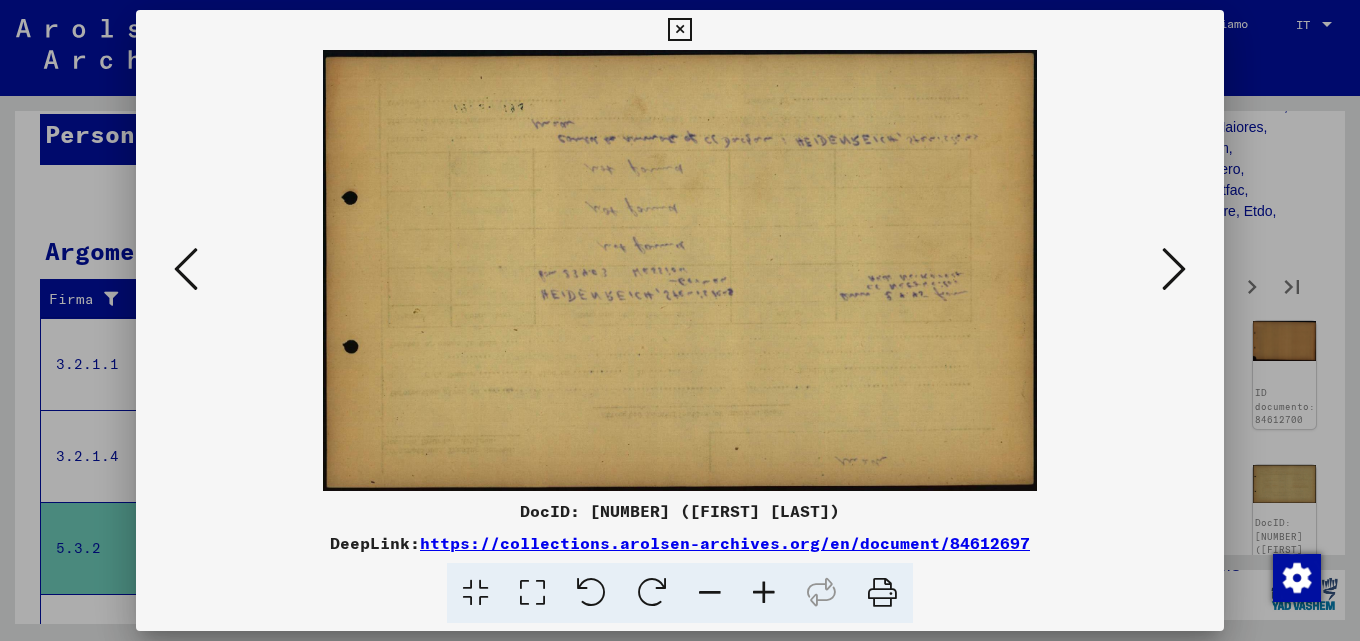 click at bounding box center (1174, 269) 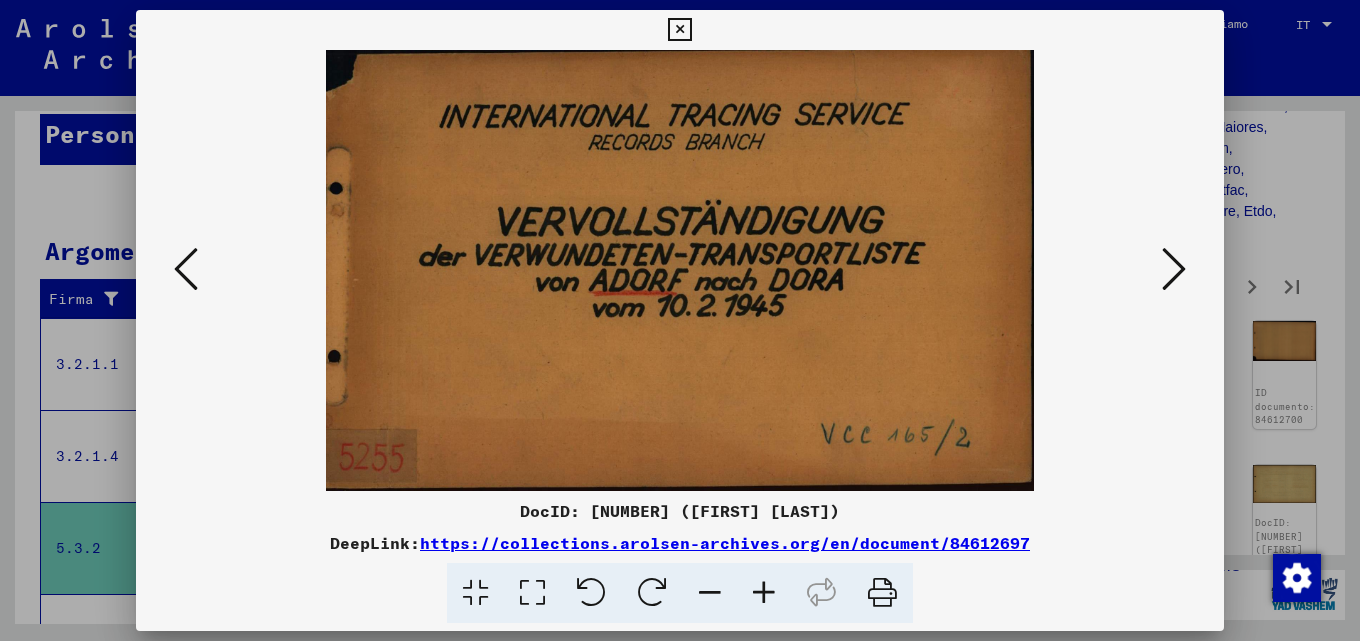click at bounding box center (1174, 269) 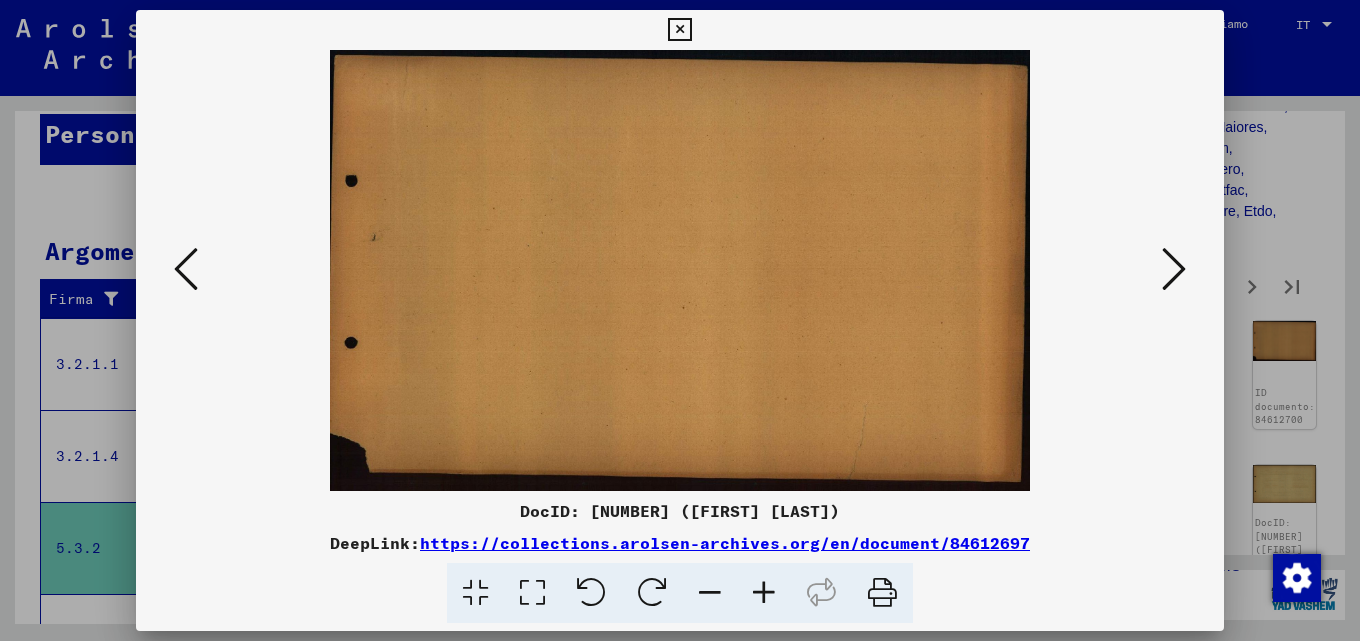 click at bounding box center (1174, 269) 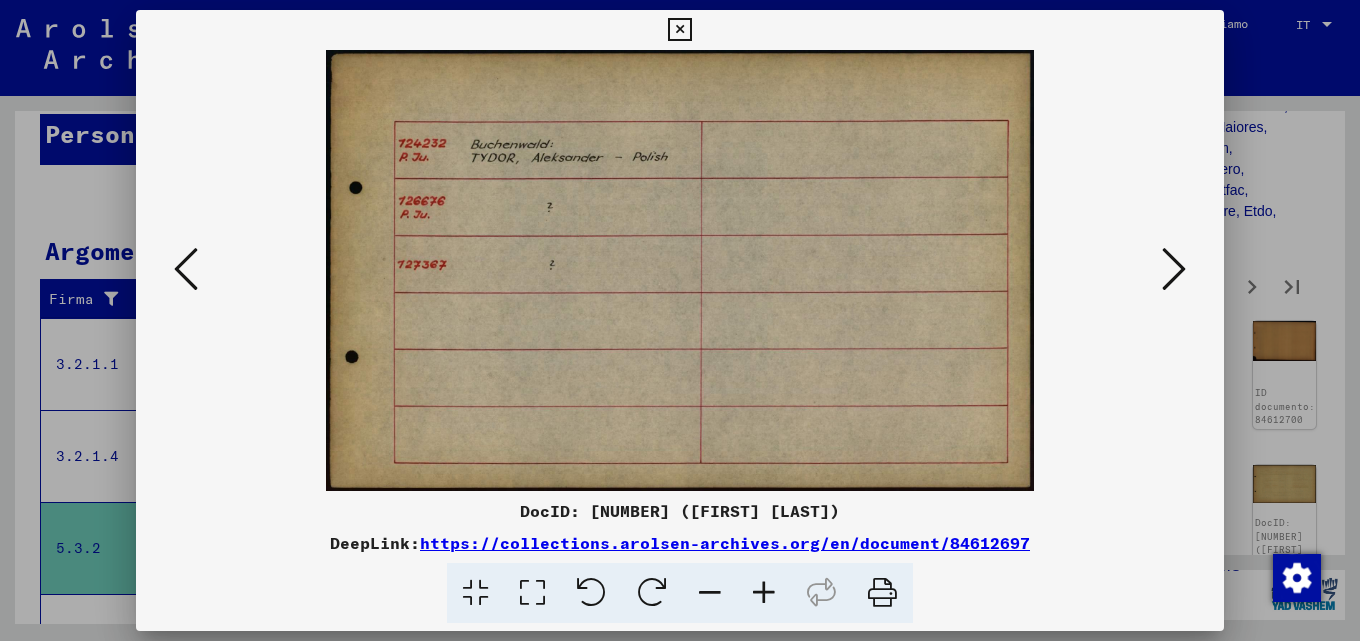 click at bounding box center (1174, 269) 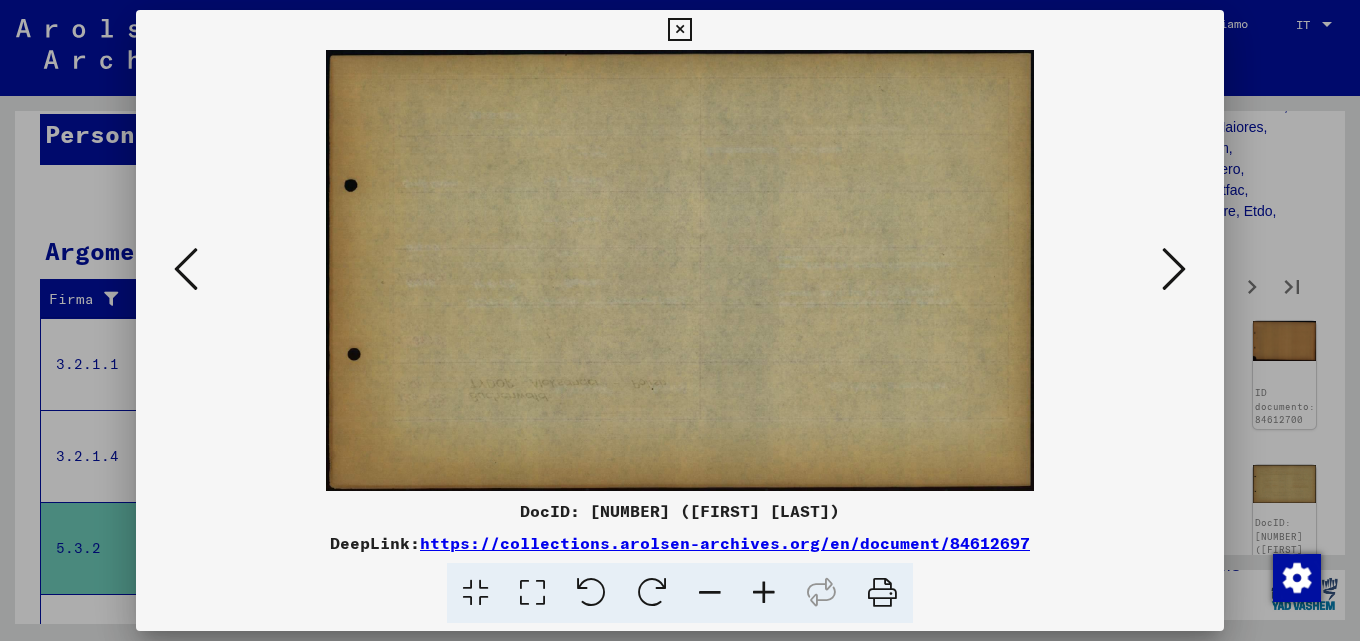 click at bounding box center [1174, 269] 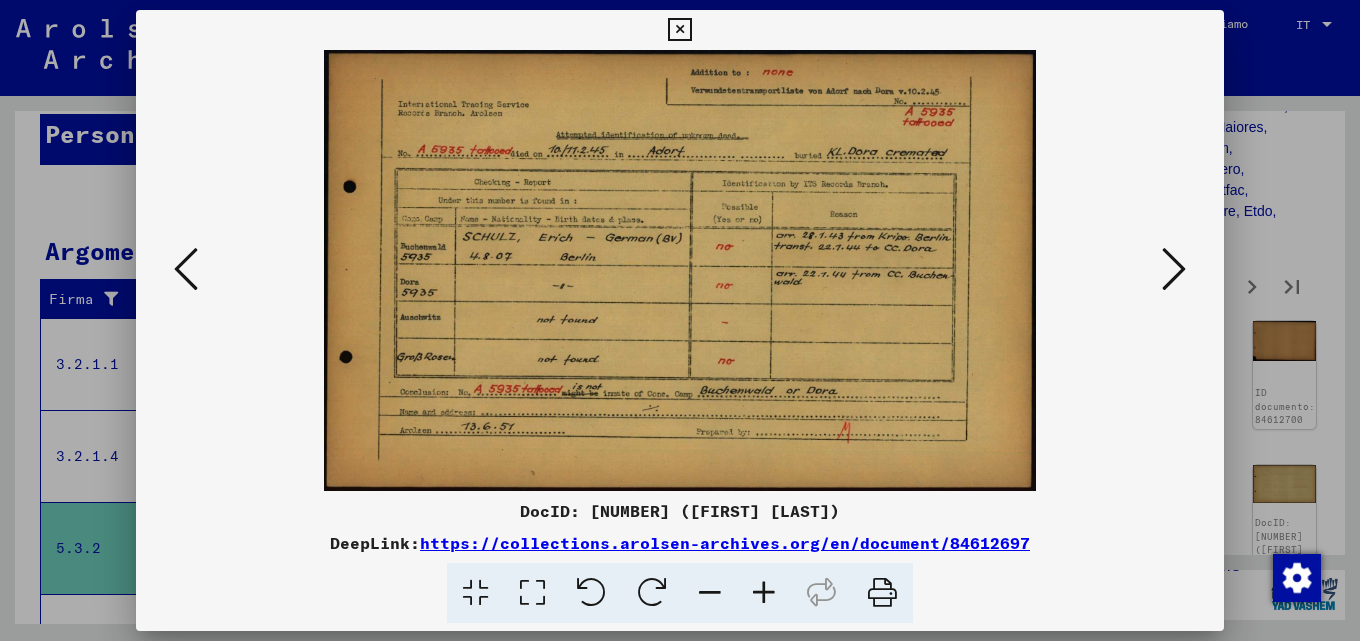 click at bounding box center (1174, 269) 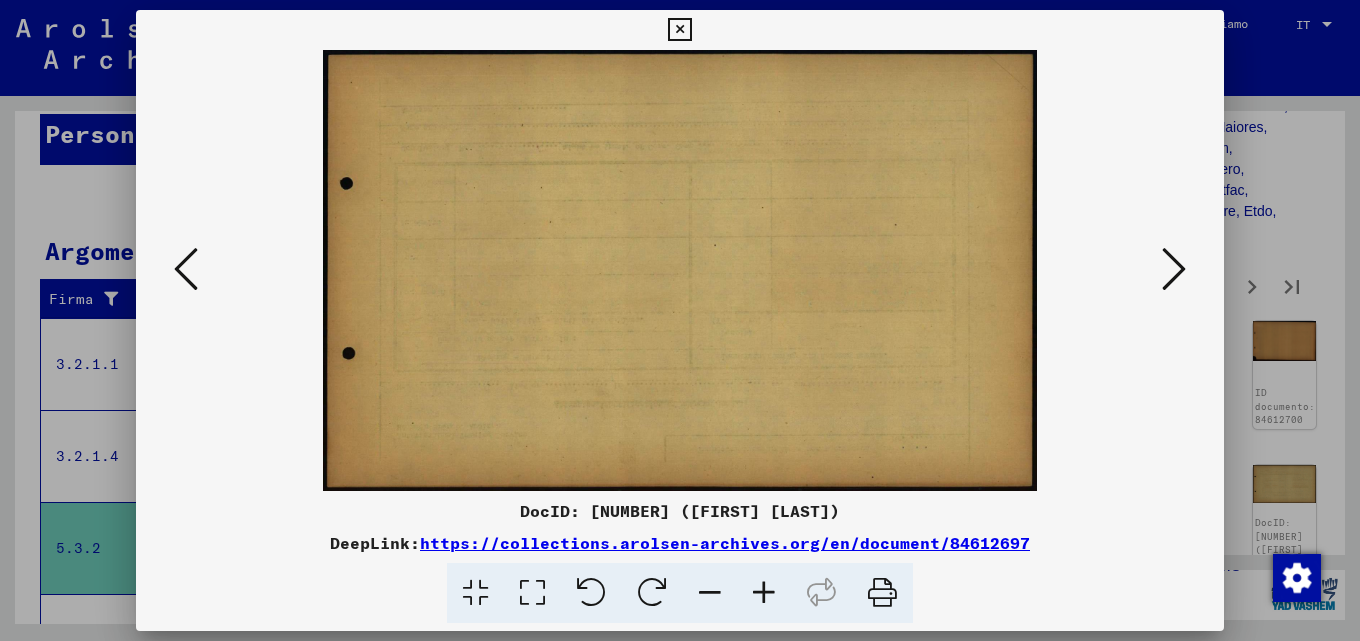 click at bounding box center [1174, 269] 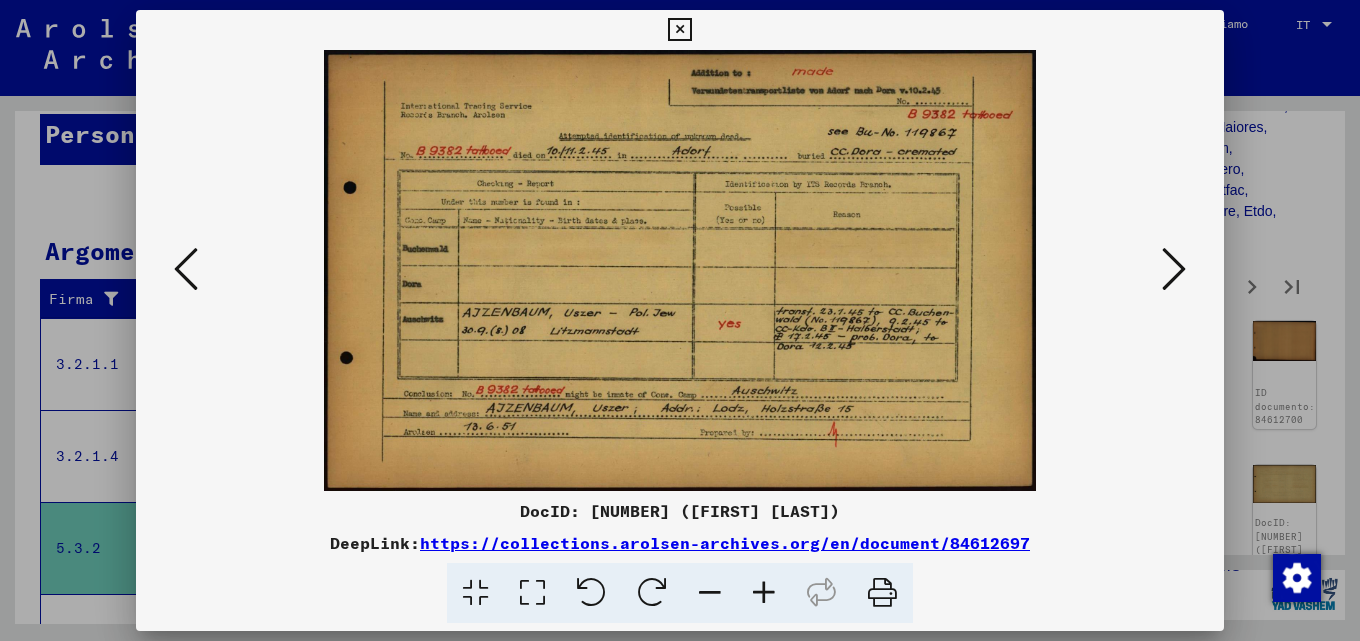 click at bounding box center (1174, 269) 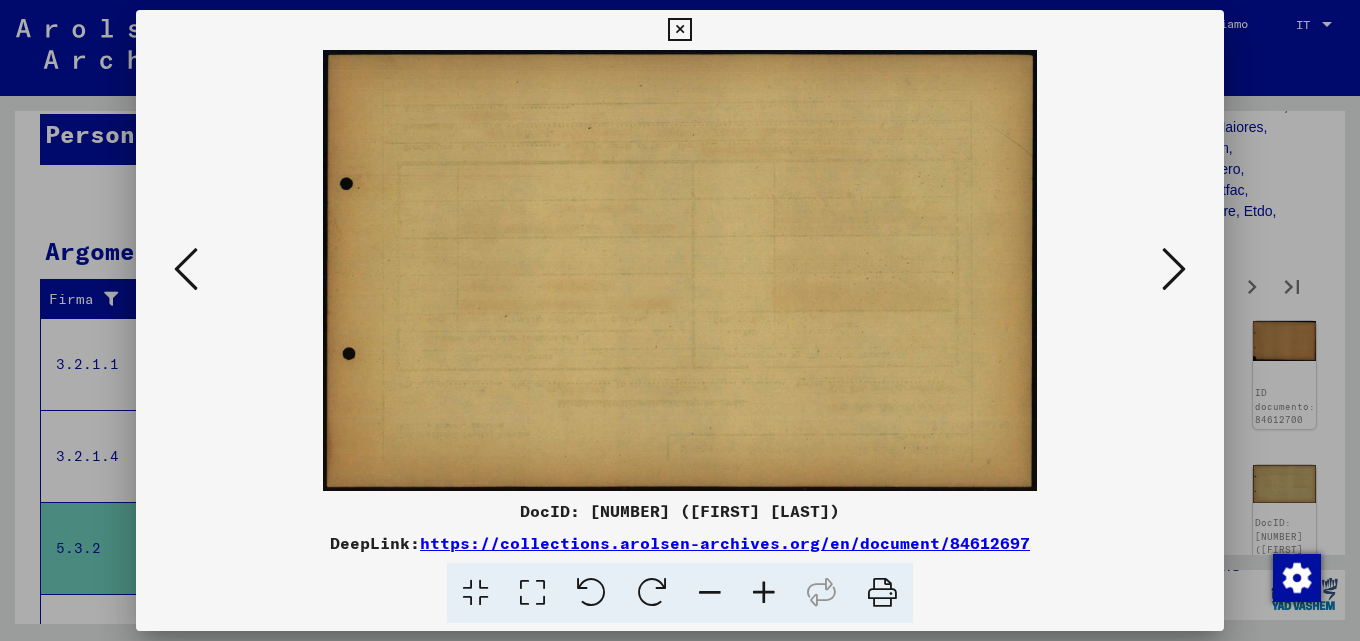 click at bounding box center [1174, 269] 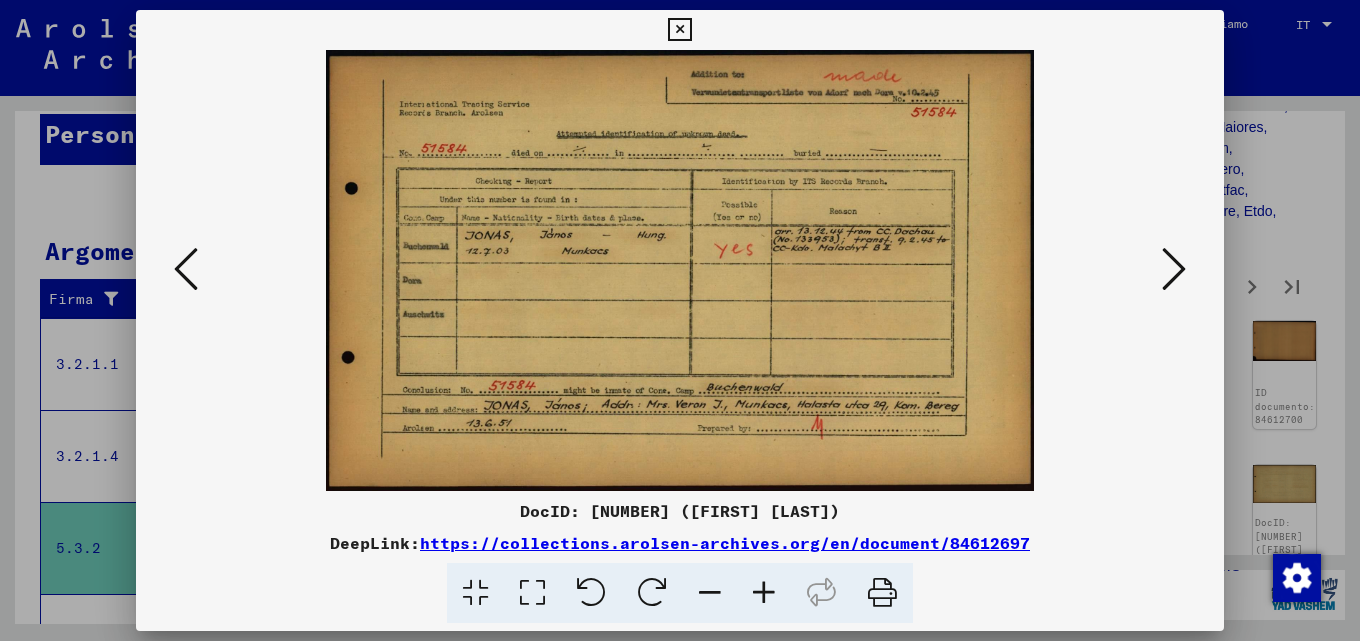 click at bounding box center (1174, 269) 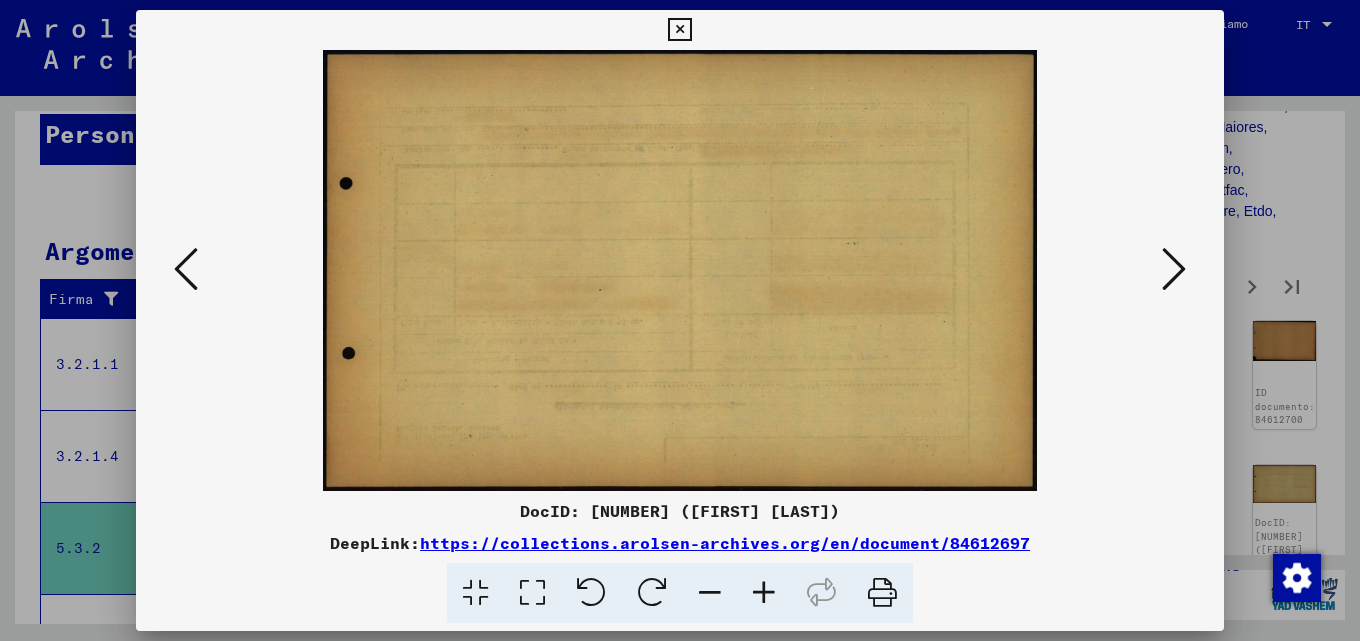 click at bounding box center [1174, 269] 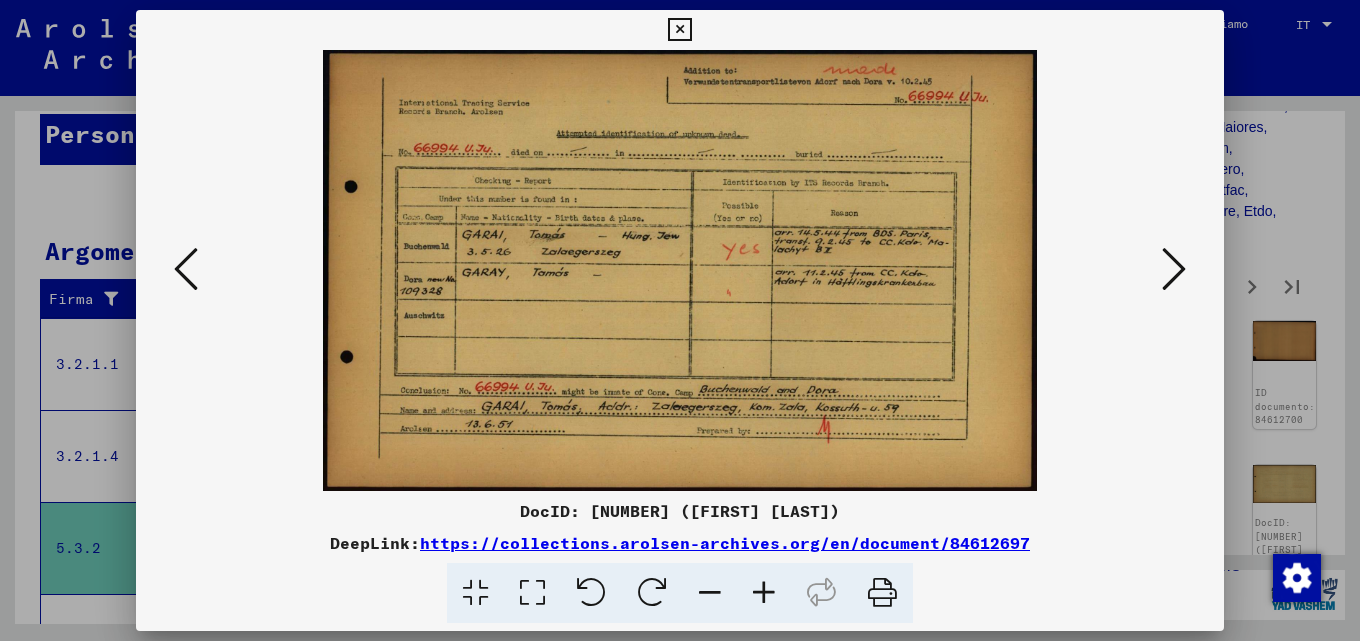click 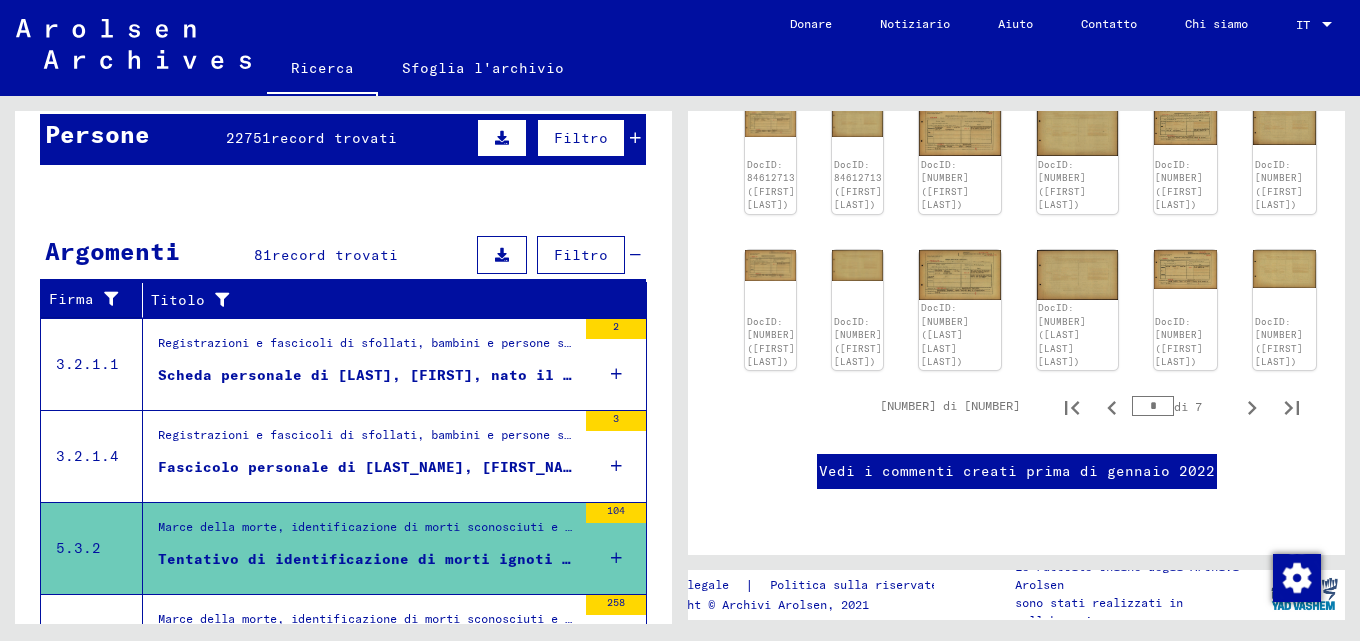 scroll, scrollTop: 1465, scrollLeft: 0, axis: vertical 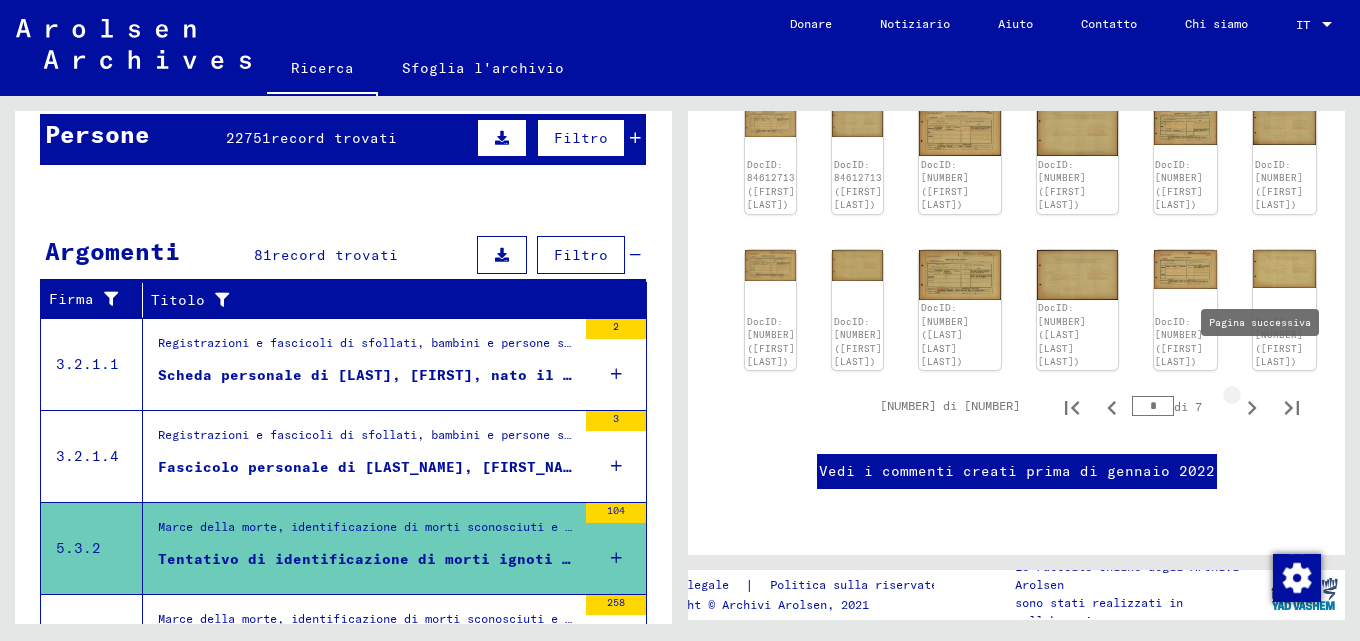 type on "*" 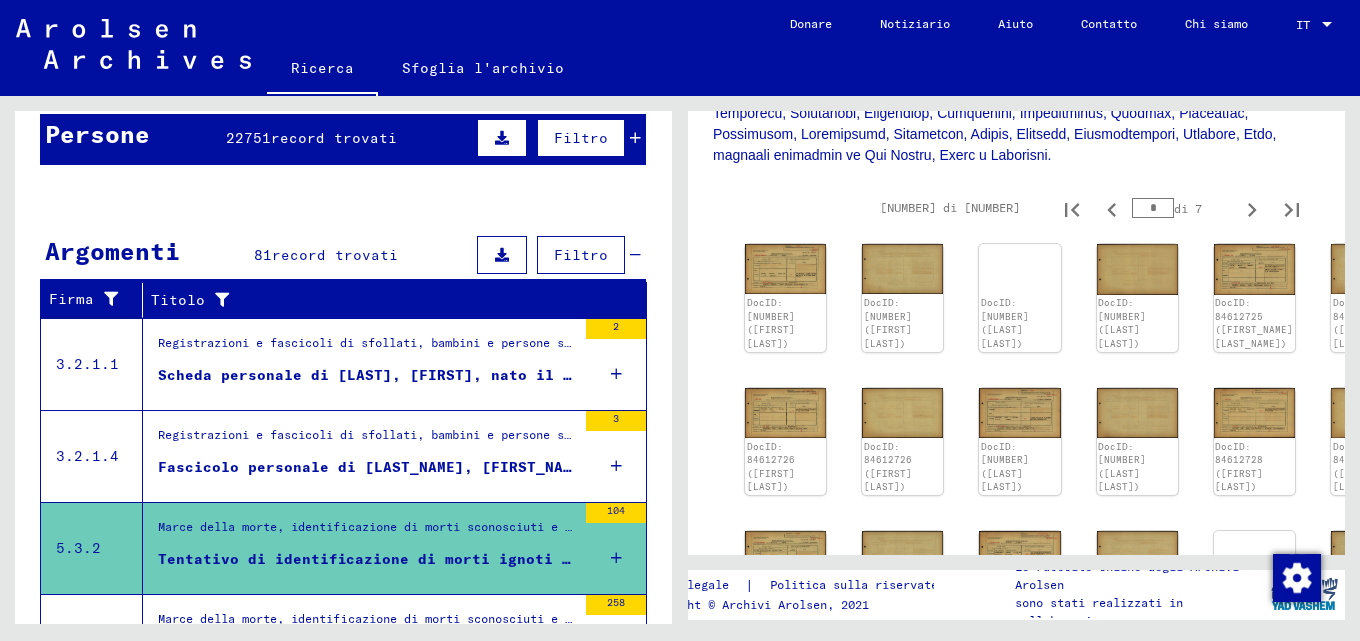 scroll, scrollTop: 885, scrollLeft: 0, axis: vertical 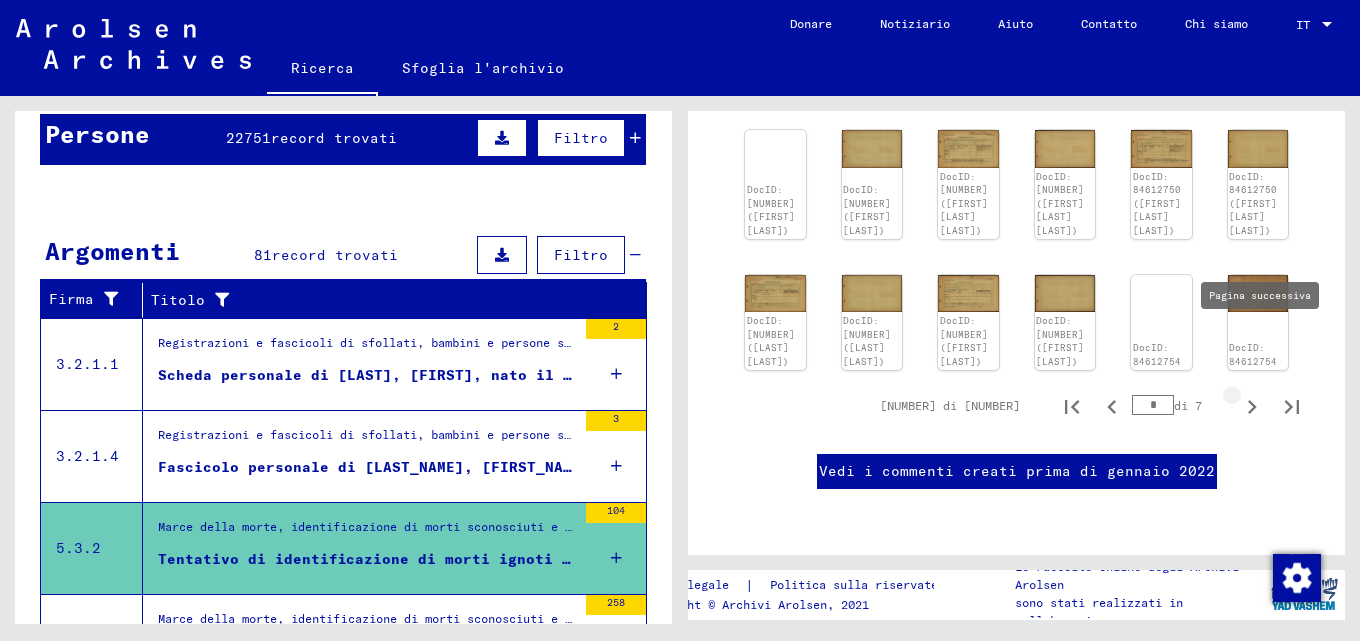 type on "*" 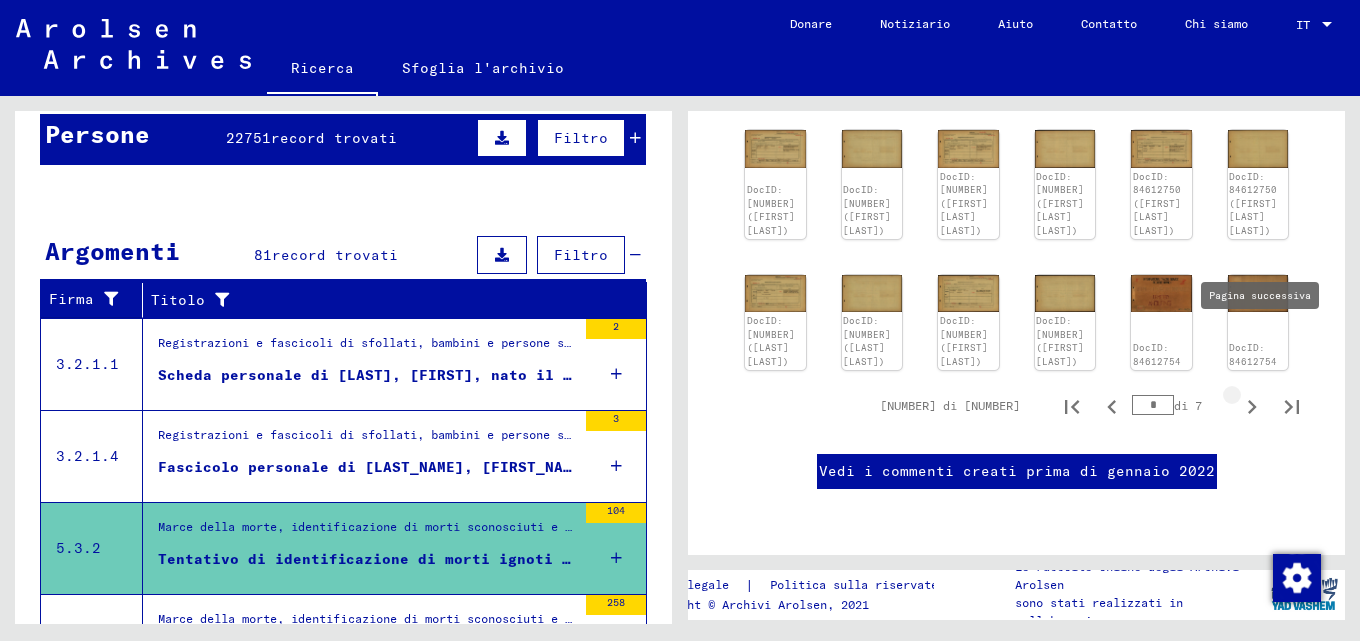 type on "*" 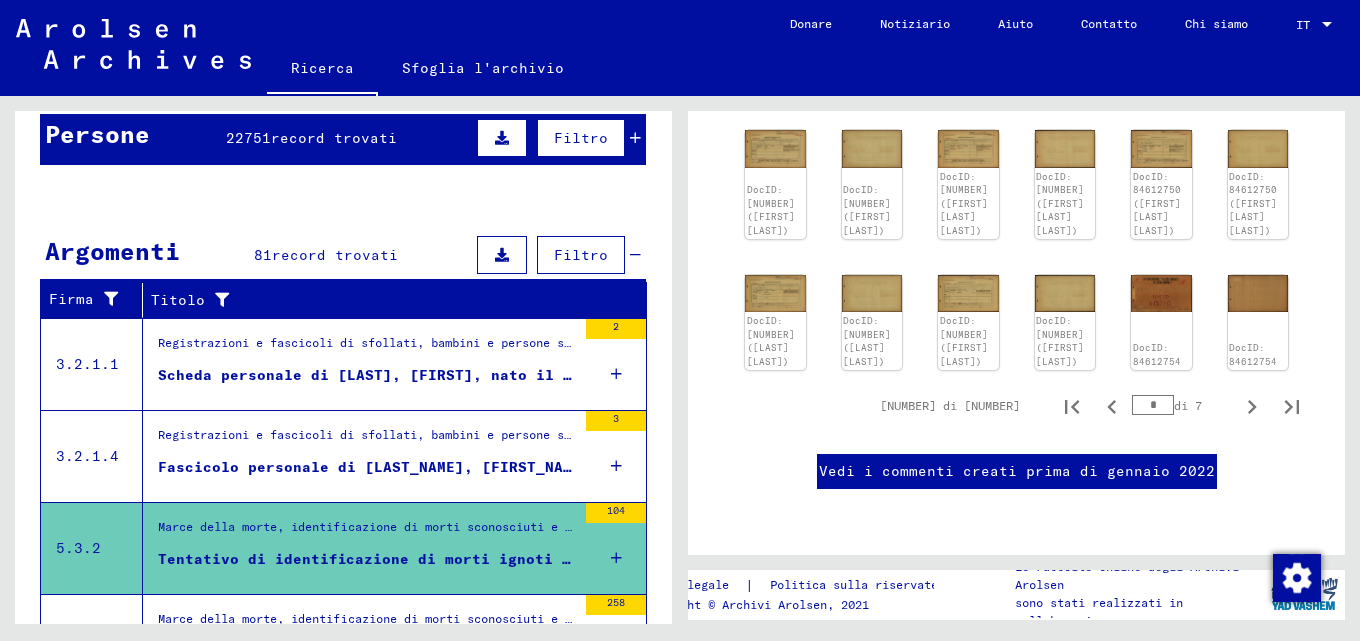 scroll, scrollTop: 901, scrollLeft: 0, axis: vertical 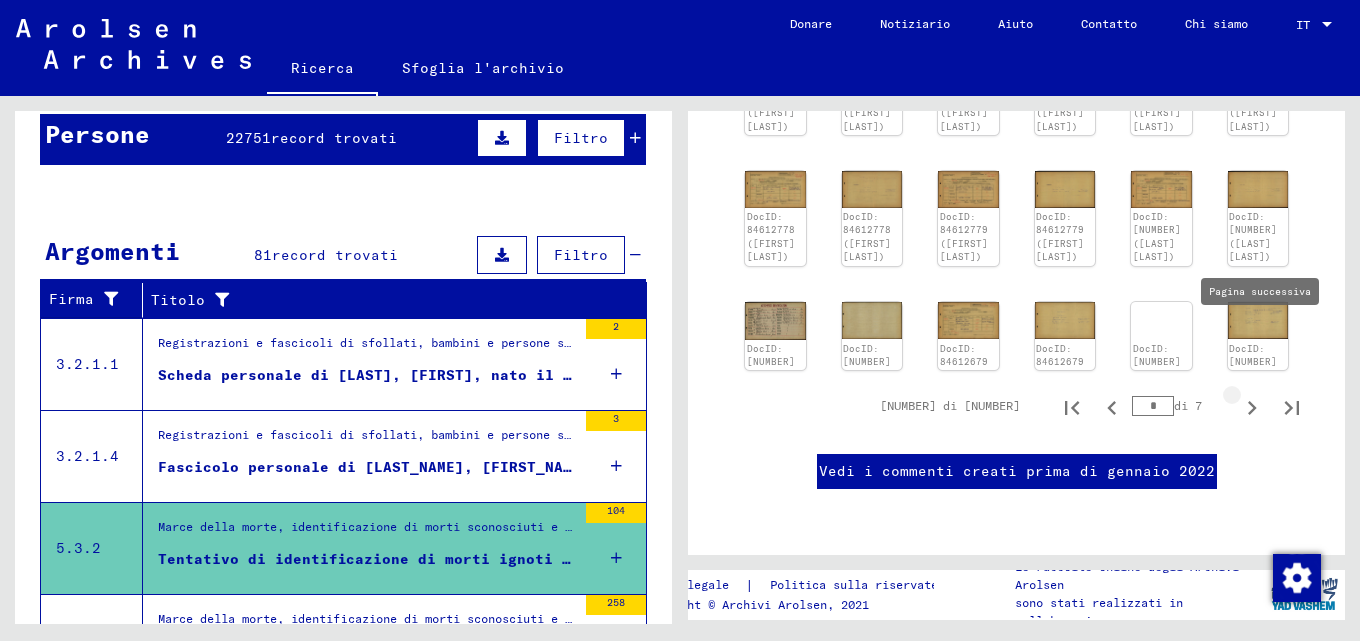 type on "*" 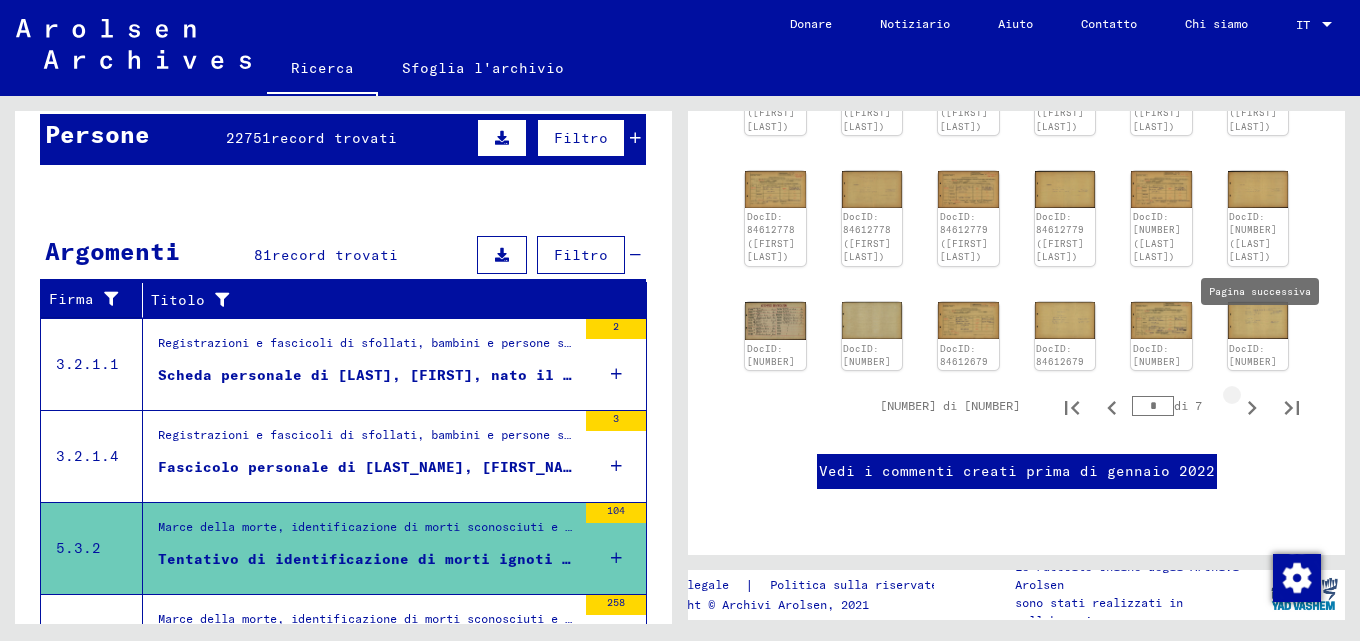 type on "*" 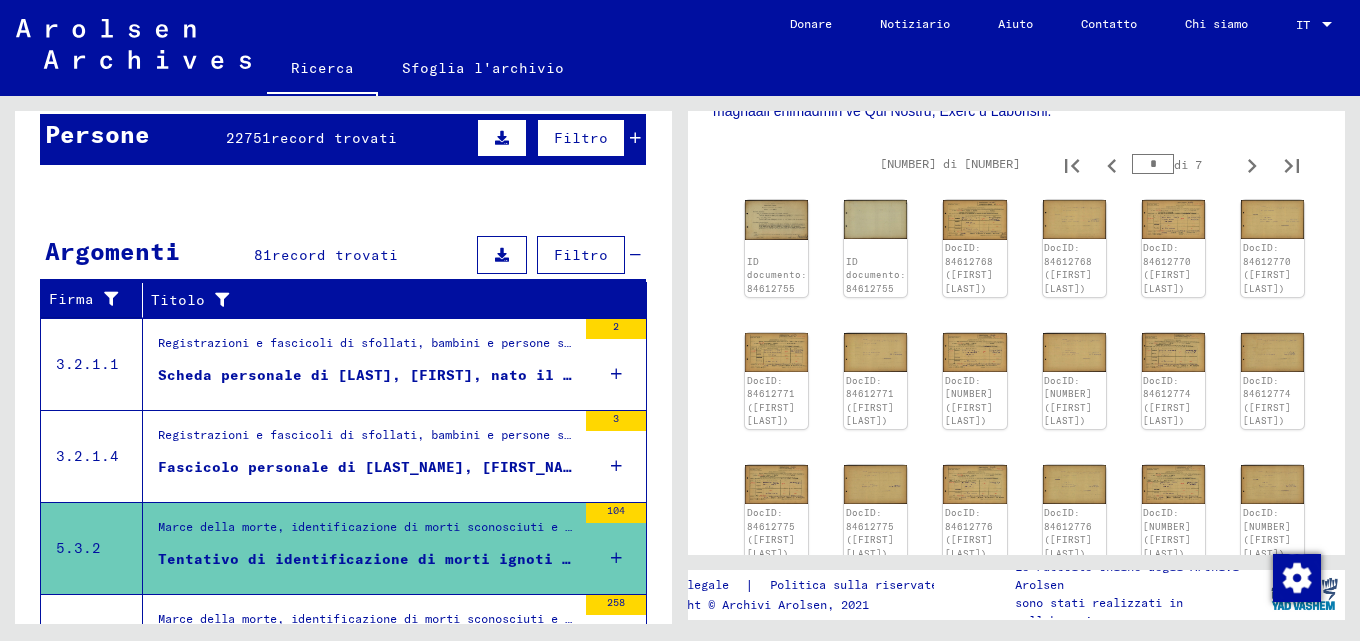 scroll, scrollTop: 747, scrollLeft: 0, axis: vertical 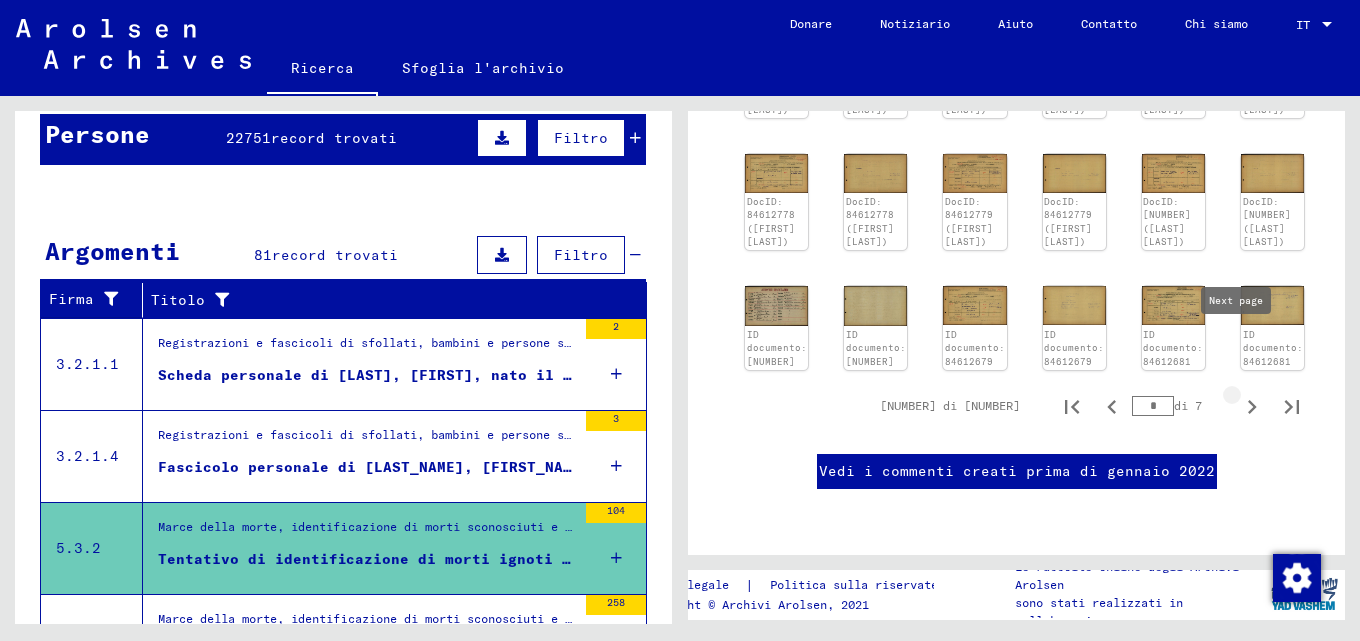 type on "*" 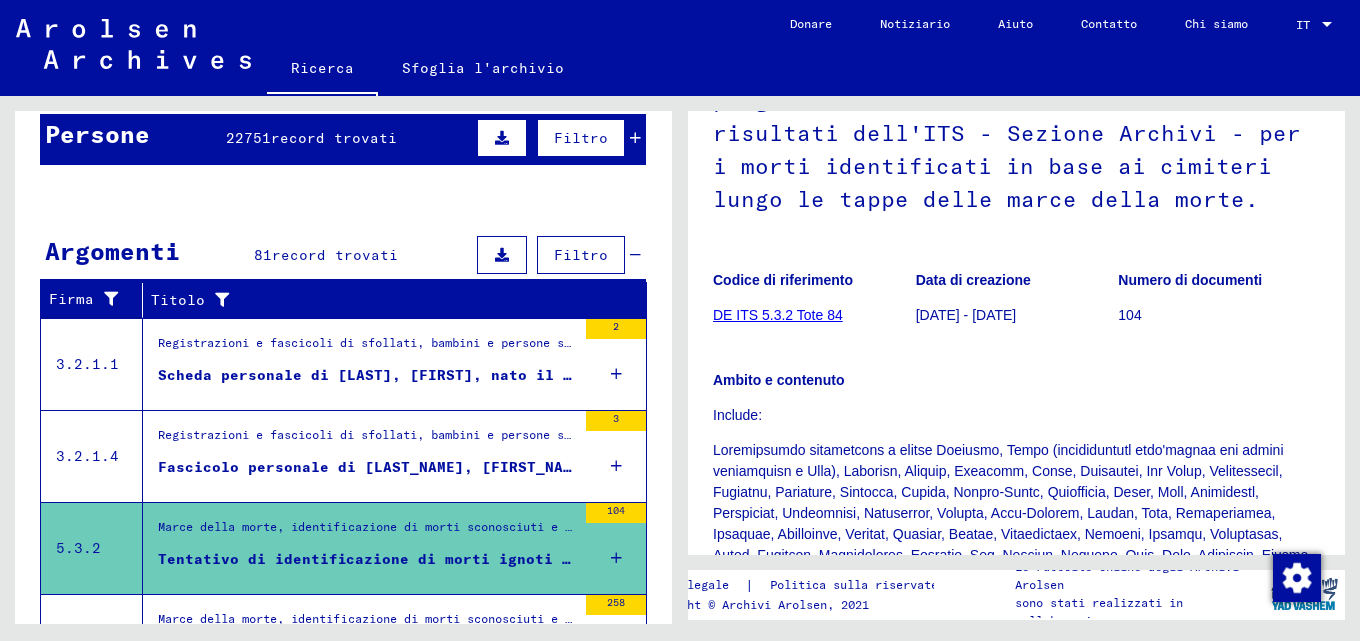 scroll, scrollTop: 928, scrollLeft: 0, axis: vertical 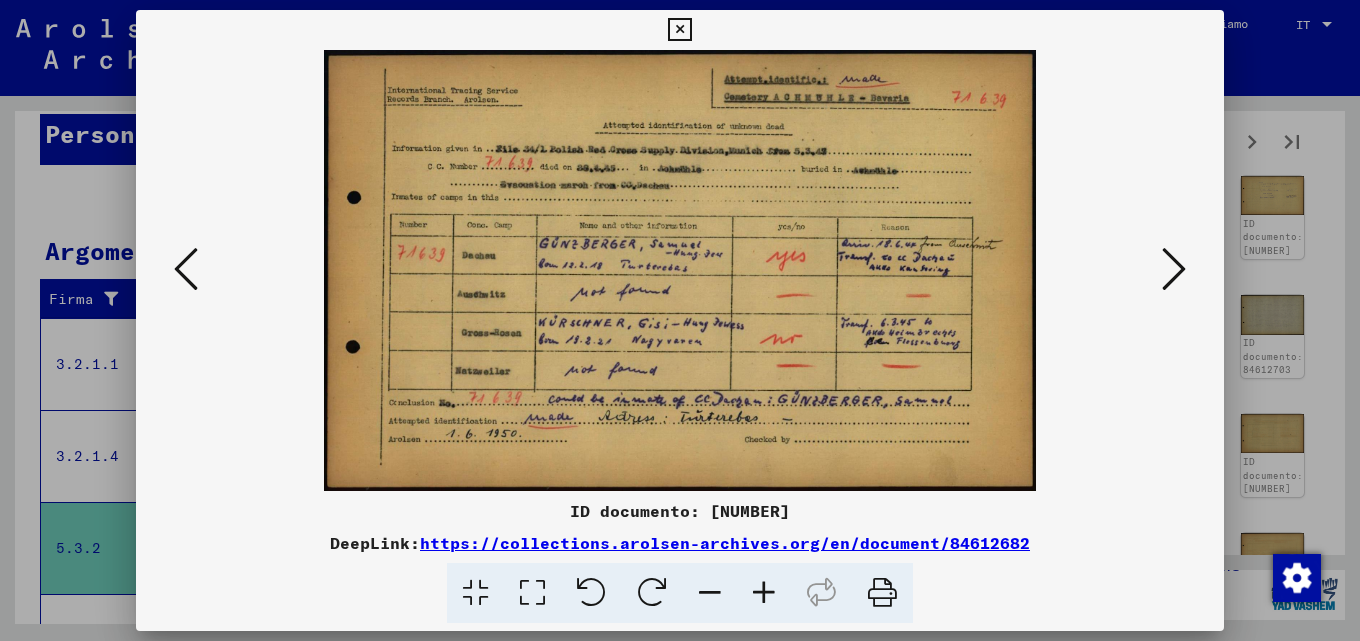 drag, startPoint x: 735, startPoint y: 489, endPoint x: 649, endPoint y: 545, distance: 102.625534 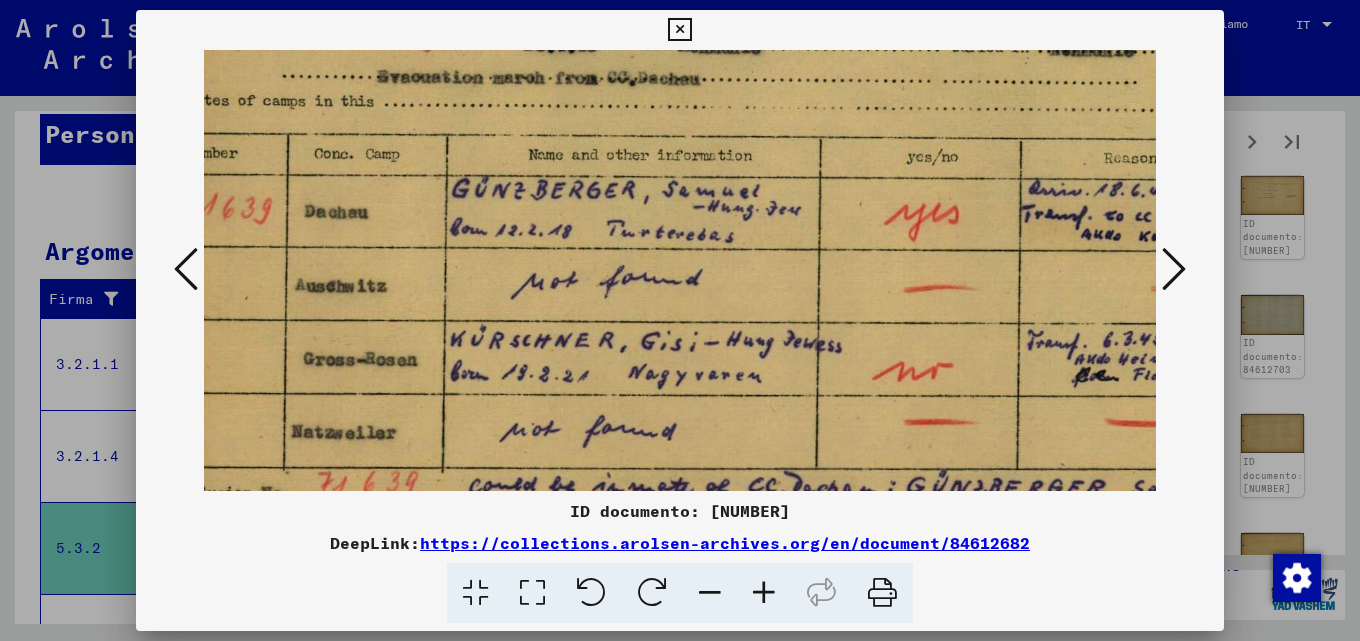 scroll, scrollTop: 231, scrollLeft: 163, axis: both 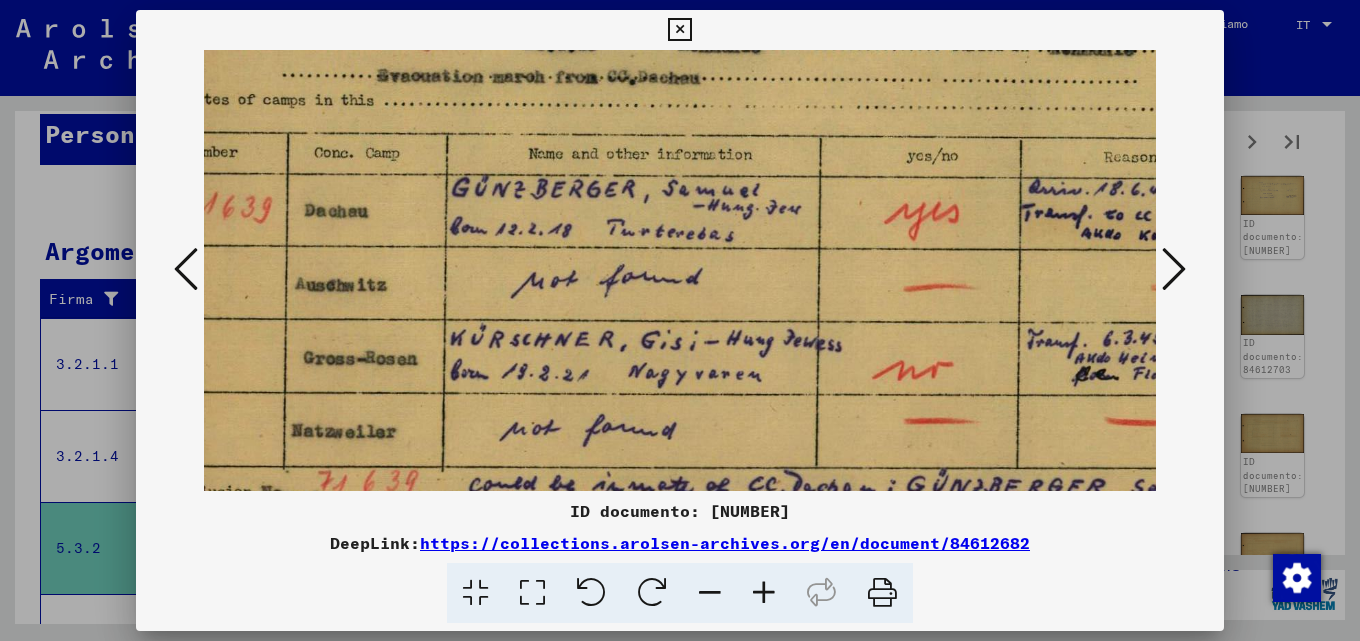 drag, startPoint x: 964, startPoint y: 255, endPoint x: 801, endPoint y: 24, distance: 282.71893 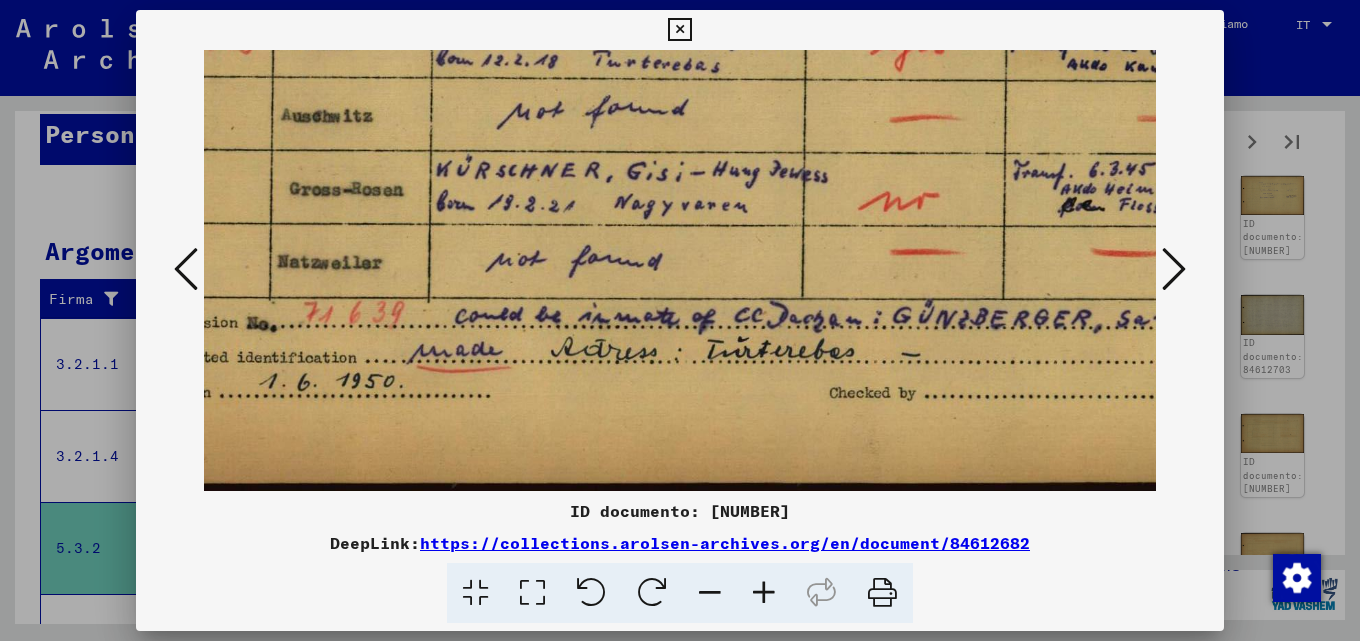 scroll, scrollTop: 364, scrollLeft: 205, axis: both 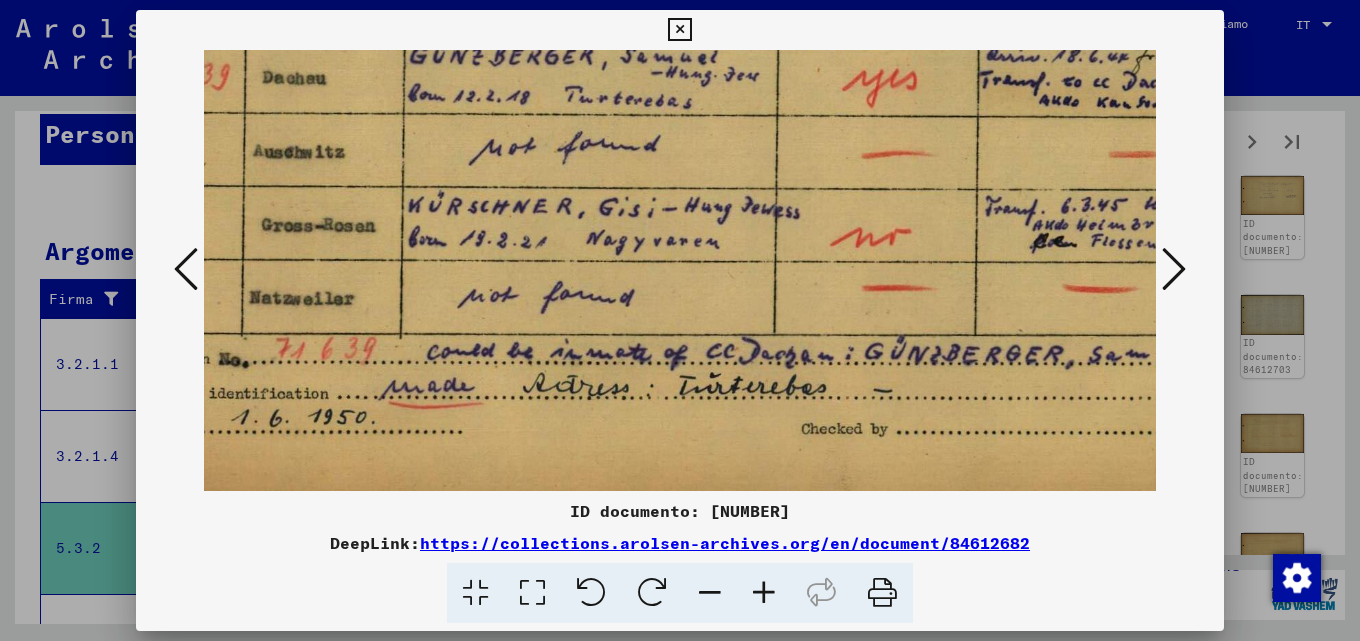 drag, startPoint x: 748, startPoint y: 380, endPoint x: 706, endPoint y: 176, distance: 208.27866 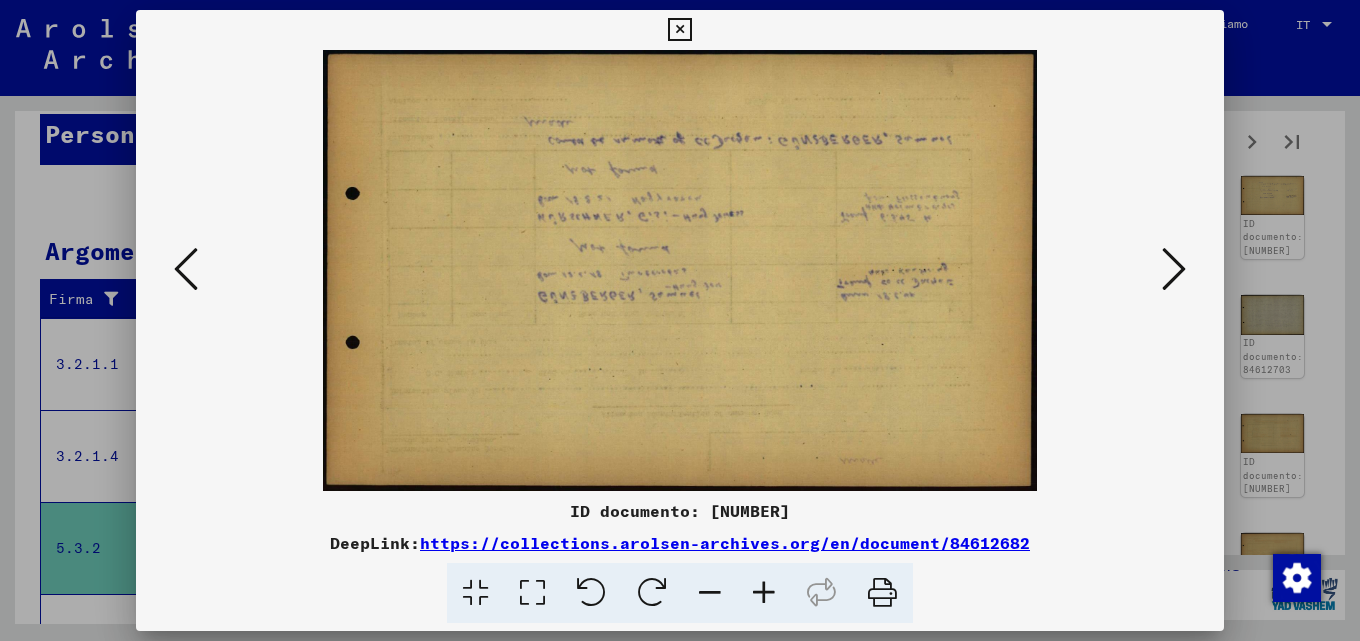 scroll, scrollTop: 0, scrollLeft: 0, axis: both 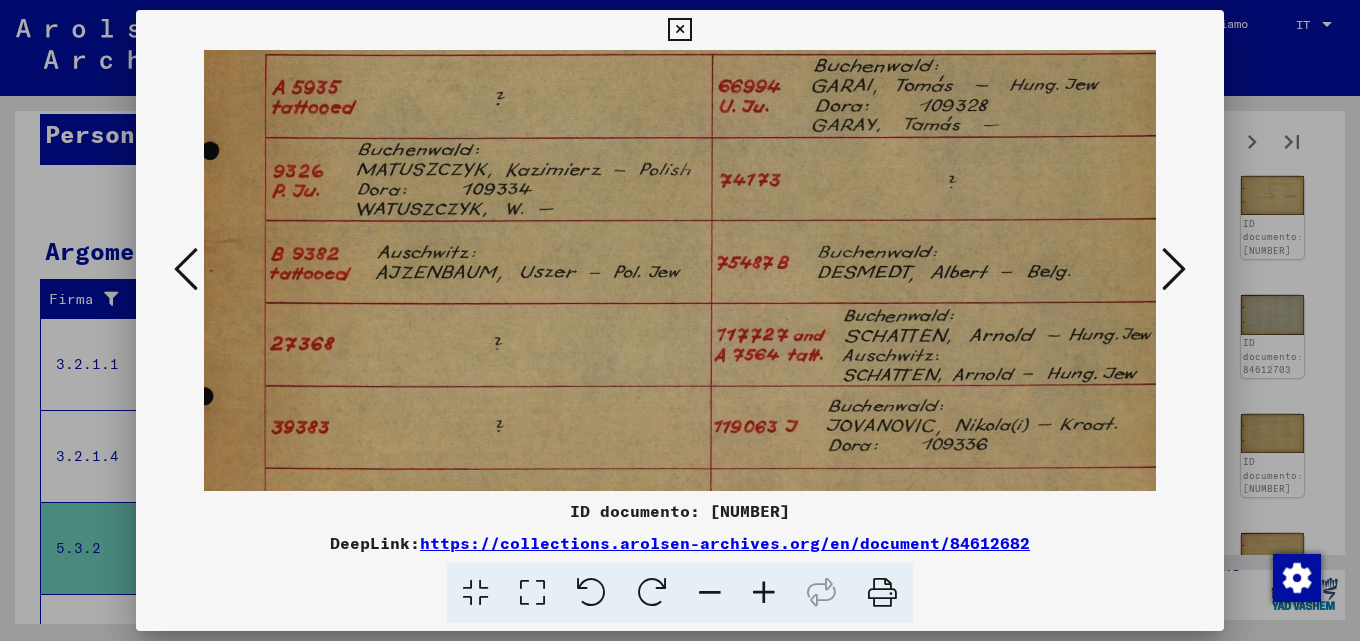drag, startPoint x: 680, startPoint y: 327, endPoint x: 642, endPoint y: 225, distance: 108.84852 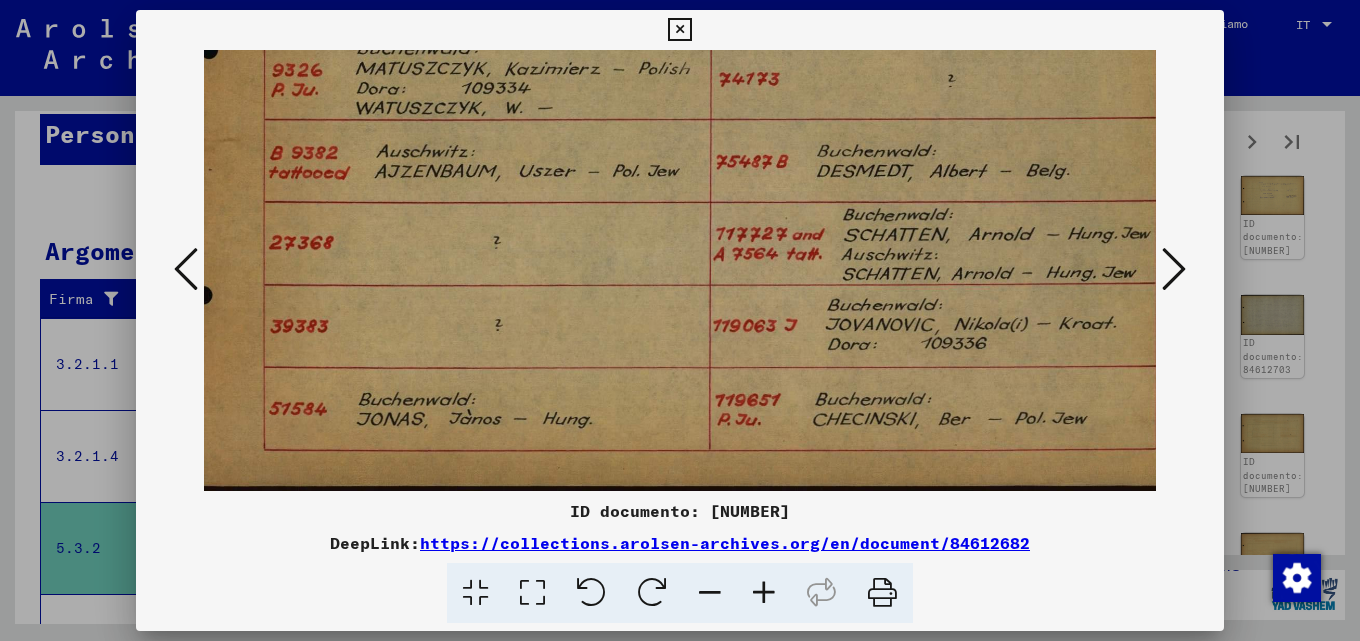 drag, startPoint x: 875, startPoint y: 363, endPoint x: 873, endPoint y: 249, distance: 114.01754 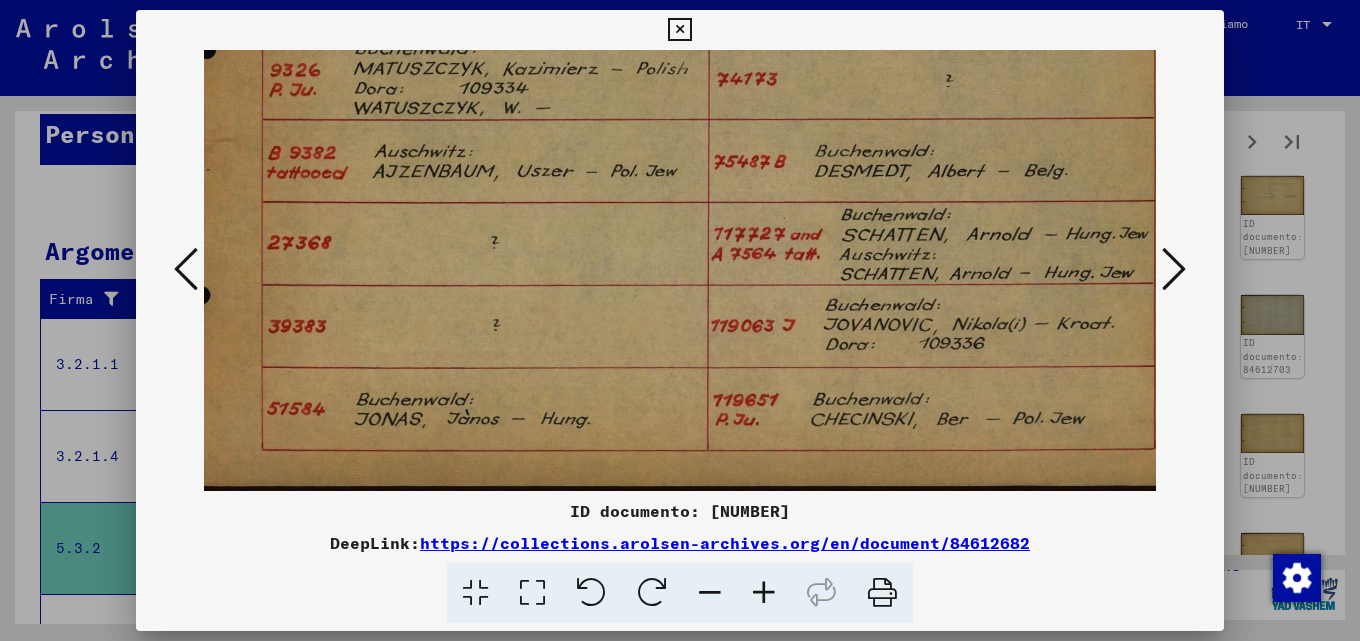 scroll, scrollTop: 0, scrollLeft: 0, axis: both 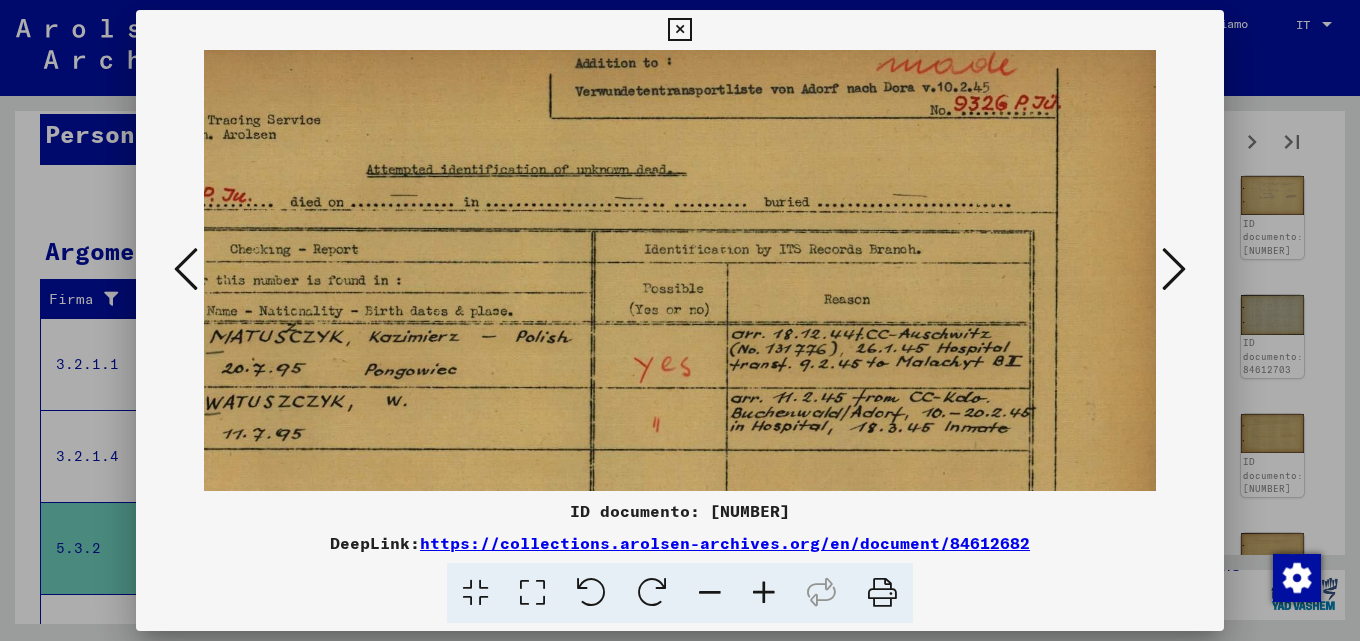 drag, startPoint x: 816, startPoint y: 307, endPoint x: 593, endPoint y: 283, distance: 224.28777 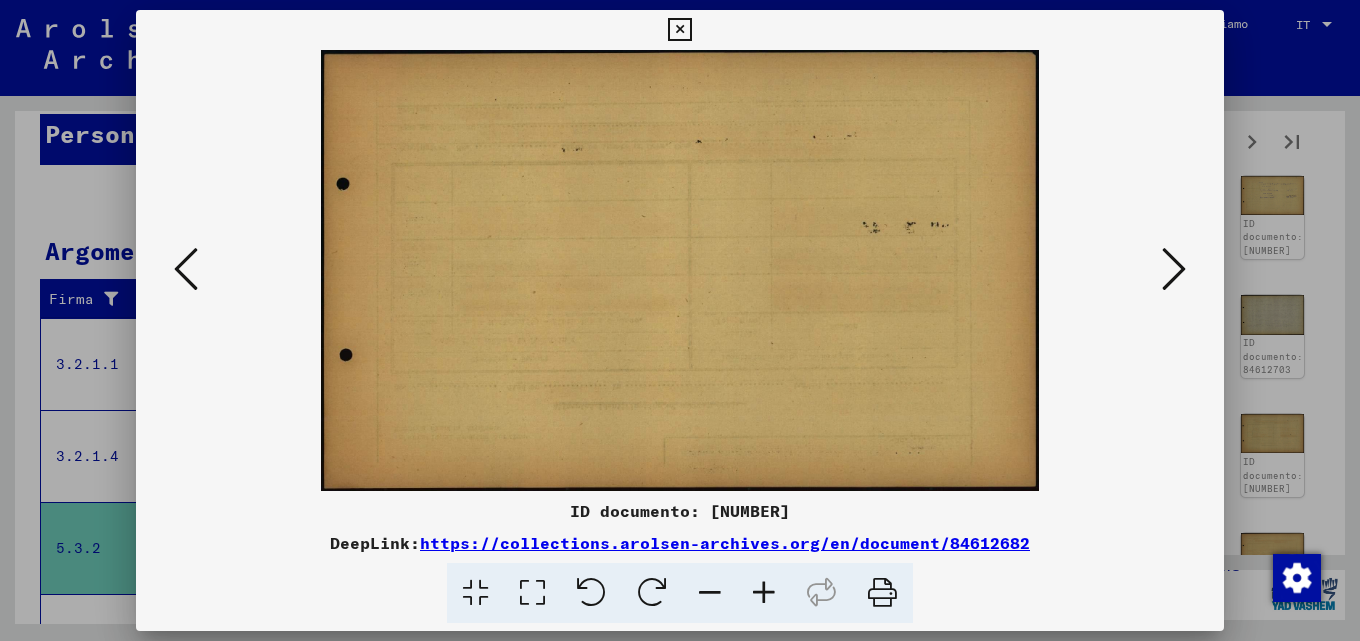 scroll, scrollTop: 0, scrollLeft: 0, axis: both 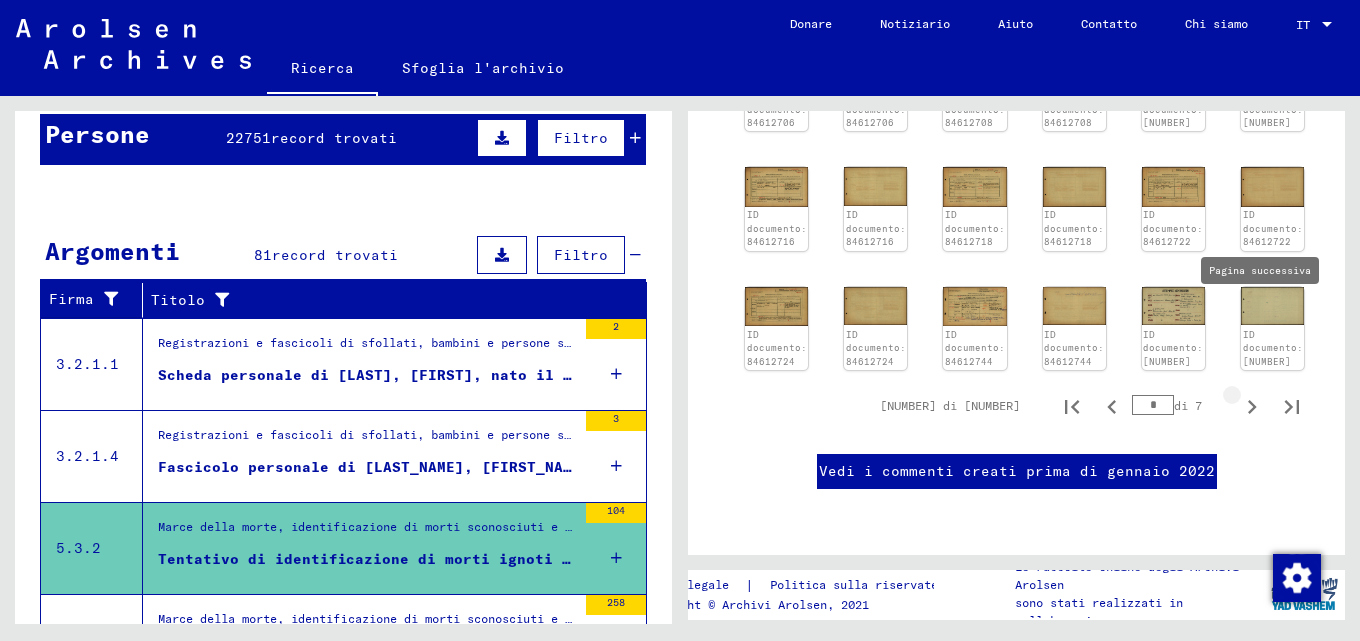 type on "*" 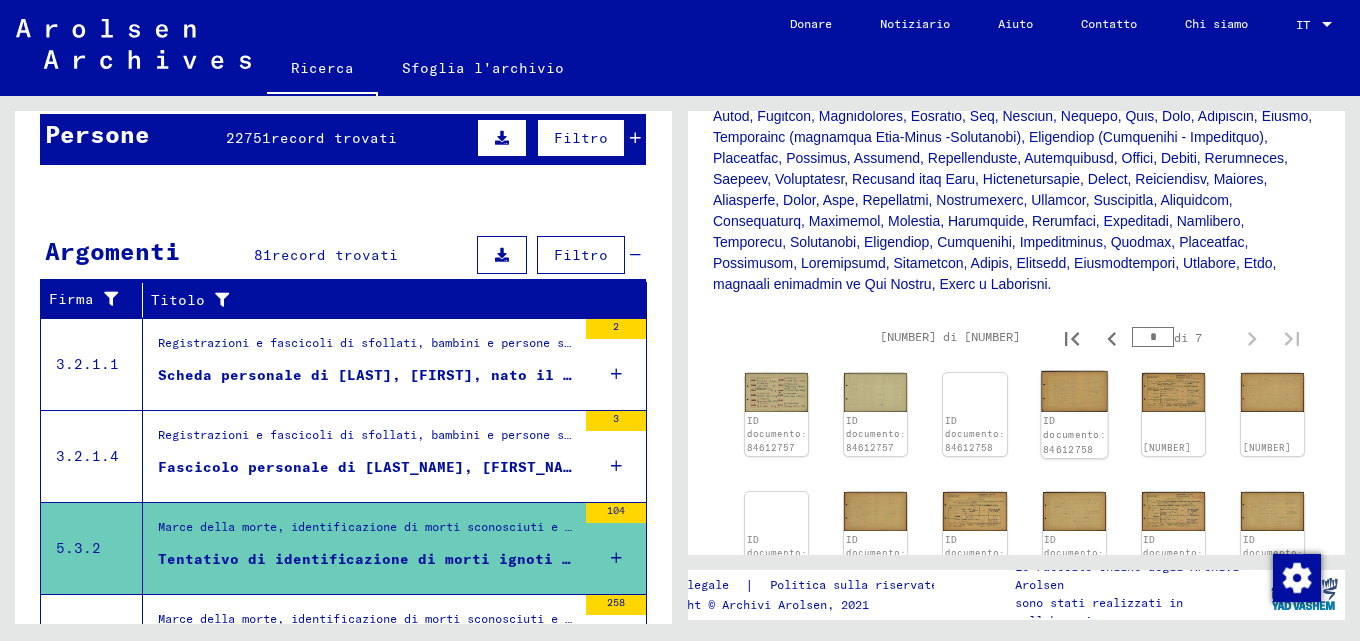 scroll, scrollTop: 910, scrollLeft: 0, axis: vertical 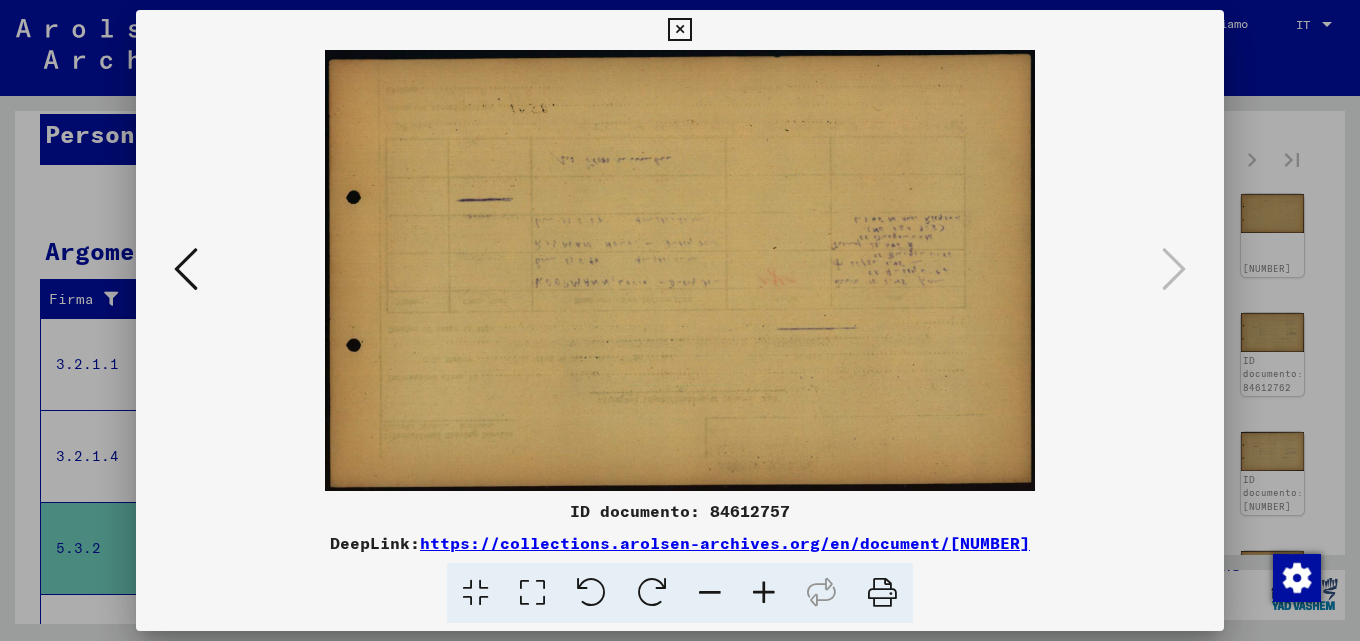 drag, startPoint x: 1278, startPoint y: 139, endPoint x: 1248, endPoint y: 152, distance: 32.695564 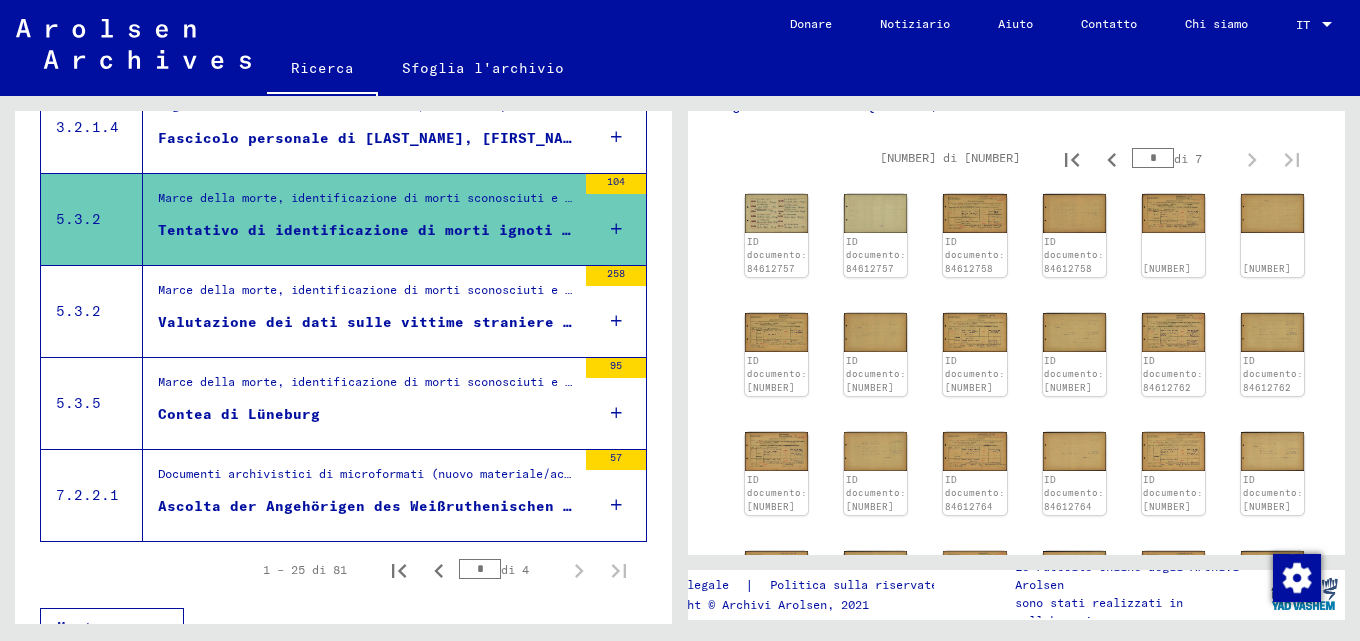 scroll, scrollTop: 545, scrollLeft: 0, axis: vertical 